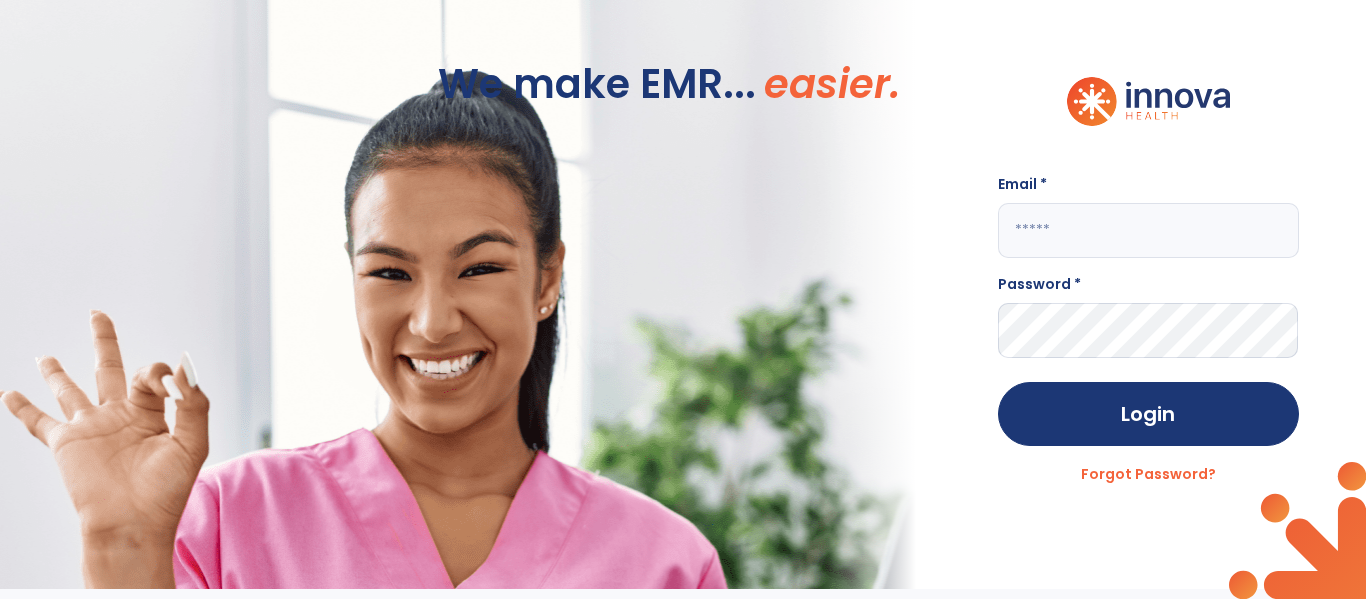 scroll, scrollTop: 0, scrollLeft: 0, axis: both 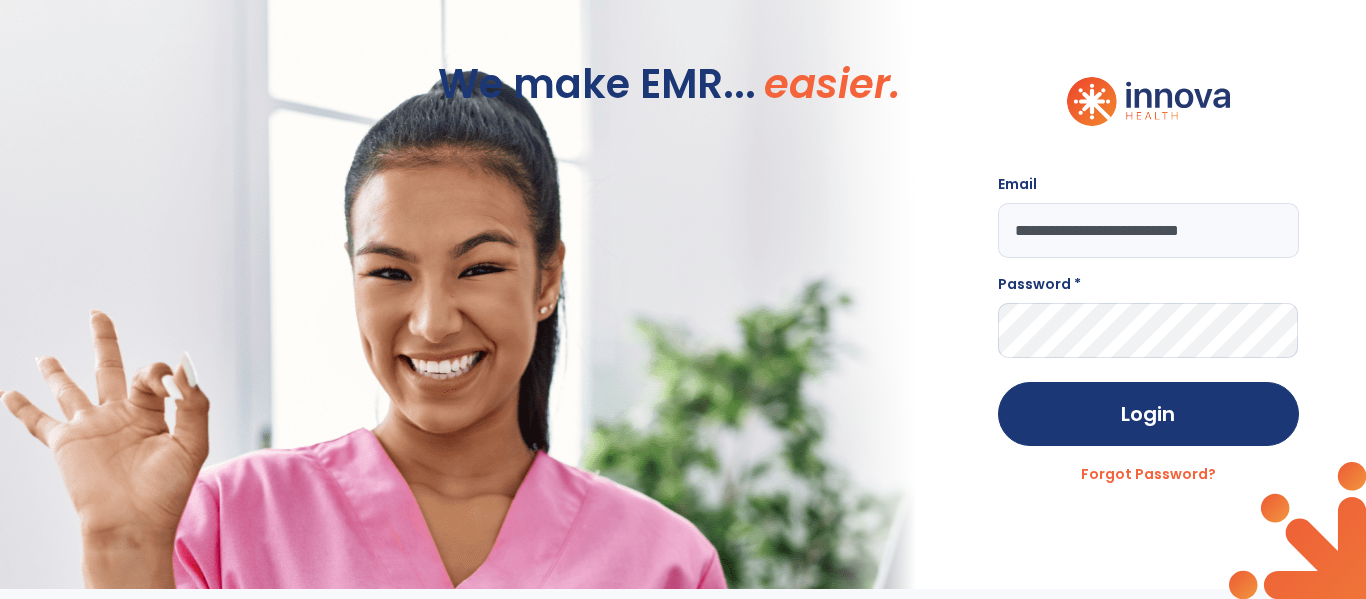 type on "**********" 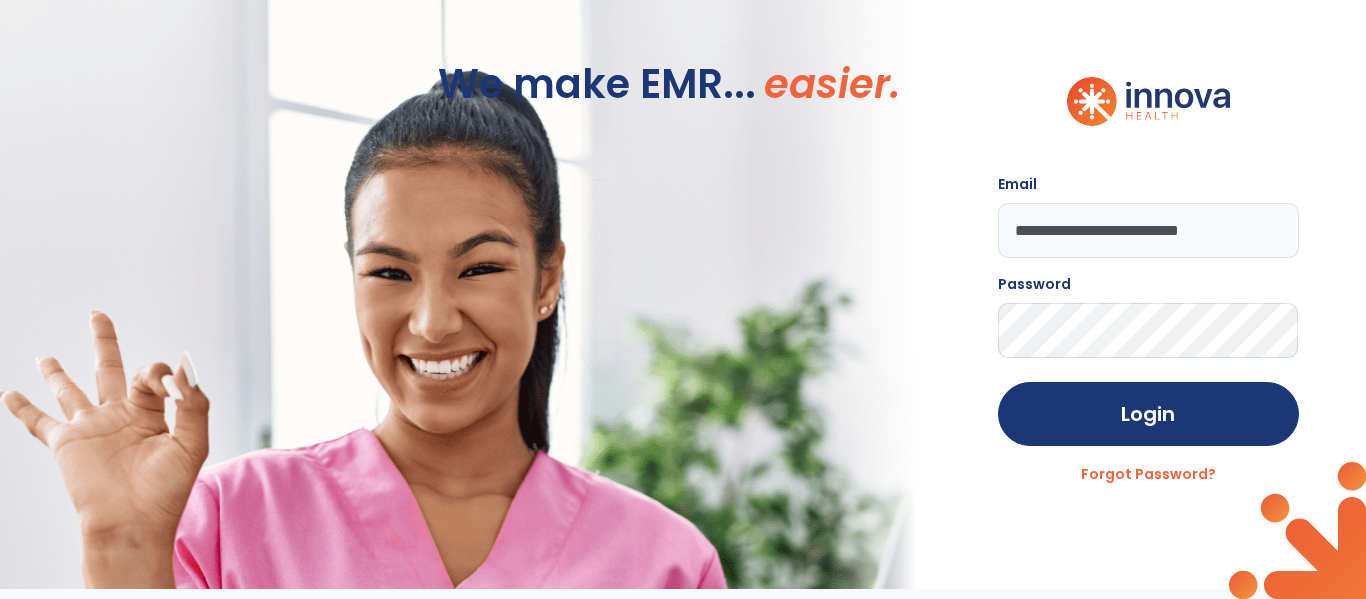 click on "Login" 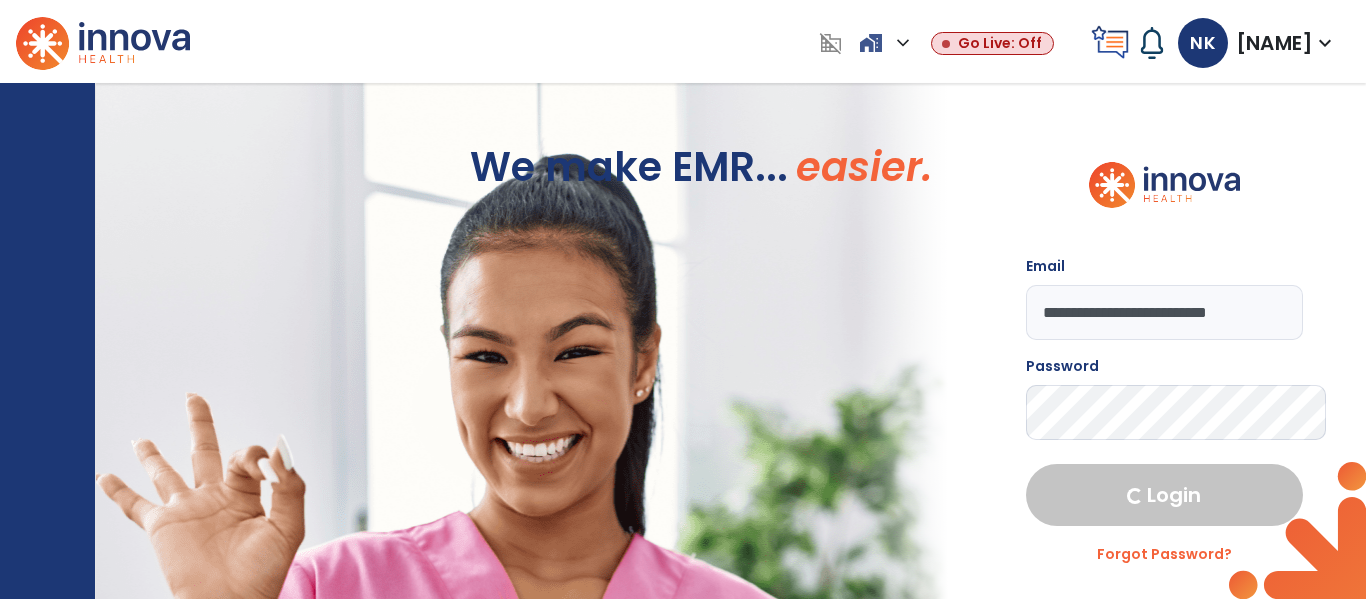 select on "****" 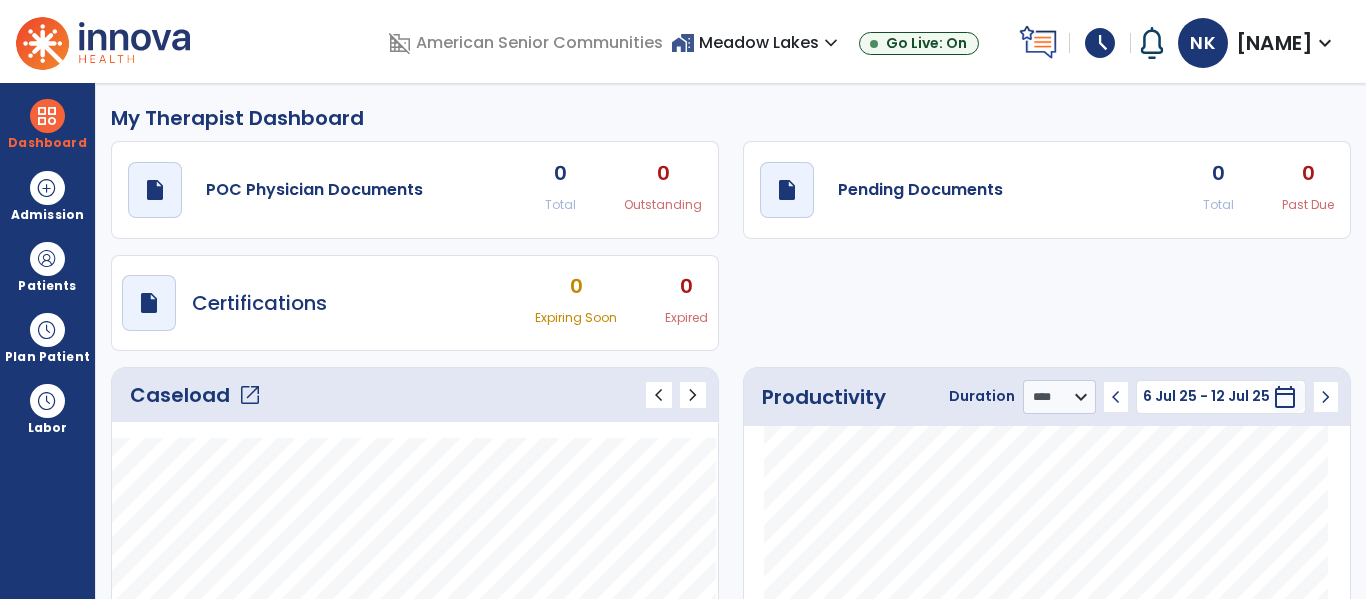 click on "open_in_new" 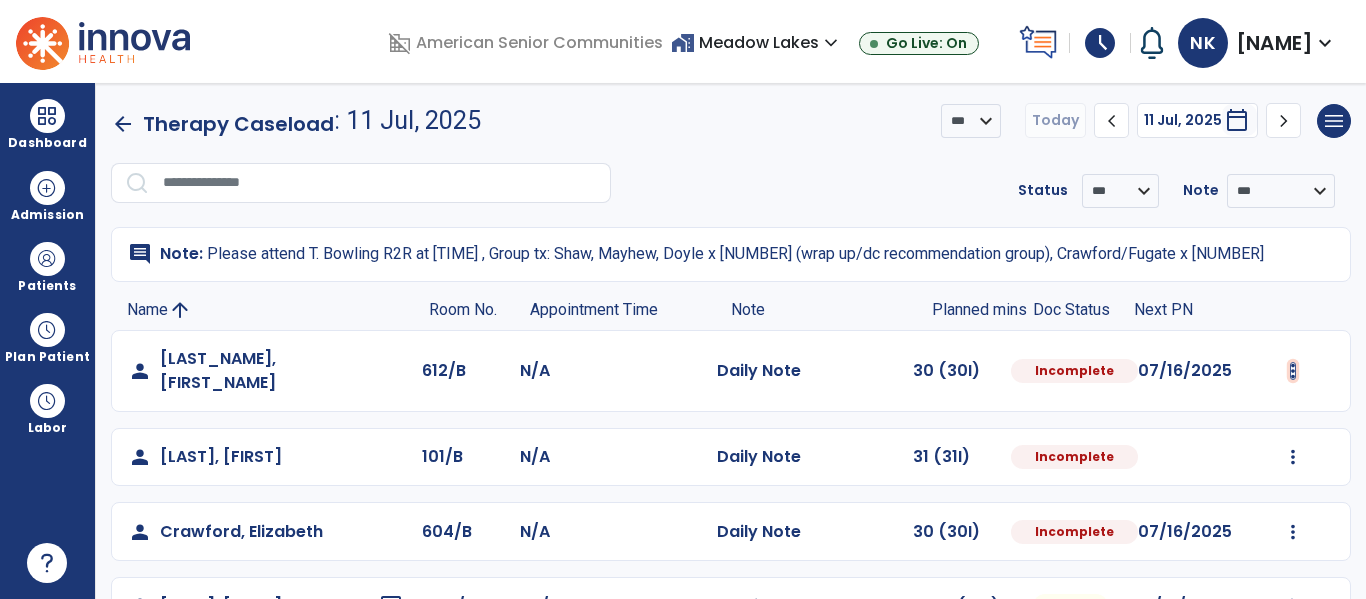 click at bounding box center (1293, 371) 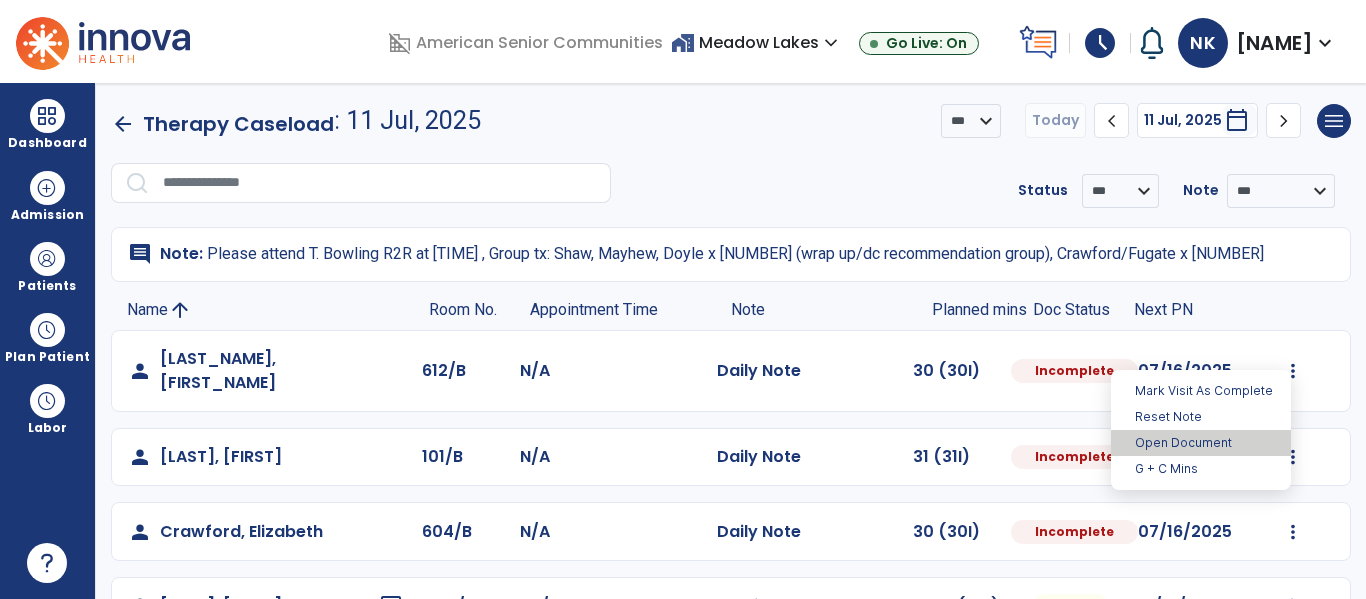 click on "Open Document" at bounding box center (1201, 443) 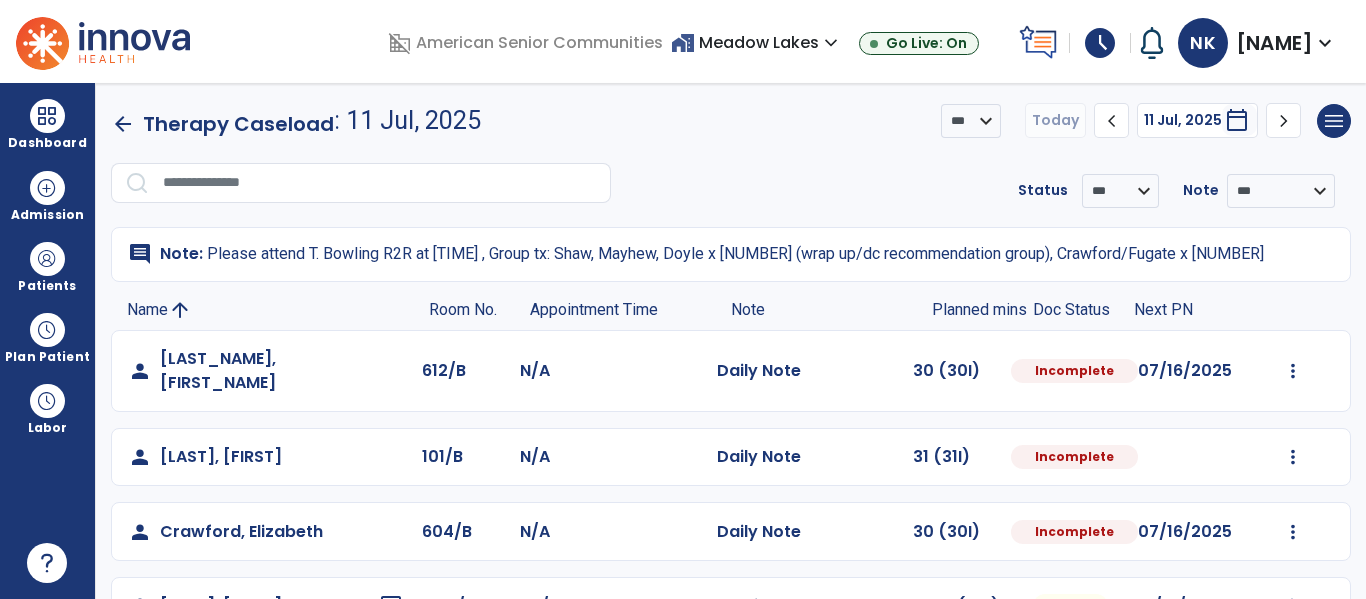 select on "*" 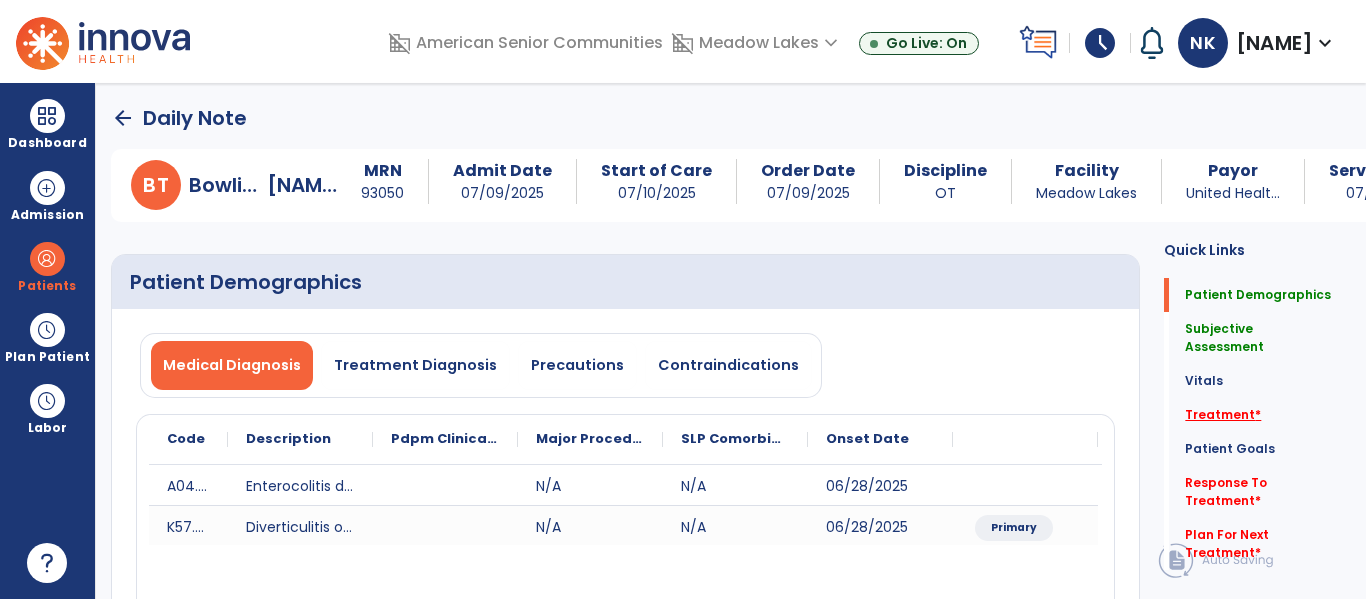 click on "Treatment   *" 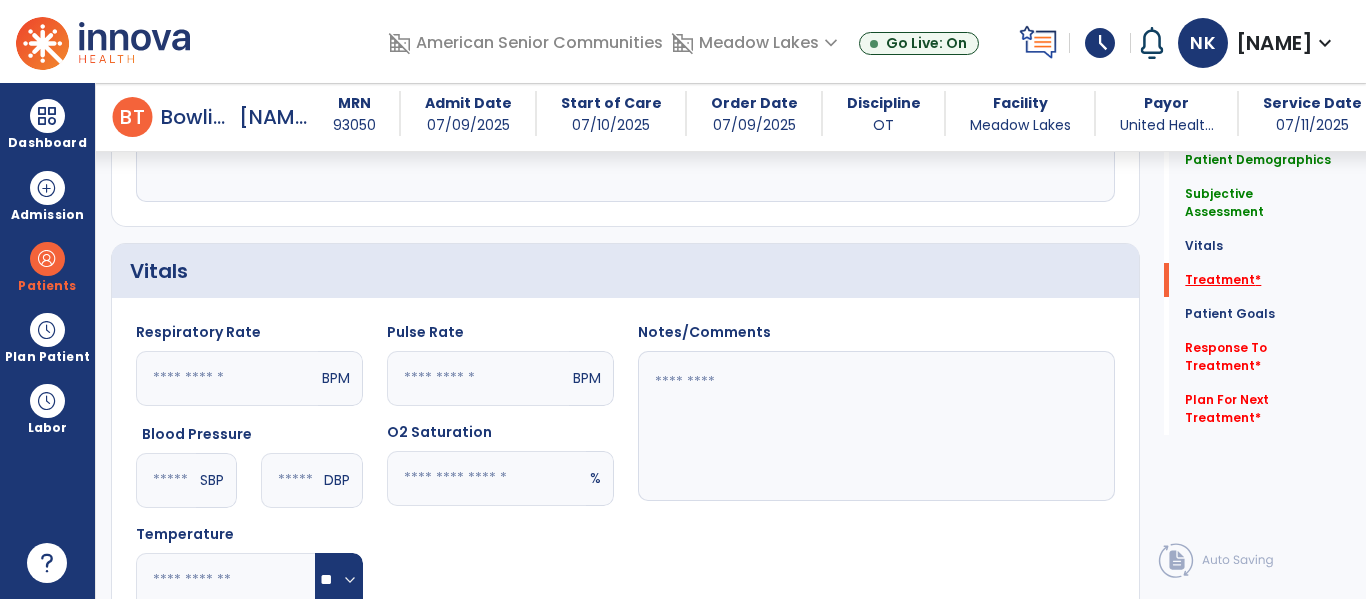 scroll, scrollTop: 1165, scrollLeft: 0, axis: vertical 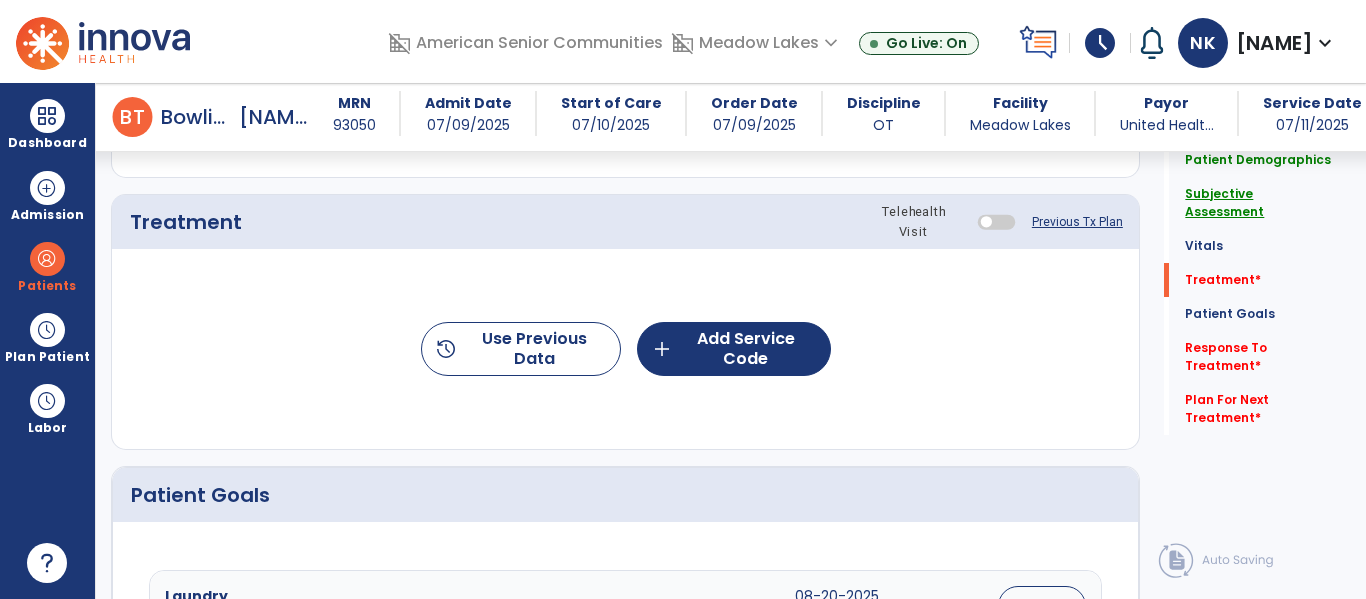 click on "Subjective Assessment" 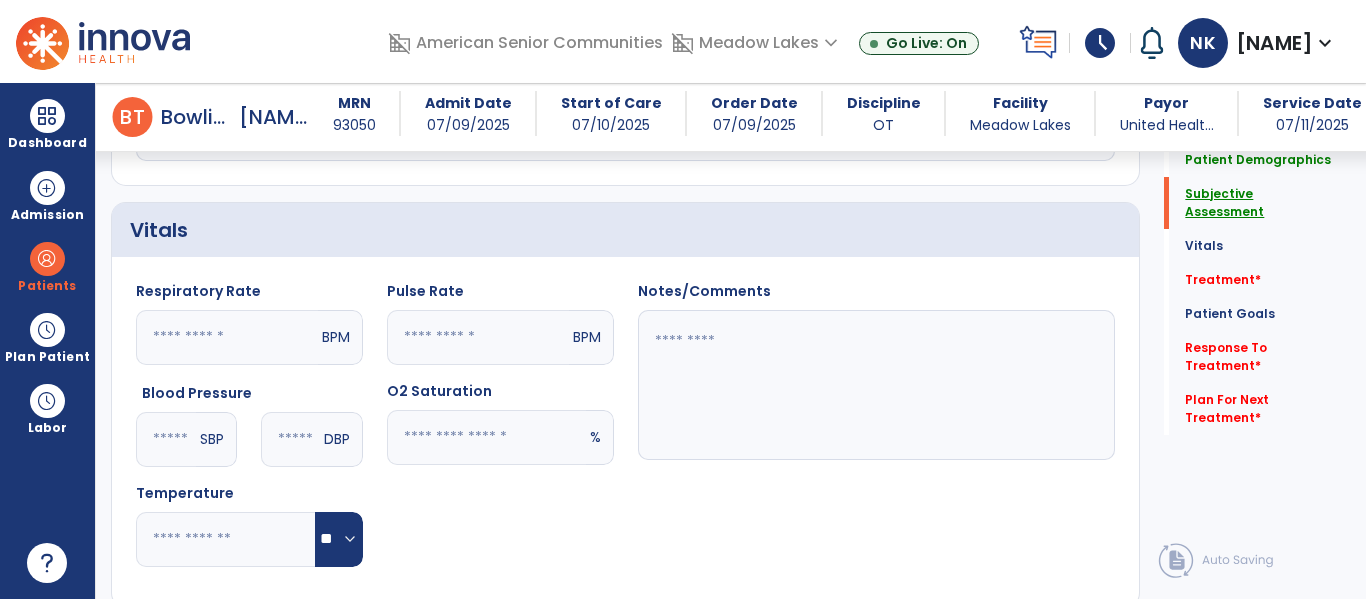 scroll, scrollTop: 438, scrollLeft: 0, axis: vertical 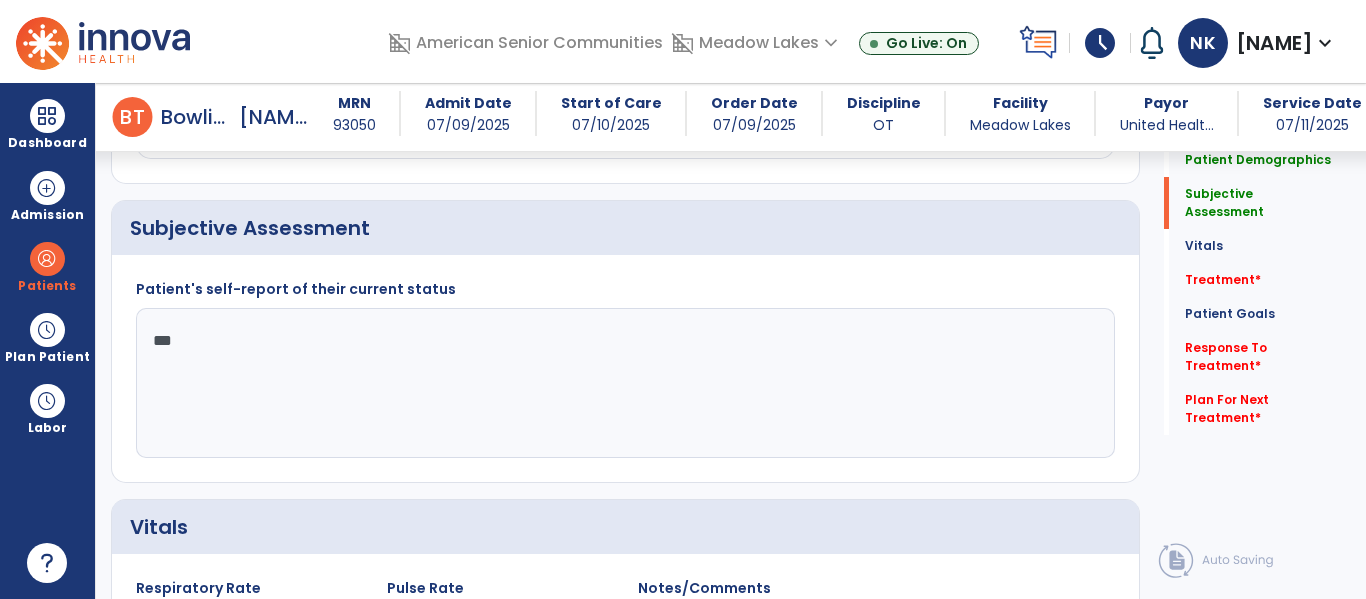 click on "**" 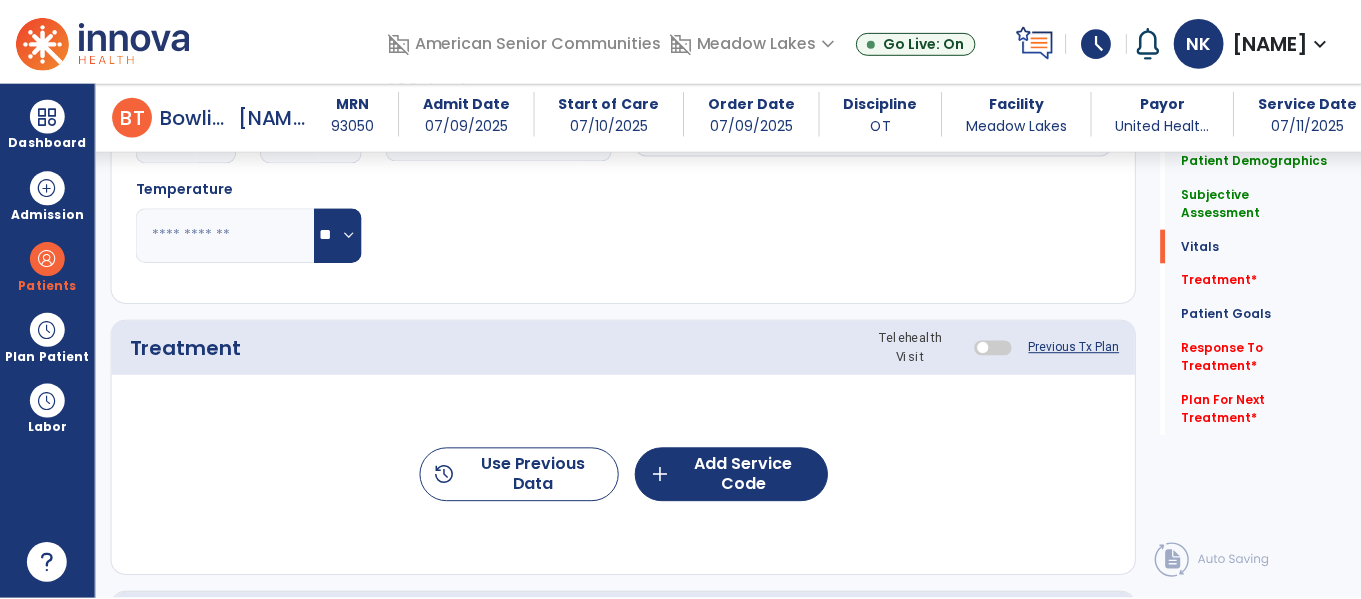 scroll, scrollTop: 1071, scrollLeft: 0, axis: vertical 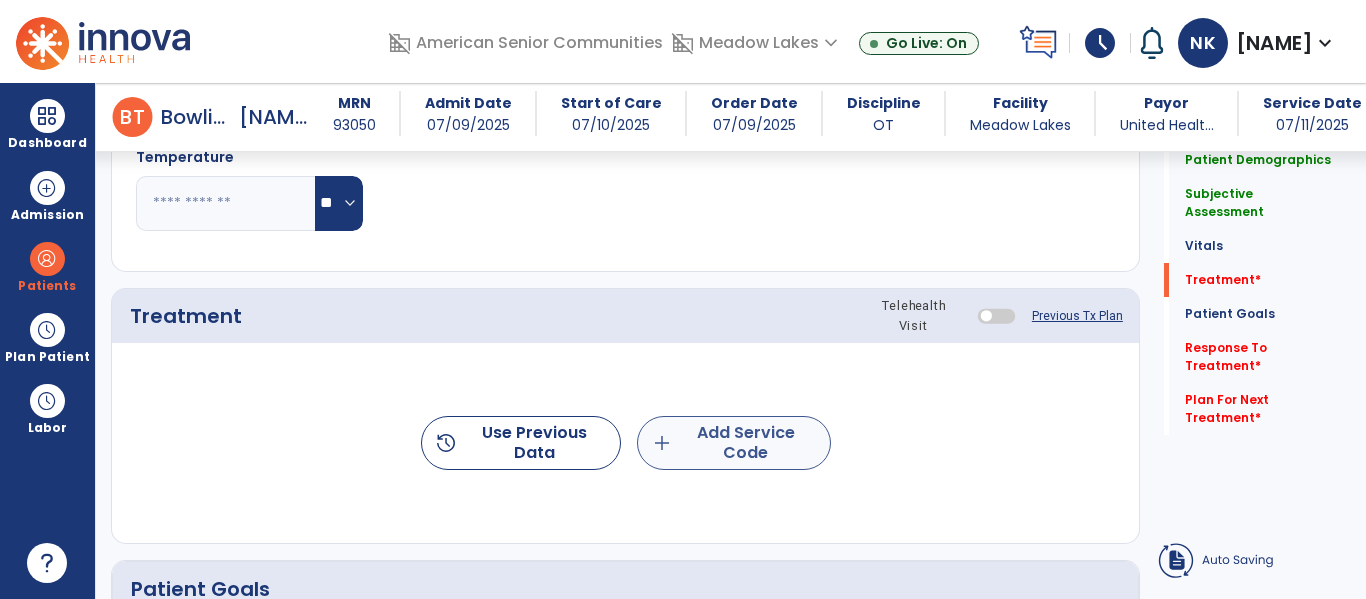 type on "**********" 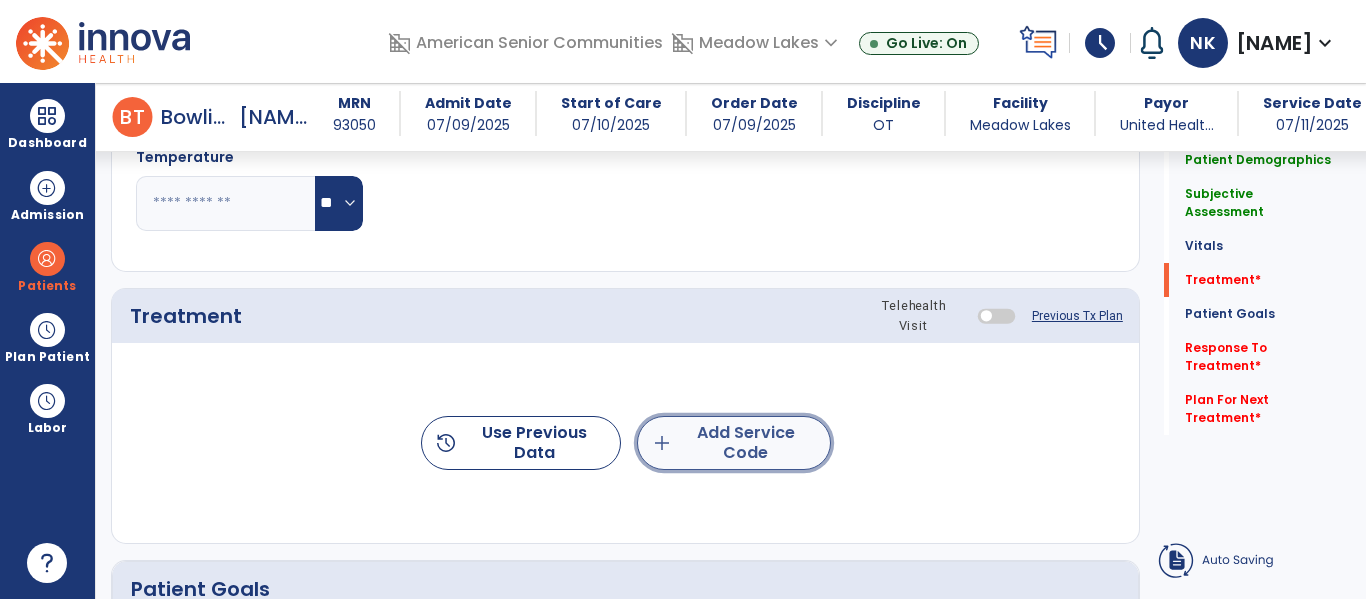 click on "add  Add Service Code" 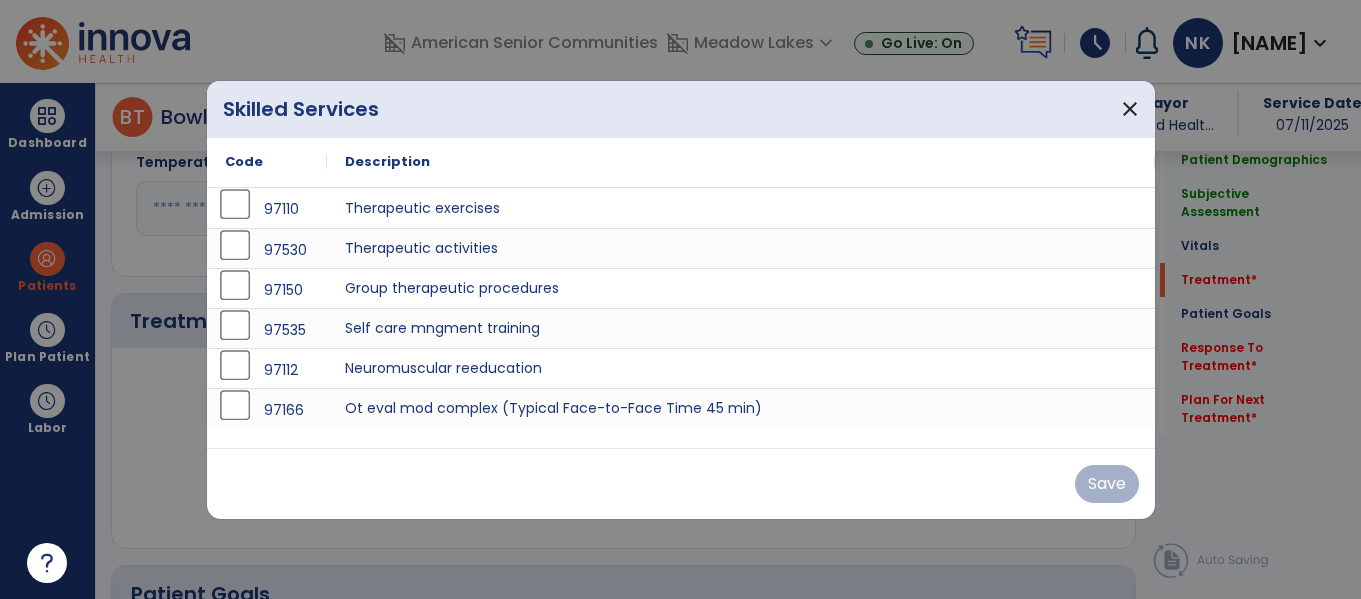 scroll, scrollTop: 1071, scrollLeft: 0, axis: vertical 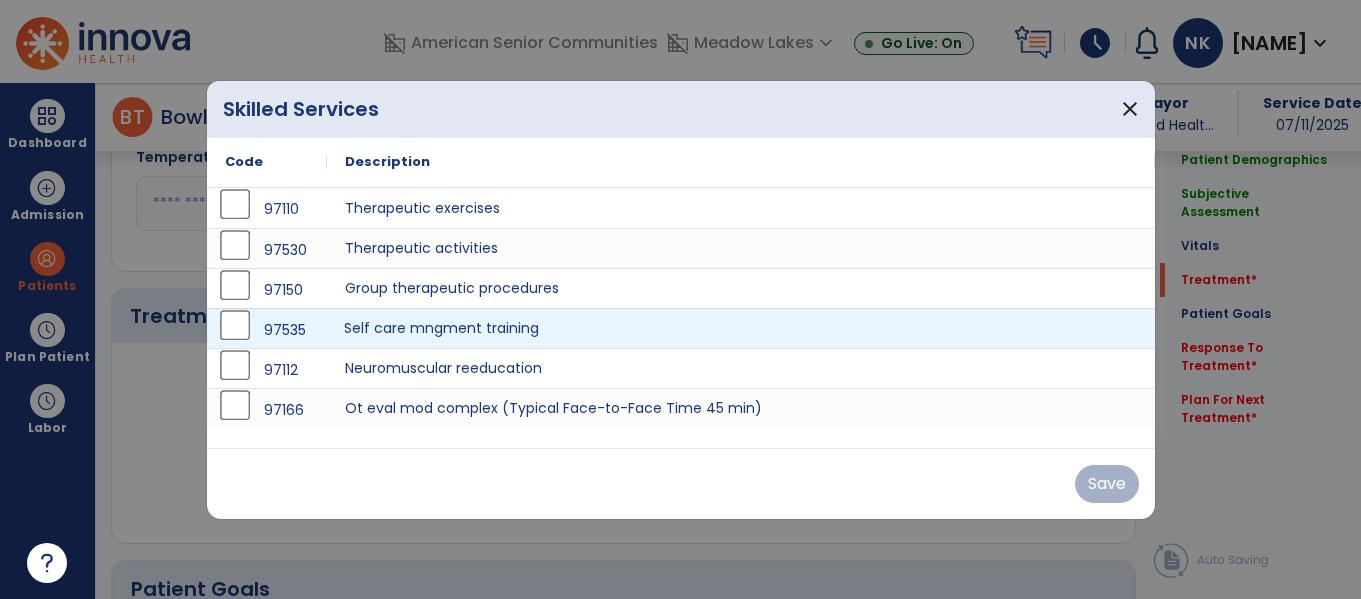 click on "Self care mngment training" at bounding box center [741, 328] 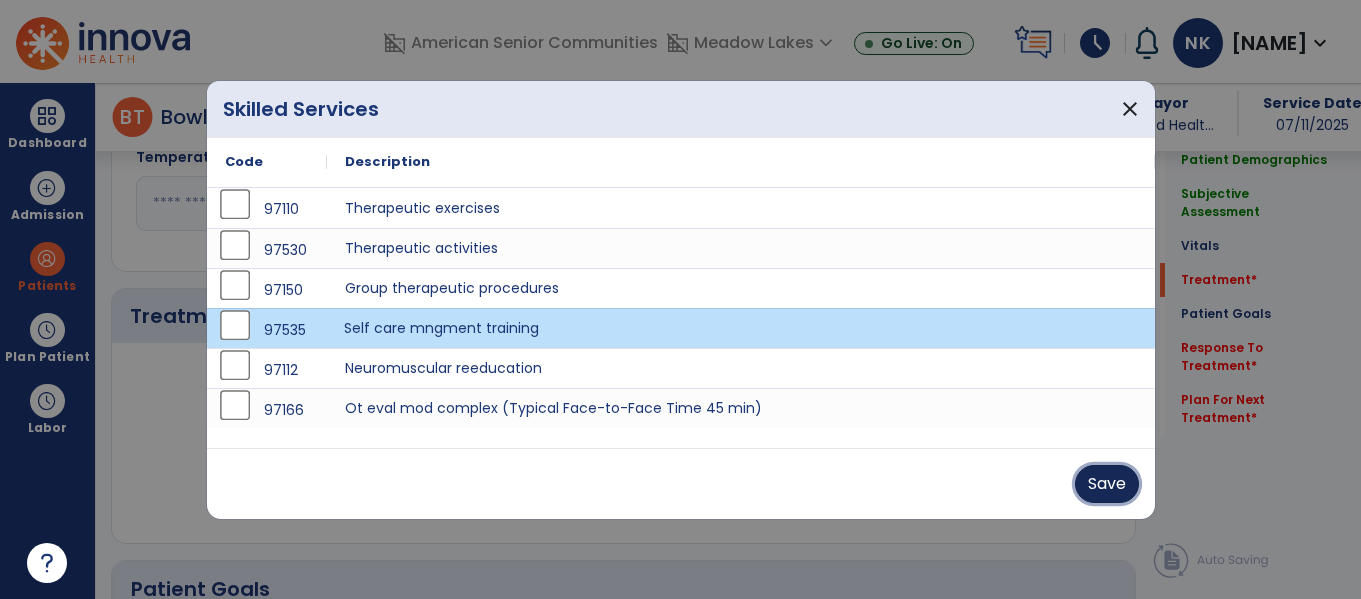 click on "Save" at bounding box center [1107, 484] 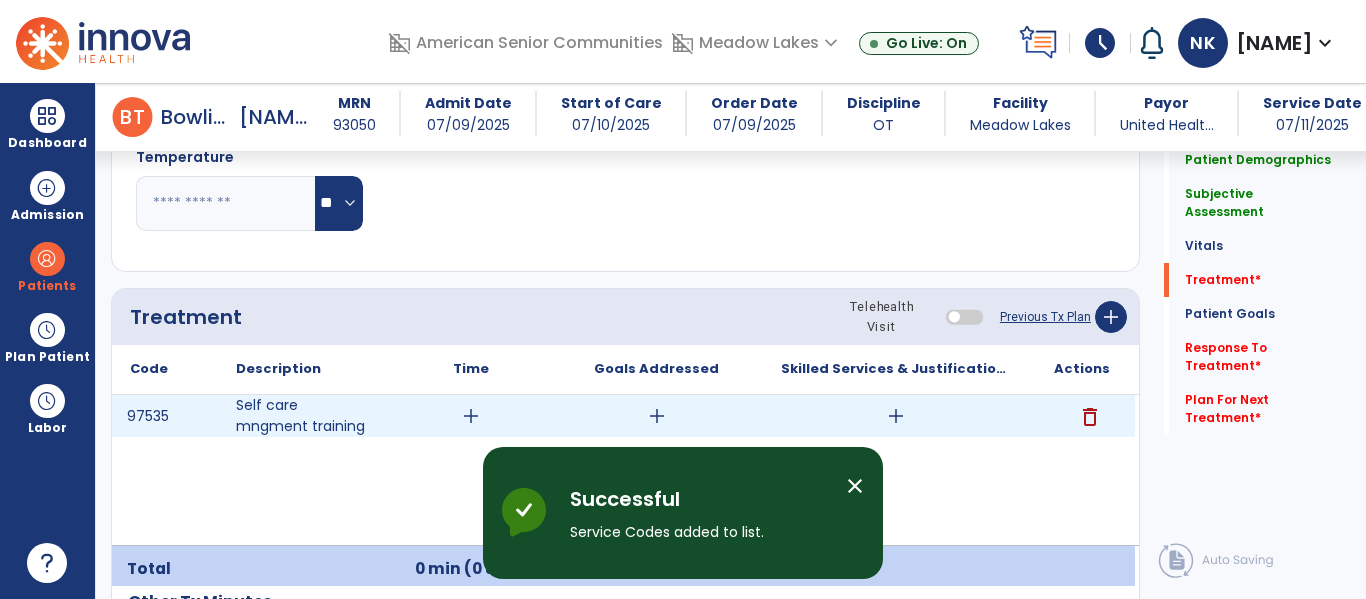 click on "add" at bounding box center (896, 416) 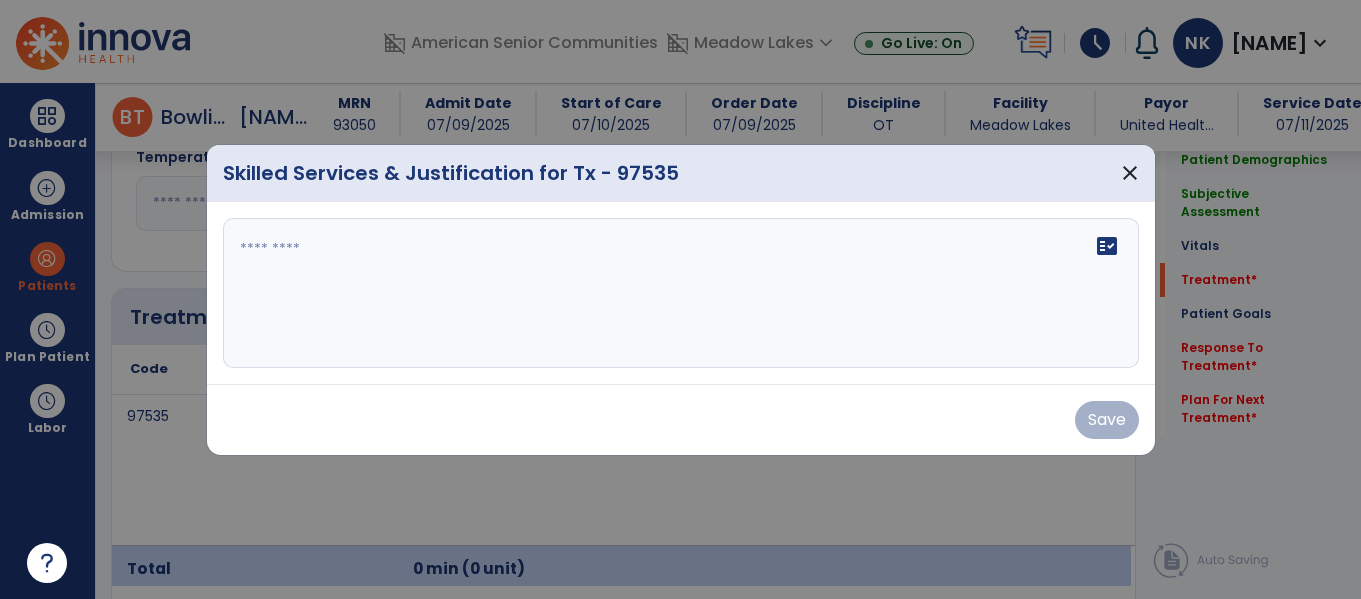 scroll, scrollTop: 1071, scrollLeft: 0, axis: vertical 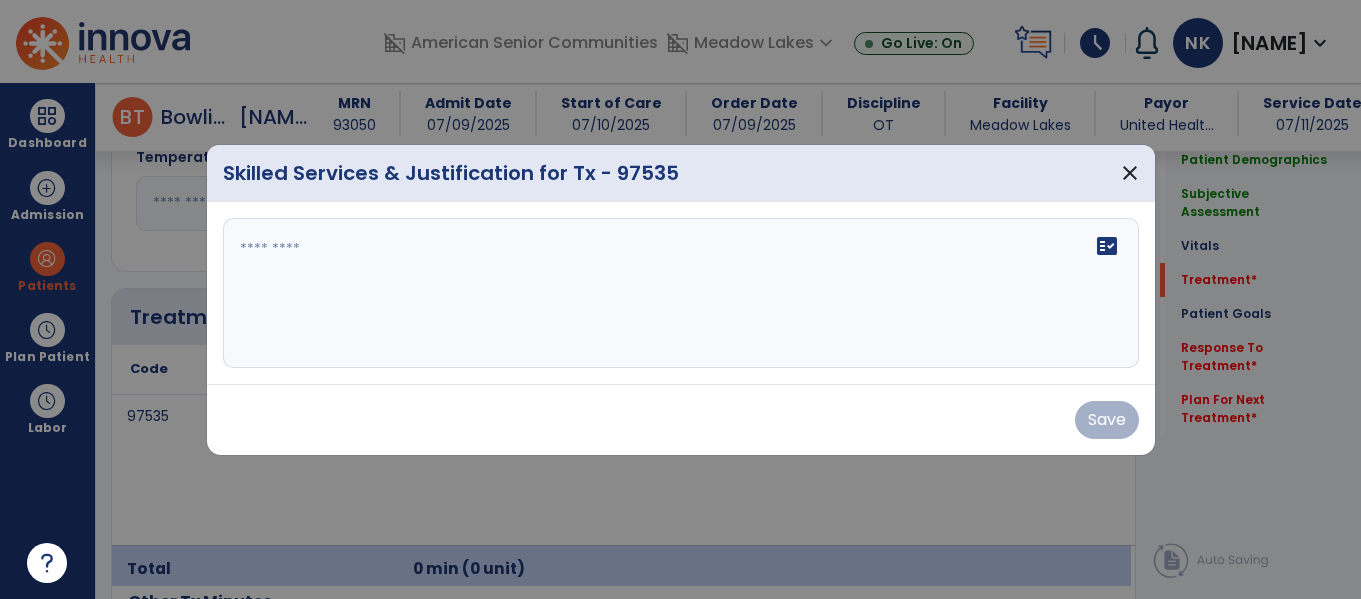 click on "fact_check" at bounding box center [681, 293] 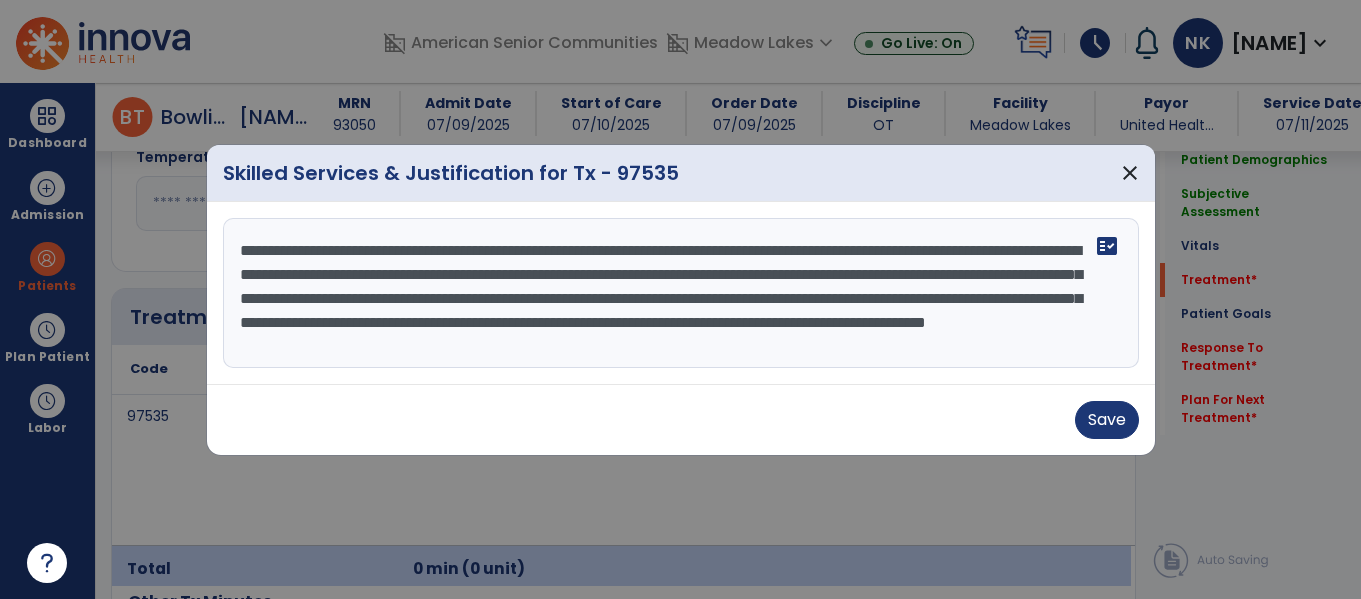 scroll, scrollTop: 16, scrollLeft: 0, axis: vertical 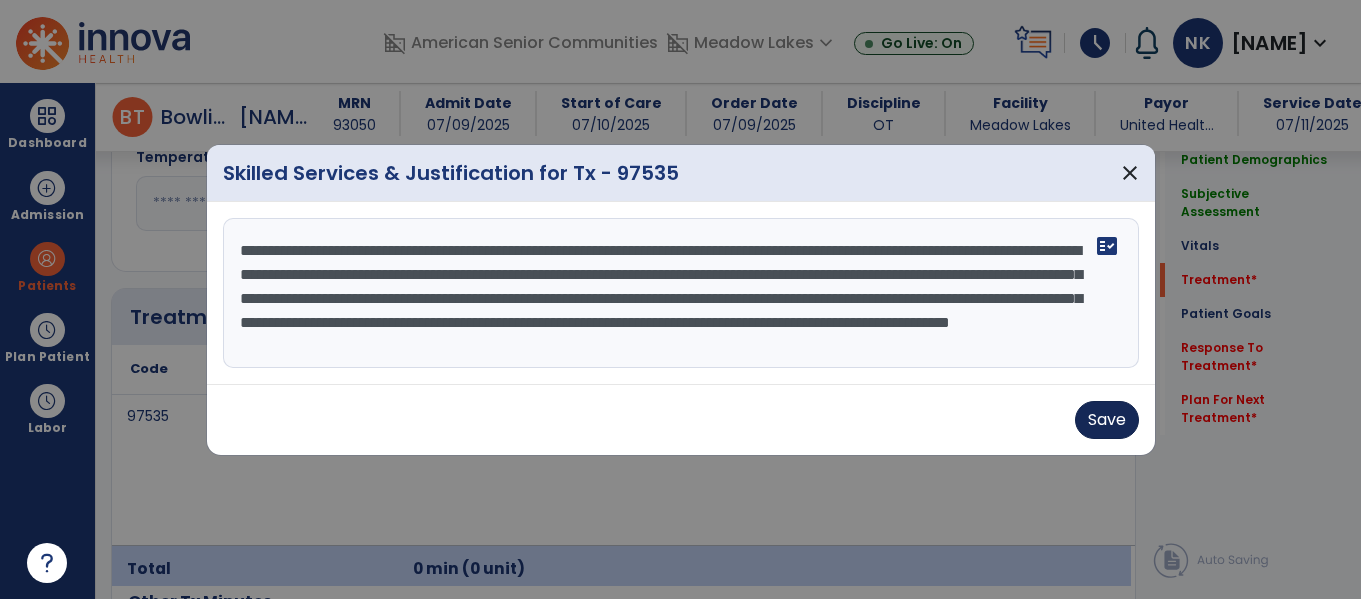 type on "**********" 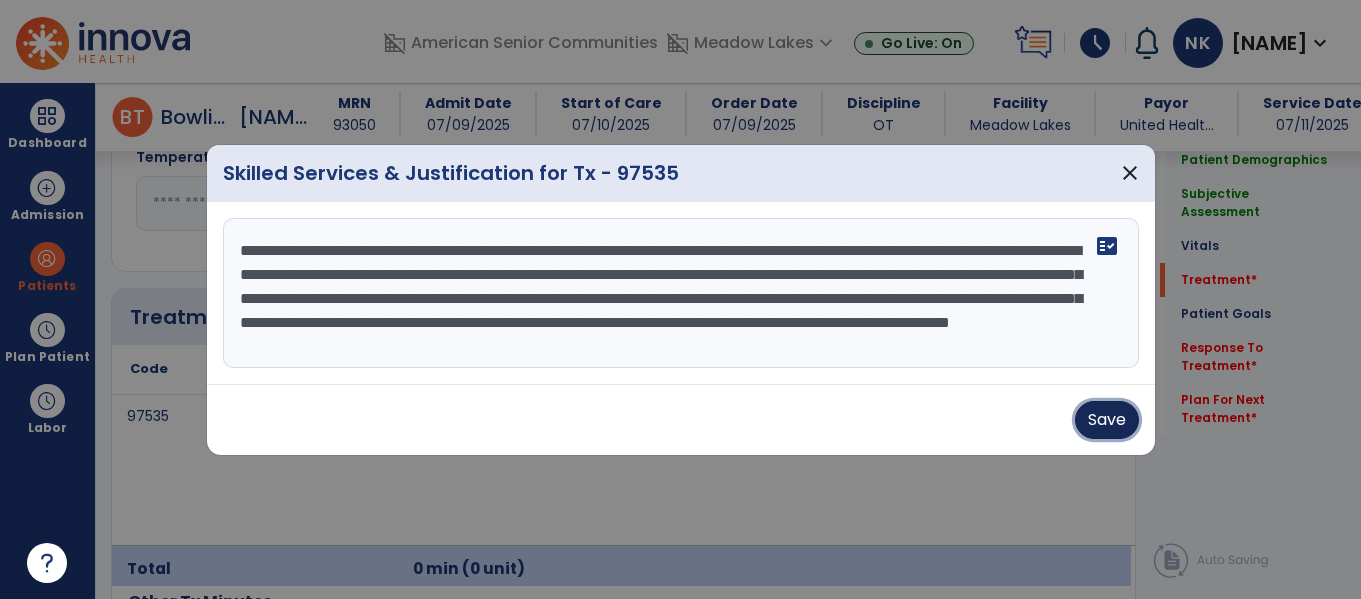 click on "Save" at bounding box center [1107, 420] 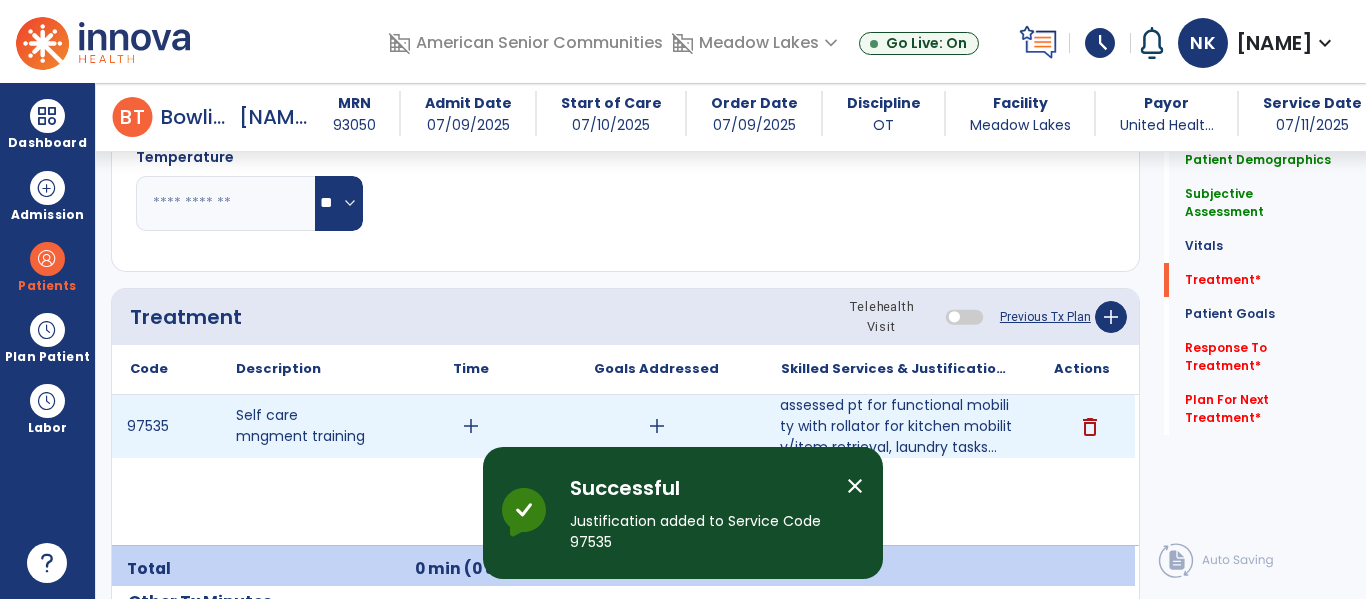 click on "add" at bounding box center (471, 426) 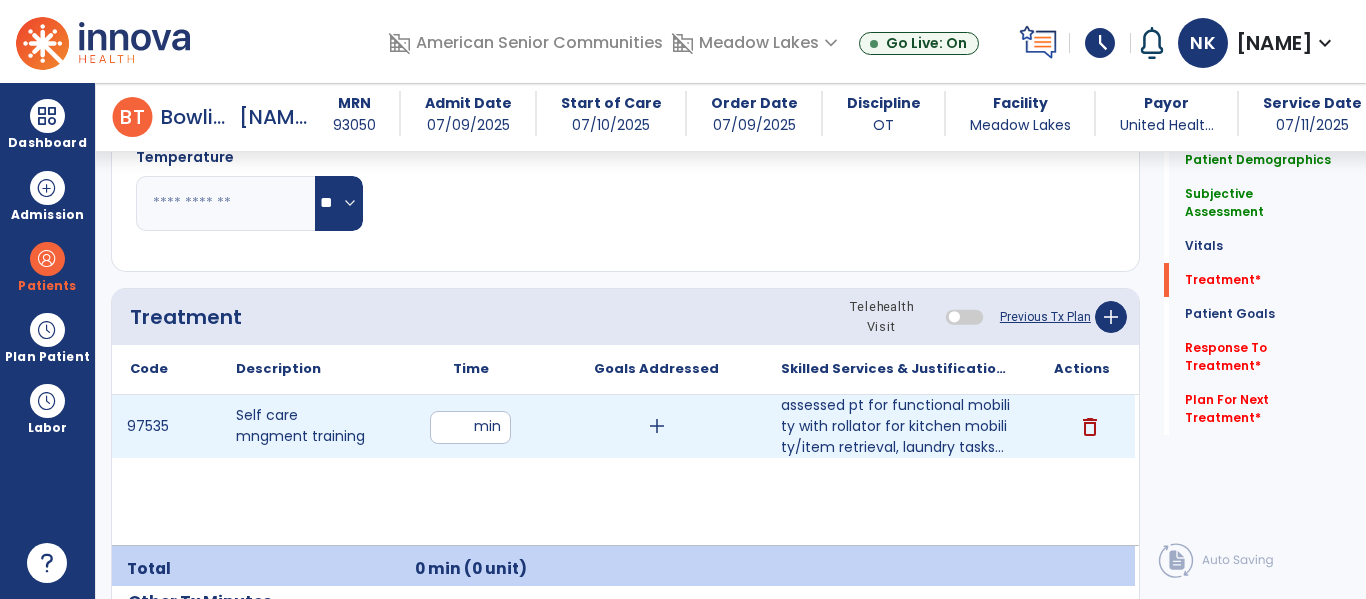 type on "**" 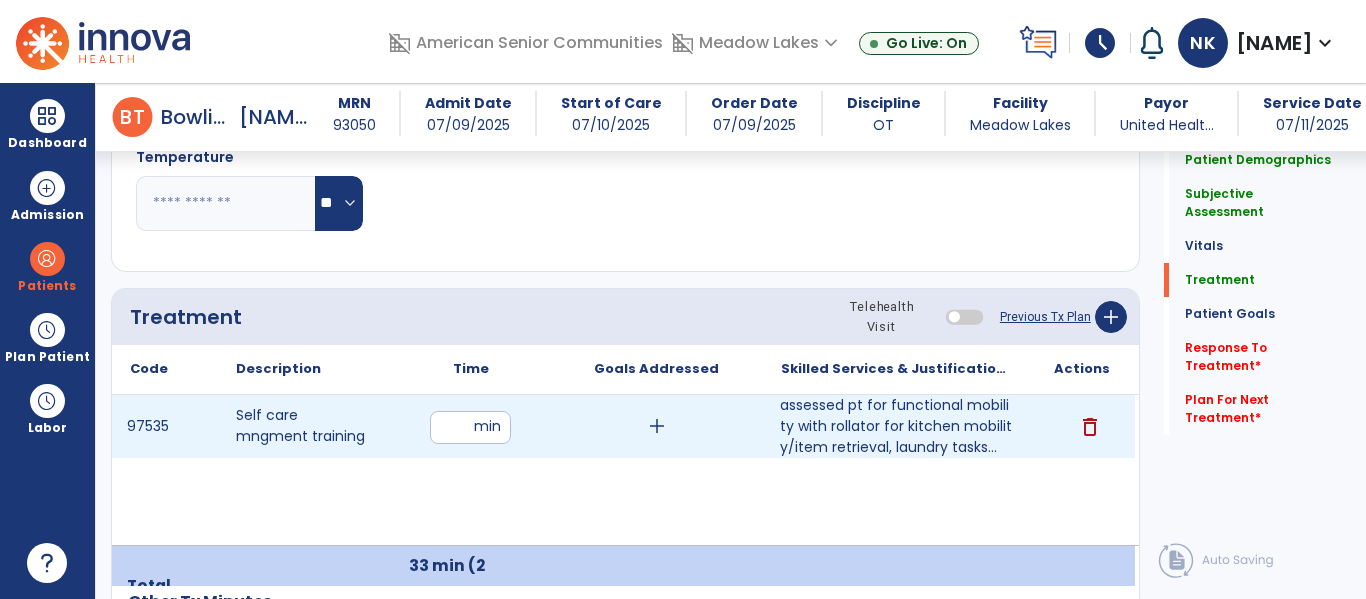 click on "**" at bounding box center [470, 427] 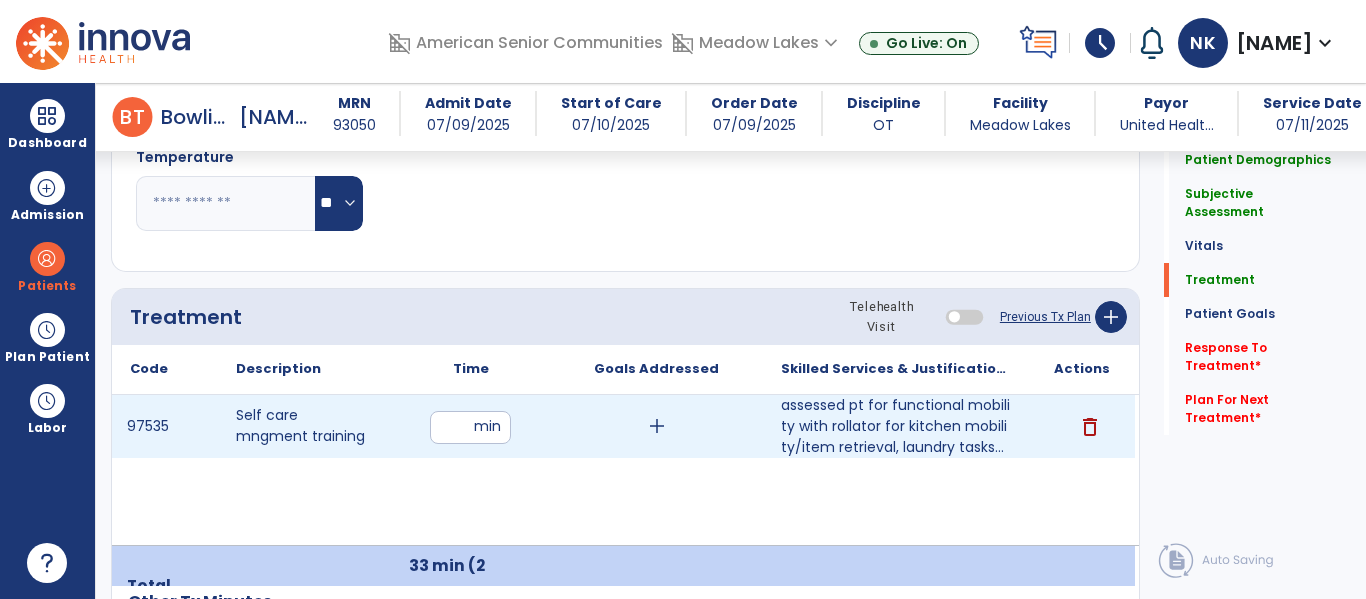 type on "*" 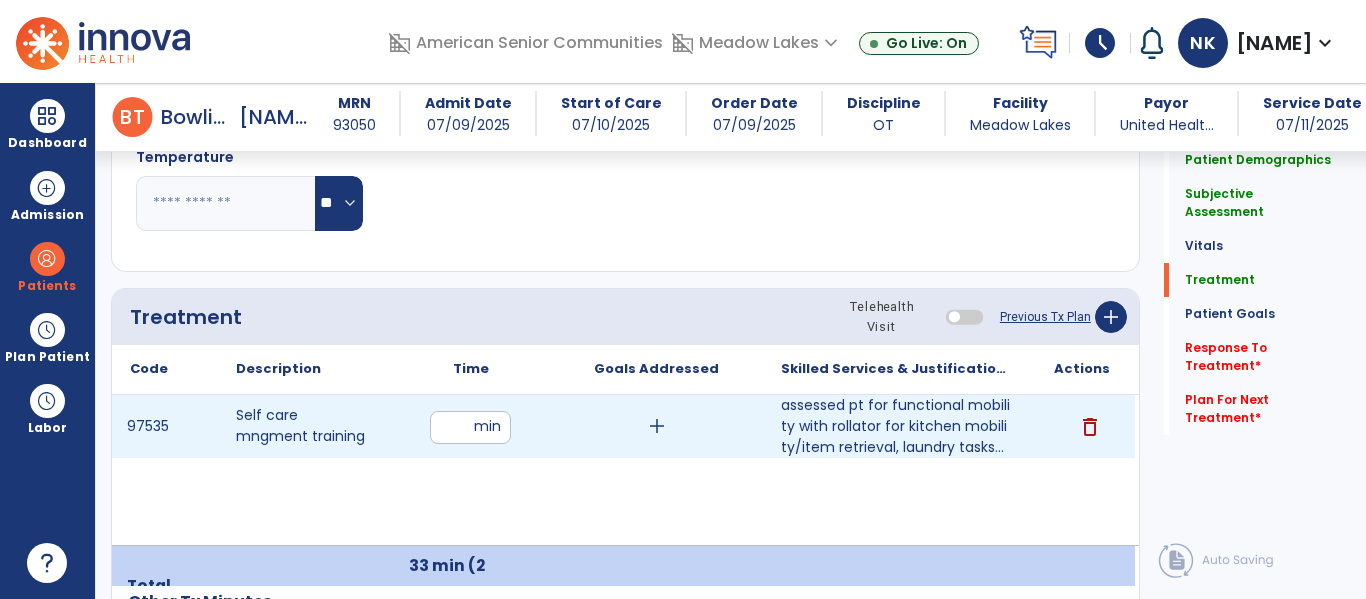 type on "*" 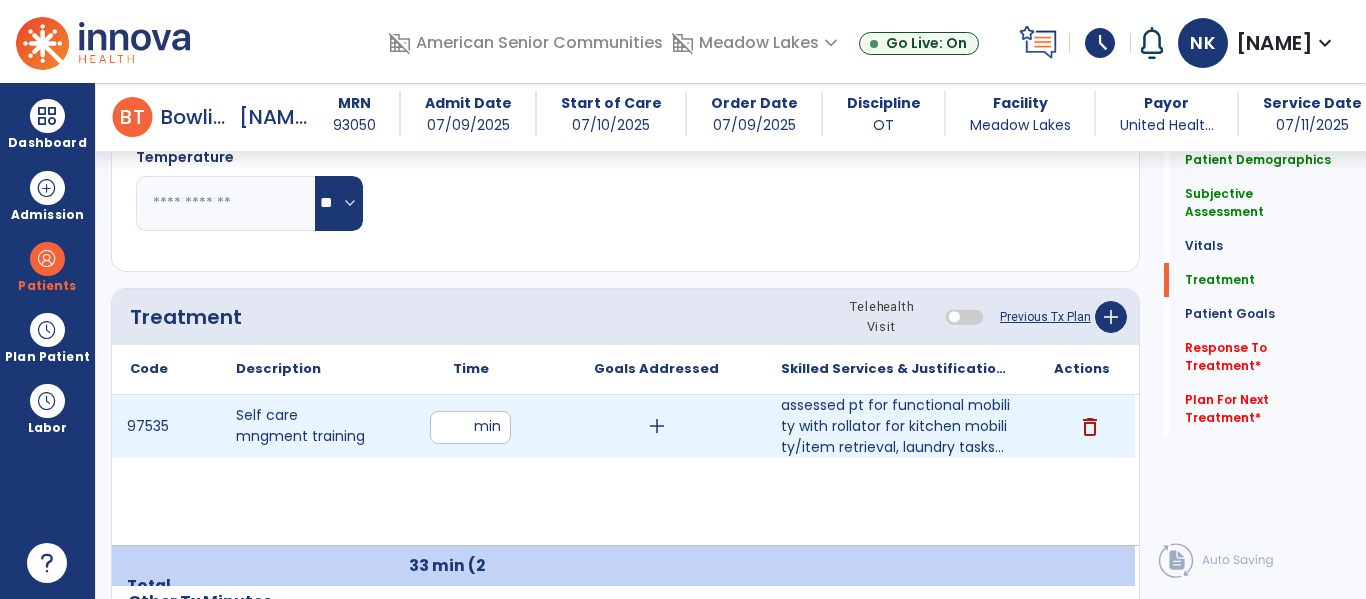 type on "**" 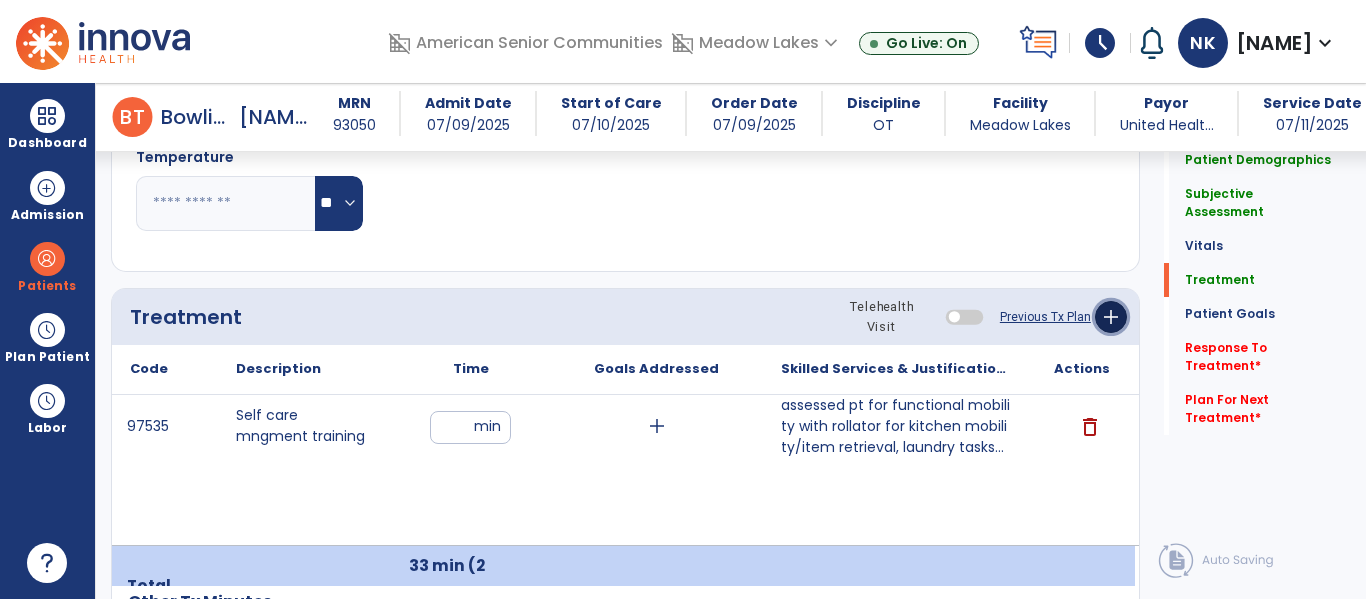 click on "add" 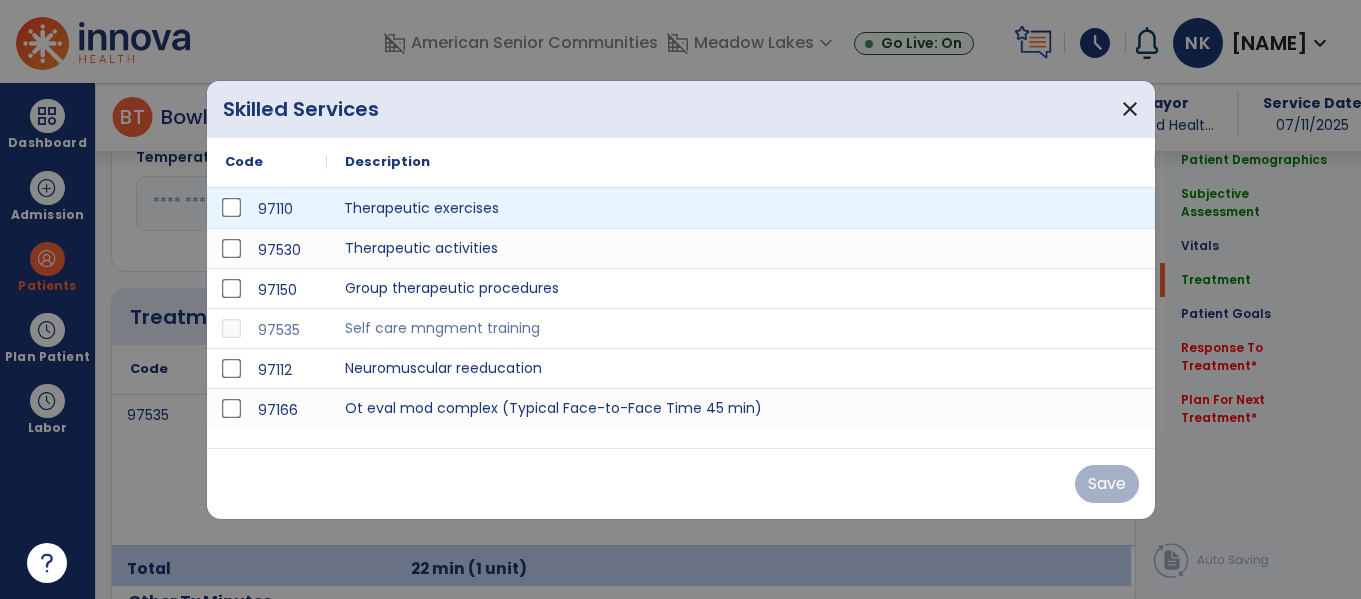 click on "Therapeutic exercises" at bounding box center (741, 208) 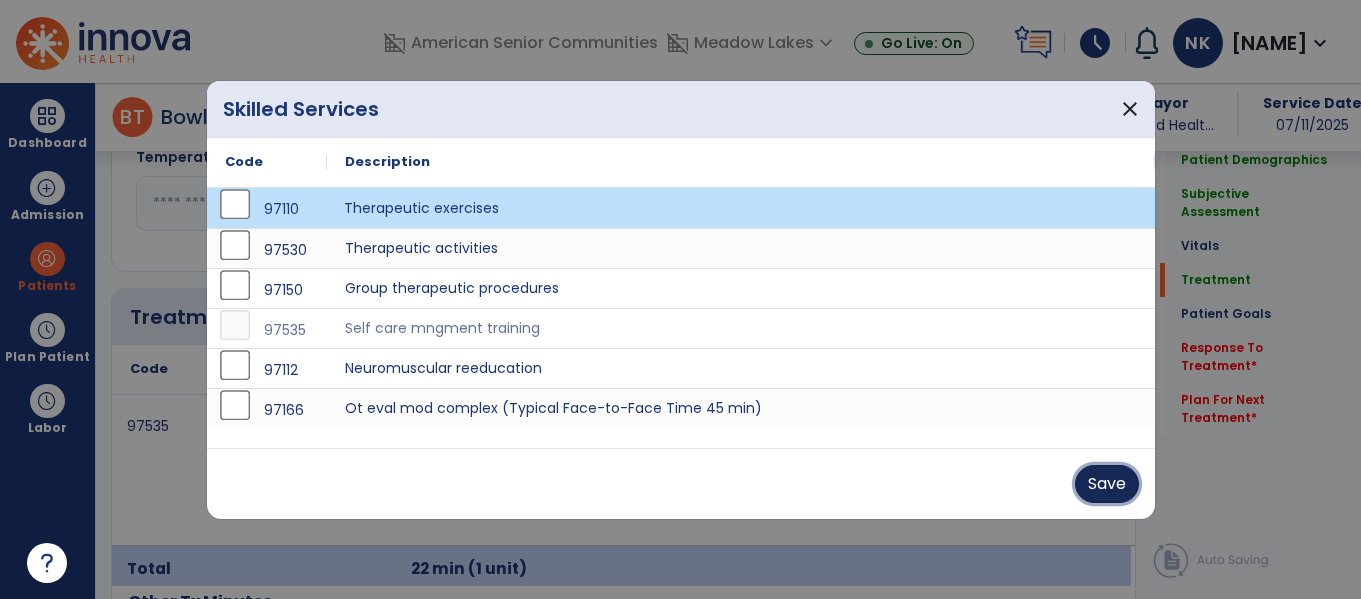 click on "Save" at bounding box center [1107, 484] 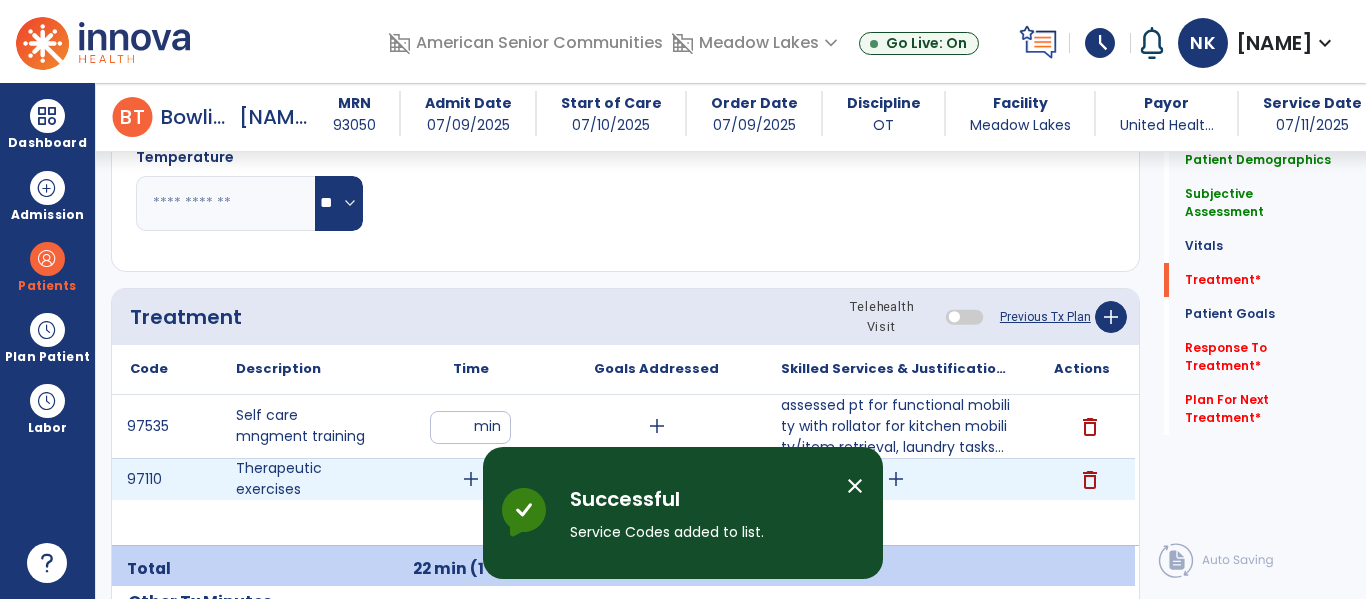 click on "add" at bounding box center [471, 479] 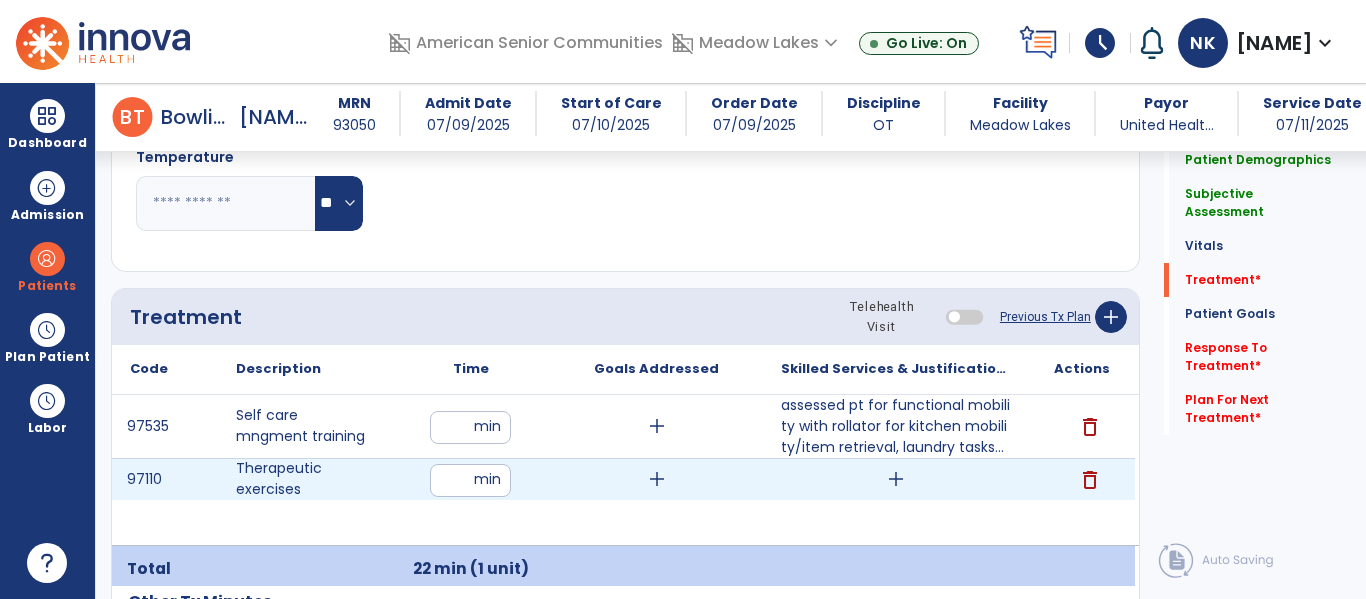 type on "**" 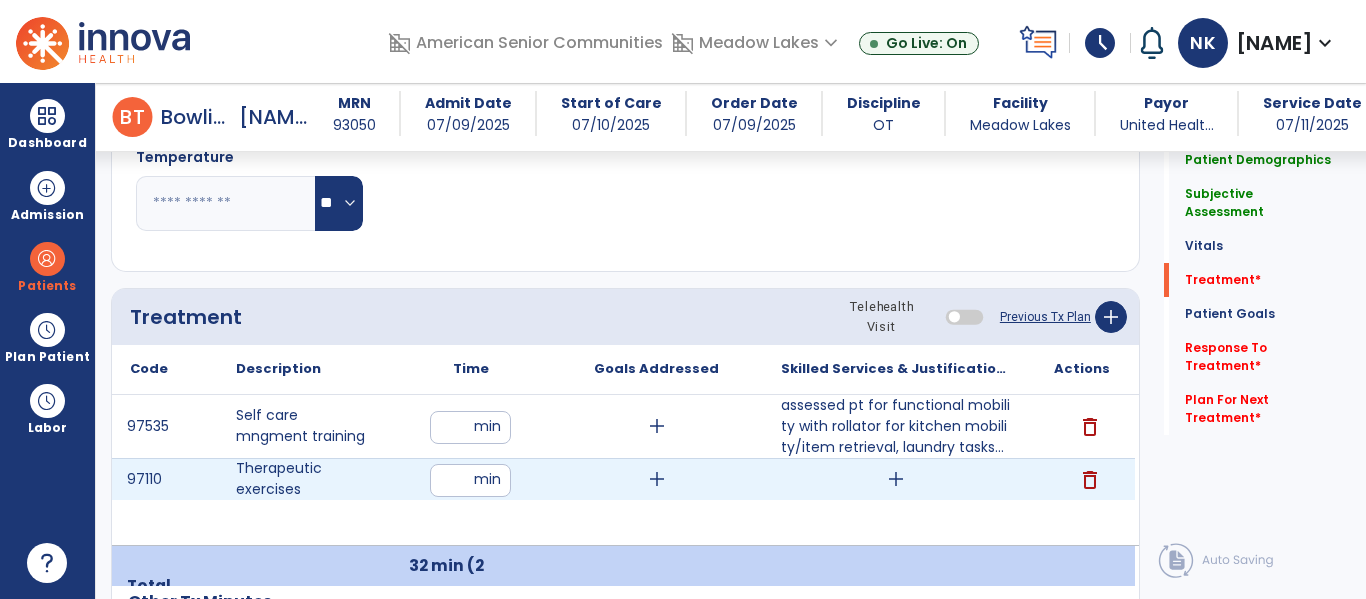 click on "add" at bounding box center (896, 479) 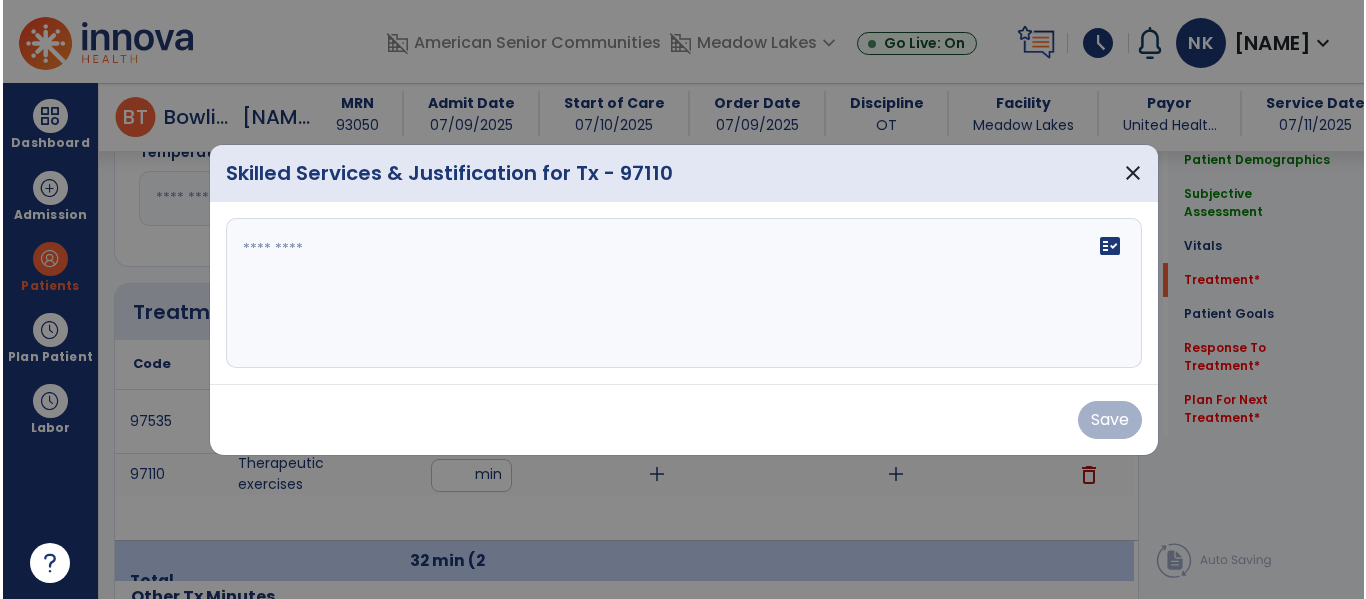 scroll, scrollTop: 1071, scrollLeft: 0, axis: vertical 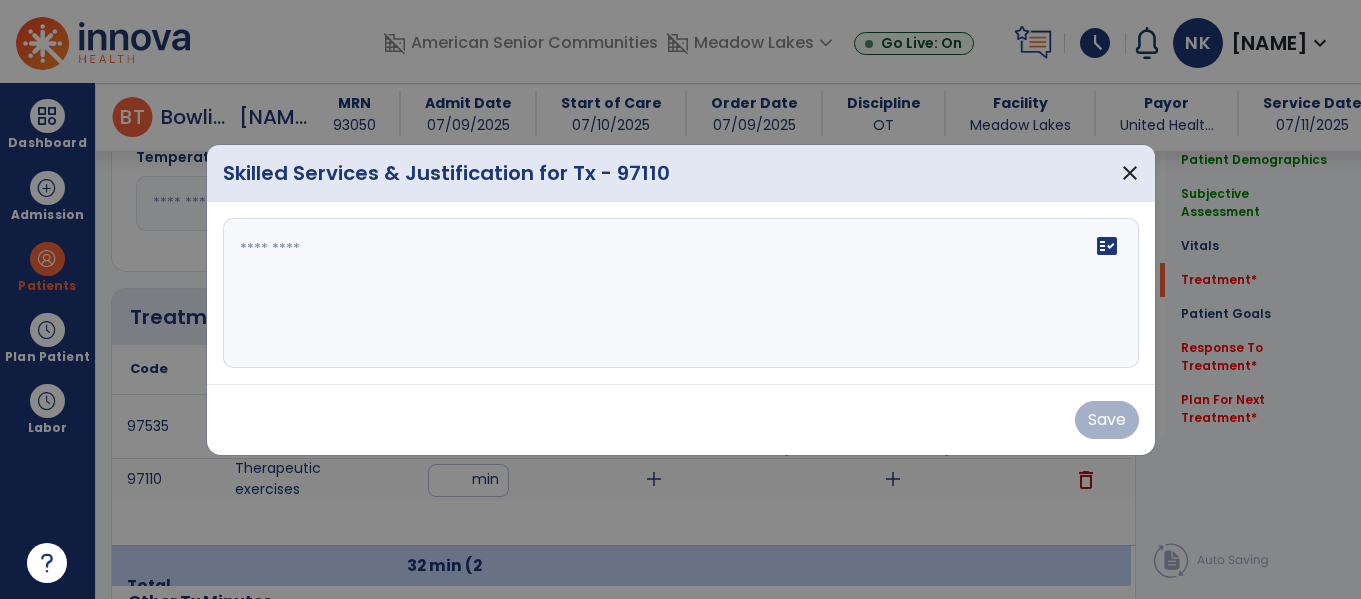 click on "fact_check" at bounding box center (681, 293) 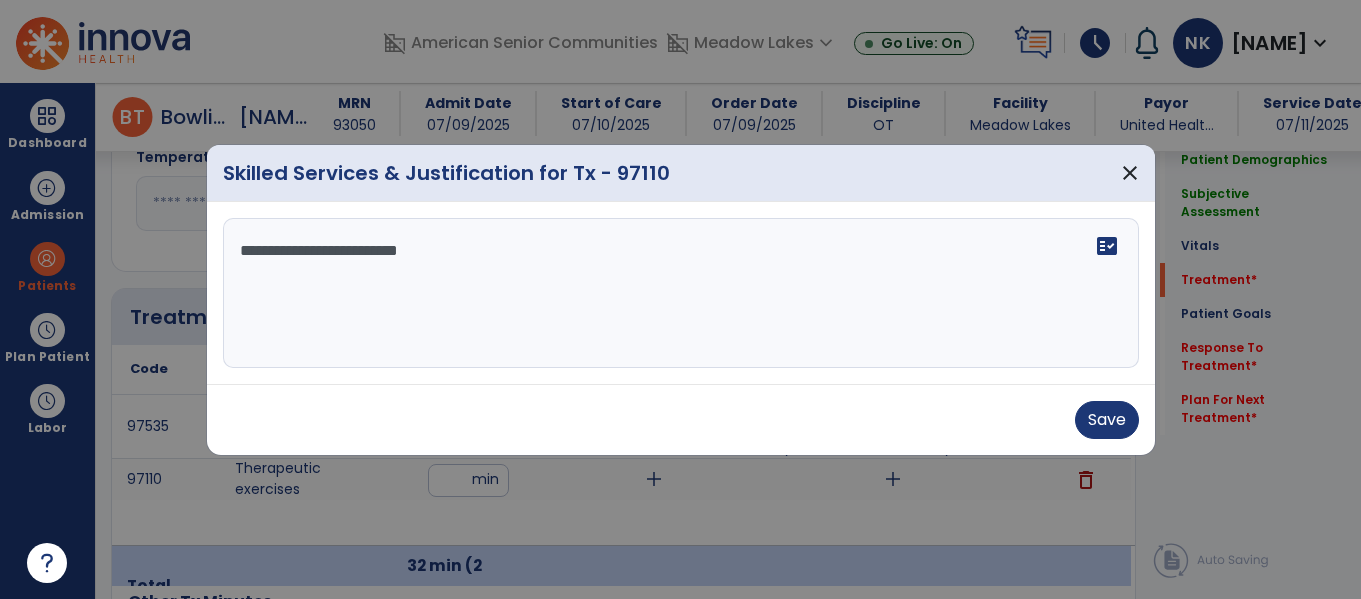 click on "**********" at bounding box center [681, 293] 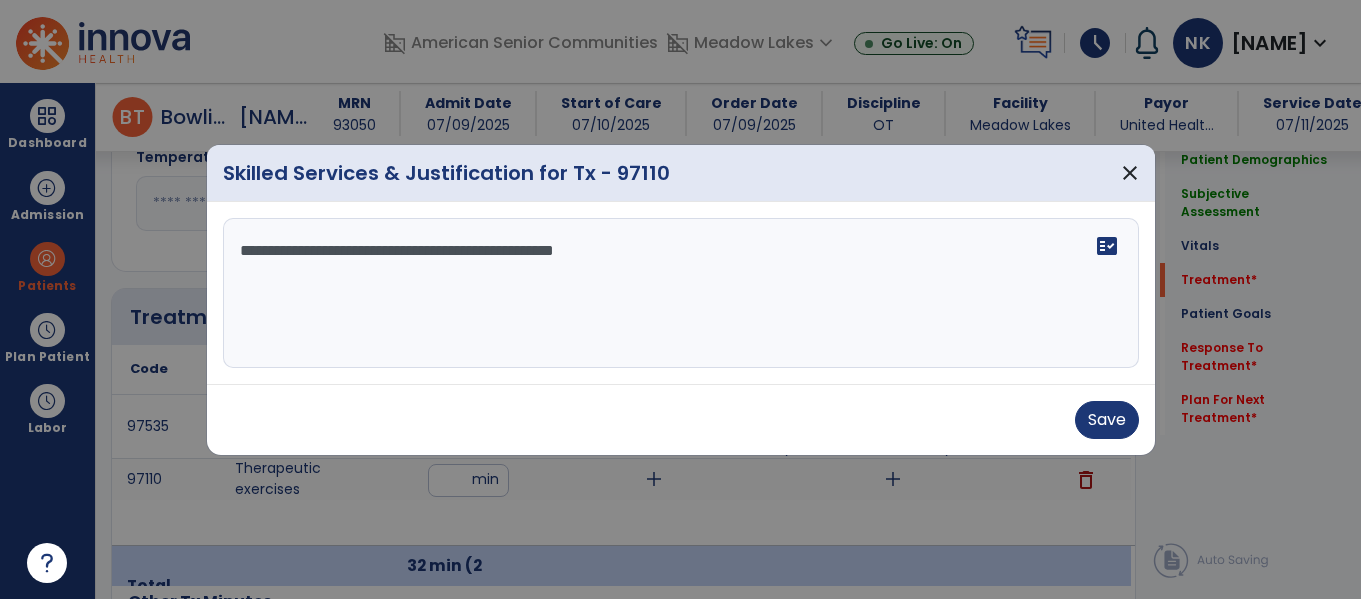 click on "**********" at bounding box center (681, 293) 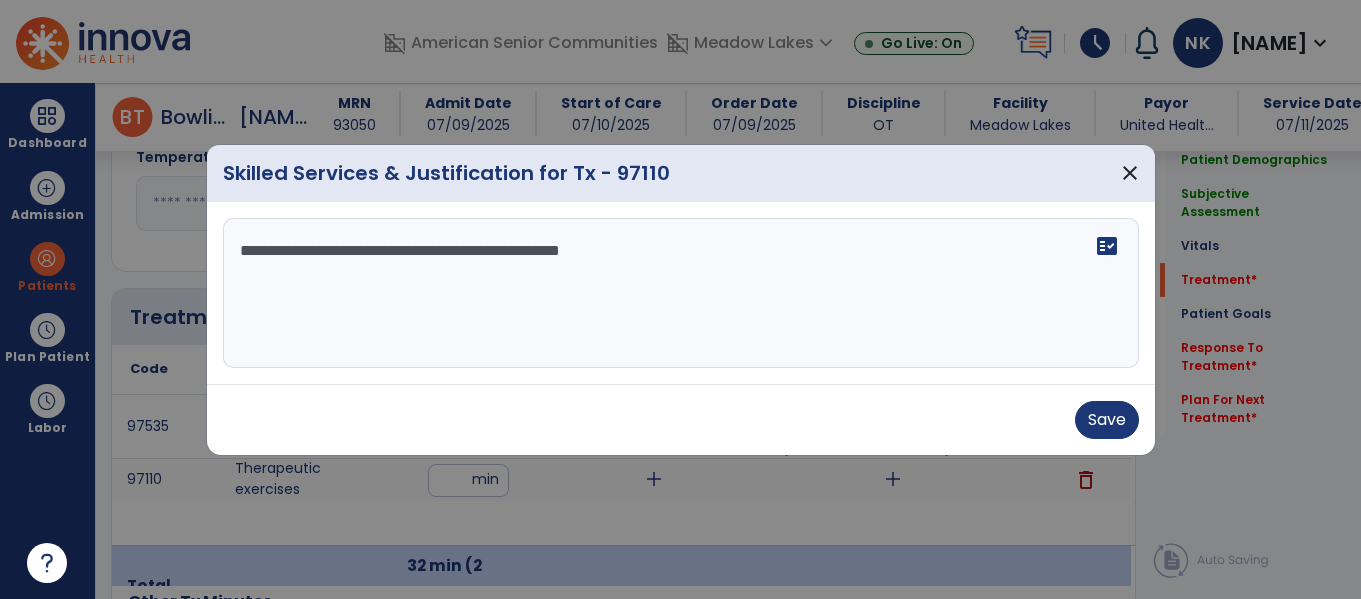 click on "**********" at bounding box center (681, 293) 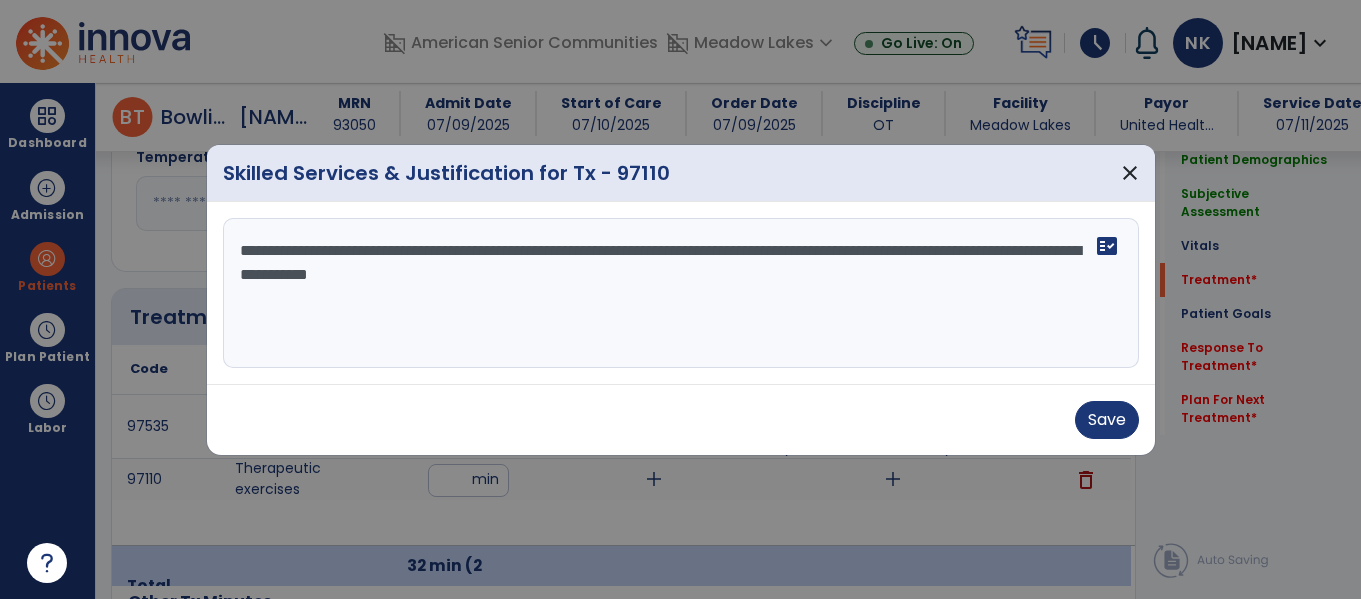 click on "**********" at bounding box center (681, 293) 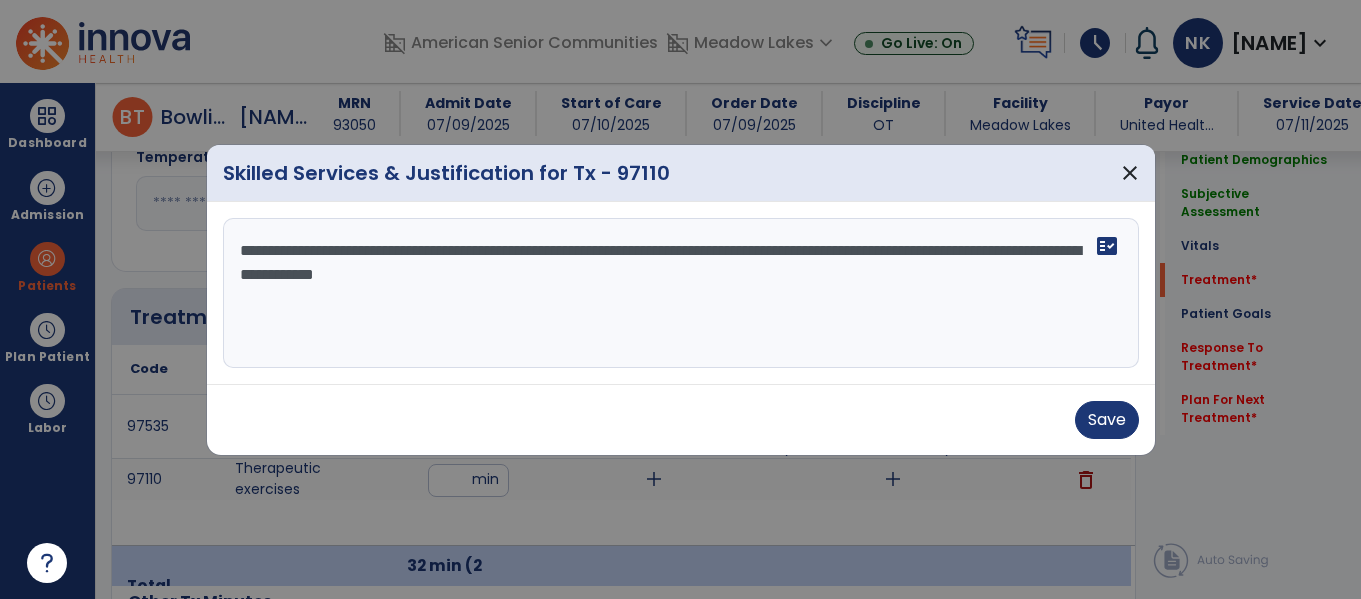 click on "**********" at bounding box center (681, 293) 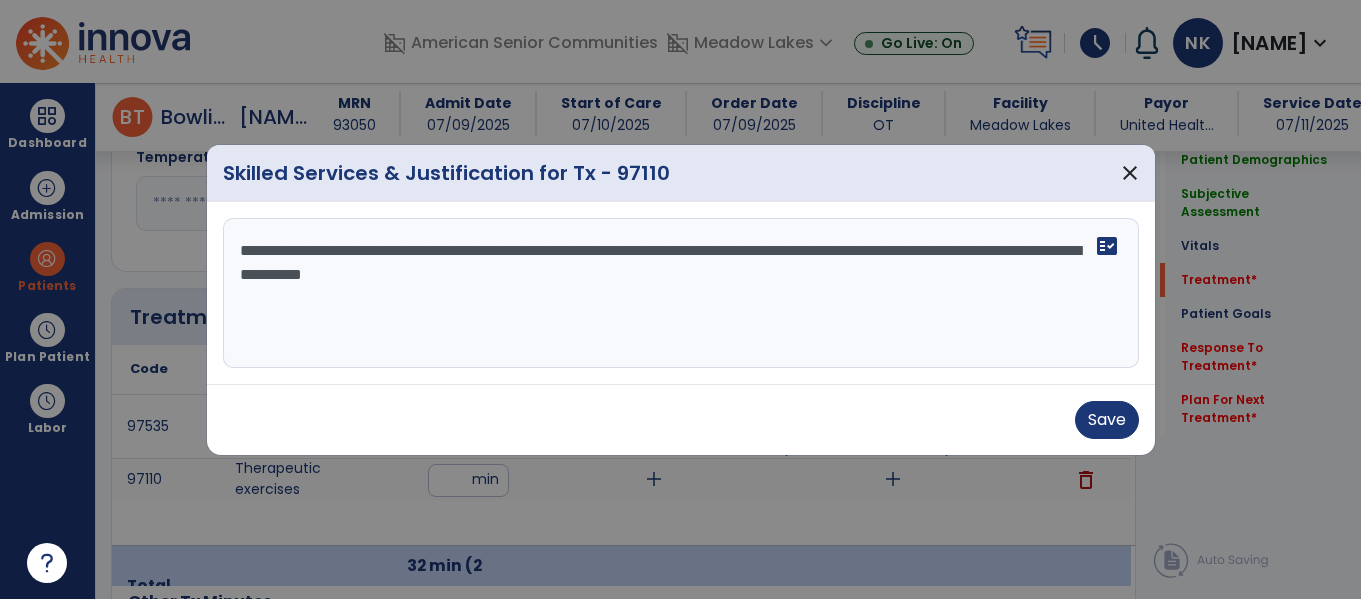 click on "**********" at bounding box center (681, 293) 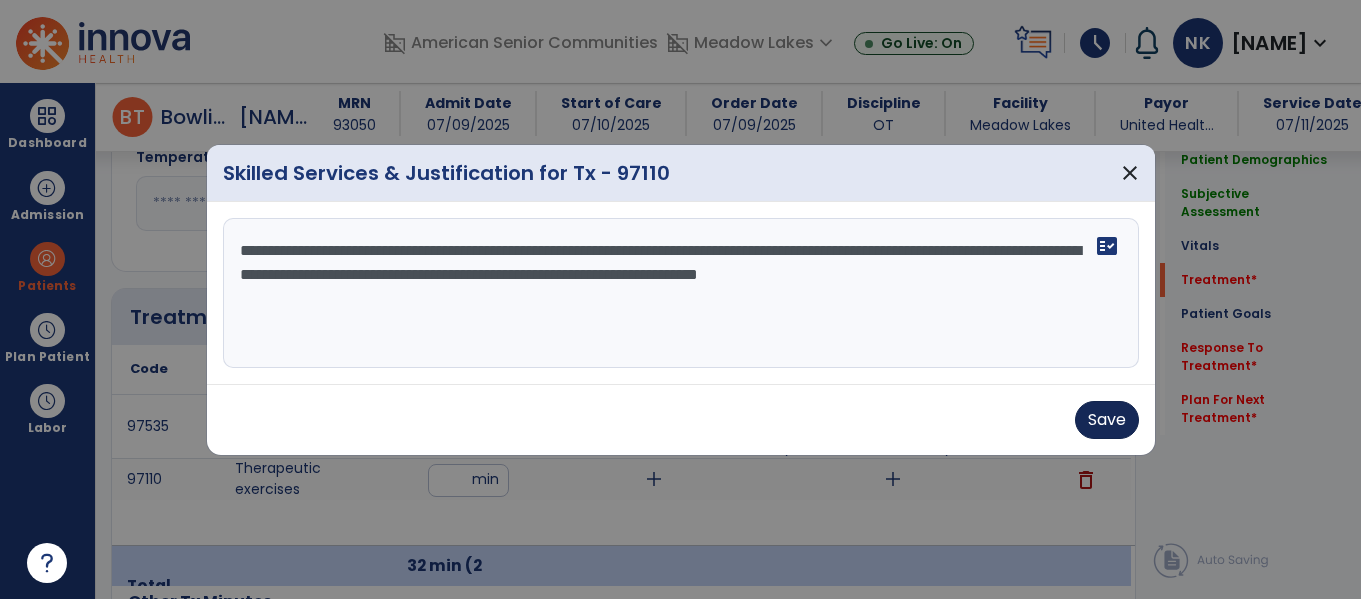 type on "**********" 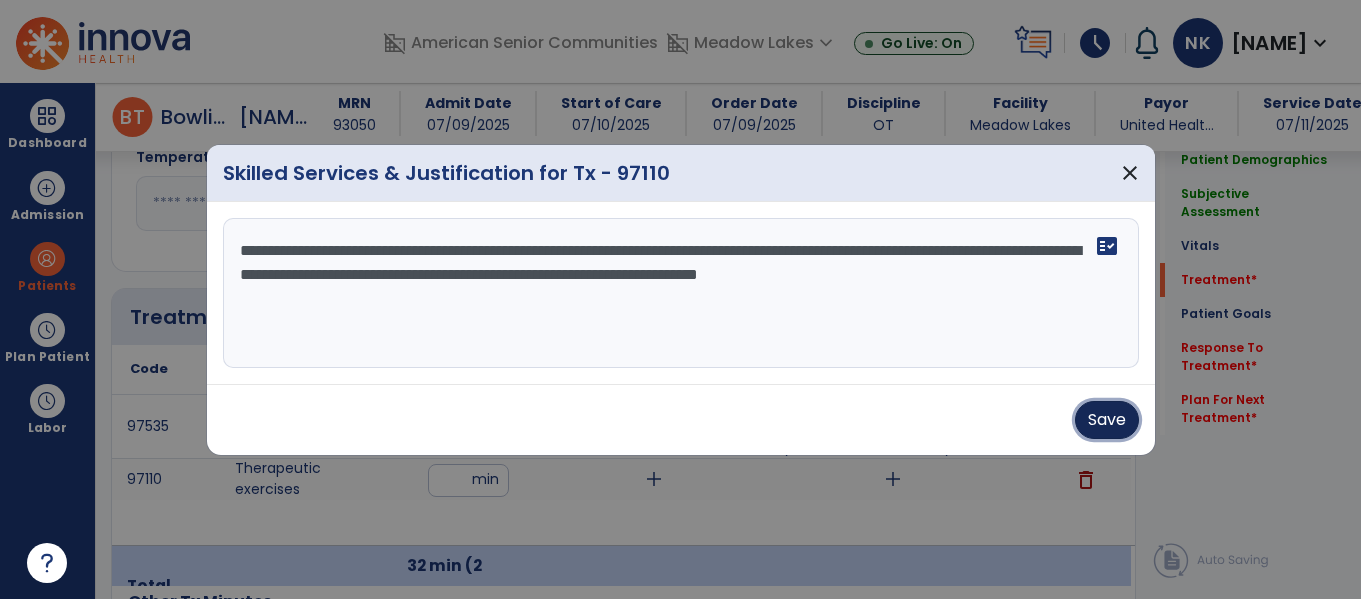 click on "Save" at bounding box center [1107, 420] 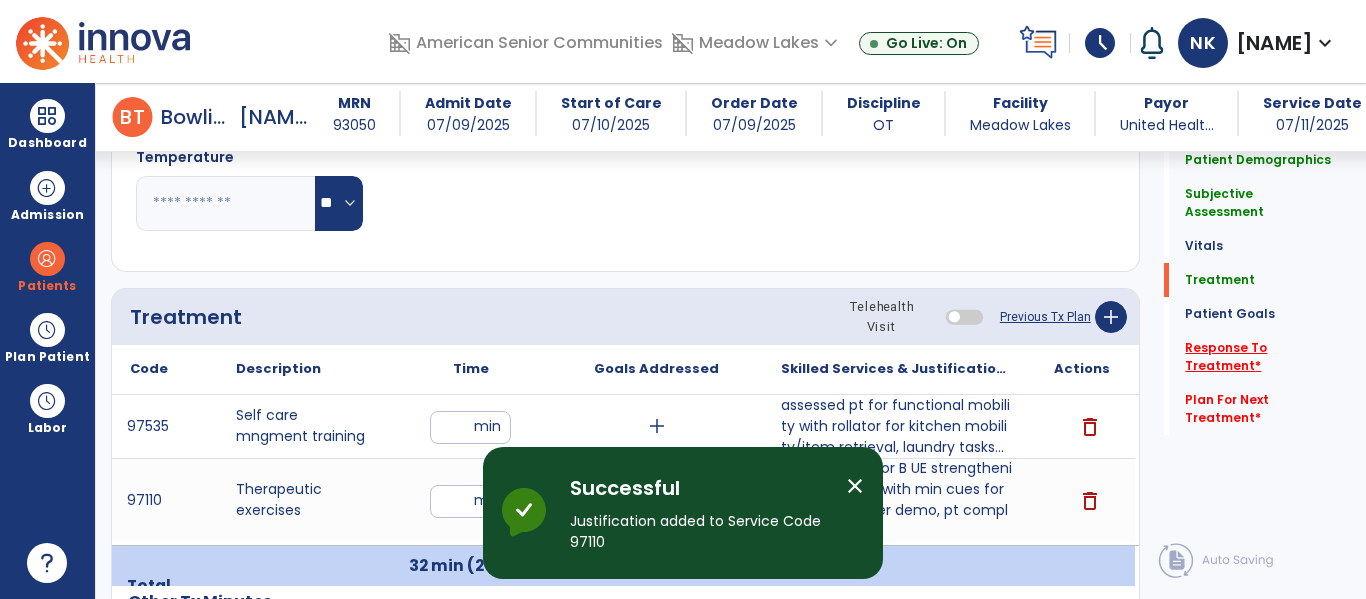 click on "Response To Treatment   *" 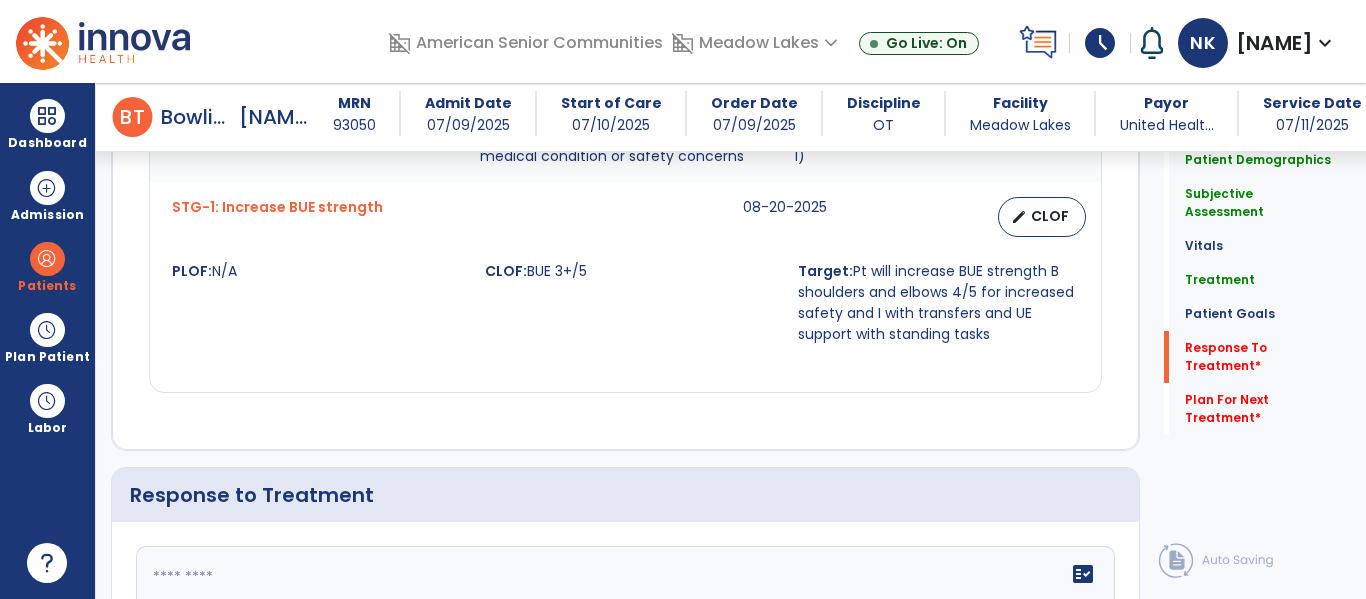 scroll, scrollTop: 3212, scrollLeft: 0, axis: vertical 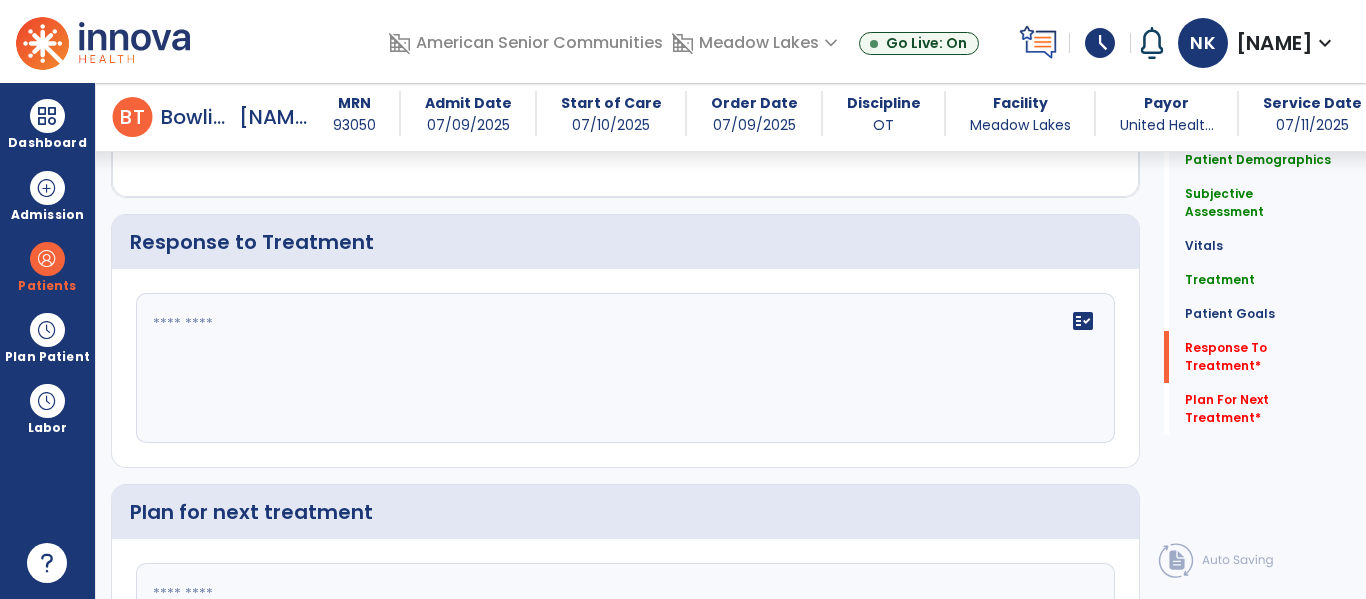 click on "fact_check" 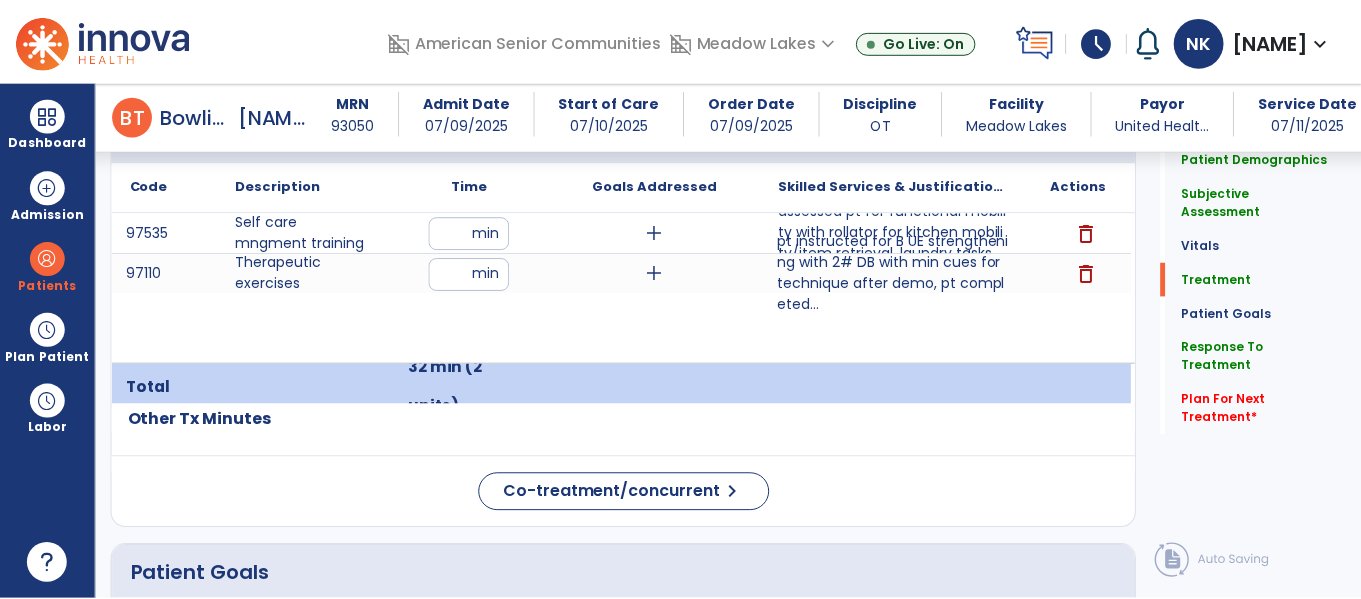 scroll, scrollTop: 1134, scrollLeft: 0, axis: vertical 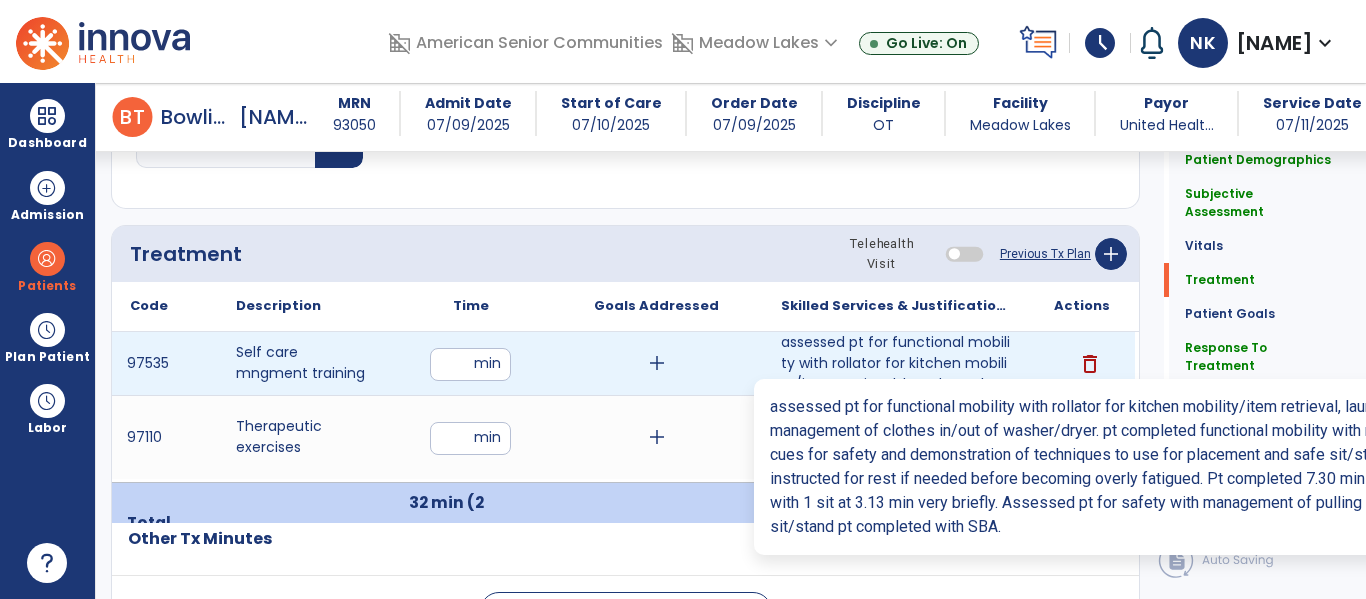 type on "**********" 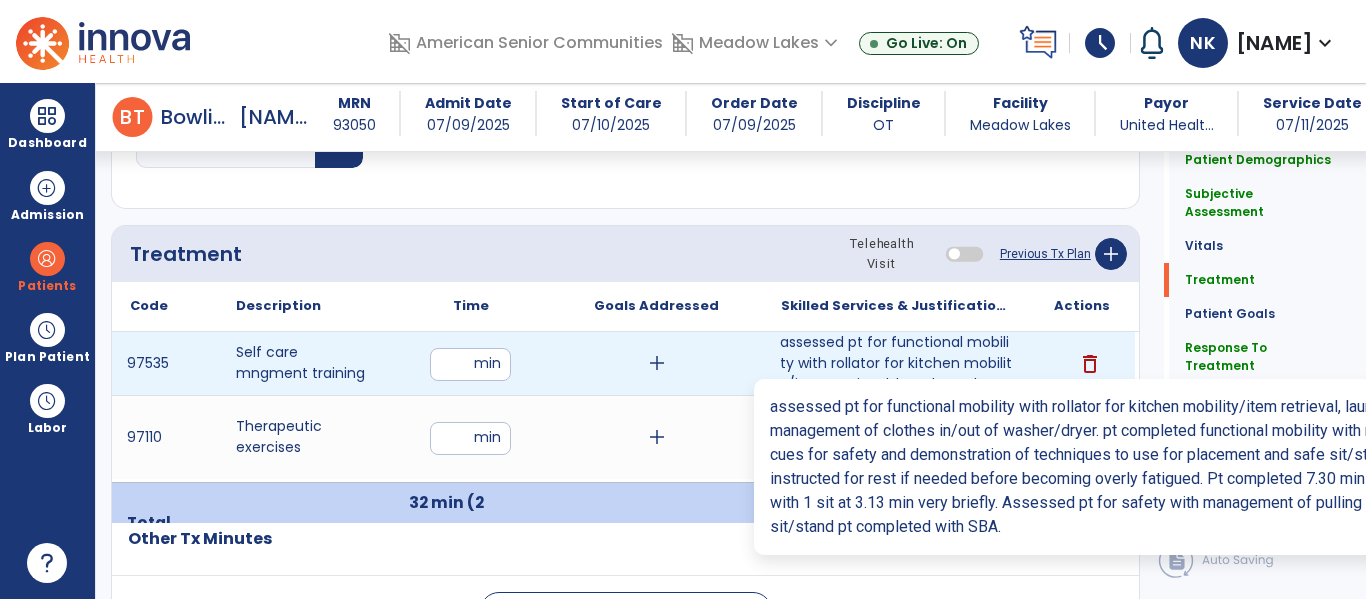 click on "assessed pt for functional mobility with rollator for kitchen mobility/item retrieval, laundry tasks..." at bounding box center (896, 363) 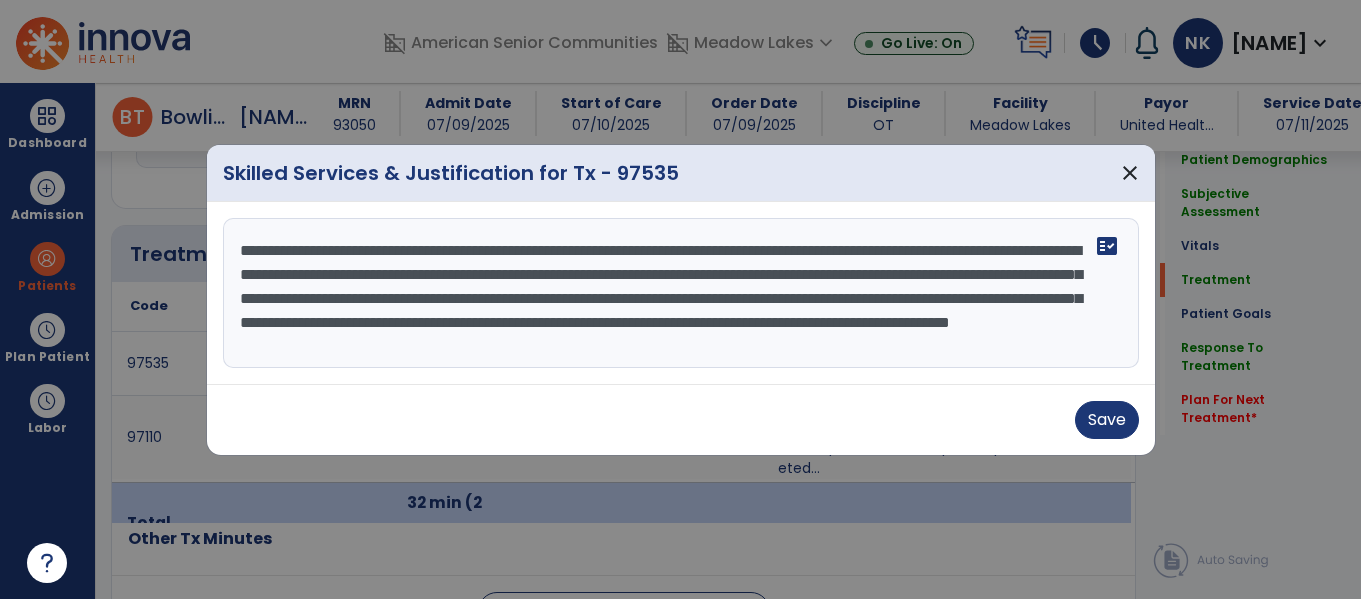 scroll, scrollTop: 1134, scrollLeft: 0, axis: vertical 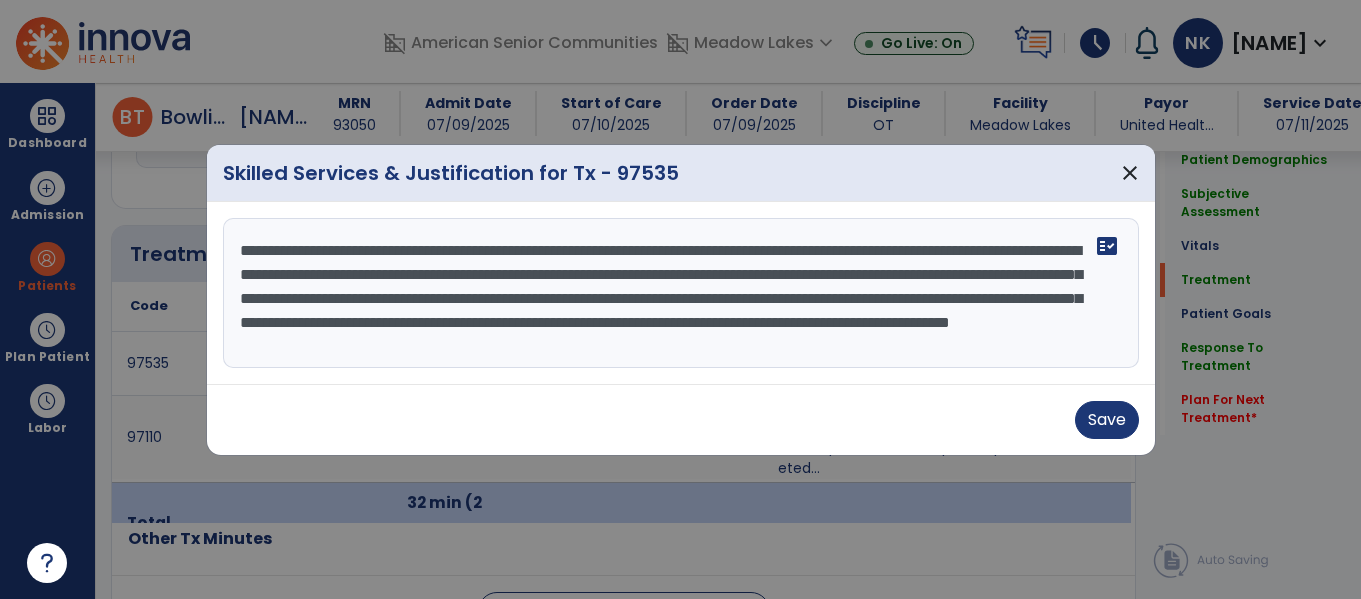 click on "**********" at bounding box center [681, 293] 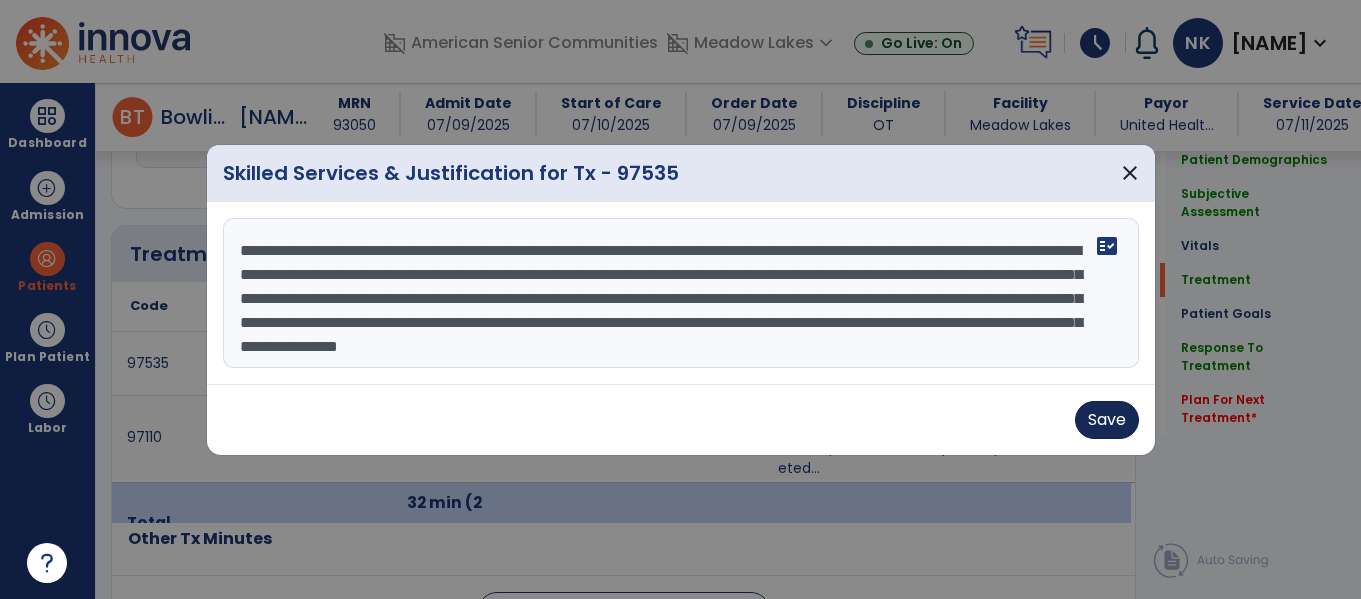 type on "**********" 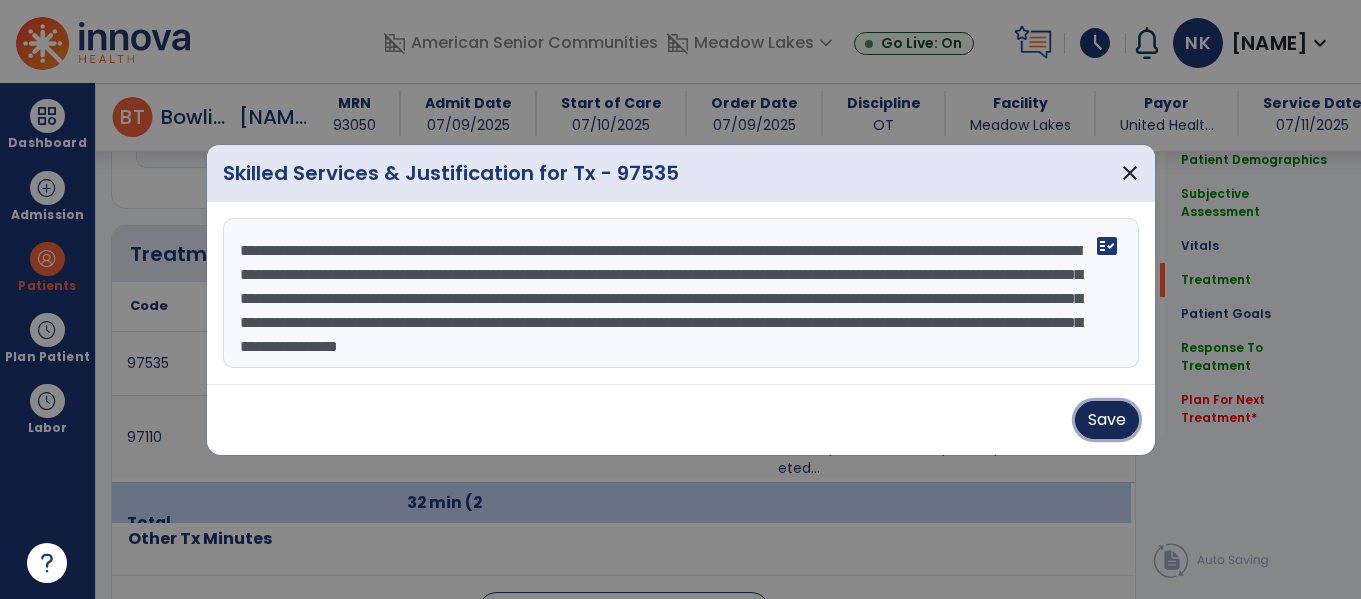 click on "Save" at bounding box center (1107, 420) 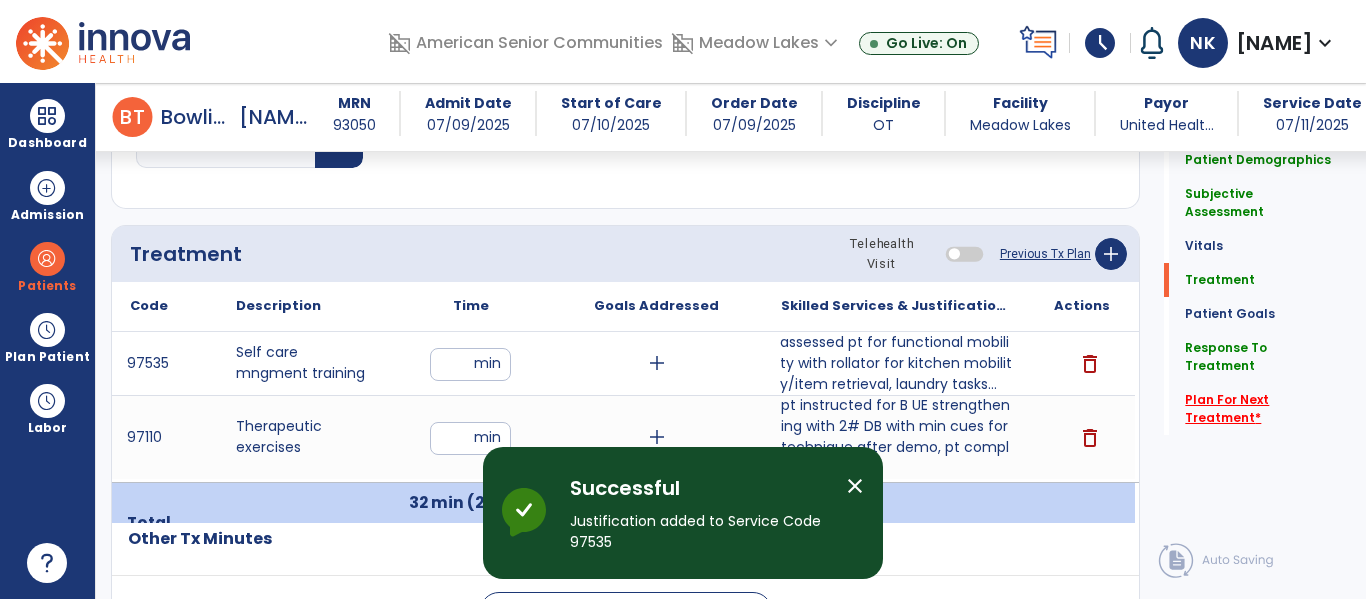 click on "Plan For Next Treatment   *" 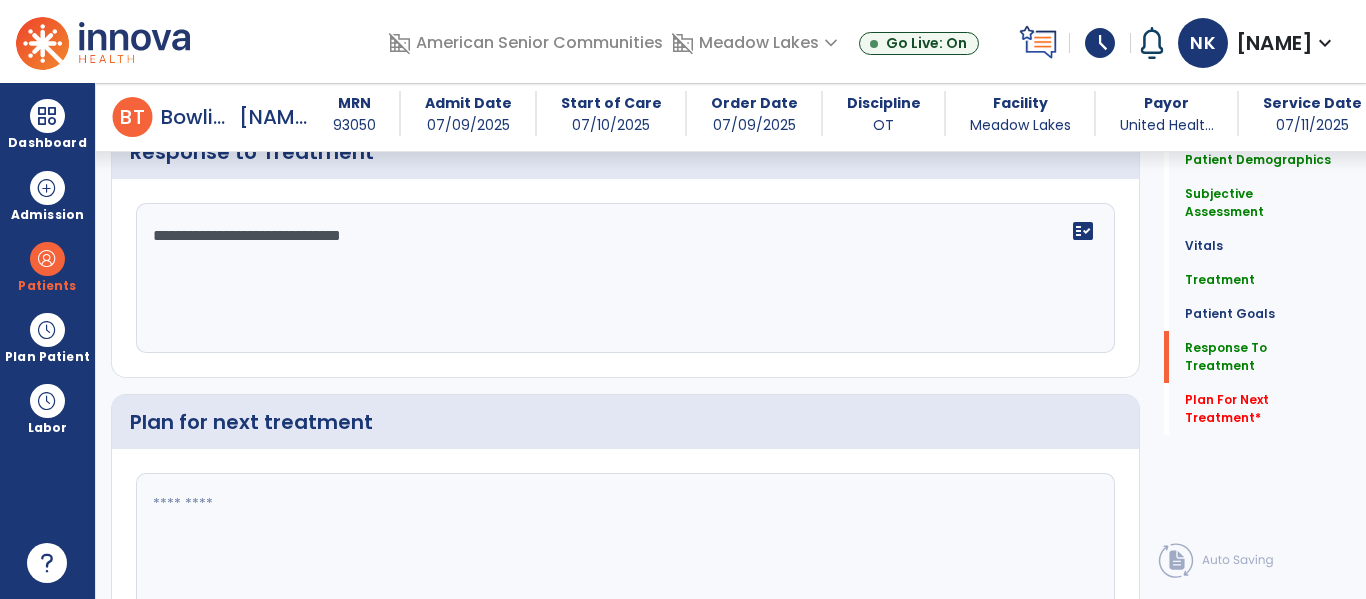 scroll, scrollTop: 3283, scrollLeft: 0, axis: vertical 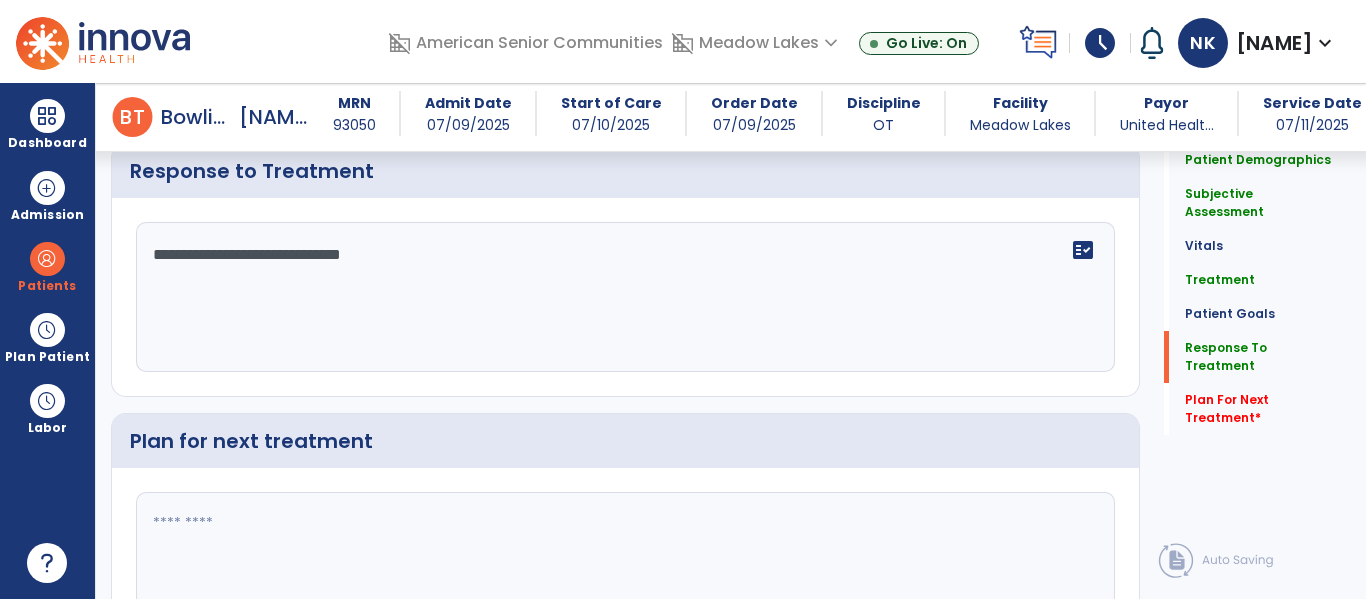 click on "**********" 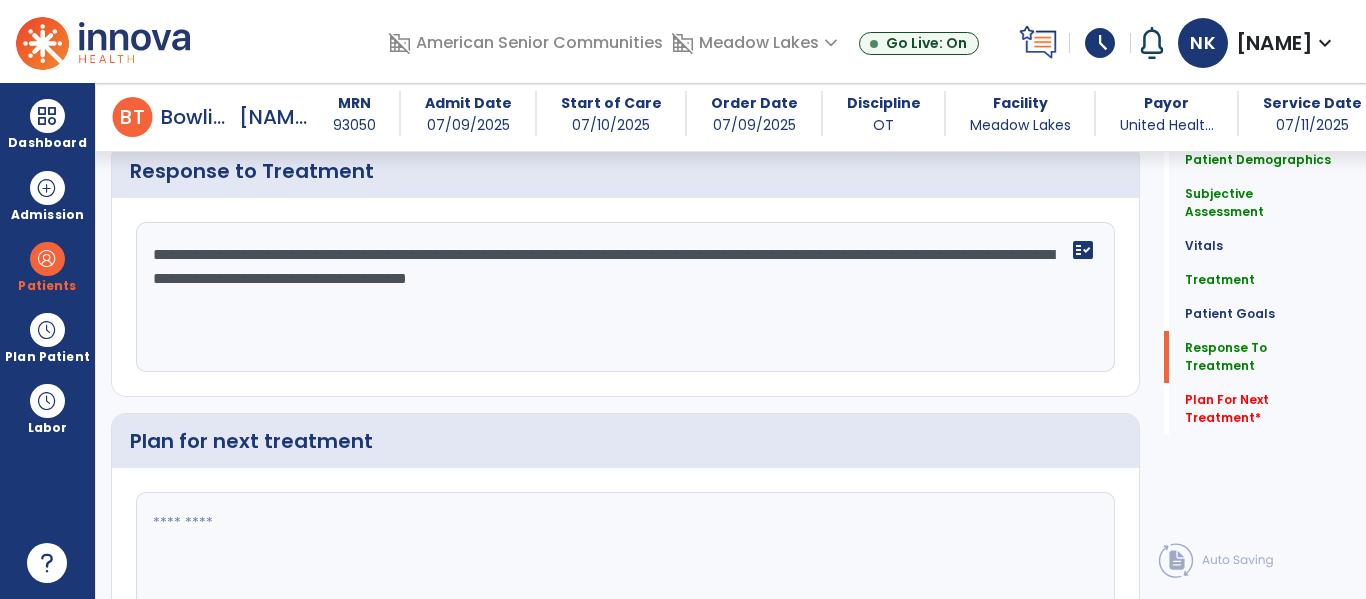 type on "**********" 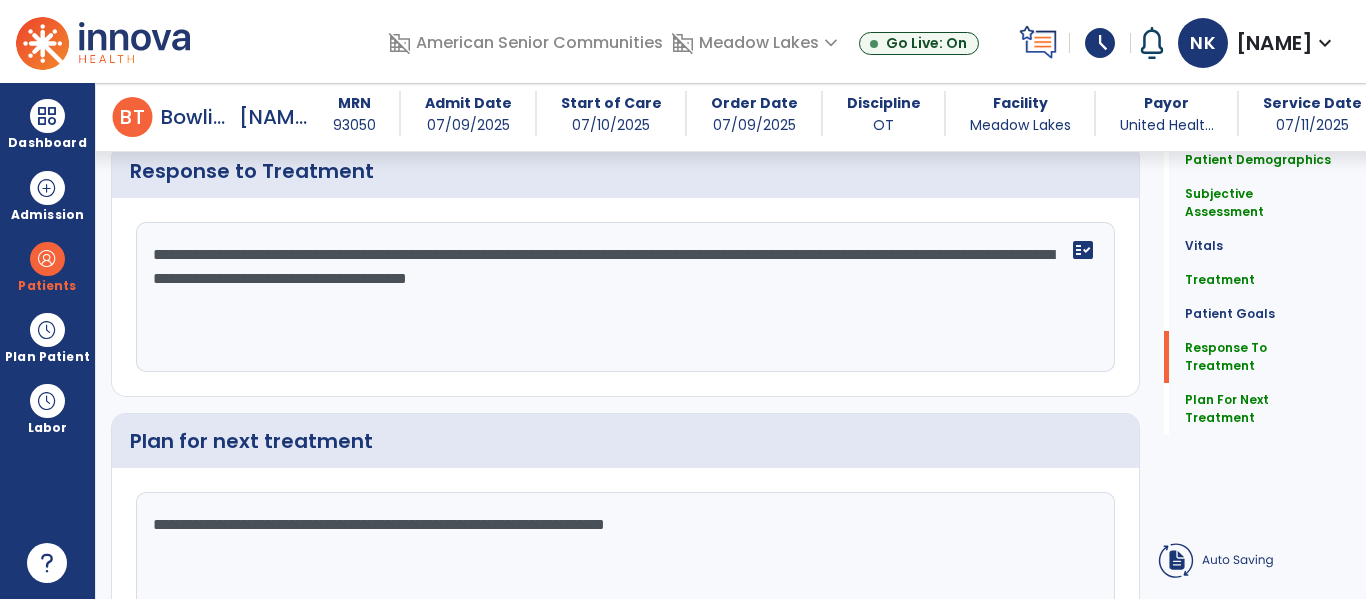 type on "**********" 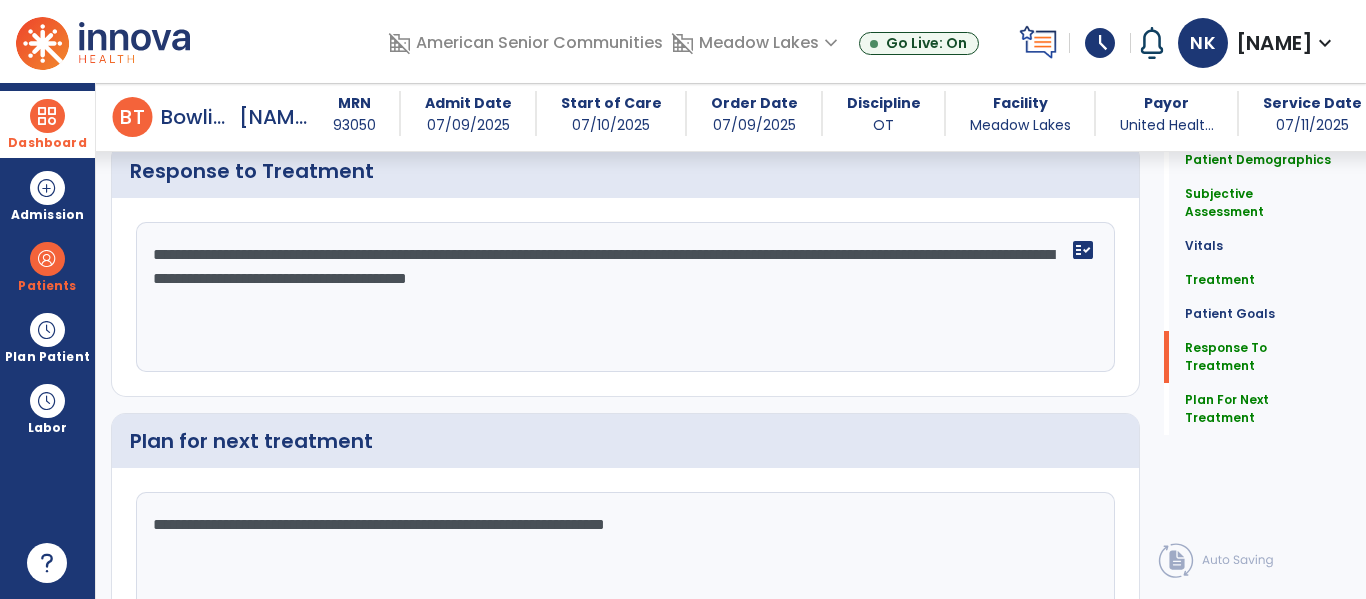 click on "Dashboard" at bounding box center [47, 143] 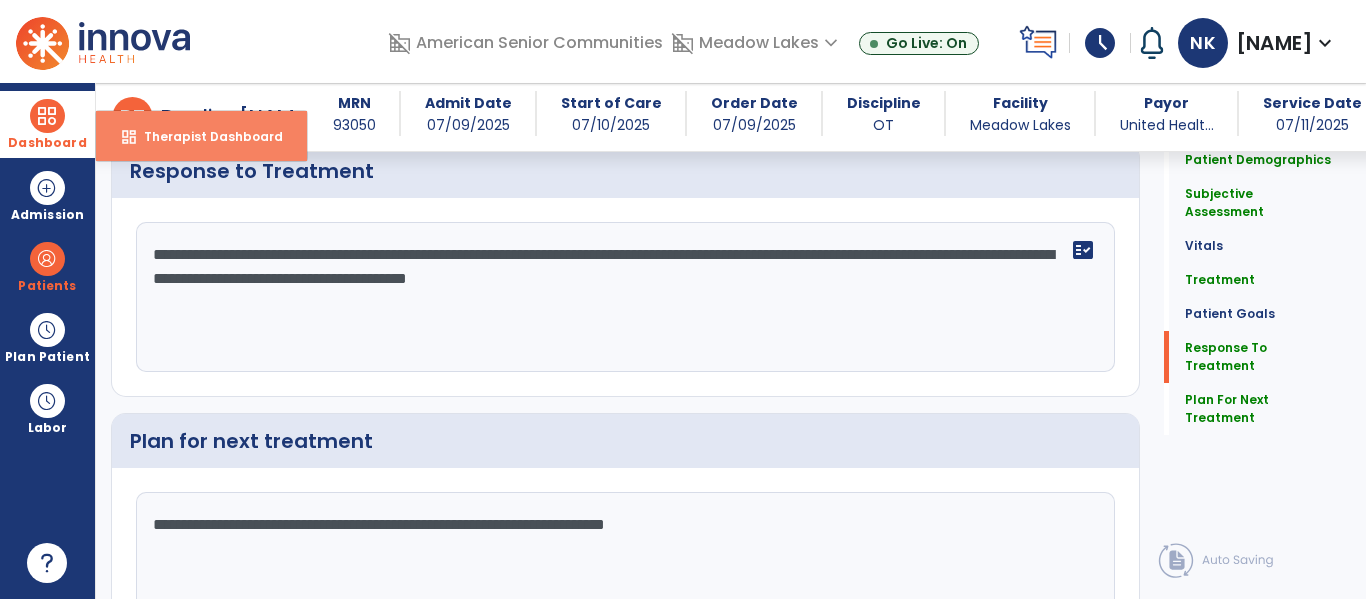 click on "Therapist Dashboard" at bounding box center [205, 136] 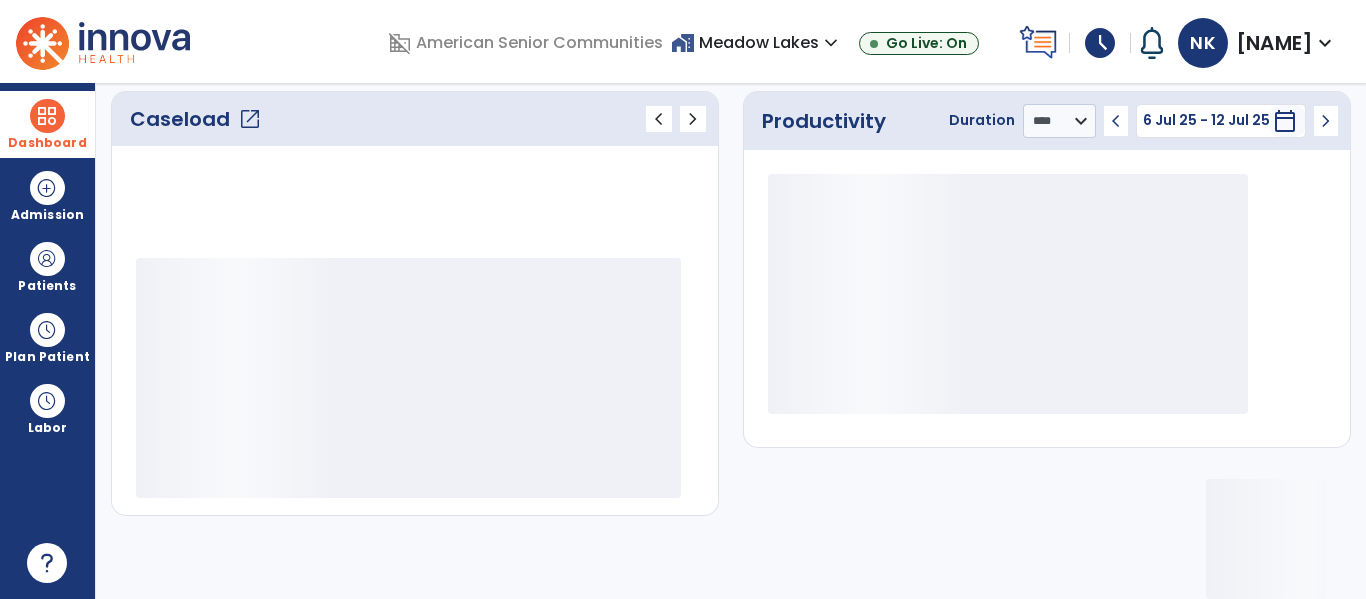 scroll, scrollTop: 276, scrollLeft: 0, axis: vertical 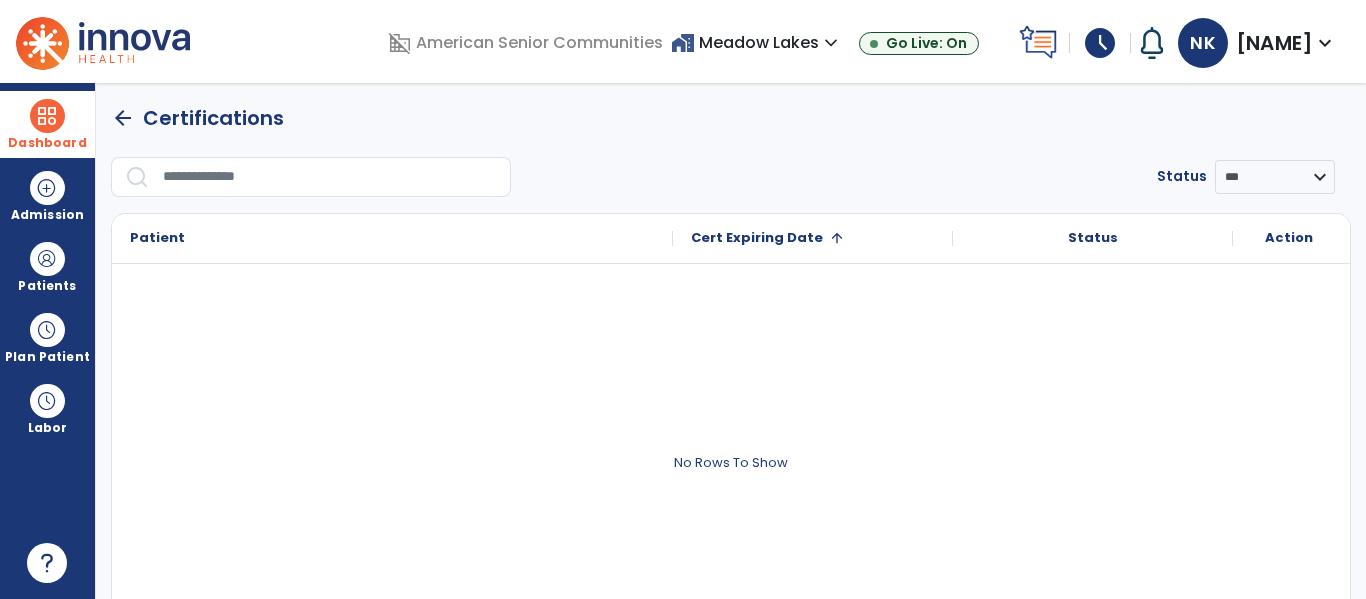 click at bounding box center [47, 116] 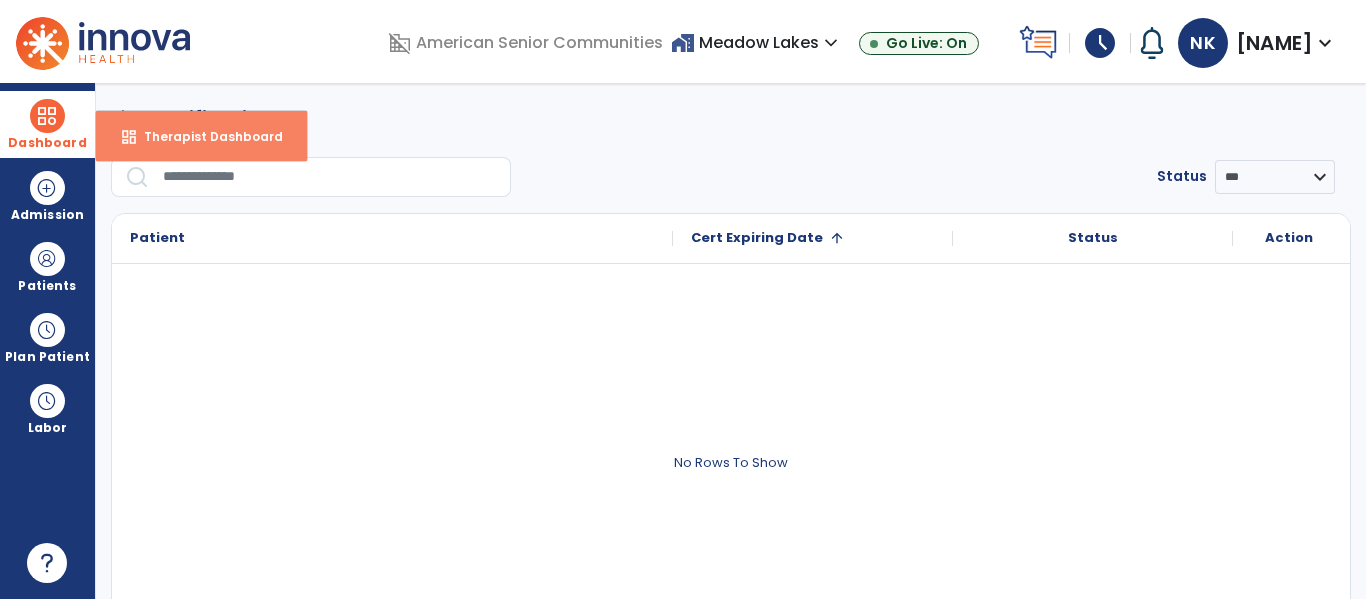 click on "Therapist Dashboard" at bounding box center [205, 136] 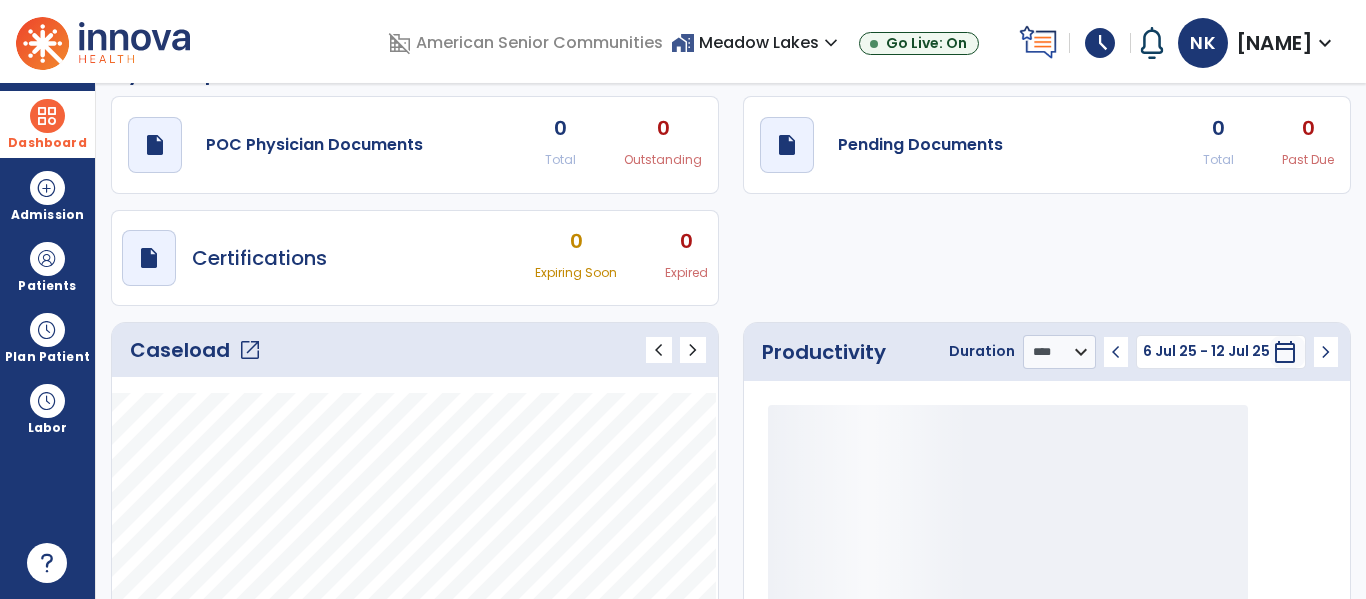 scroll, scrollTop: 51, scrollLeft: 0, axis: vertical 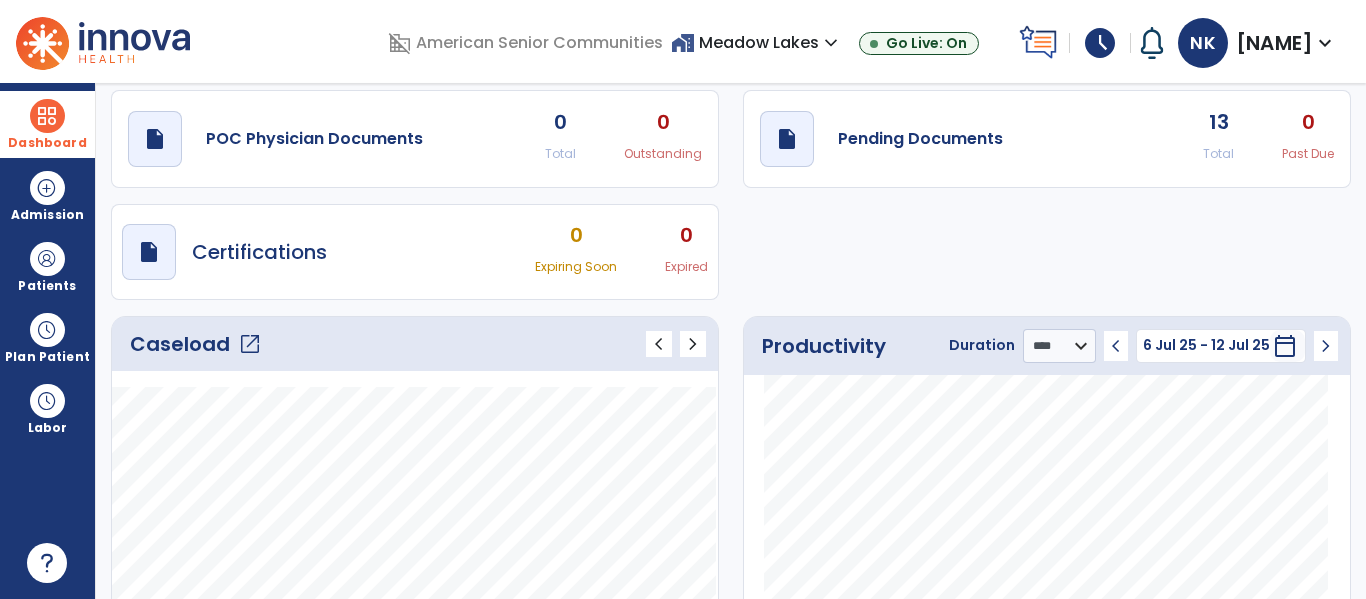 click on "open_in_new" 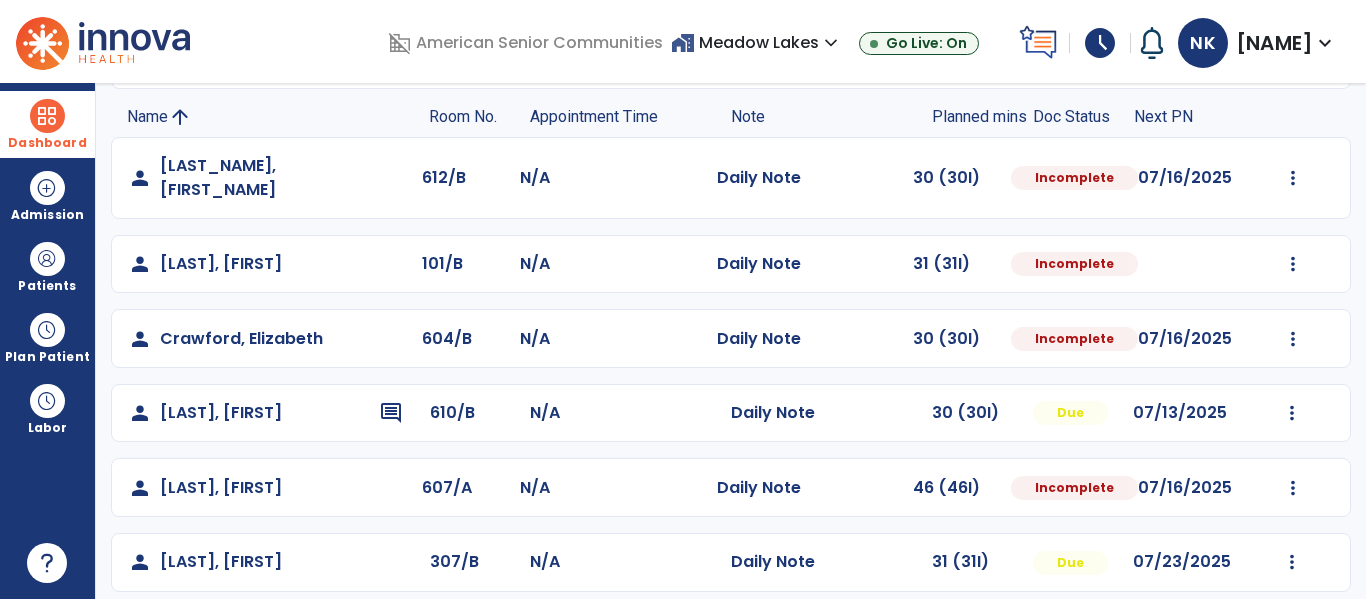 scroll, scrollTop: 194, scrollLeft: 0, axis: vertical 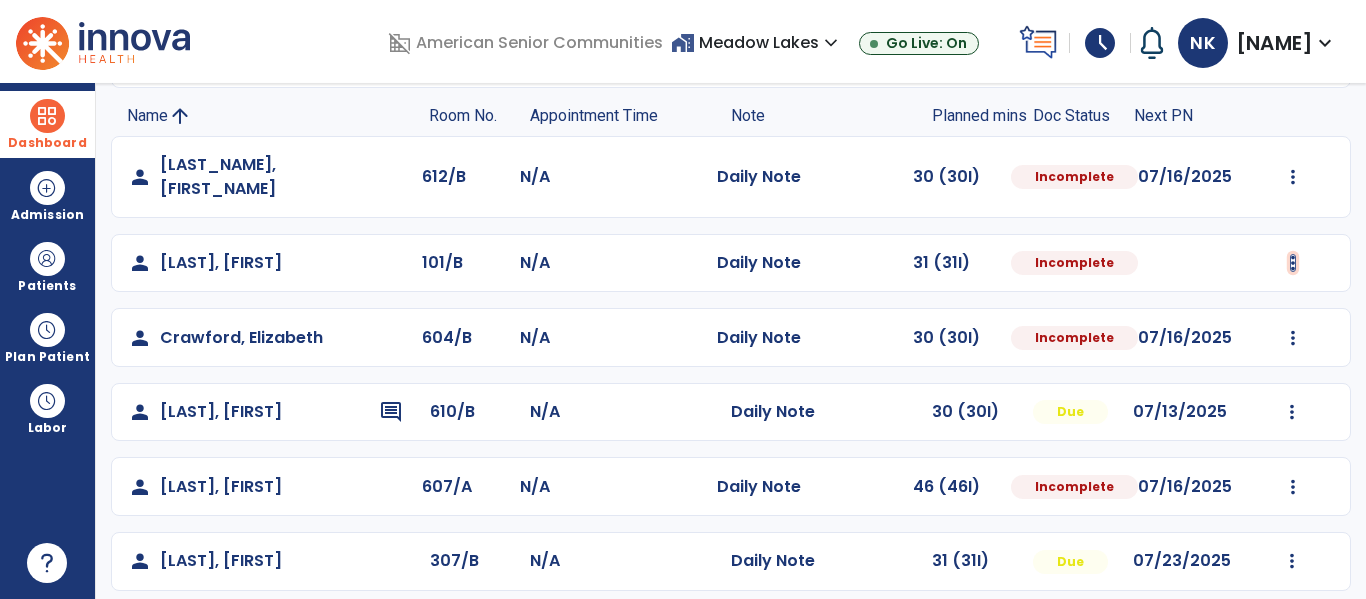 click at bounding box center (1293, 177) 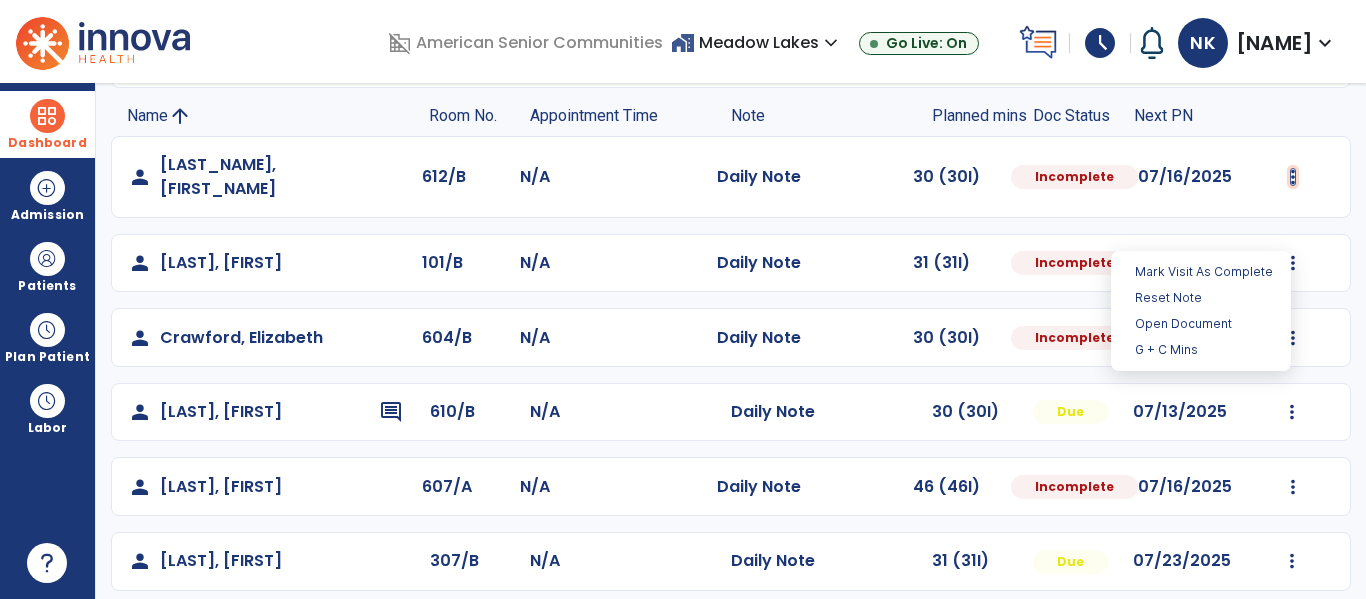 click at bounding box center [1293, 177] 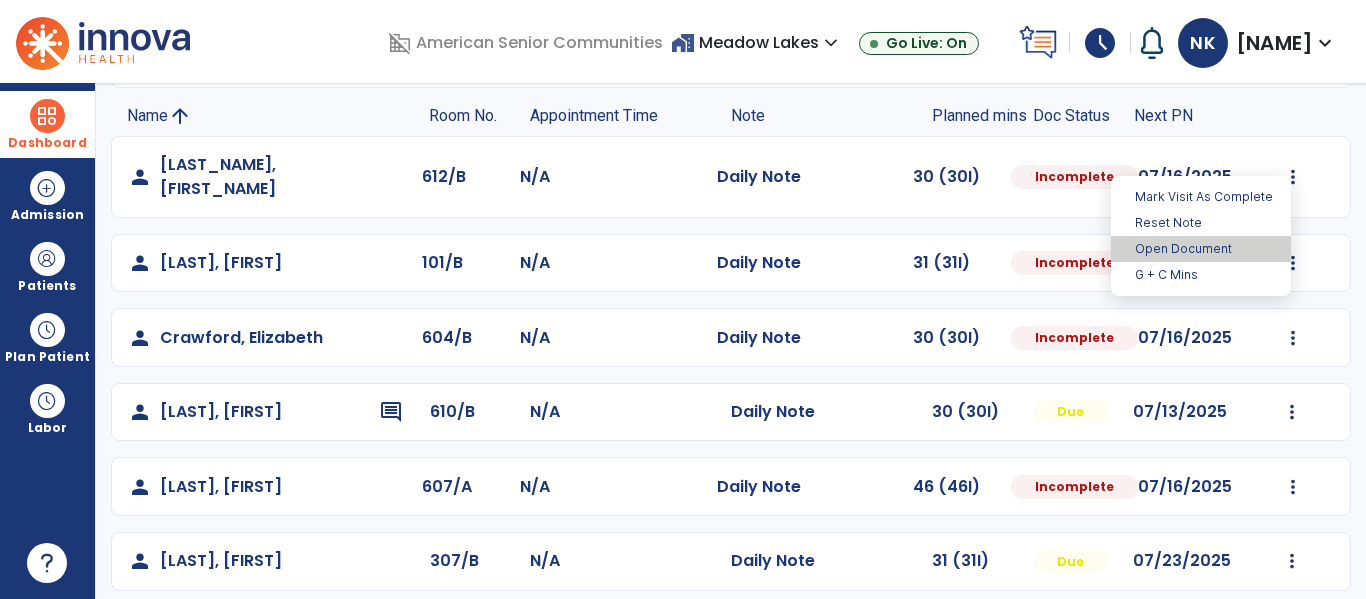 click on "Open Document" at bounding box center [1201, 249] 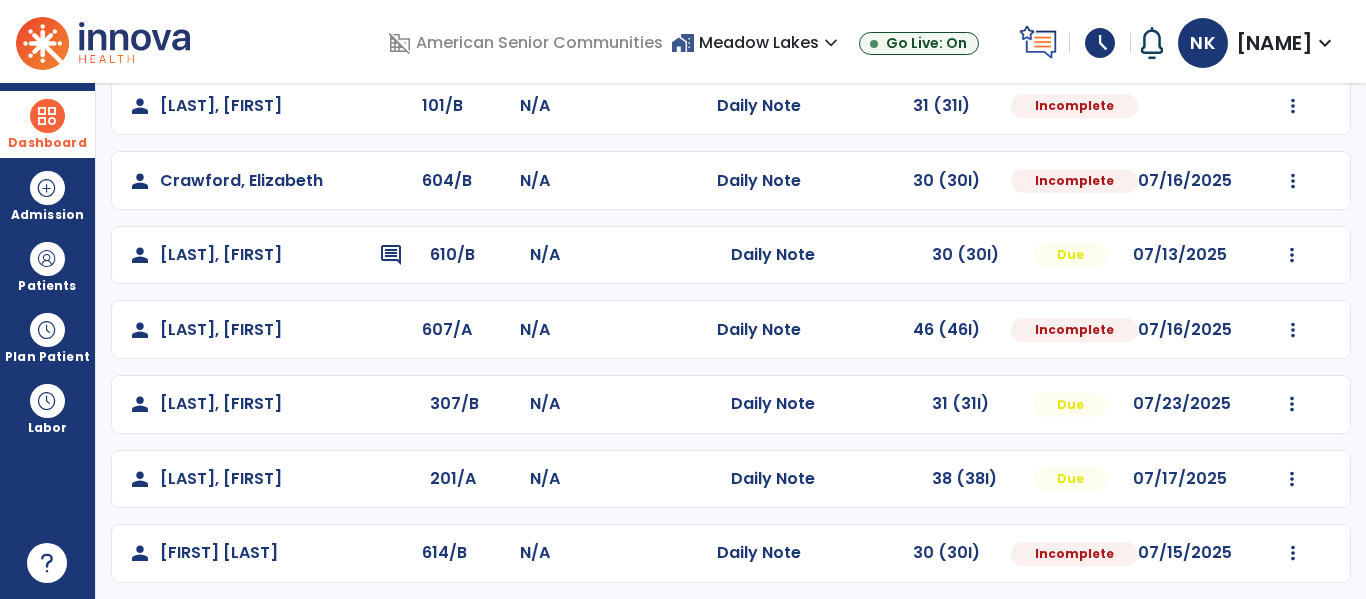 scroll, scrollTop: 429, scrollLeft: 0, axis: vertical 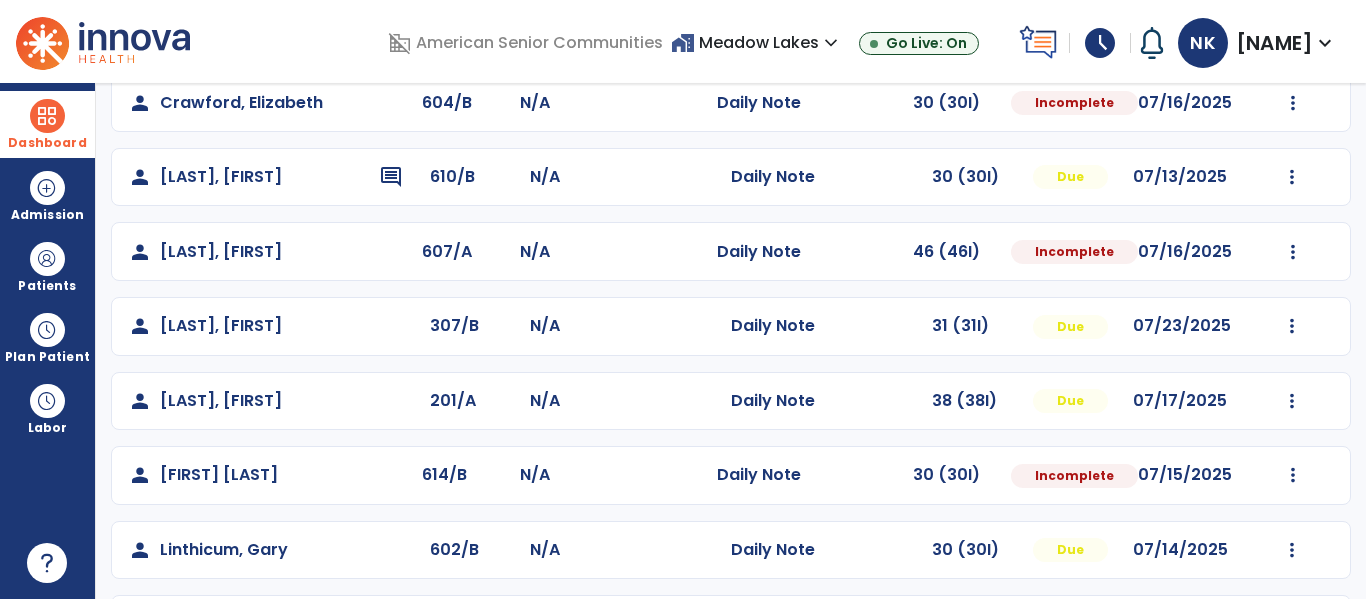select on "*" 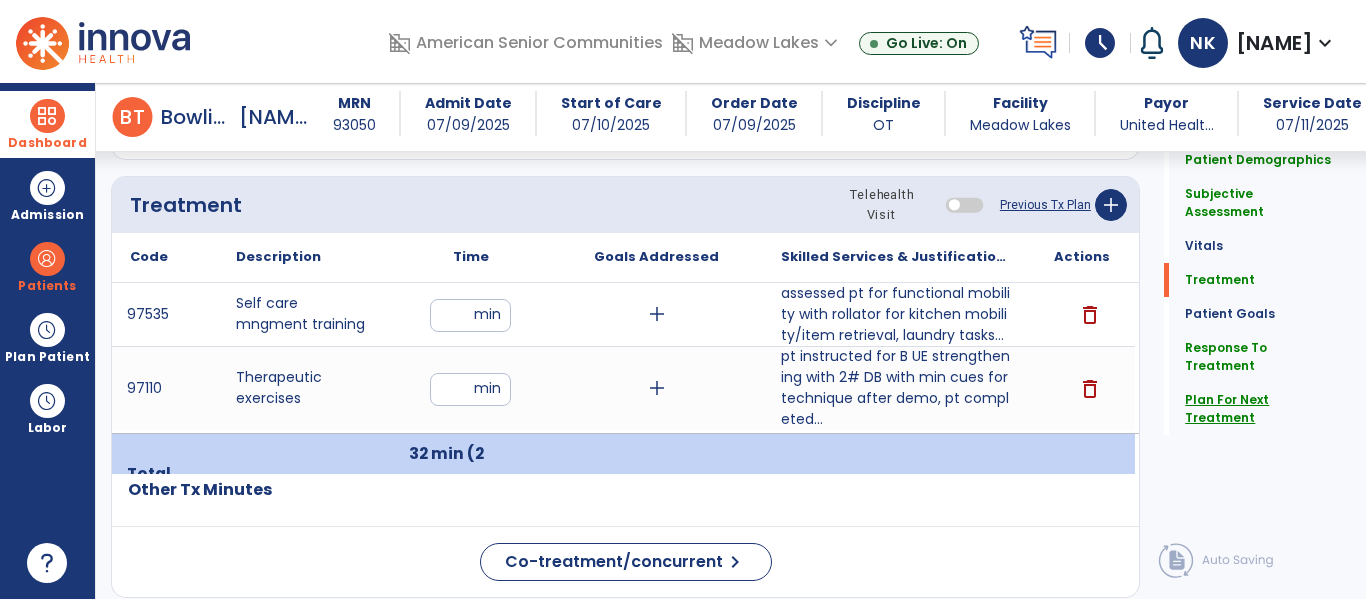 click on "Plan For Next Treatment" 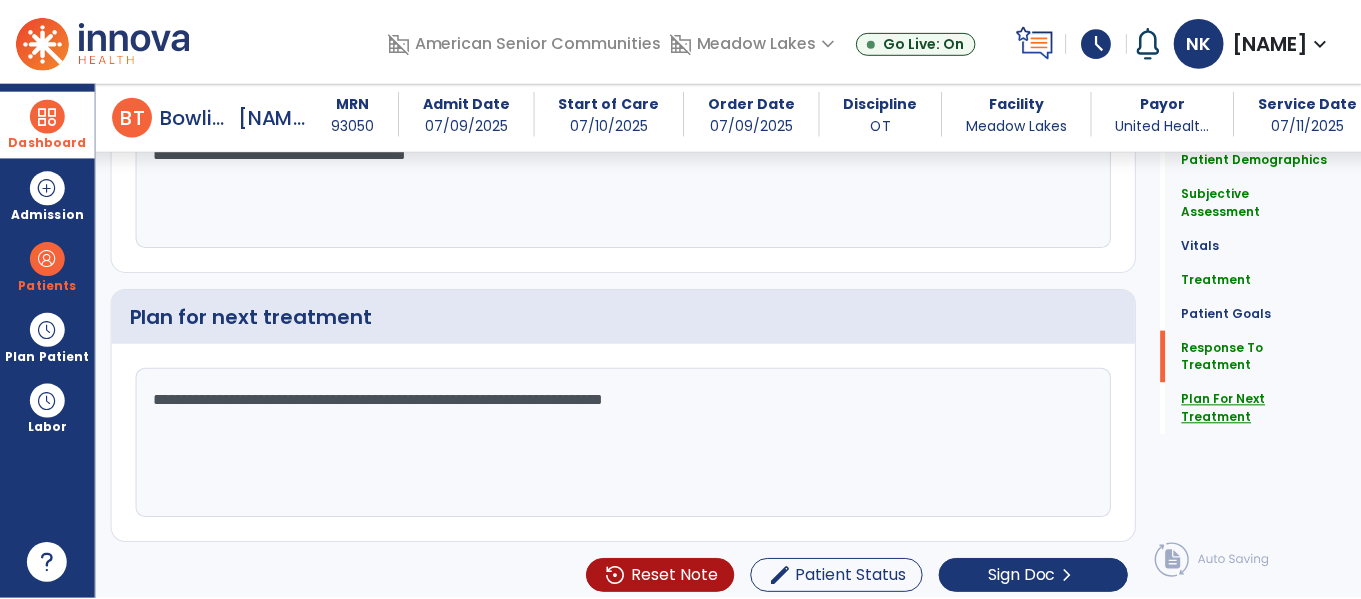 scroll, scrollTop: 3417, scrollLeft: 0, axis: vertical 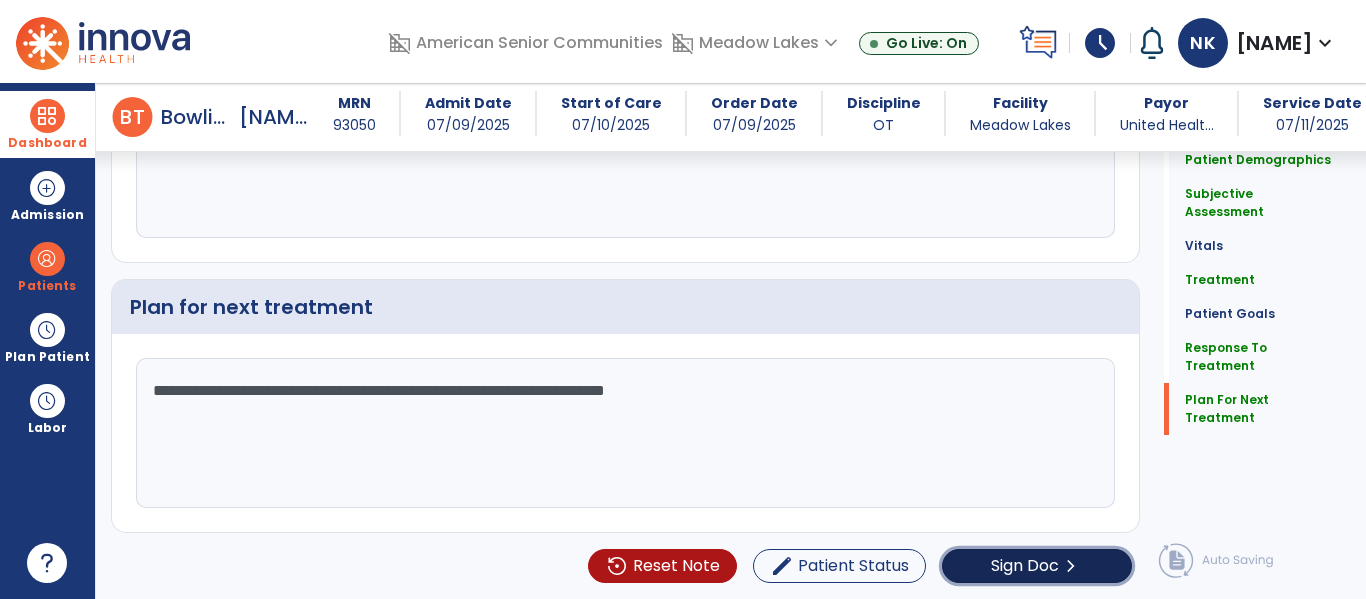 click on "chevron_right" 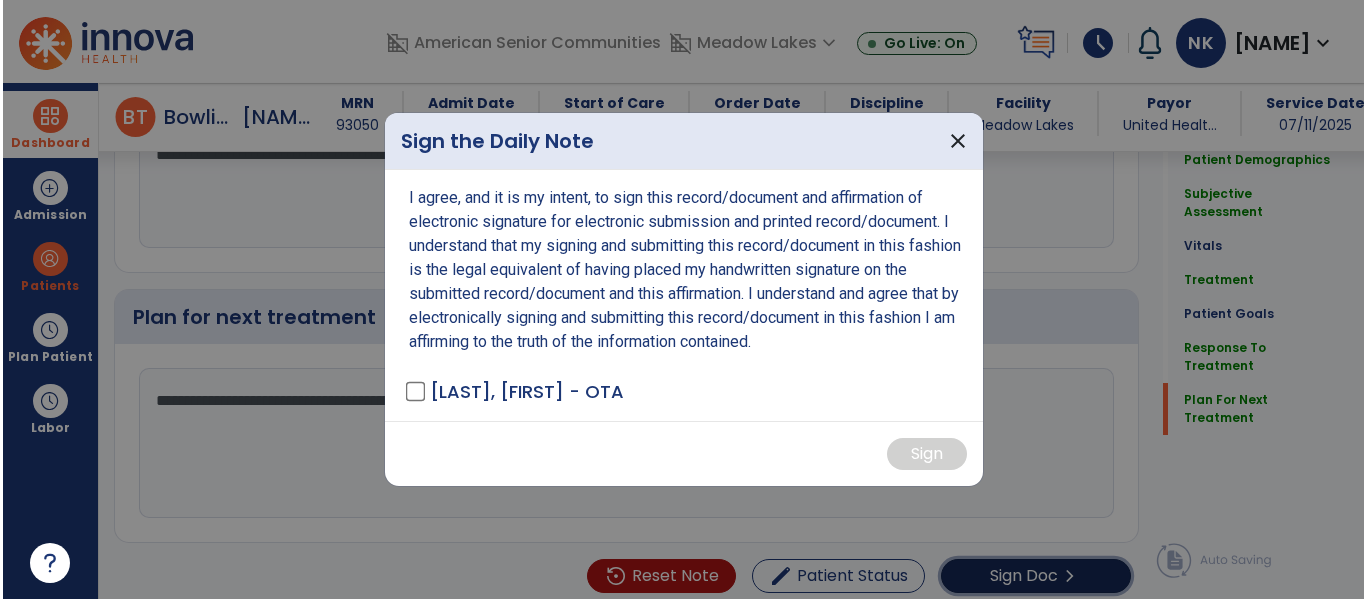 scroll, scrollTop: 3417, scrollLeft: 0, axis: vertical 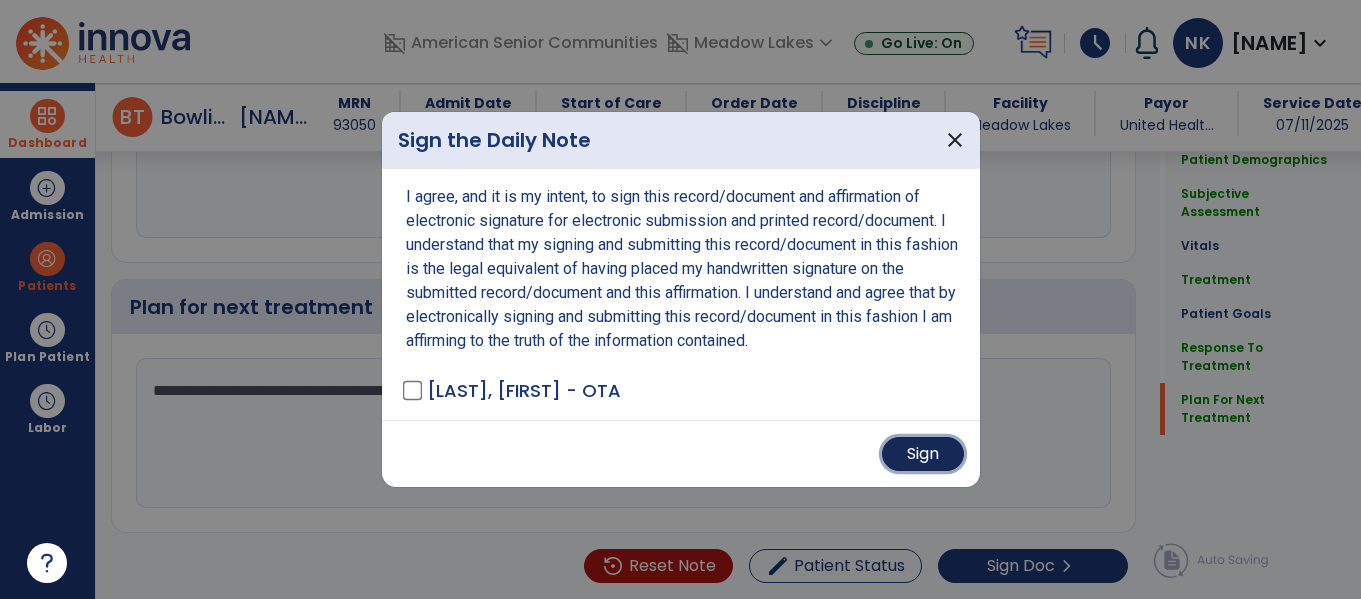 click on "Sign" at bounding box center [923, 454] 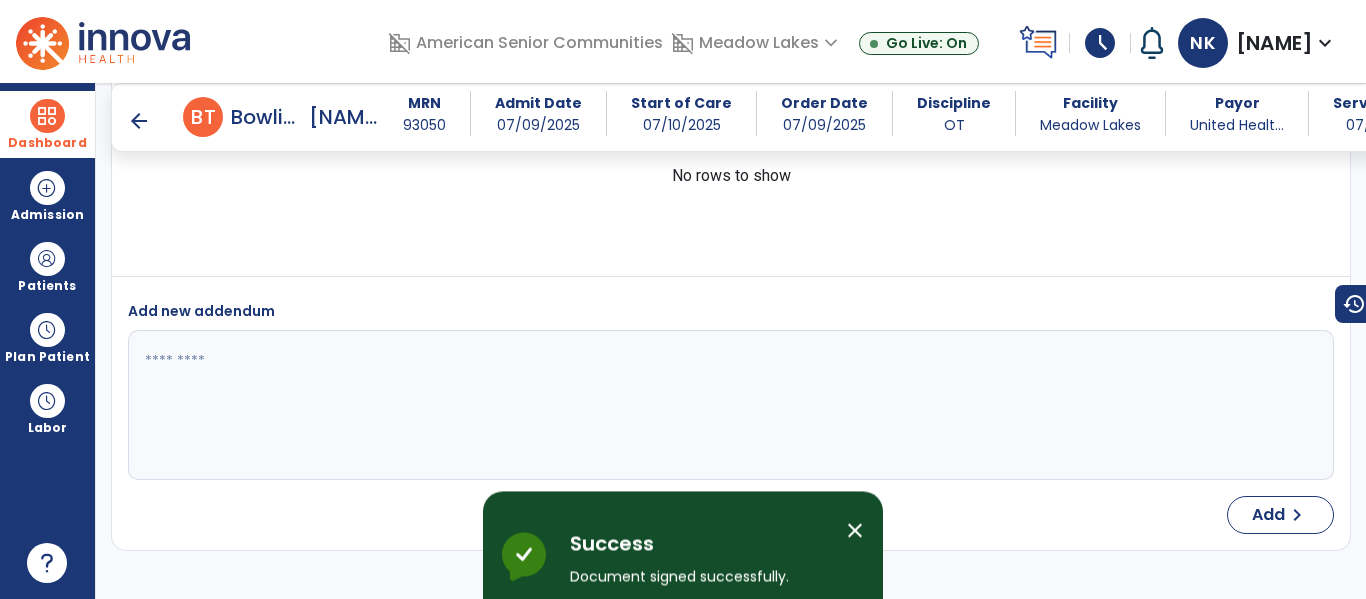 scroll, scrollTop: 2569, scrollLeft: 0, axis: vertical 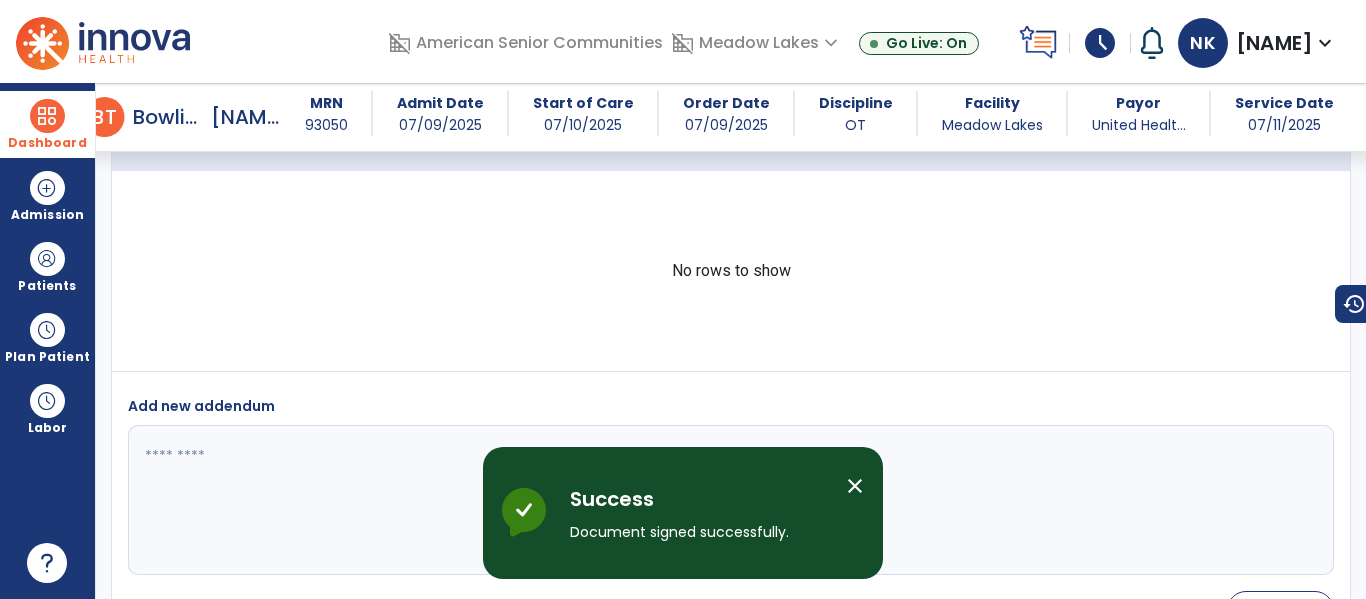 click at bounding box center [47, 116] 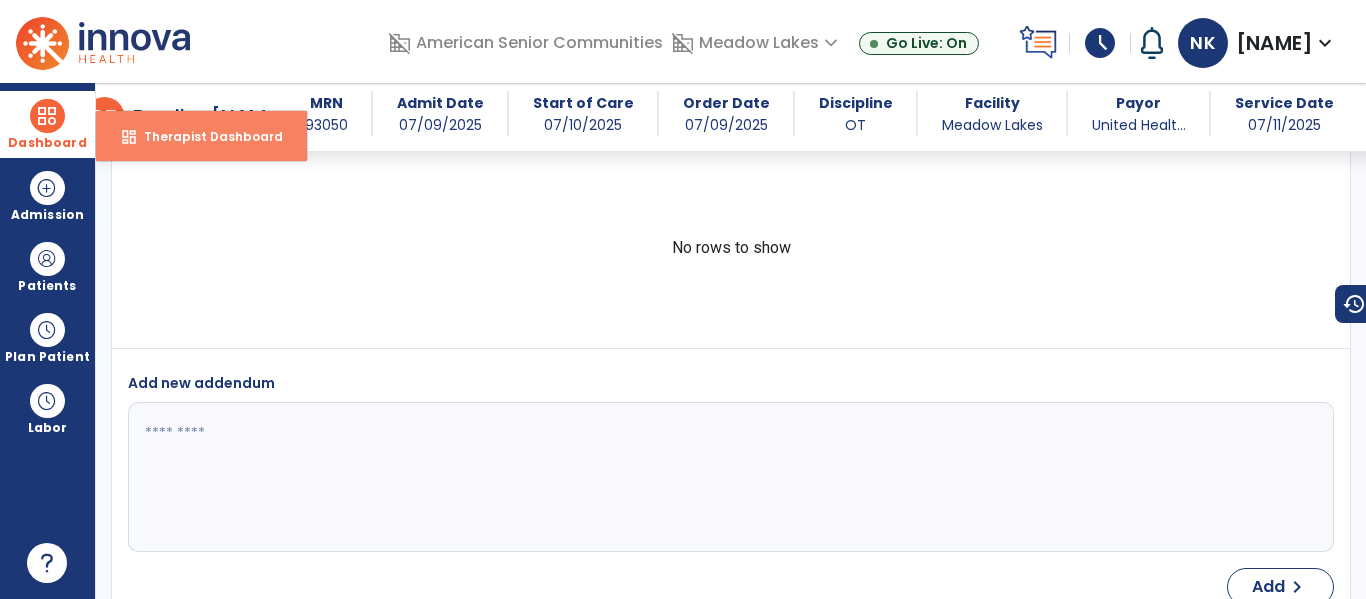 click on "Therapist Dashboard" at bounding box center [205, 136] 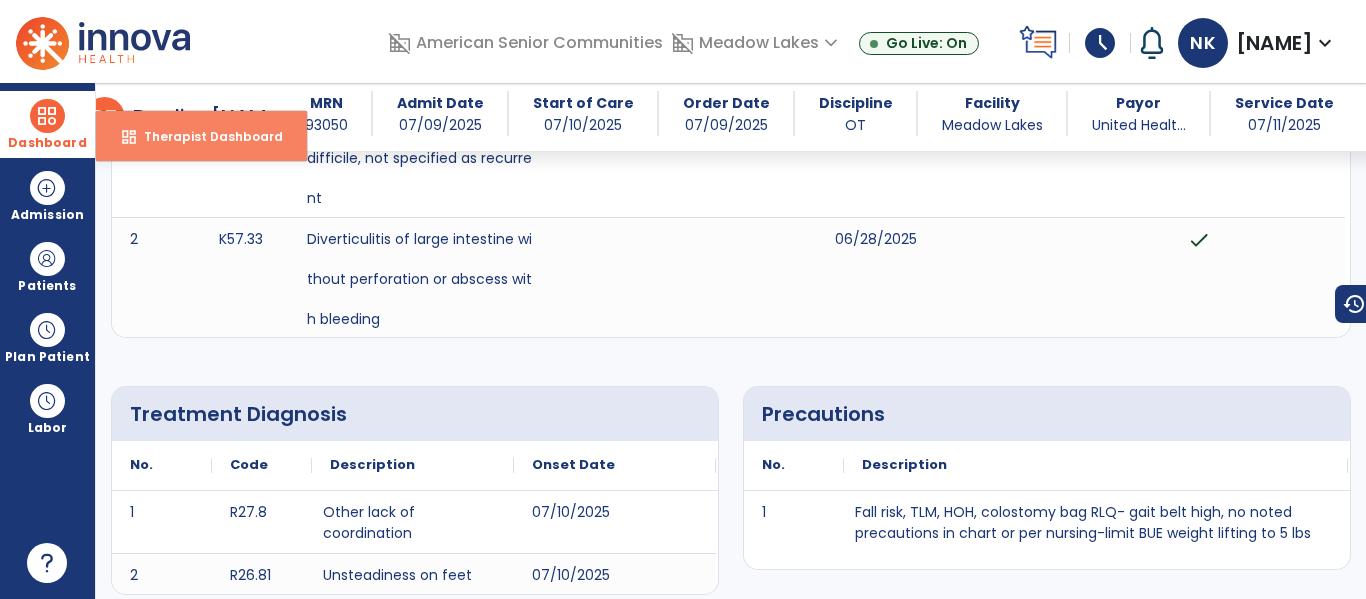 select on "****" 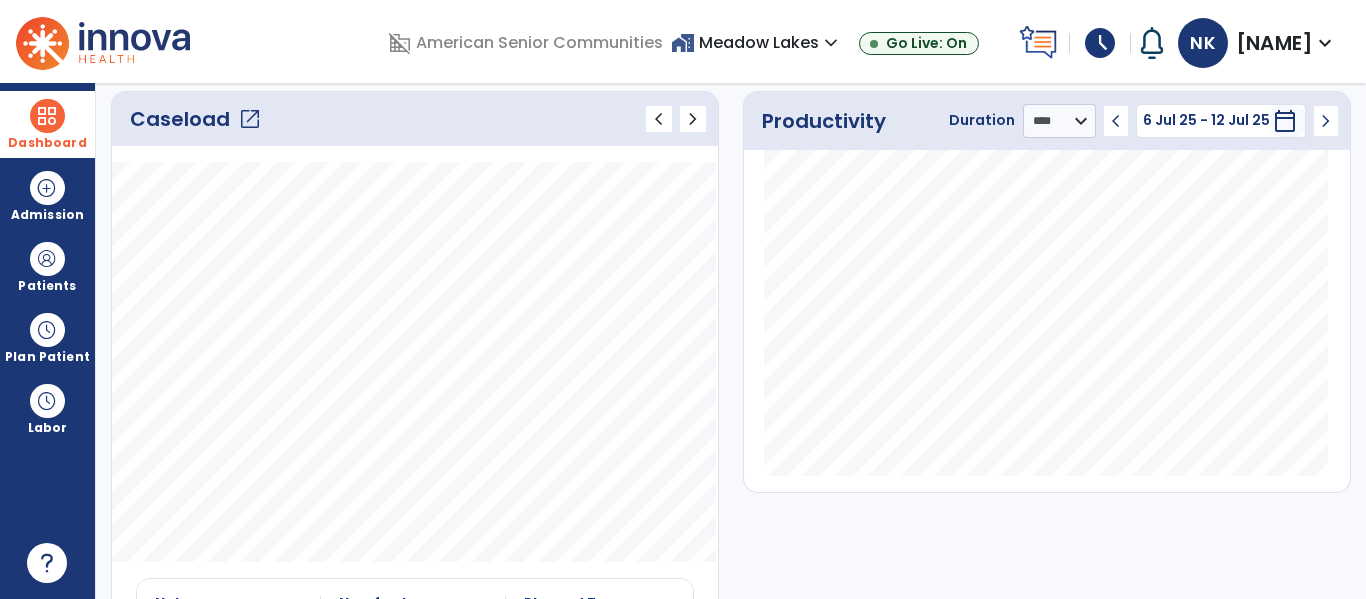 click on "open_in_new" 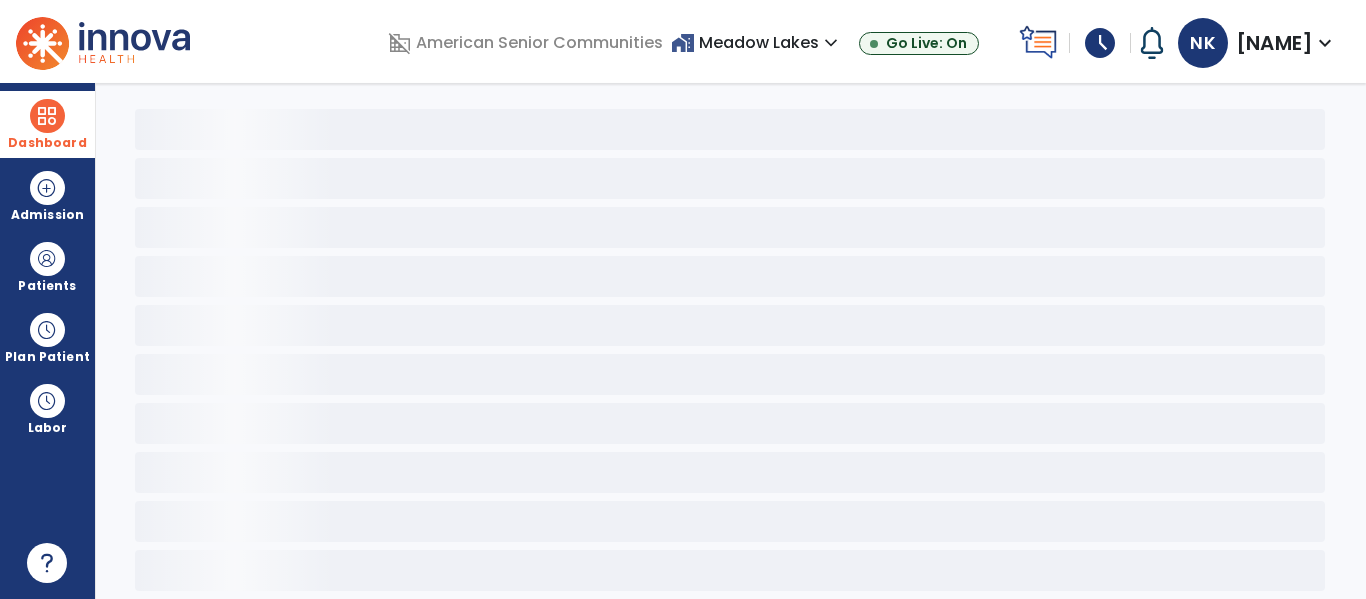 scroll, scrollTop: 78, scrollLeft: 0, axis: vertical 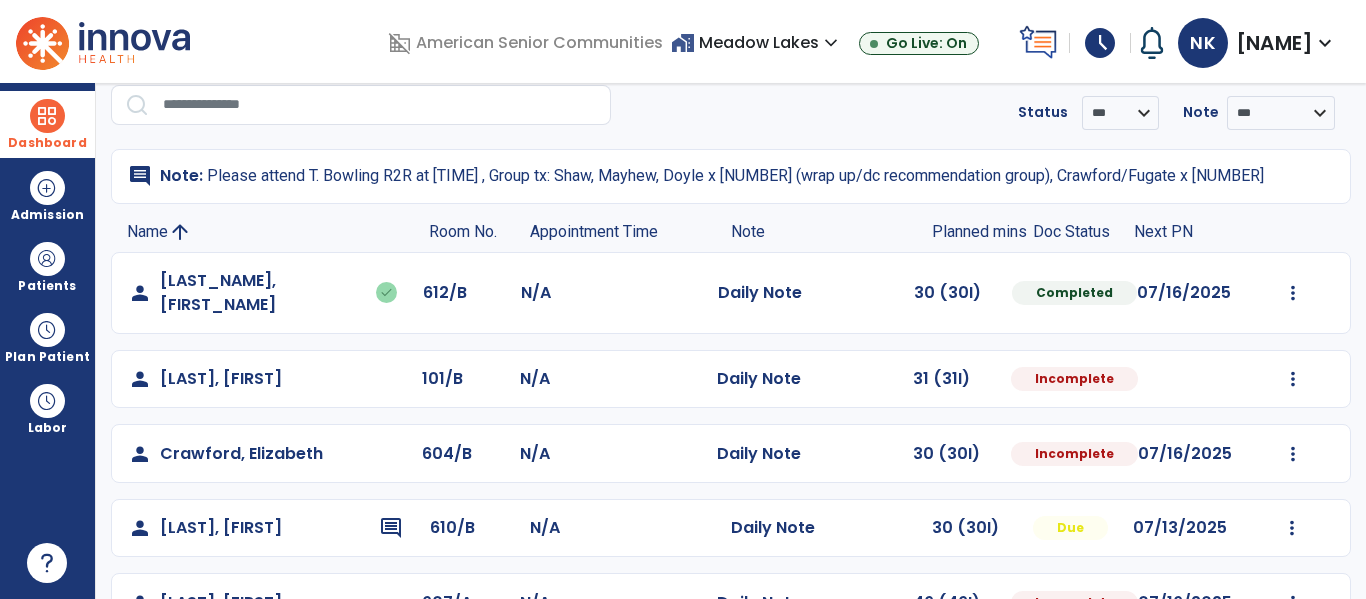 click on "Mark Visit As Complete   Reset Note   Open Document   G + C Mins" 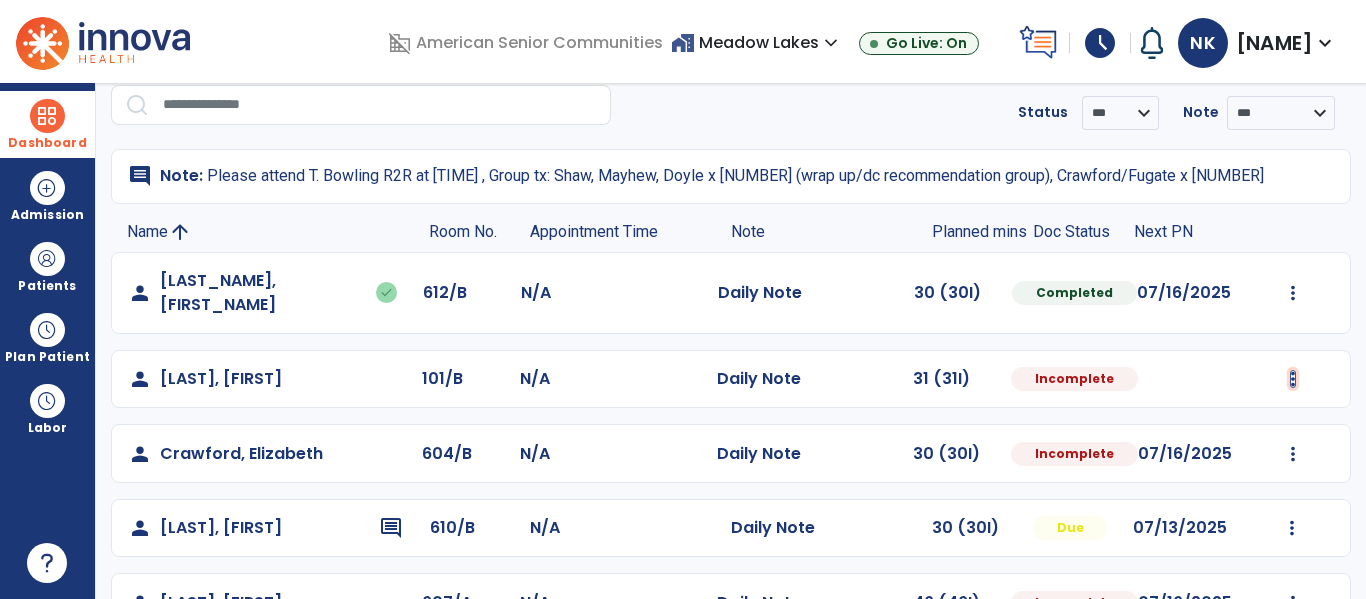 click at bounding box center (1293, 293) 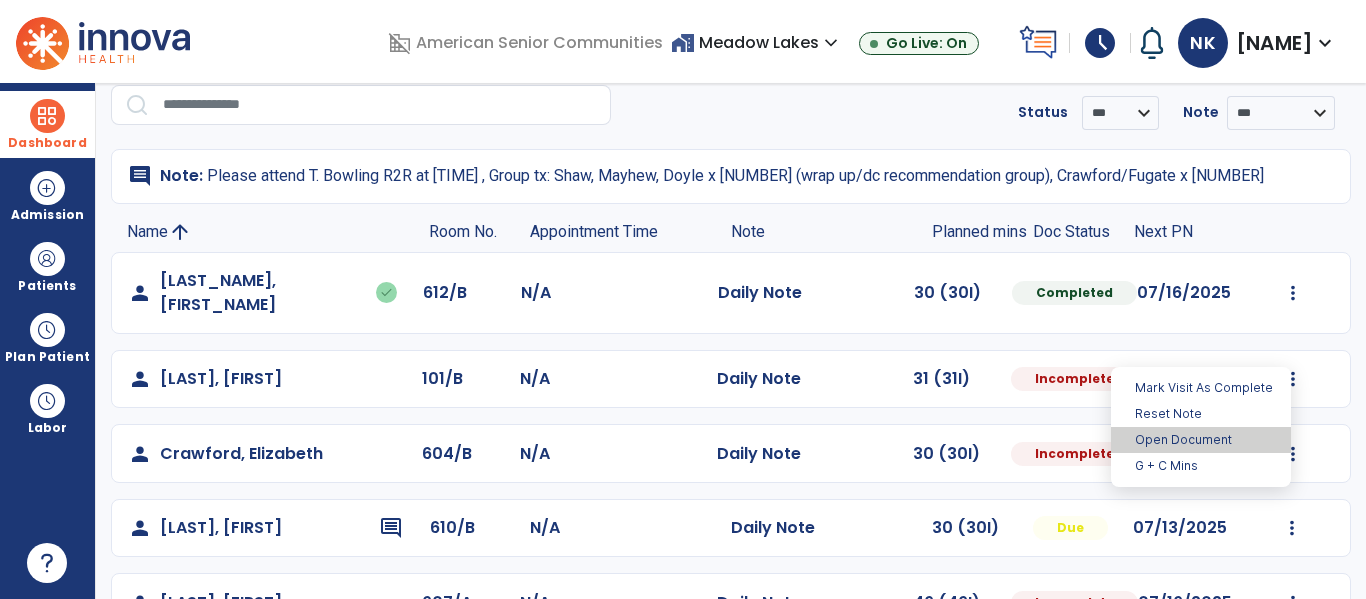 click on "Open Document" at bounding box center [1201, 440] 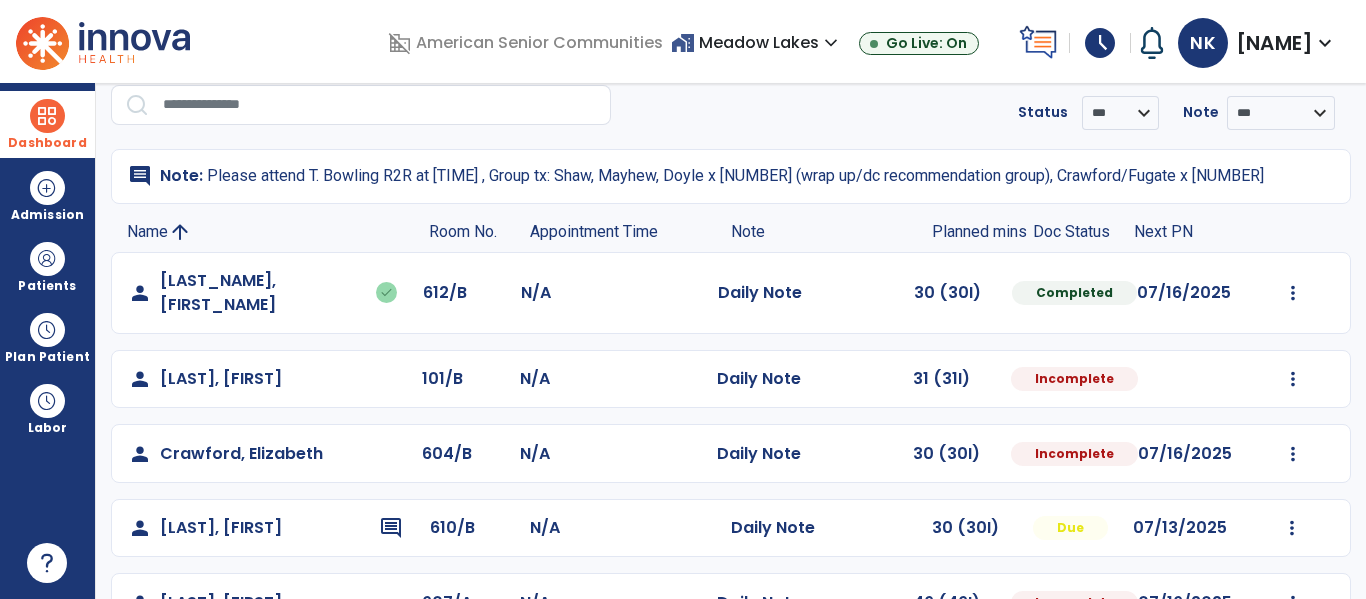 select on "*" 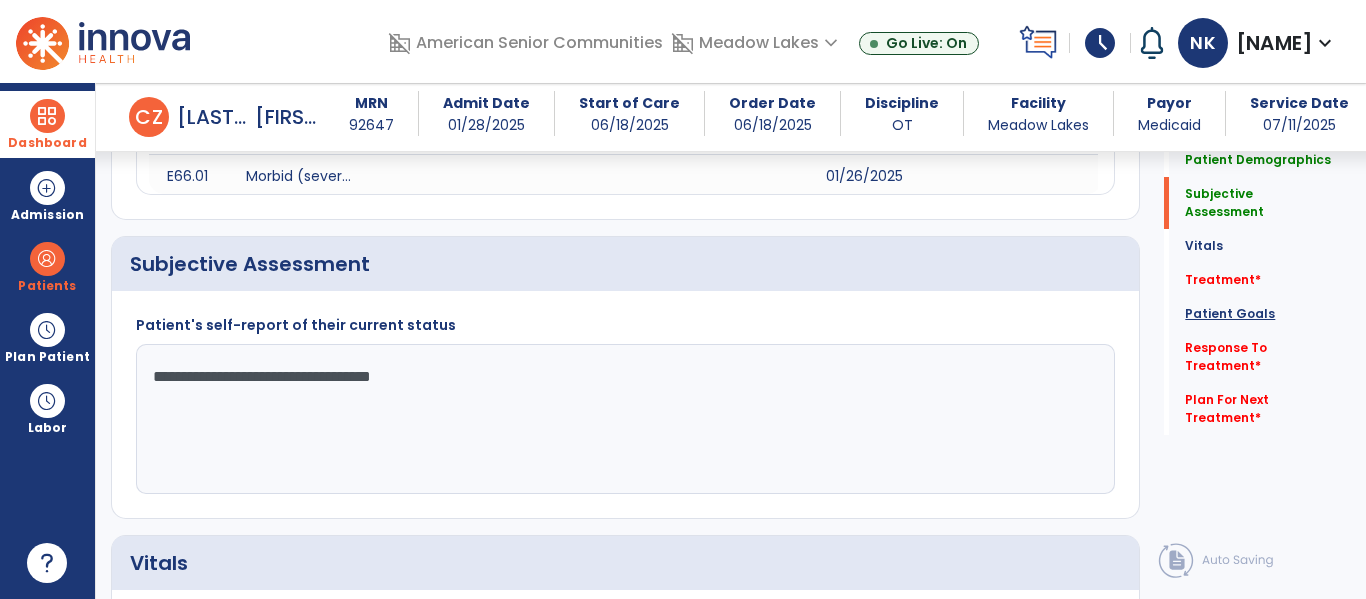 scroll, scrollTop: 413, scrollLeft: 0, axis: vertical 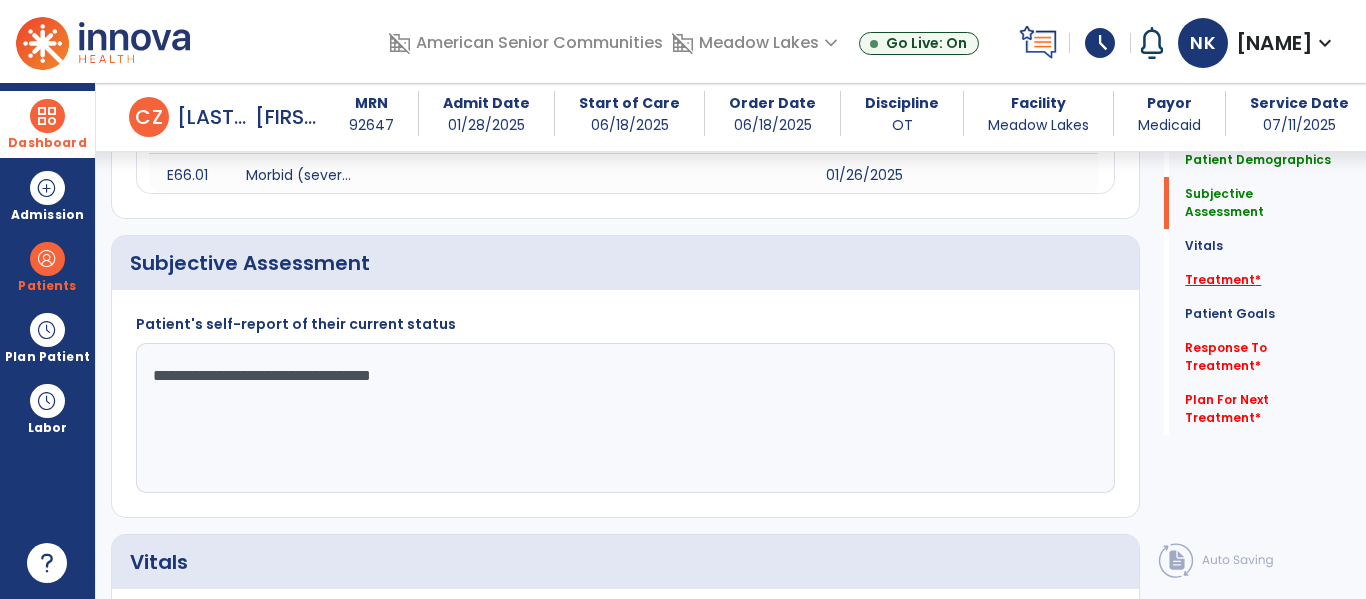 click on "Treatment   *" 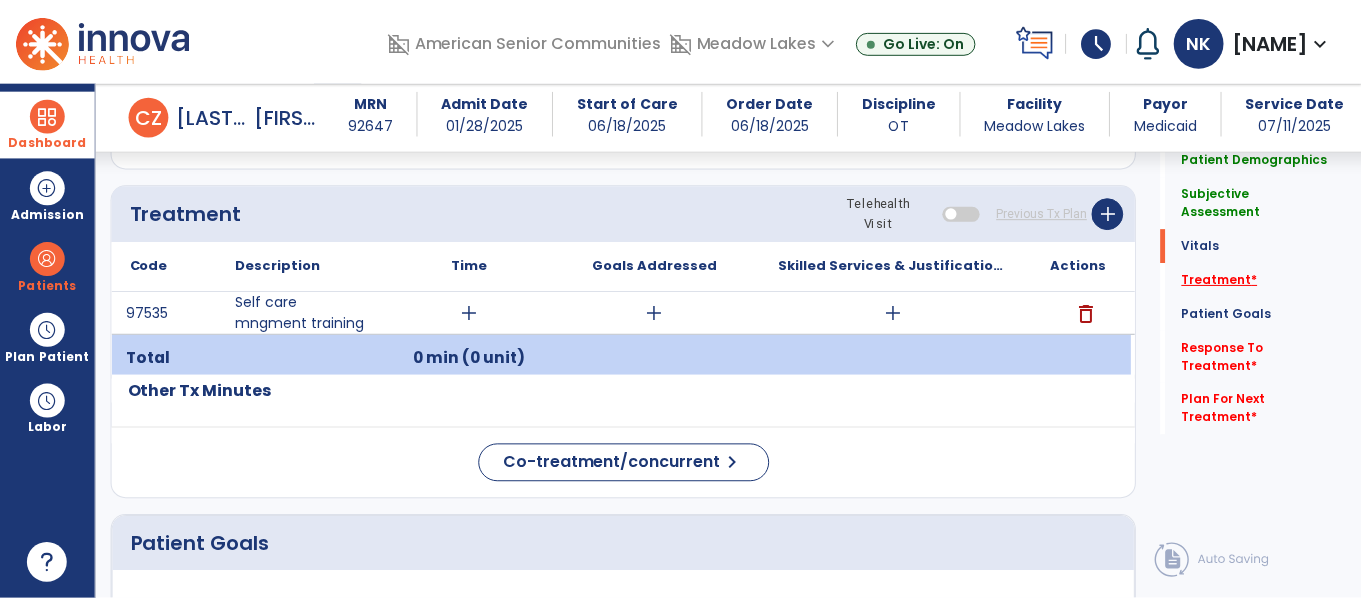 scroll, scrollTop: 1185, scrollLeft: 0, axis: vertical 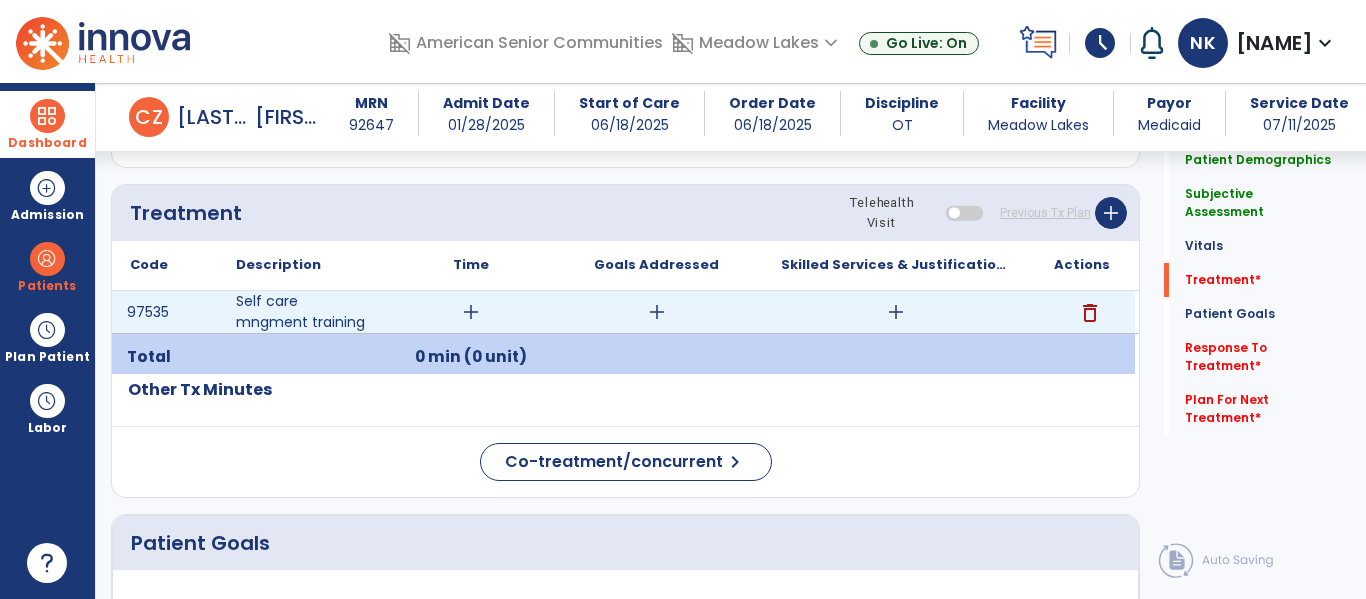 click on "add" at bounding box center (896, 312) 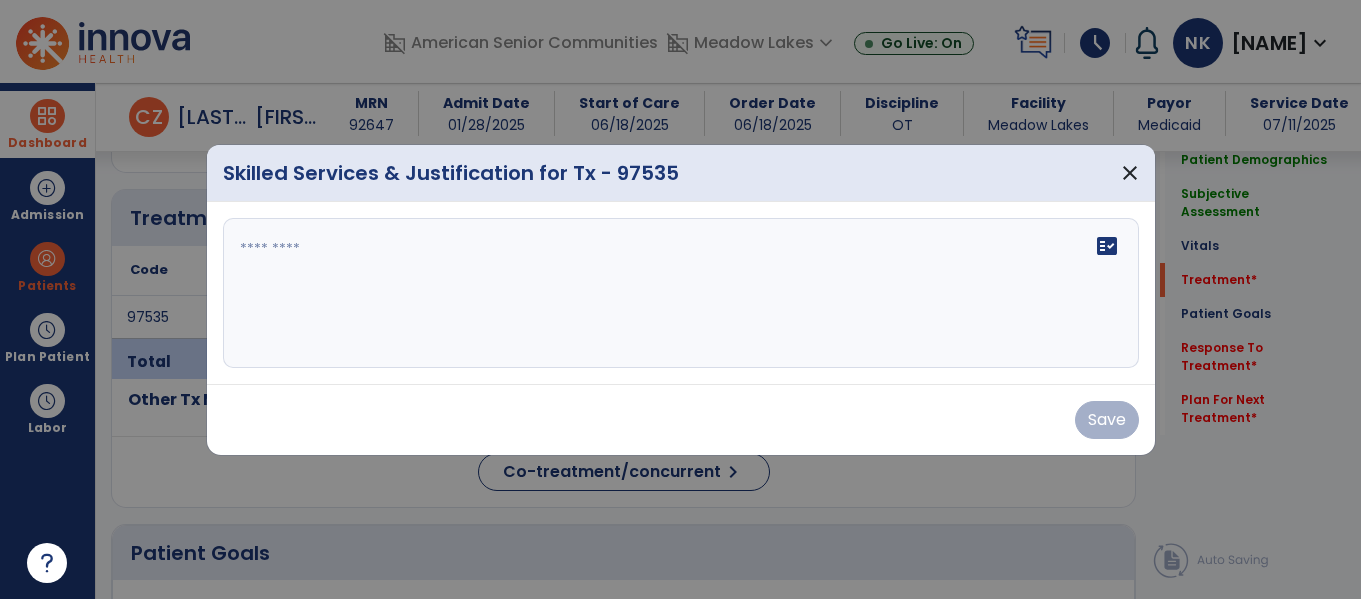 scroll, scrollTop: 1185, scrollLeft: 0, axis: vertical 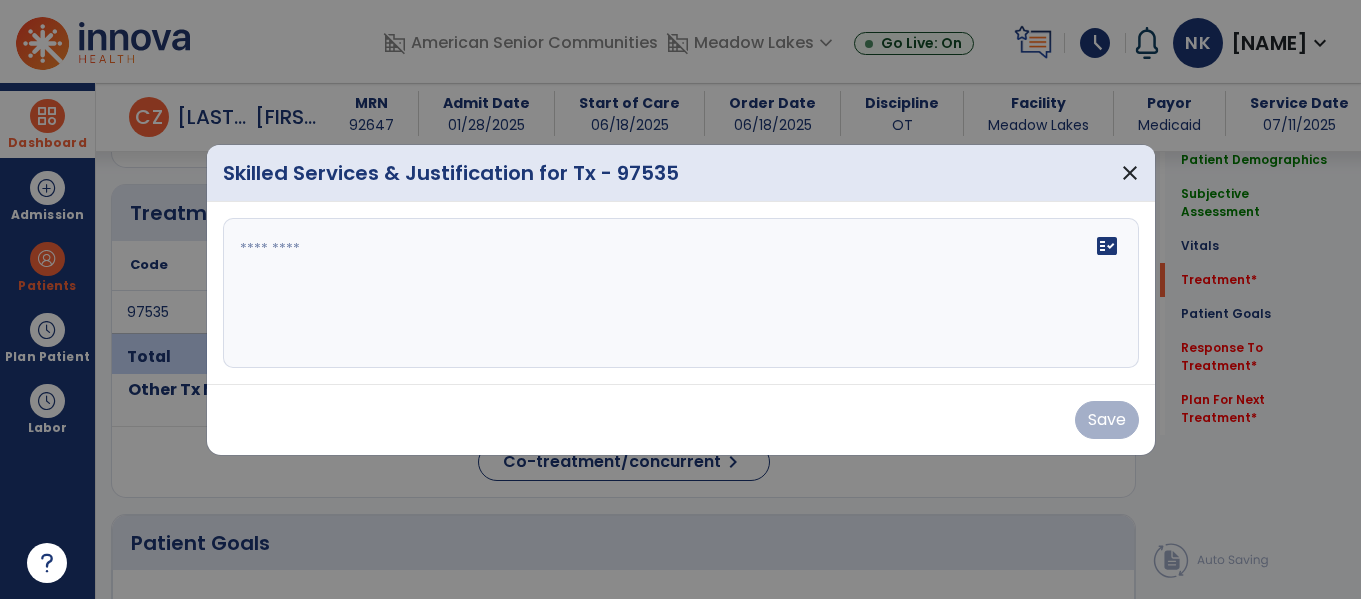 click on "fact_check" at bounding box center (681, 293) 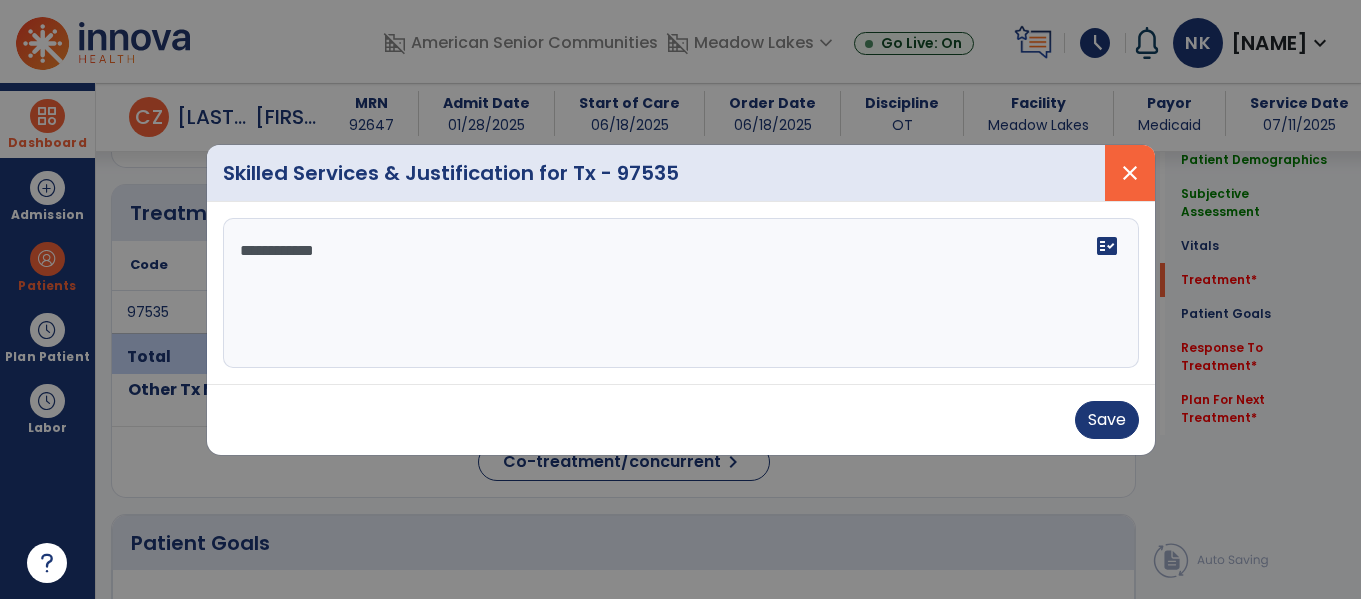 type on "**********" 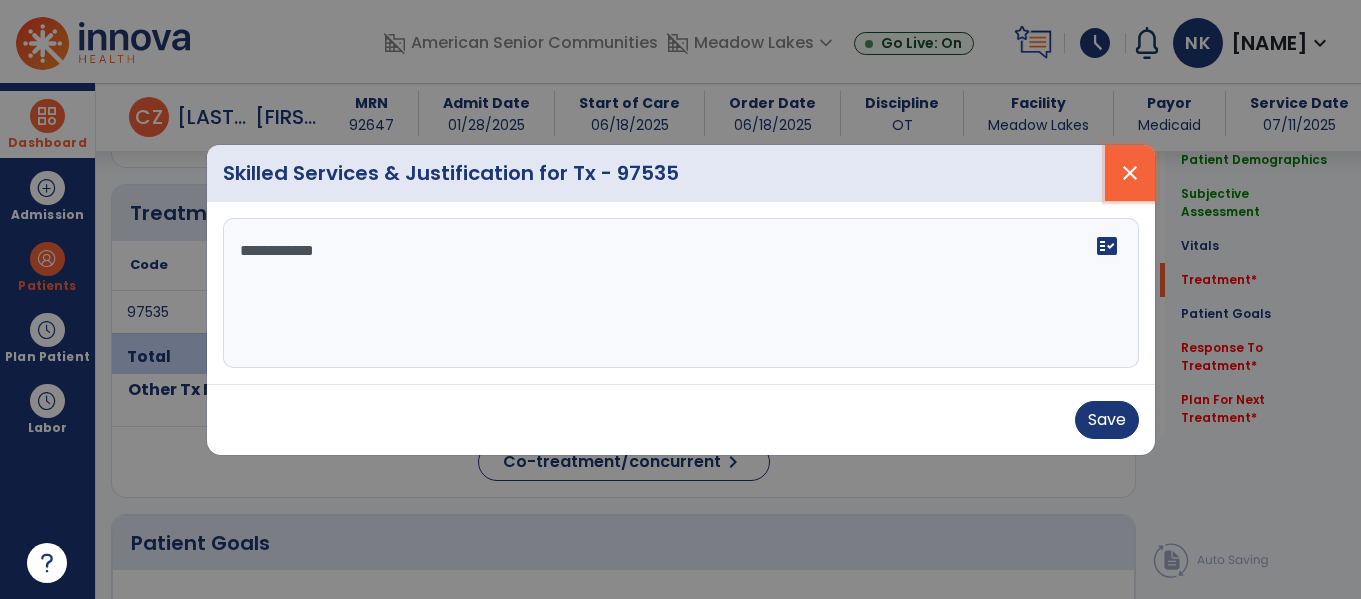 click on "close" at bounding box center [1130, 173] 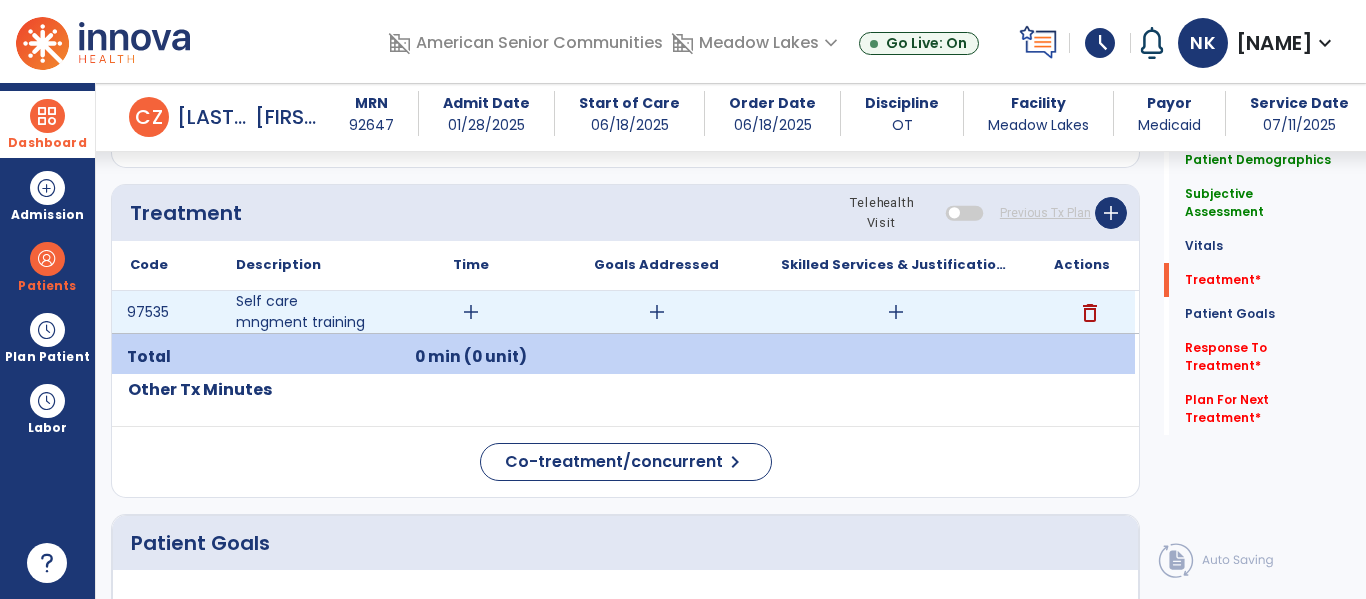 click on "add" at bounding box center [896, 312] 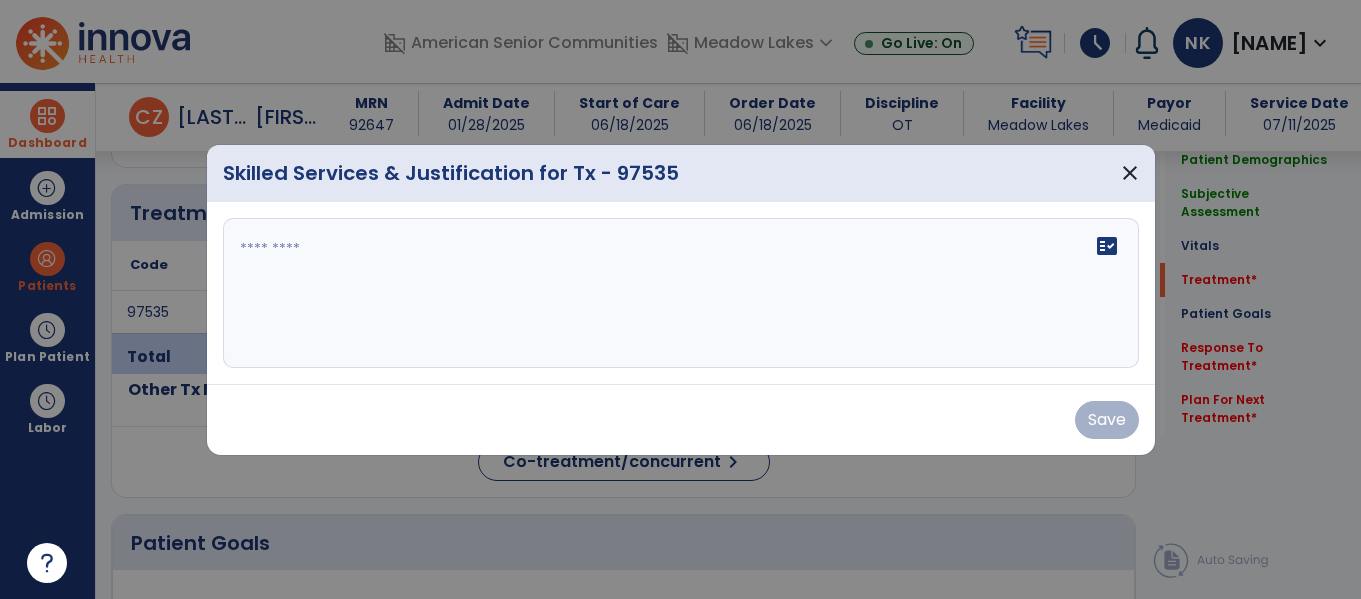 scroll, scrollTop: 1185, scrollLeft: 0, axis: vertical 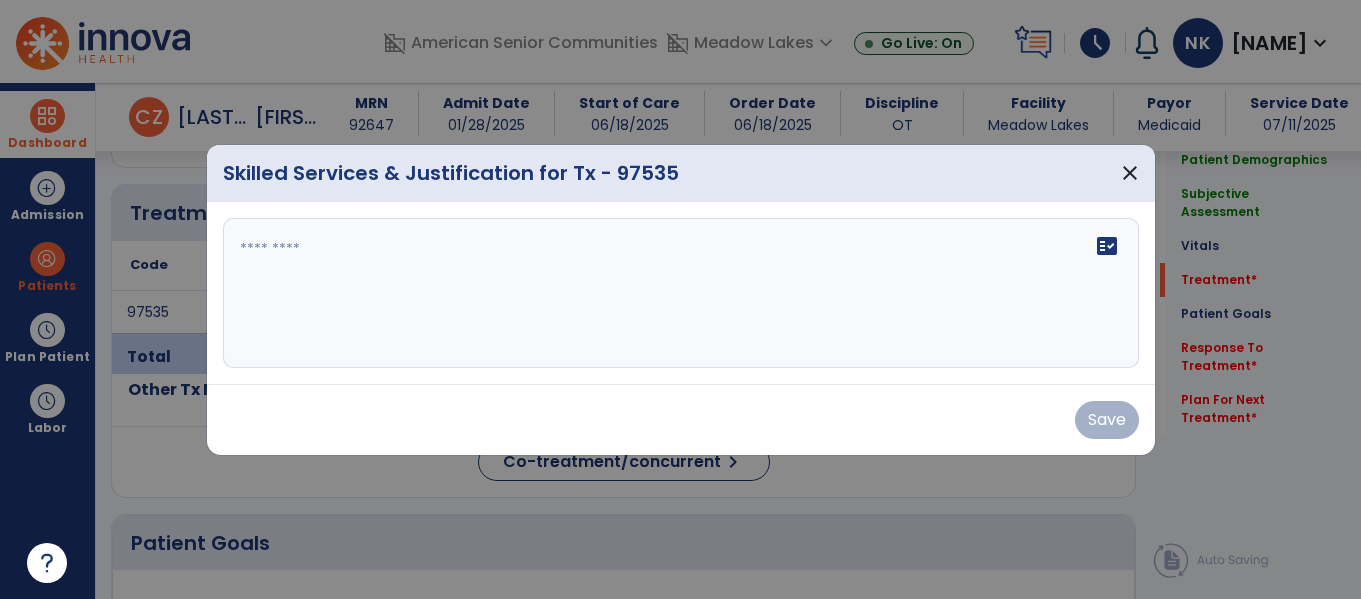 click on "fact_check" at bounding box center [681, 293] 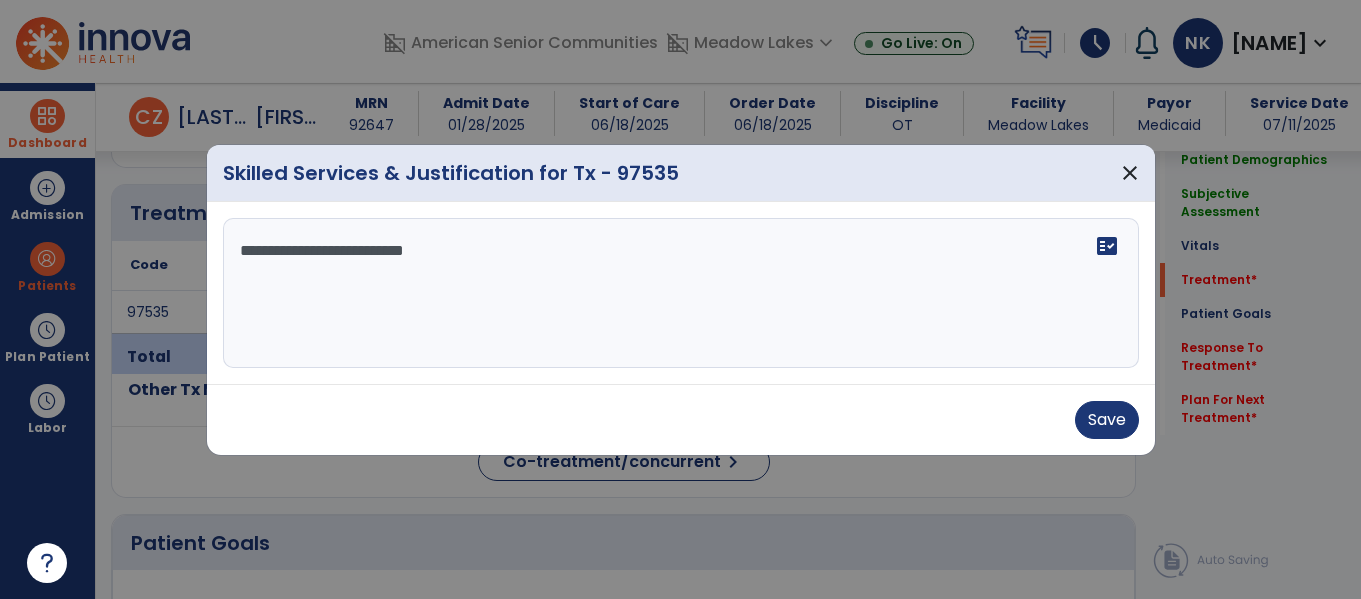 click on "**********" at bounding box center [681, 293] 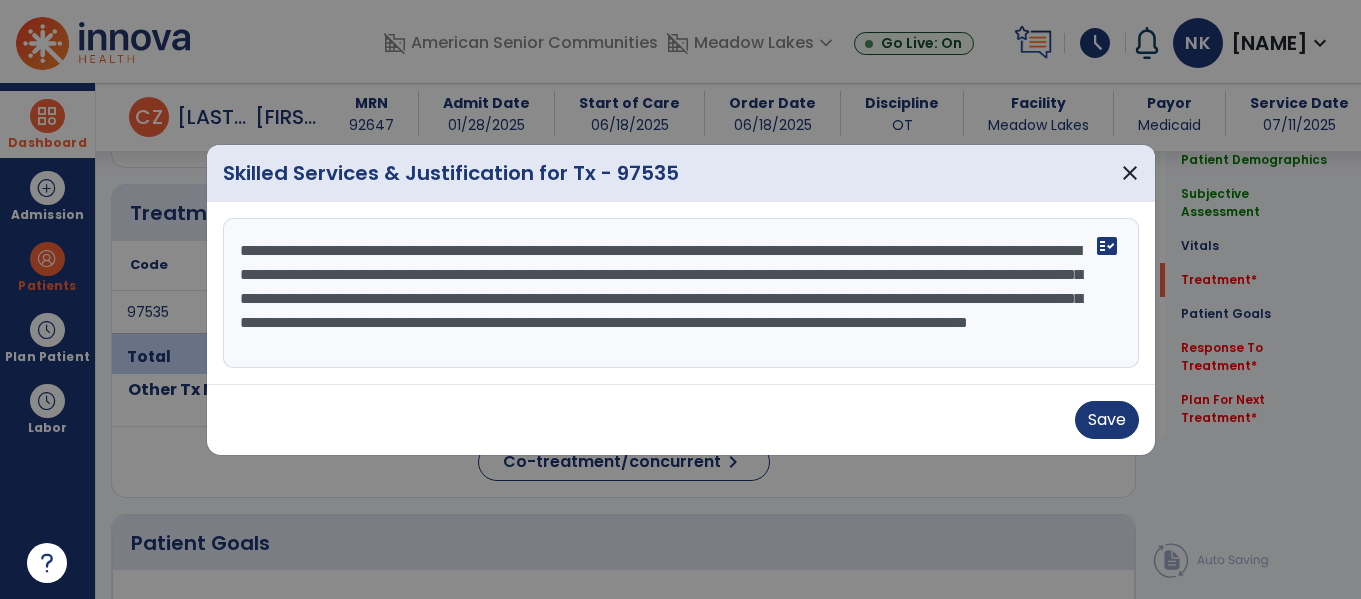 scroll, scrollTop: 16, scrollLeft: 0, axis: vertical 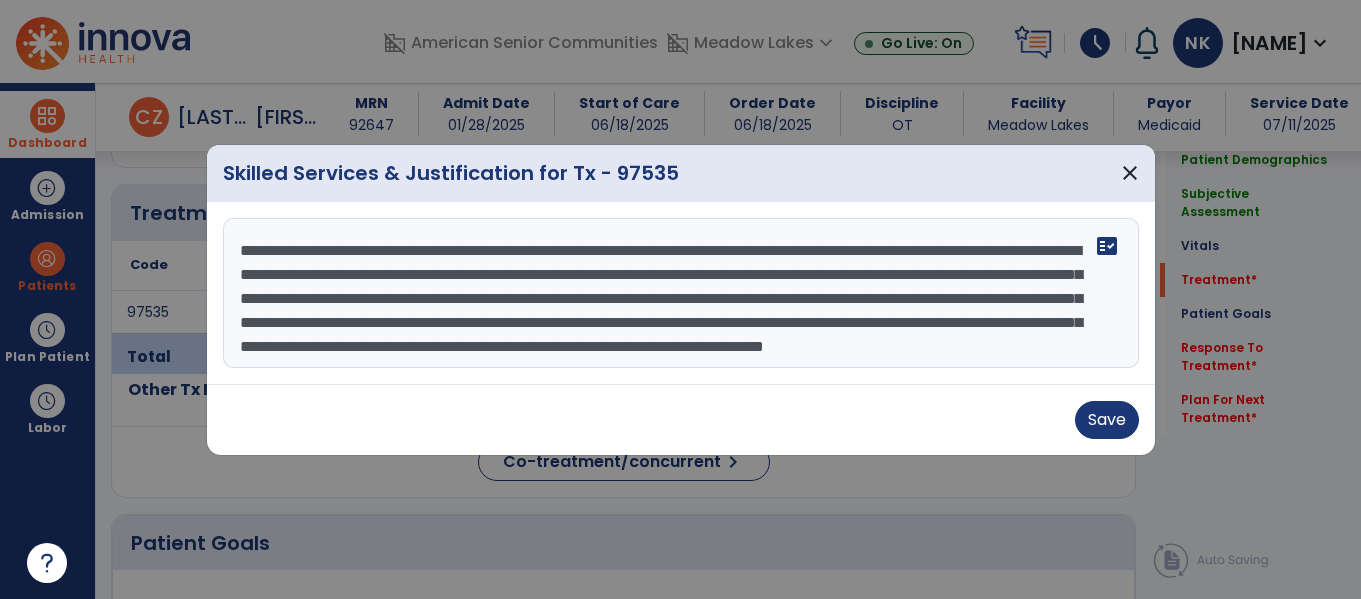 click on "**********" at bounding box center (681, 293) 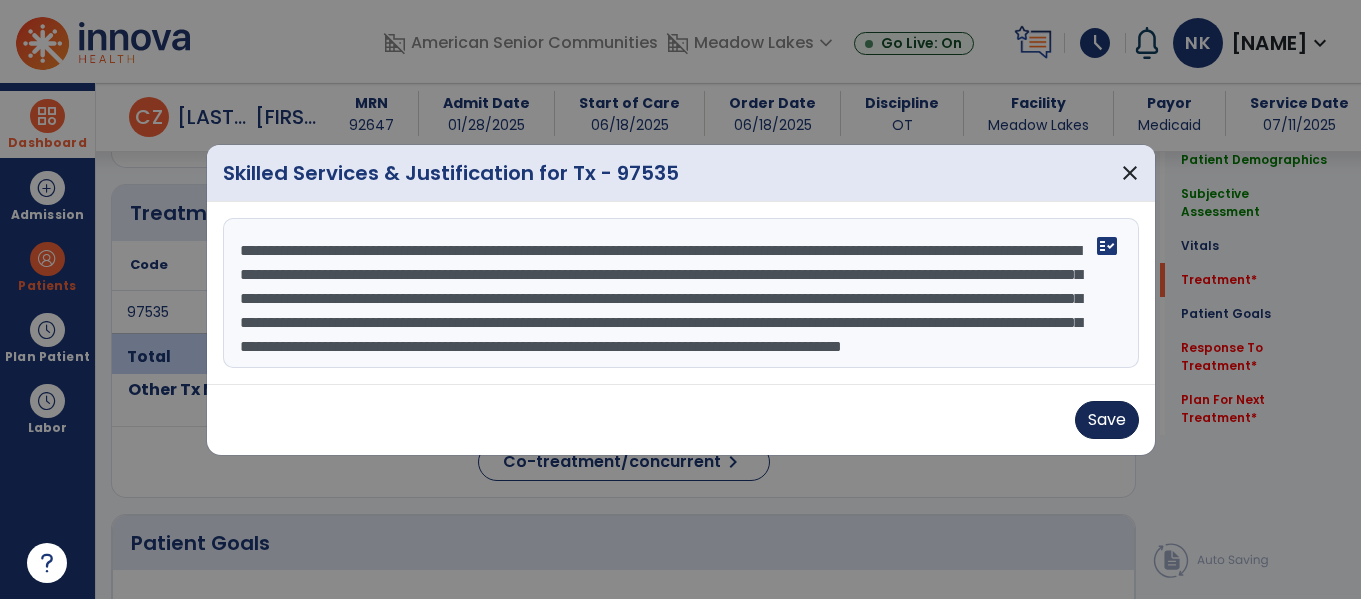 type on "**********" 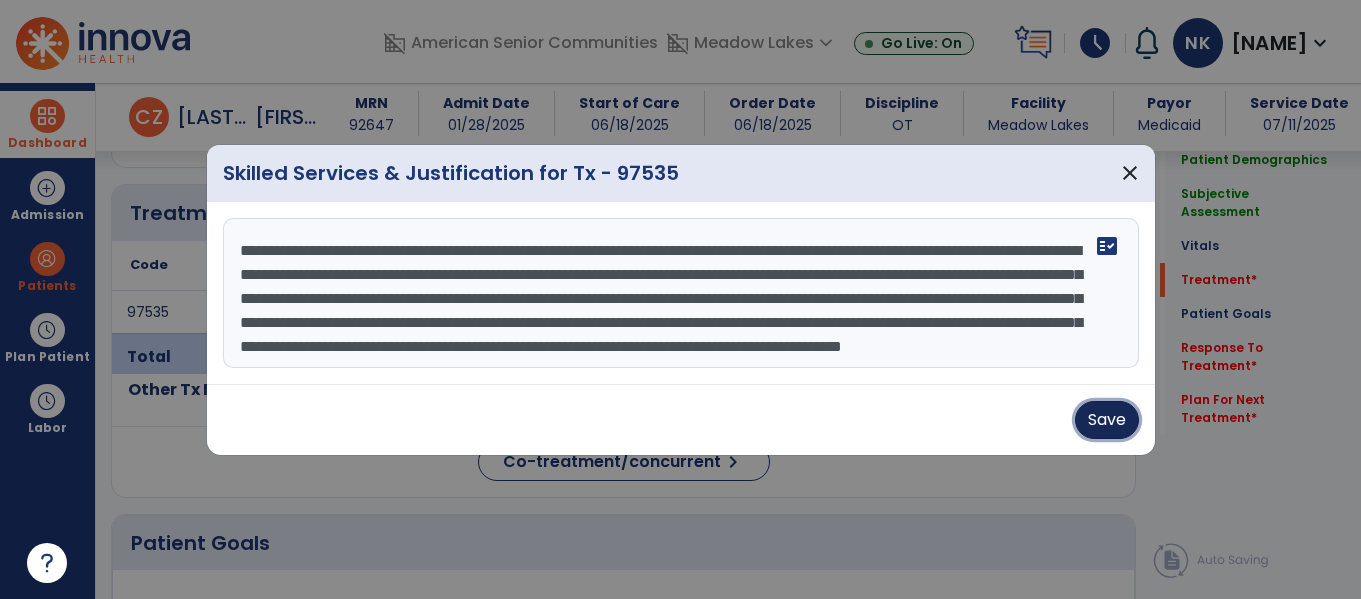 click on "Save" at bounding box center [1107, 420] 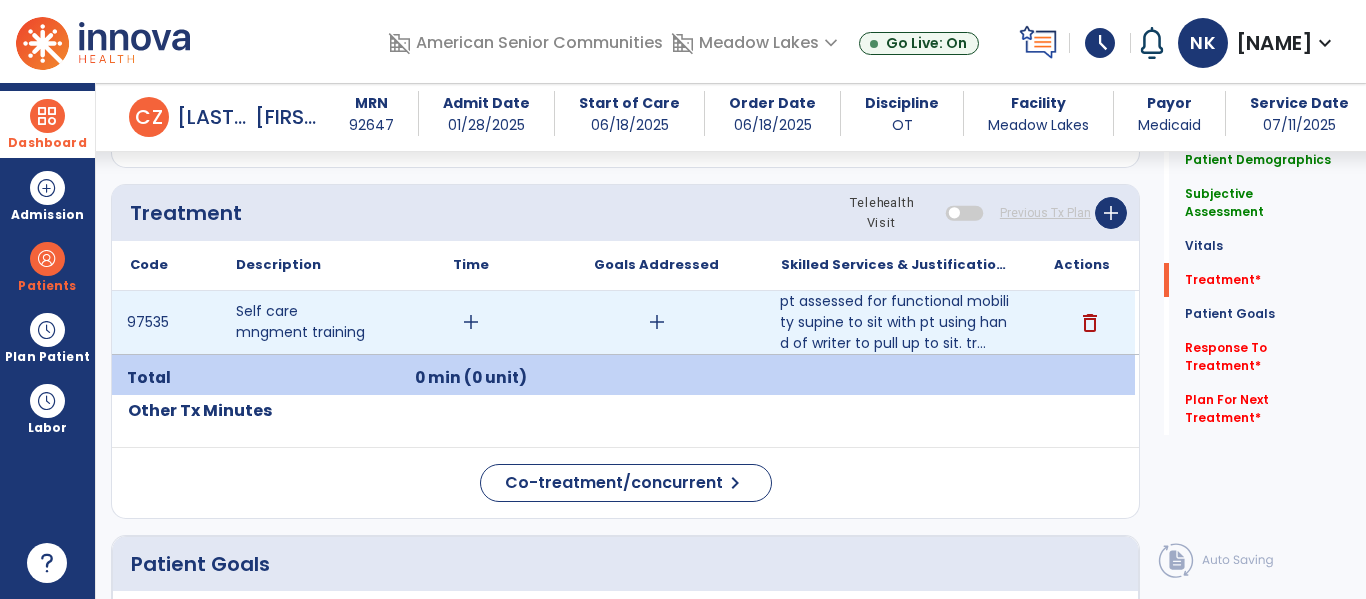 click on "add" at bounding box center [471, 322] 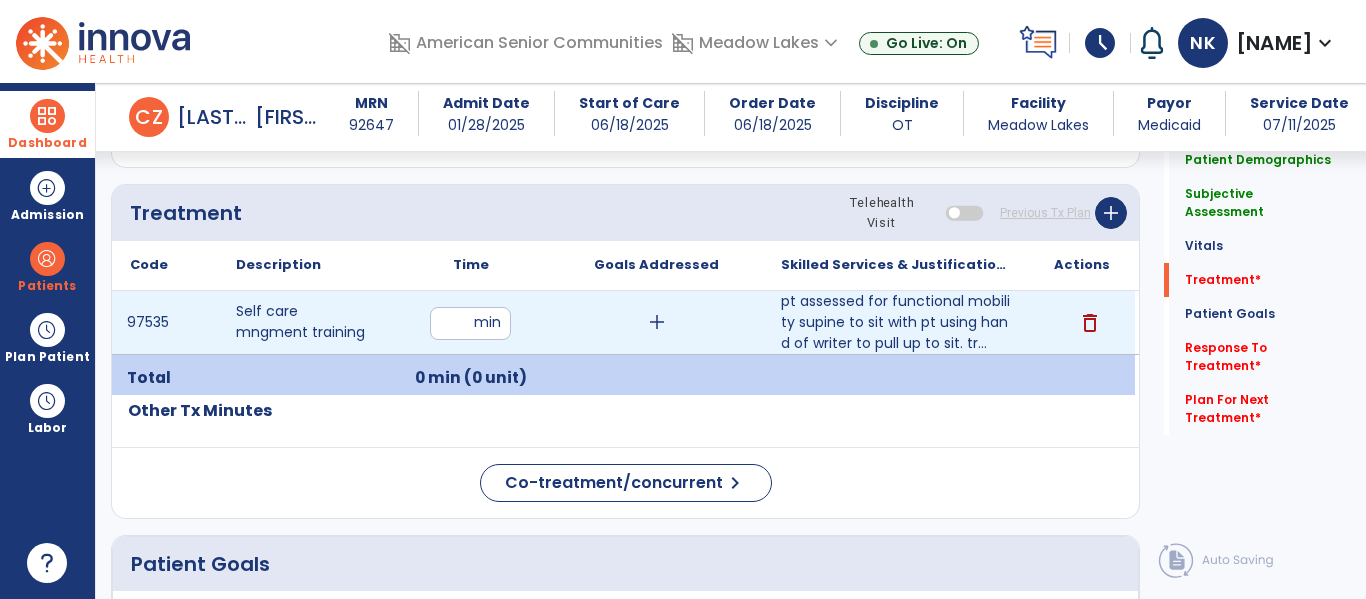 click at bounding box center (470, 323) 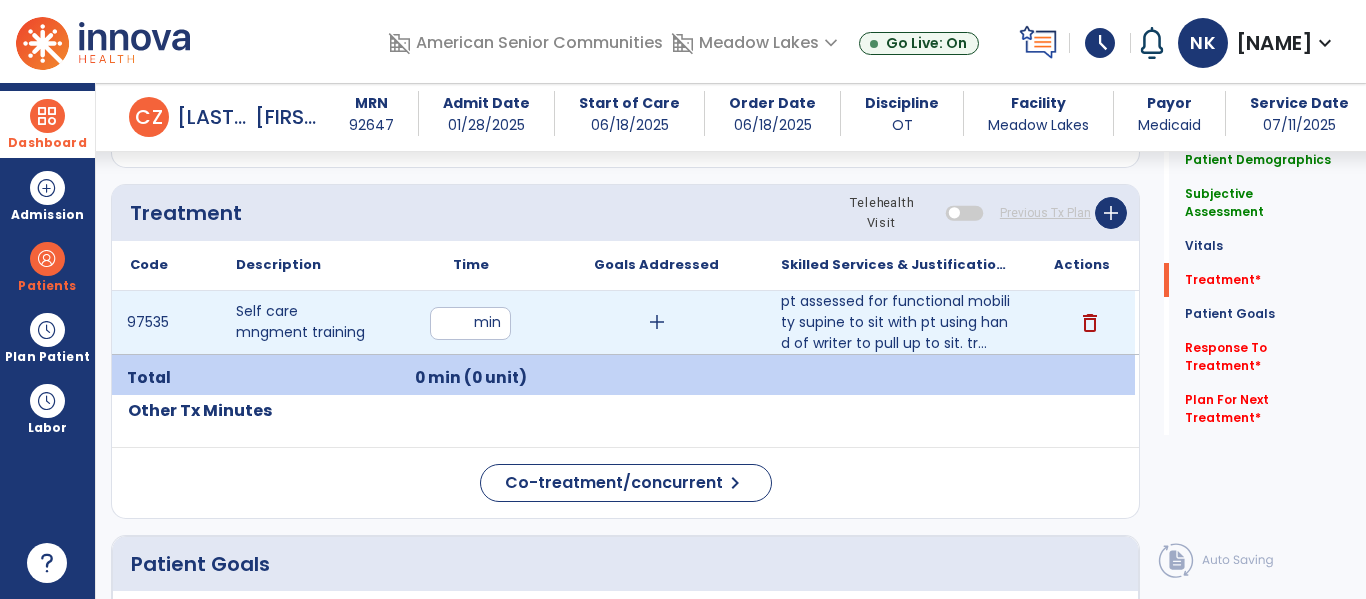 type on "**" 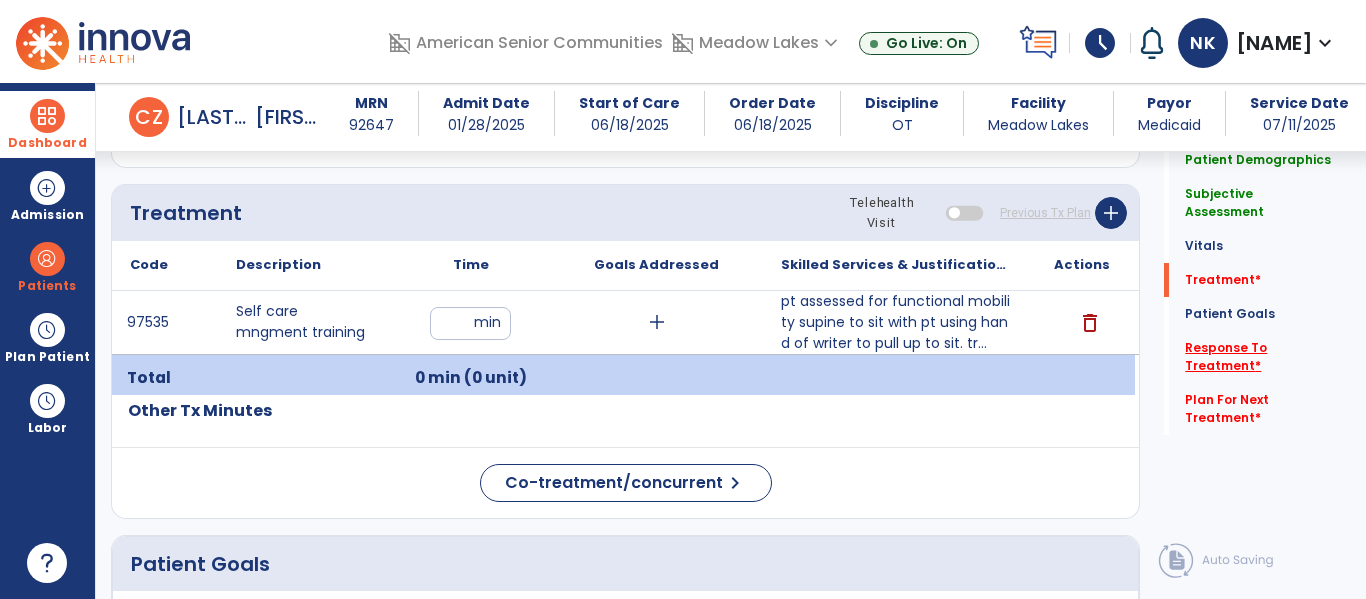 click on "Response To Treatment   *" 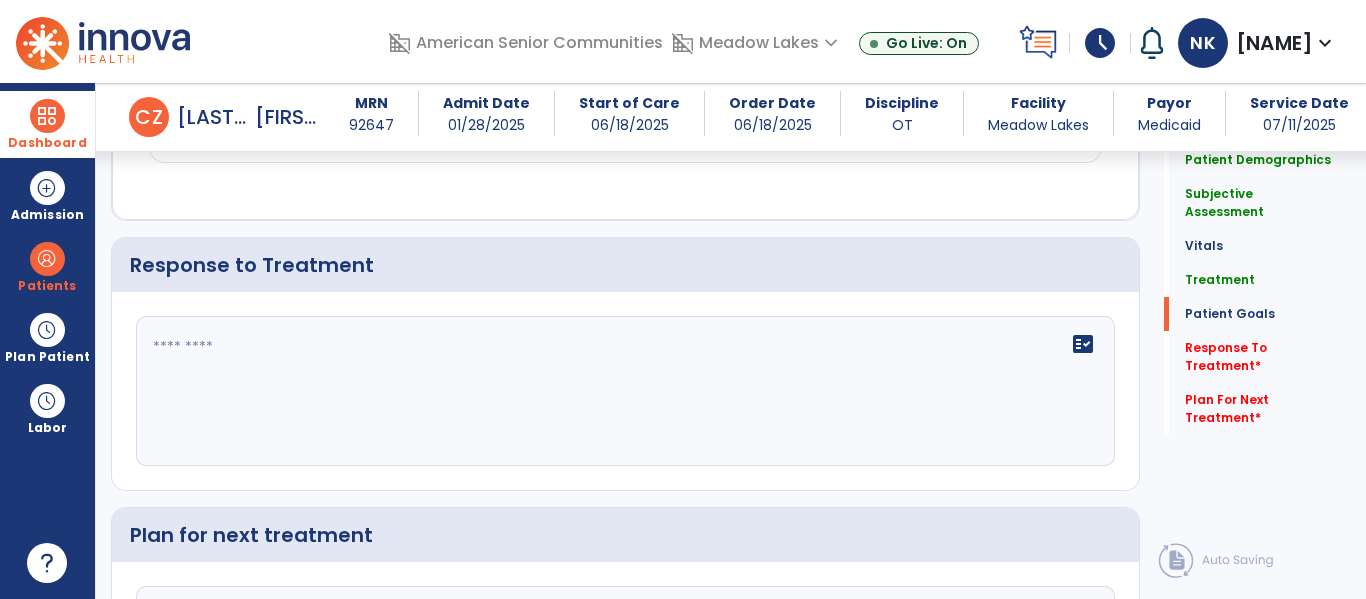 scroll, scrollTop: 2660, scrollLeft: 0, axis: vertical 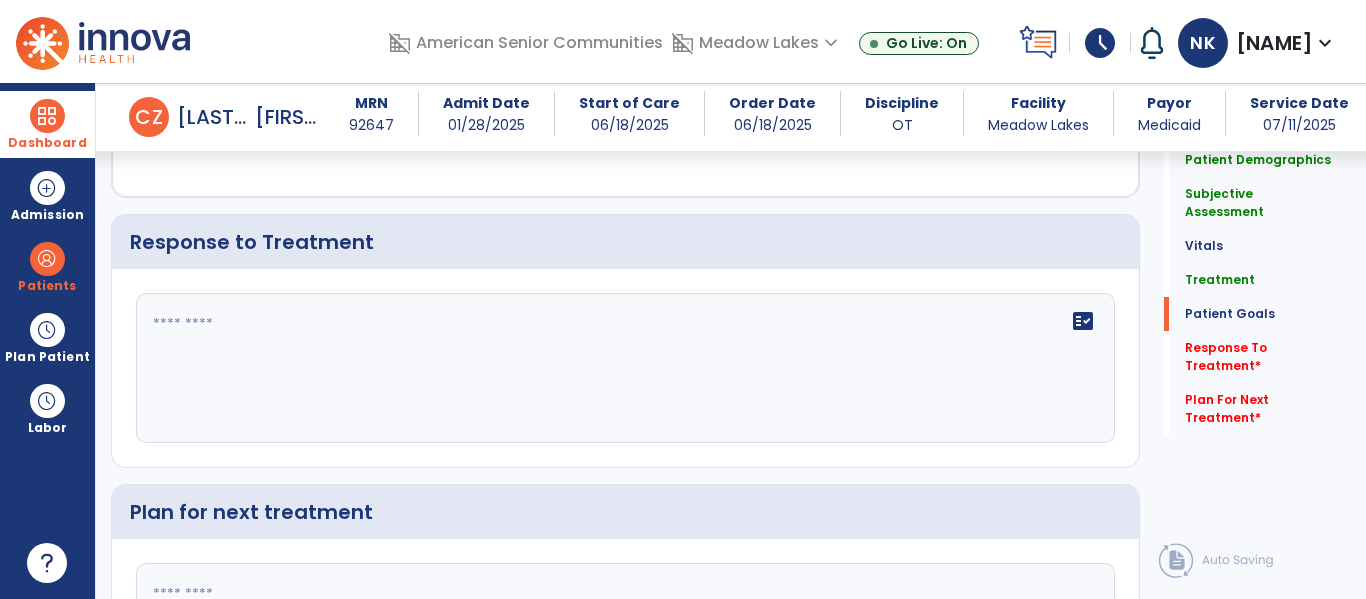 click on "fact_check" 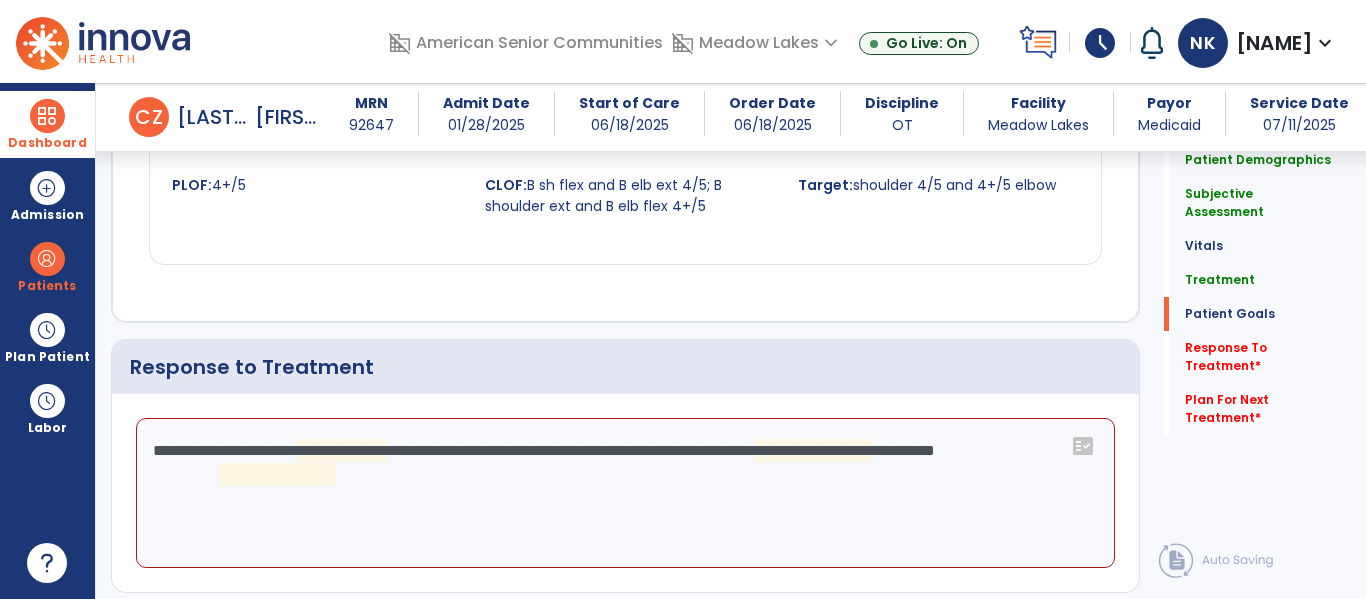 scroll, scrollTop: 2532, scrollLeft: 0, axis: vertical 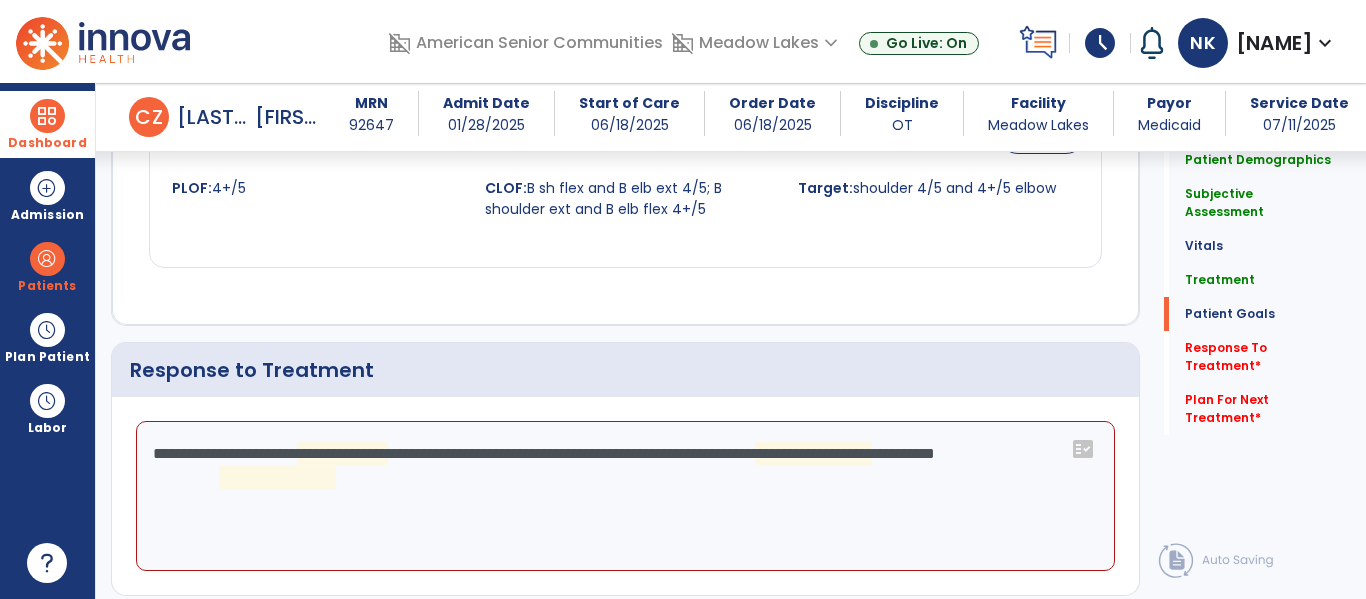 click on "**********" 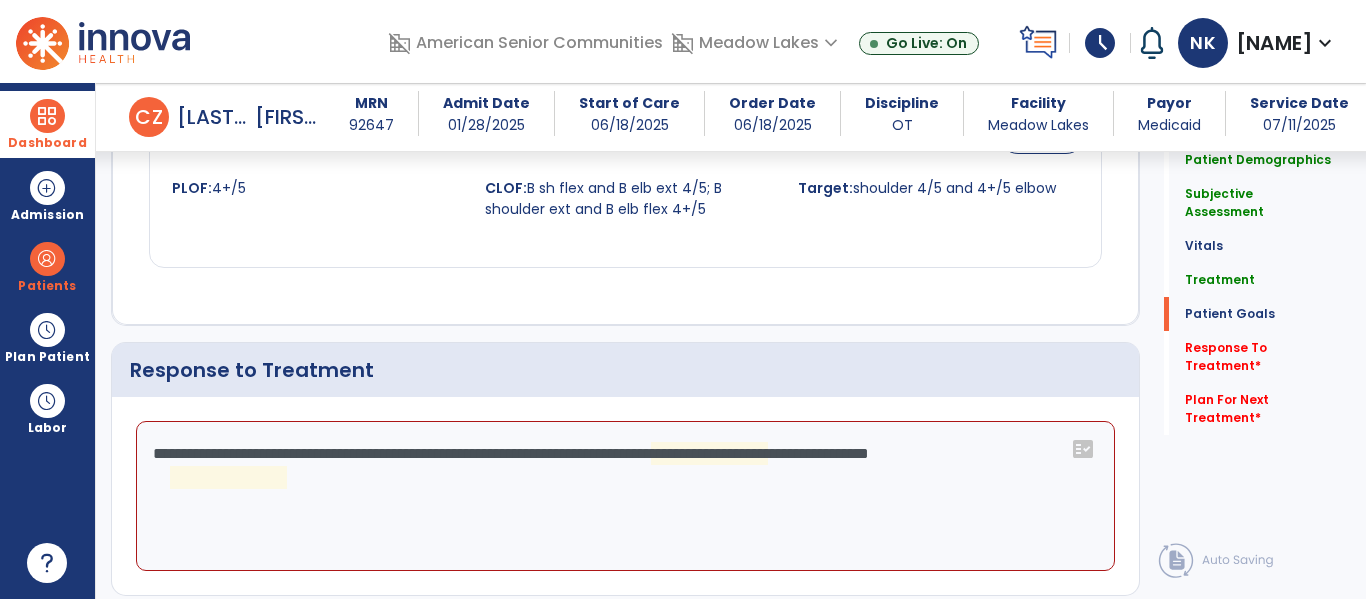 click on "**********" 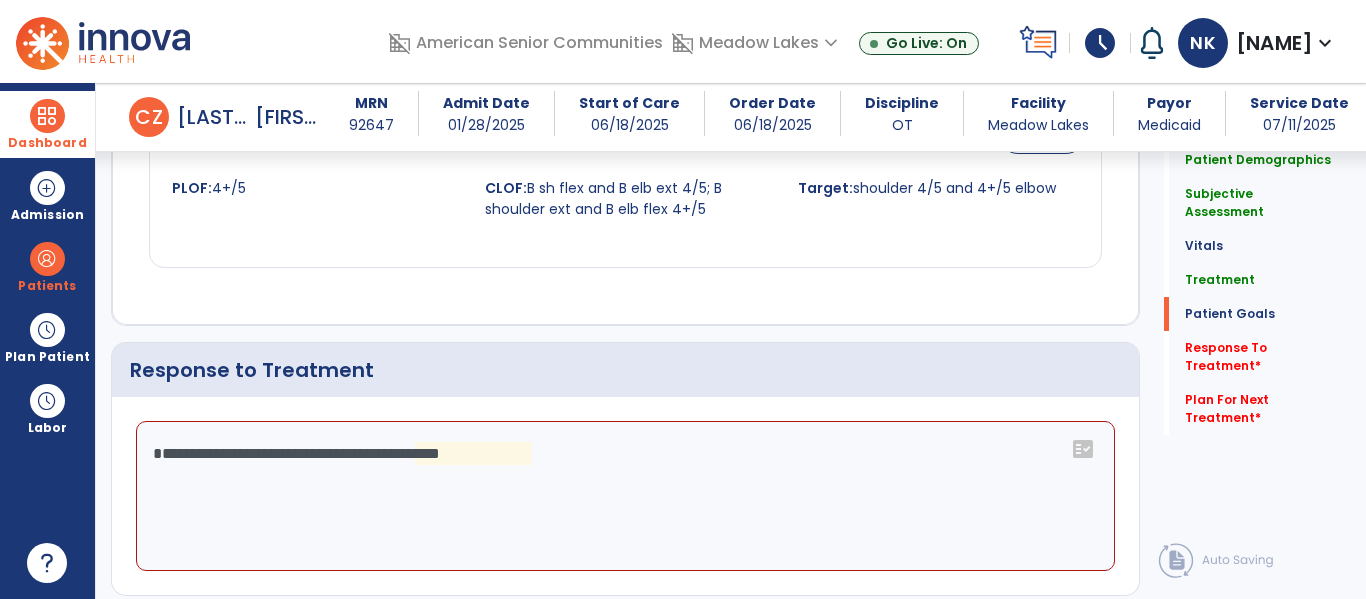 click on "**********" 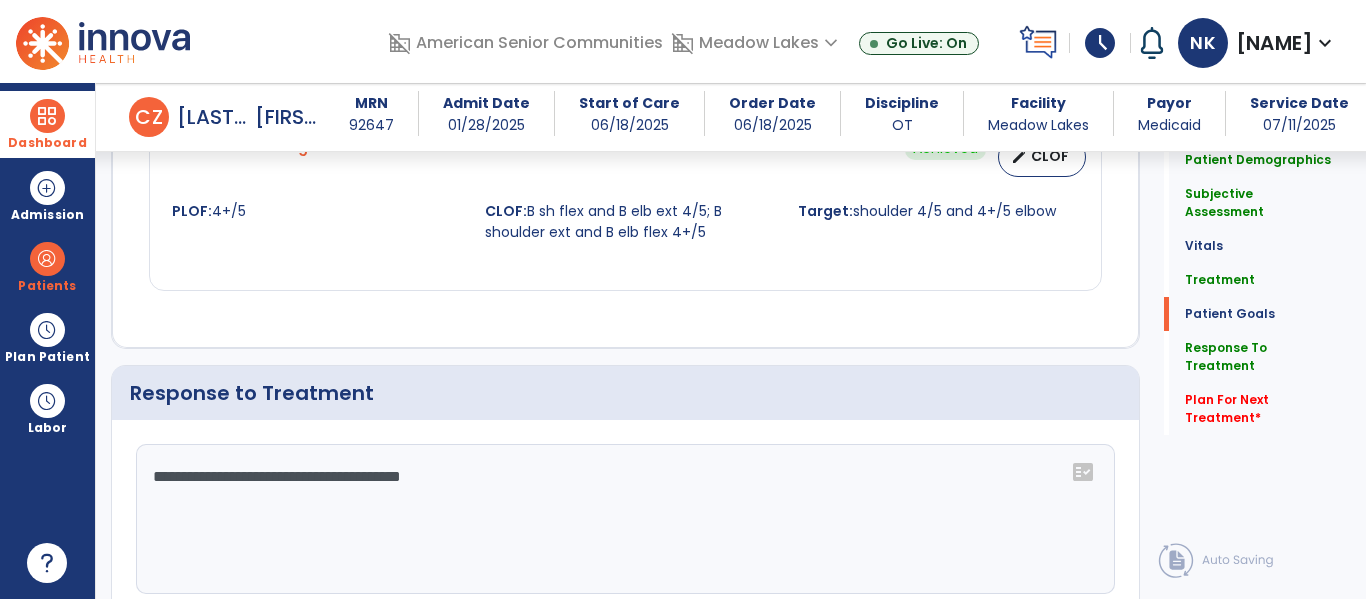 scroll, scrollTop: 2532, scrollLeft: 0, axis: vertical 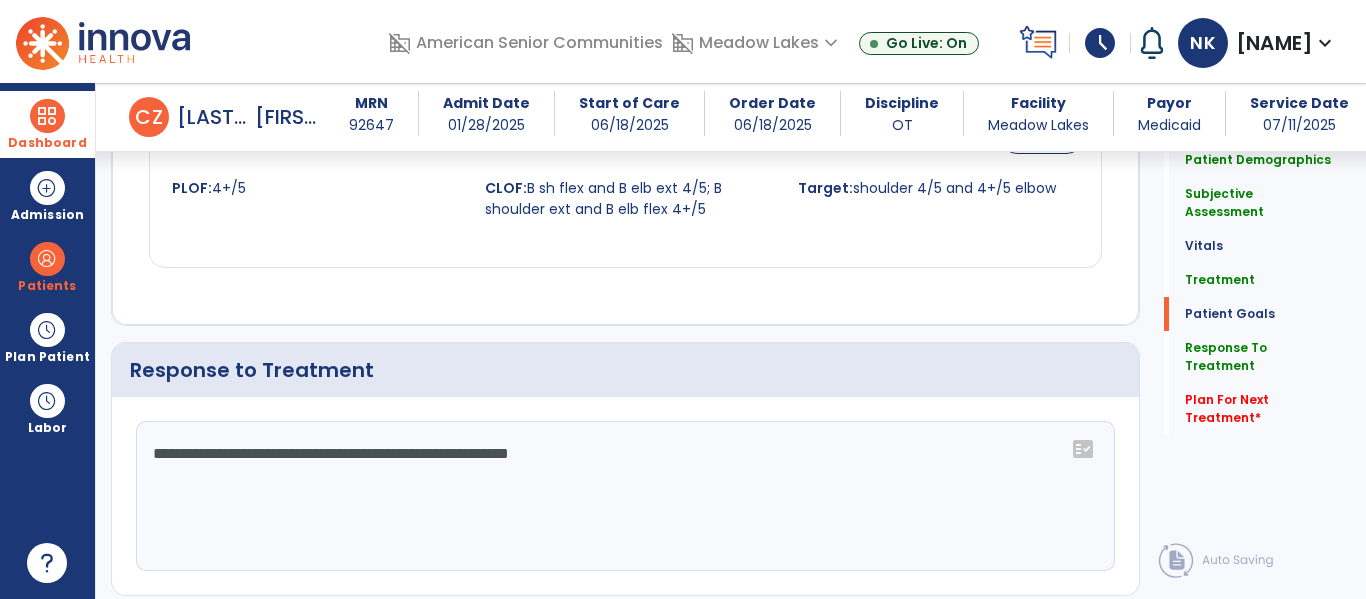 click on "**********" 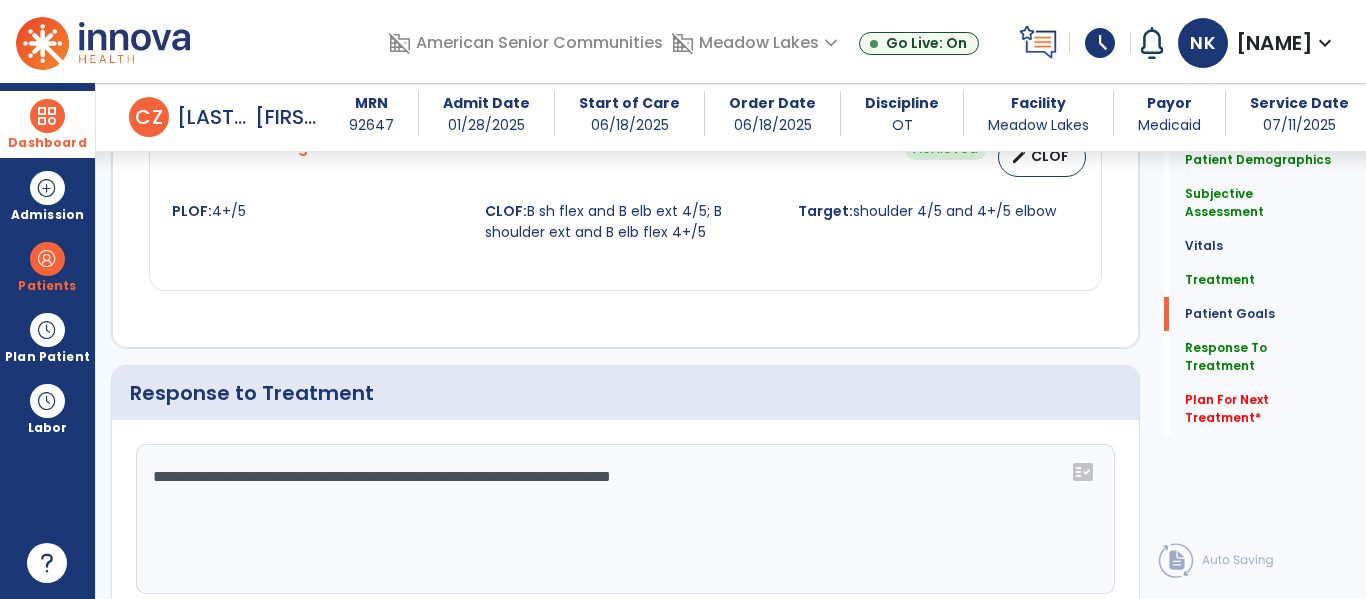 scroll, scrollTop: 2532, scrollLeft: 0, axis: vertical 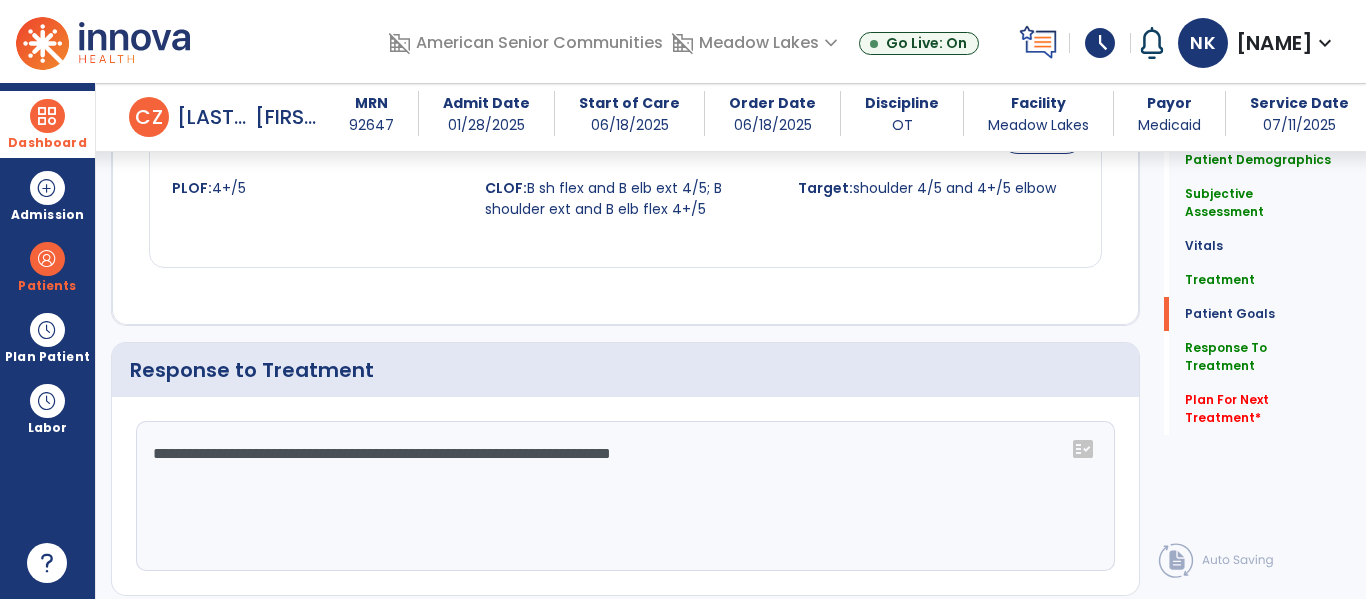 click on "**********" 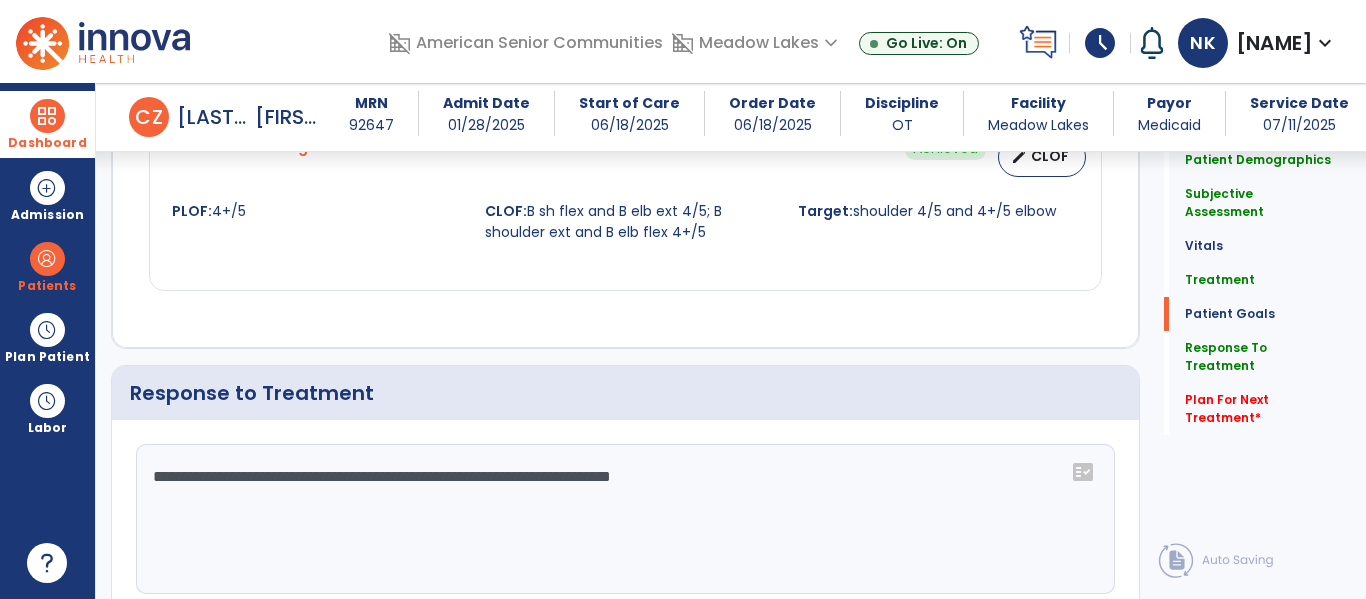 scroll, scrollTop: 2532, scrollLeft: 0, axis: vertical 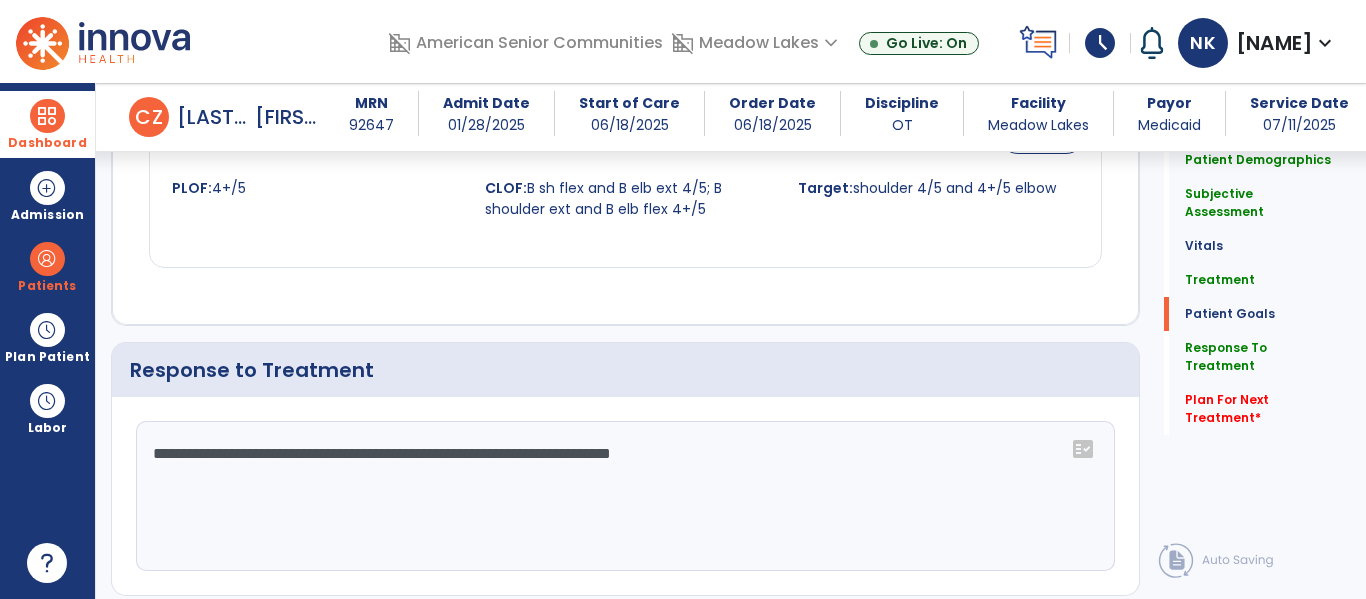 click on "**********" 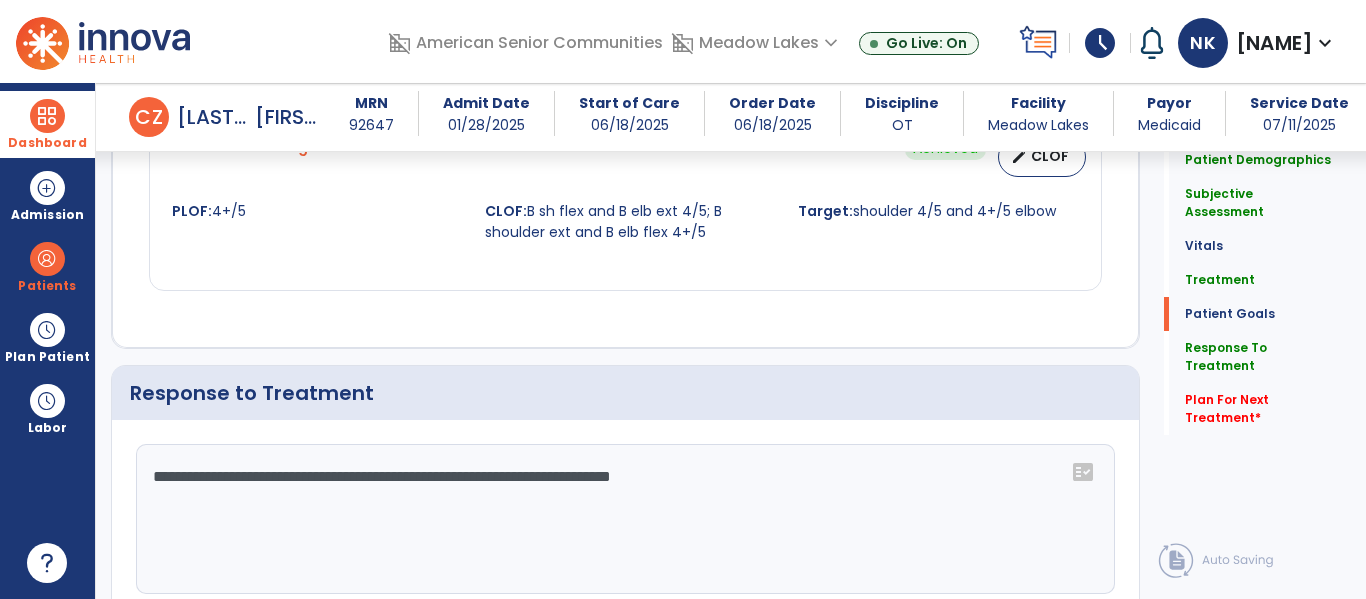 scroll, scrollTop: 2532, scrollLeft: 0, axis: vertical 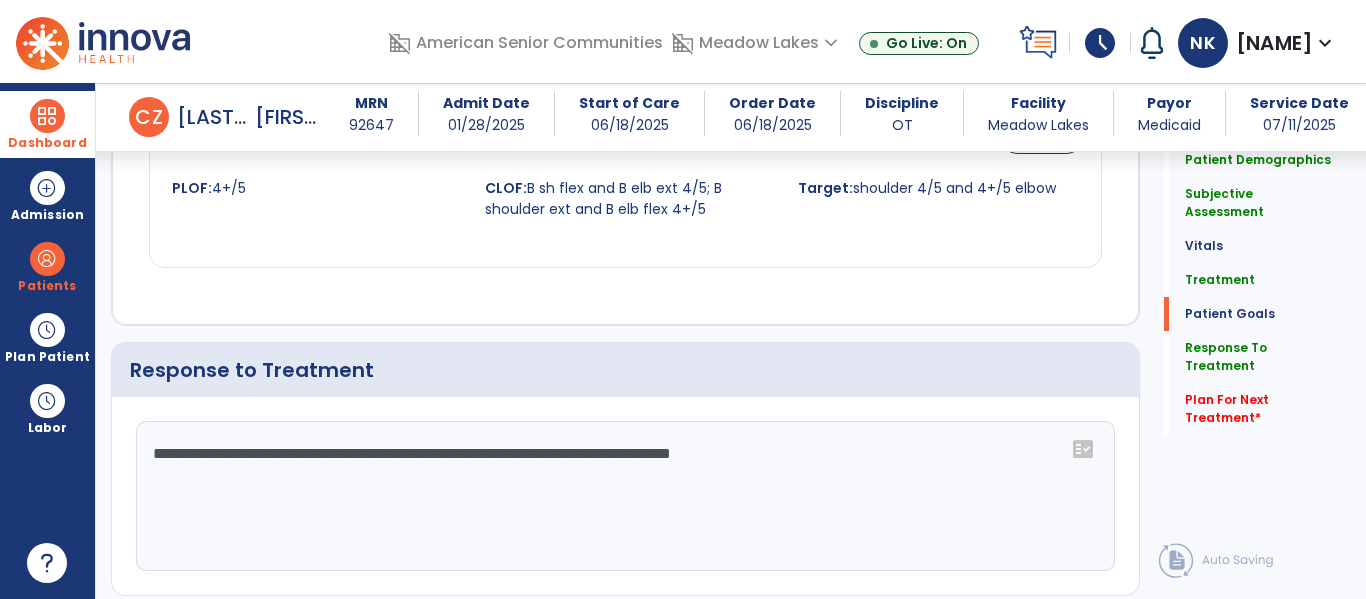 click on "**********" 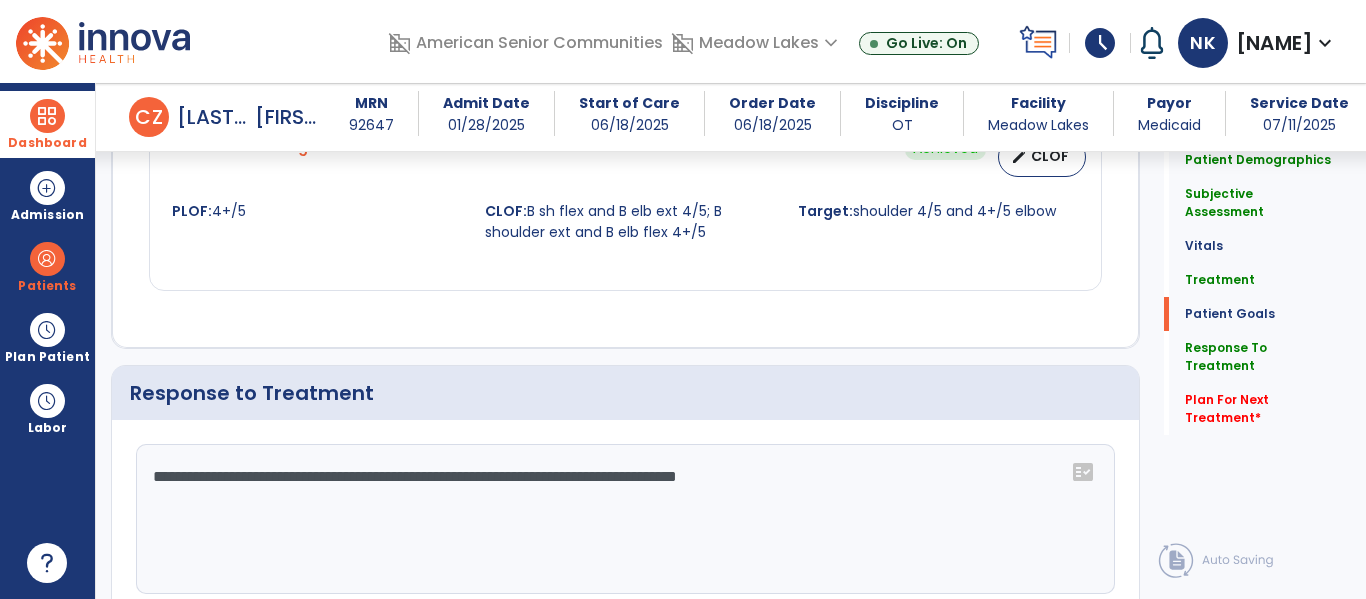 scroll, scrollTop: 2532, scrollLeft: 0, axis: vertical 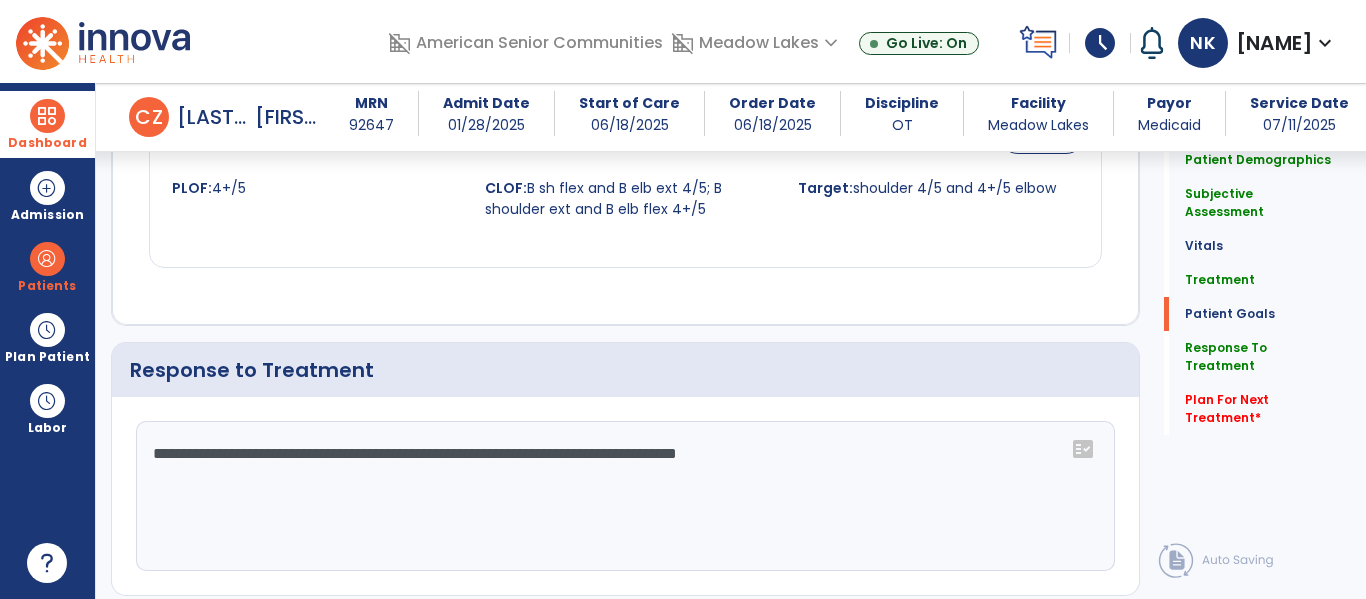 click on "**********" 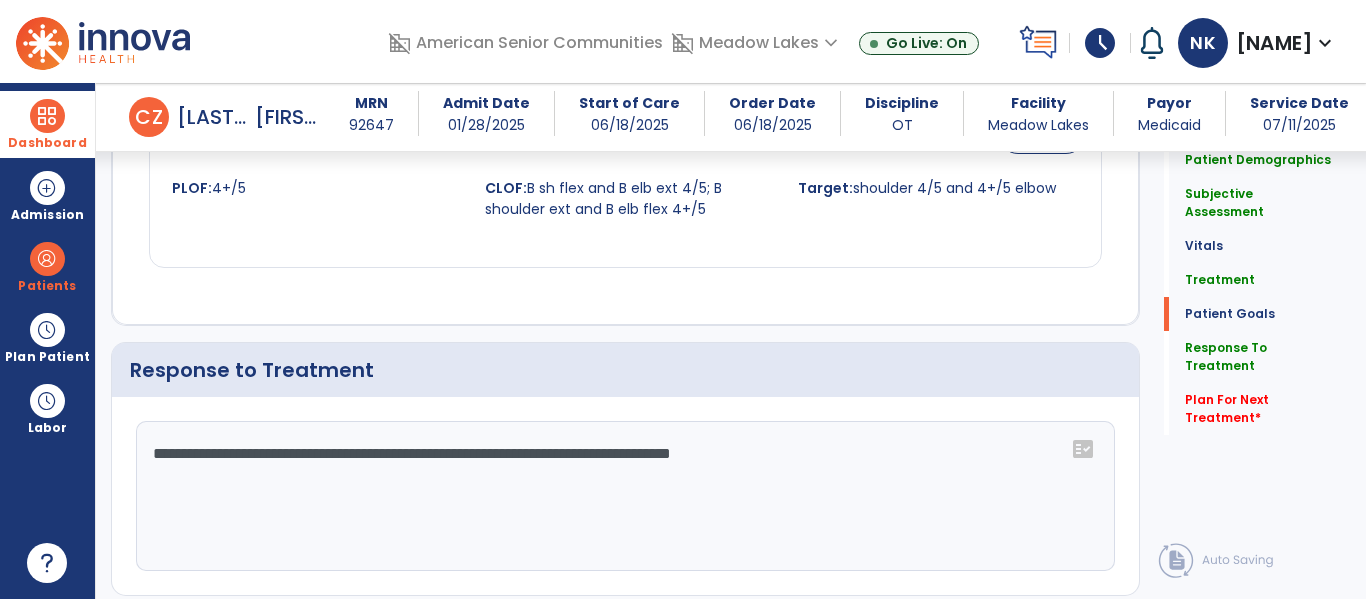 scroll, scrollTop: 2532, scrollLeft: 0, axis: vertical 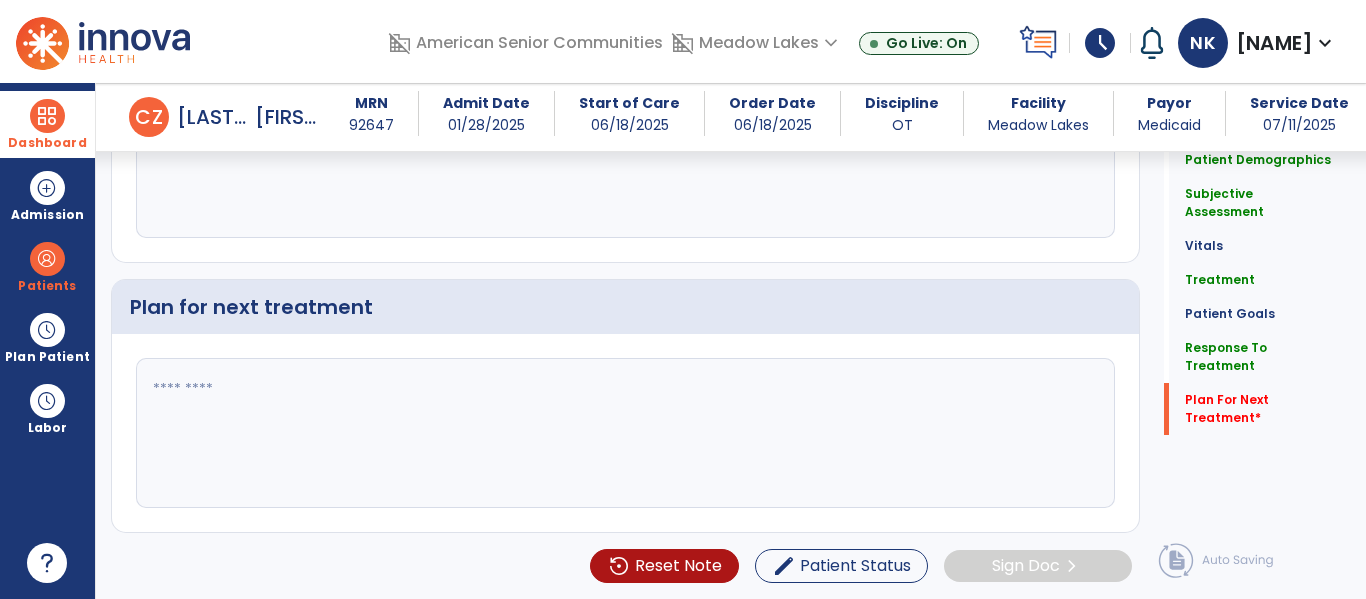 type on "**********" 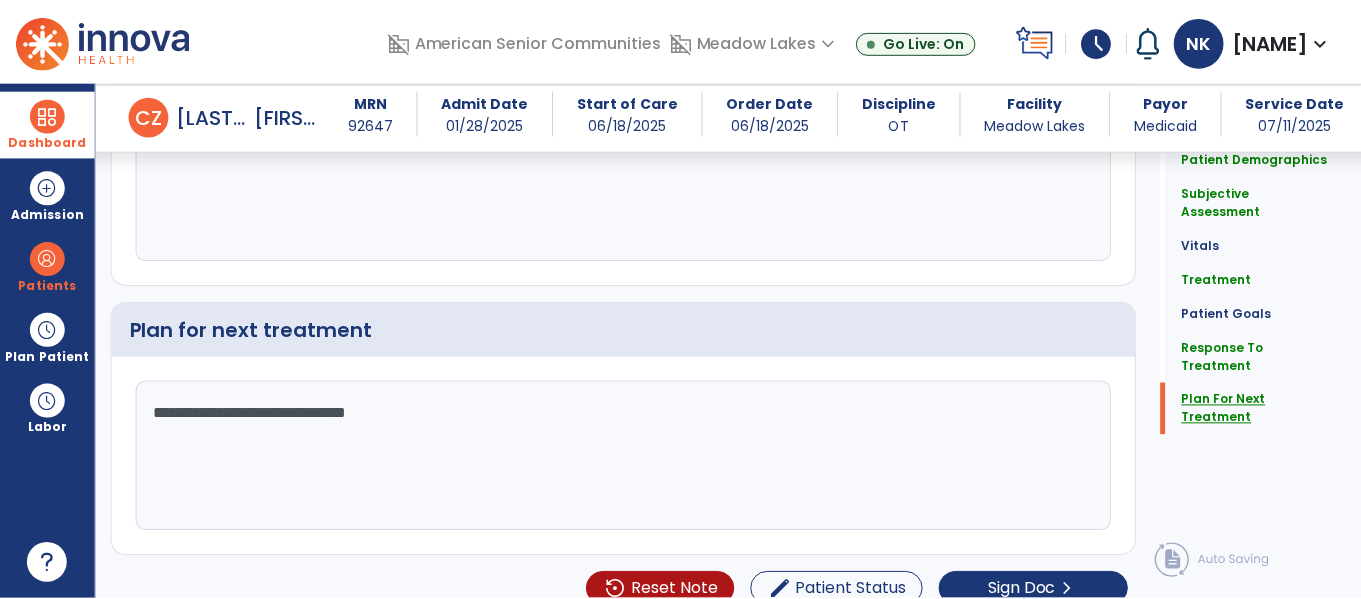 scroll, scrollTop: 2865, scrollLeft: 0, axis: vertical 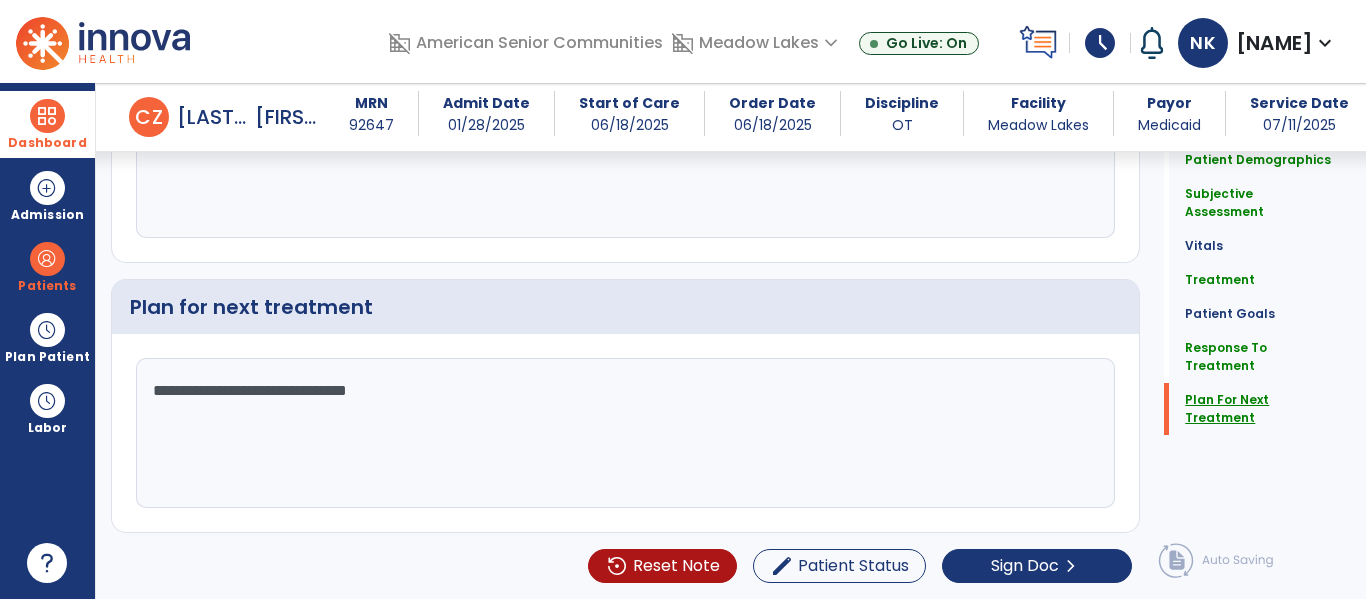 type on "**********" 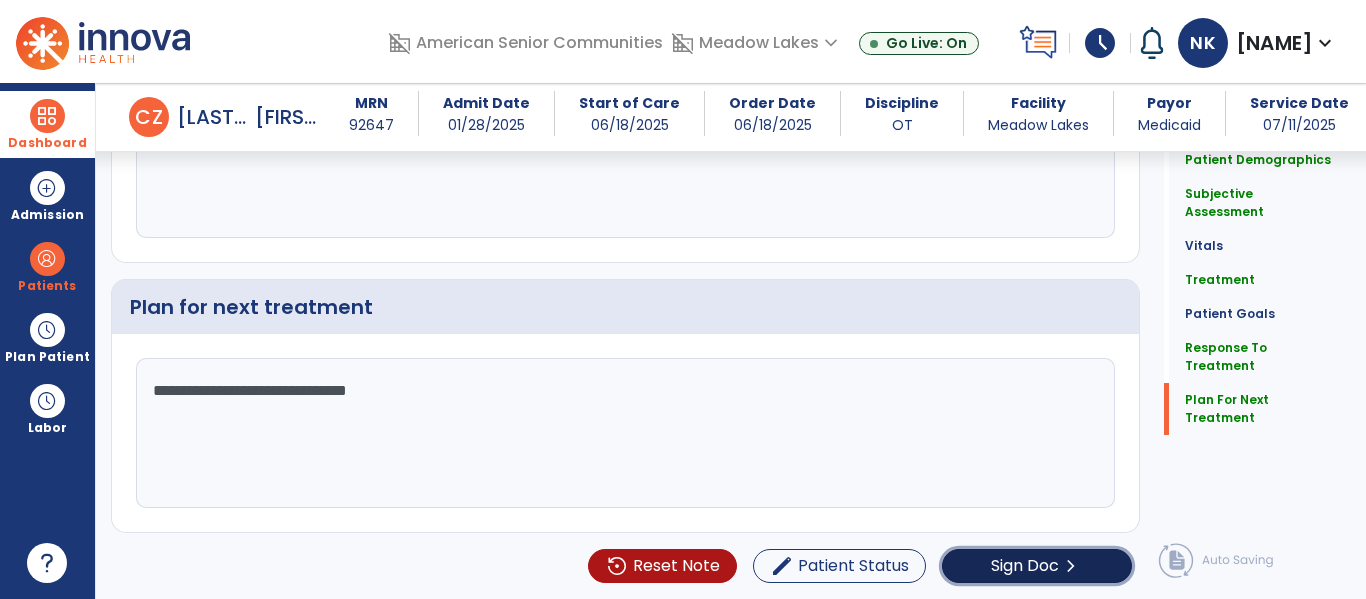 click on "Sign Doc" 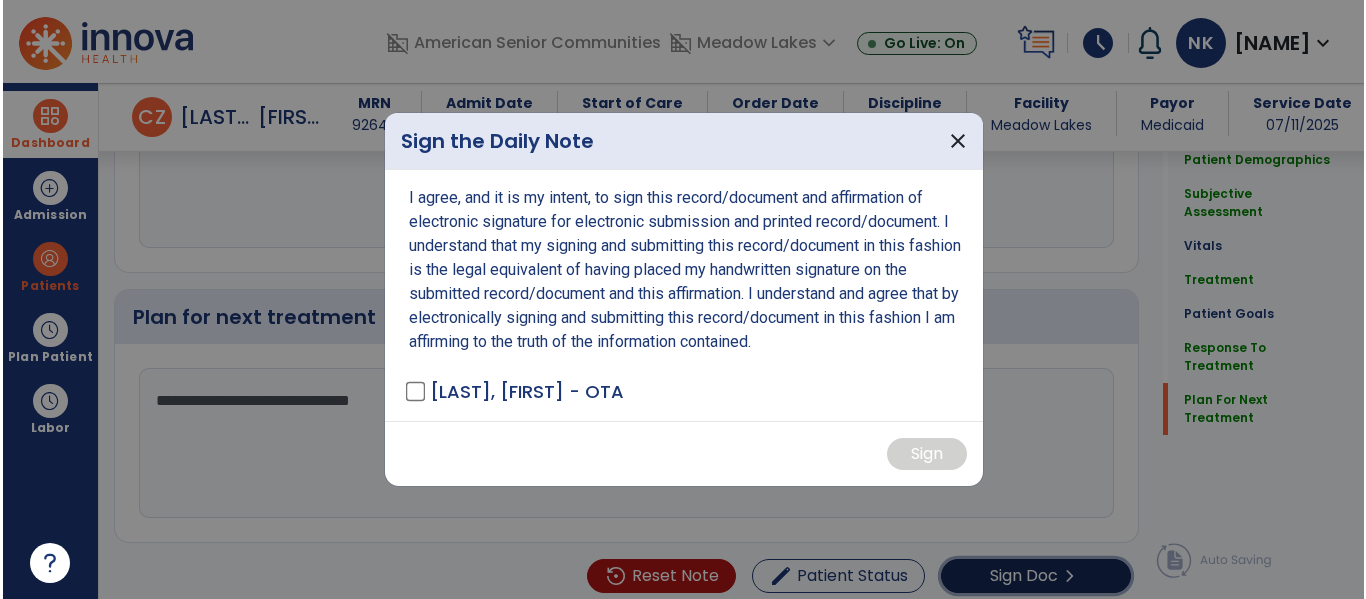 scroll, scrollTop: 2865, scrollLeft: 0, axis: vertical 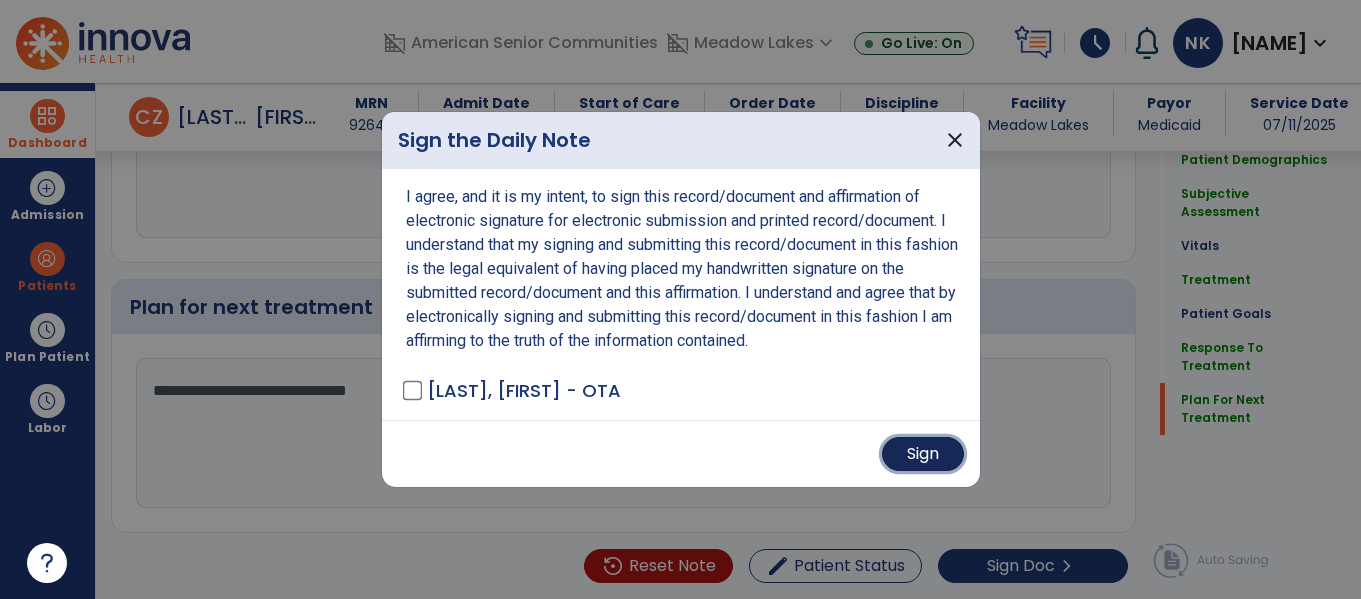 click on "Sign" at bounding box center (923, 454) 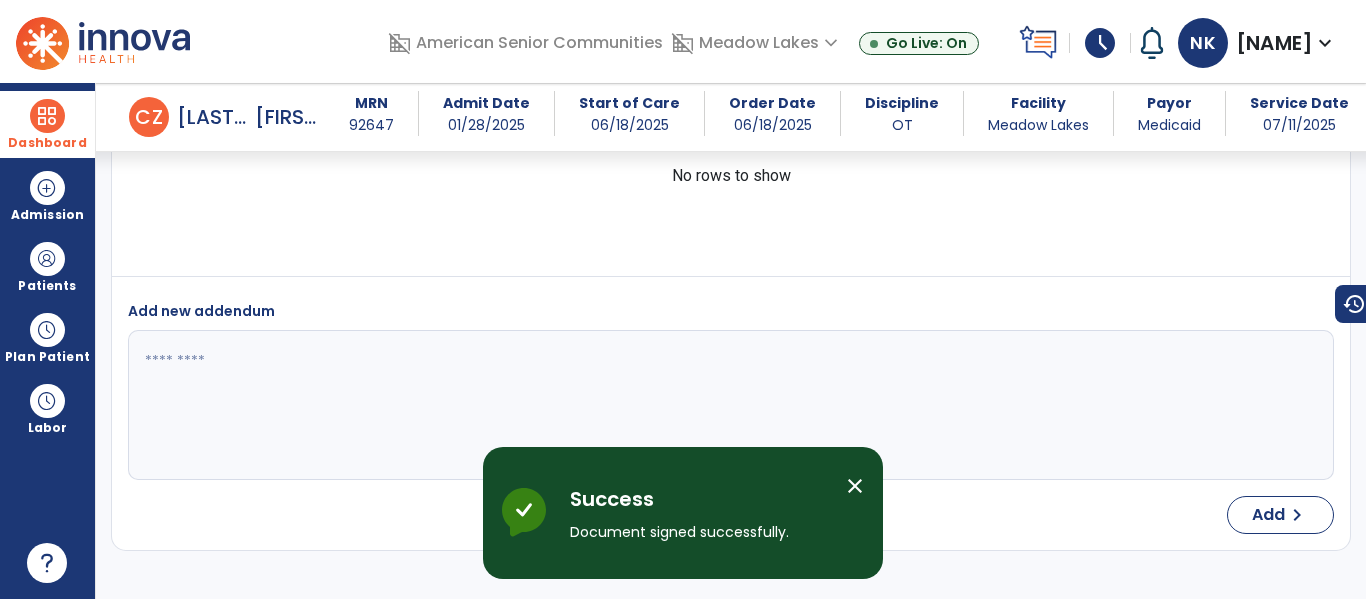 scroll, scrollTop: 3727, scrollLeft: 0, axis: vertical 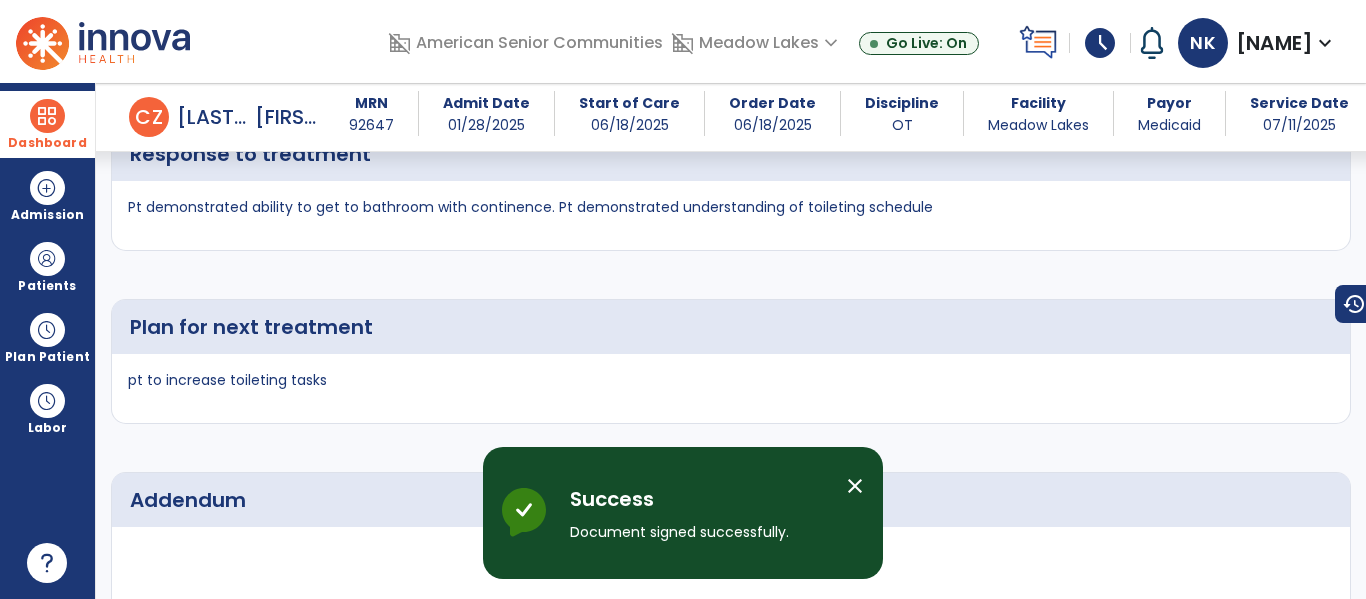 click on "Dashboard" at bounding box center (47, 124) 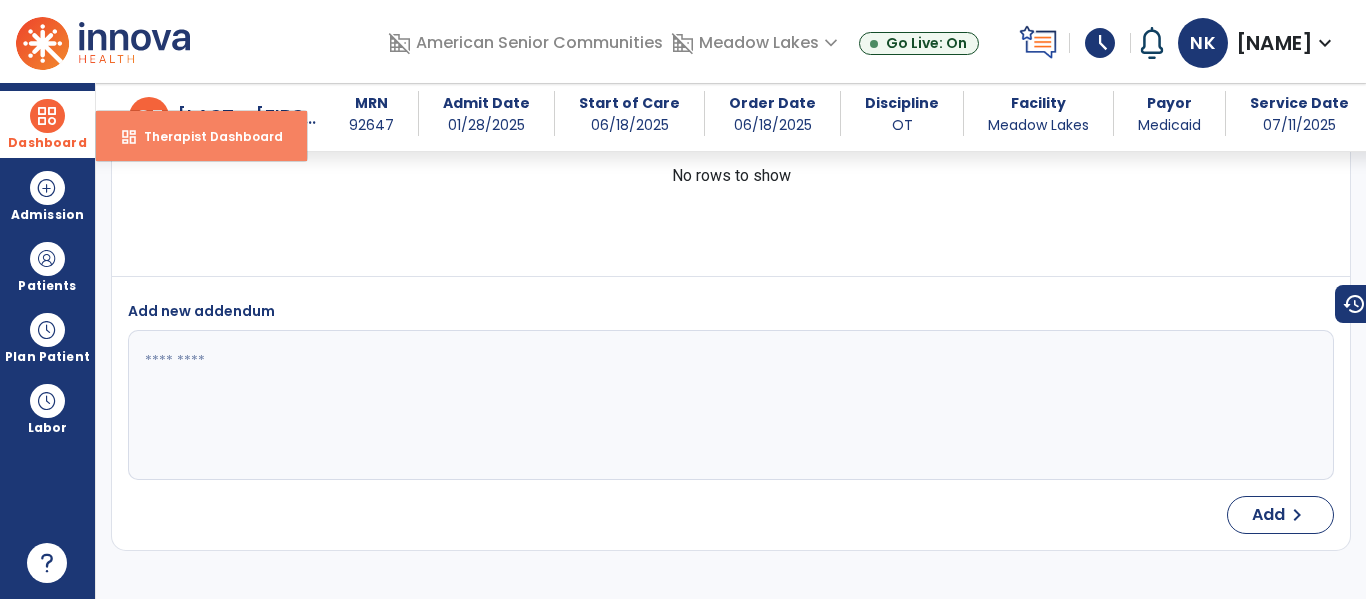 click on "dashboard  Therapist Dashboard" at bounding box center [201, 136] 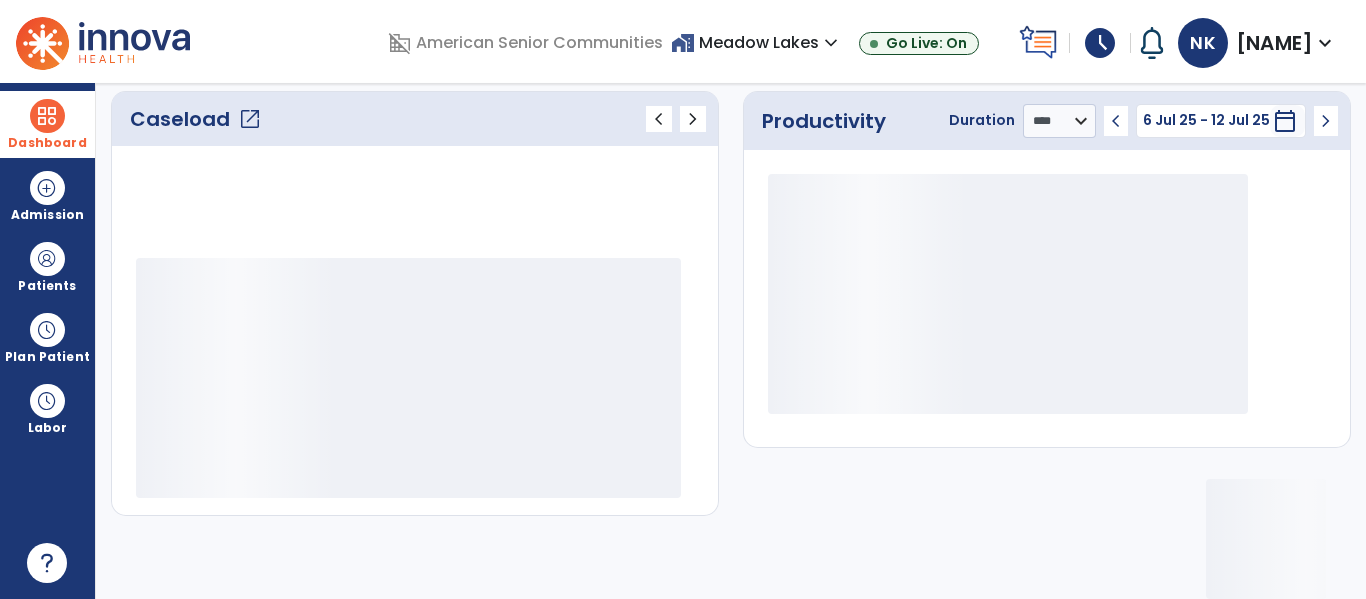 scroll, scrollTop: 276, scrollLeft: 0, axis: vertical 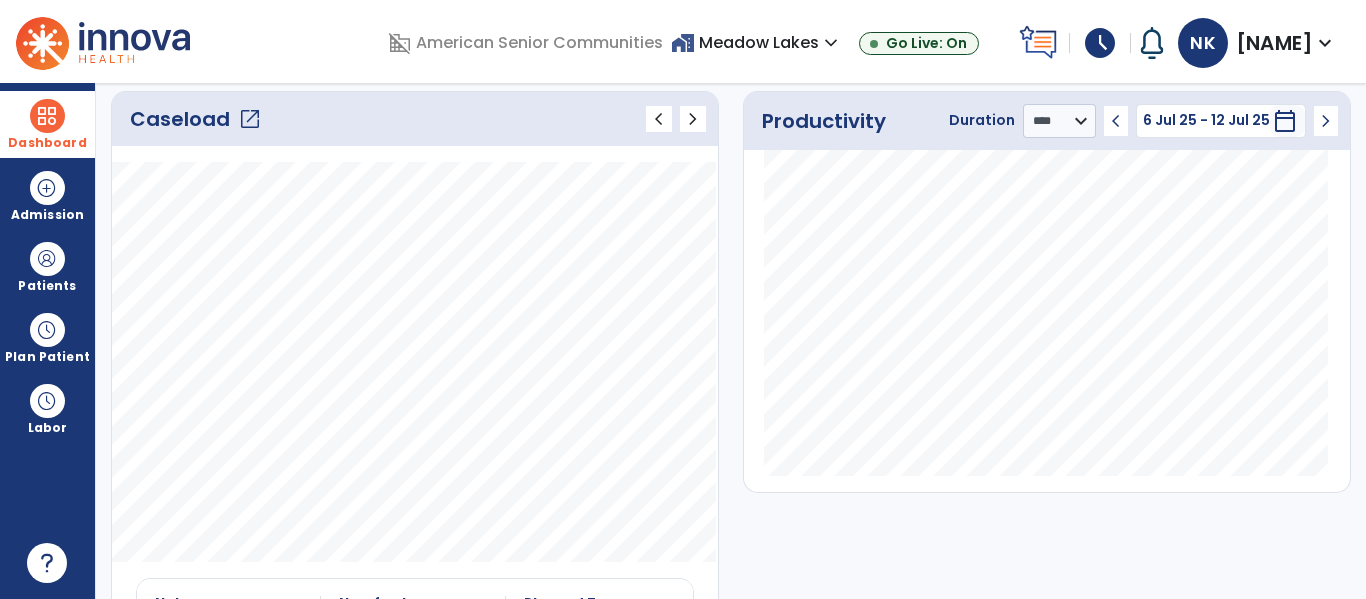 click on "open_in_new" 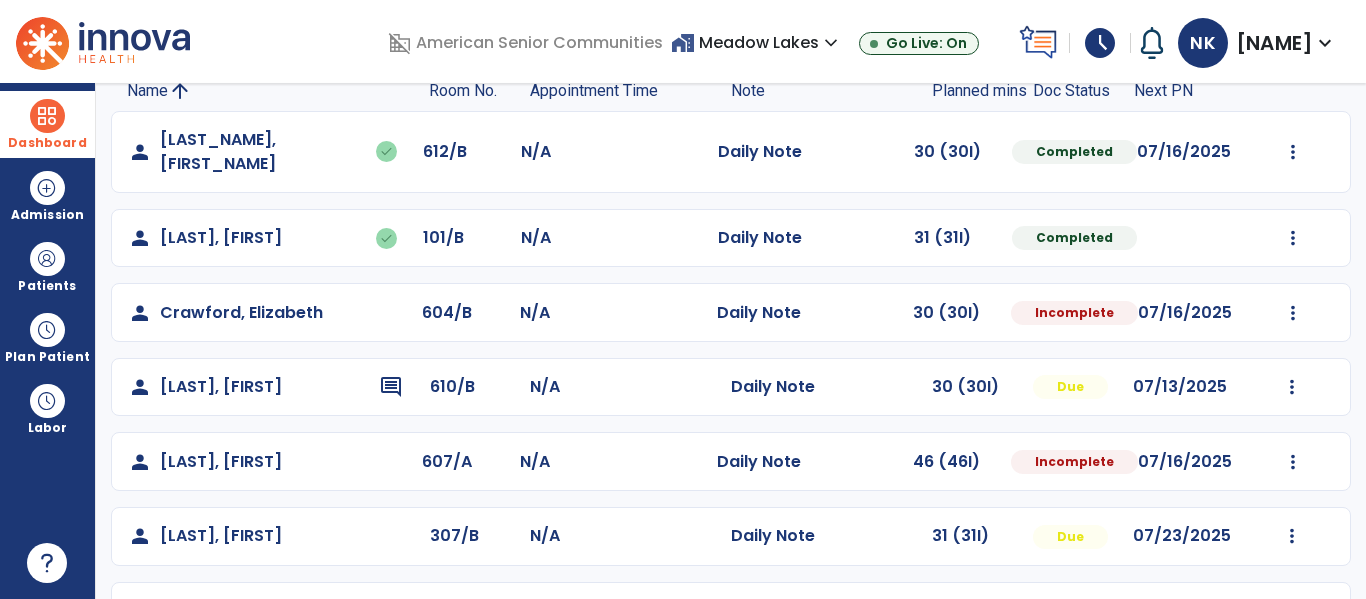 scroll, scrollTop: 226, scrollLeft: 0, axis: vertical 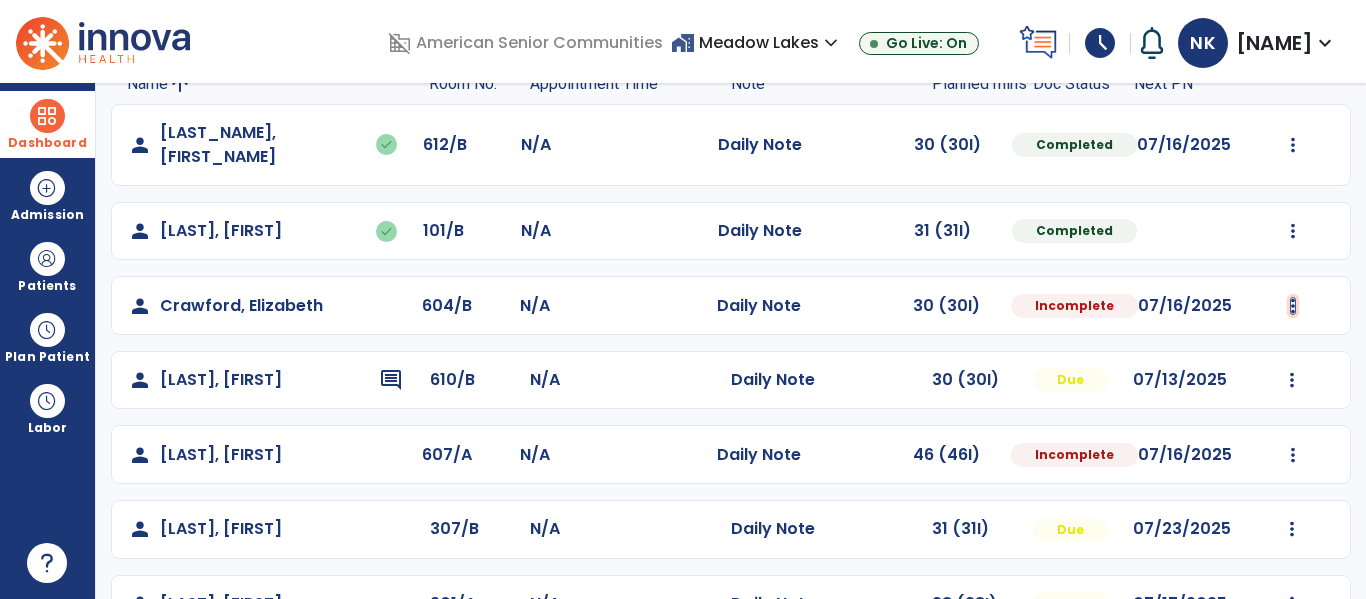 click at bounding box center [1293, 145] 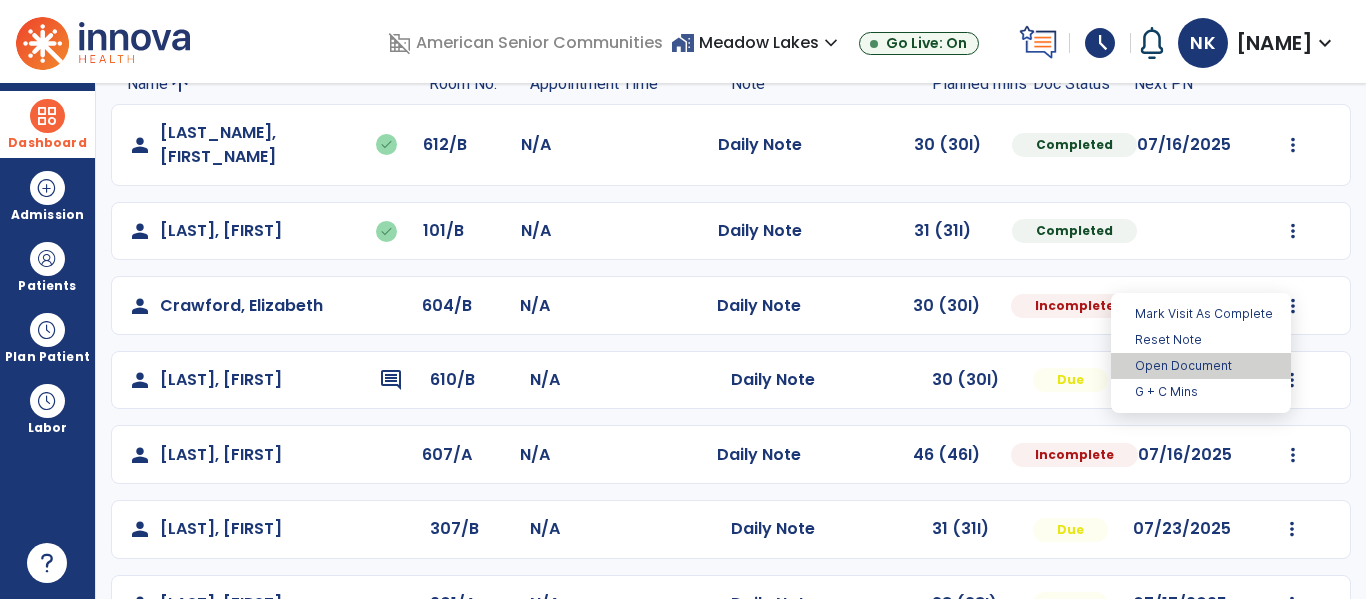 click on "Open Document" at bounding box center (1201, 366) 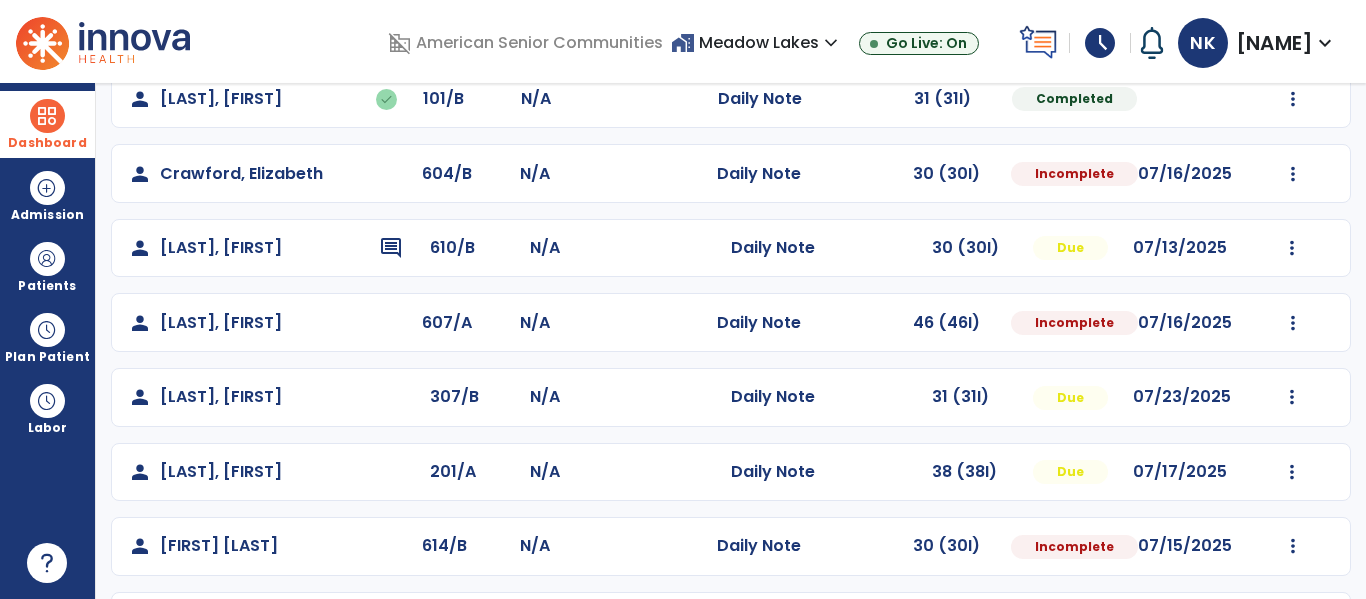 scroll, scrollTop: 359, scrollLeft: 0, axis: vertical 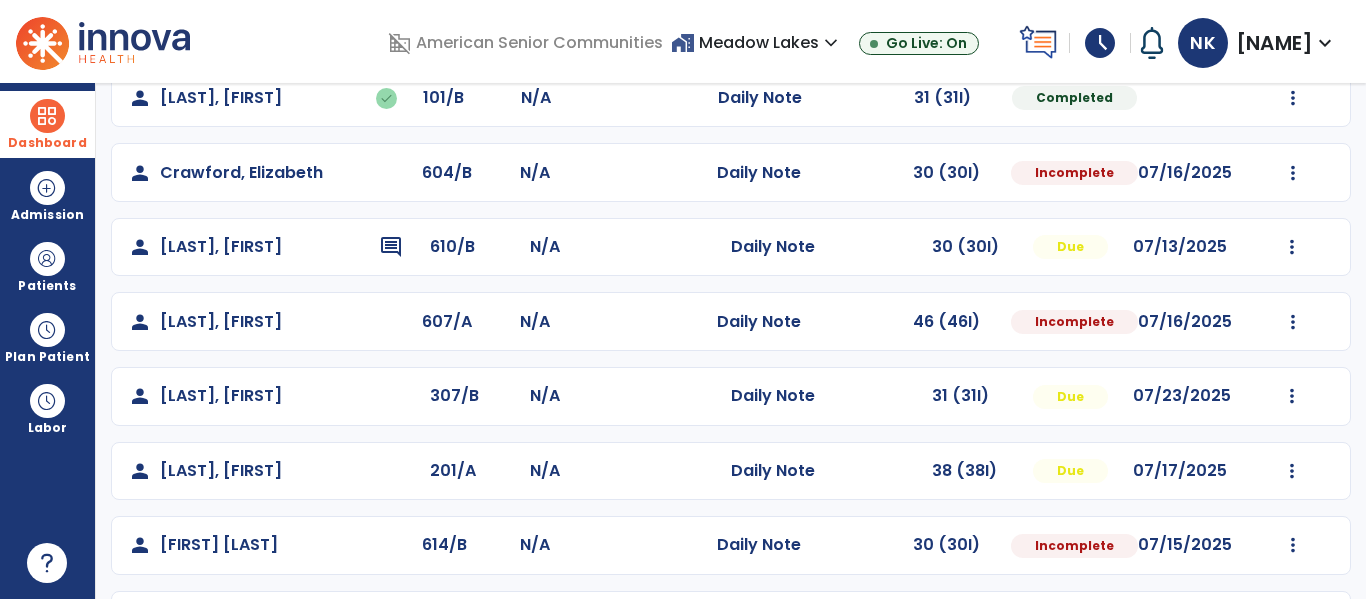 select on "*" 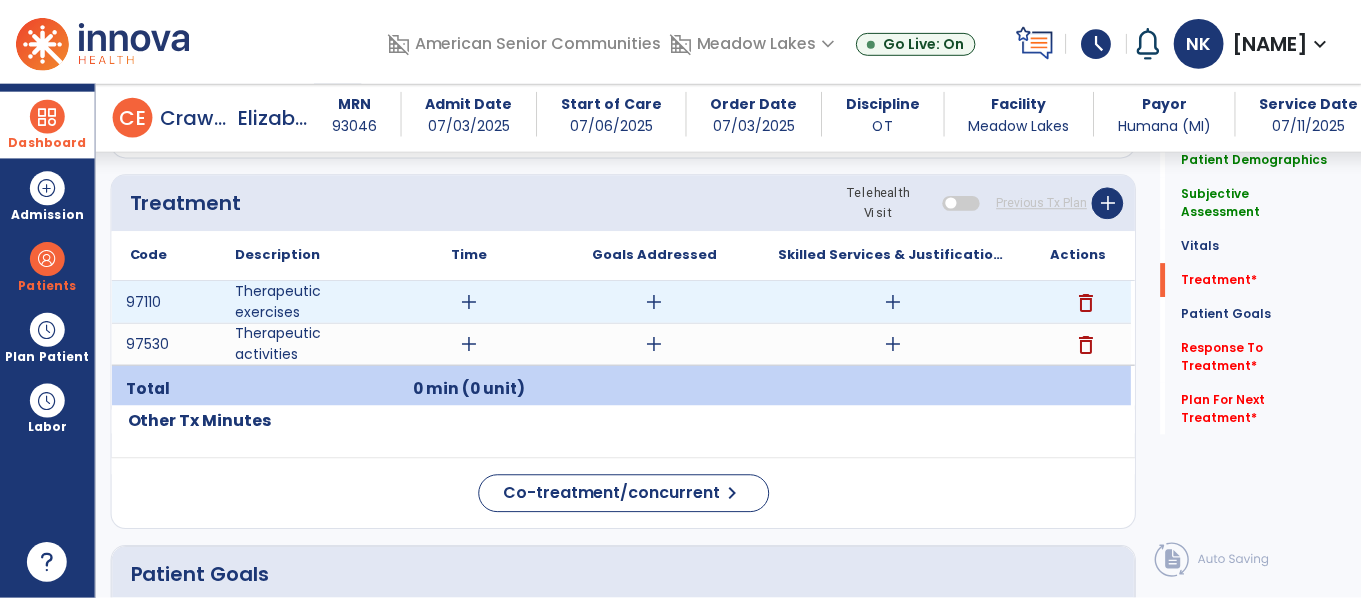 scroll, scrollTop: 1135, scrollLeft: 0, axis: vertical 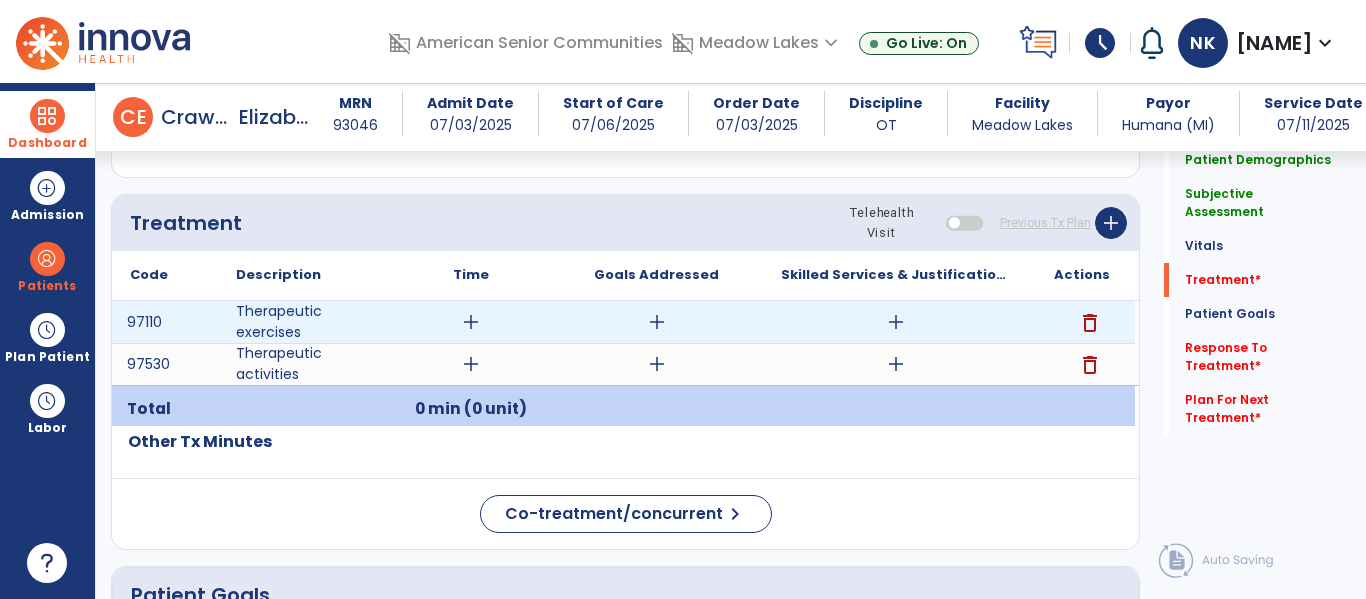 click on "add" at bounding box center (896, 322) 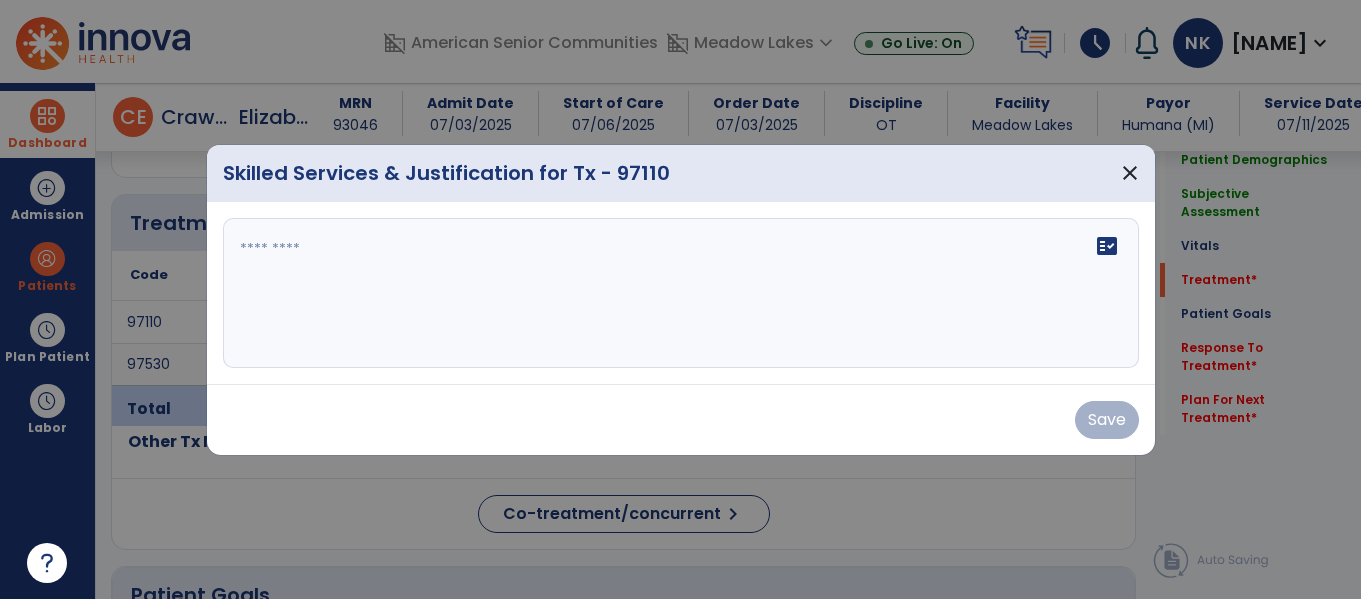 scroll, scrollTop: 1135, scrollLeft: 0, axis: vertical 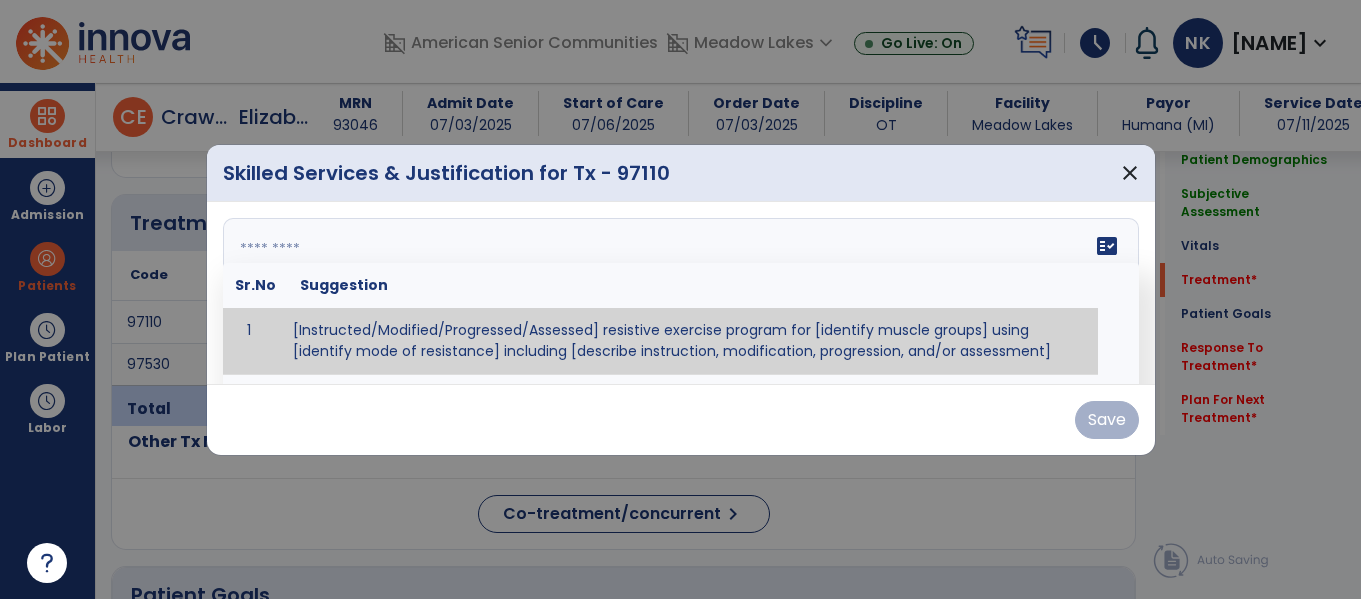 click on "fact_check  Sr.No Suggestion 1 [Instructed/Modified/Progressed/Assessed] resistive exercise program for [identify muscle groups] using [identify mode of resistance] including [describe instruction, modification, progression, and/or assessment] 2 [Instructed/Modified/Progressed/Assessed] aerobic exercise program using [identify equipment/mode] including [describe instruction, modification,progression, and/or assessment] 3 [Instructed/Modified/Progressed/Assessed] [PROM/A/AROM/AROM] program for [identify joint movements] using [contract-relax, over-pressure, inhibitory techniques, other] 4 [Assessed/Tested] aerobic capacity with administration of [aerobic capacity test]" at bounding box center [681, 293] 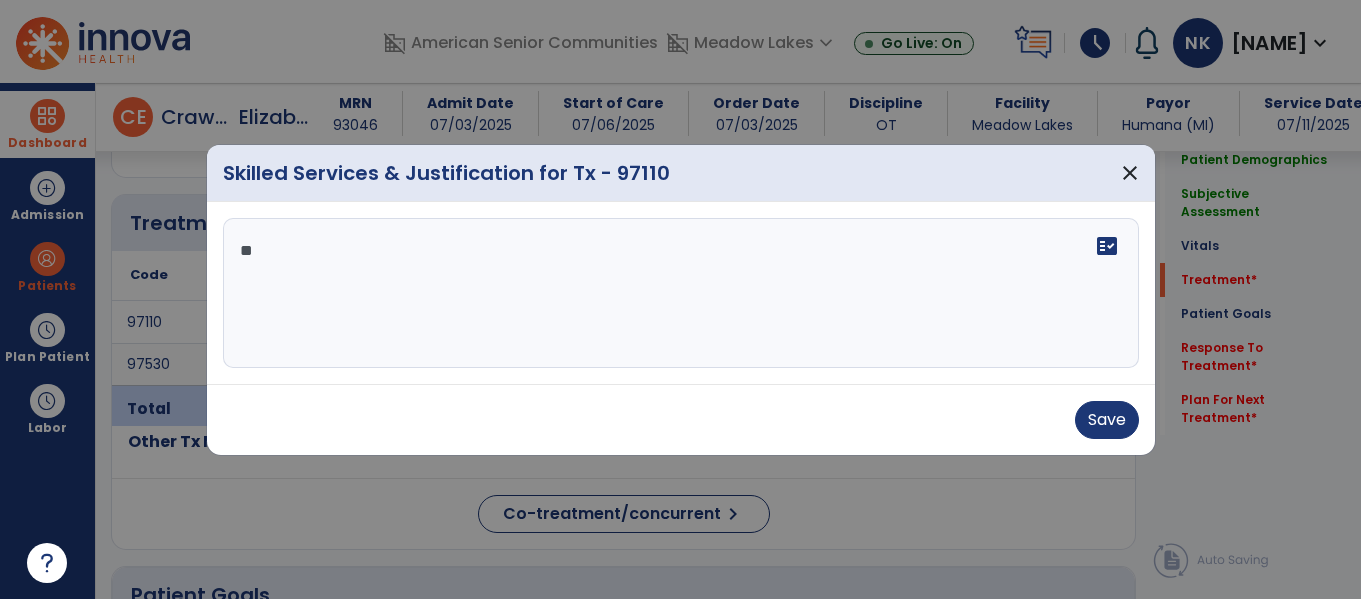 type on "*" 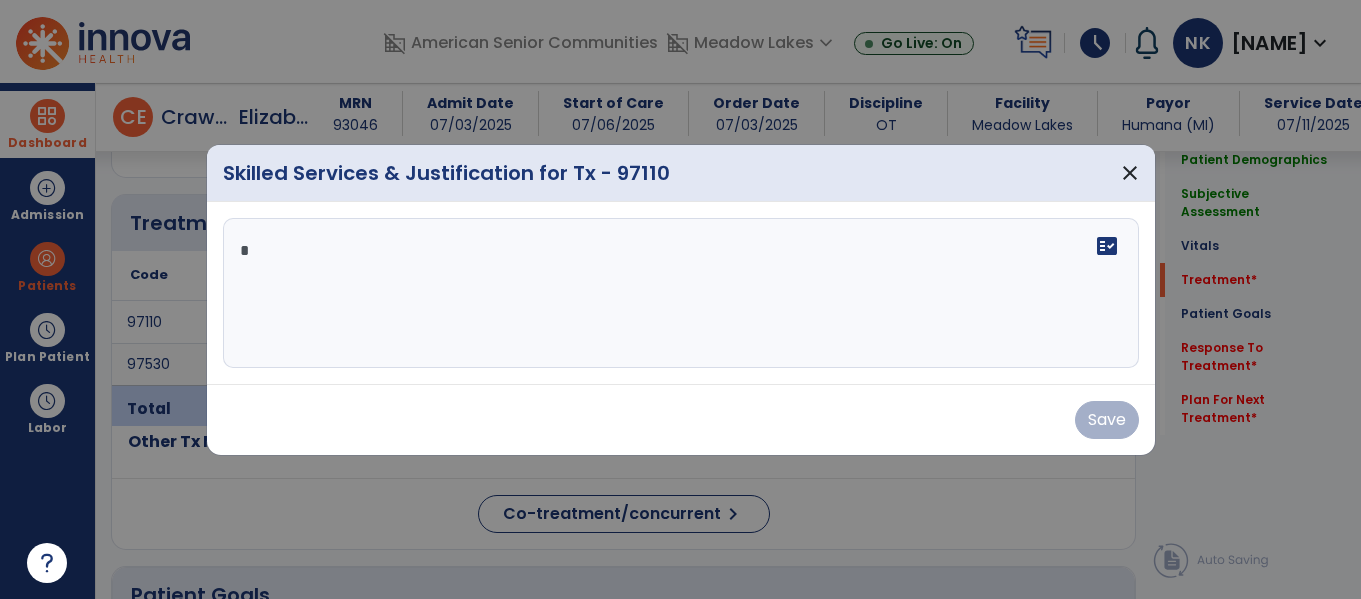 type 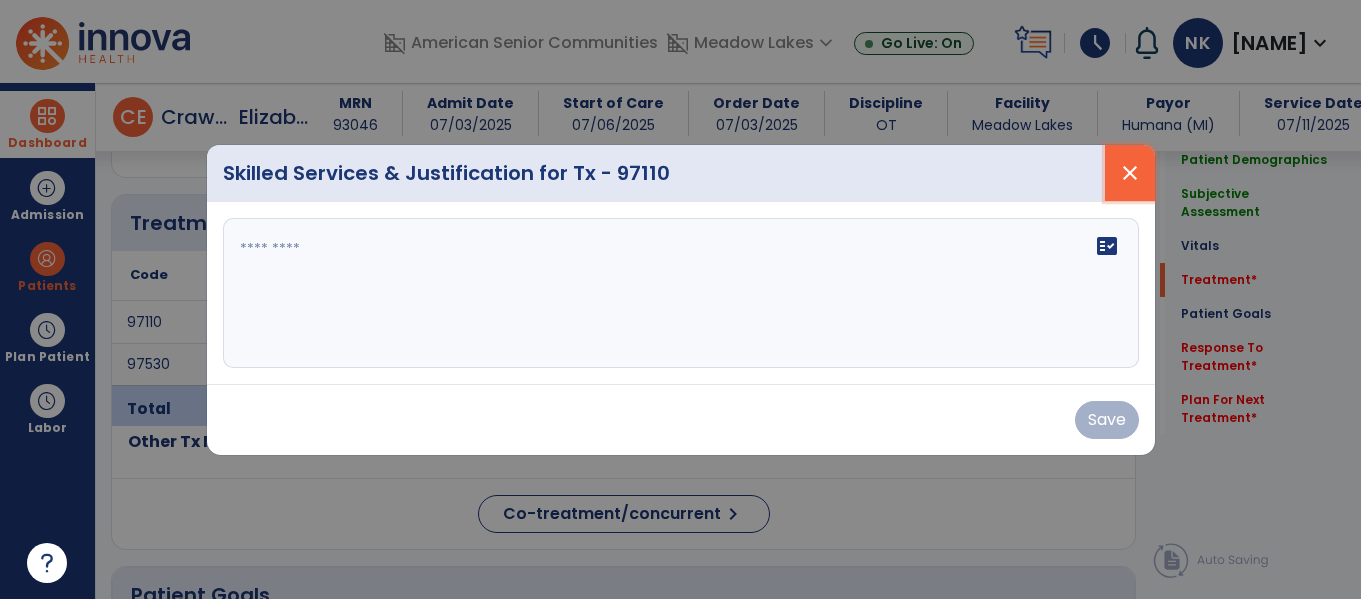 click on "close" at bounding box center (1130, 173) 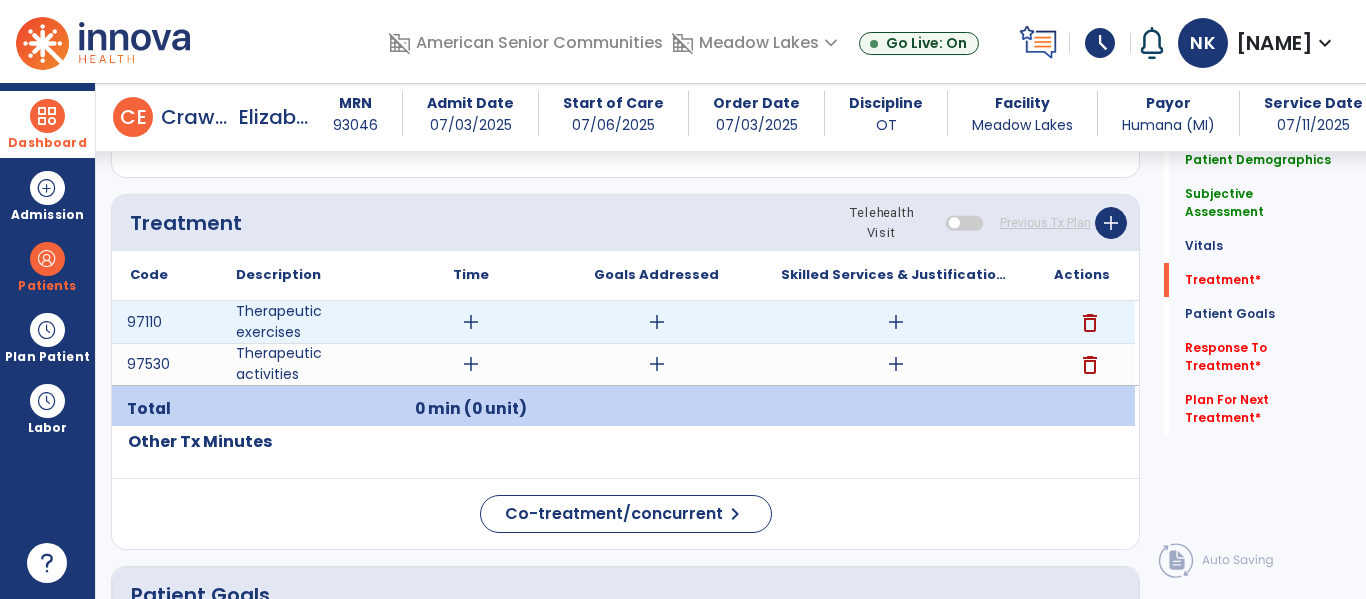 click on "delete" at bounding box center [1090, 323] 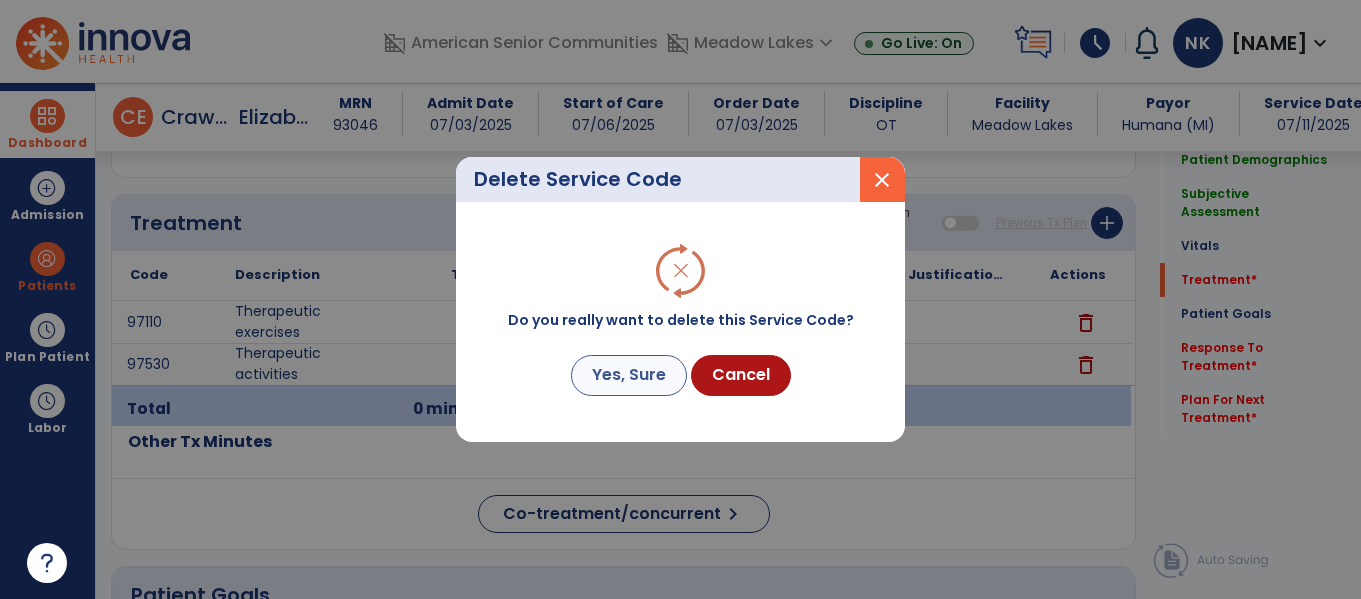 scroll, scrollTop: 1135, scrollLeft: 0, axis: vertical 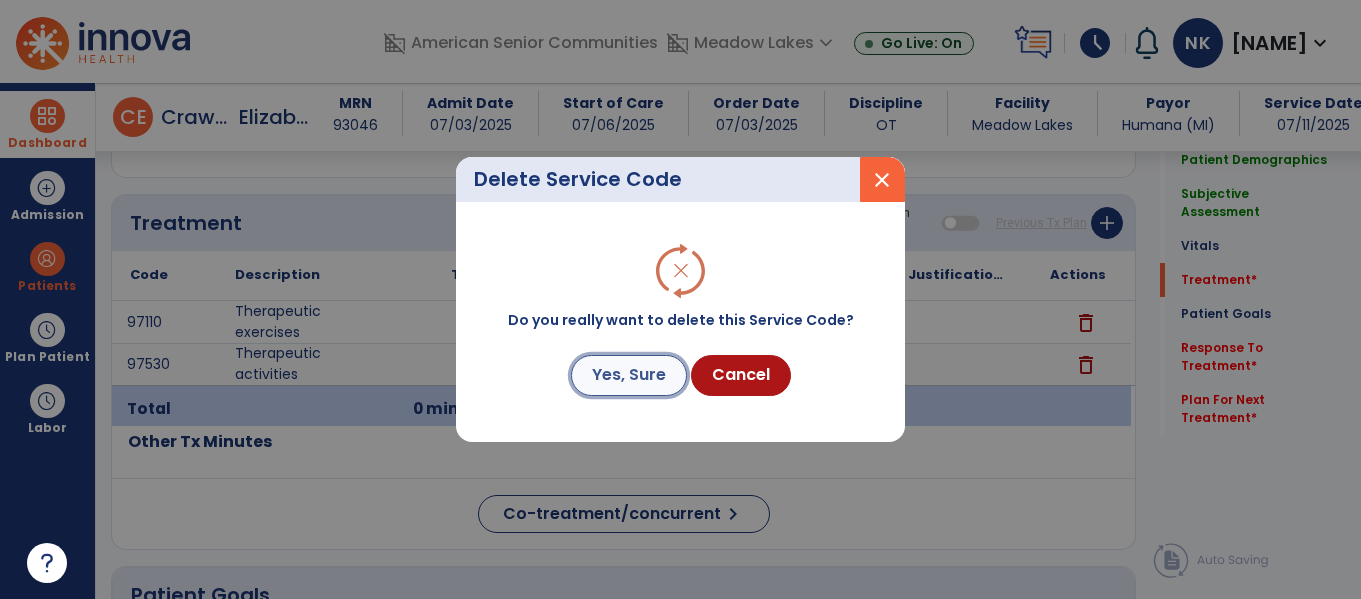 click on "Yes, Sure" at bounding box center [629, 375] 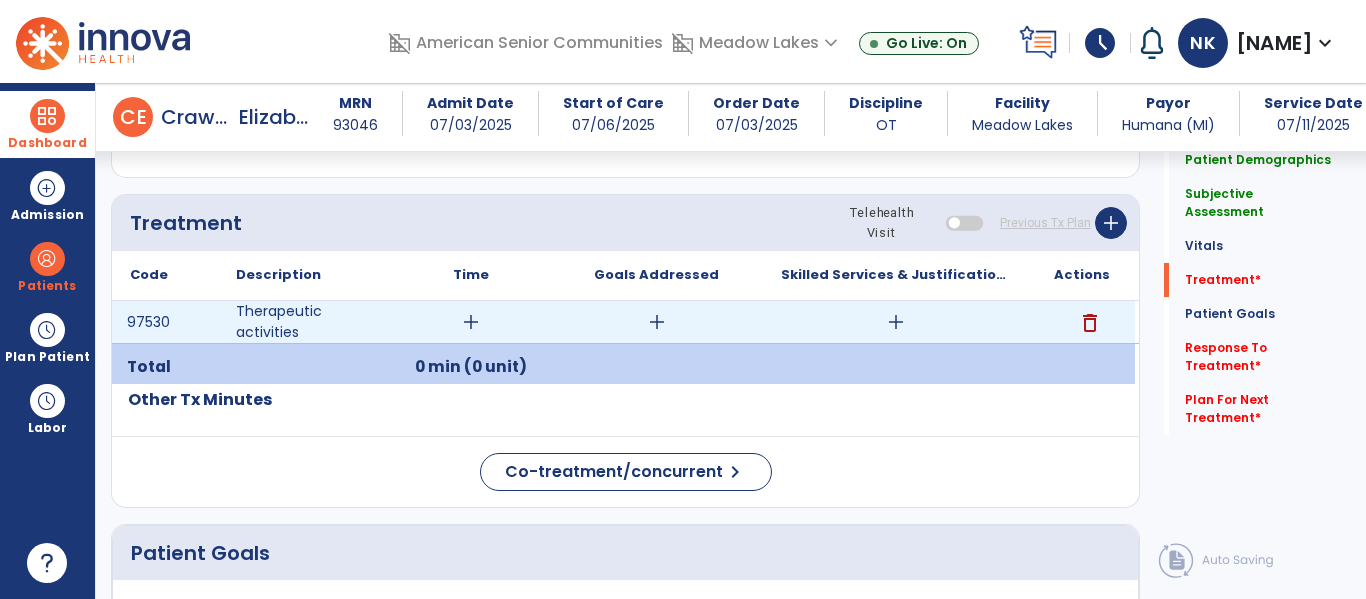 click on "delete" at bounding box center (1090, 323) 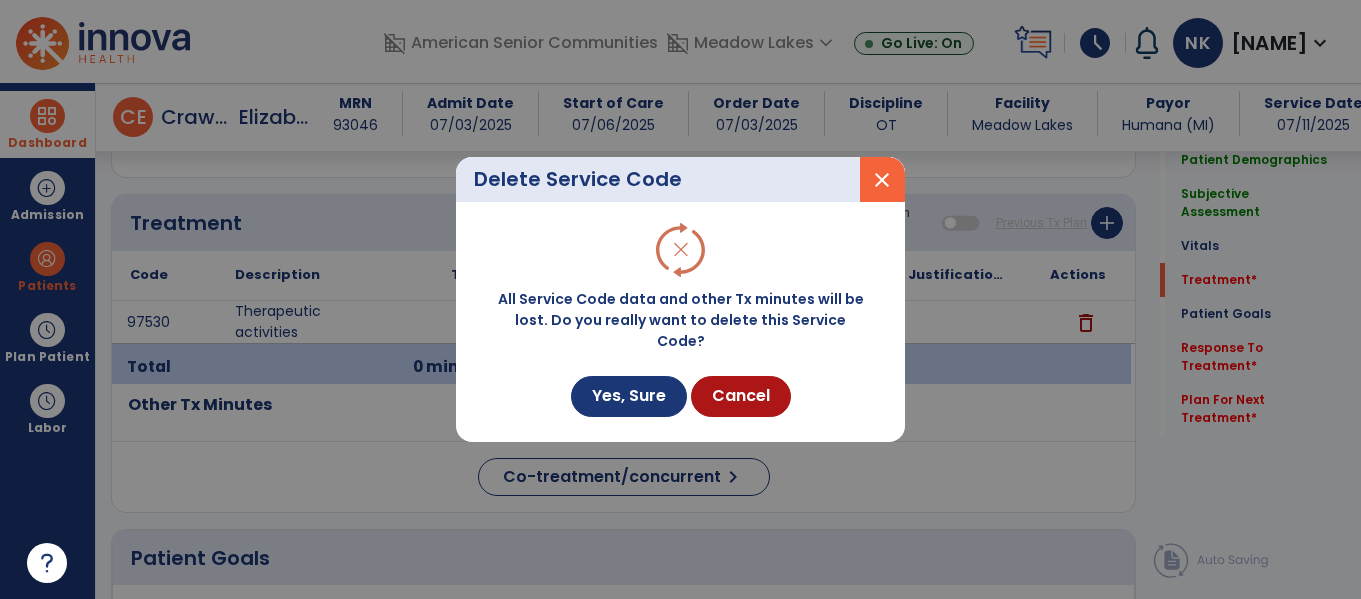 scroll, scrollTop: 1135, scrollLeft: 0, axis: vertical 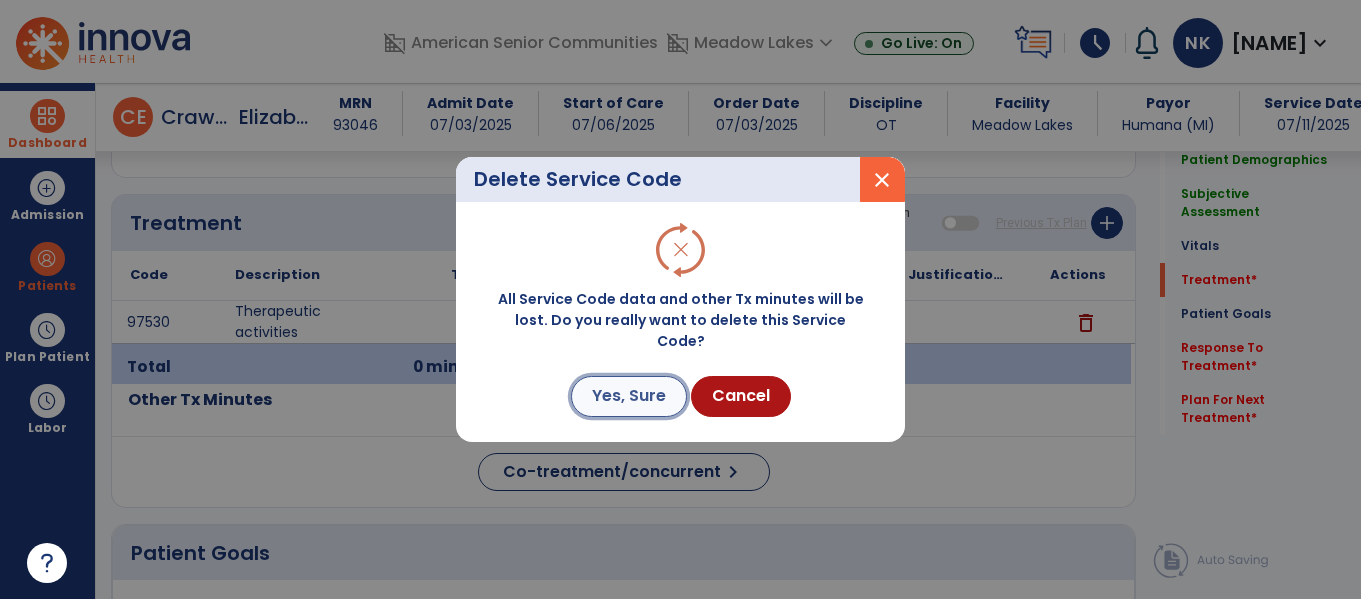 click on "Yes, Sure" at bounding box center (629, 396) 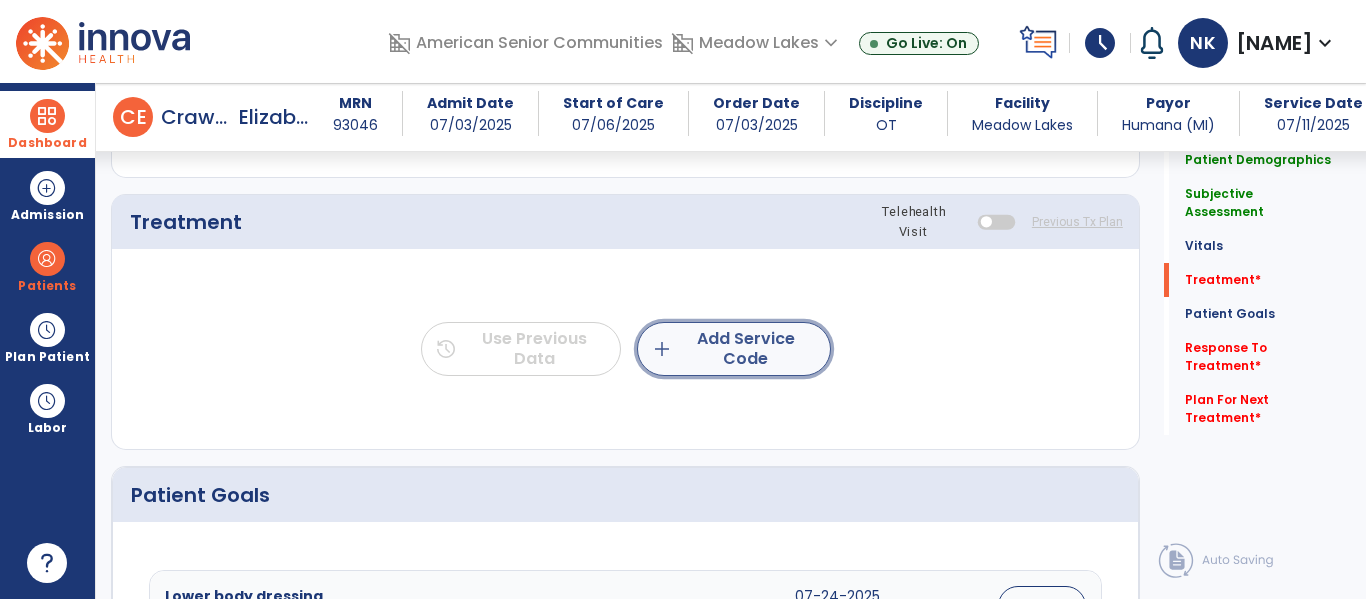 click on "add  Add Service Code" 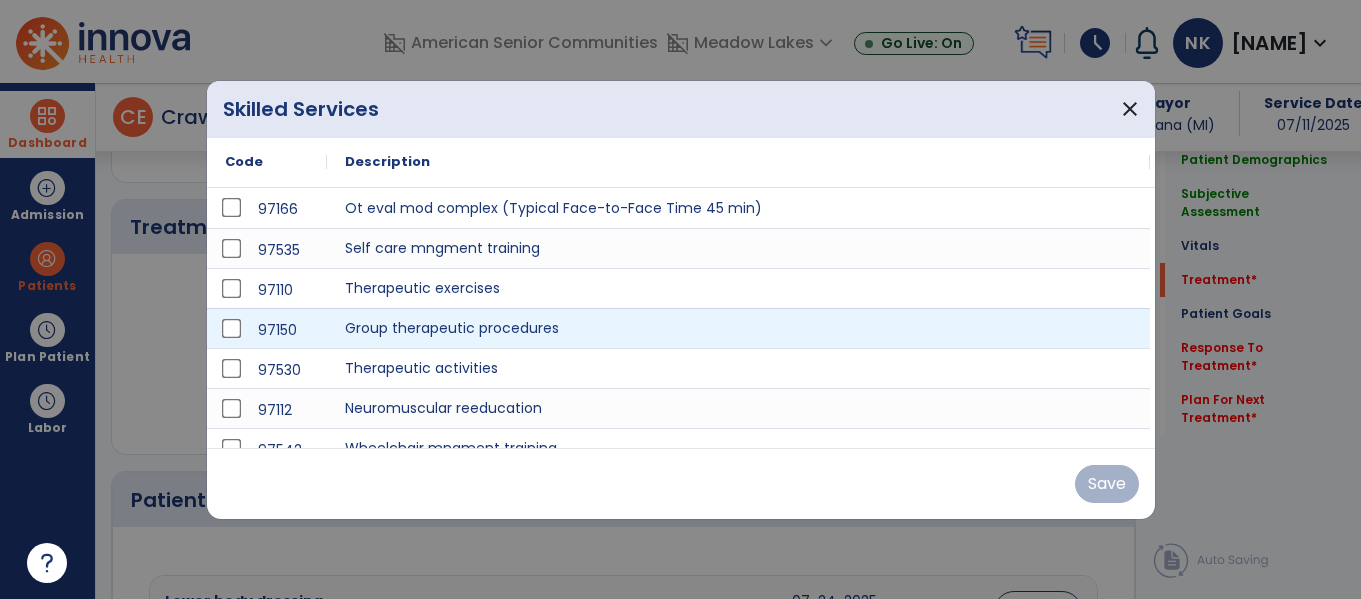 scroll, scrollTop: 1135, scrollLeft: 0, axis: vertical 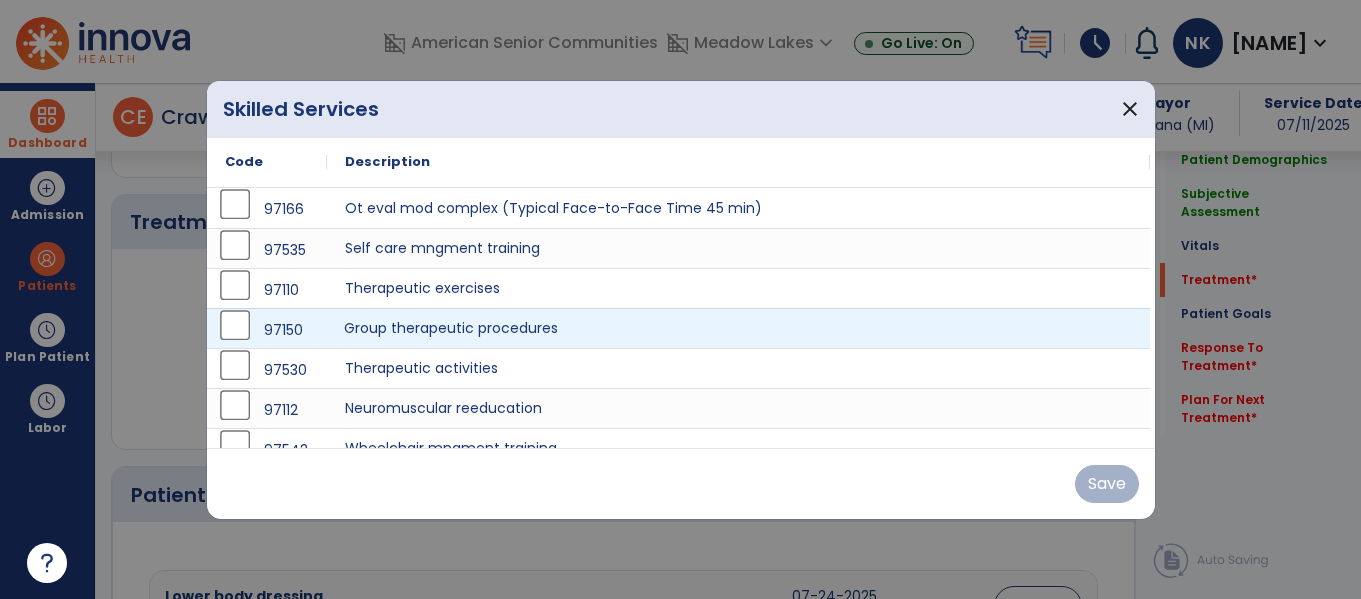 click on "Group therapeutic procedures" at bounding box center [738, 328] 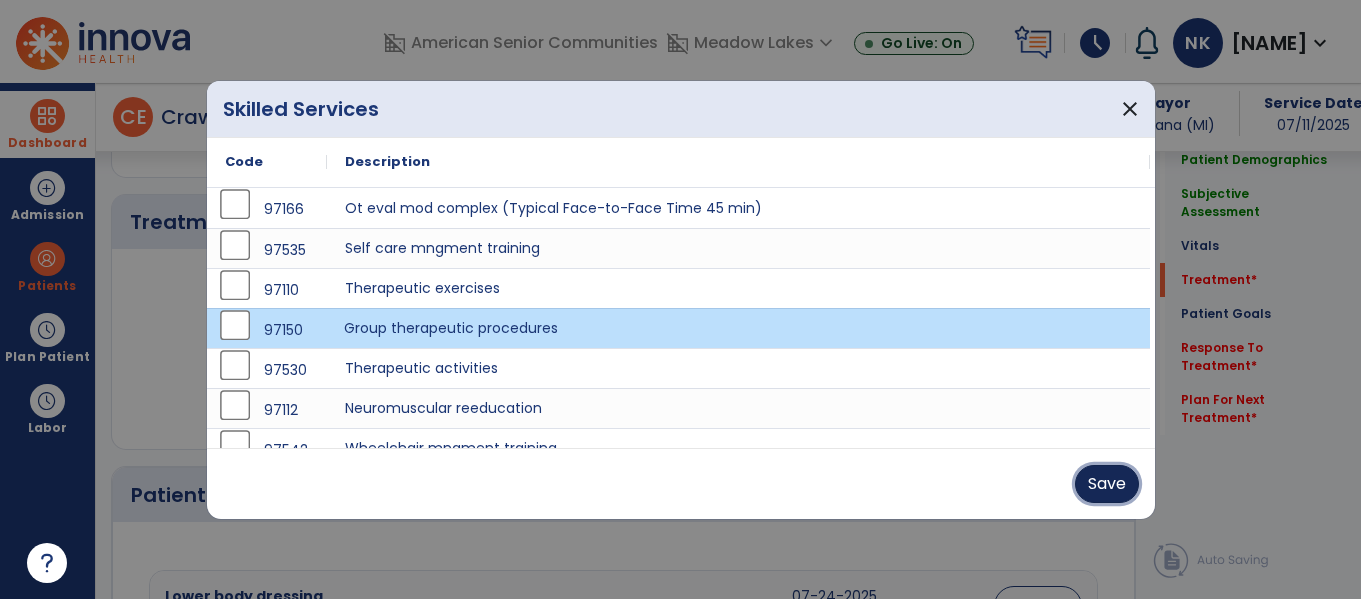 click on "Save" at bounding box center [1107, 484] 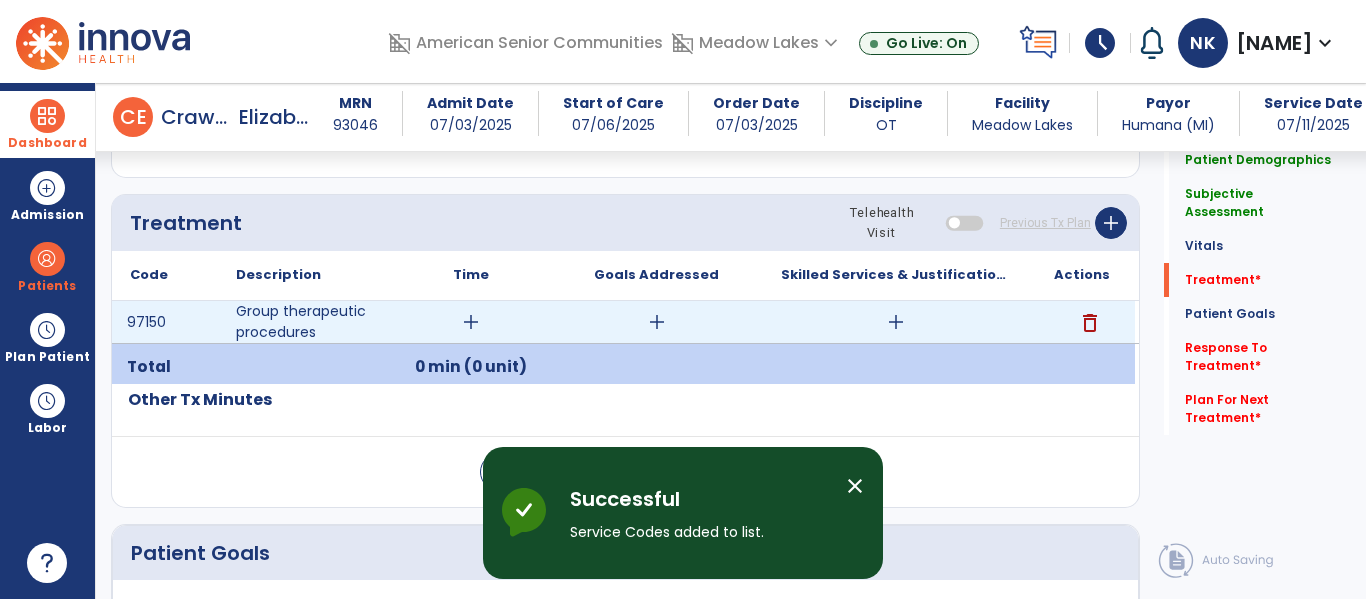 click on "add" at bounding box center [471, 322] 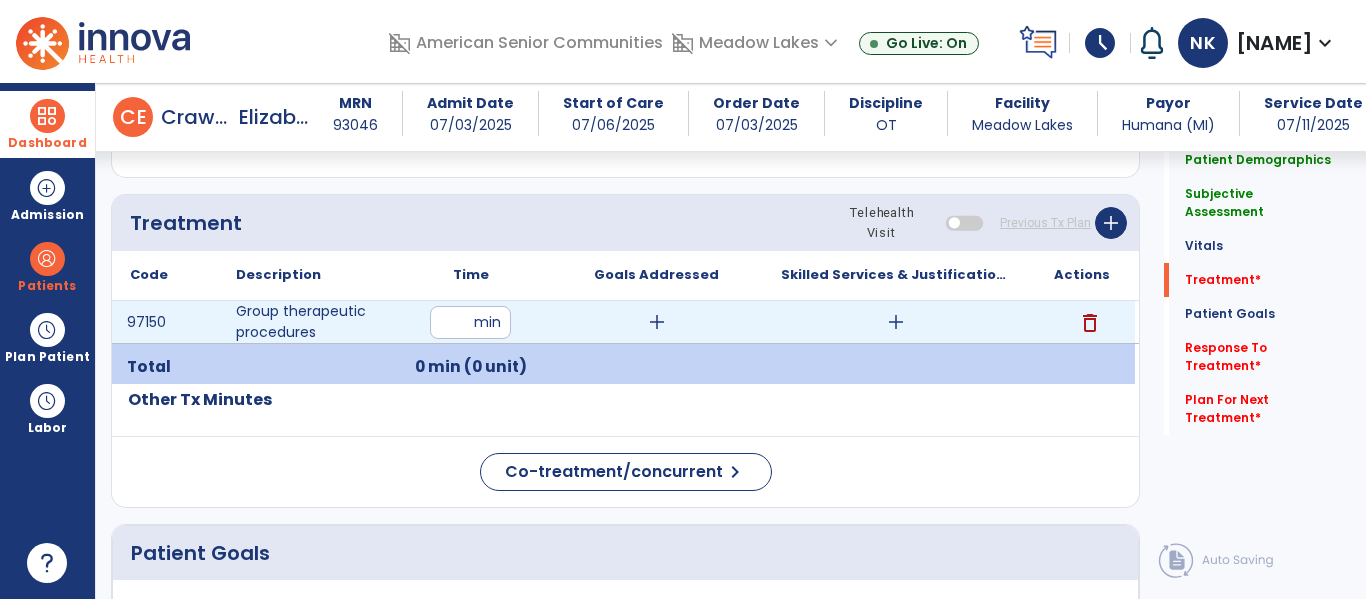 type on "**" 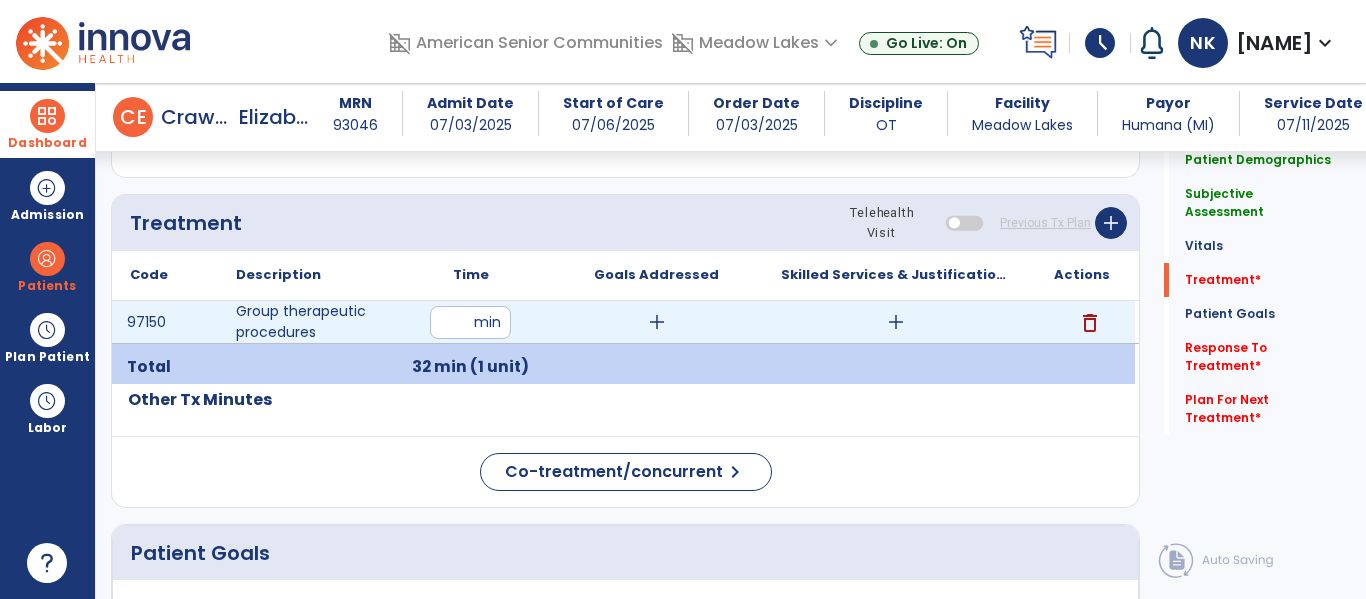 click on "**" at bounding box center (470, 322) 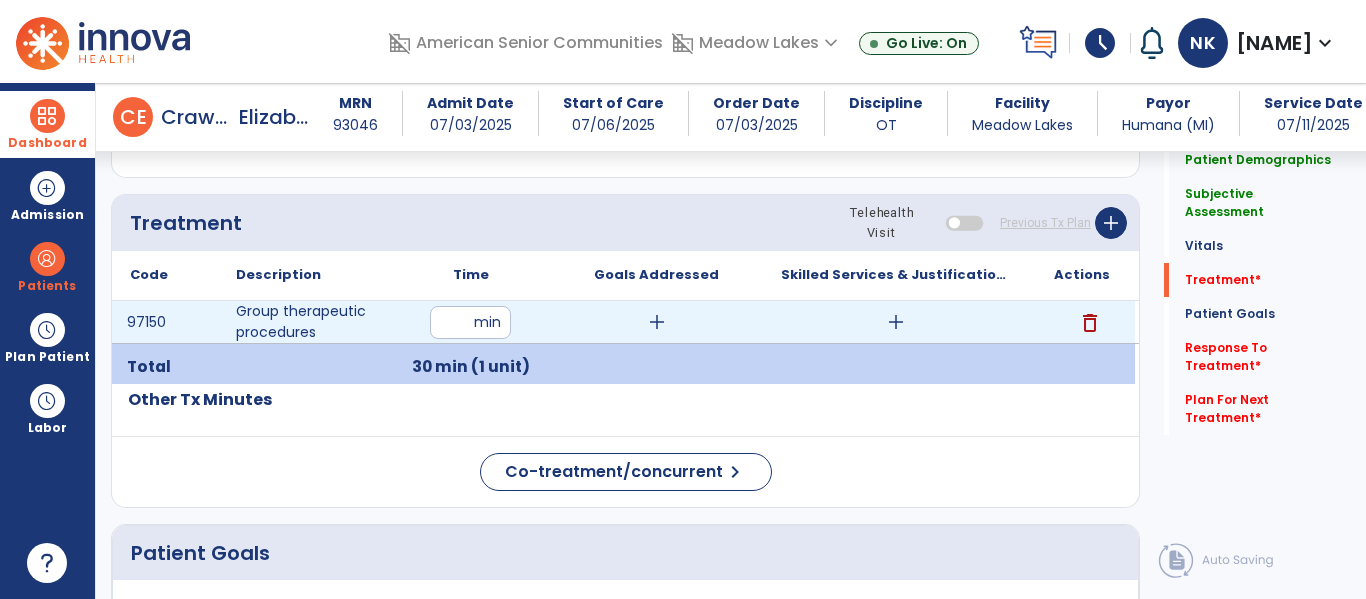 click on "add" at bounding box center [896, 322] 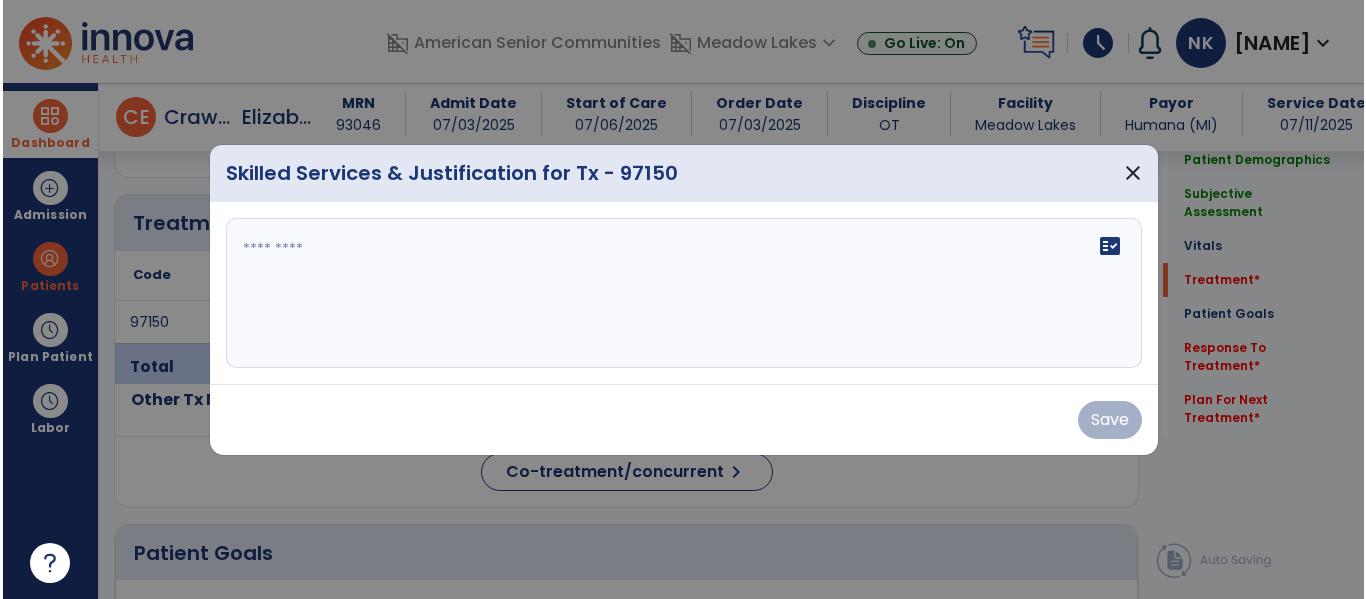 scroll, scrollTop: 1135, scrollLeft: 0, axis: vertical 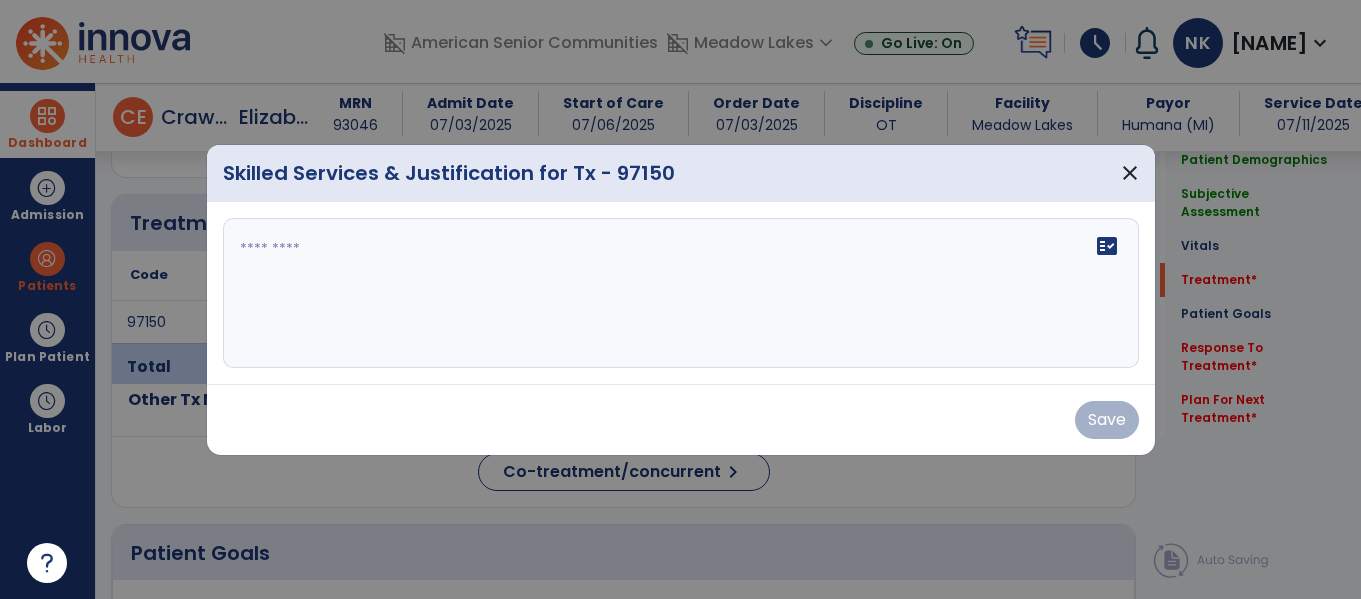 click on "fact_check" at bounding box center [681, 293] 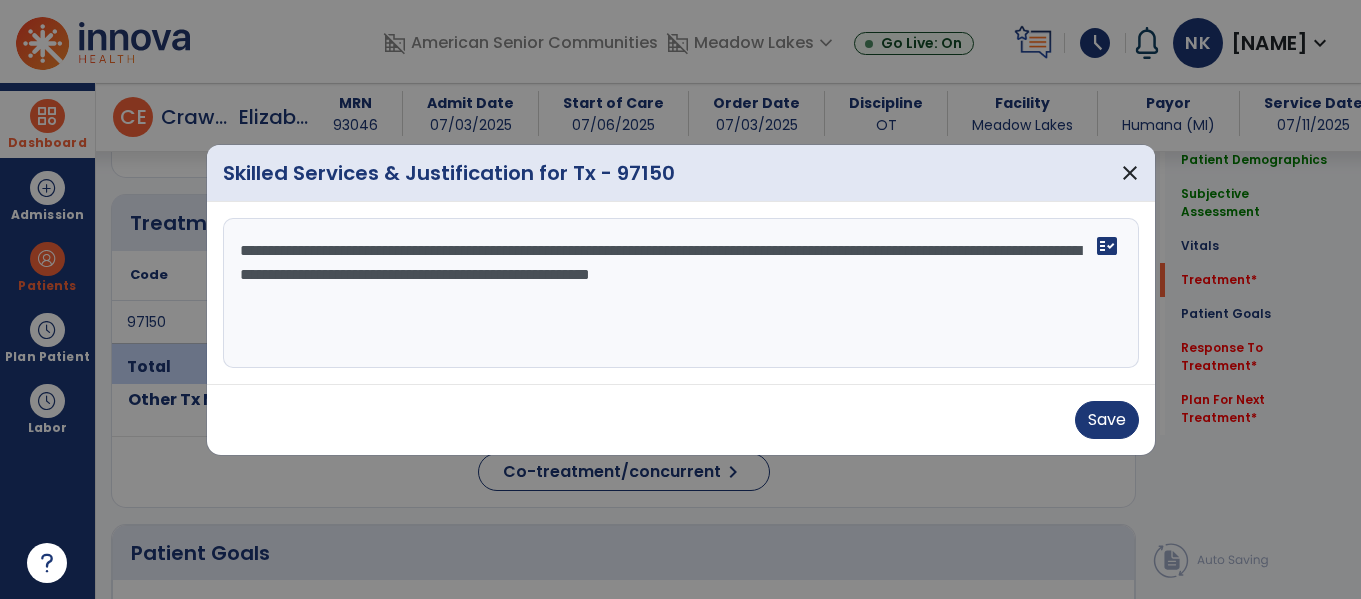 click on "**********" at bounding box center (681, 293) 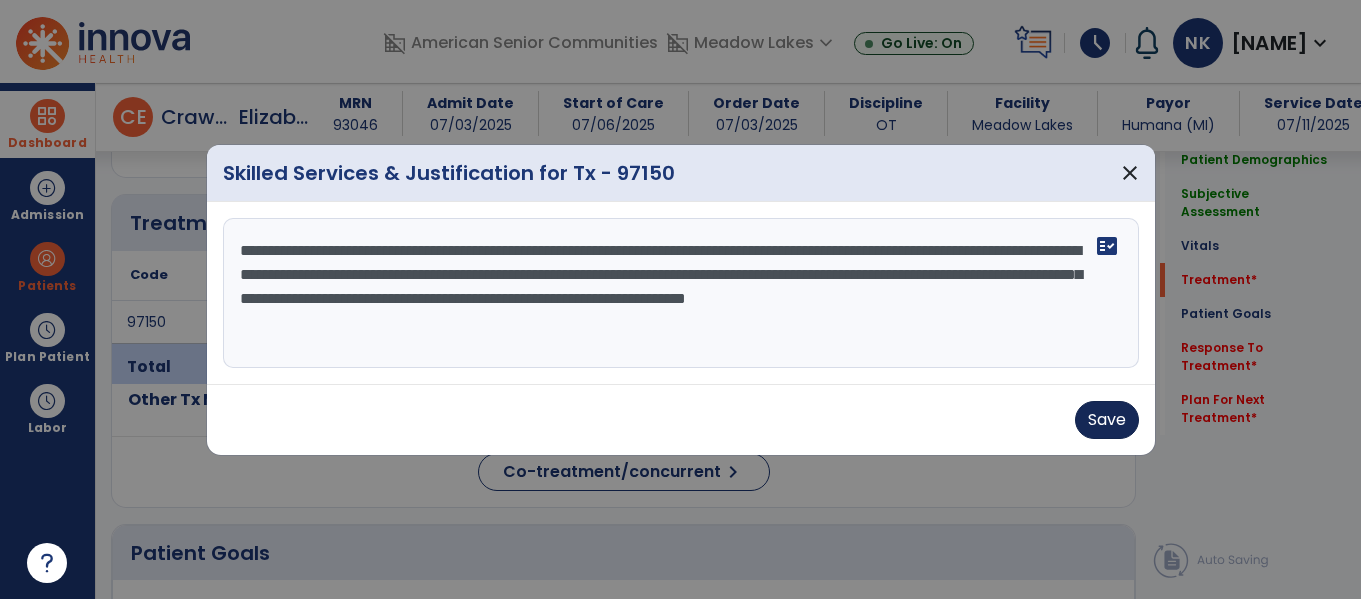 type on "**********" 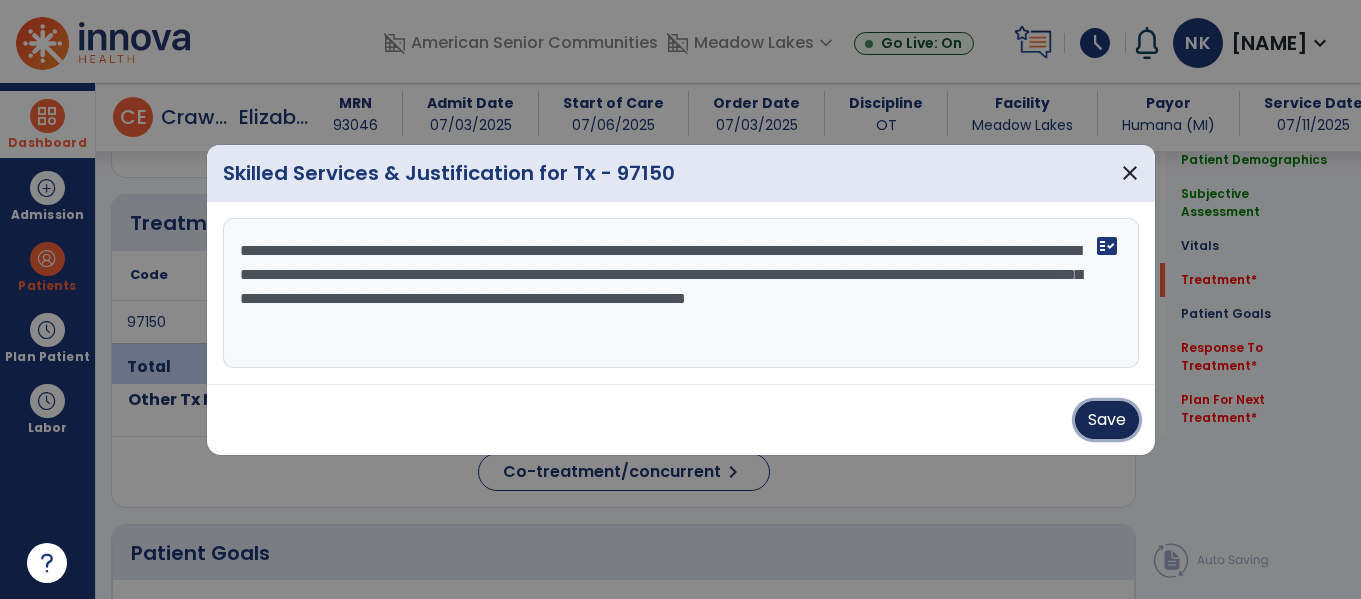 click on "Save" at bounding box center [1107, 420] 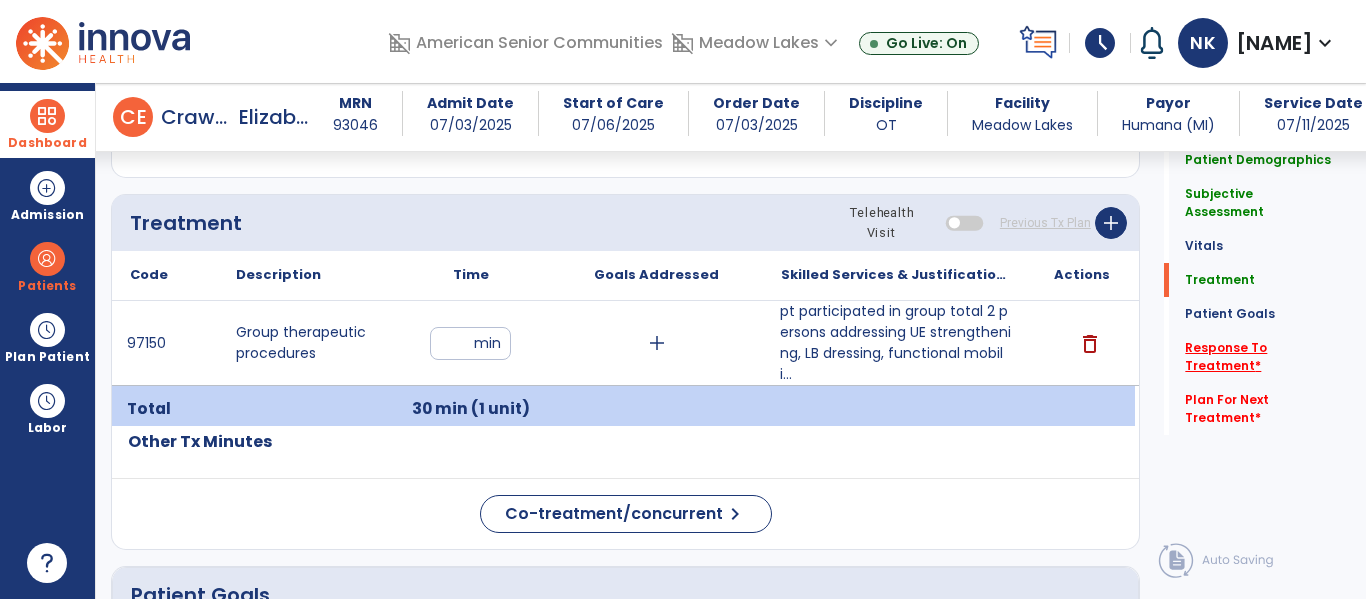 click on "Response To Treatment   *" 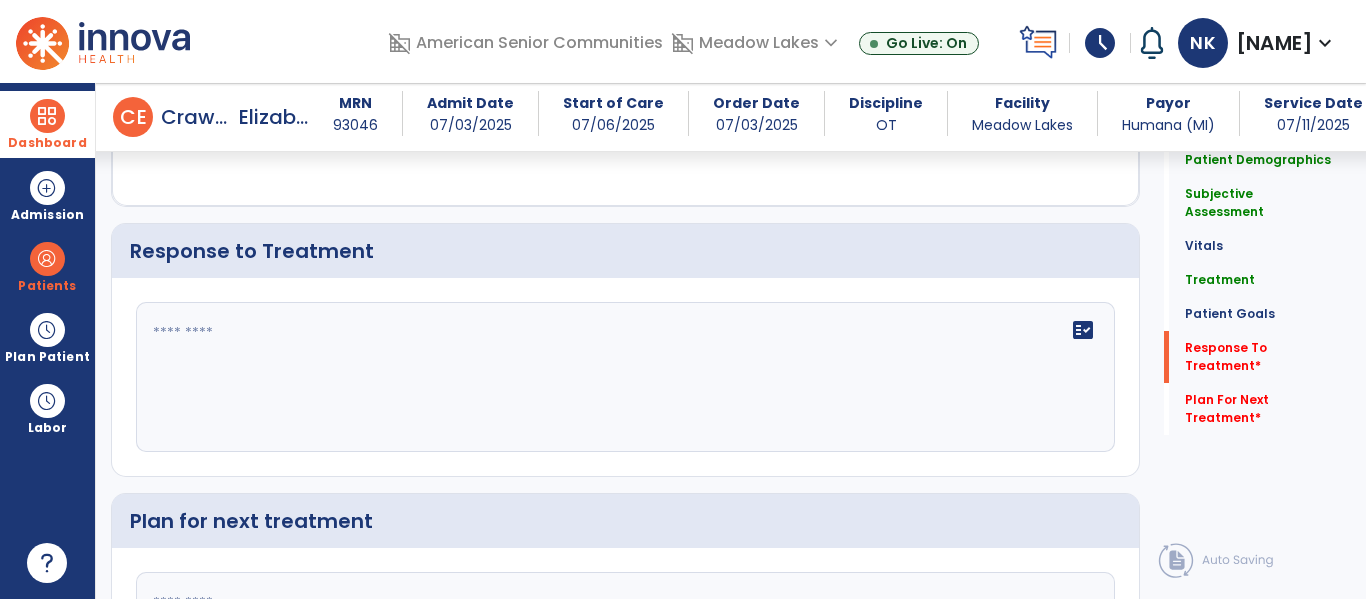 scroll, scrollTop: 3116, scrollLeft: 0, axis: vertical 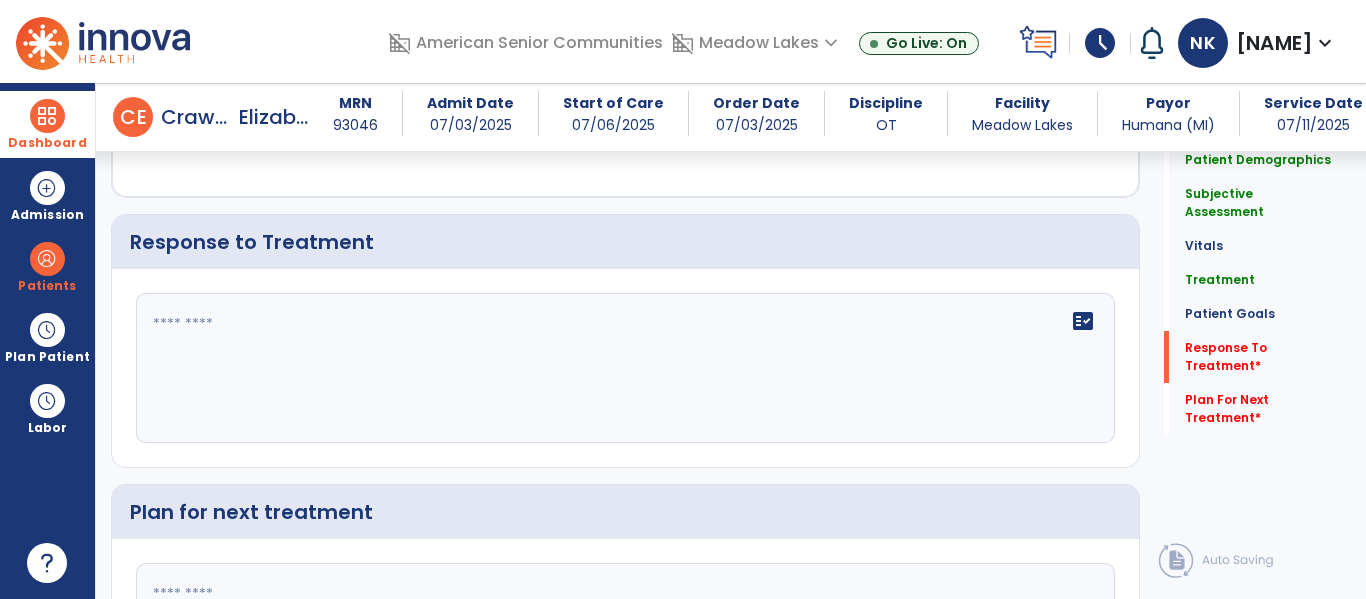 click on "fact_check" 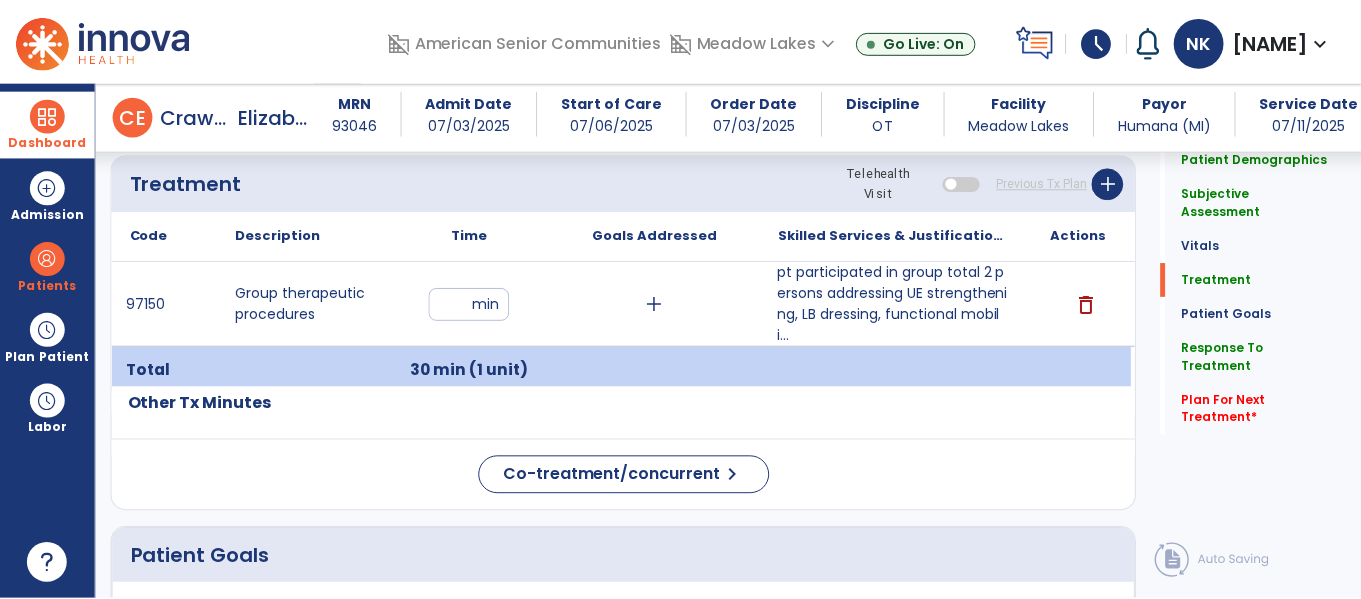 scroll, scrollTop: 1168, scrollLeft: 0, axis: vertical 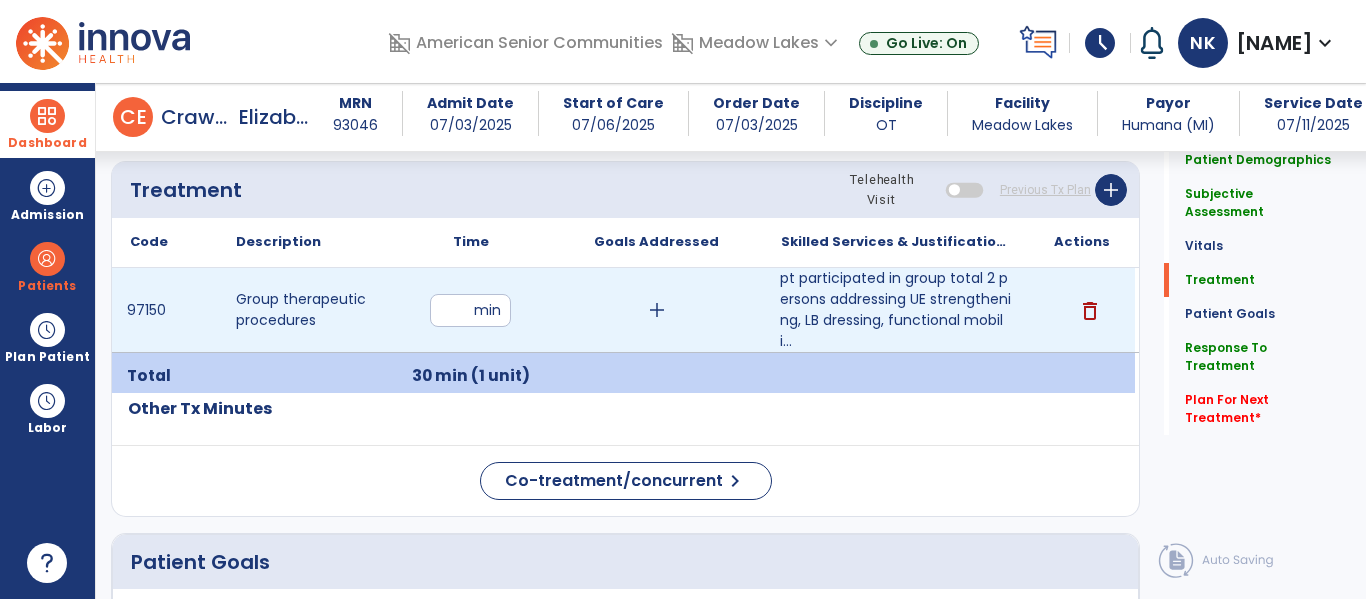 type on "****" 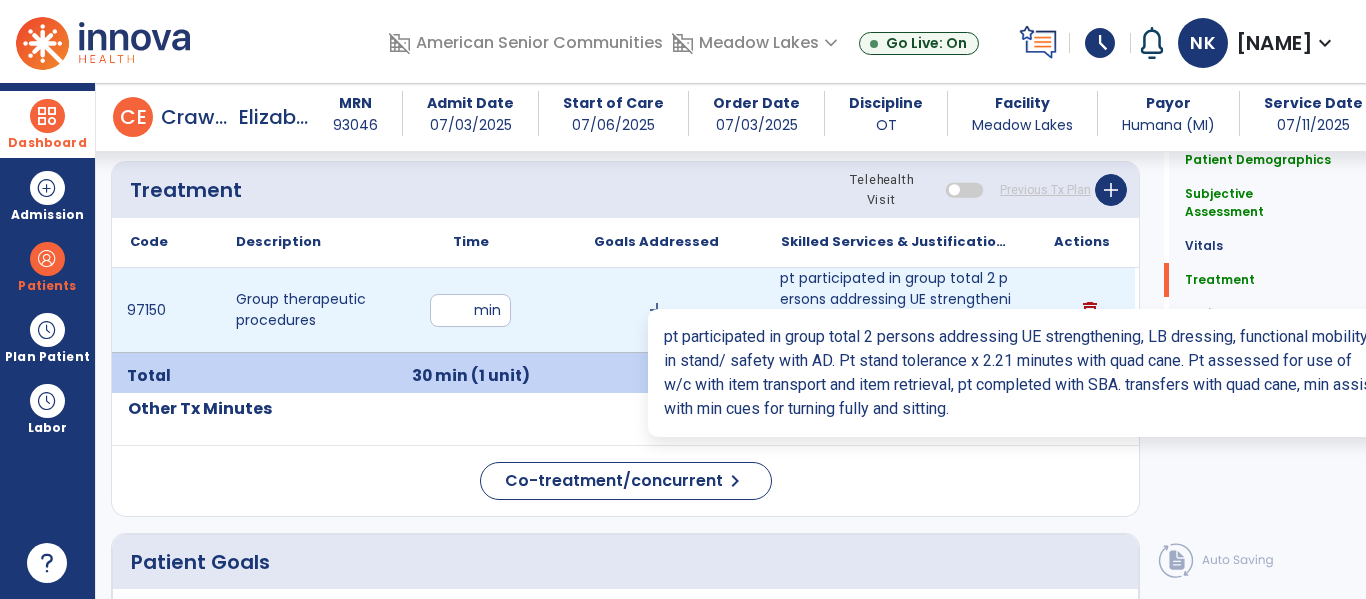 click on "pt participated in group total 2 persons addressing UE strengthening, LB dressing, functional mobili..." at bounding box center (896, 310) 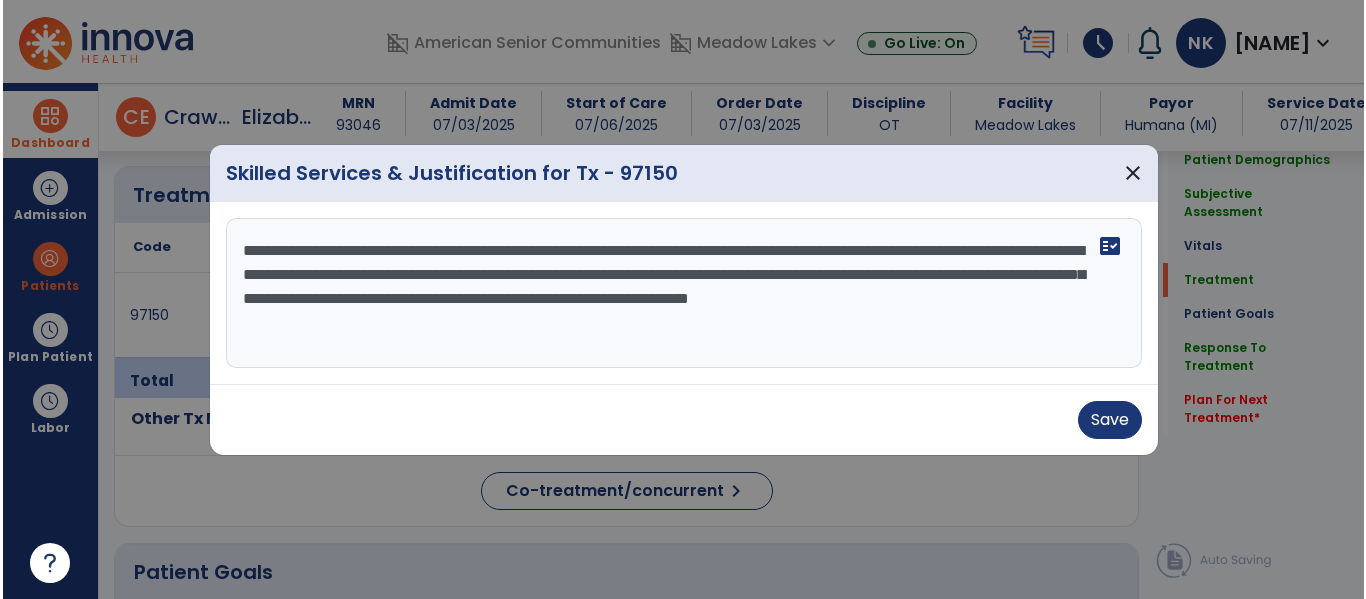 scroll, scrollTop: 1168, scrollLeft: 0, axis: vertical 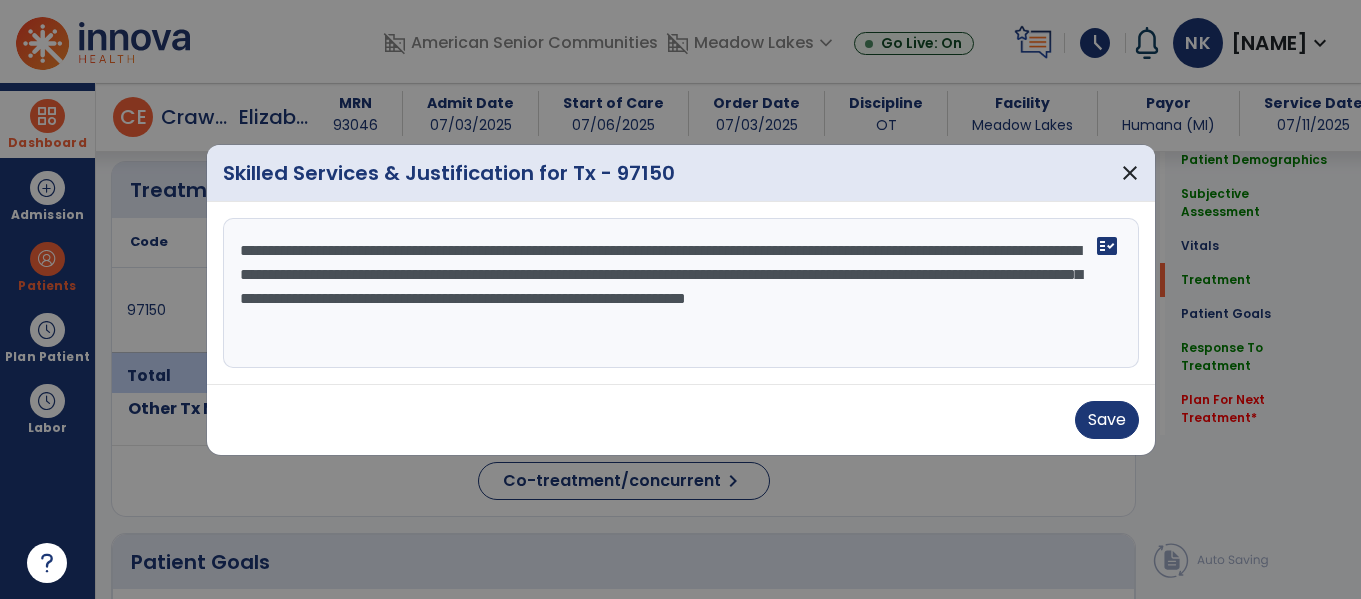 drag, startPoint x: 235, startPoint y: 252, endPoint x: 951, endPoint y: 325, distance: 719.71173 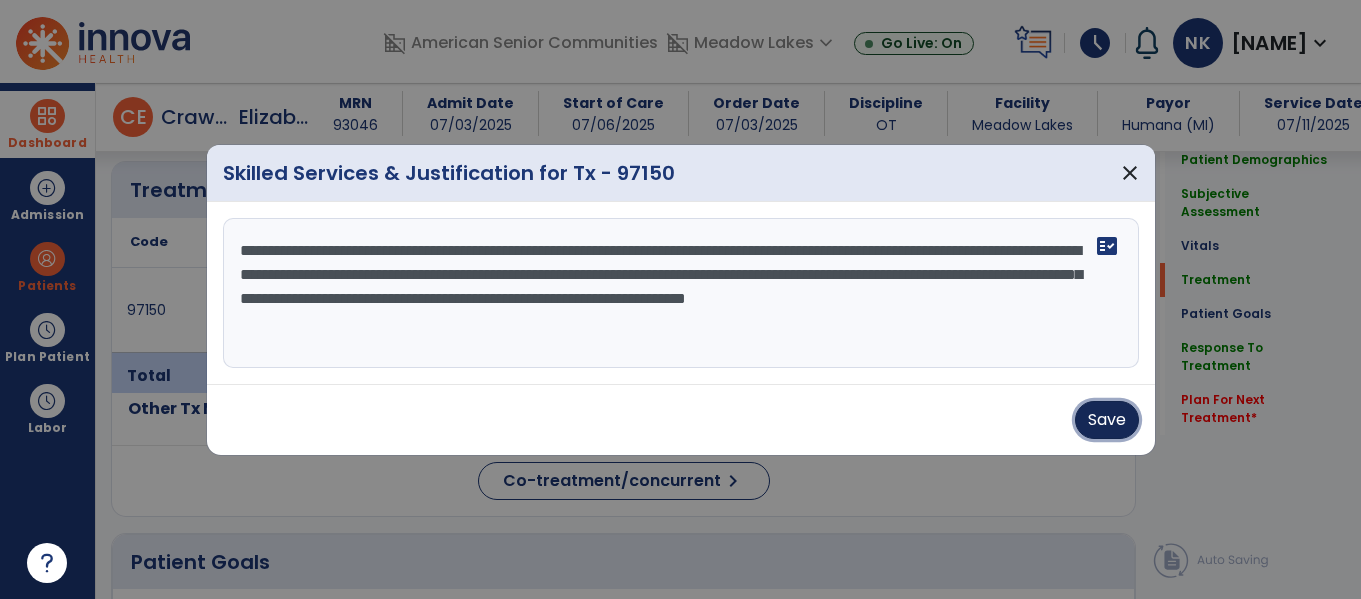 click on "Save" at bounding box center (1107, 420) 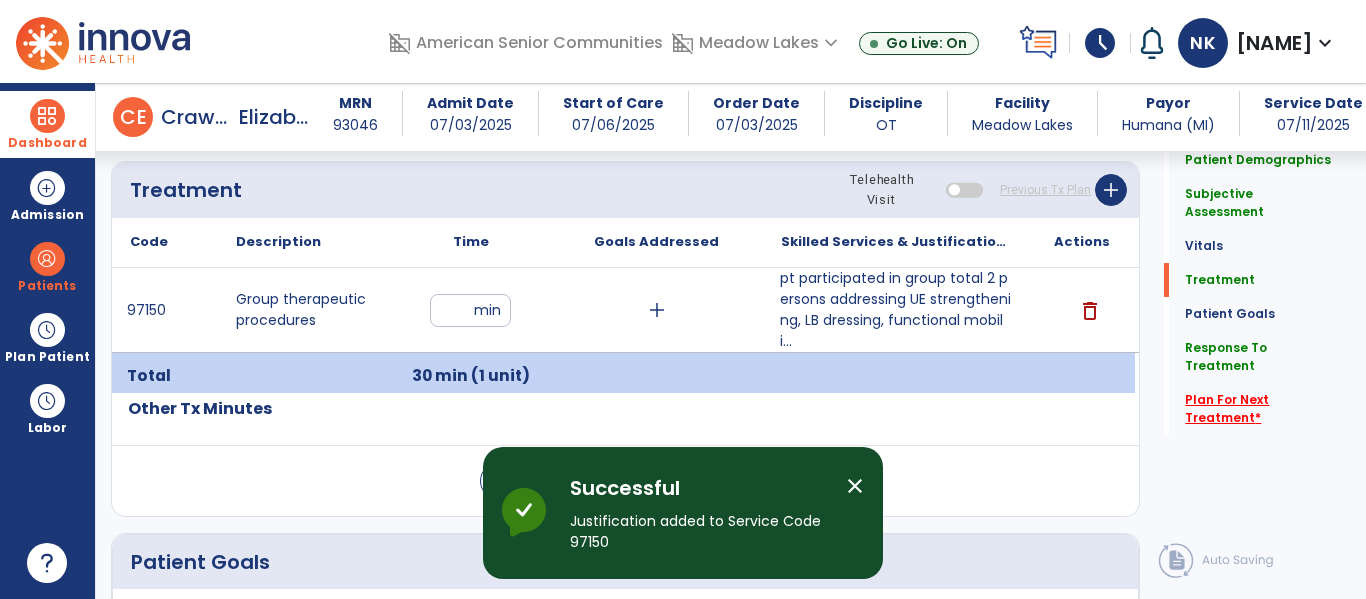 click on "Plan For Next Treatment   *" 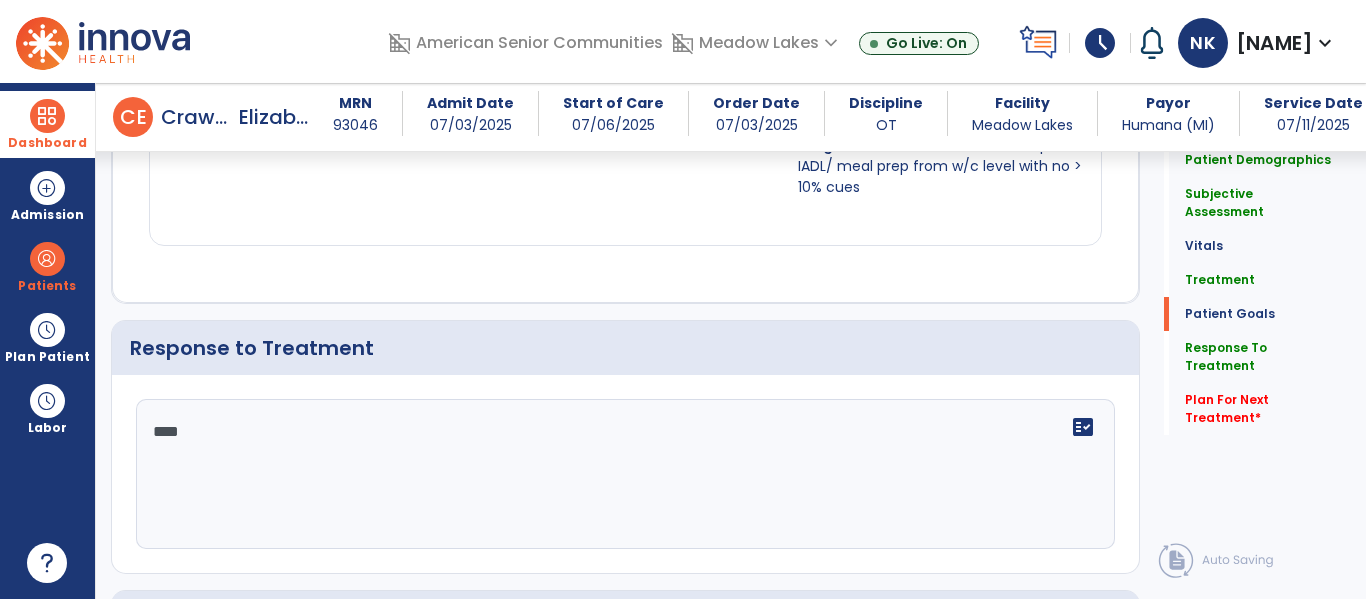 scroll, scrollTop: 3321, scrollLeft: 0, axis: vertical 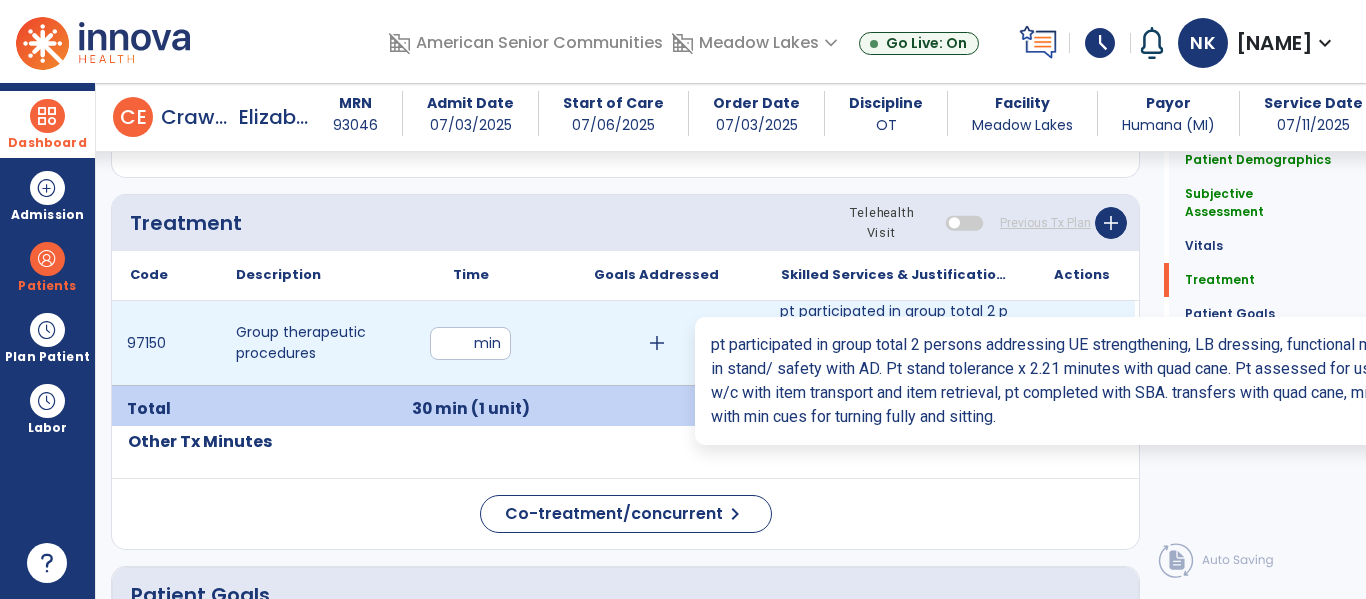 click on "pt participated in group total 2 persons addressing UE strengthening, LB dressing, functional mobili..." at bounding box center [896, 343] 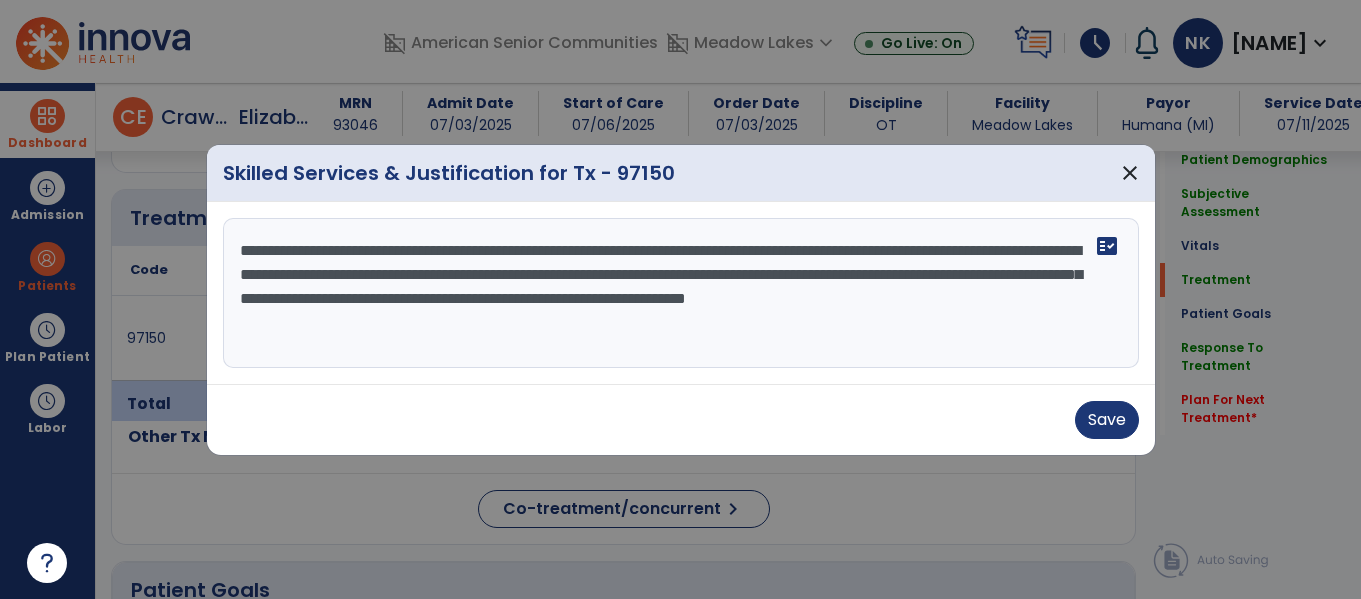 scroll, scrollTop: 1135, scrollLeft: 0, axis: vertical 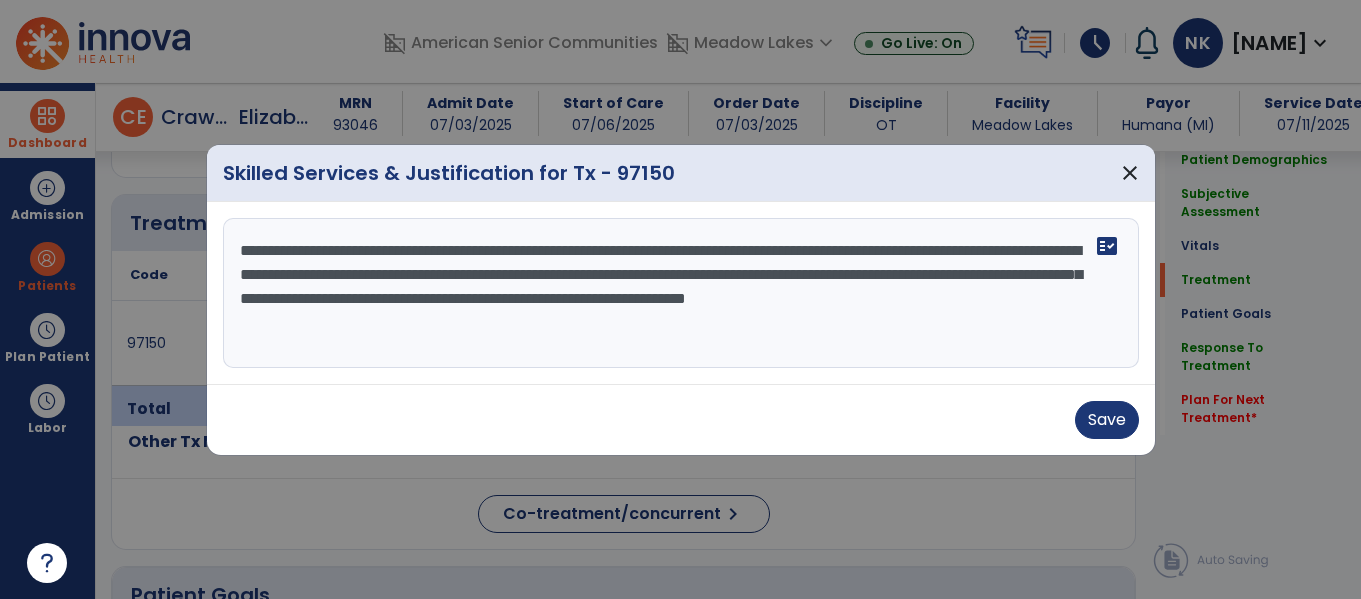 click on "**********" at bounding box center (681, 293) 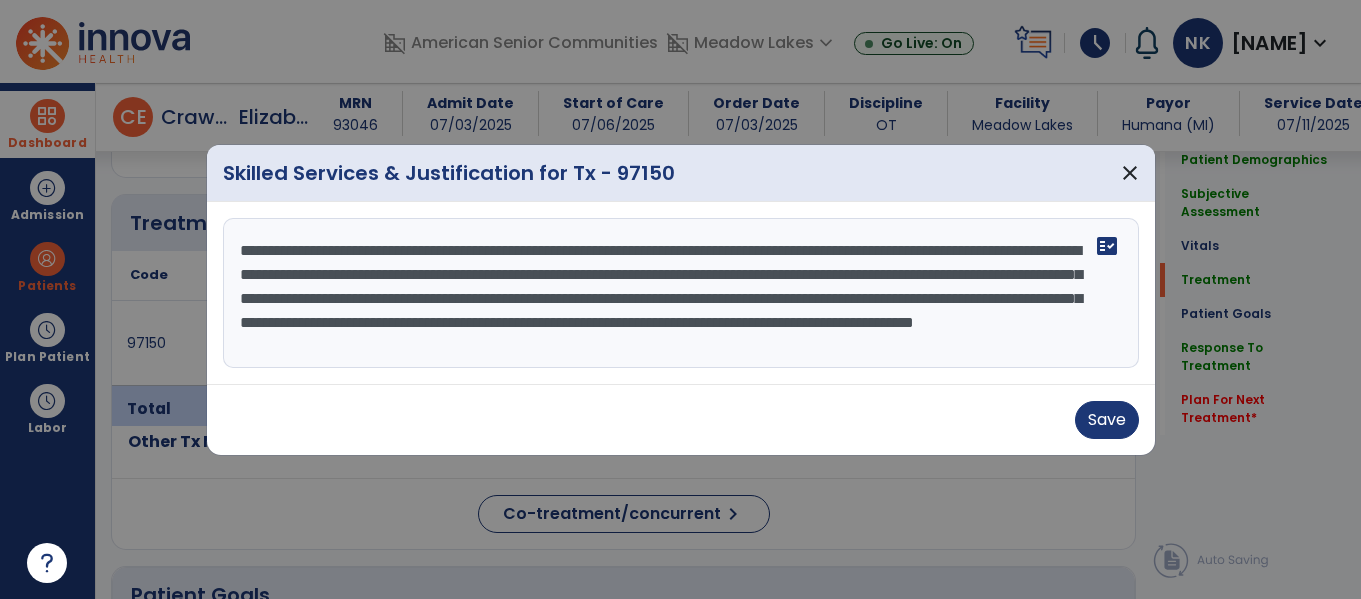 scroll, scrollTop: 16, scrollLeft: 0, axis: vertical 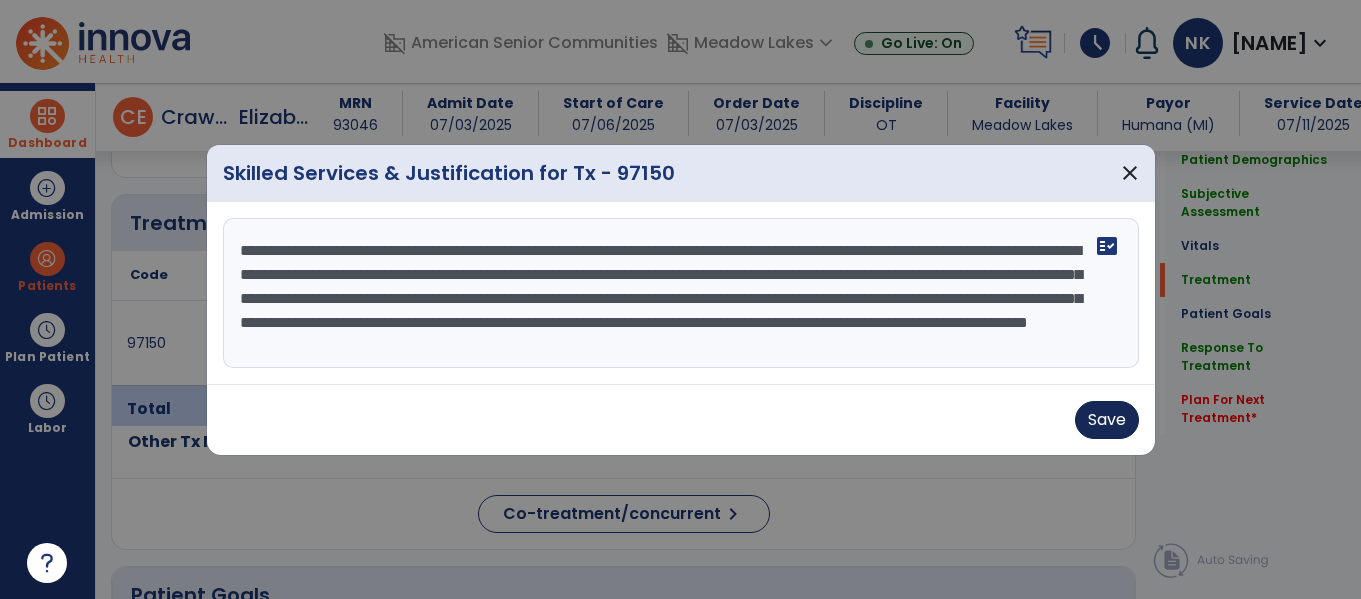 type on "**********" 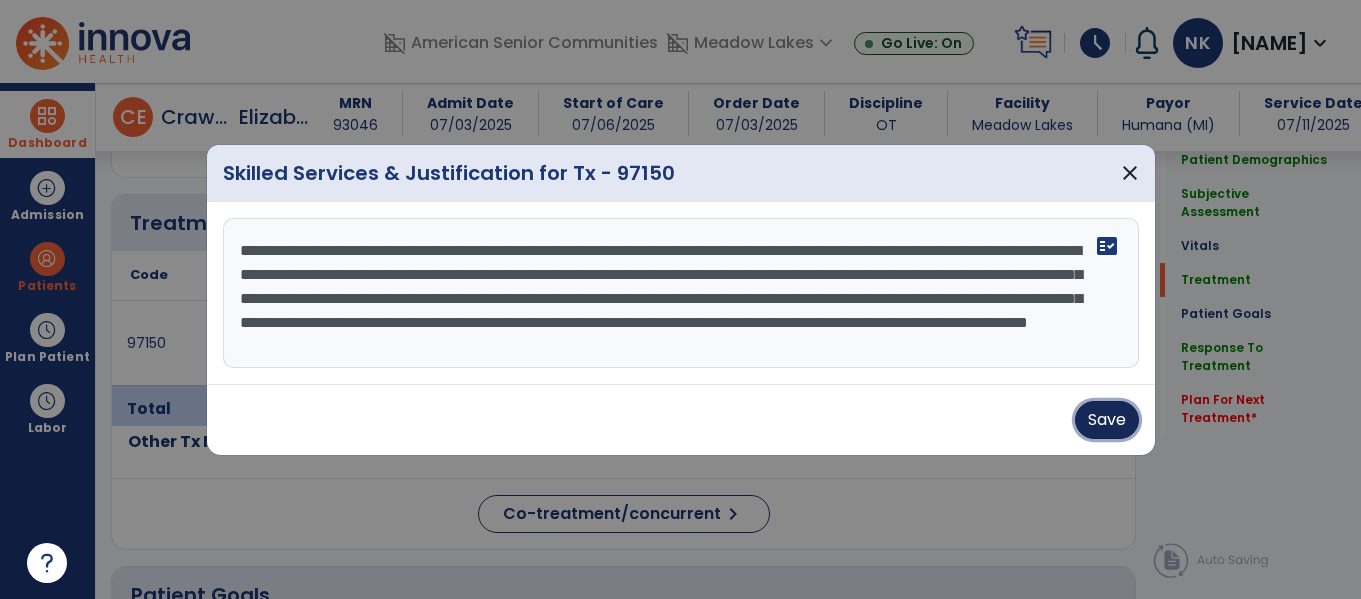 click on "Save" at bounding box center [1107, 420] 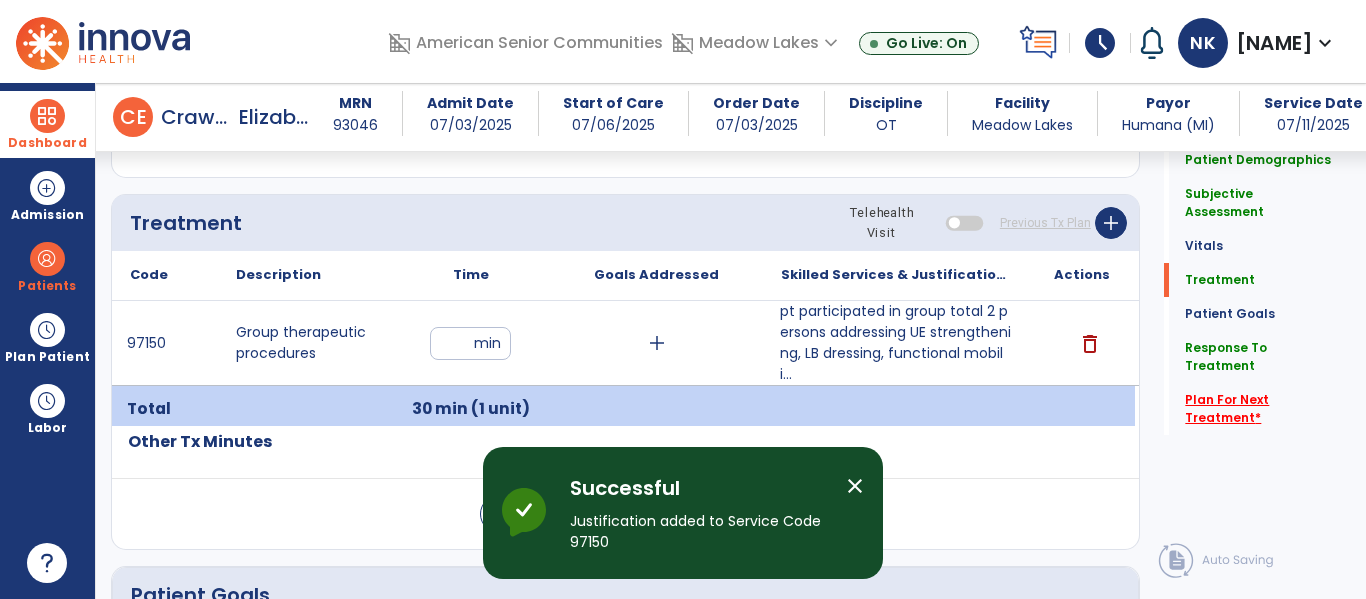 click on "Plan For Next Treatment   *" 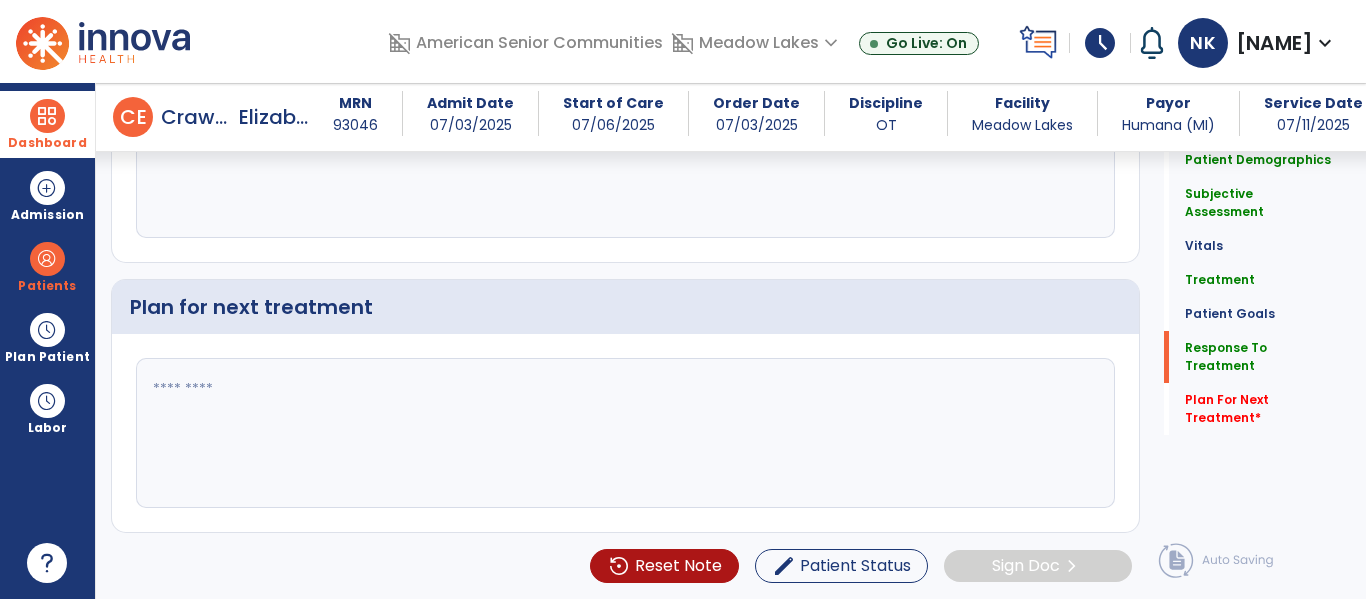 scroll, scrollTop: 3138, scrollLeft: 0, axis: vertical 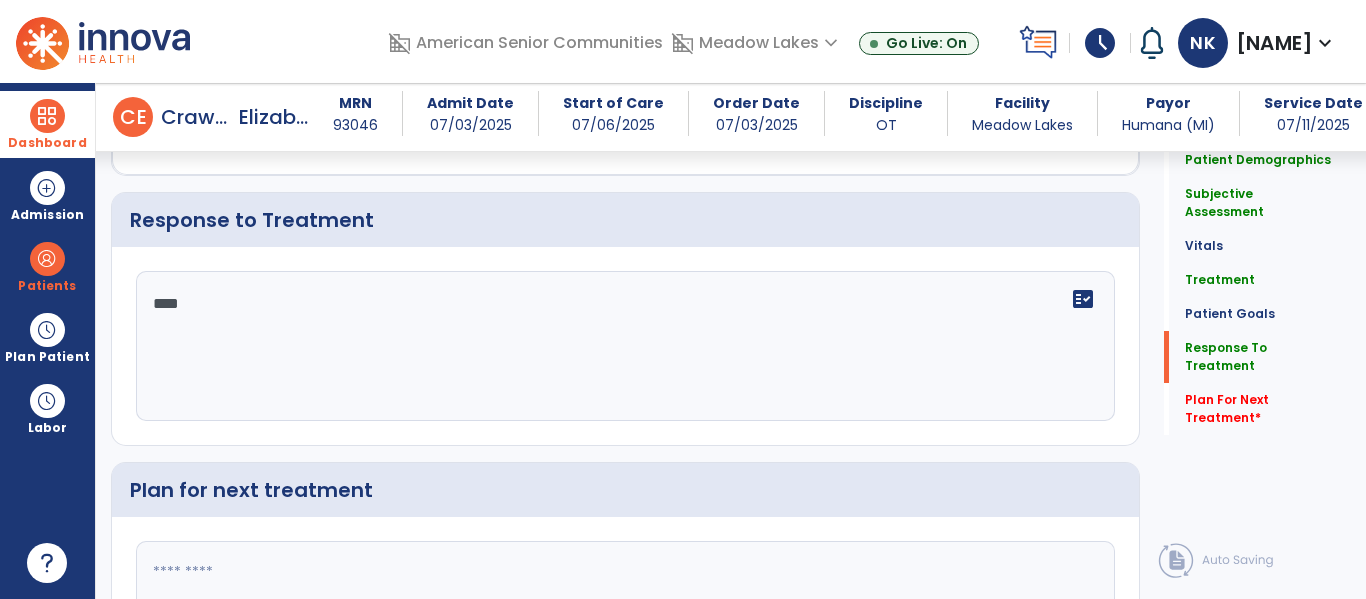 click on "pt d ****" 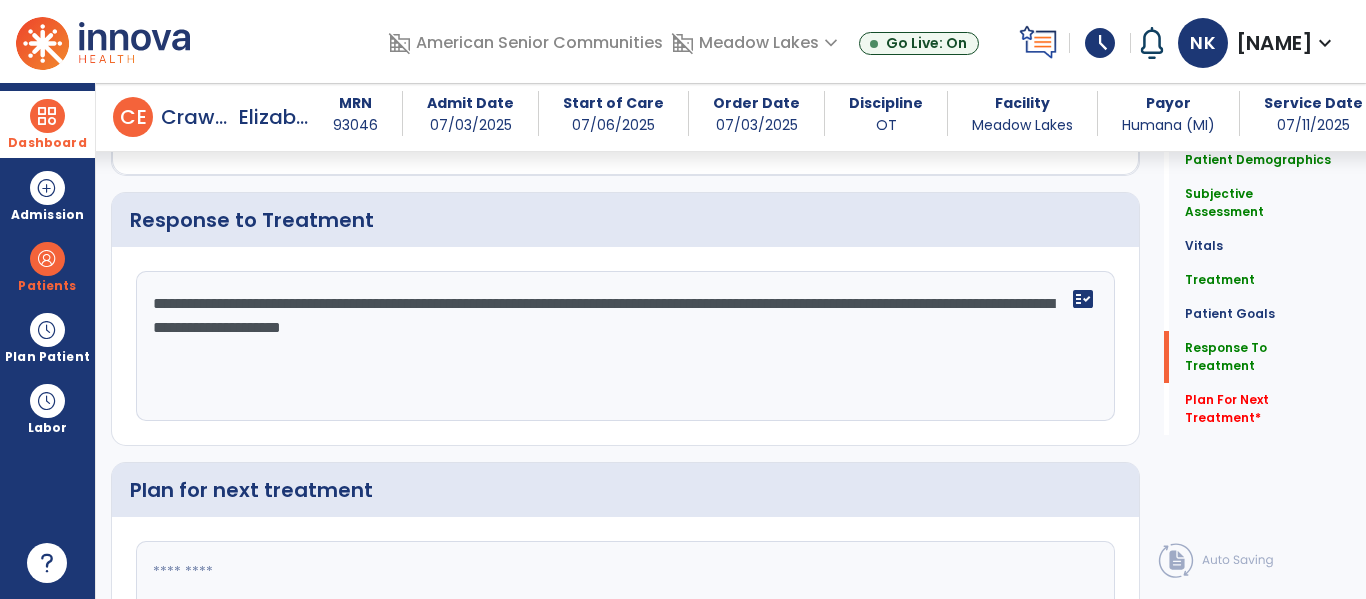 scroll, scrollTop: 3138, scrollLeft: 0, axis: vertical 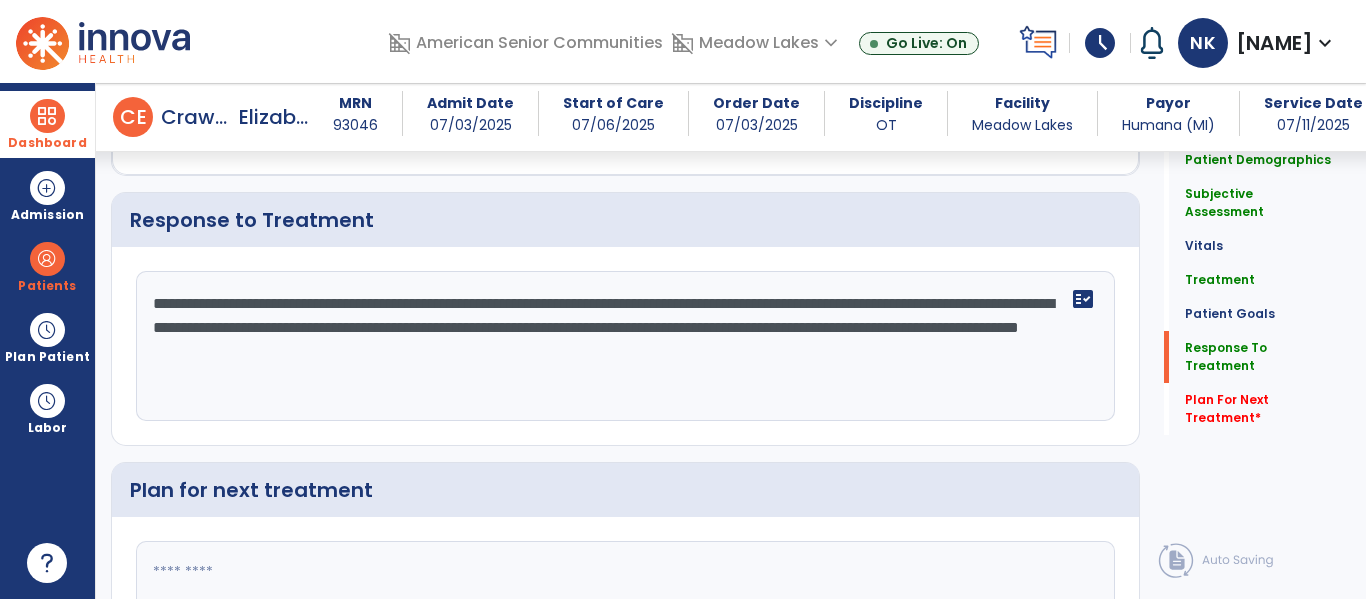 type on "**********" 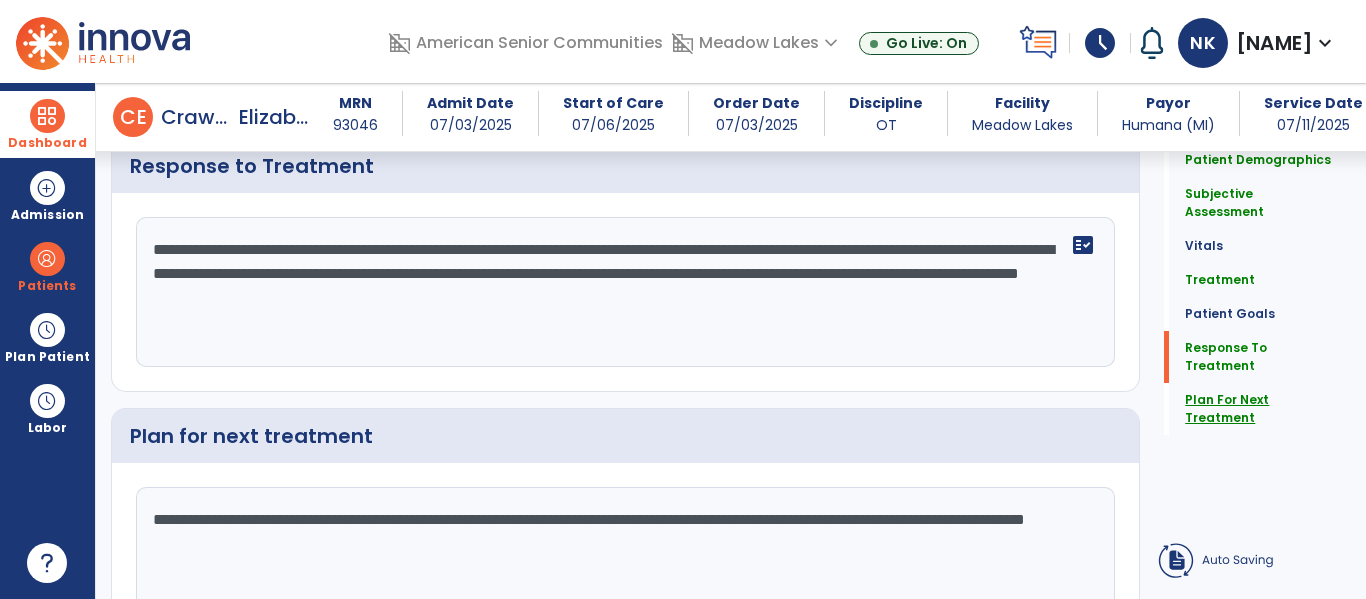 scroll, scrollTop: 3104, scrollLeft: 0, axis: vertical 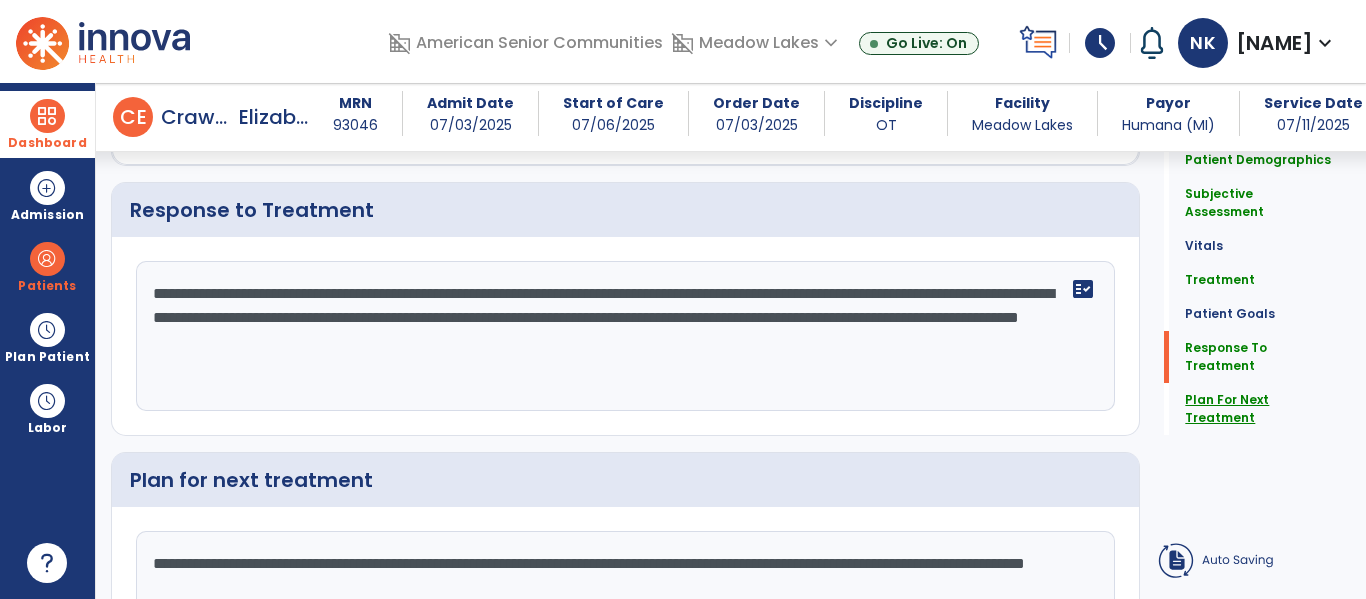 type on "**********" 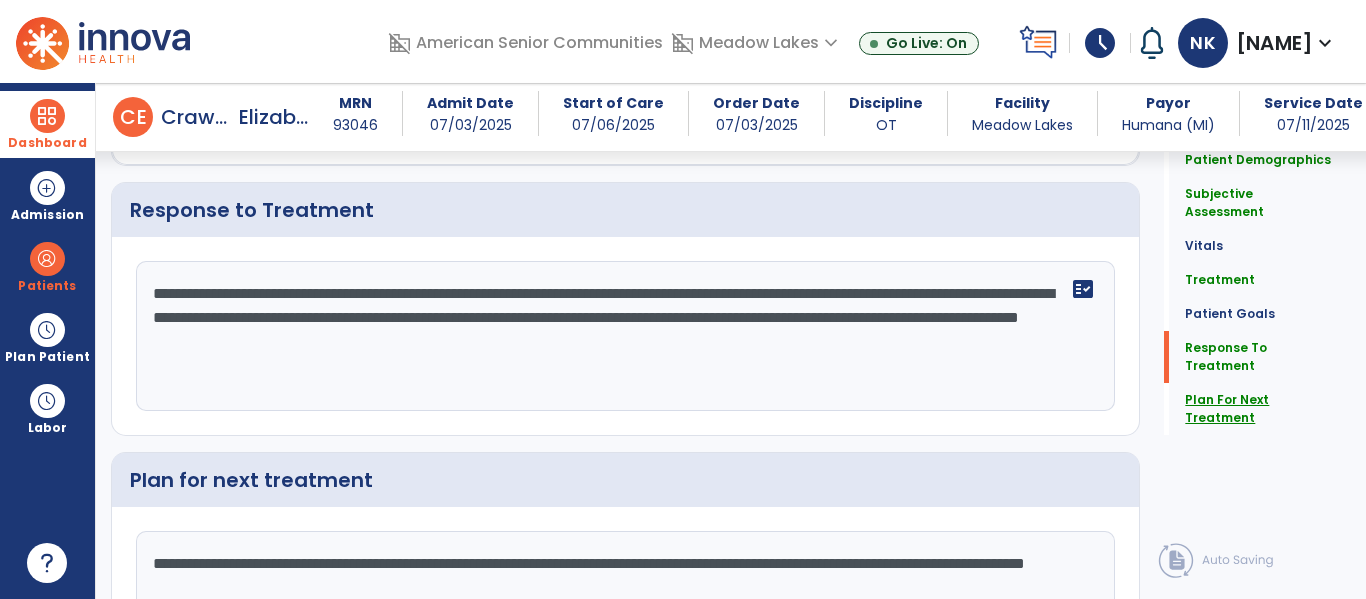 click on "Plan For Next Treatment" 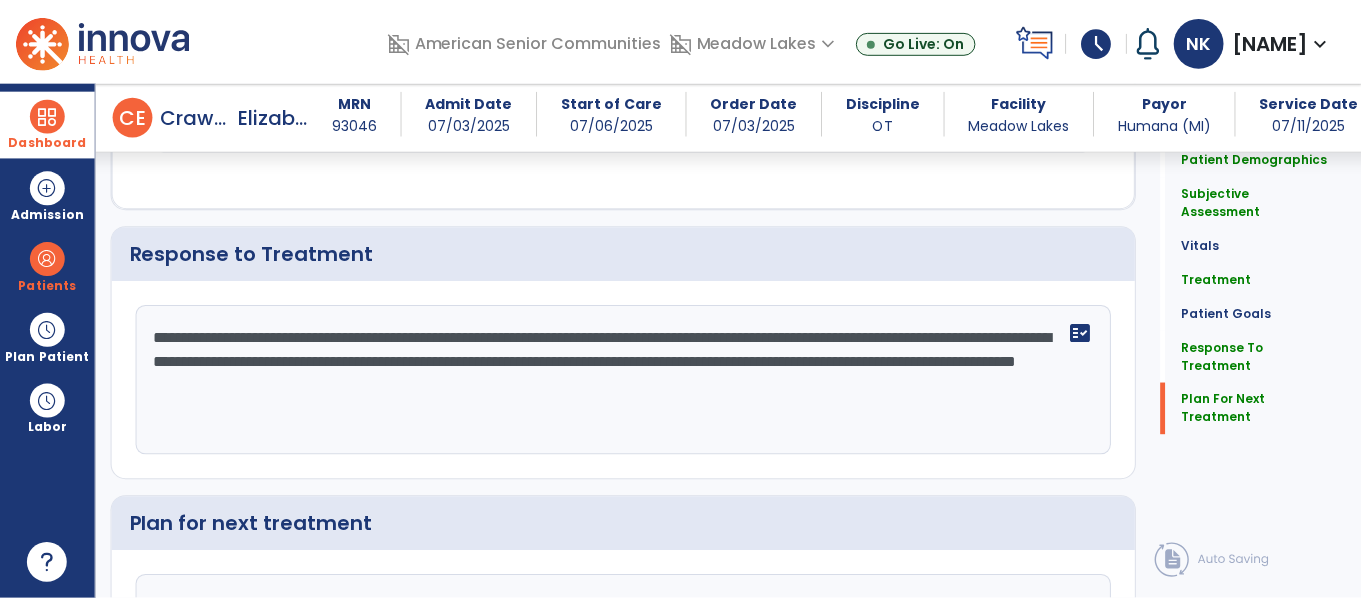 scroll, scrollTop: 3277, scrollLeft: 0, axis: vertical 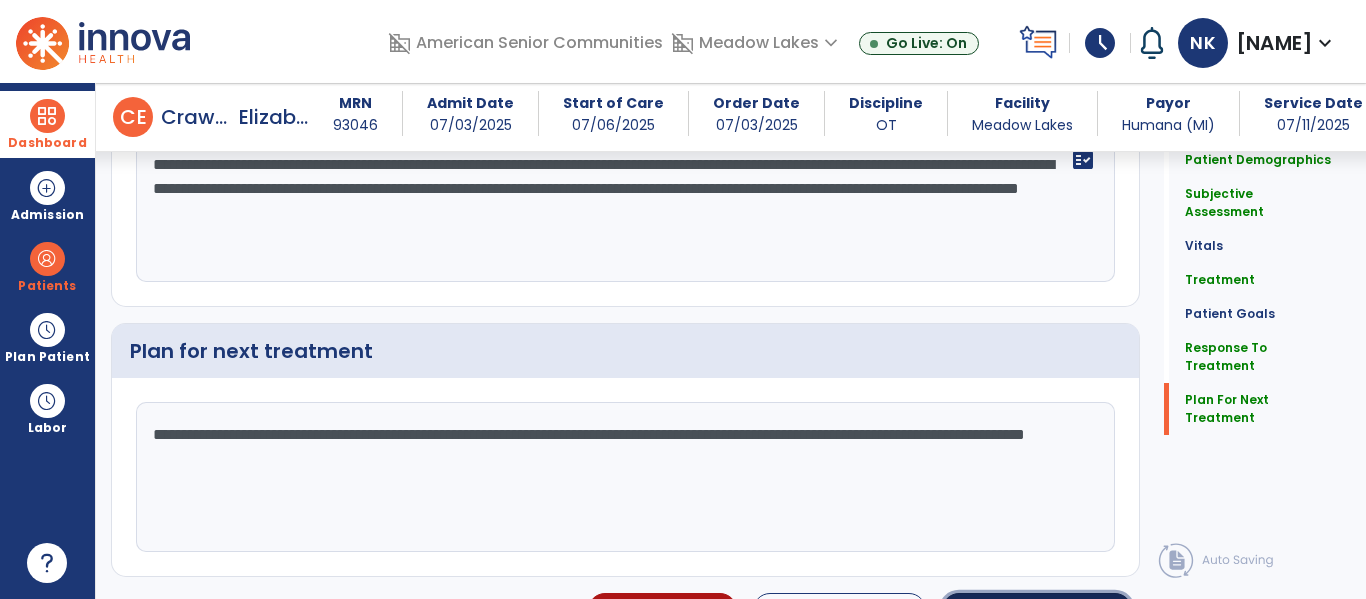 click on "Sign Doc" 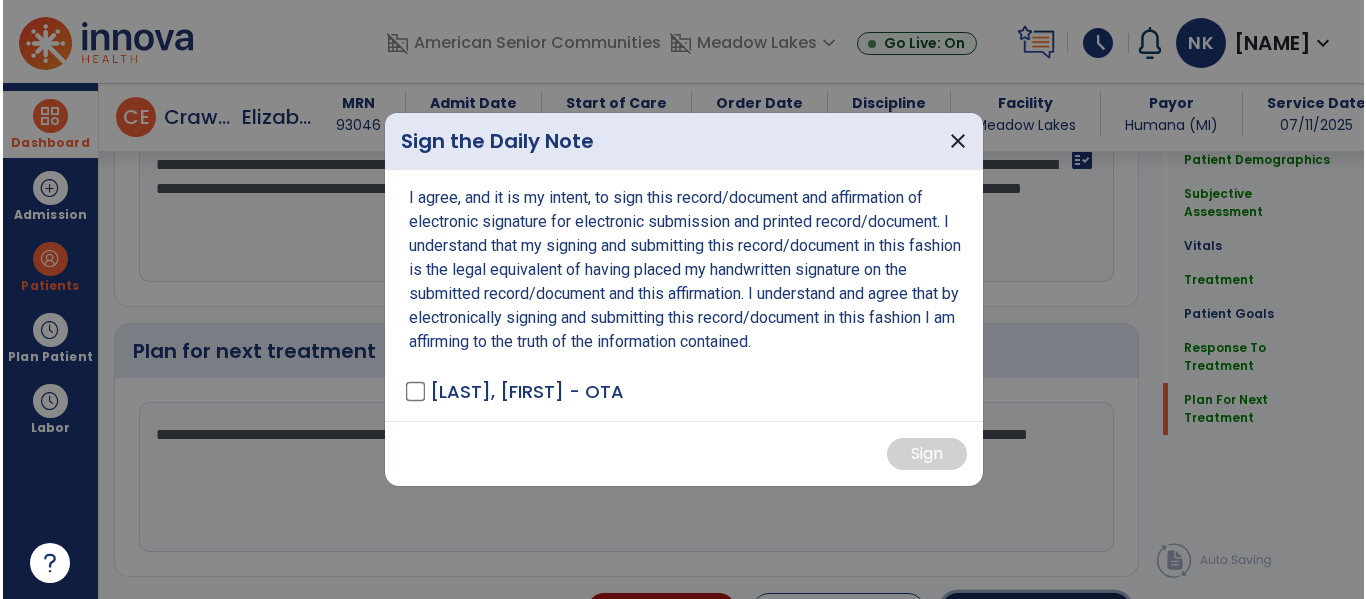 scroll, scrollTop: 3277, scrollLeft: 0, axis: vertical 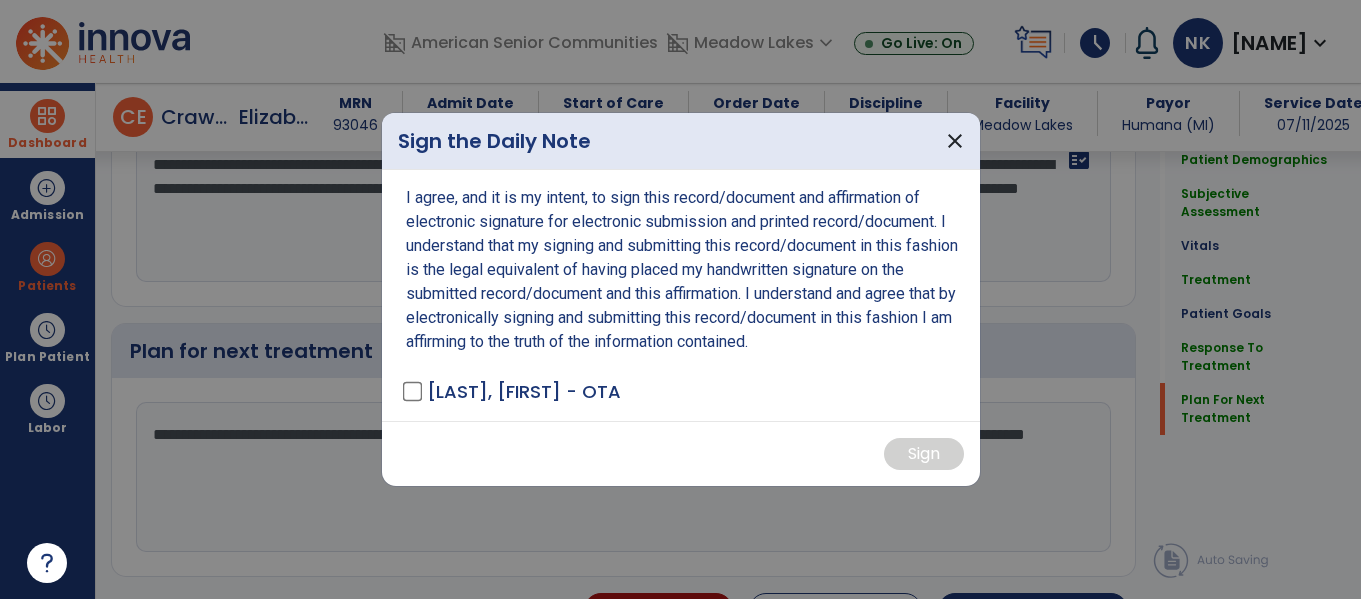 click on "[LAST], [FIRST]  - OTA" at bounding box center [524, 391] 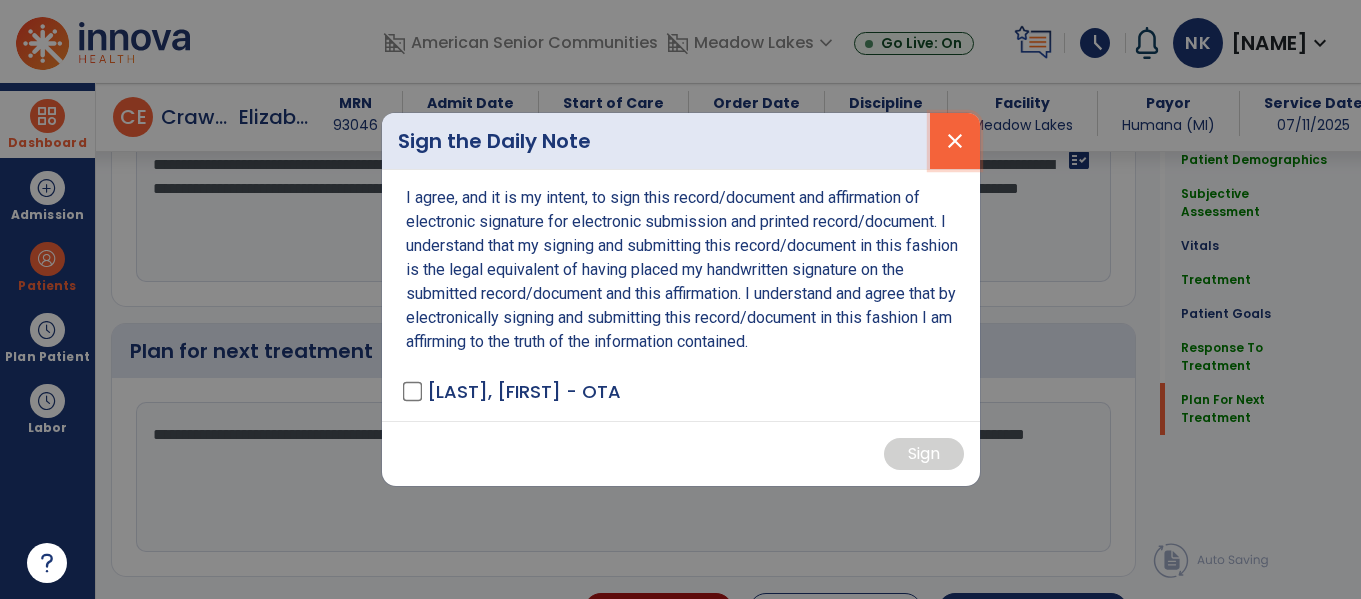 click on "close" at bounding box center [955, 141] 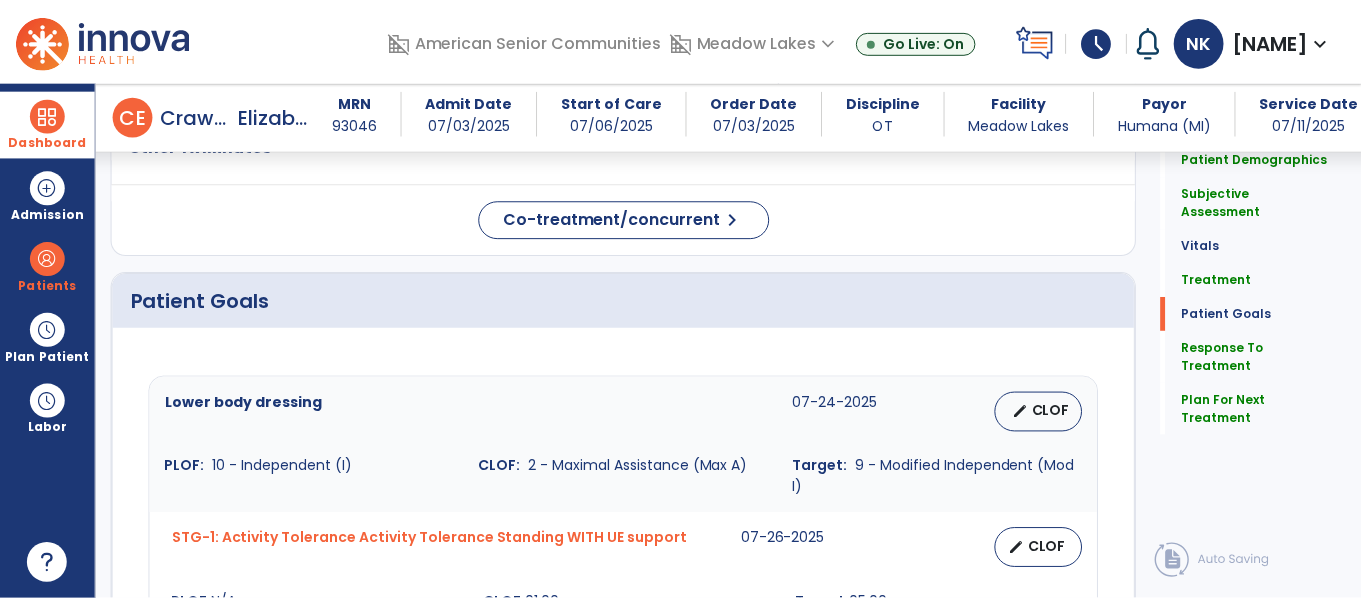 scroll, scrollTop: 1418, scrollLeft: 0, axis: vertical 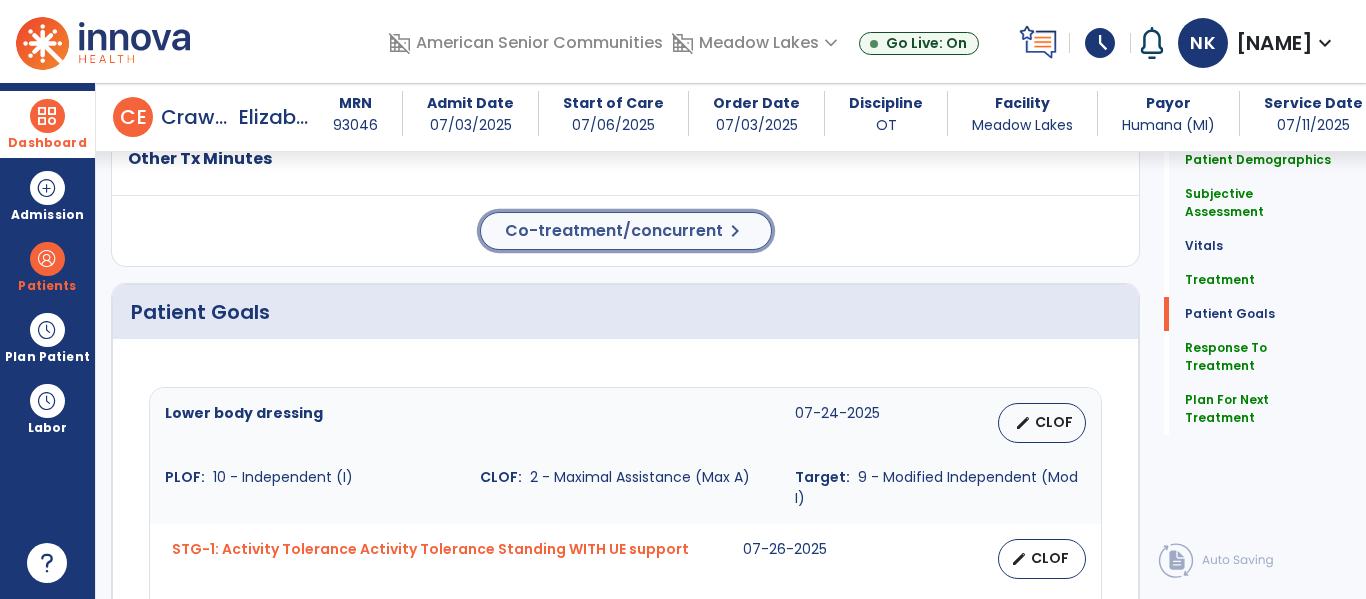 click on "Co-treatment/concurrent  chevron_right" 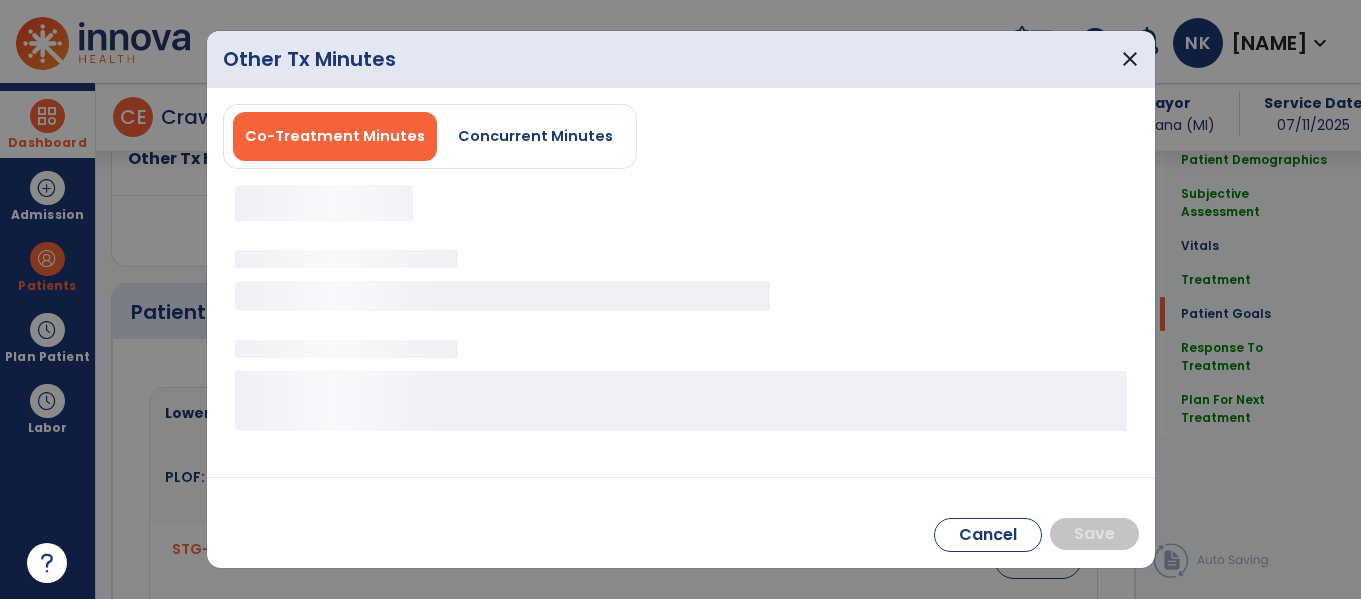 scroll, scrollTop: 1418, scrollLeft: 0, axis: vertical 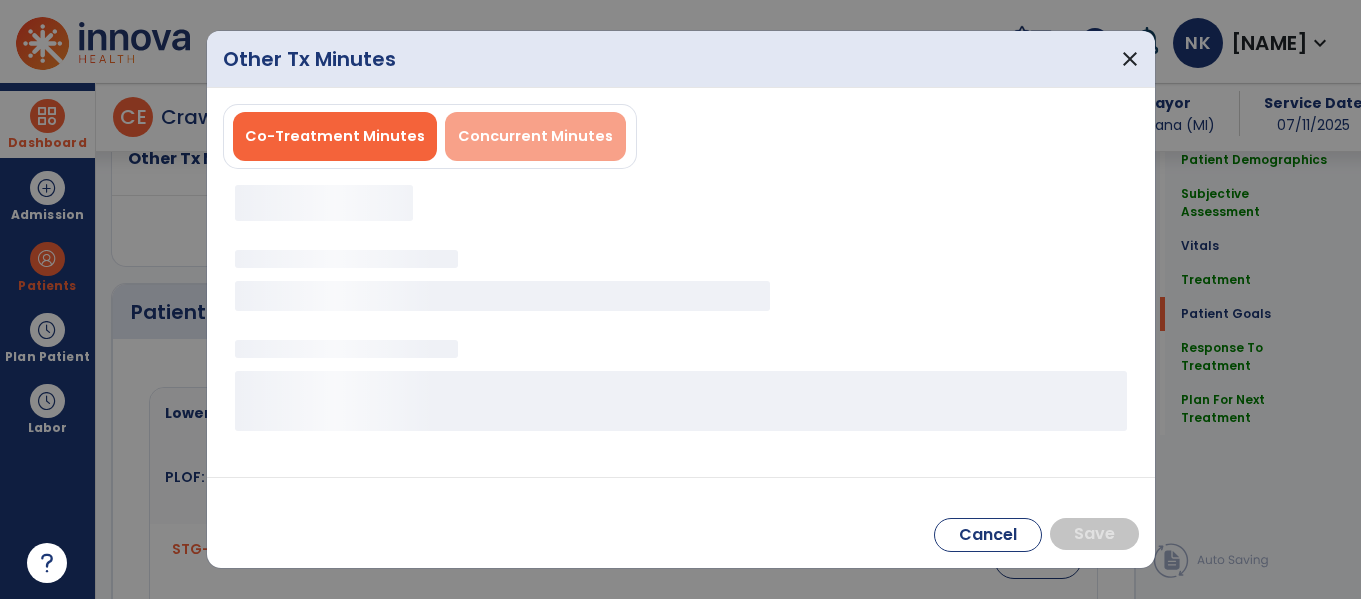 click on "Concurrent Minutes" at bounding box center (535, 136) 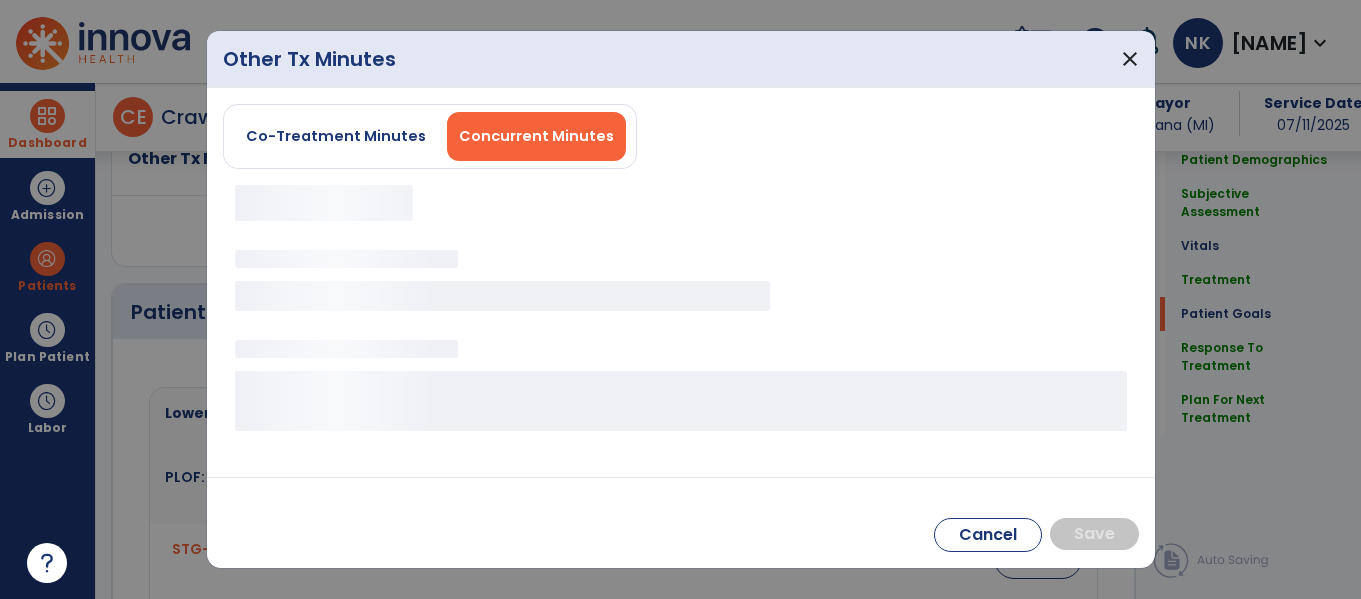 click on "Concurrent Minutes" at bounding box center [536, 136] 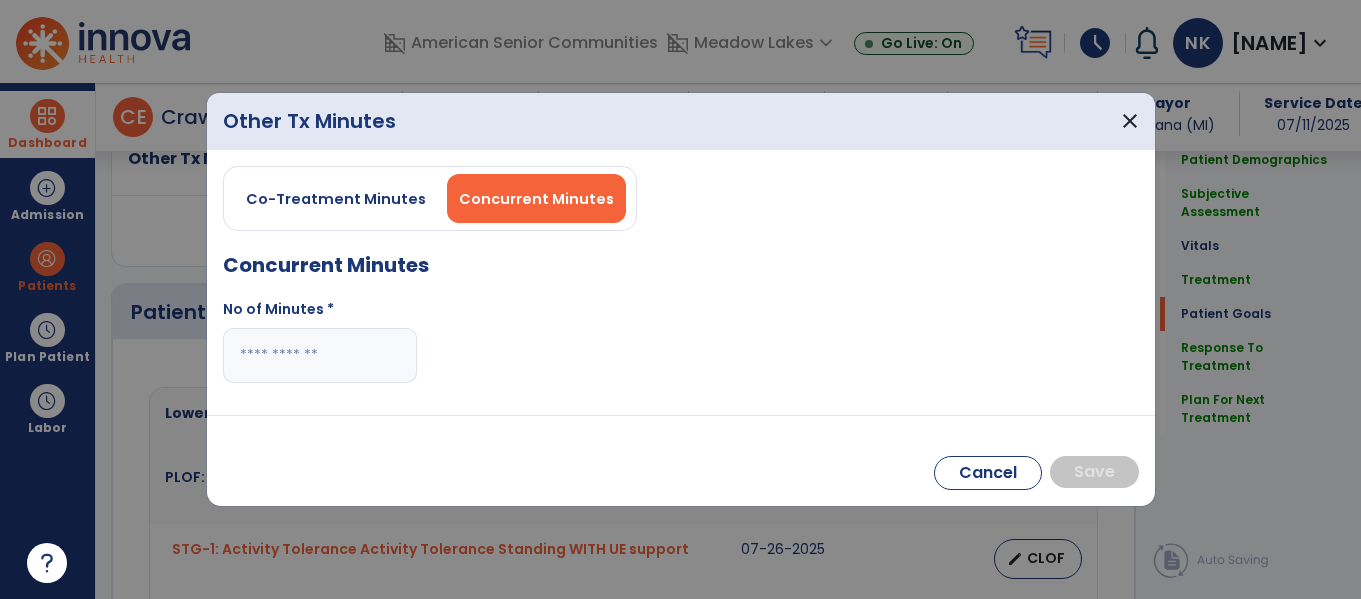 click at bounding box center [320, 355] 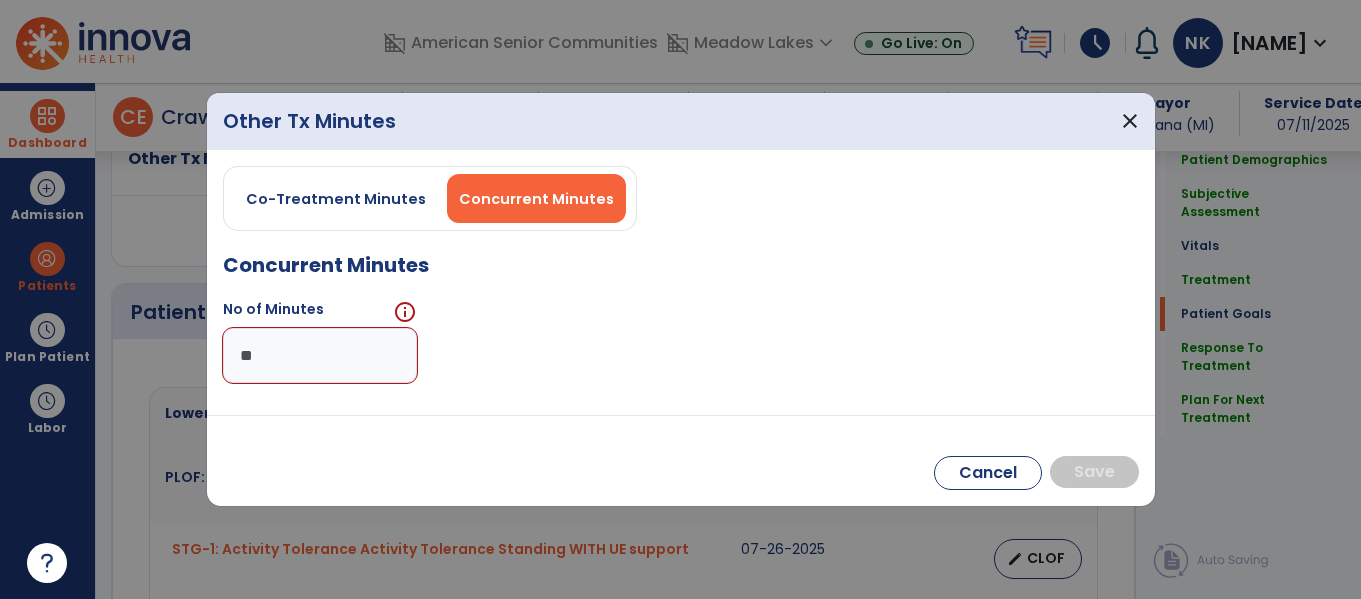 type on "**" 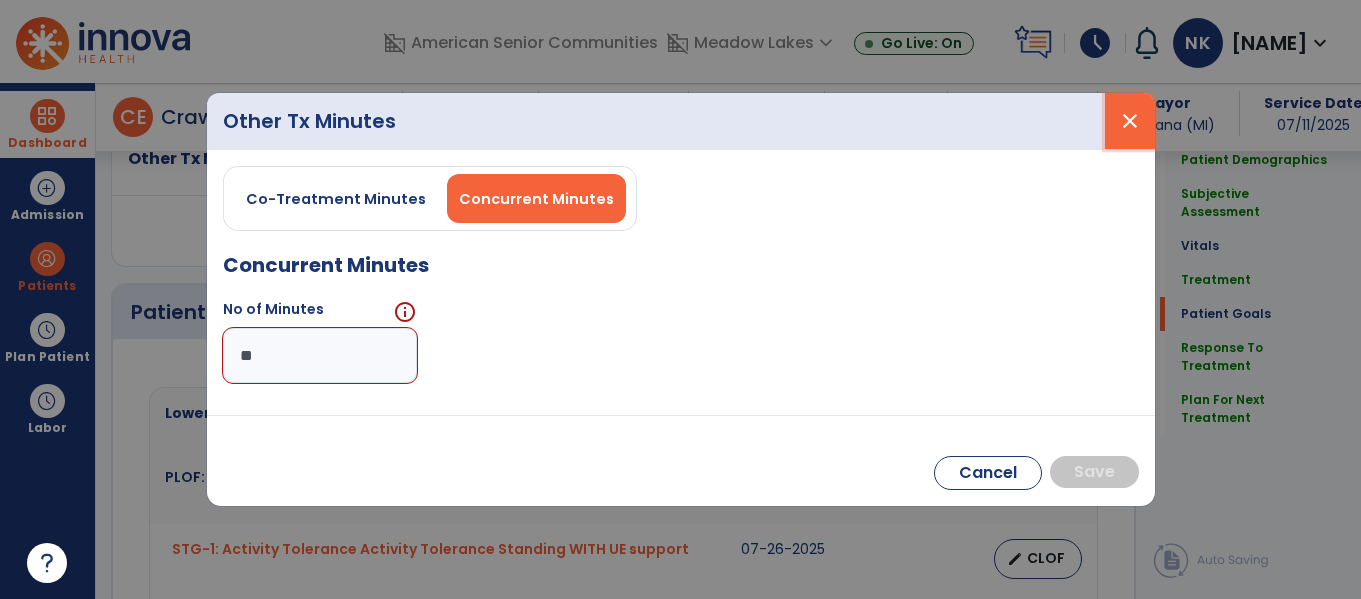 click on "close" at bounding box center [1130, 121] 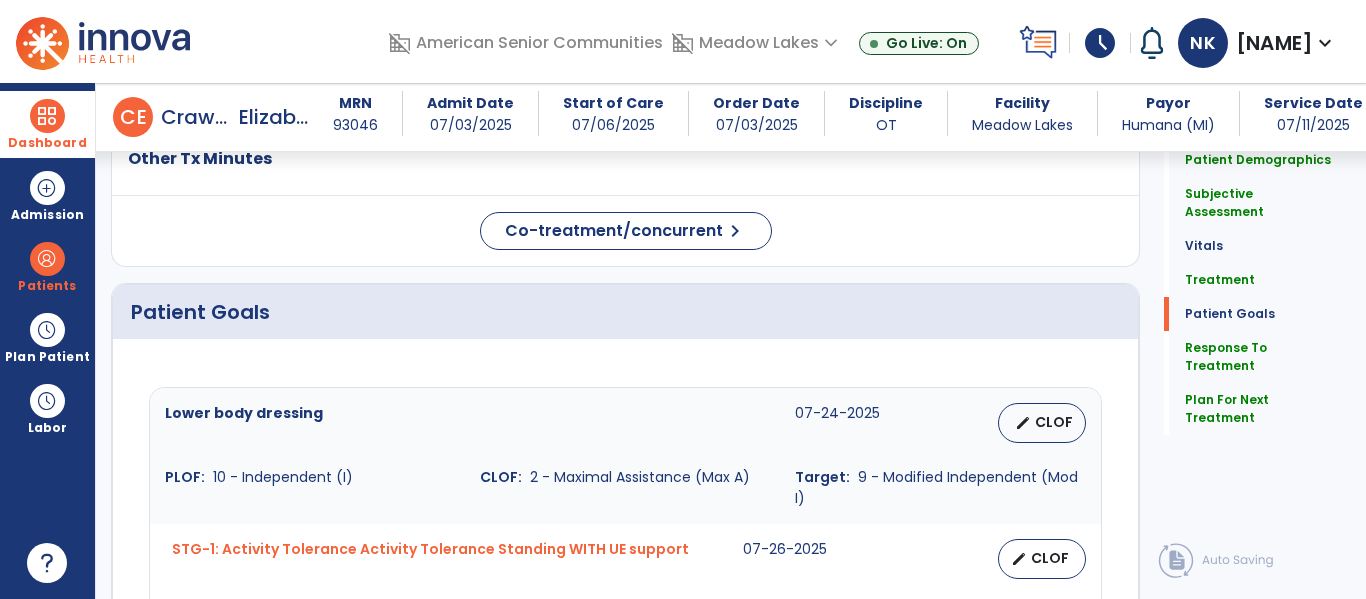 click on "STG-1: Activity Tolerance  Activity Tolerance Standing WITH UE support" at bounding box center (430, 559) 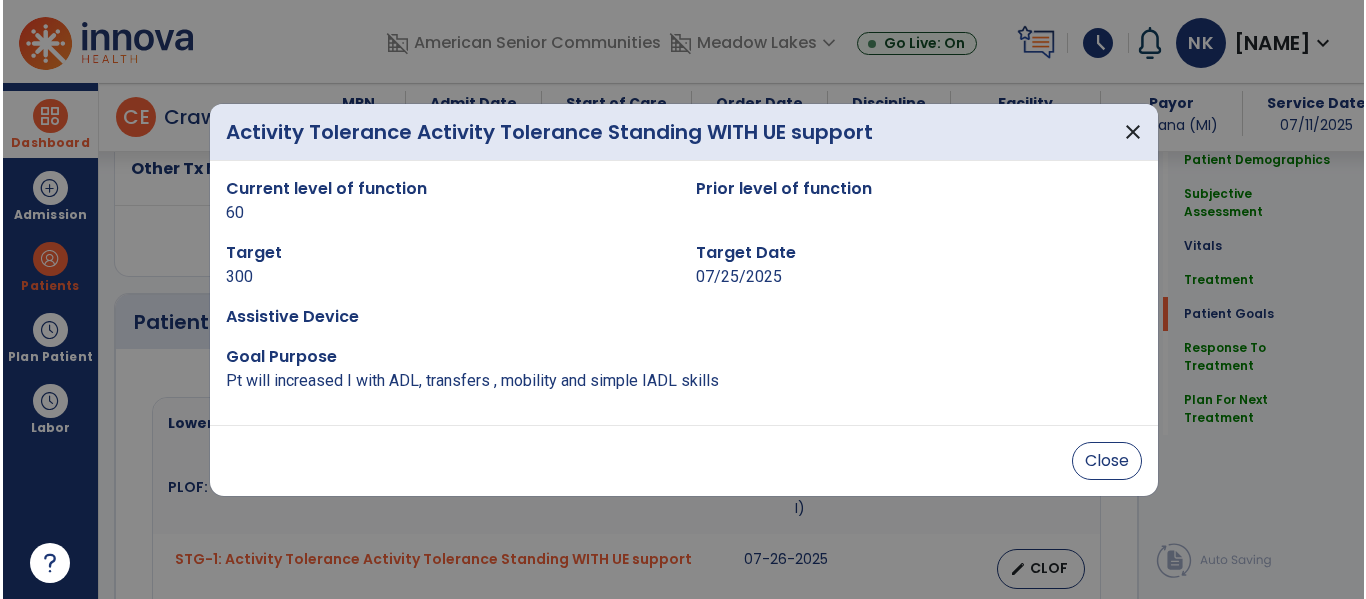 scroll, scrollTop: 1418, scrollLeft: 0, axis: vertical 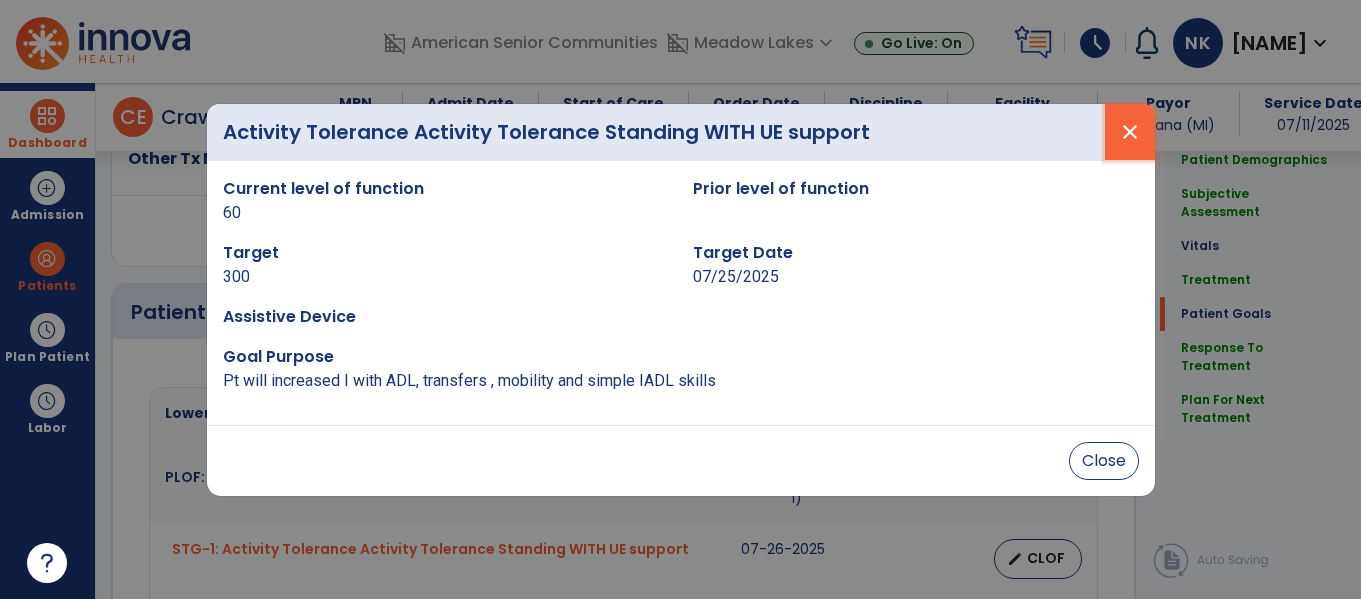 click on "close" at bounding box center (1130, 132) 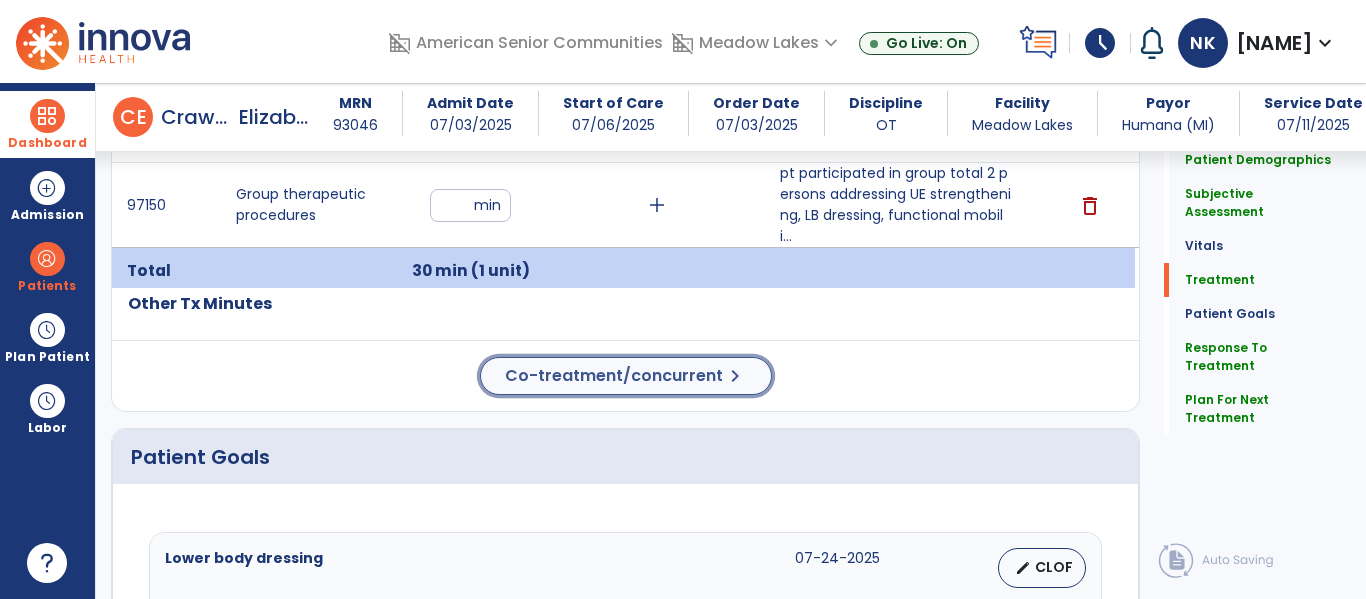 click on "Co-treatment/concurrent" 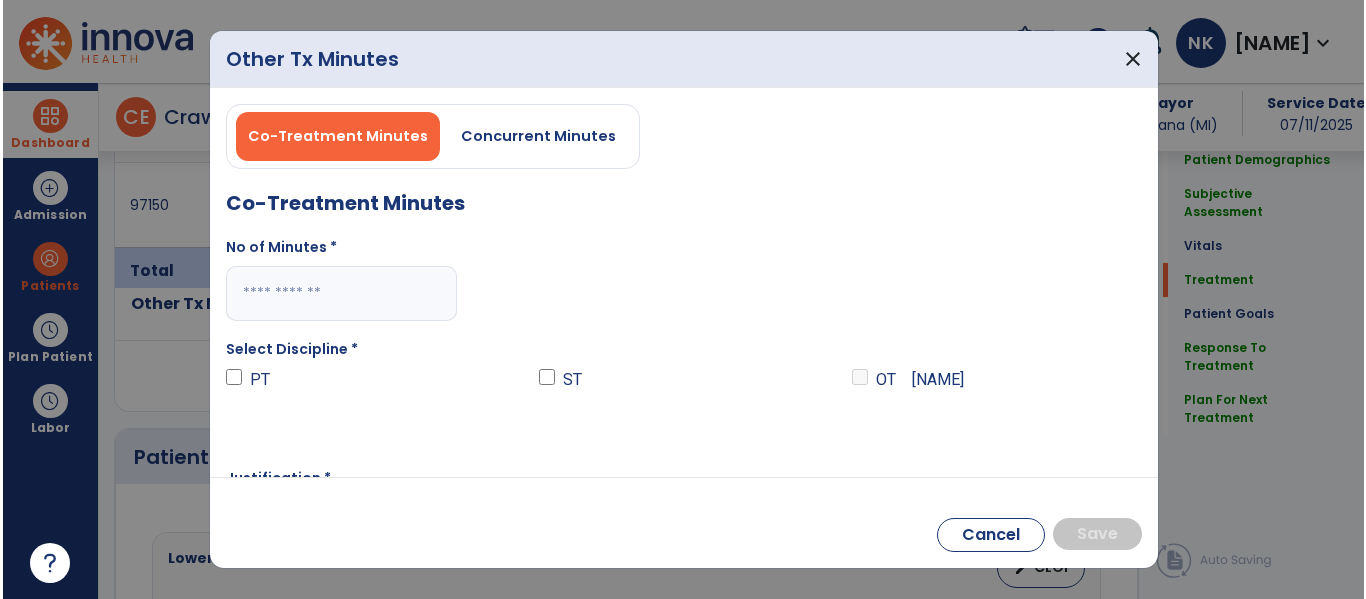 scroll, scrollTop: 1273, scrollLeft: 0, axis: vertical 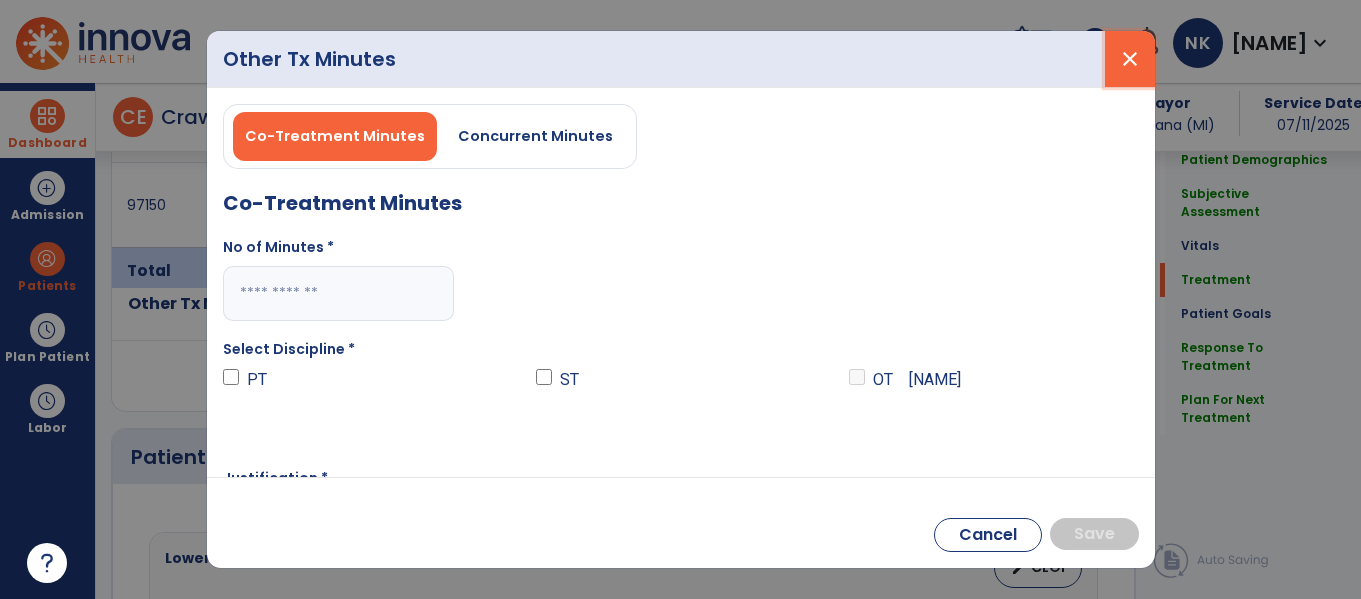click on "close" at bounding box center (1130, 59) 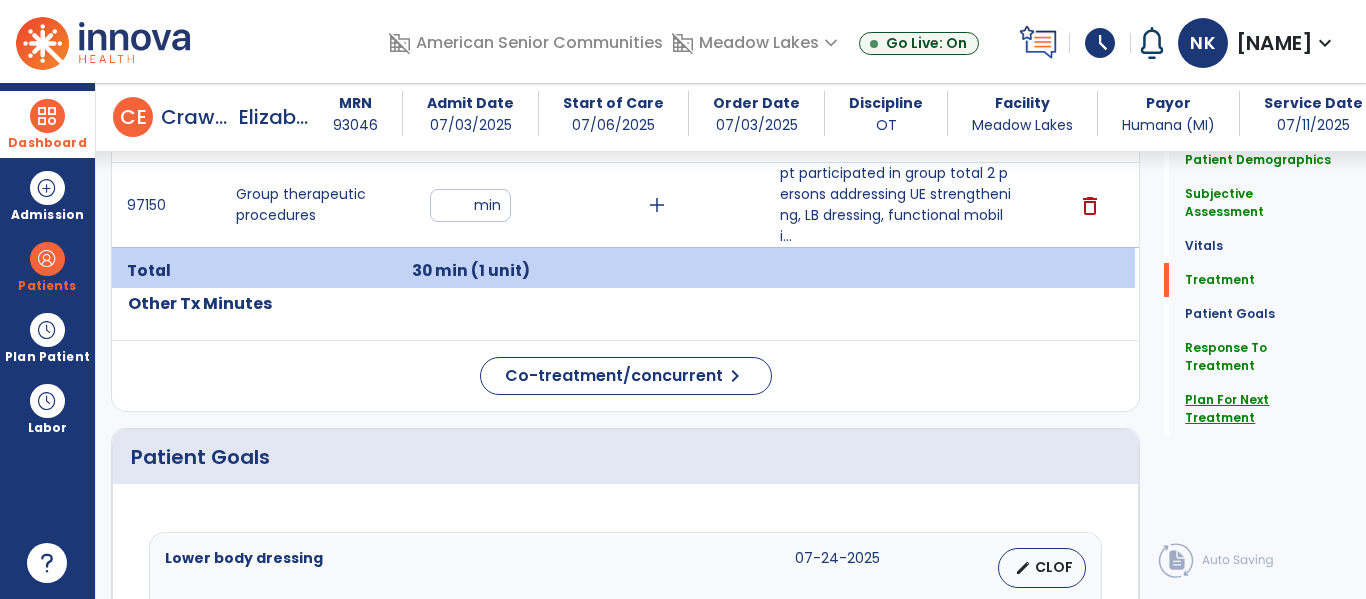 click on "Plan For Next Treatment" 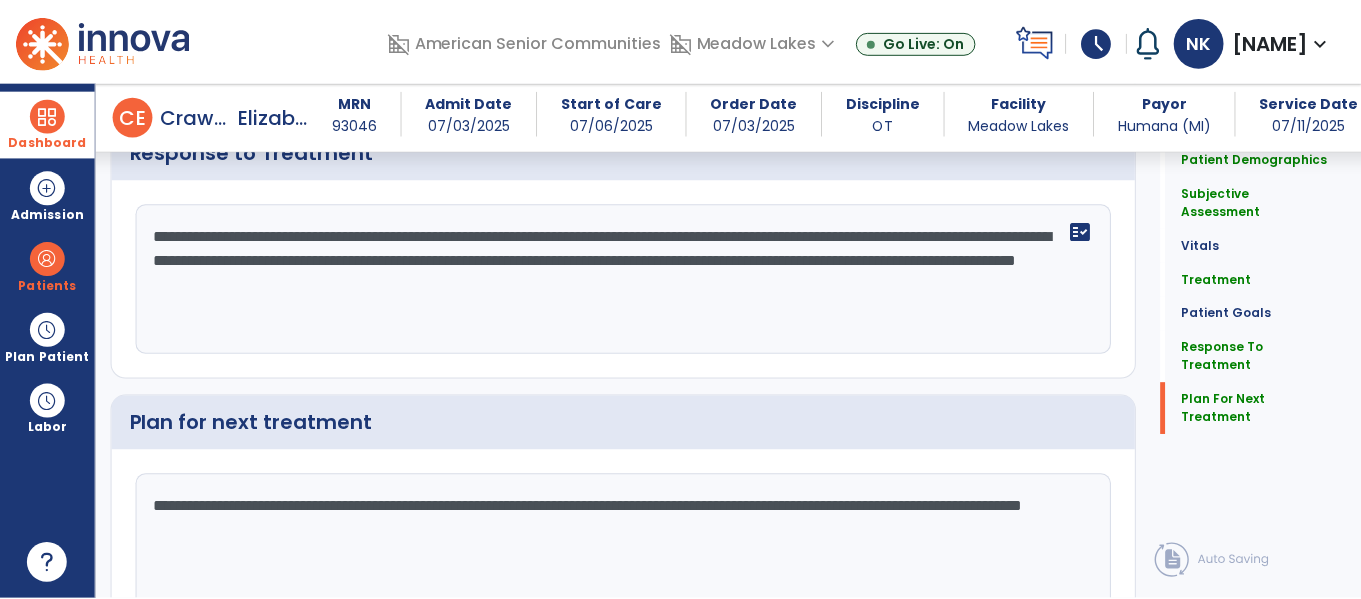 scroll, scrollTop: 3321, scrollLeft: 0, axis: vertical 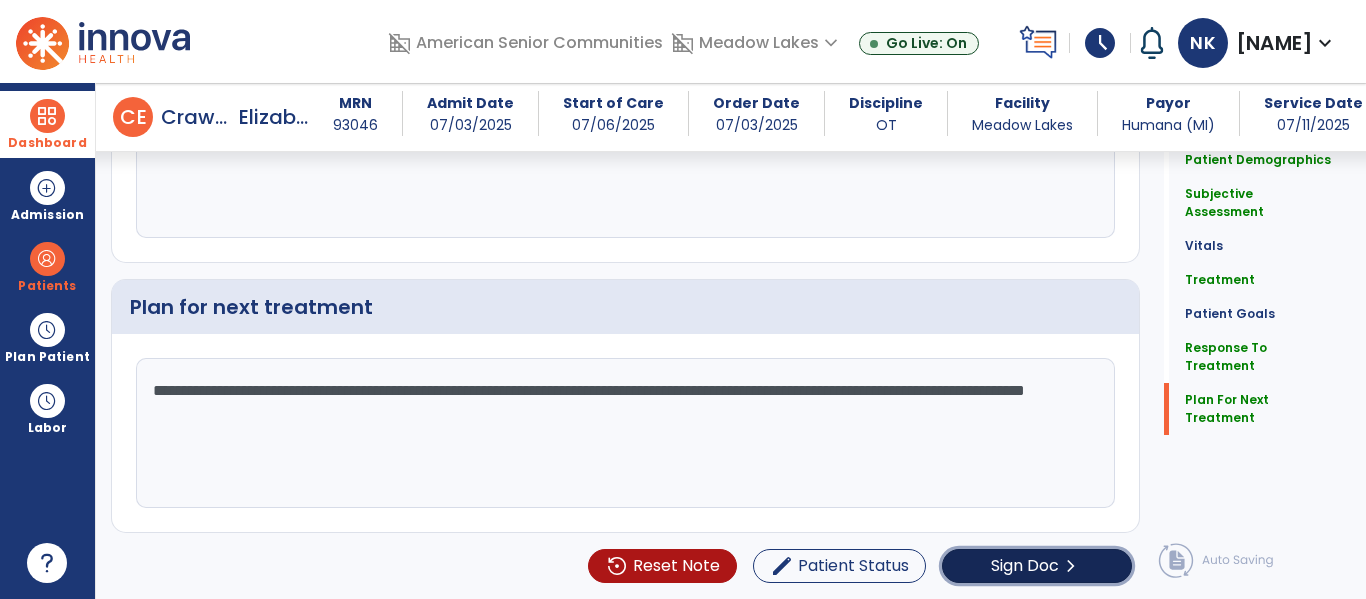 click on "Sign Doc" 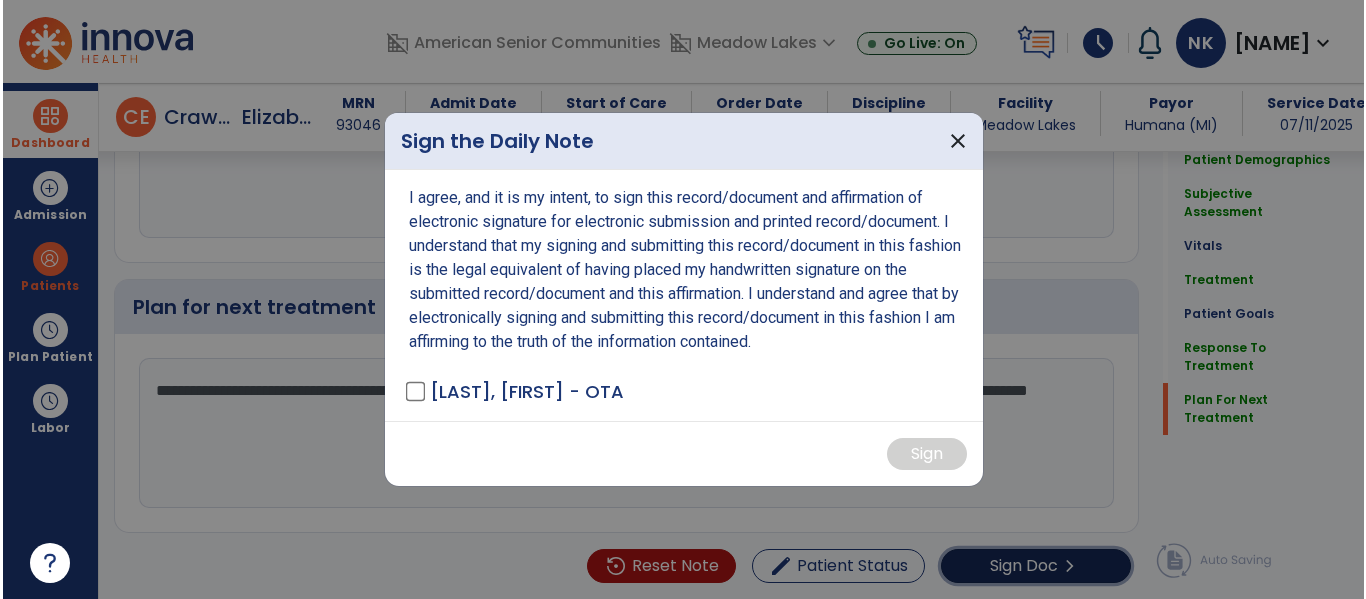 scroll, scrollTop: 3321, scrollLeft: 0, axis: vertical 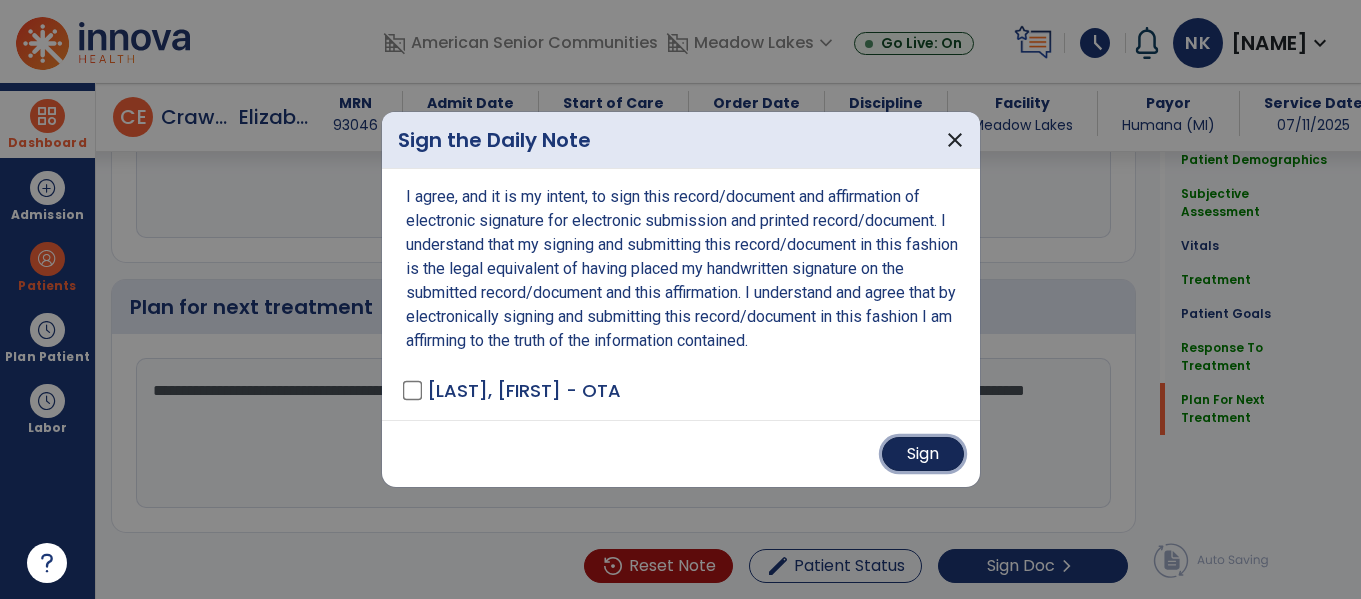 click on "Sign" at bounding box center (923, 454) 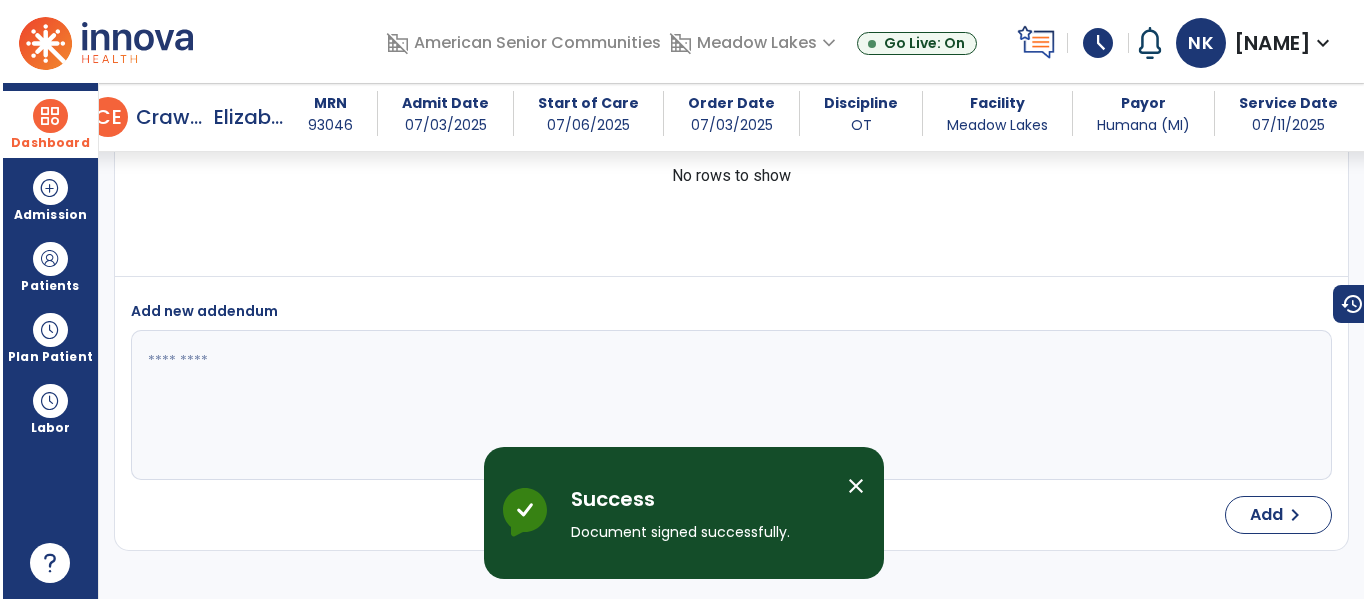 scroll, scrollTop: 2569, scrollLeft: 0, axis: vertical 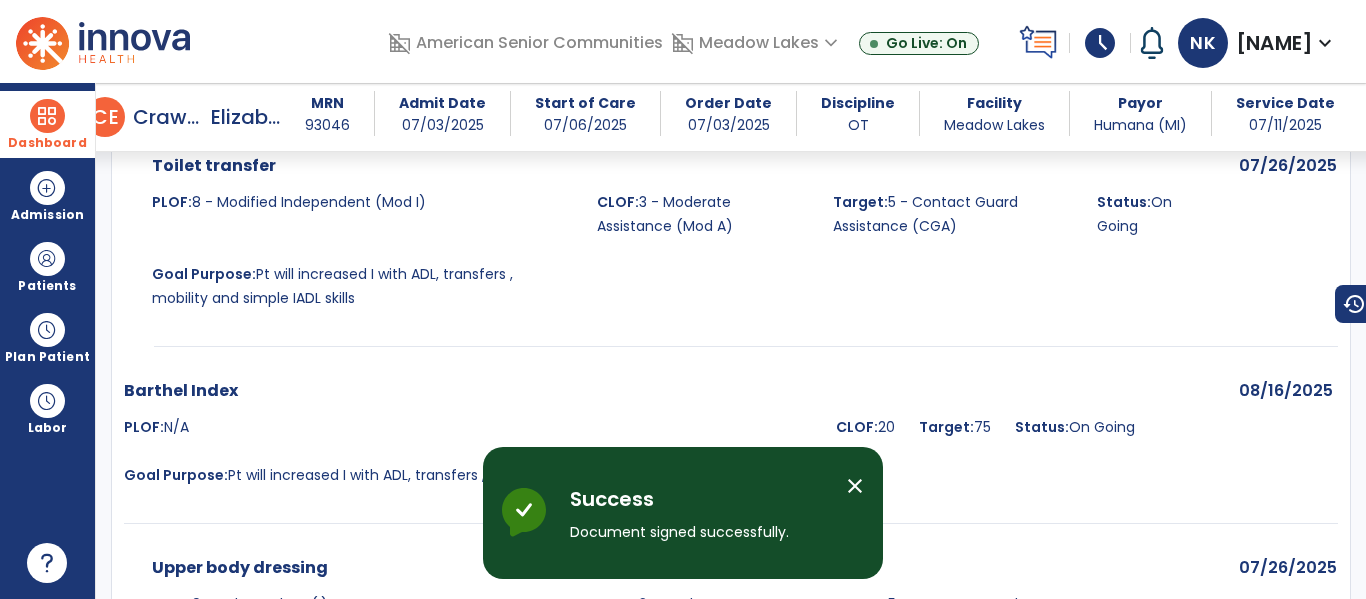 click at bounding box center [47, 116] 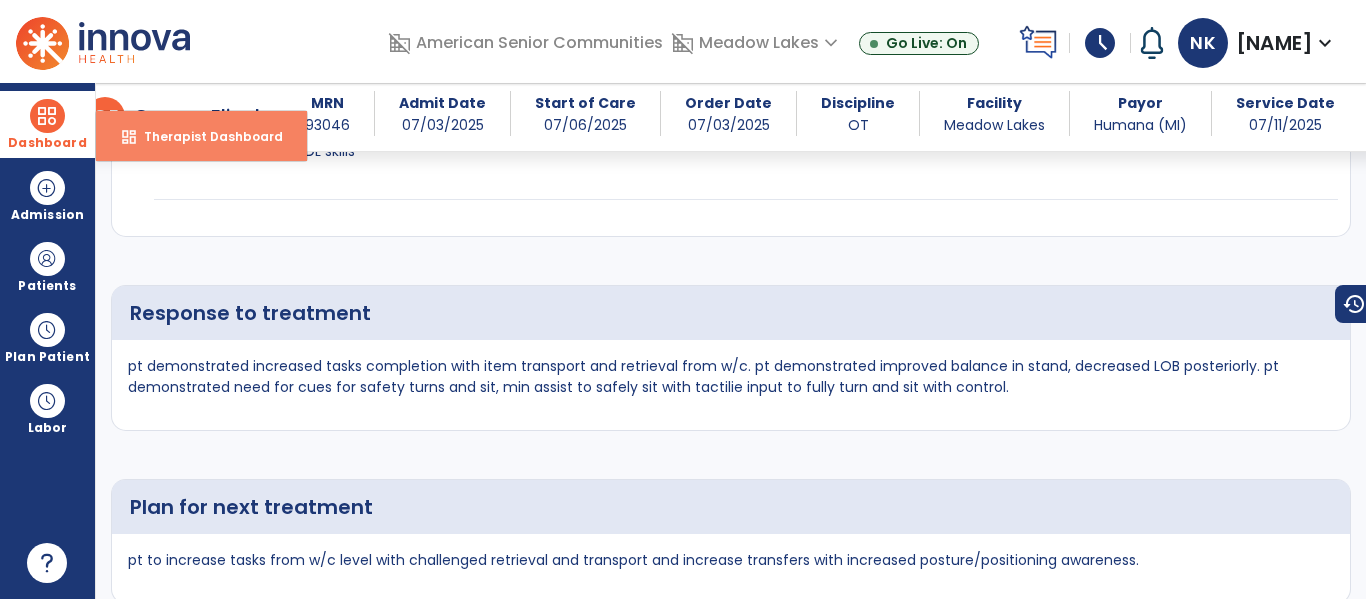 scroll, scrollTop: 5007, scrollLeft: 0, axis: vertical 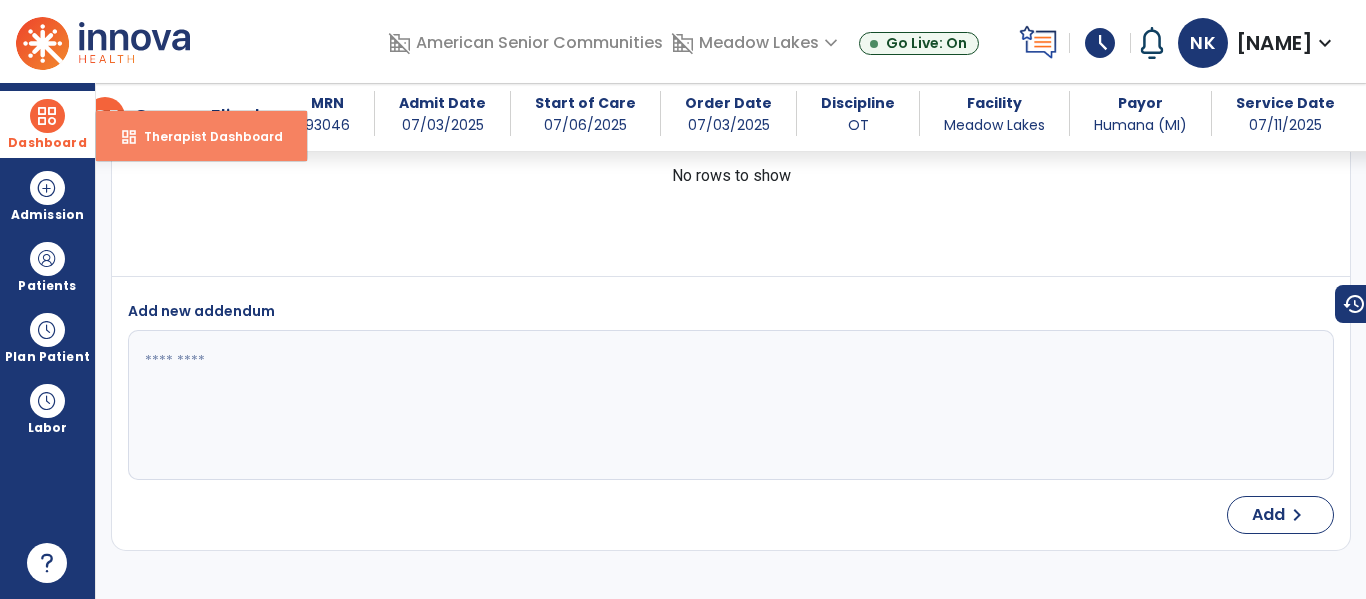 click on "Therapist Dashboard" at bounding box center [205, 136] 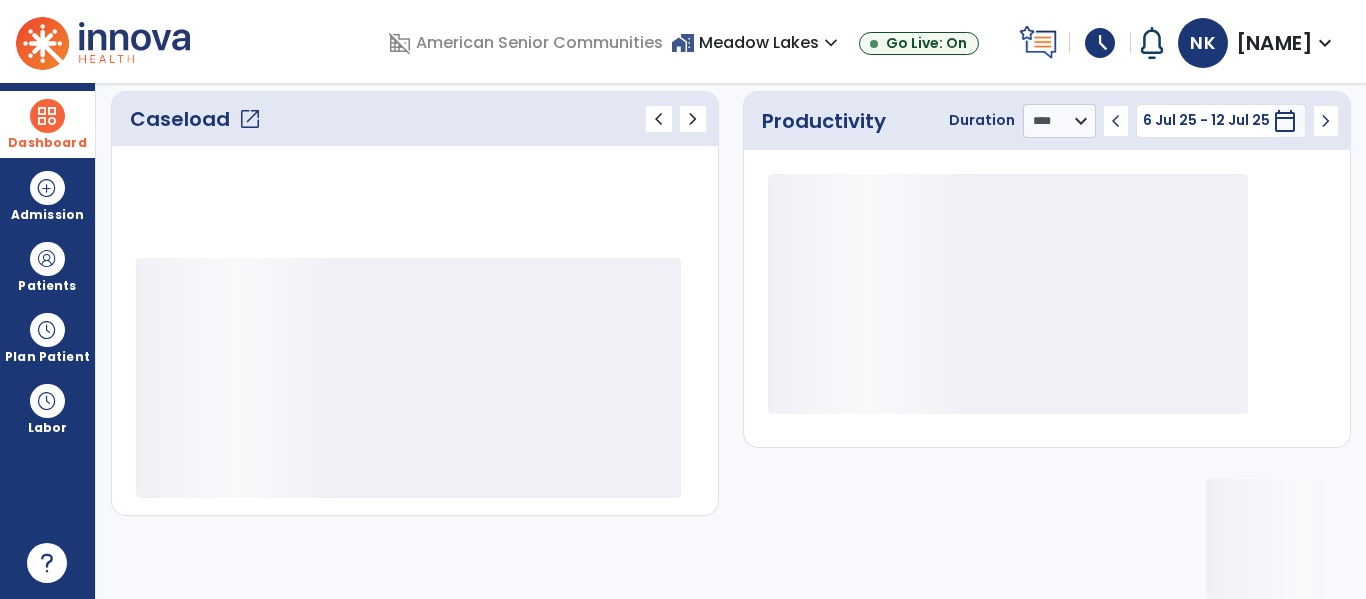 scroll, scrollTop: 276, scrollLeft: 0, axis: vertical 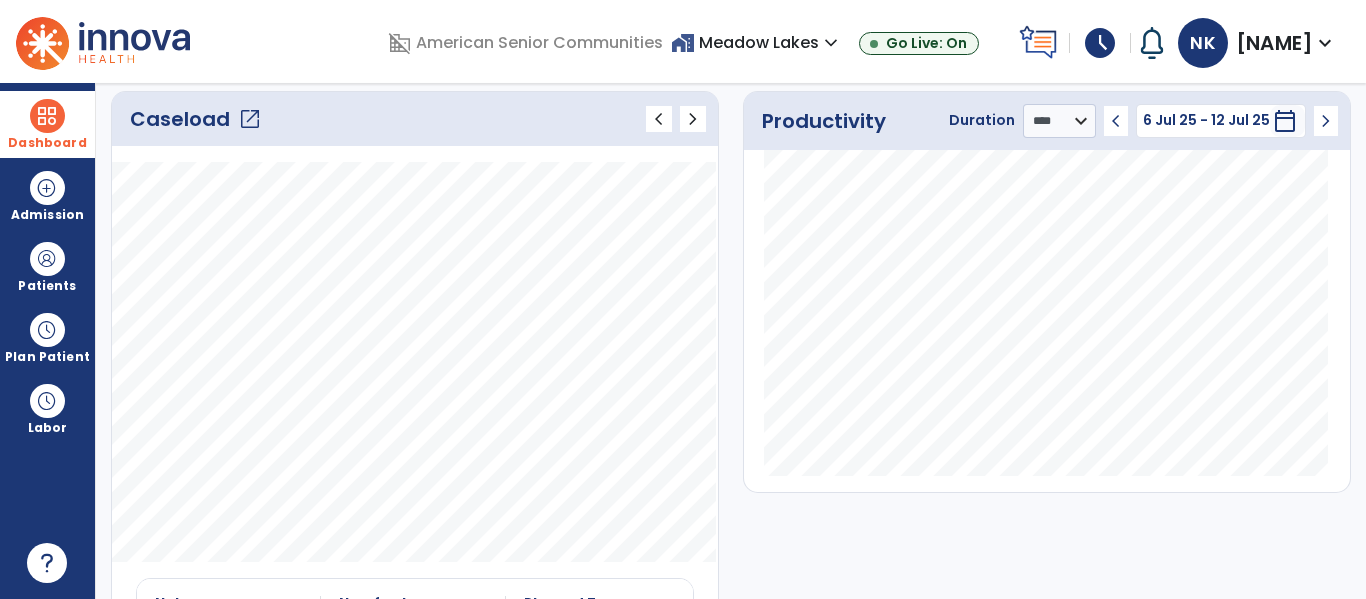 click on "open_in_new" 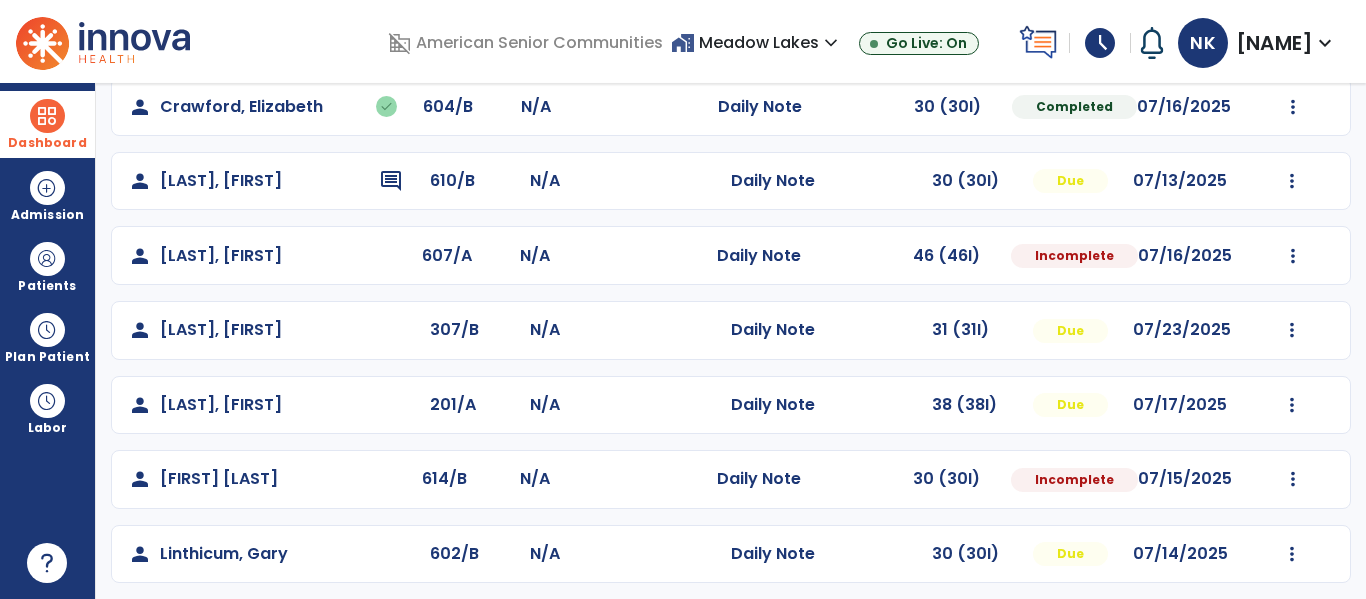 scroll, scrollTop: 429, scrollLeft: 0, axis: vertical 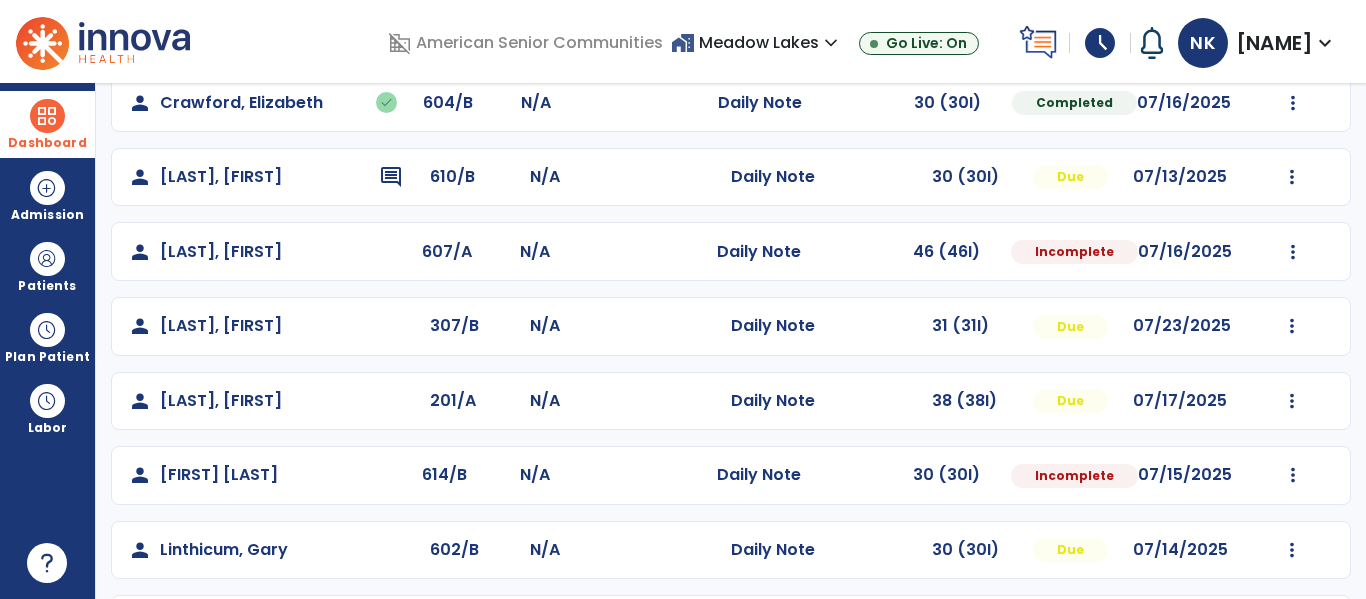 click on "Mark Visit As Complete   Reset Note   Open Document   G + C Mins" 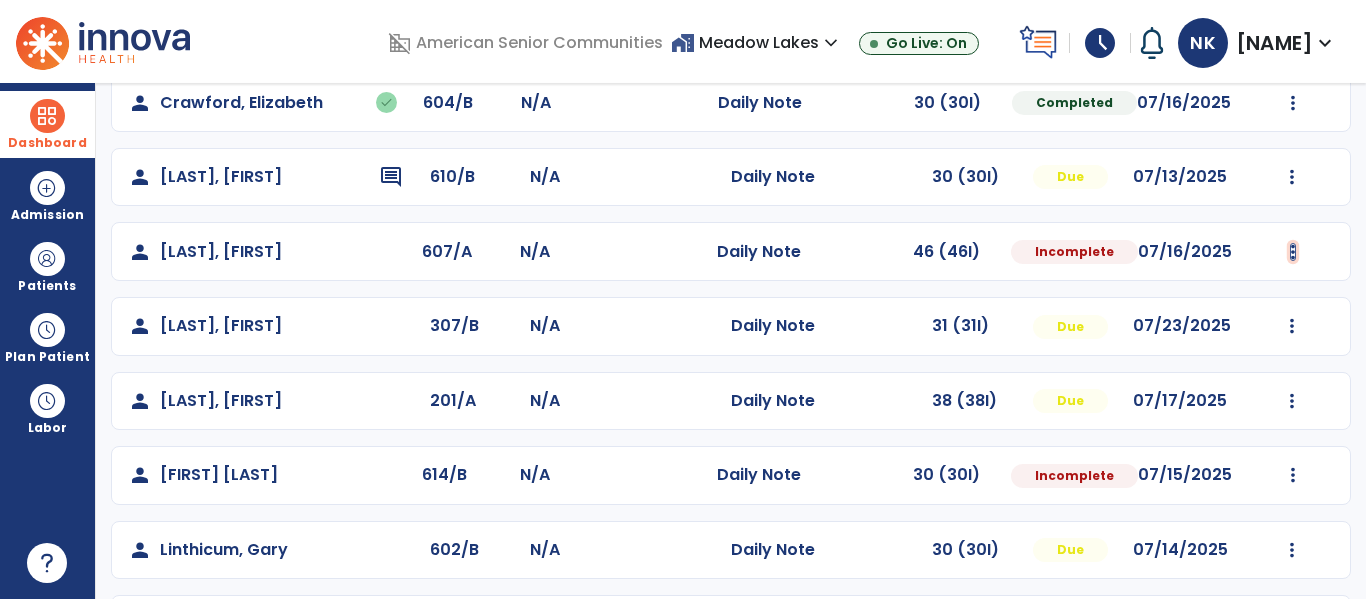 click at bounding box center (1293, -58) 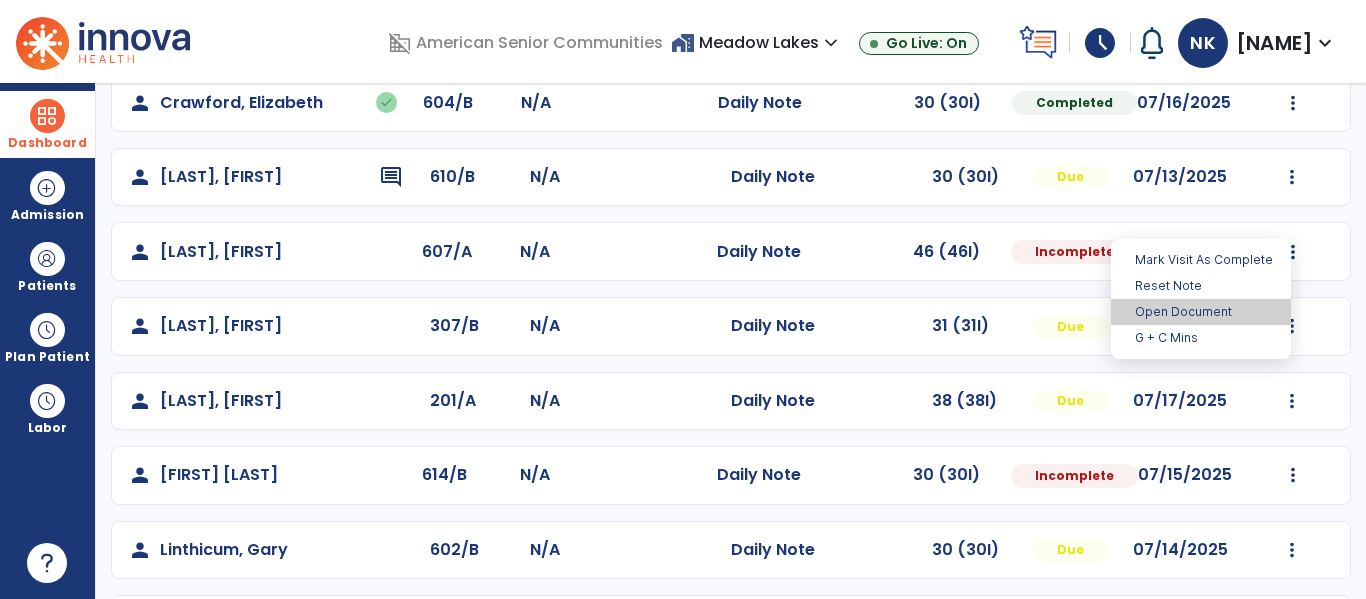 click on "Open Document" at bounding box center (1201, 312) 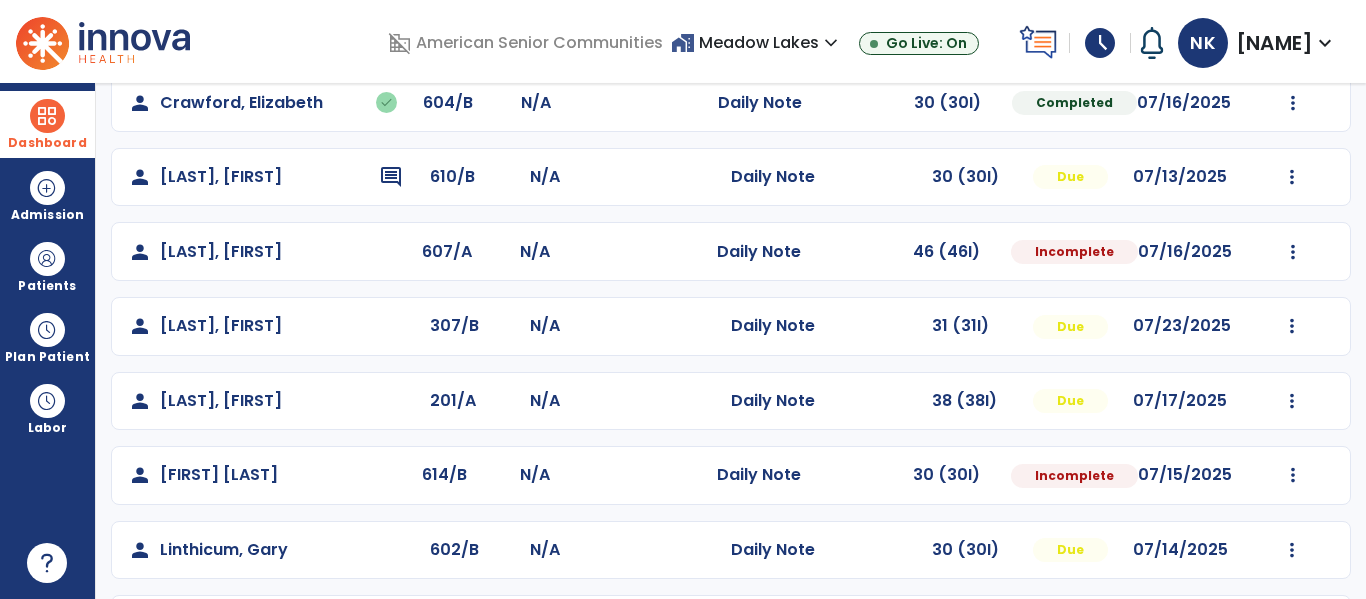 select on "*" 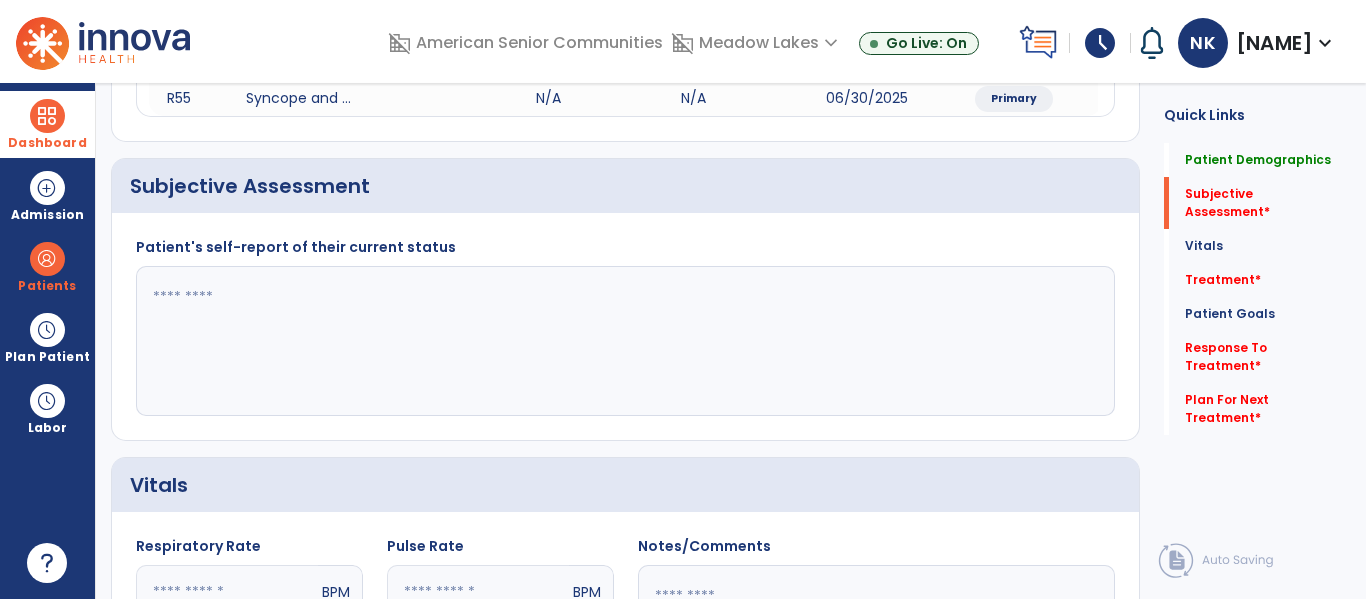 click on "Vitals" 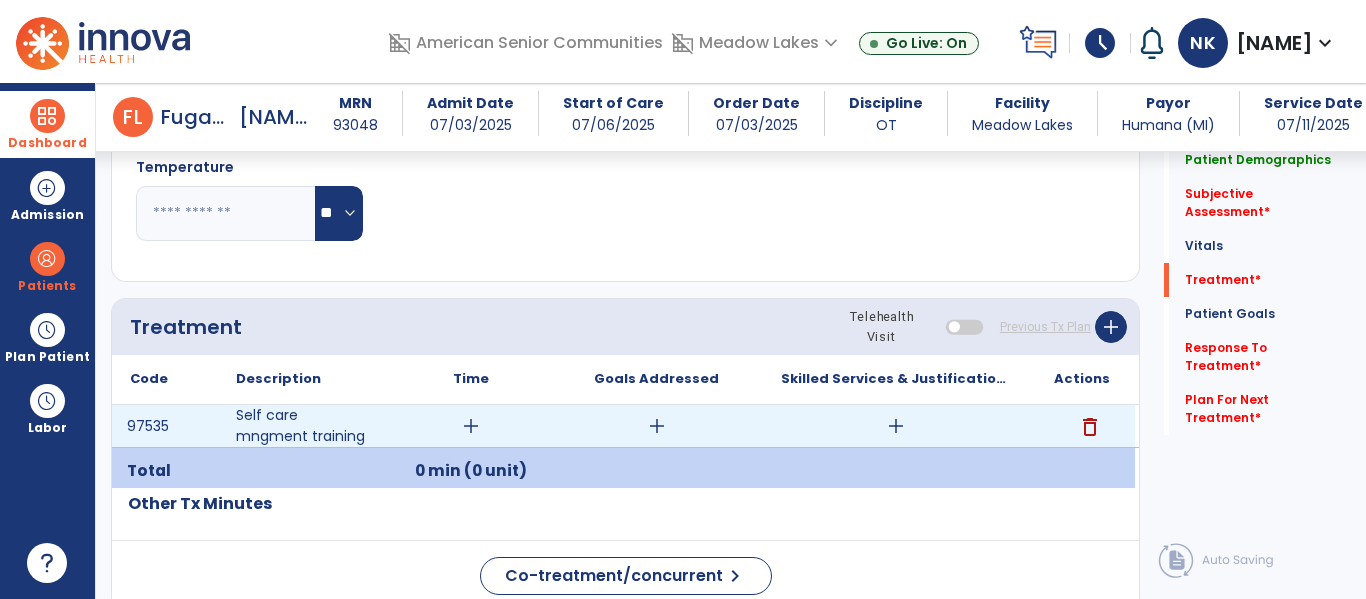 scroll, scrollTop: 1006, scrollLeft: 0, axis: vertical 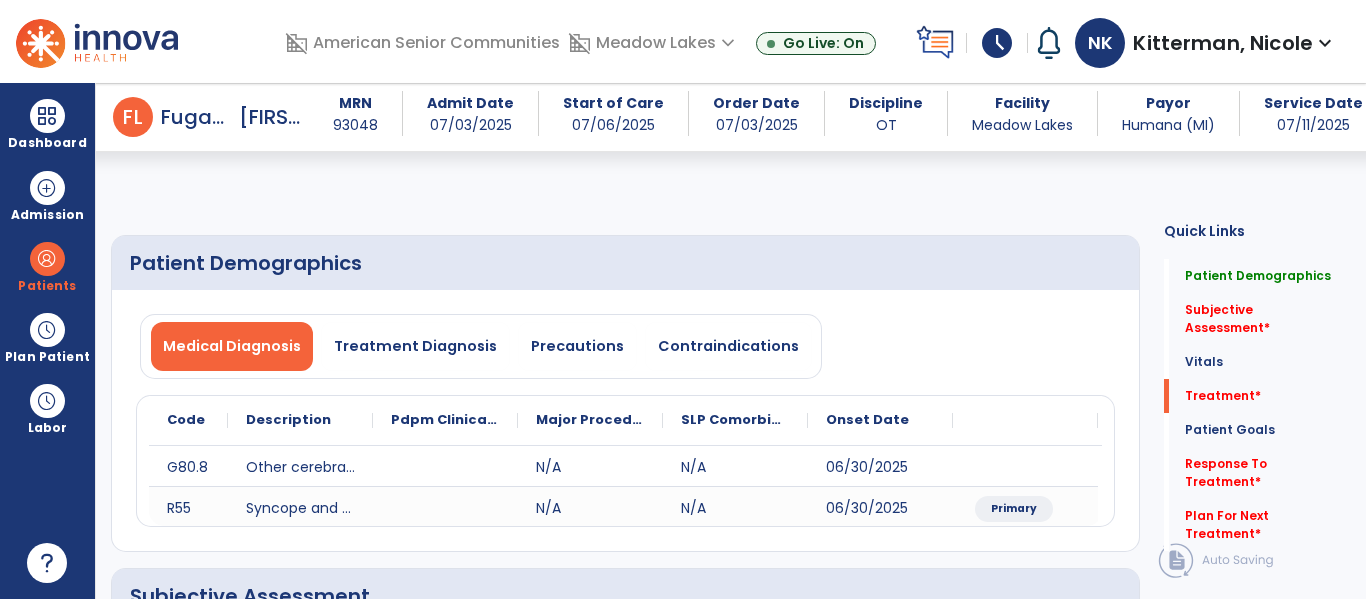 select on "*" 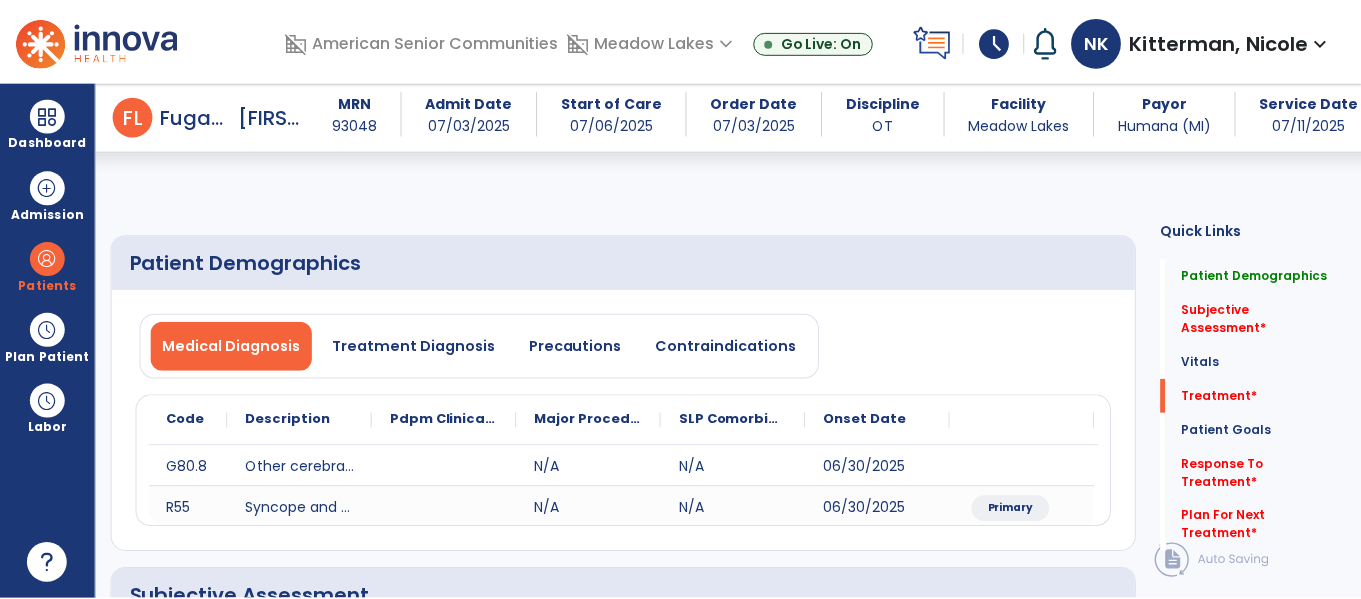 scroll, scrollTop: 1006, scrollLeft: 0, axis: vertical 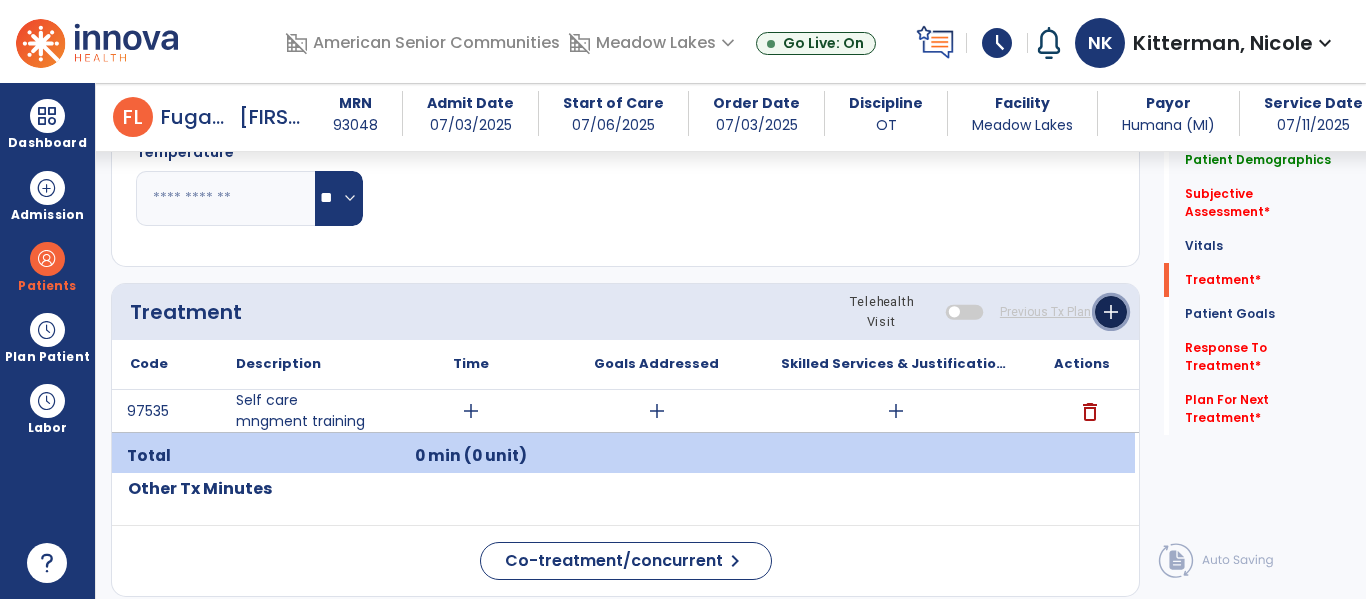 click on "add" 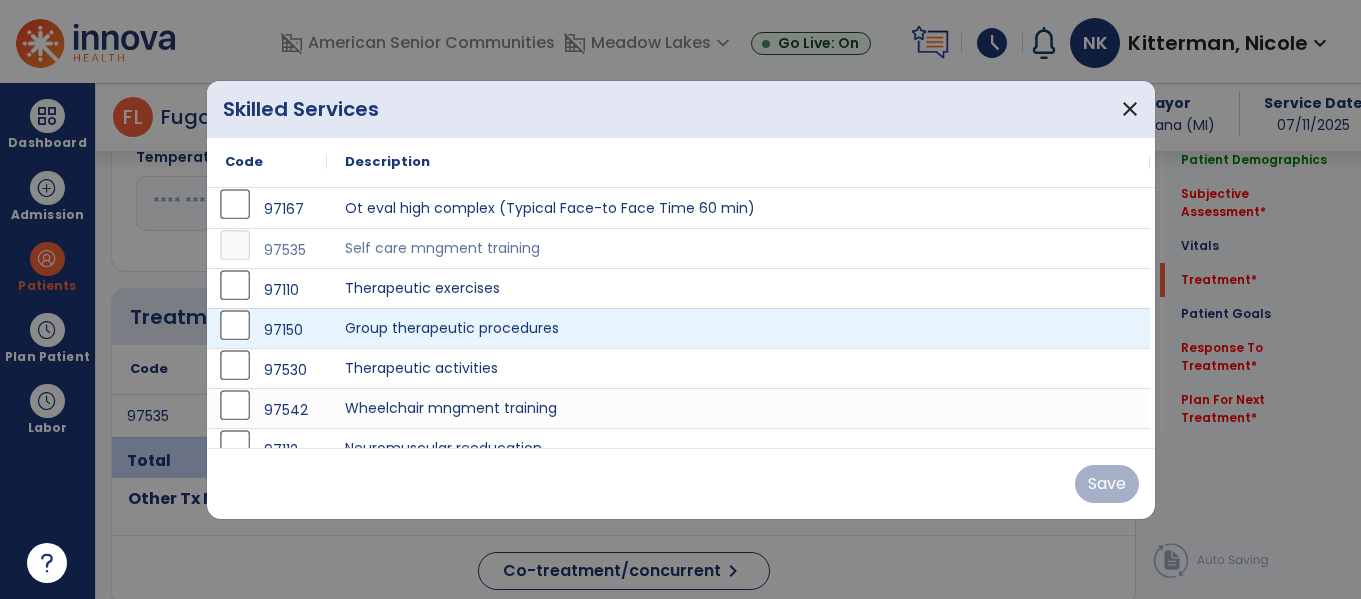 scroll, scrollTop: 1006, scrollLeft: 0, axis: vertical 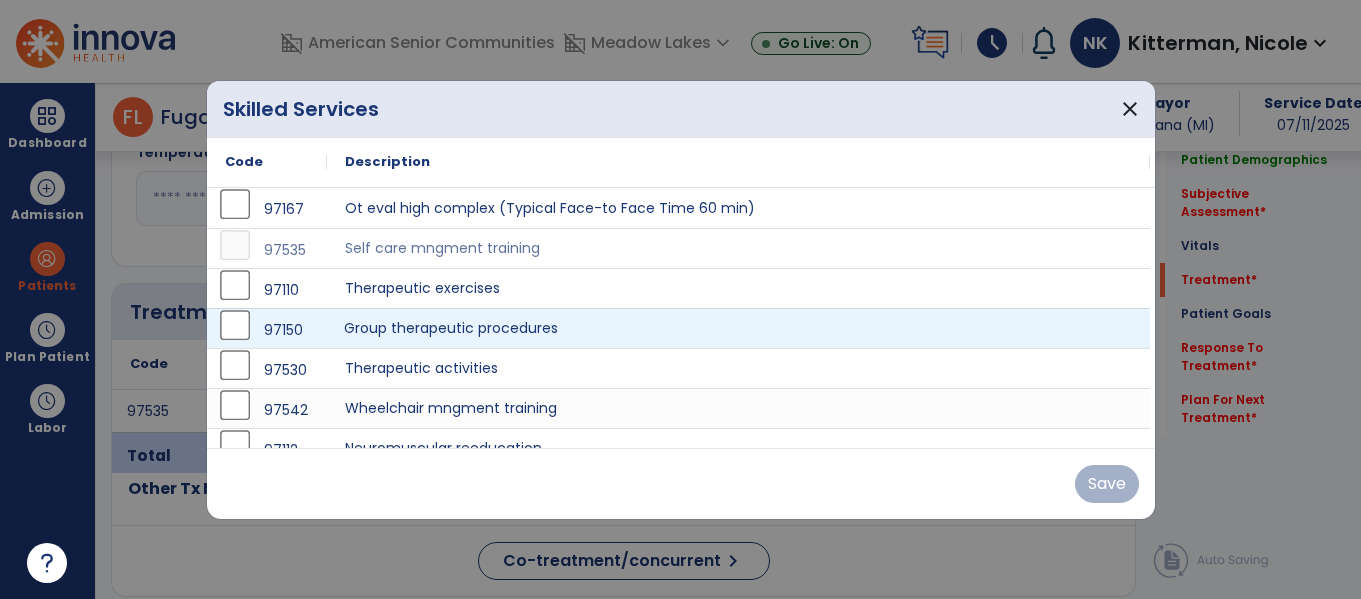 click on "Group therapeutic procedures" at bounding box center [738, 328] 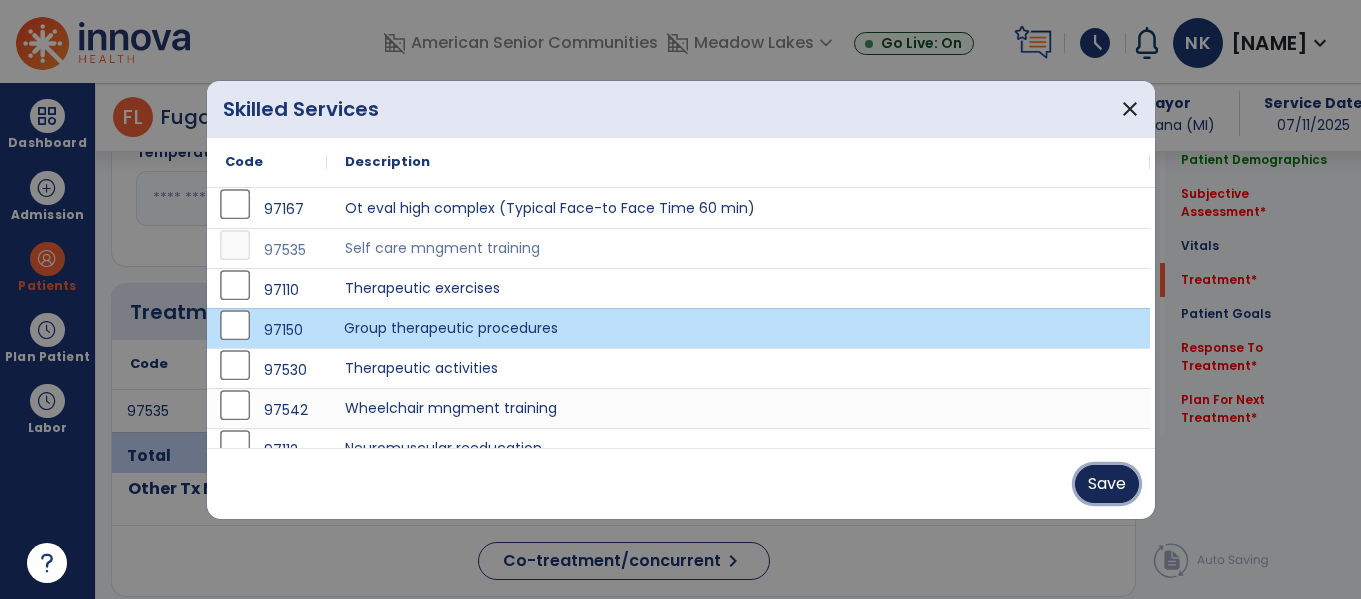 click on "Save" at bounding box center [1107, 484] 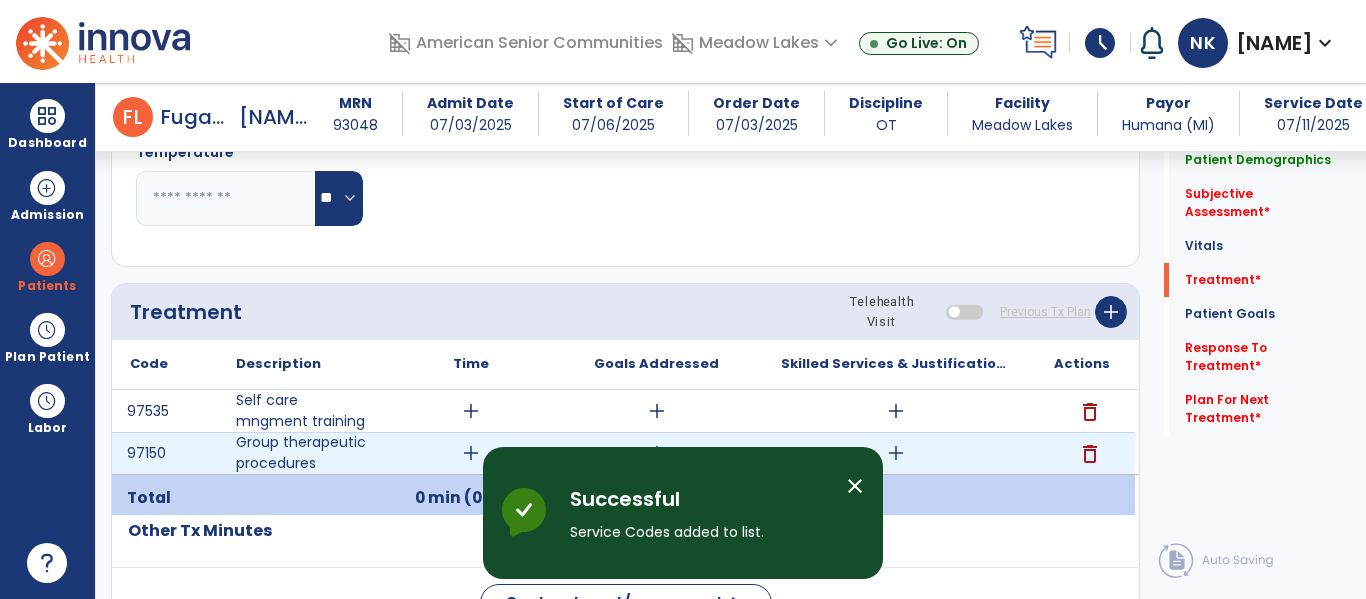 click on "add" at bounding box center [896, 453] 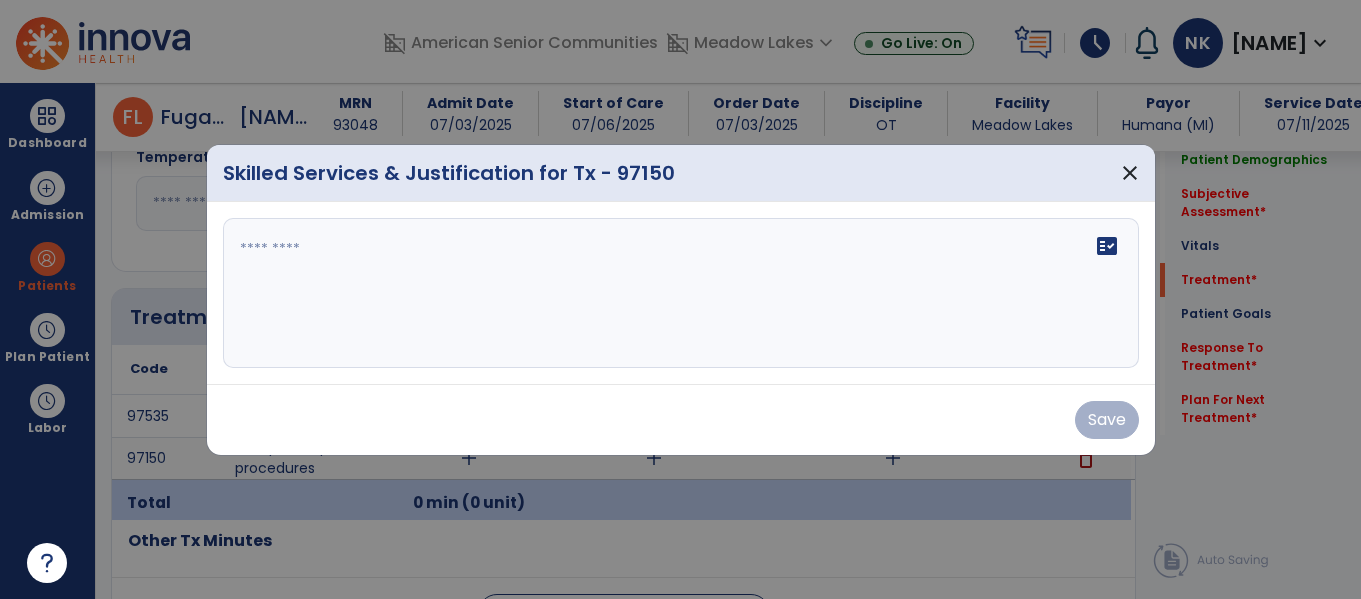 scroll, scrollTop: 1006, scrollLeft: 0, axis: vertical 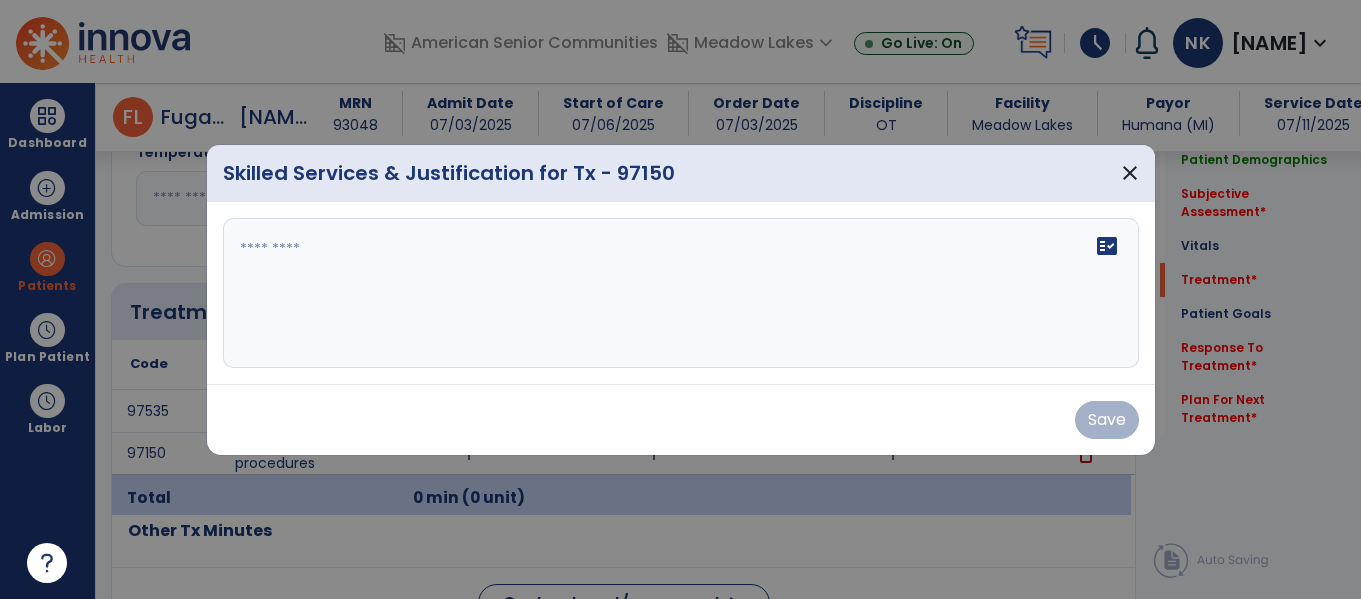 click on "fact_check" at bounding box center [681, 293] 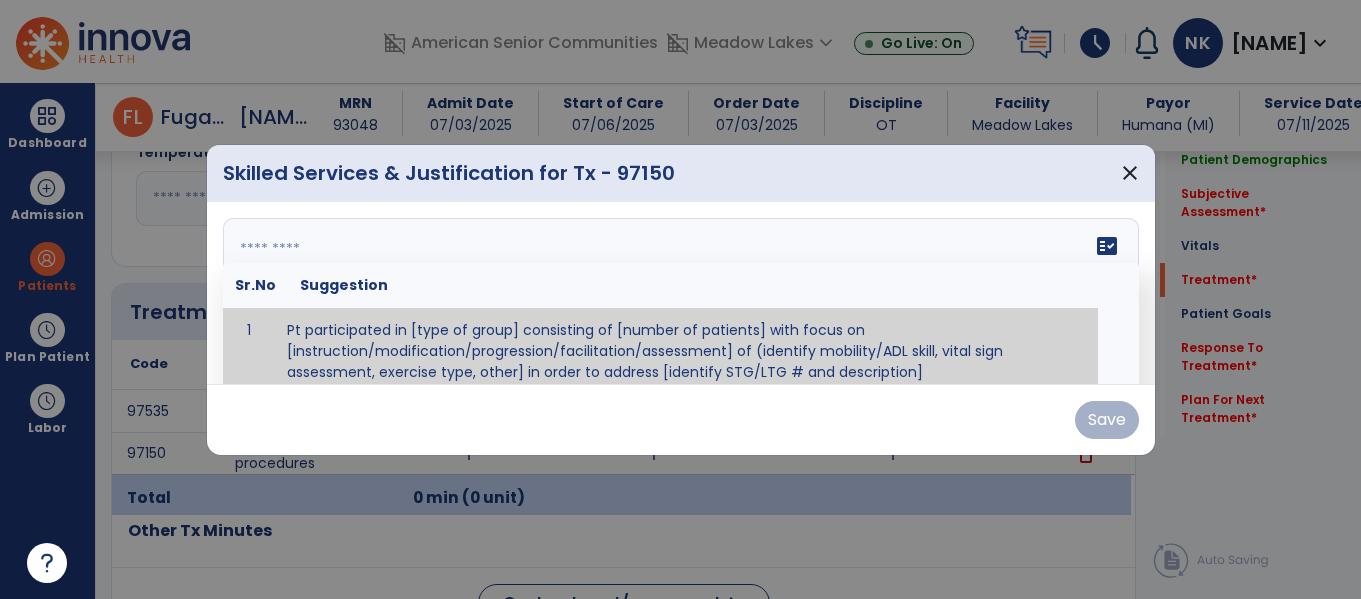 scroll, scrollTop: 12, scrollLeft: 0, axis: vertical 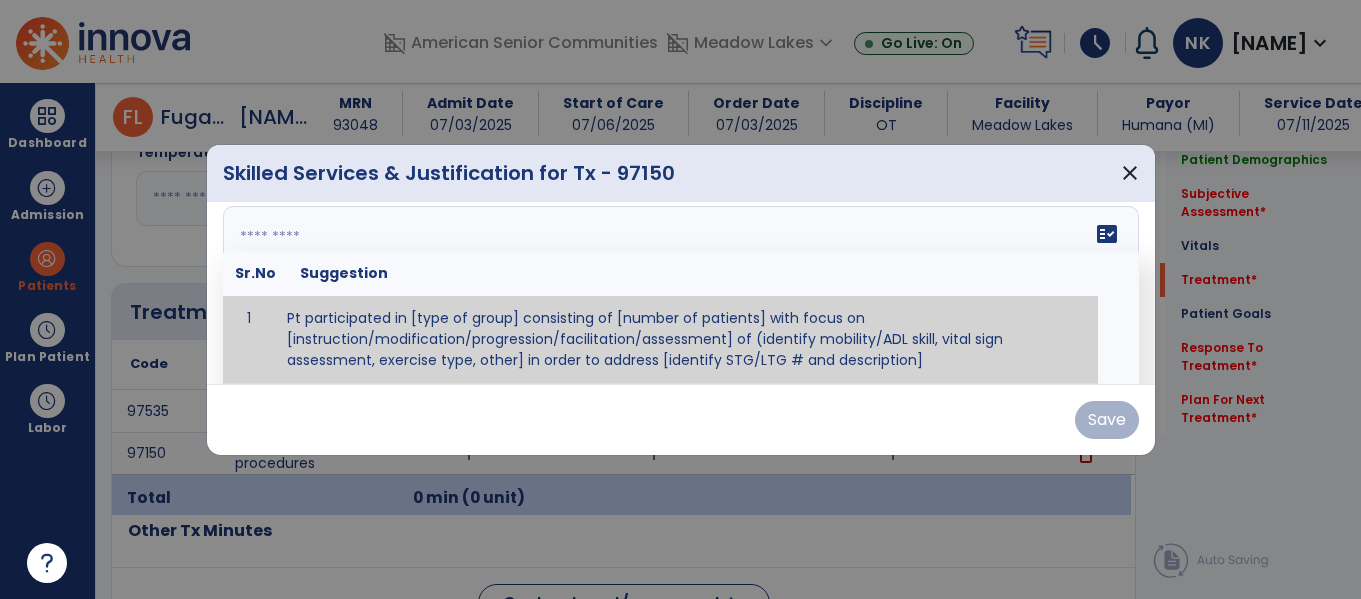 paste on "**********" 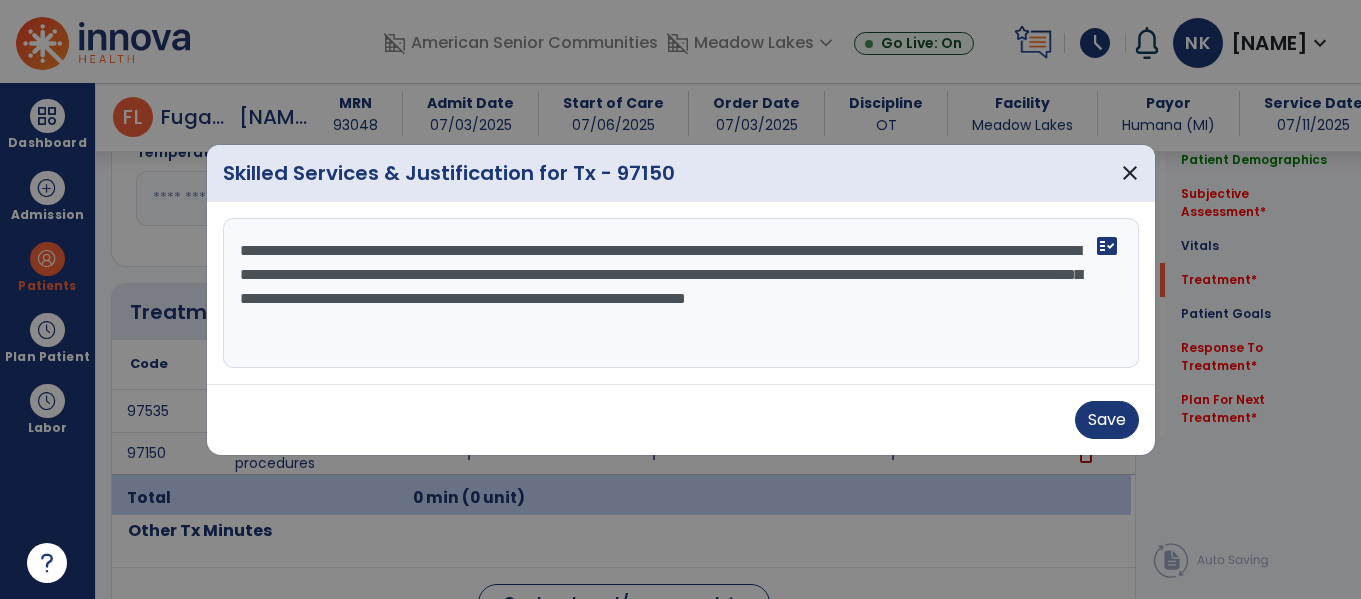 scroll, scrollTop: 0, scrollLeft: 0, axis: both 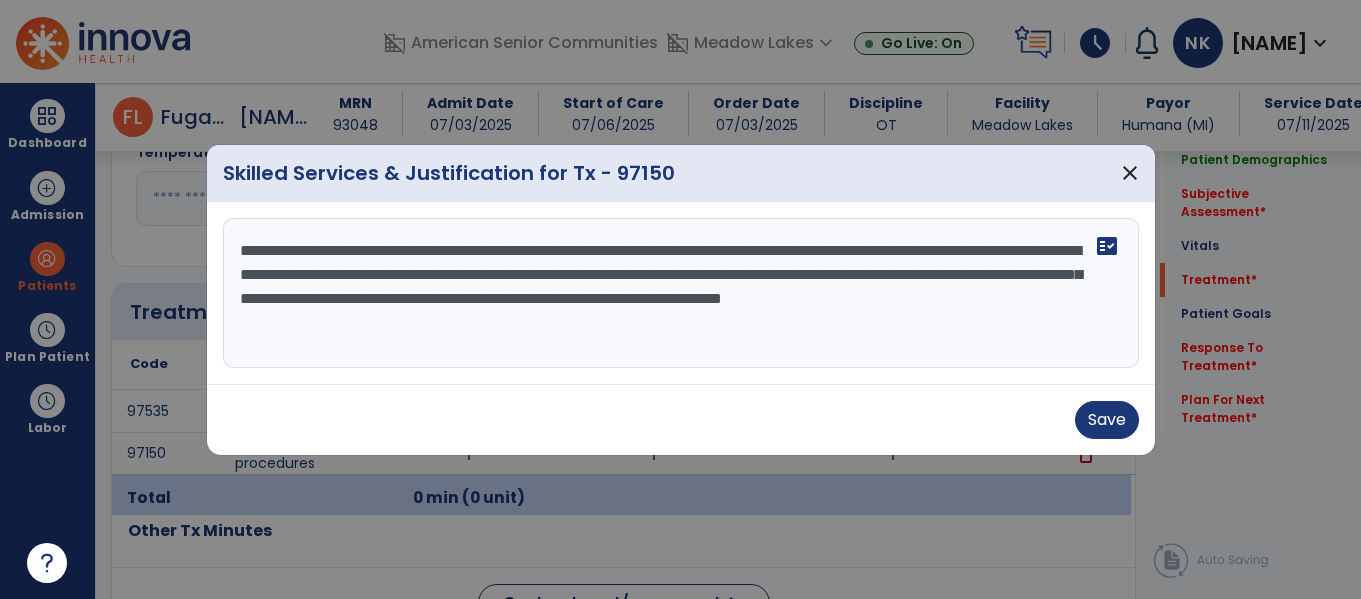 click on "**********" at bounding box center [681, 293] 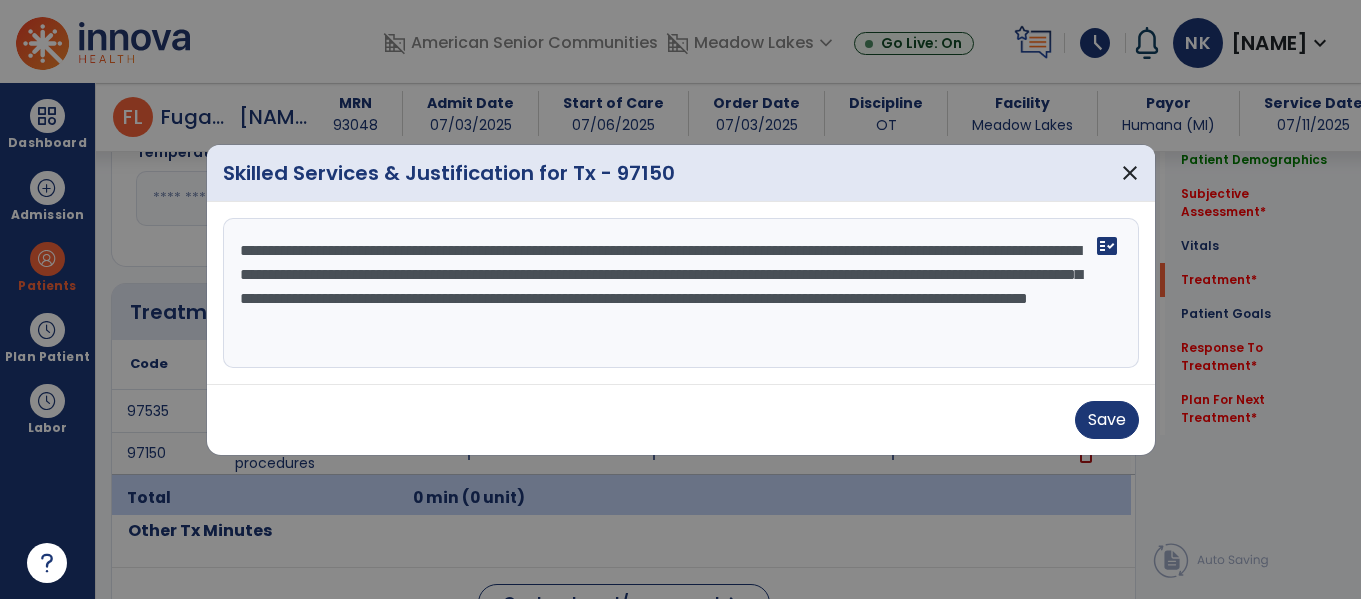 click on "**********" at bounding box center [681, 293] 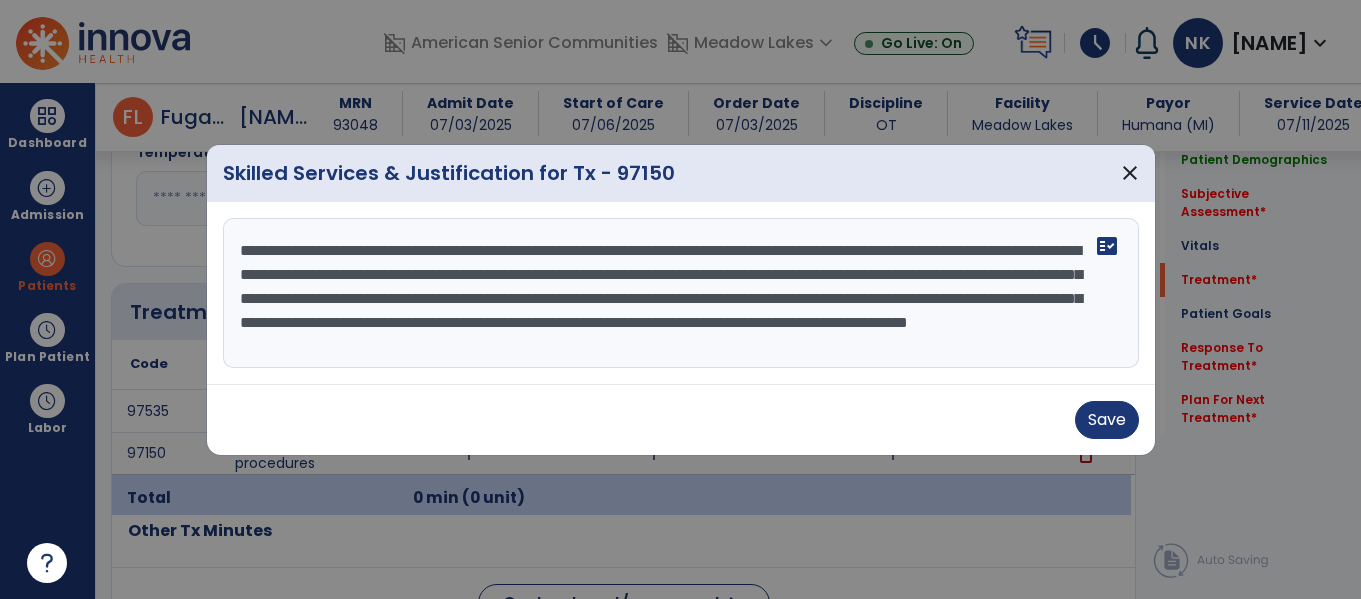 scroll, scrollTop: 16, scrollLeft: 0, axis: vertical 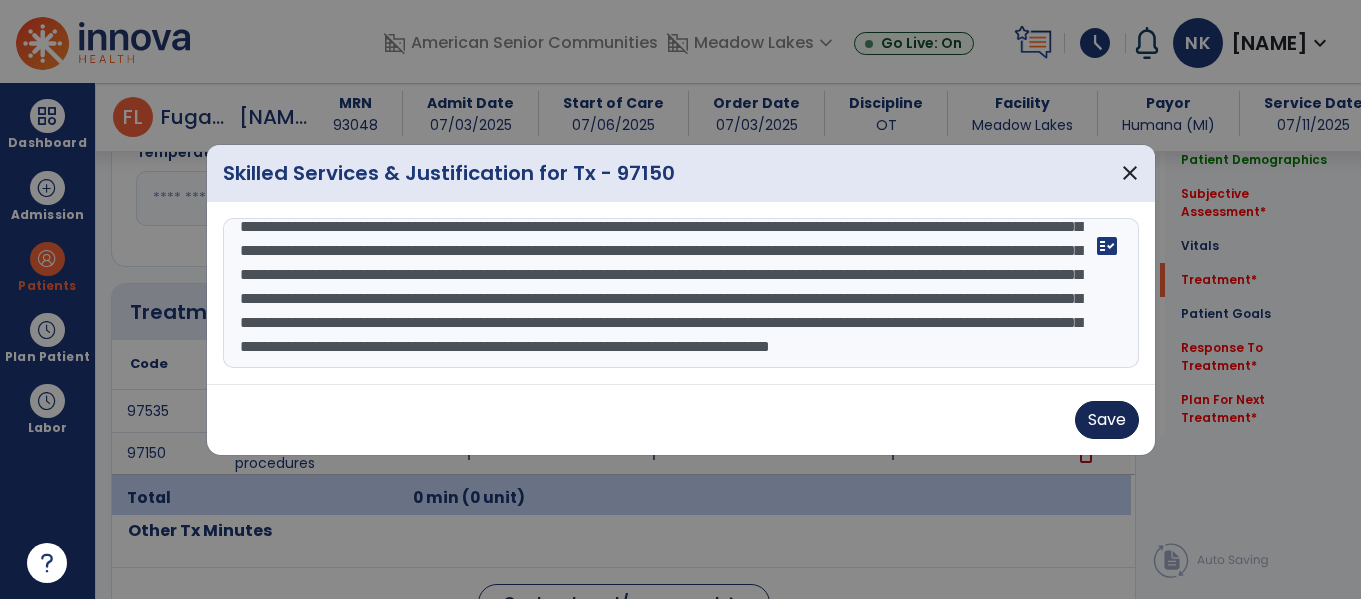 type on "**********" 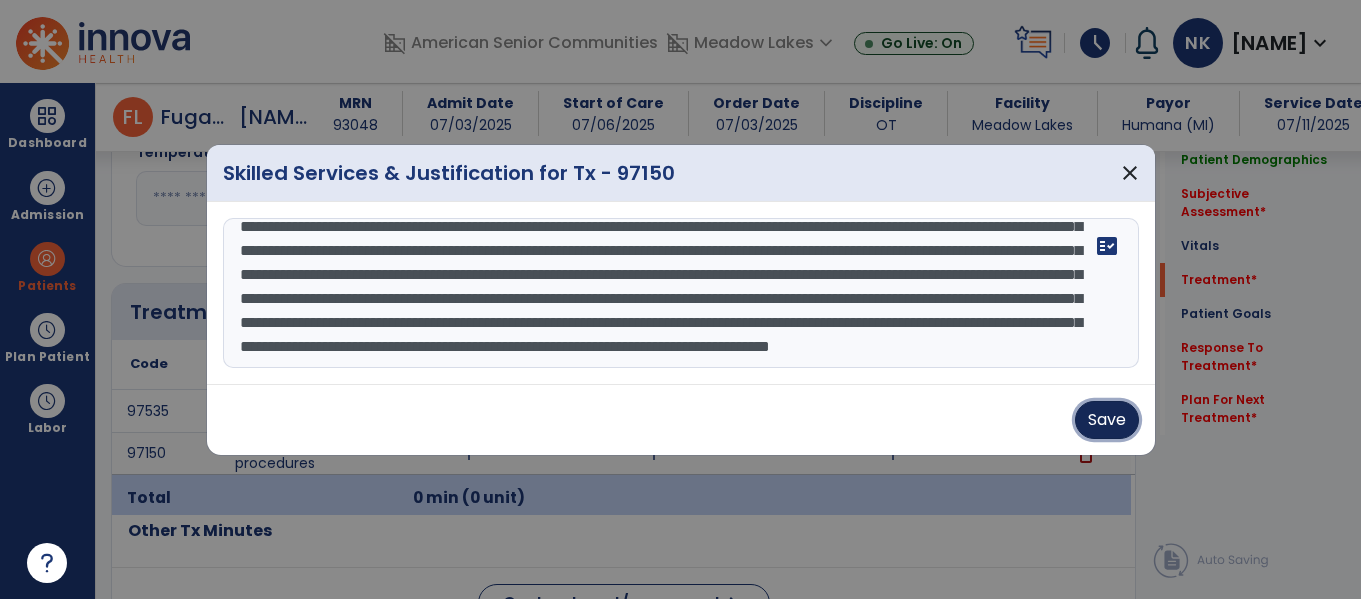 click on "Save" at bounding box center (1107, 420) 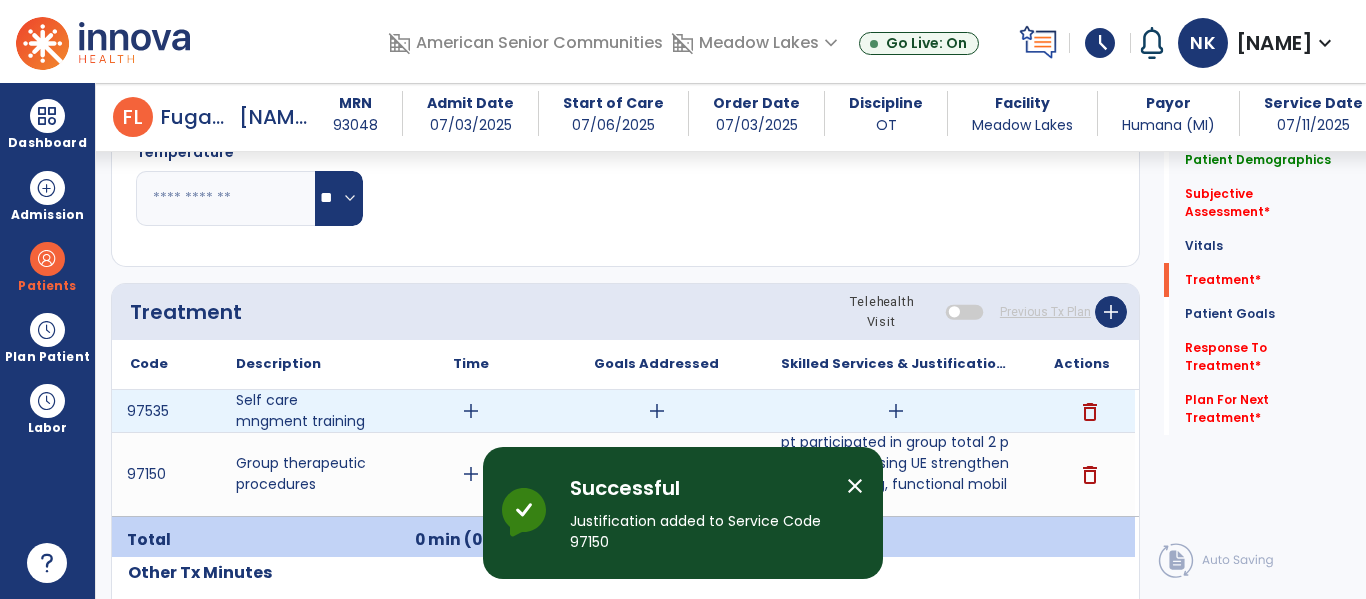 click on "delete" at bounding box center [1090, 412] 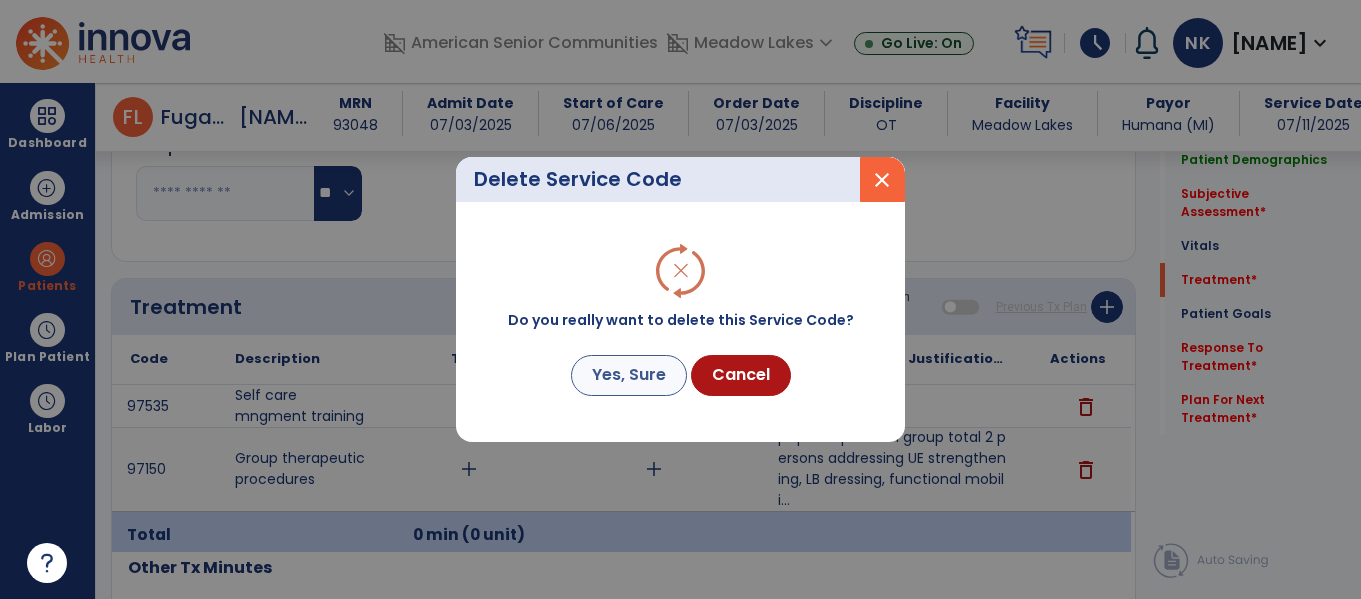 scroll, scrollTop: 1006, scrollLeft: 0, axis: vertical 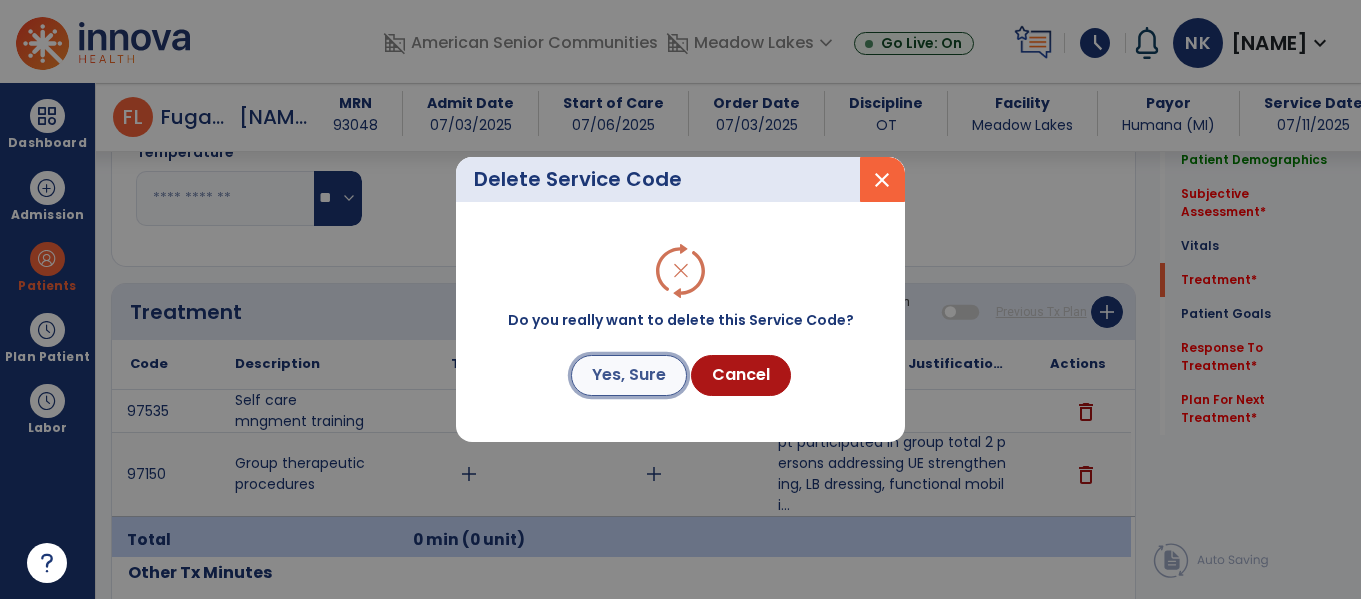 click on "Yes, Sure" at bounding box center [629, 375] 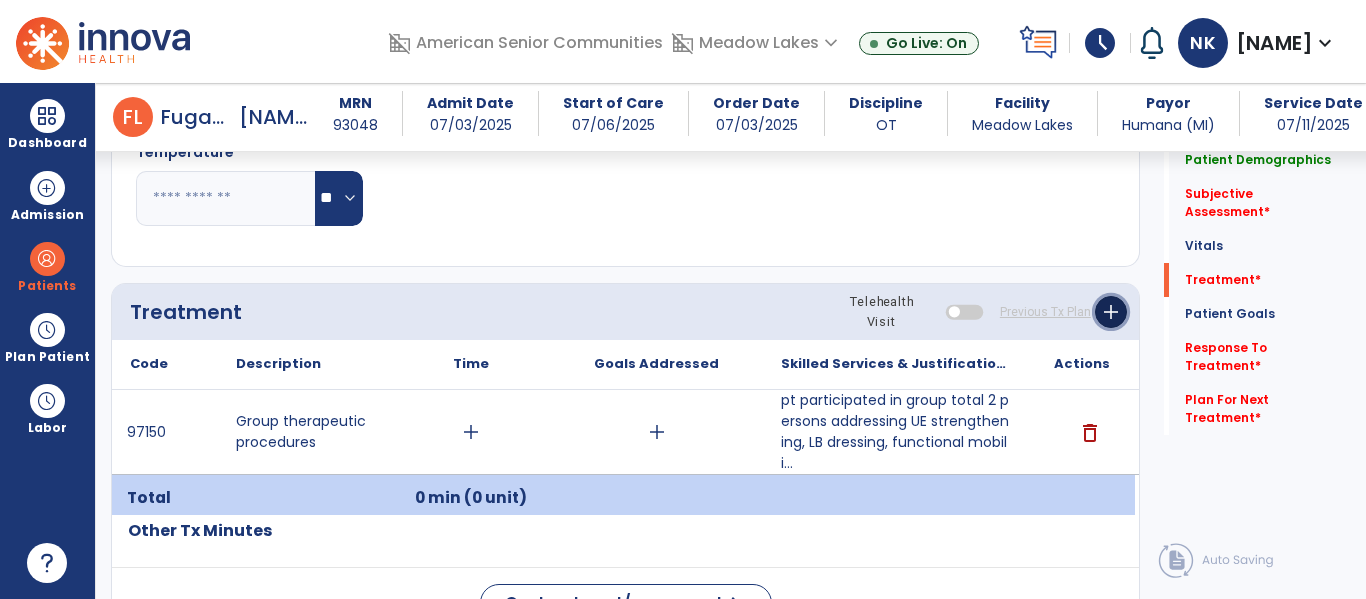 click on "add" 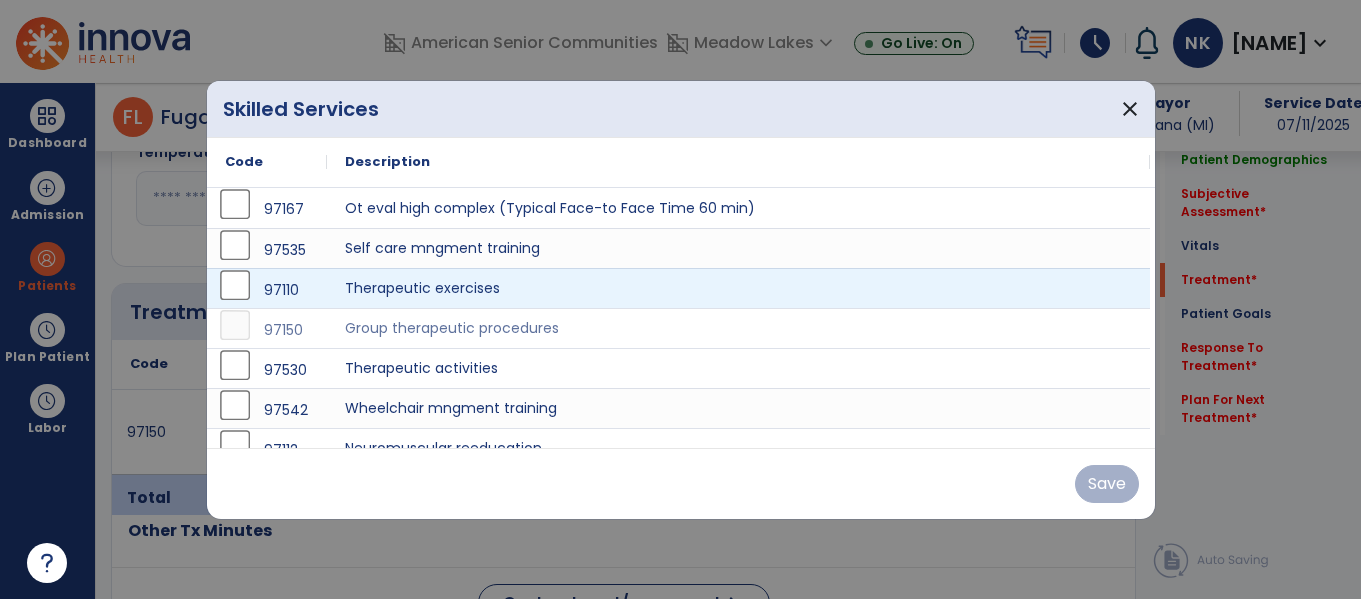 scroll, scrollTop: 1006, scrollLeft: 0, axis: vertical 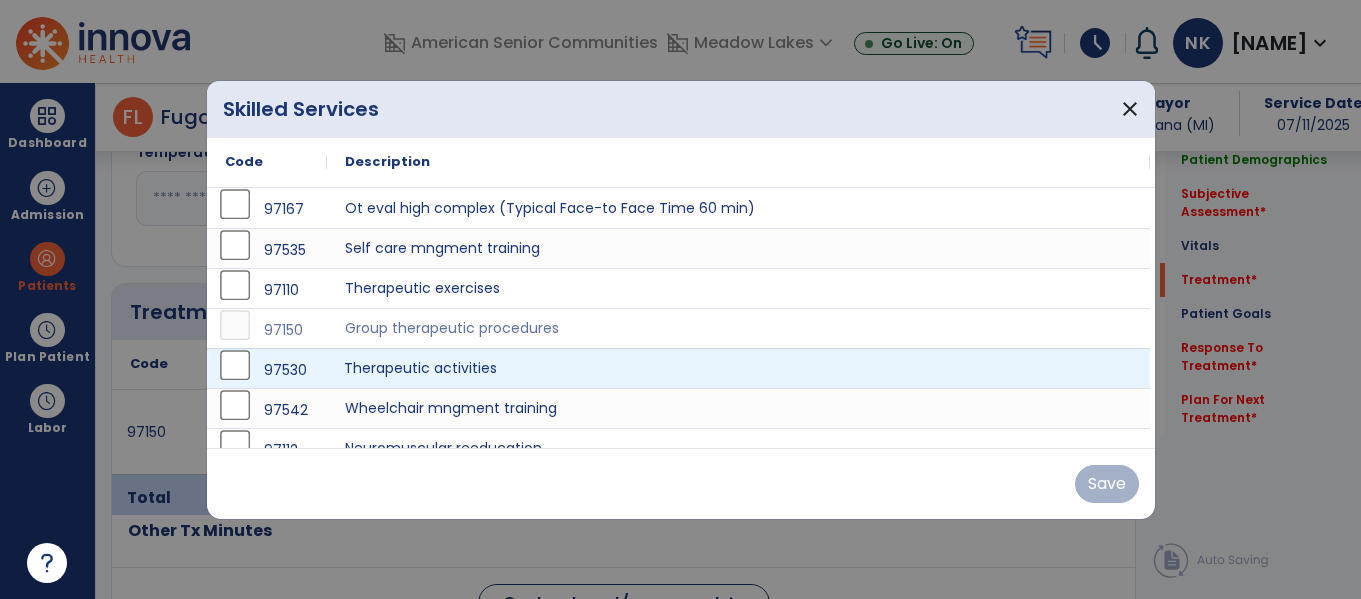click on "Therapeutic activities" at bounding box center (738, 368) 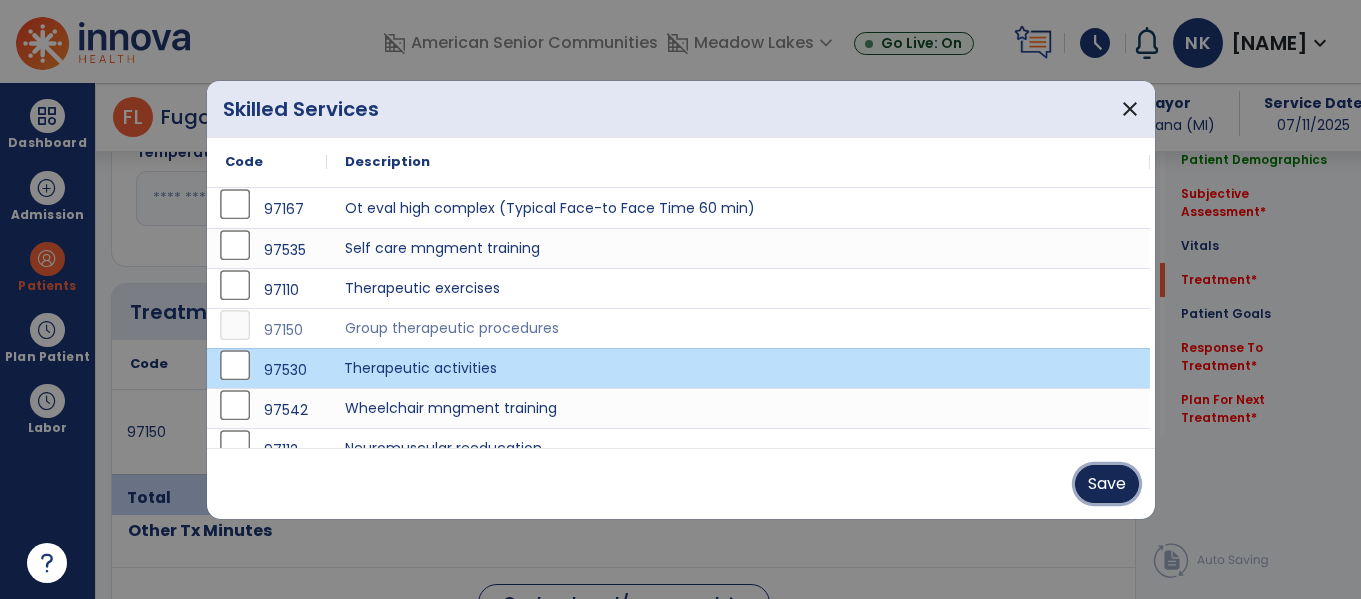 click on "Save" at bounding box center (1107, 484) 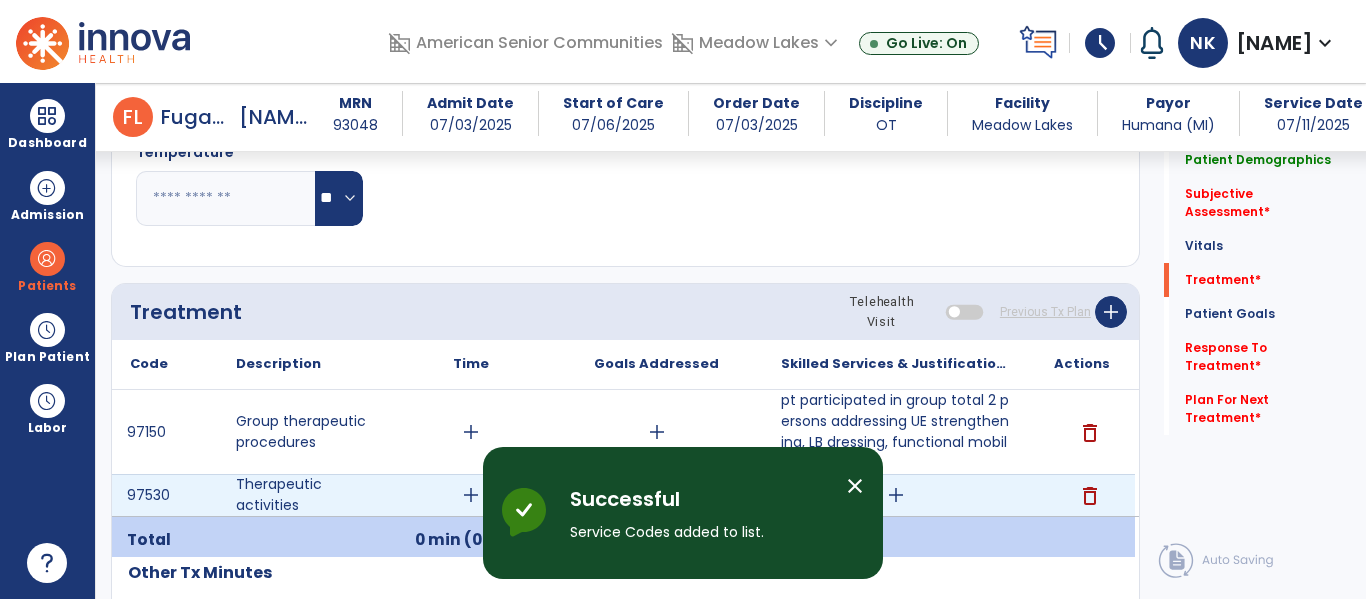 click on "add" at bounding box center (896, 495) 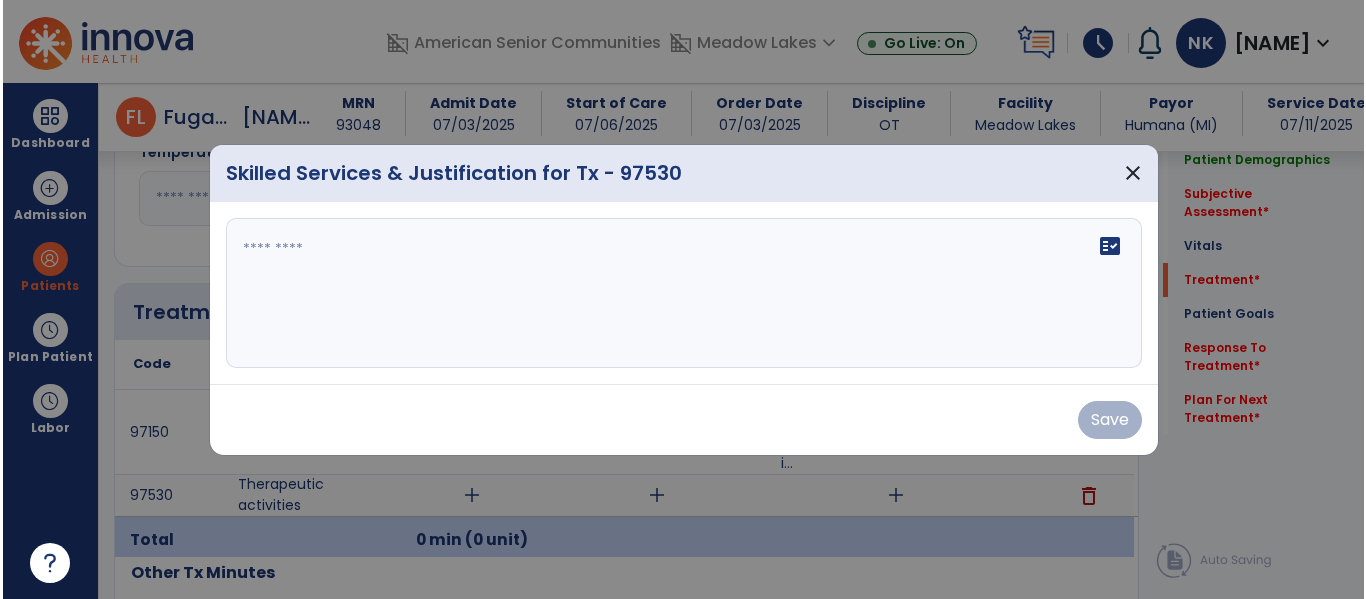 scroll, scrollTop: 1006, scrollLeft: 0, axis: vertical 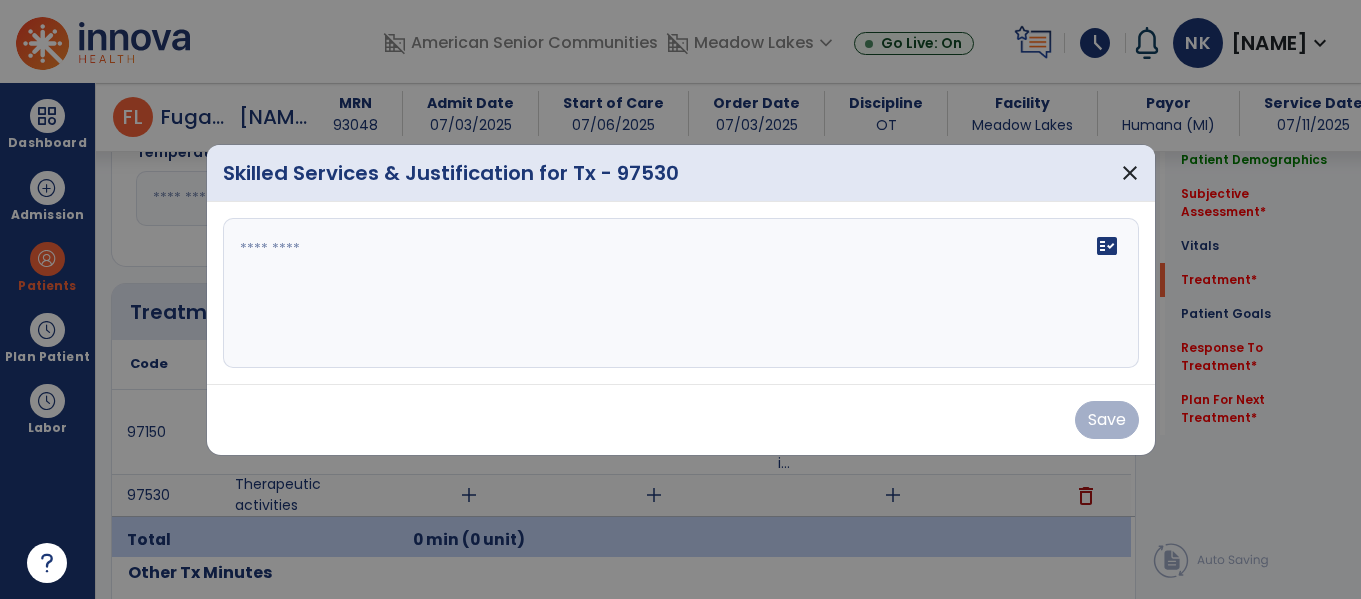click on "fact_check" at bounding box center (681, 293) 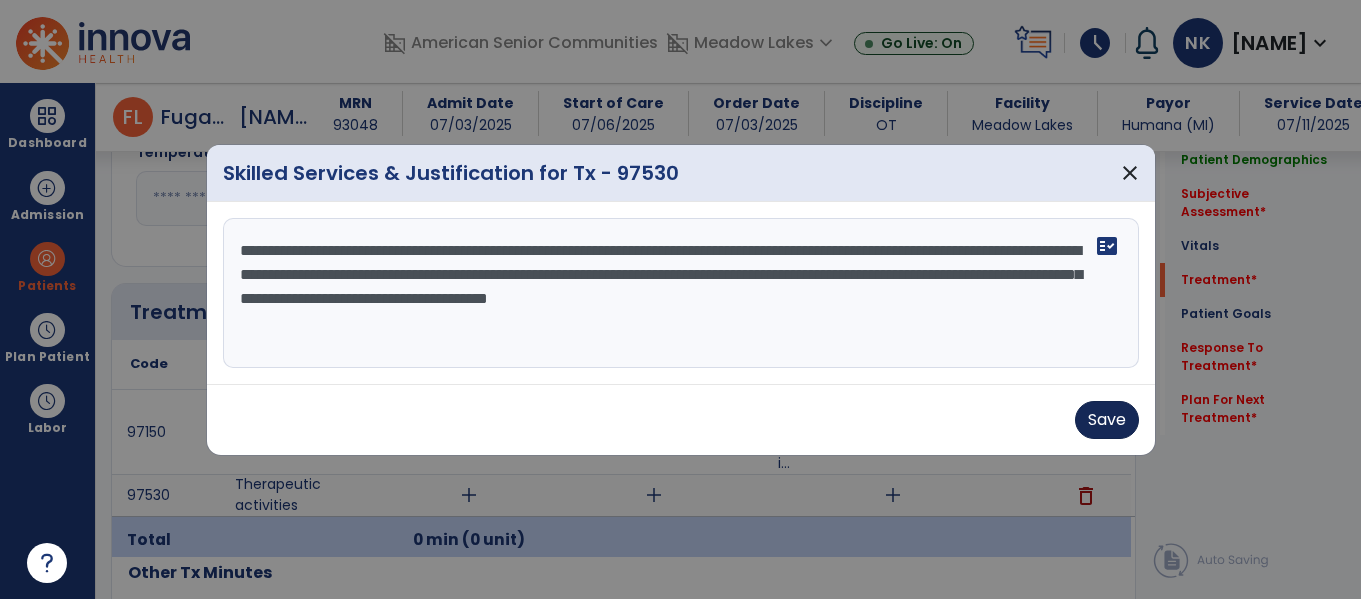 type on "**********" 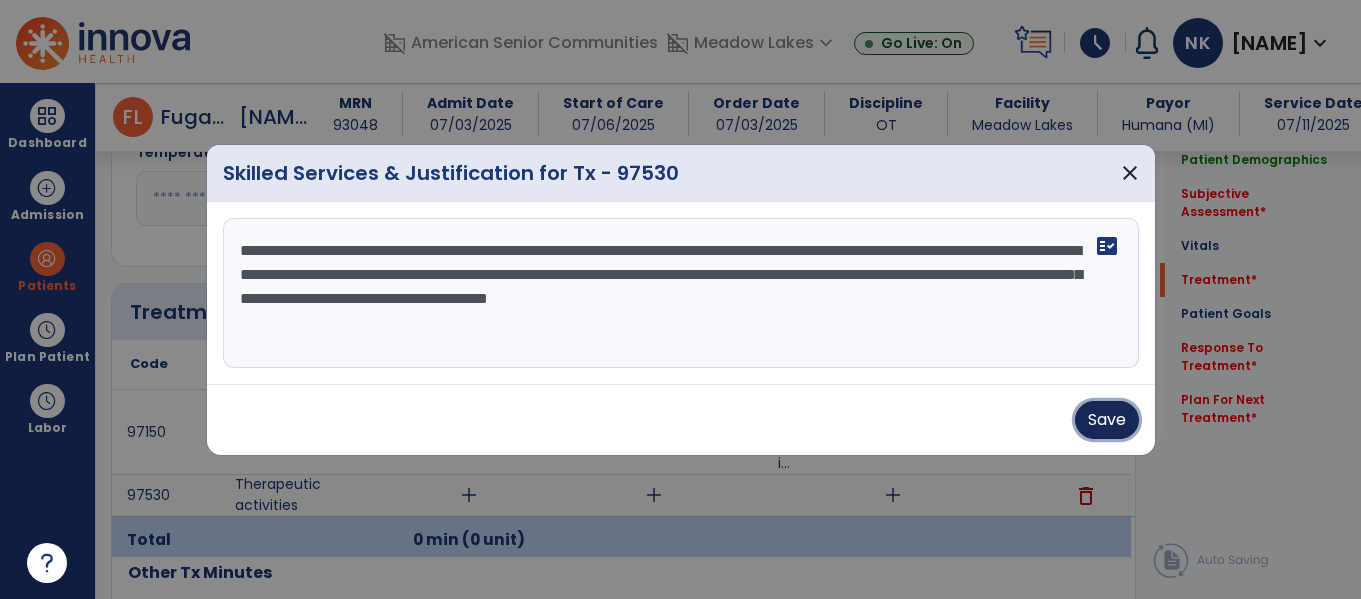 click on "Save" at bounding box center (1107, 420) 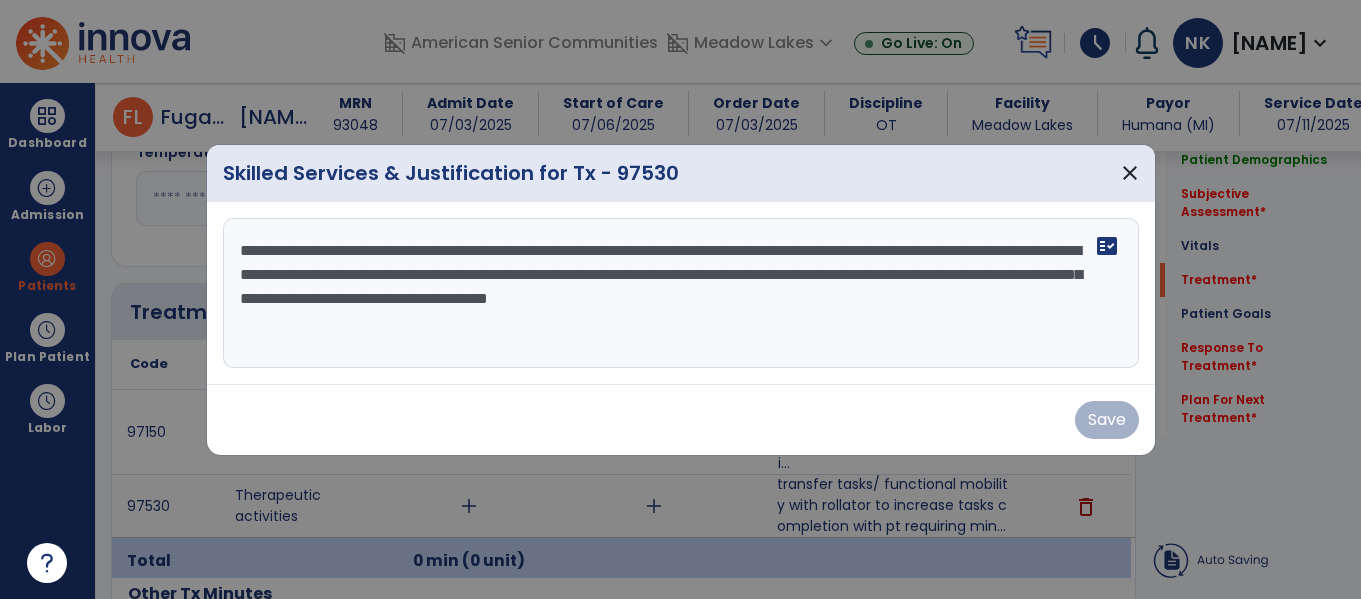 click on "Save" at bounding box center [681, 420] 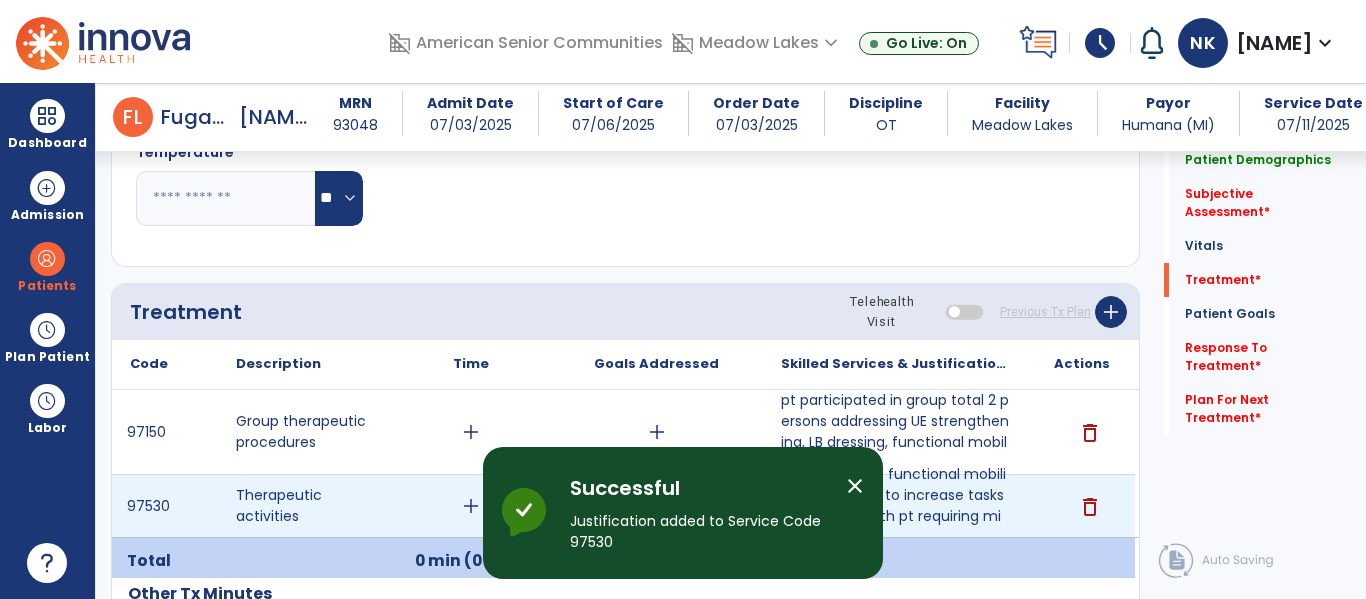 click on "add" at bounding box center (471, 506) 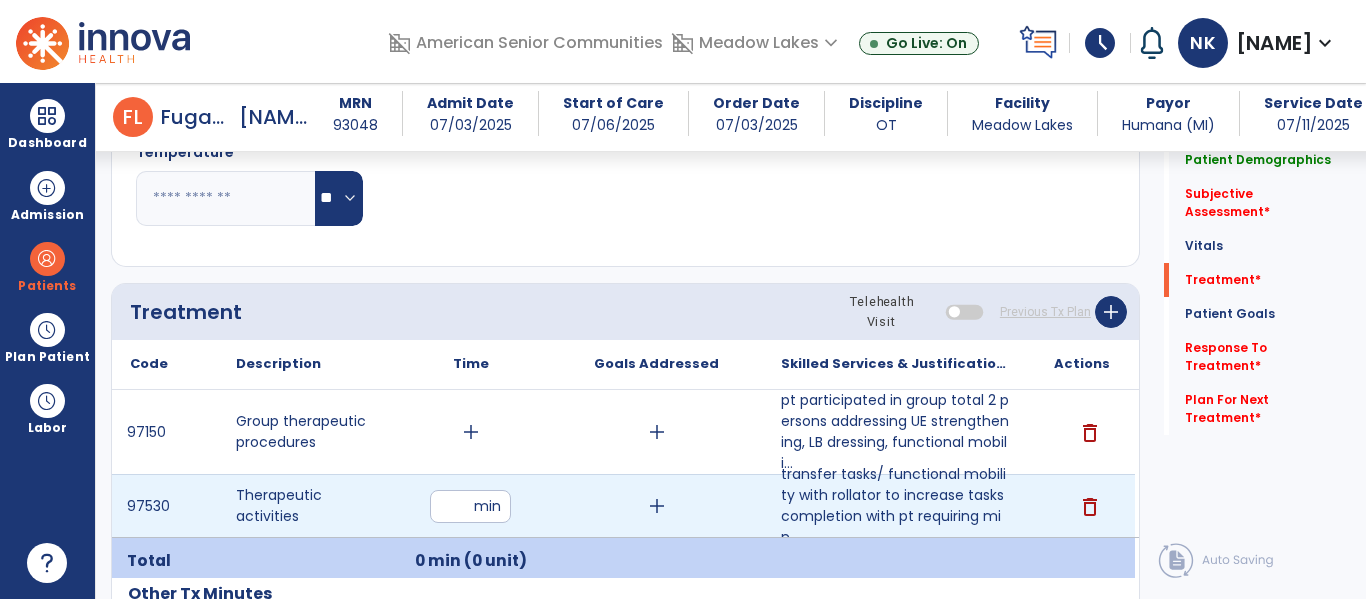 type on "**" 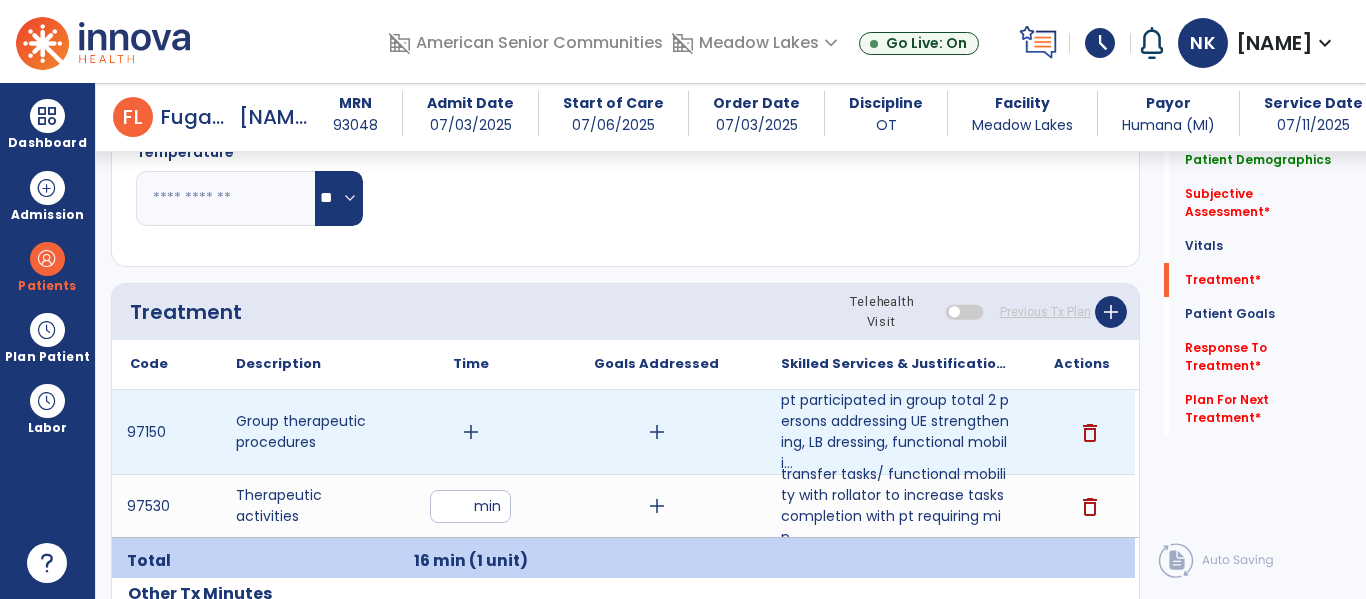 click on "add" at bounding box center (471, 432) 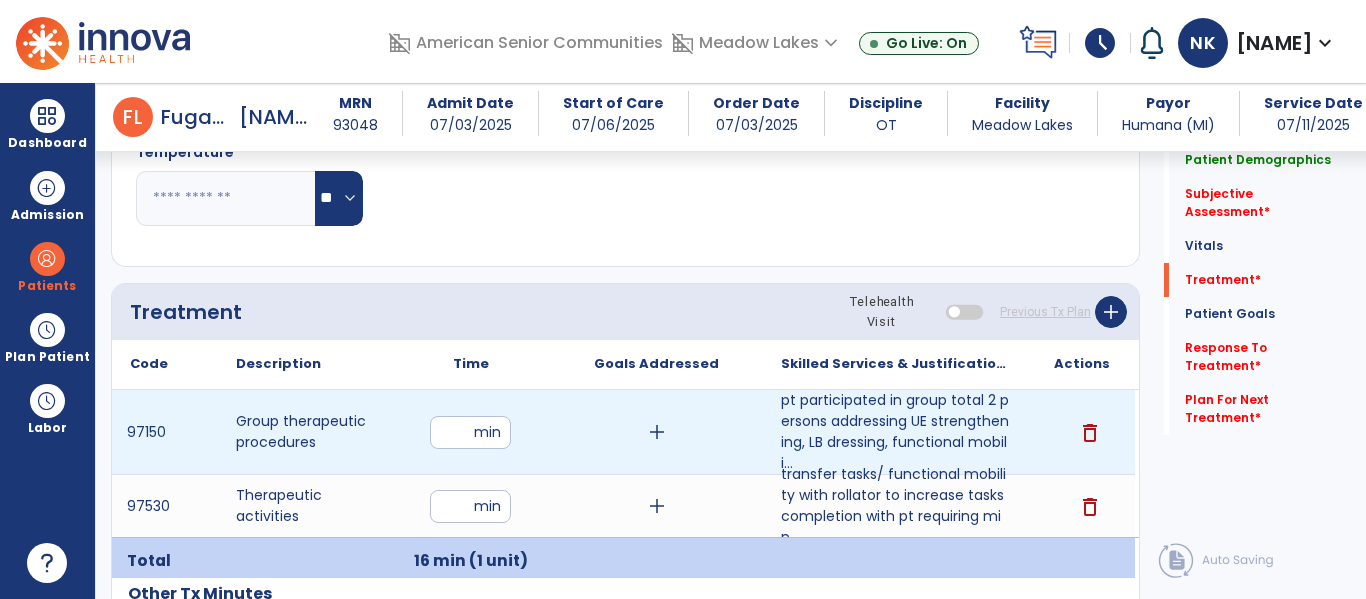 type on "**" 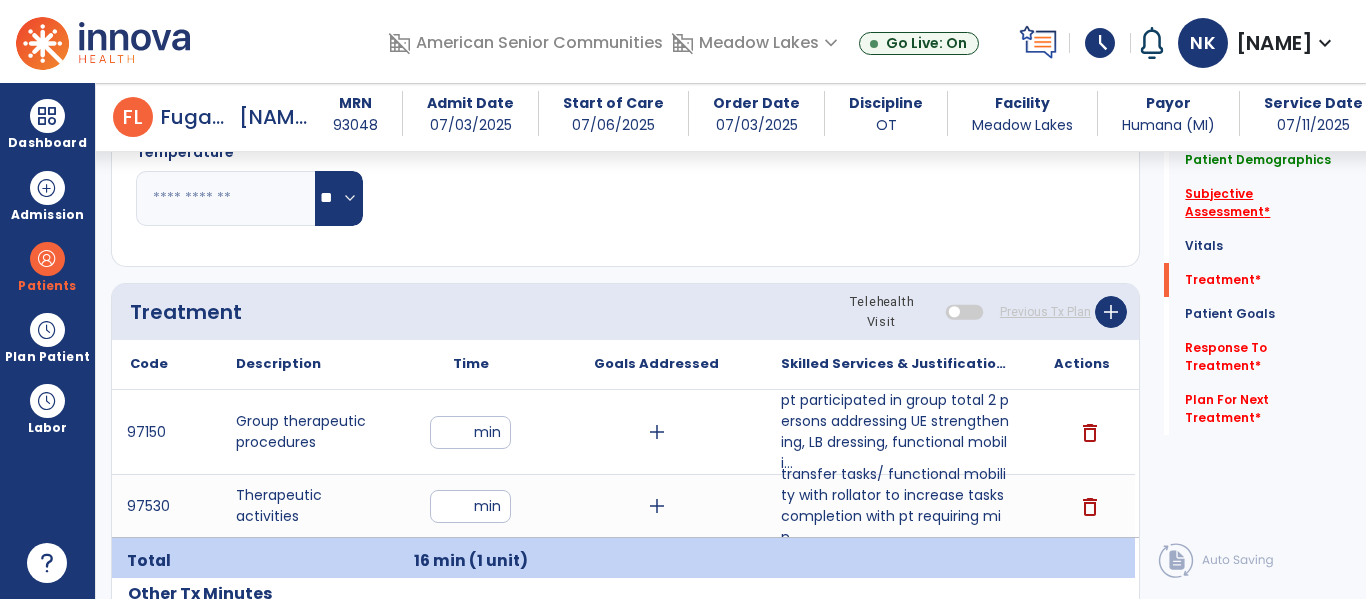 click on "Subjective Assessment   *" 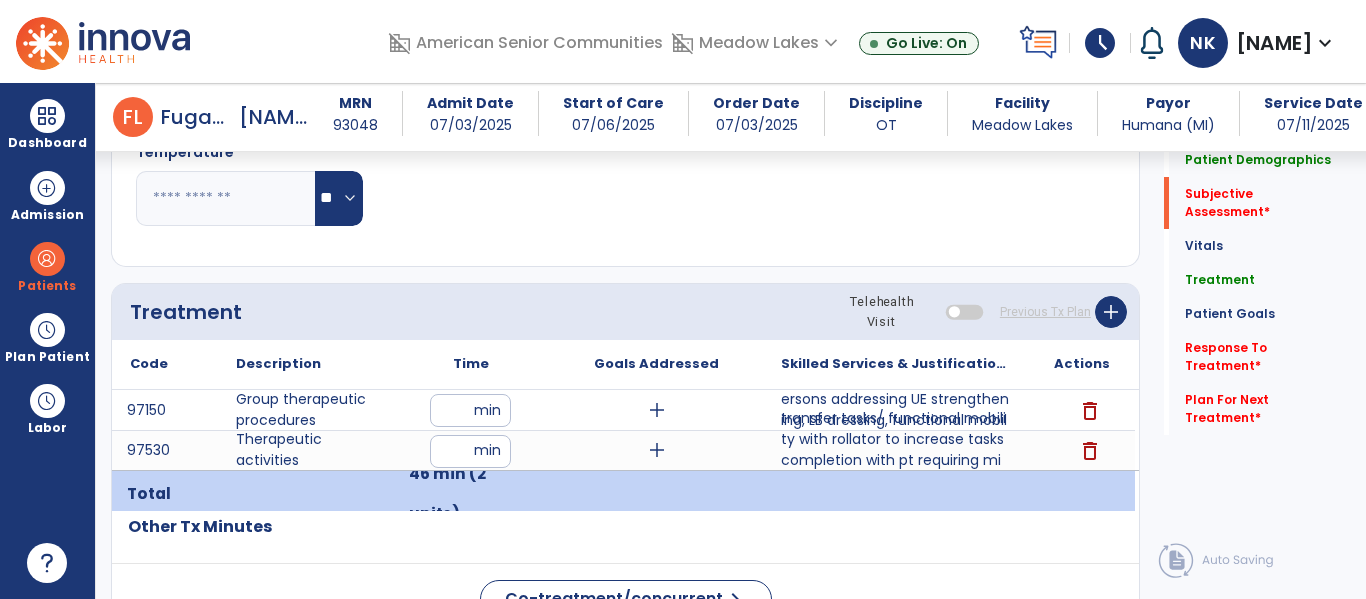 scroll, scrollTop: 368, scrollLeft: 0, axis: vertical 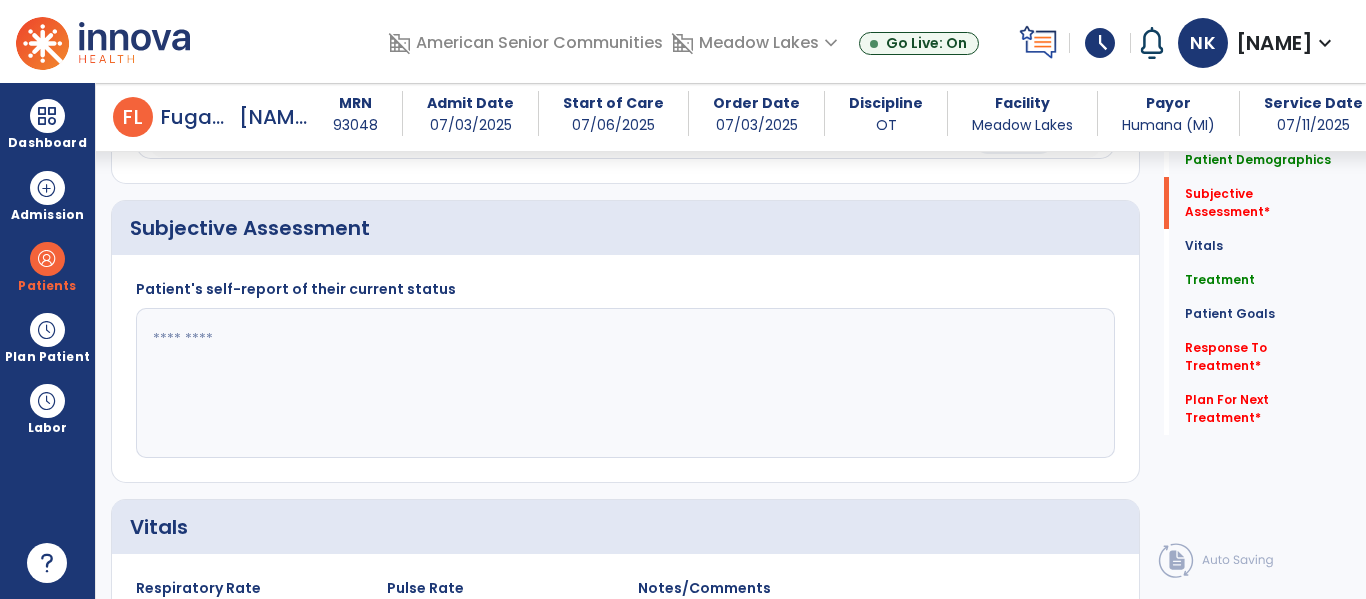 click 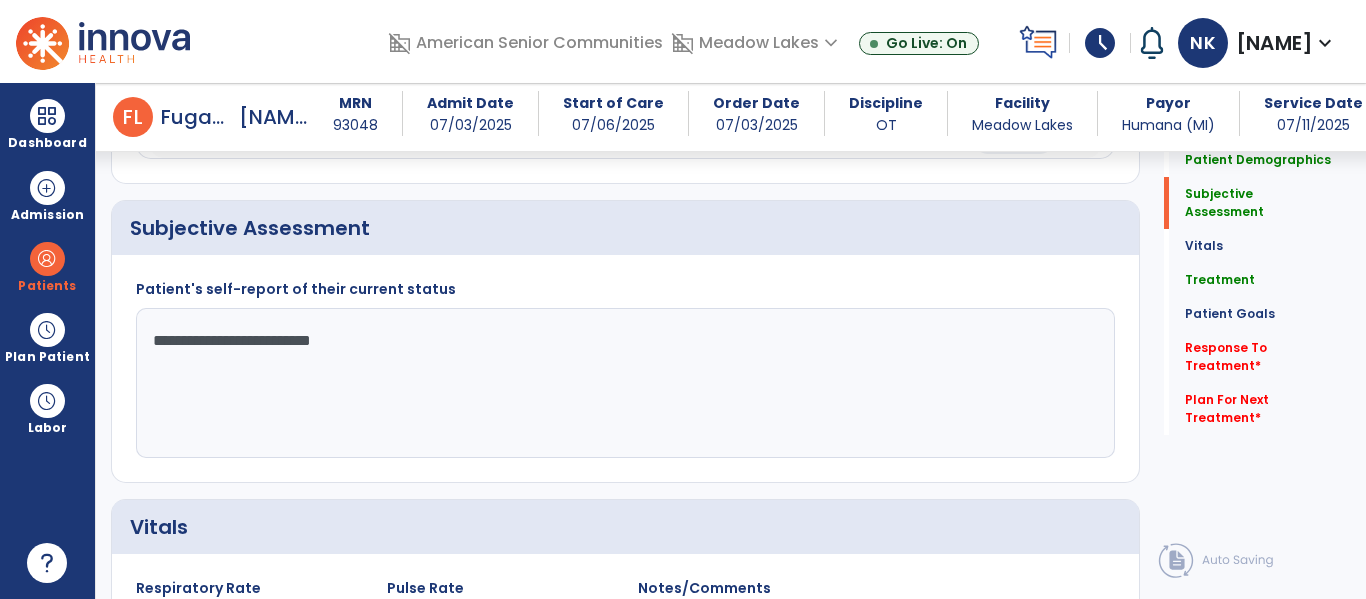 click on "**********" 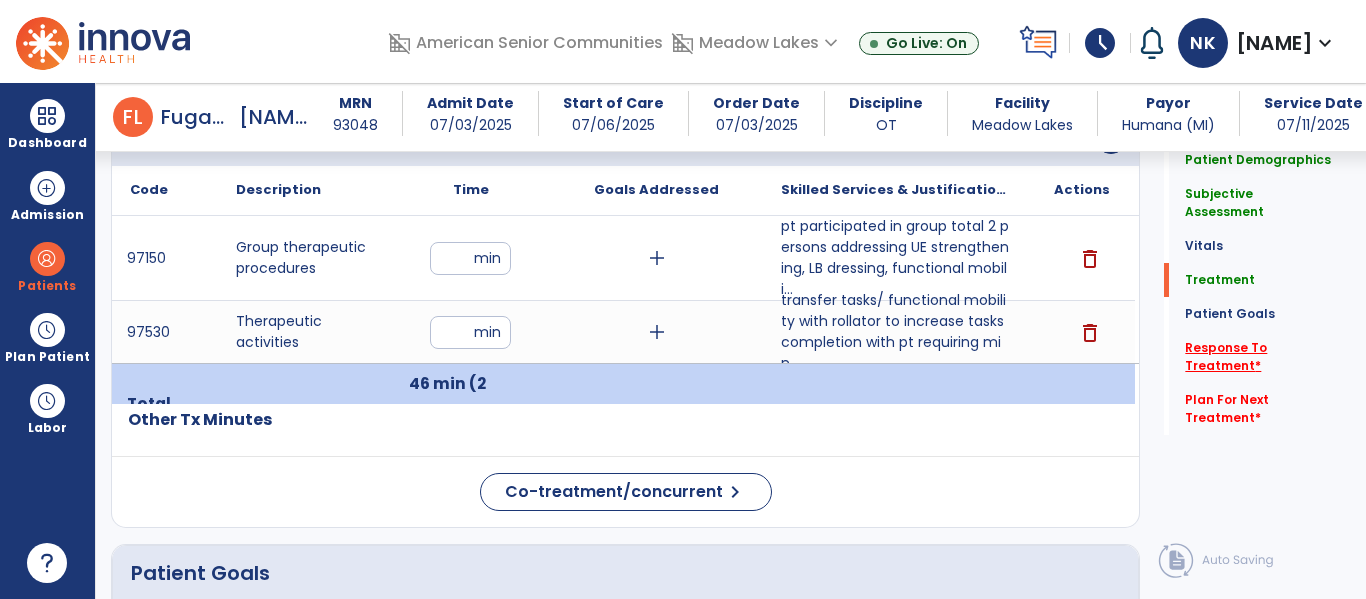 scroll, scrollTop: 1184, scrollLeft: 0, axis: vertical 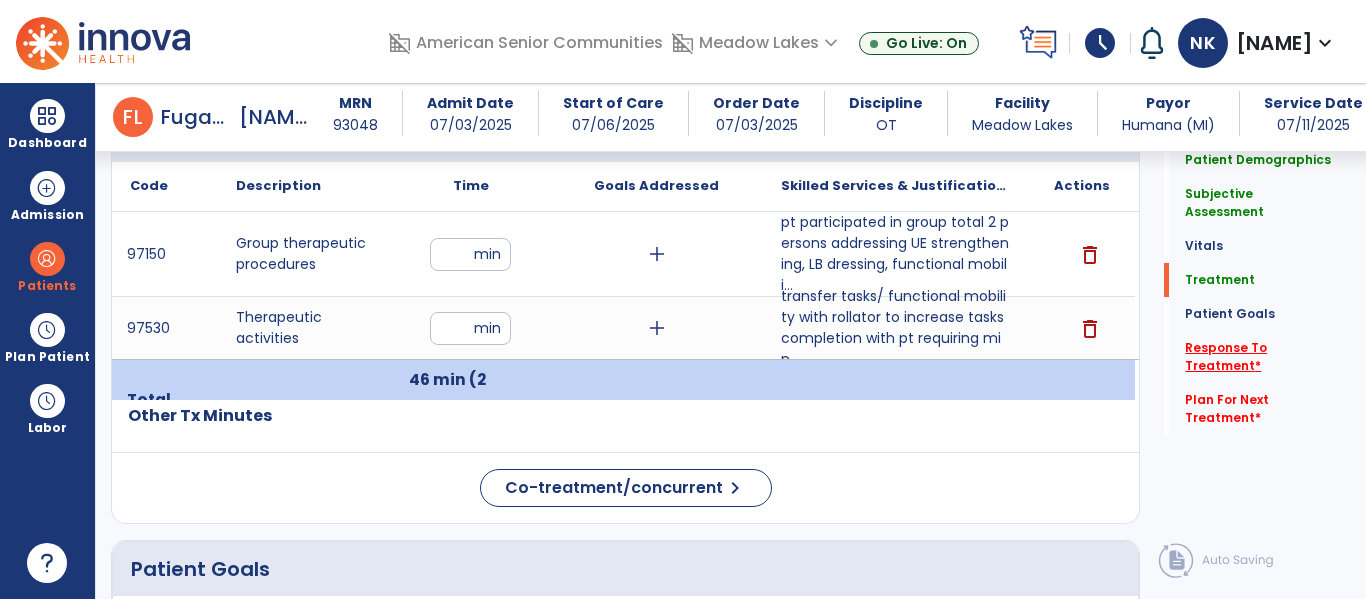 type on "**********" 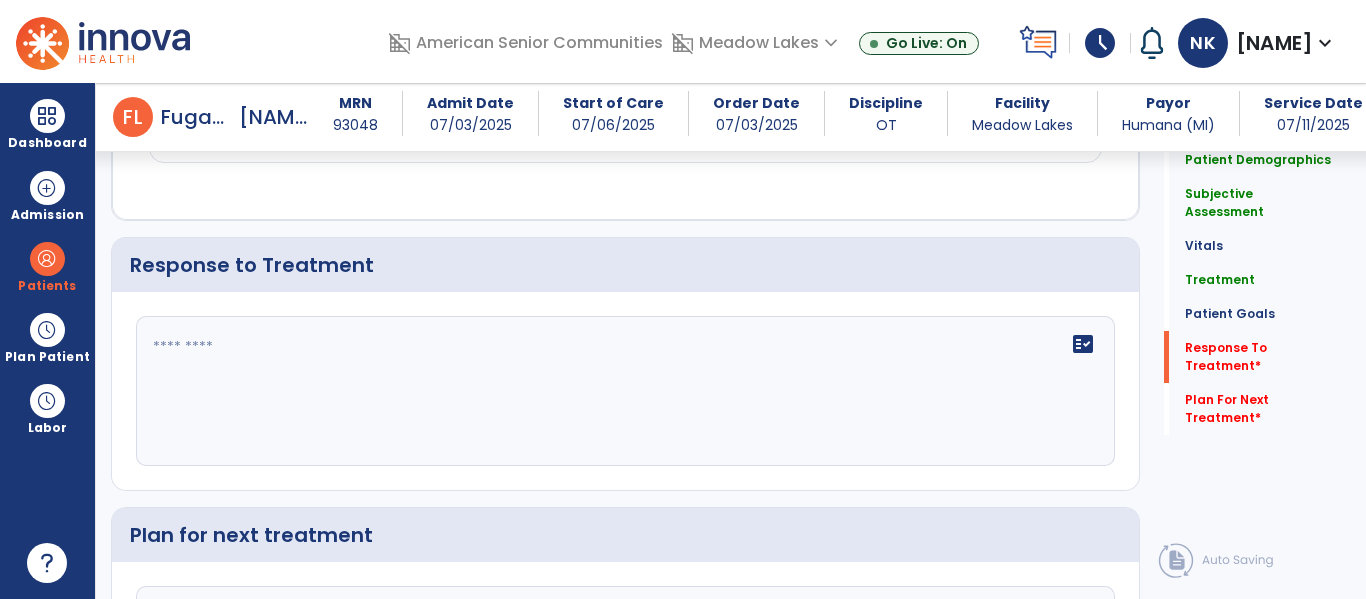 scroll, scrollTop: 2952, scrollLeft: 0, axis: vertical 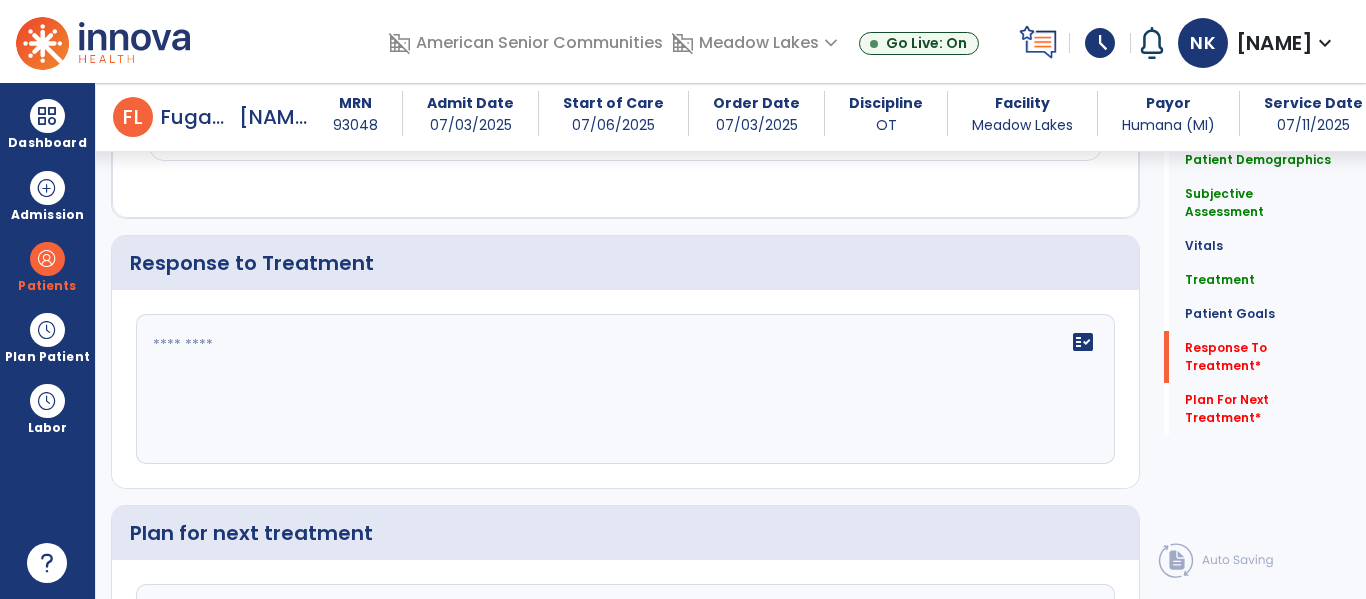 click on "fact_check" 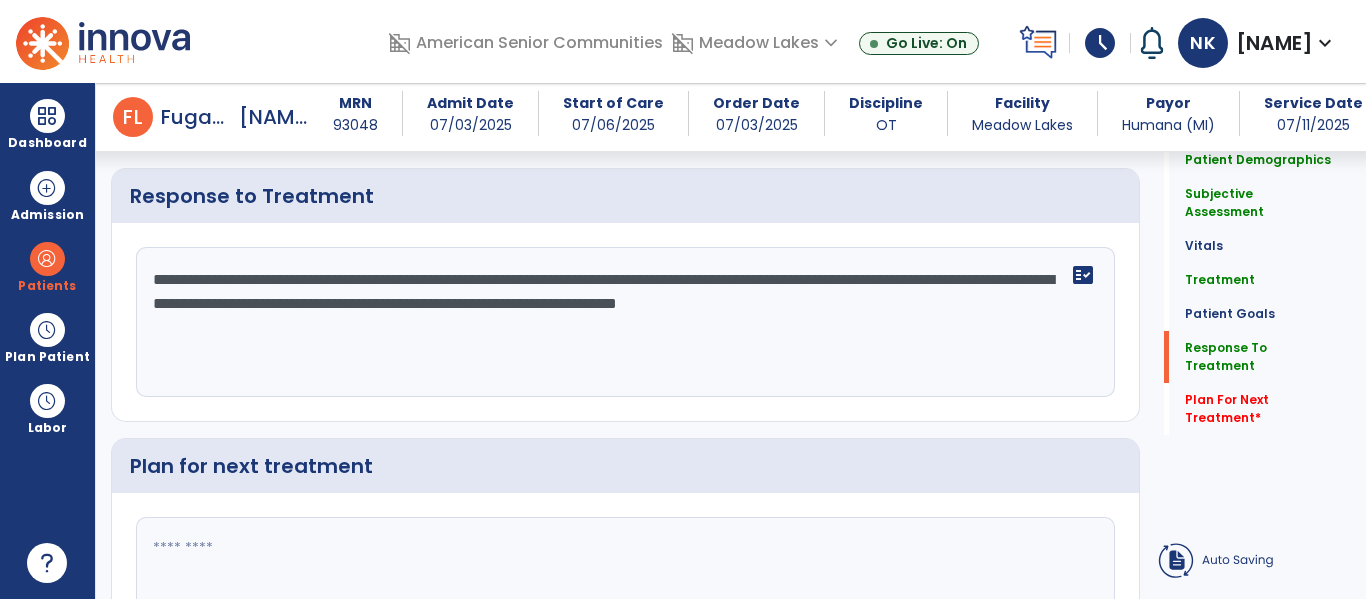 type on "**********" 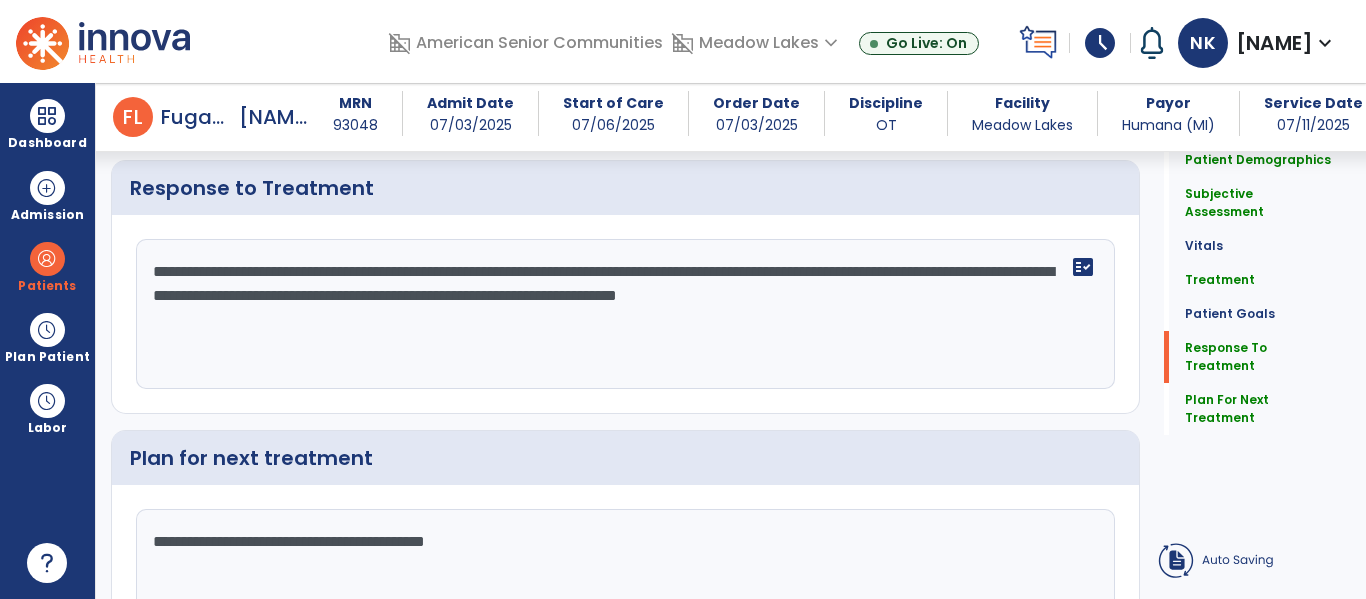scroll, scrollTop: 2893, scrollLeft: 0, axis: vertical 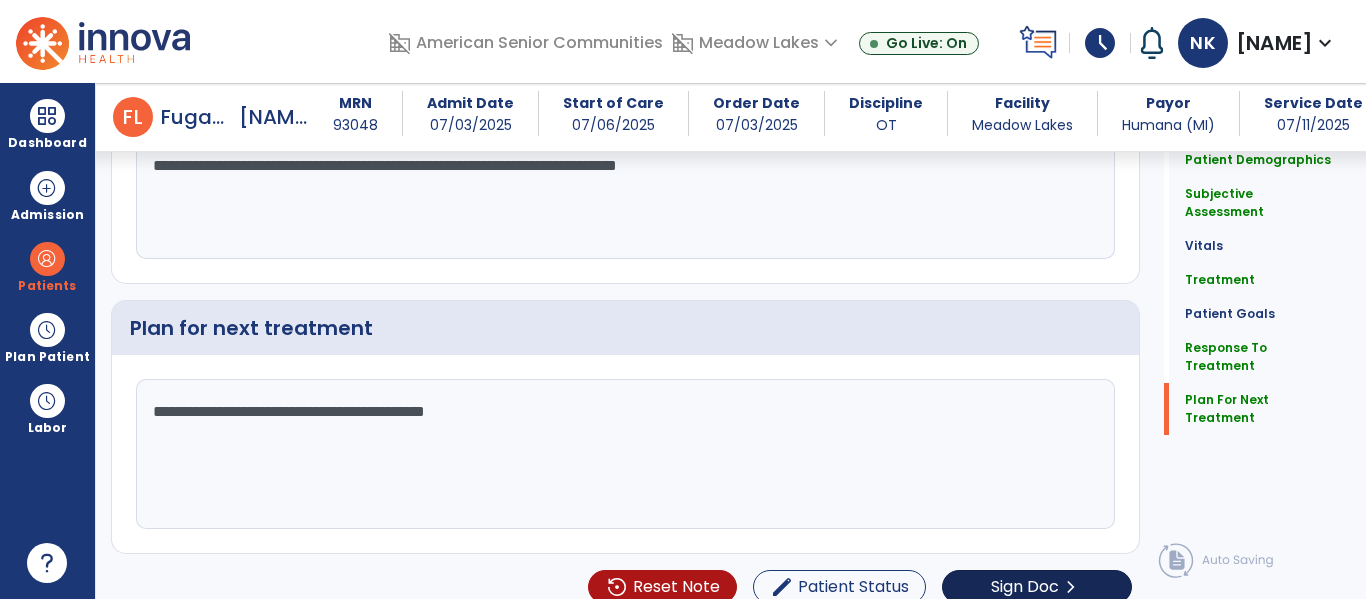 type on "**********" 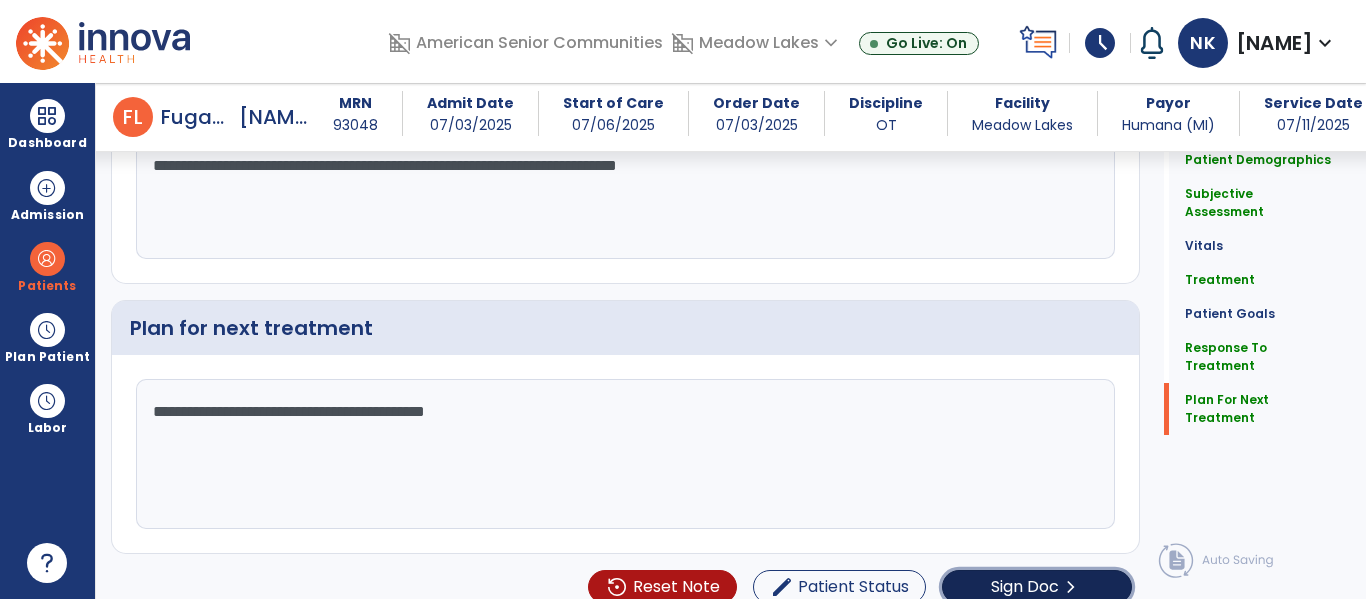 click on "chevron_right" 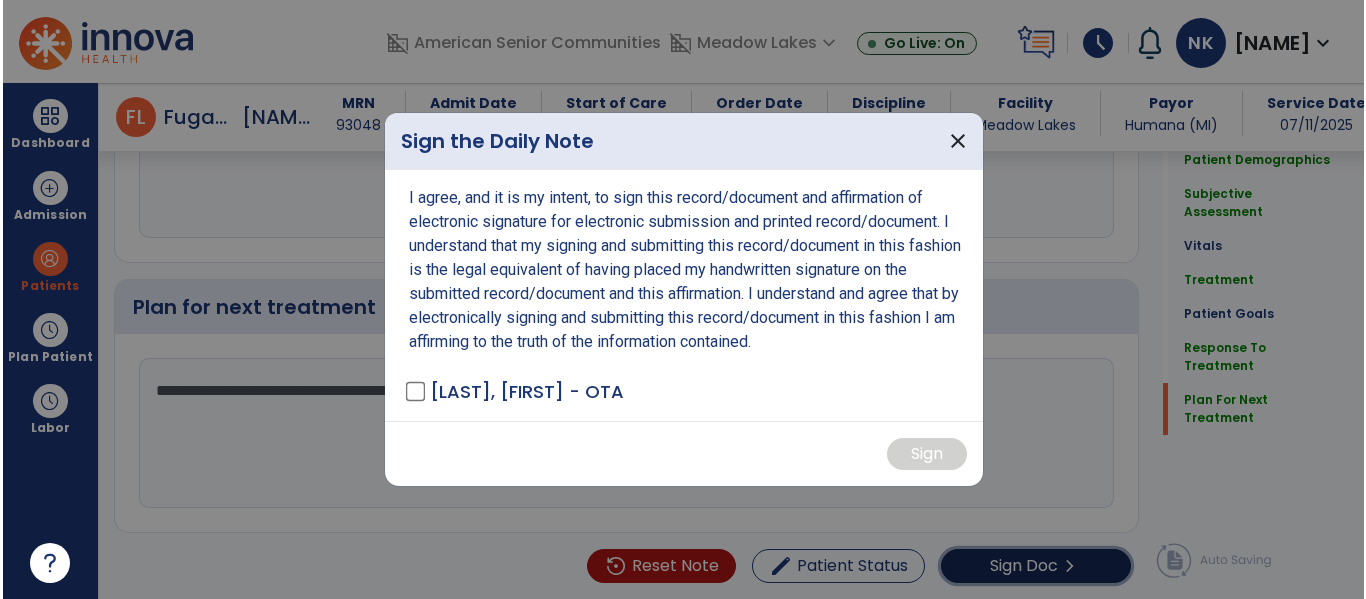 scroll, scrollTop: 3178, scrollLeft: 0, axis: vertical 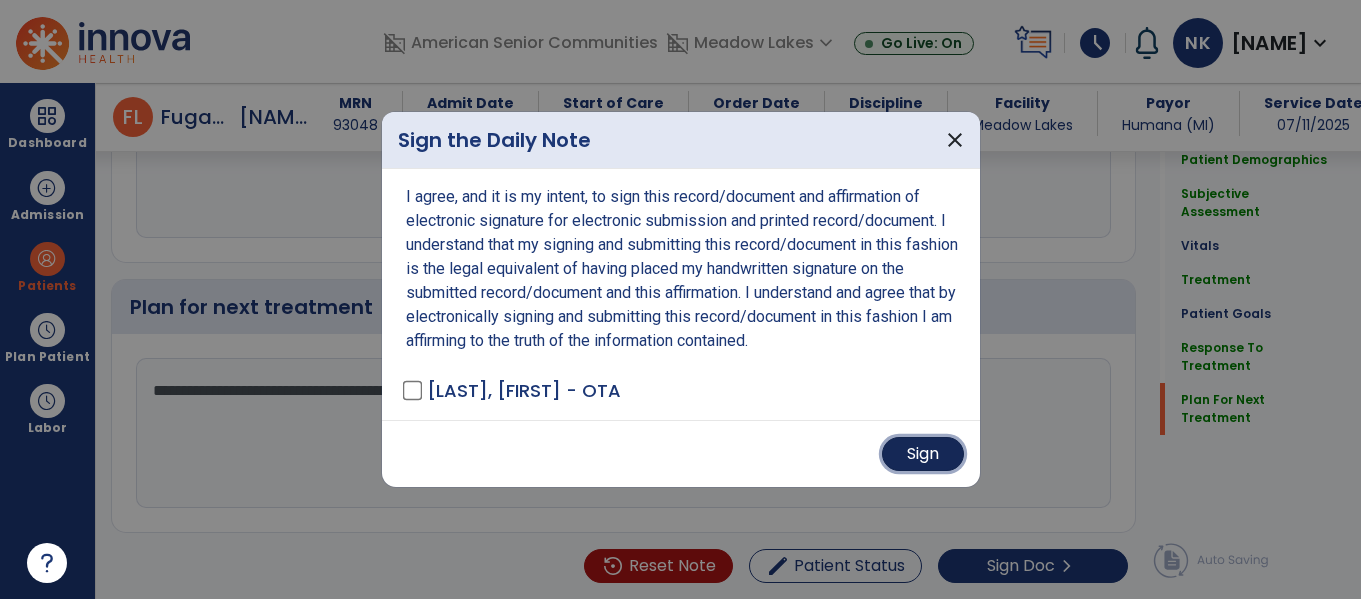 click on "Sign" at bounding box center (923, 454) 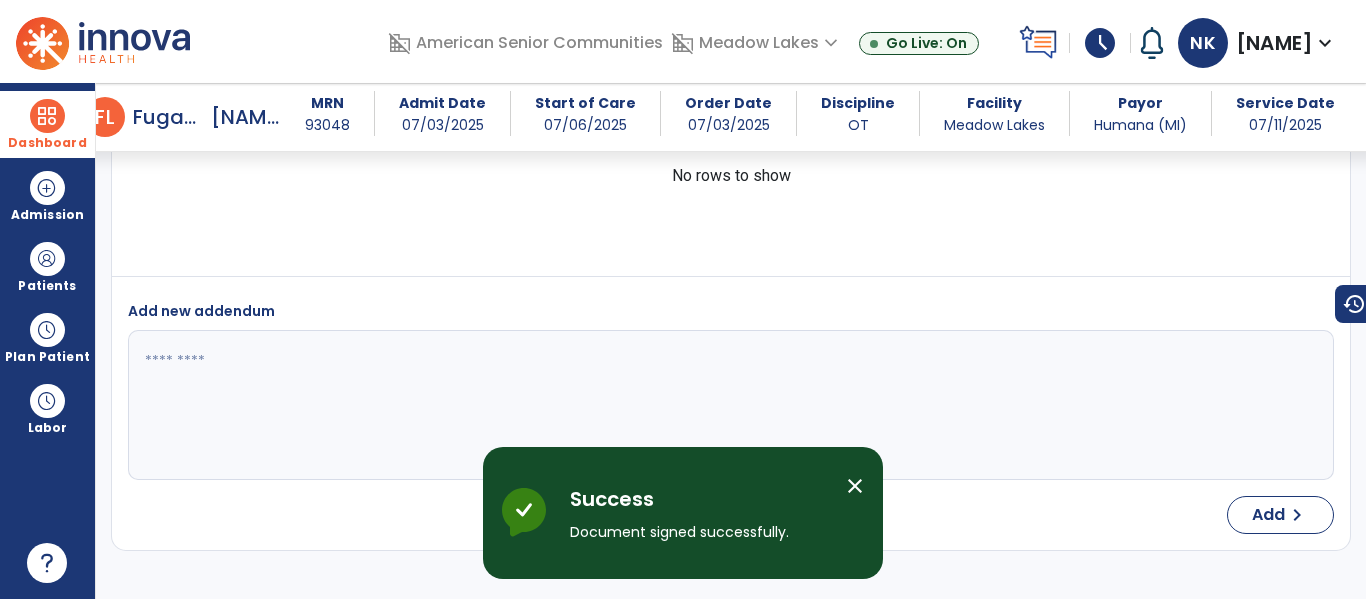click at bounding box center [47, 116] 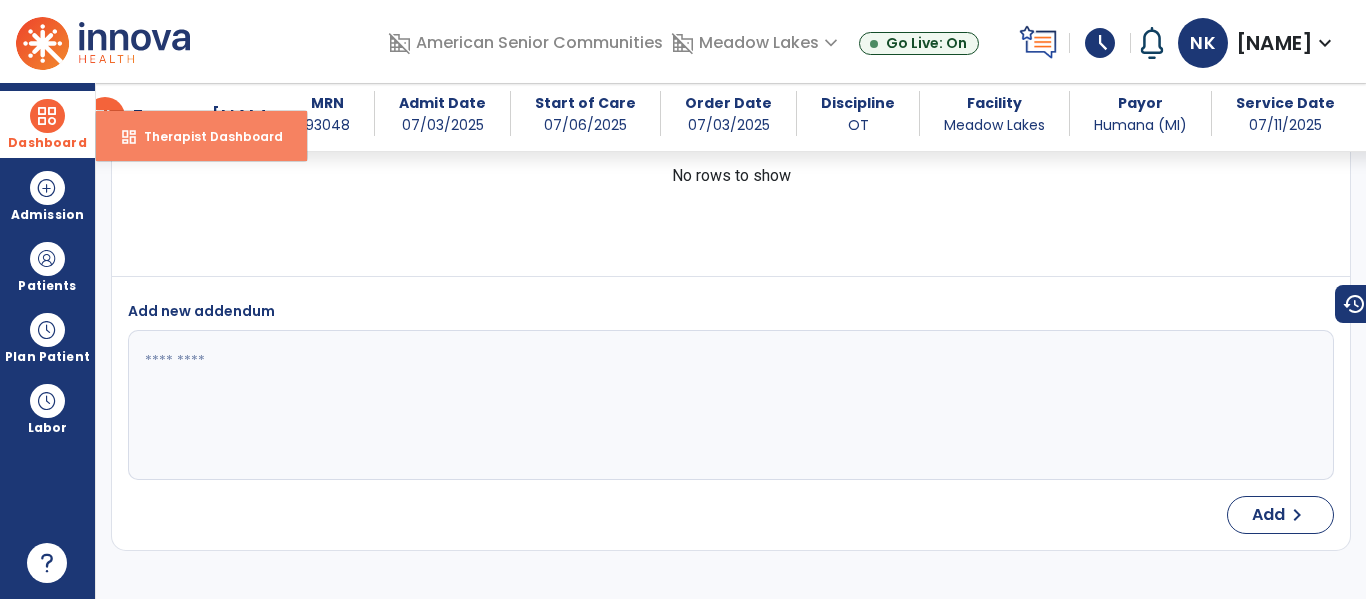 click on "Therapist Dashboard" at bounding box center (205, 136) 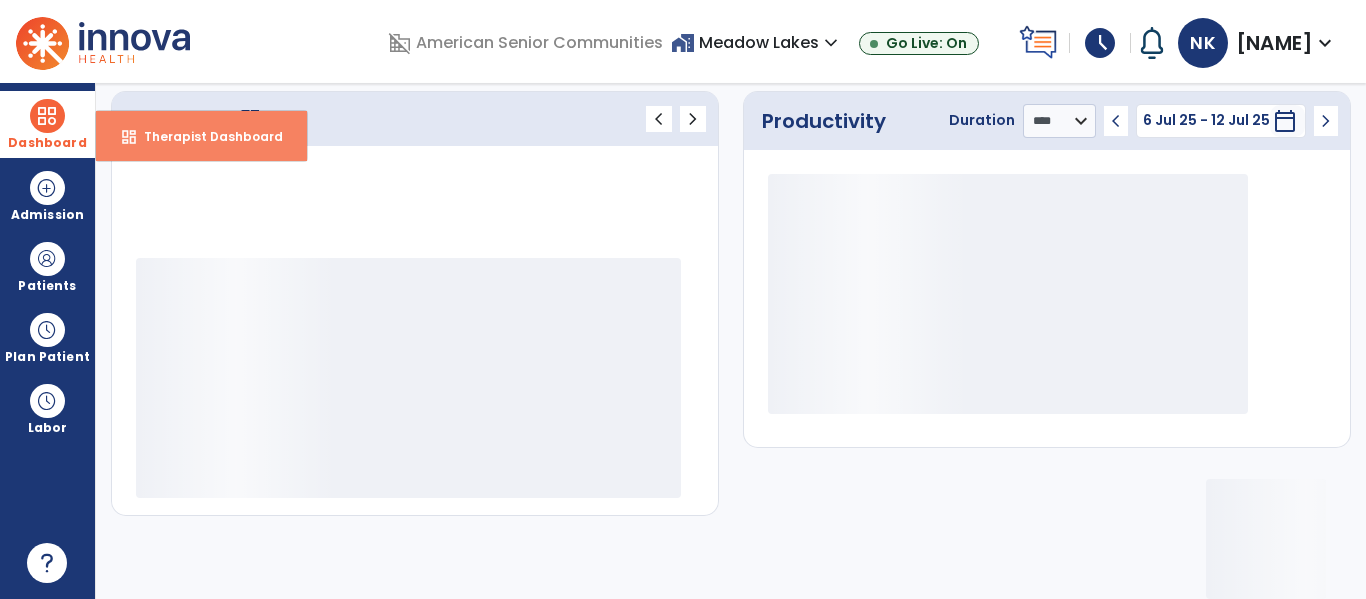 scroll, scrollTop: 276, scrollLeft: 0, axis: vertical 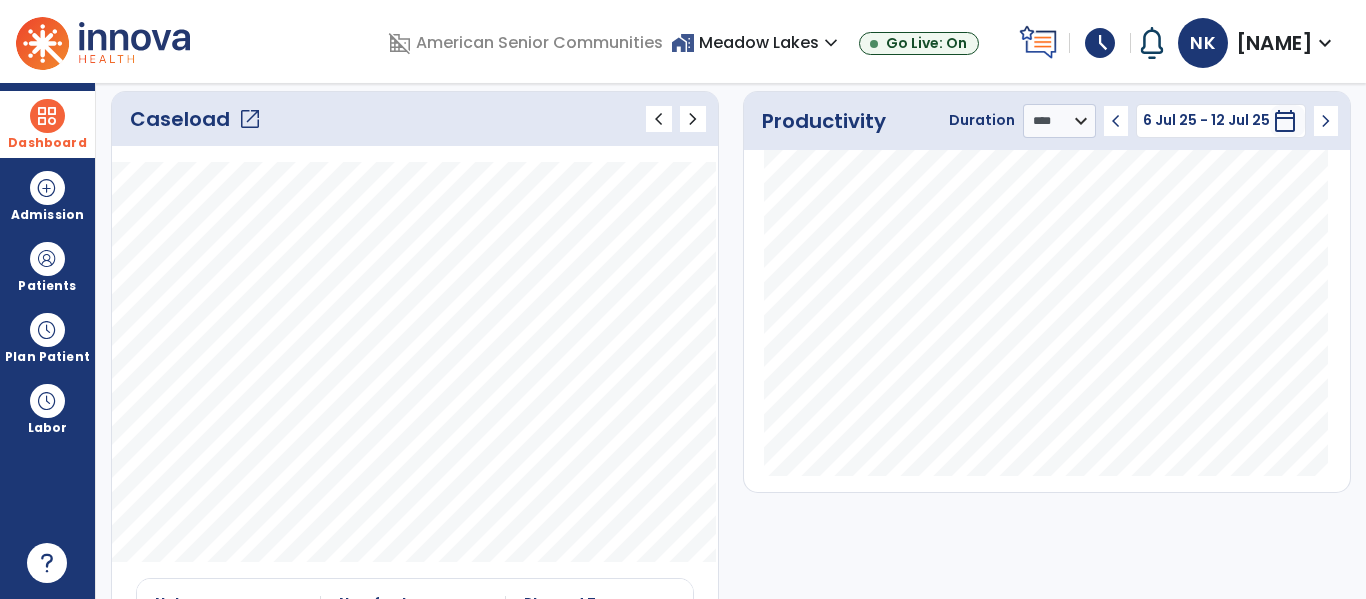 click on "open_in_new" 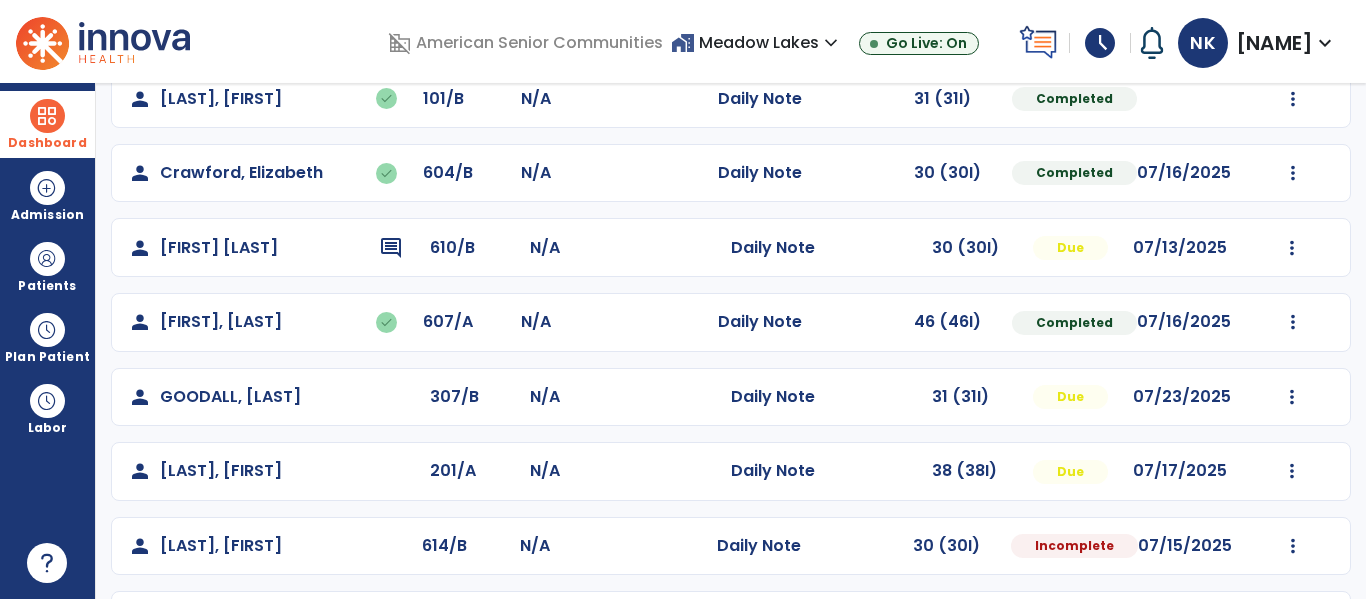 scroll, scrollTop: 338, scrollLeft: 0, axis: vertical 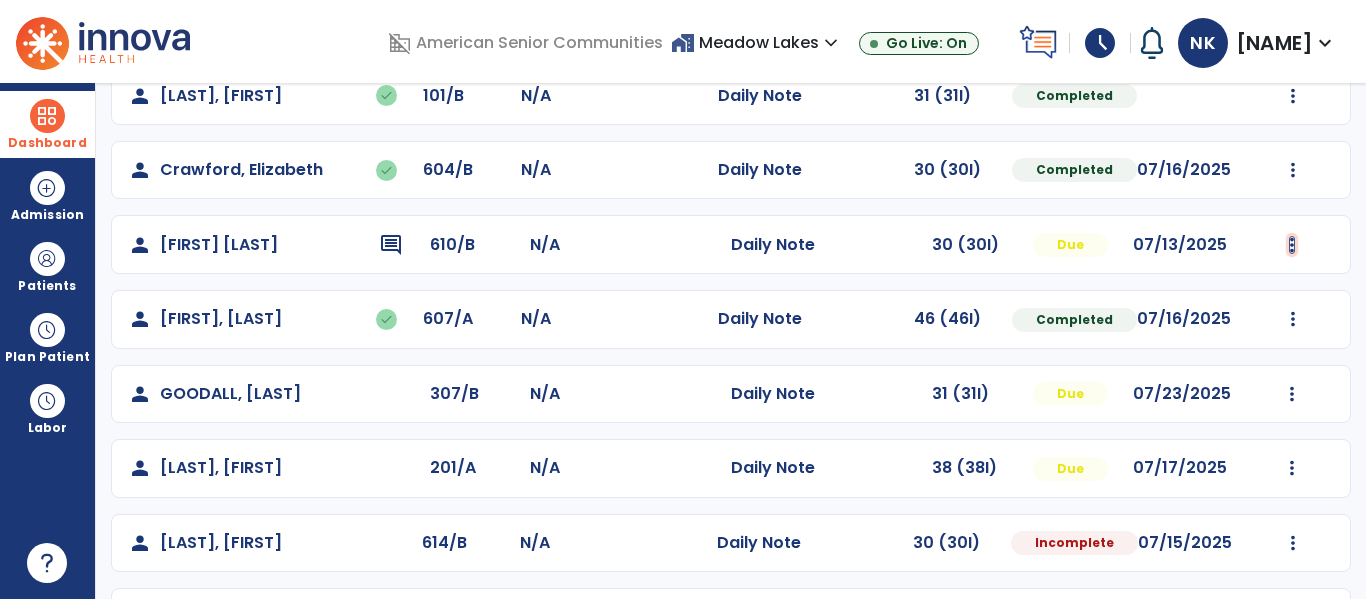 click at bounding box center [1293, 21] 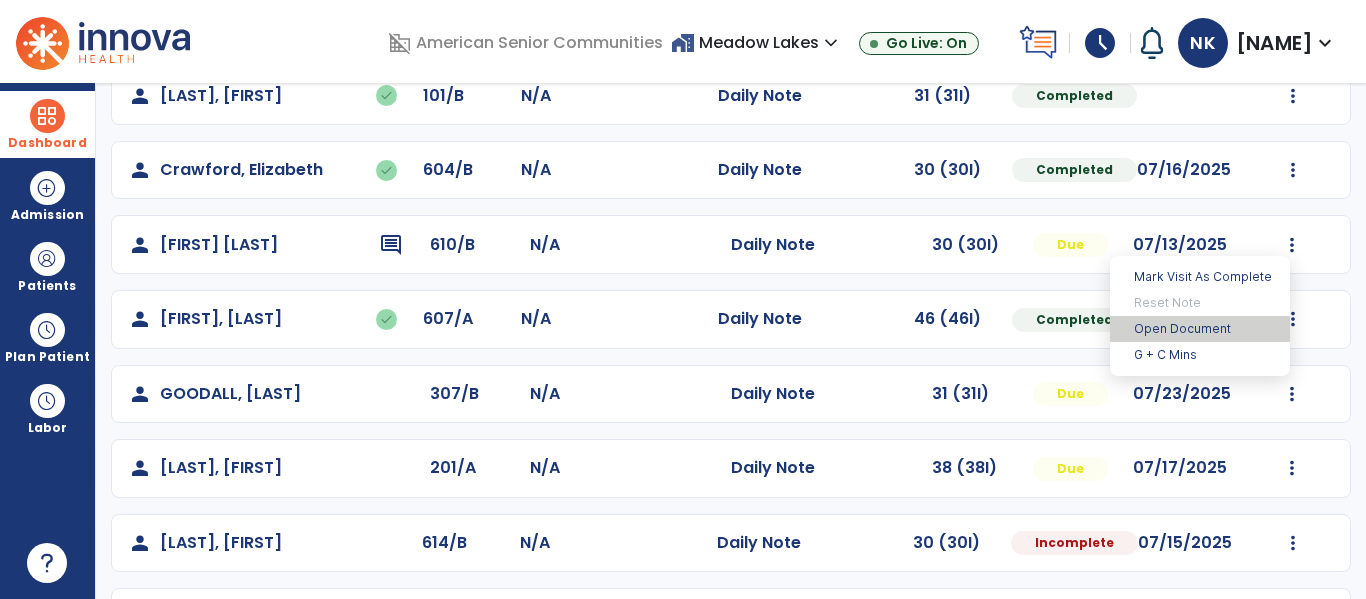 click on "Open Document" at bounding box center (1200, 329) 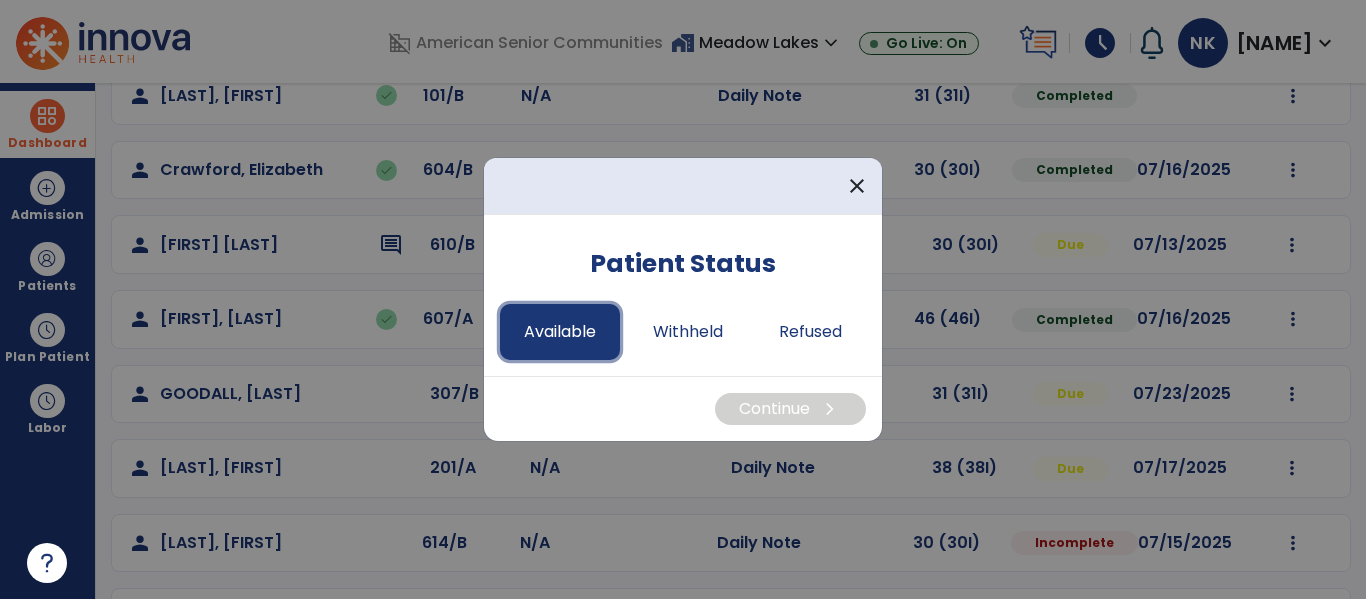 click on "Available" at bounding box center (560, 332) 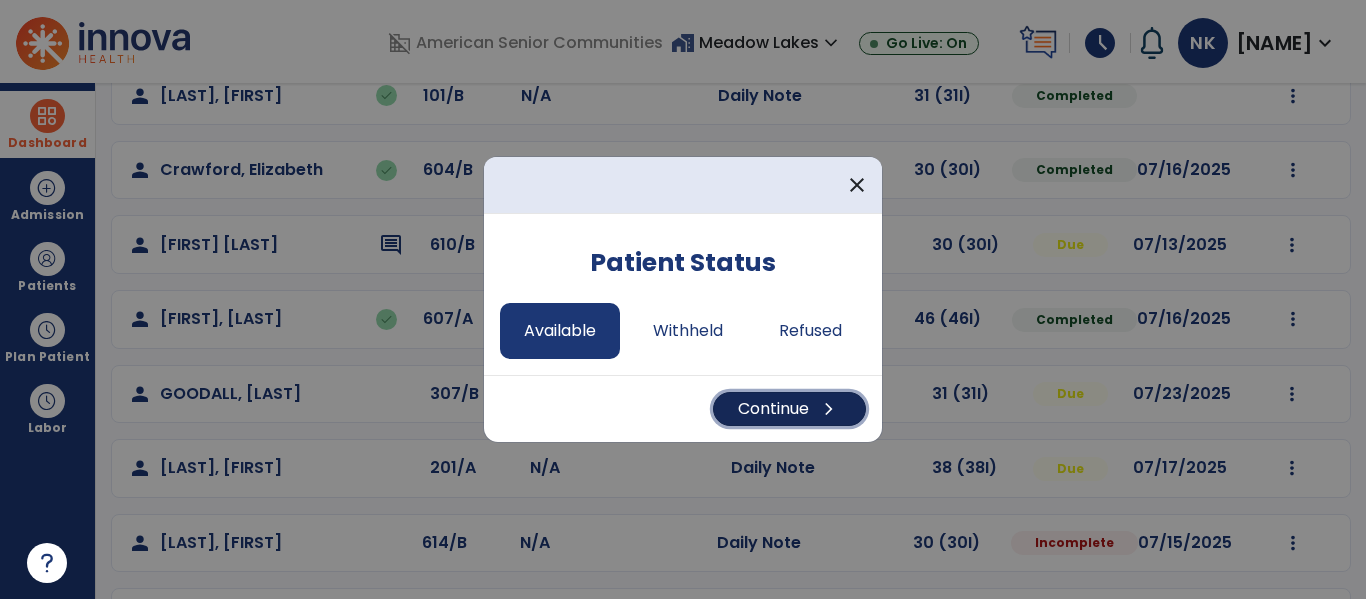 click on "Continue   chevron_right" at bounding box center (789, 409) 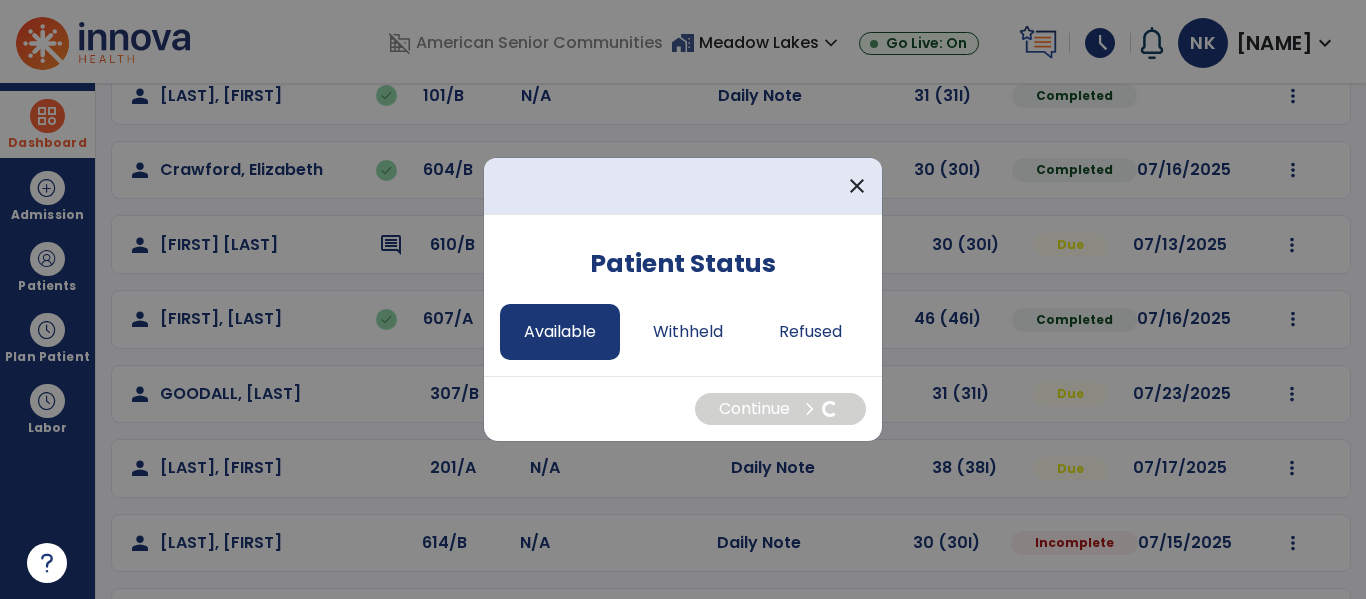 select on "*" 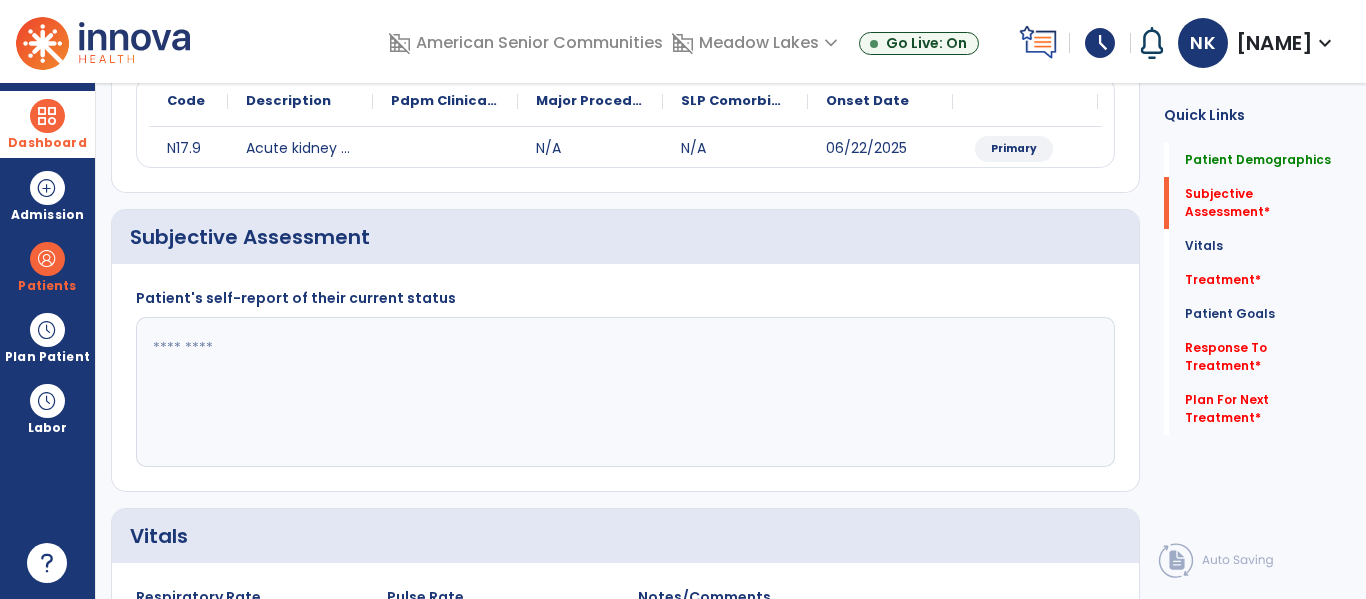 click 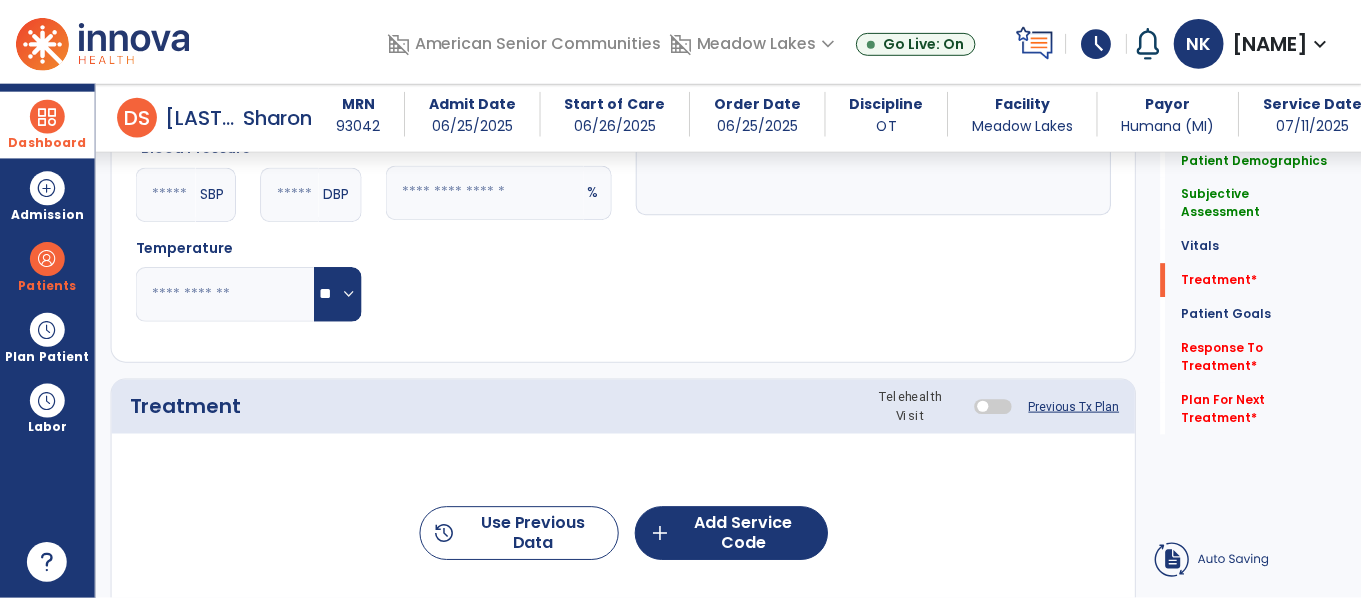 scroll, scrollTop: 1018, scrollLeft: 0, axis: vertical 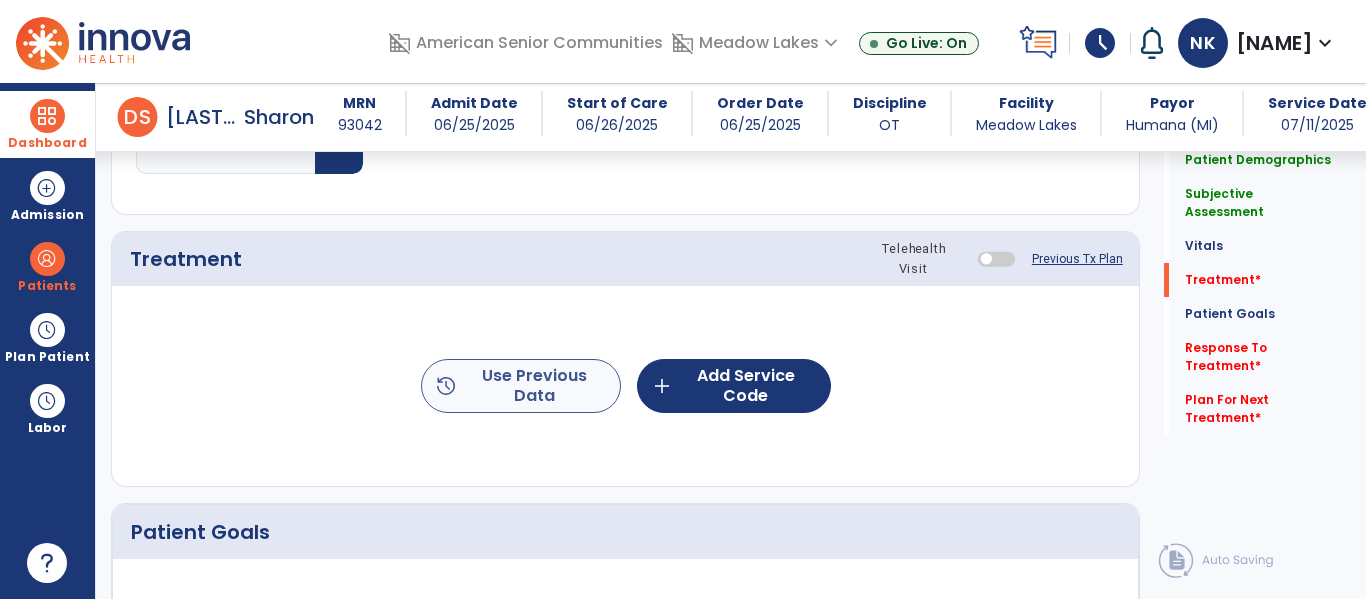 type on "**********" 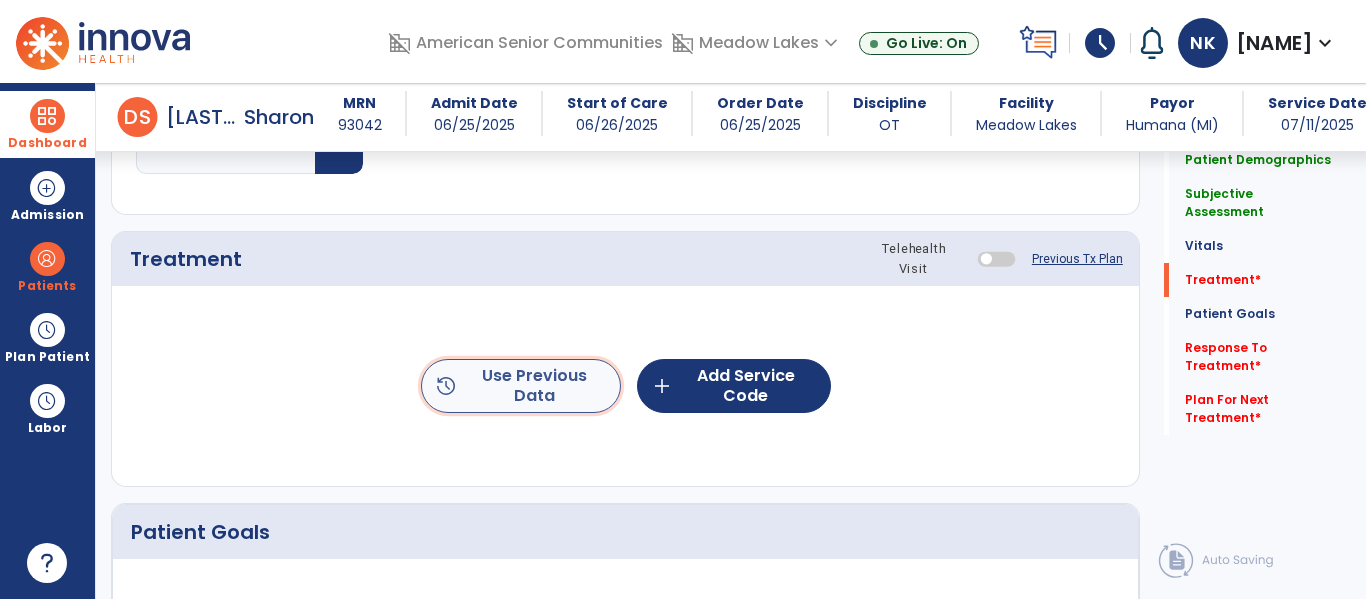 click on "history  Use Previous Data" 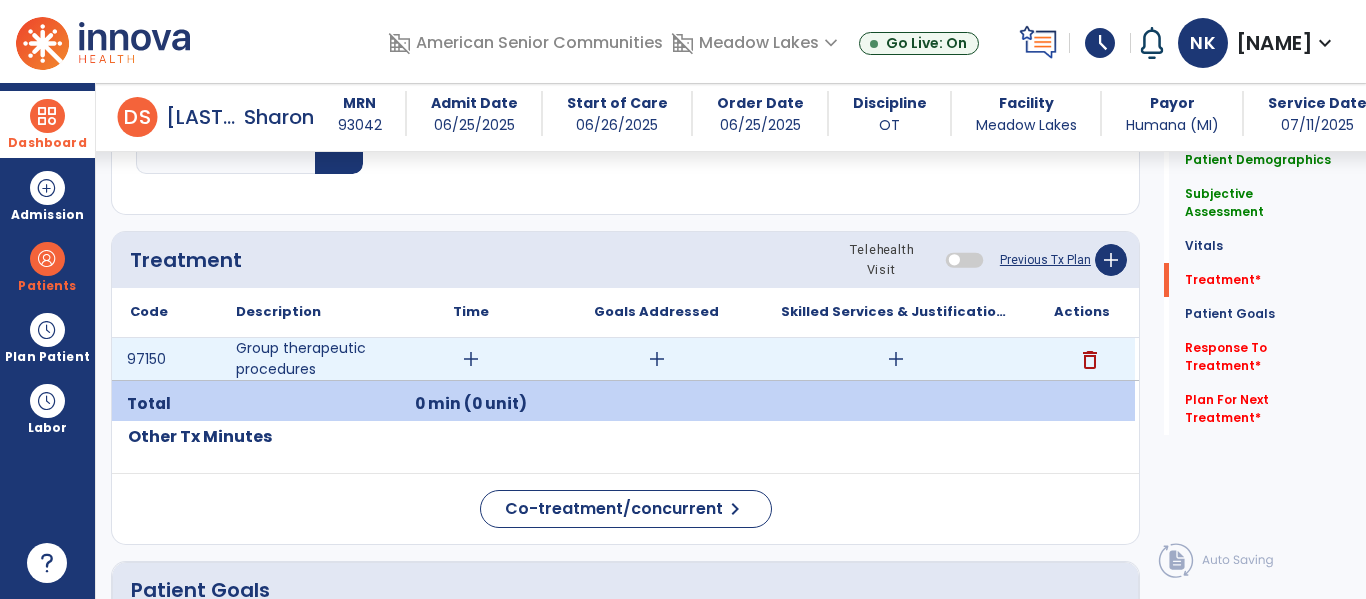 click on "add" at bounding box center [471, 359] 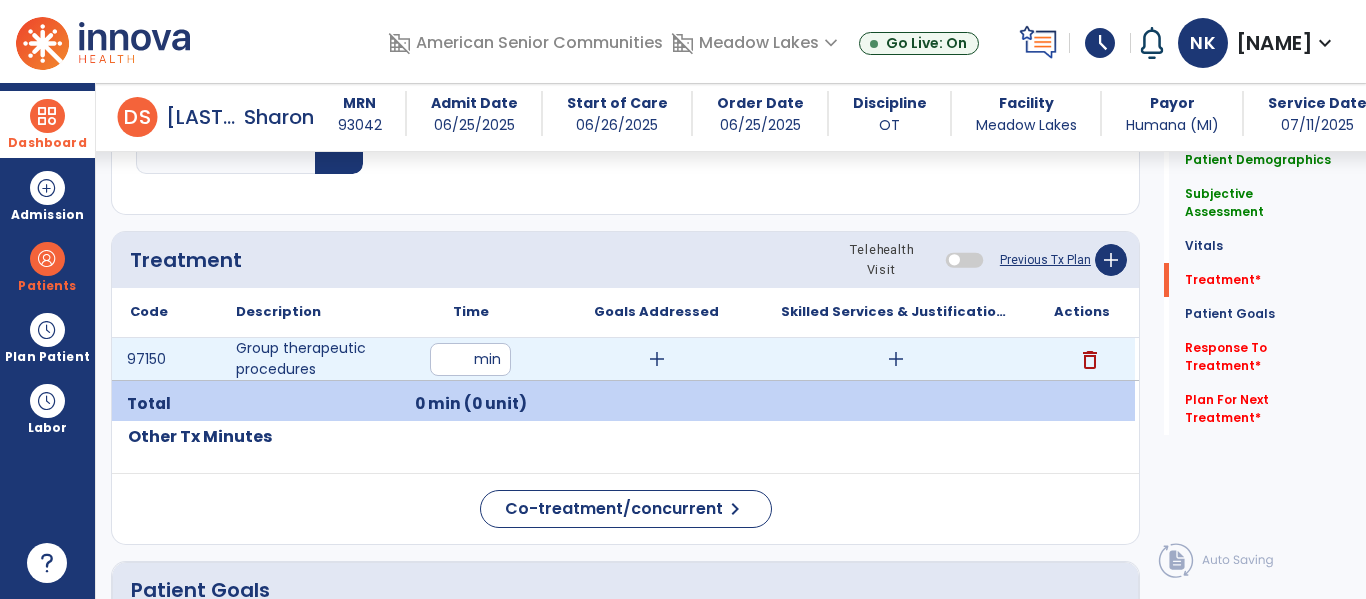 click at bounding box center (470, 359) 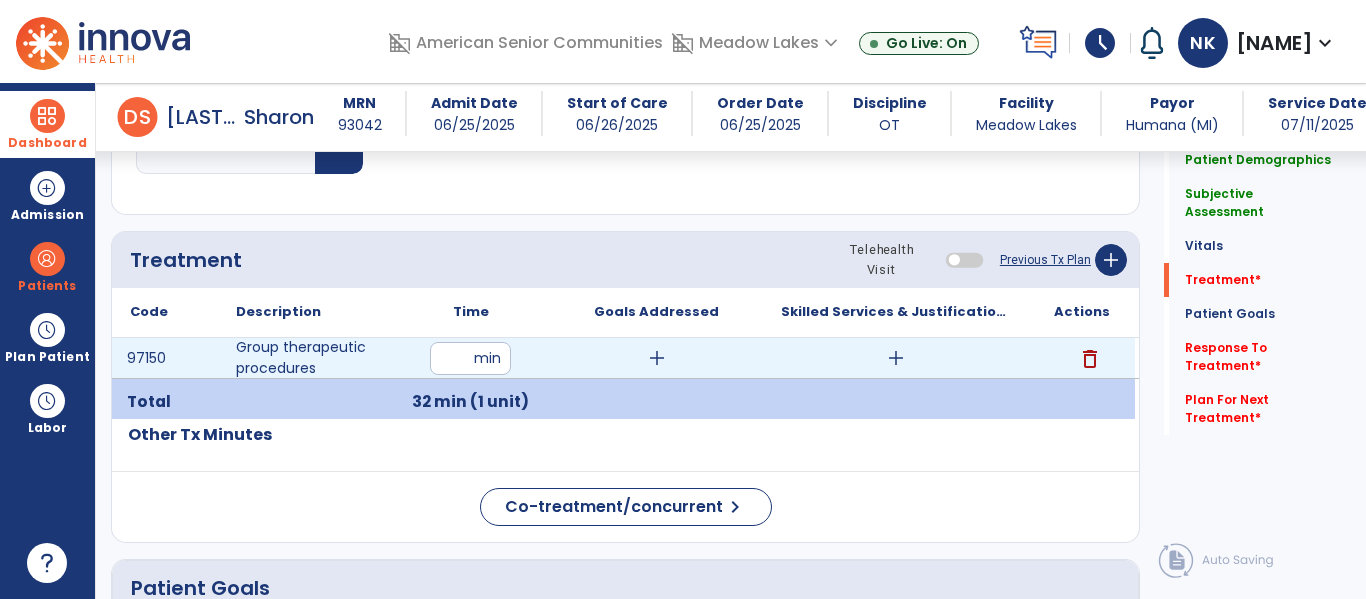click on "add" at bounding box center (896, 358) 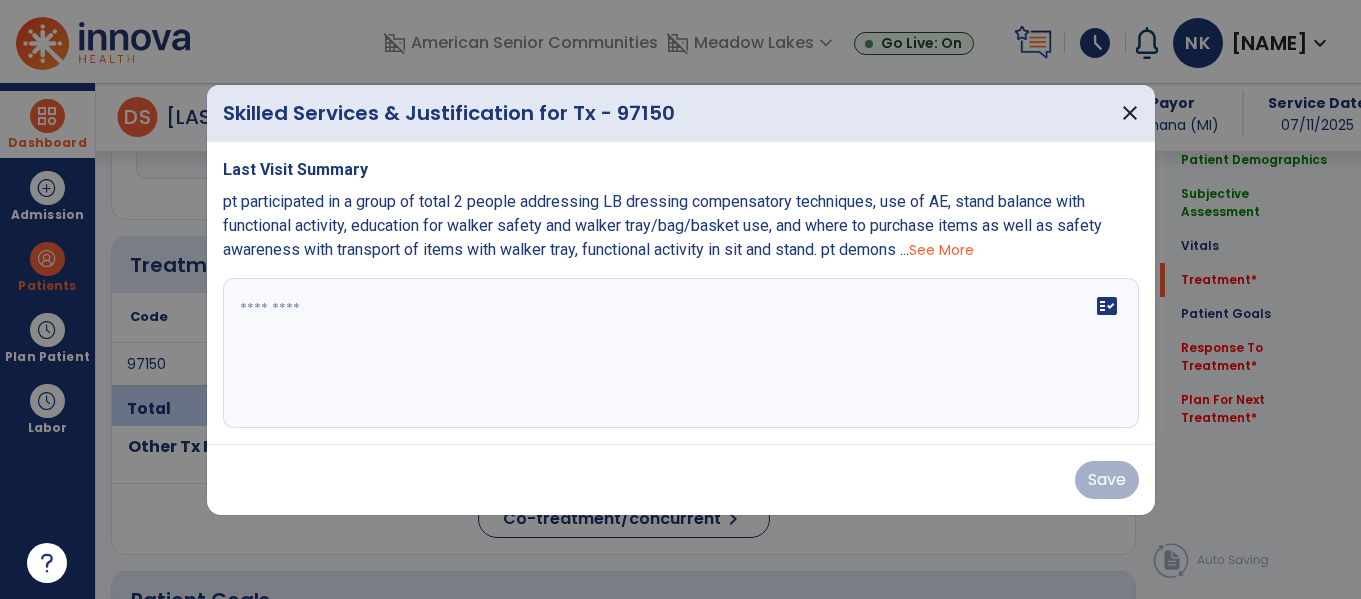 scroll, scrollTop: 1018, scrollLeft: 0, axis: vertical 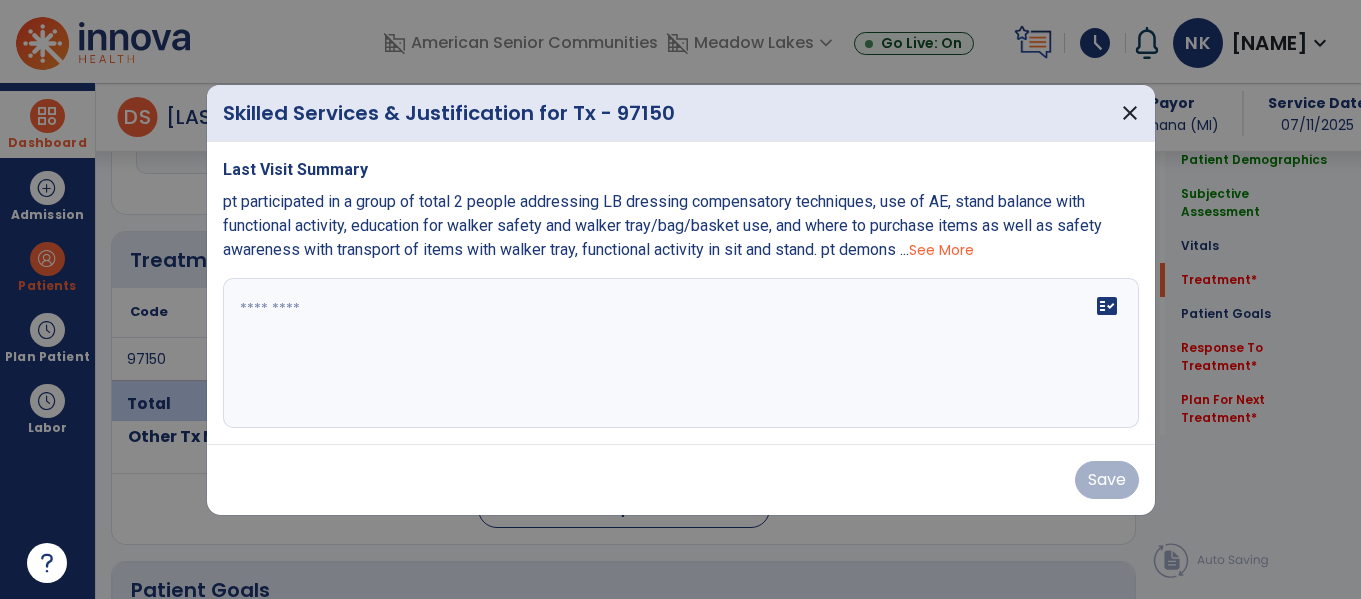 click on "fact_check" at bounding box center [681, 353] 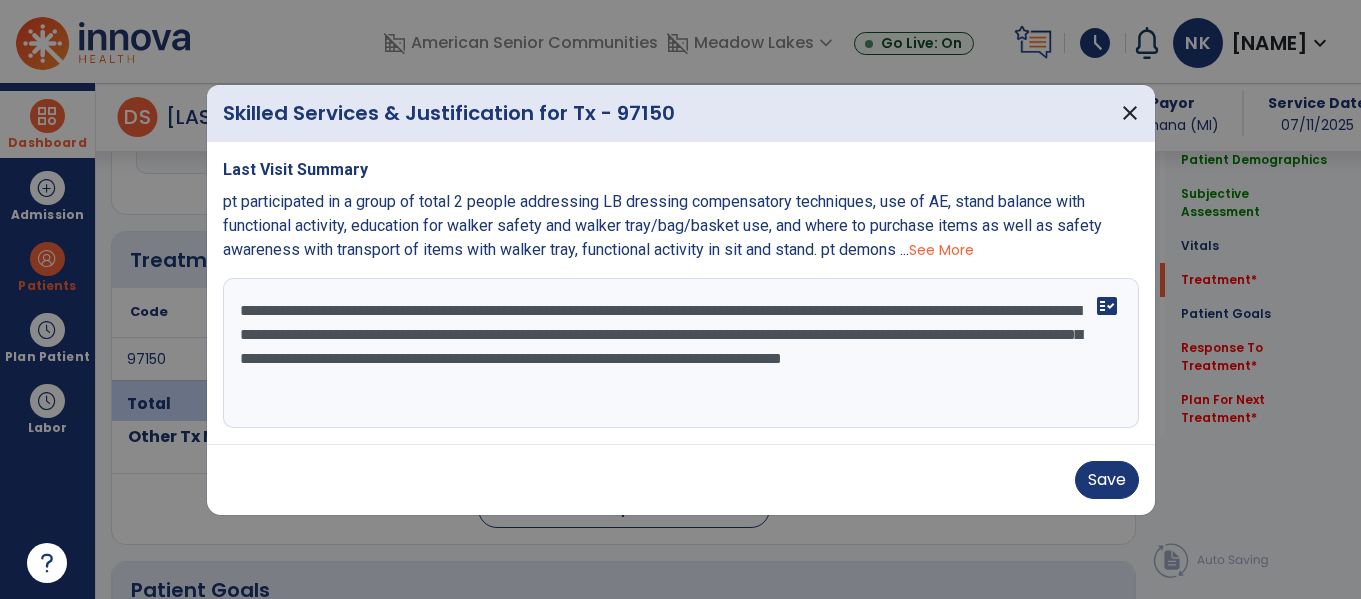 click on "**********" at bounding box center (681, 353) 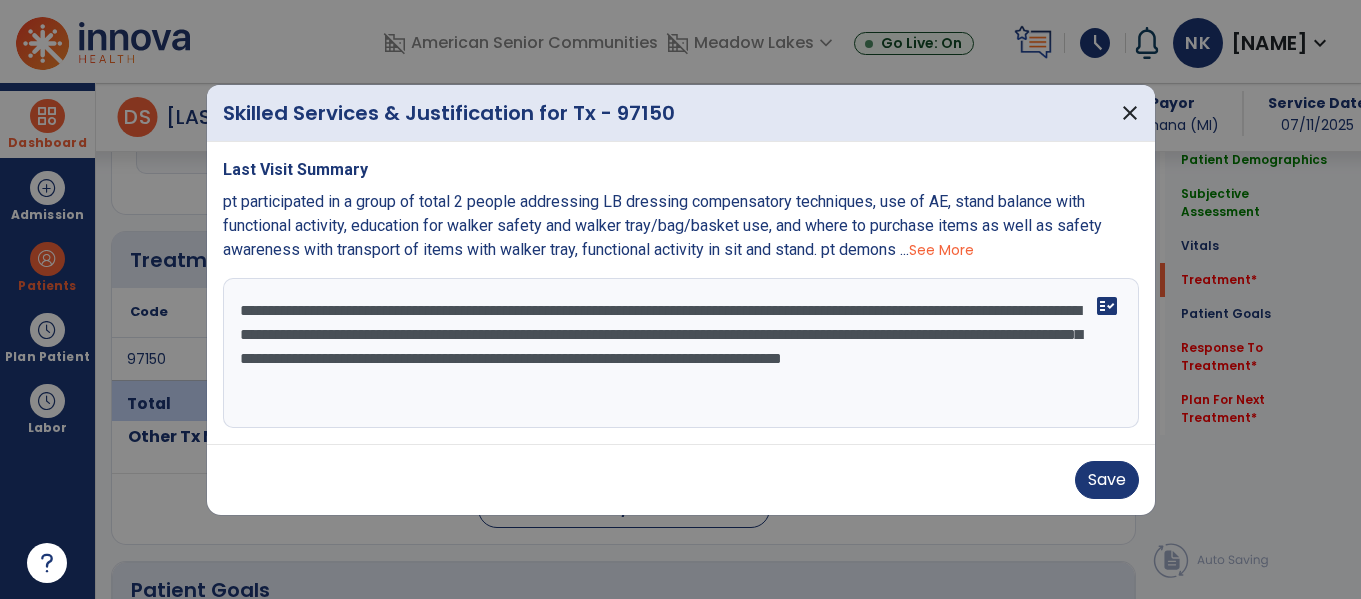 click on "**********" at bounding box center [681, 353] 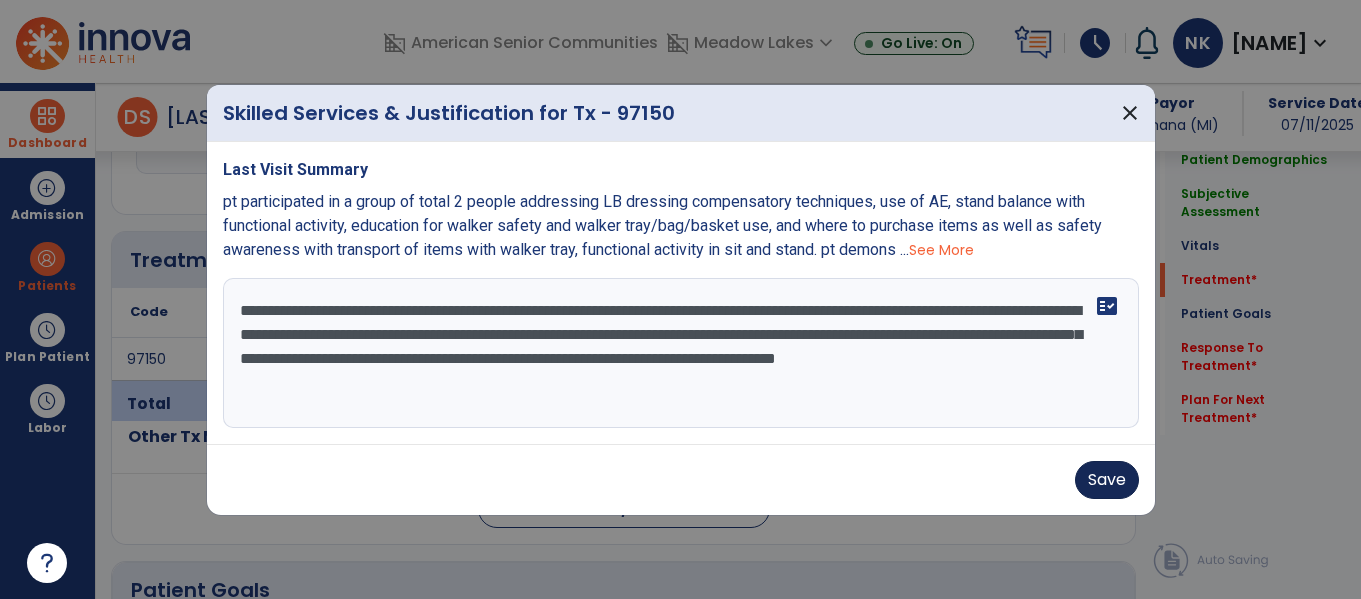 type on "**********" 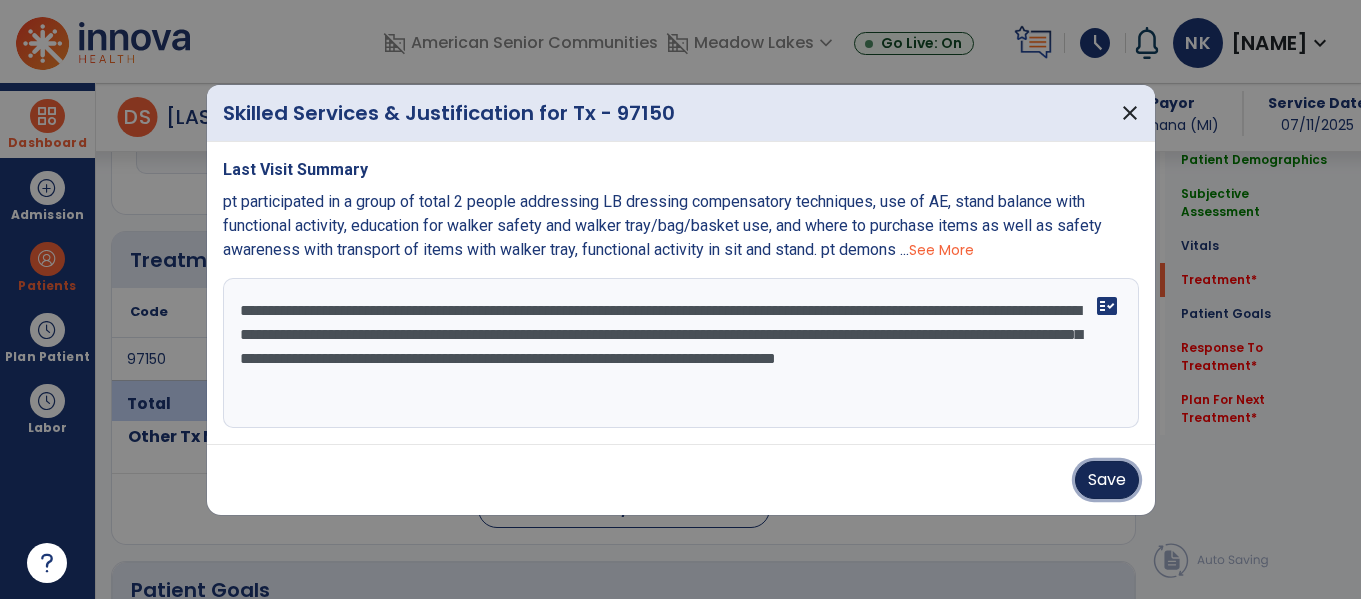click on "Save" at bounding box center [1107, 480] 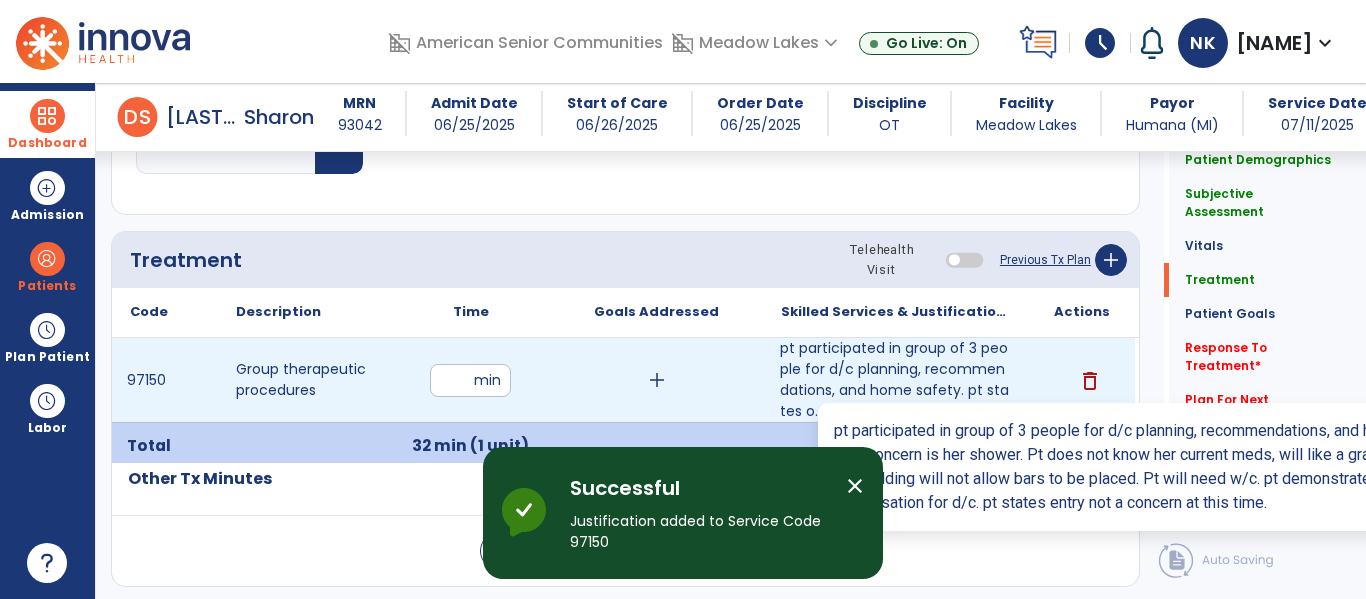 click on "pt participated in group of 3 people for d/c planning, recommendations, and home safety. pt states o..." at bounding box center (896, 380) 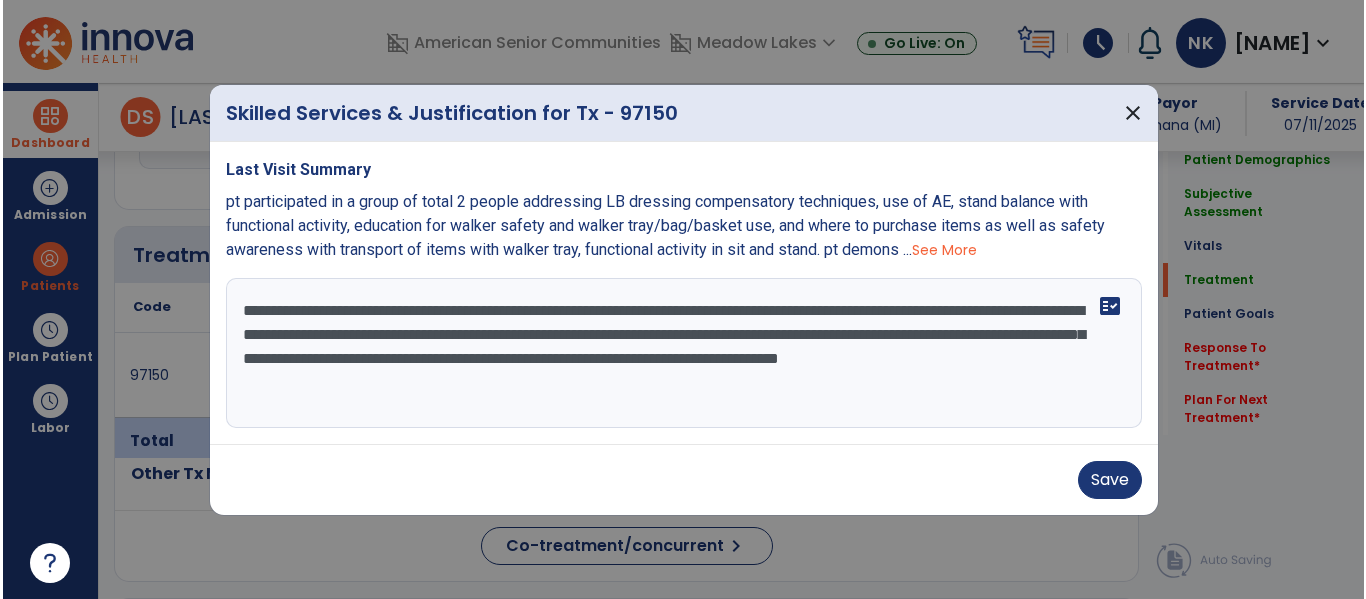 scroll, scrollTop: 1018, scrollLeft: 0, axis: vertical 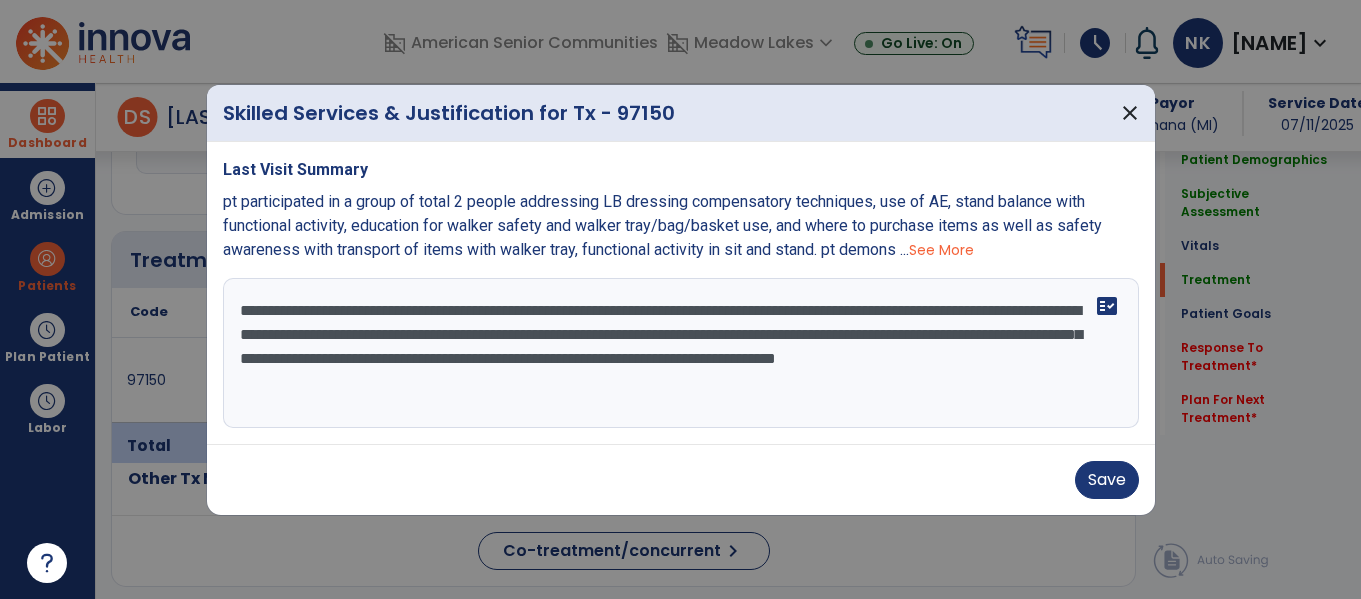 drag, startPoint x: 241, startPoint y: 304, endPoint x: 900, endPoint y: 358, distance: 661.20874 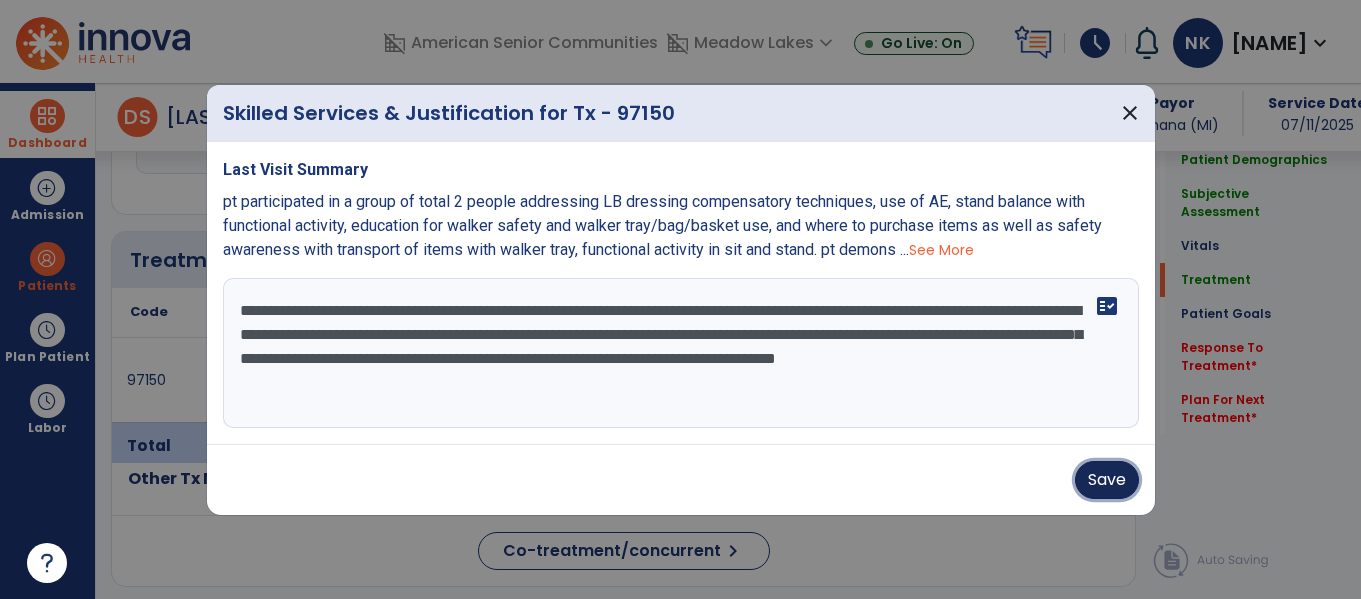 click on "Save" at bounding box center (1107, 480) 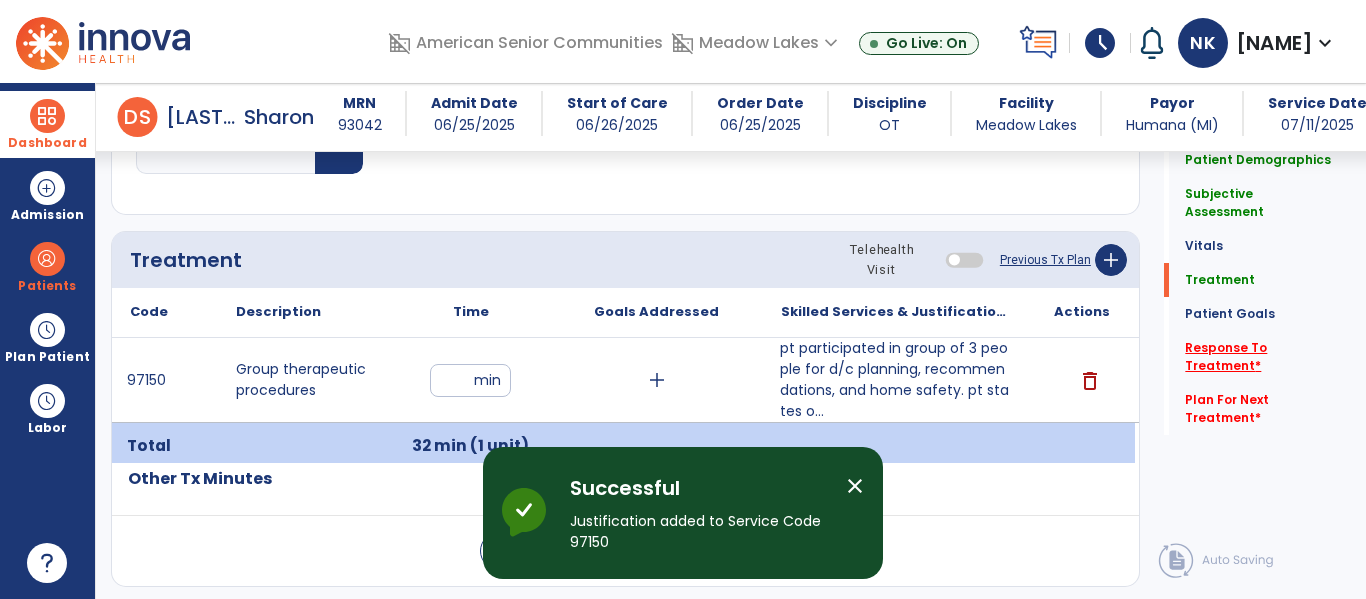 click on "Response To Treatment   *" 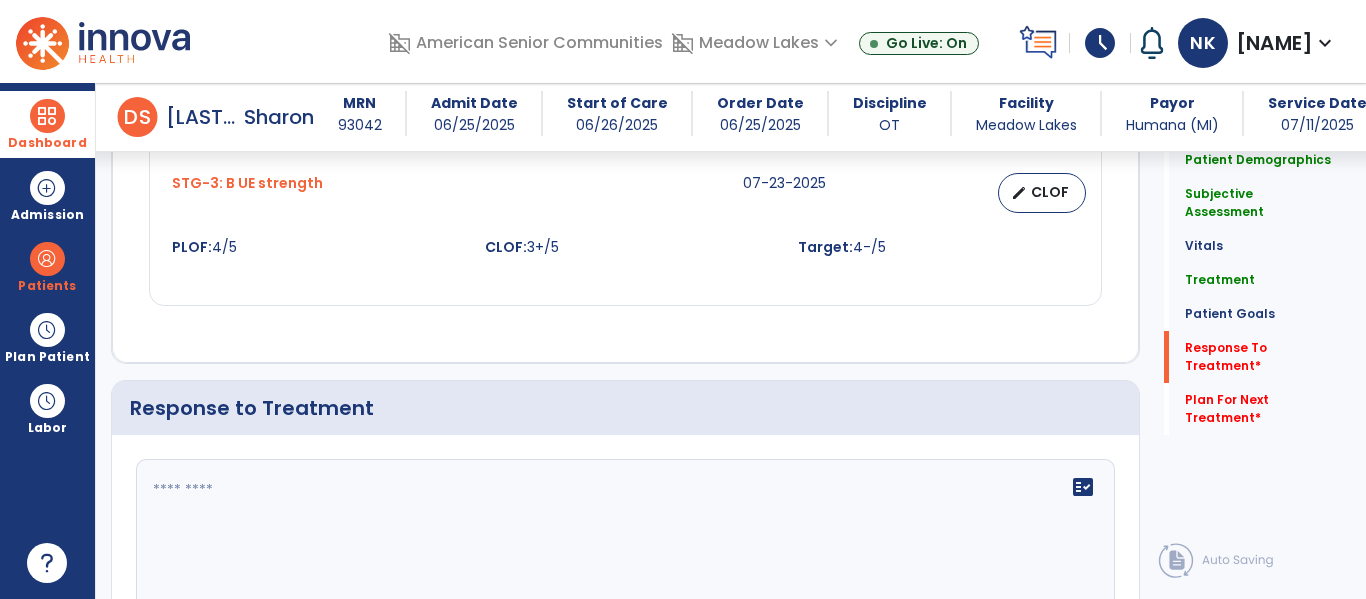 scroll, scrollTop: 2952, scrollLeft: 0, axis: vertical 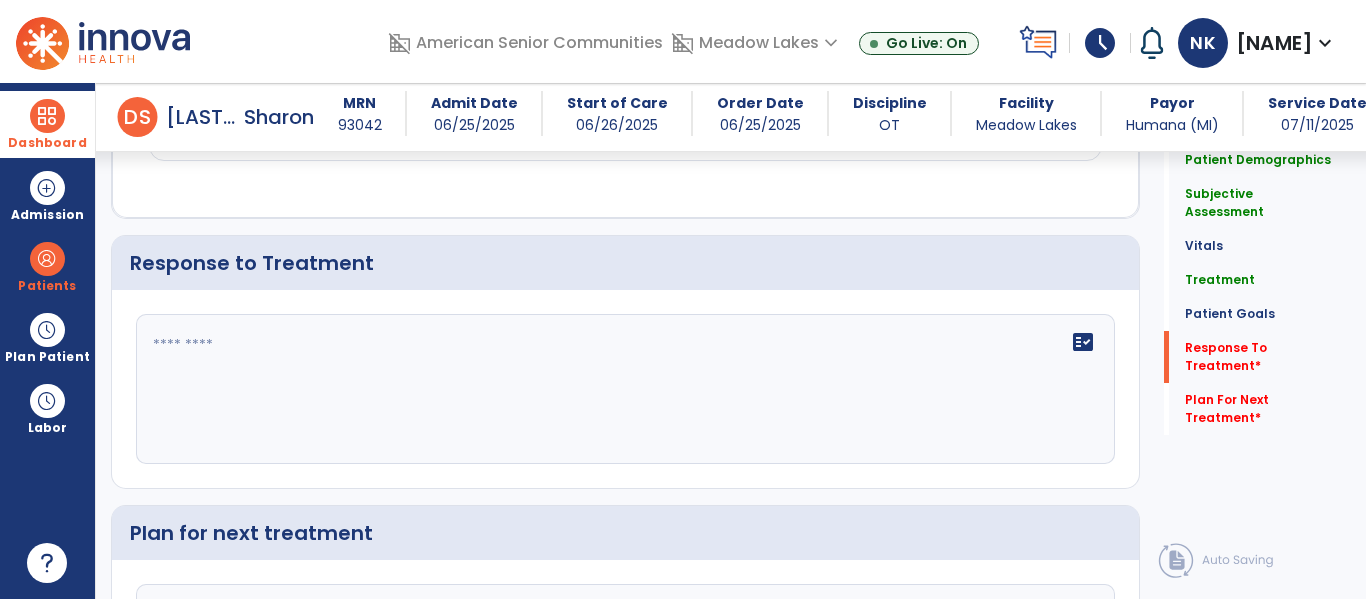click on "fact_check" 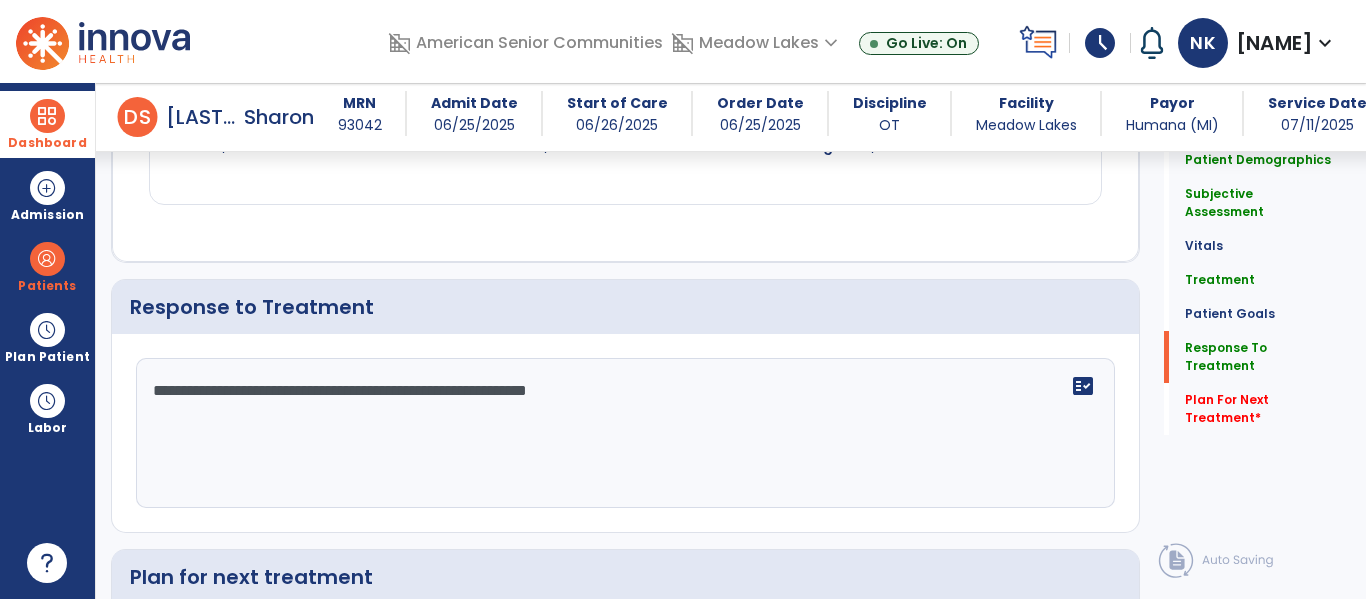 scroll, scrollTop: 2952, scrollLeft: 0, axis: vertical 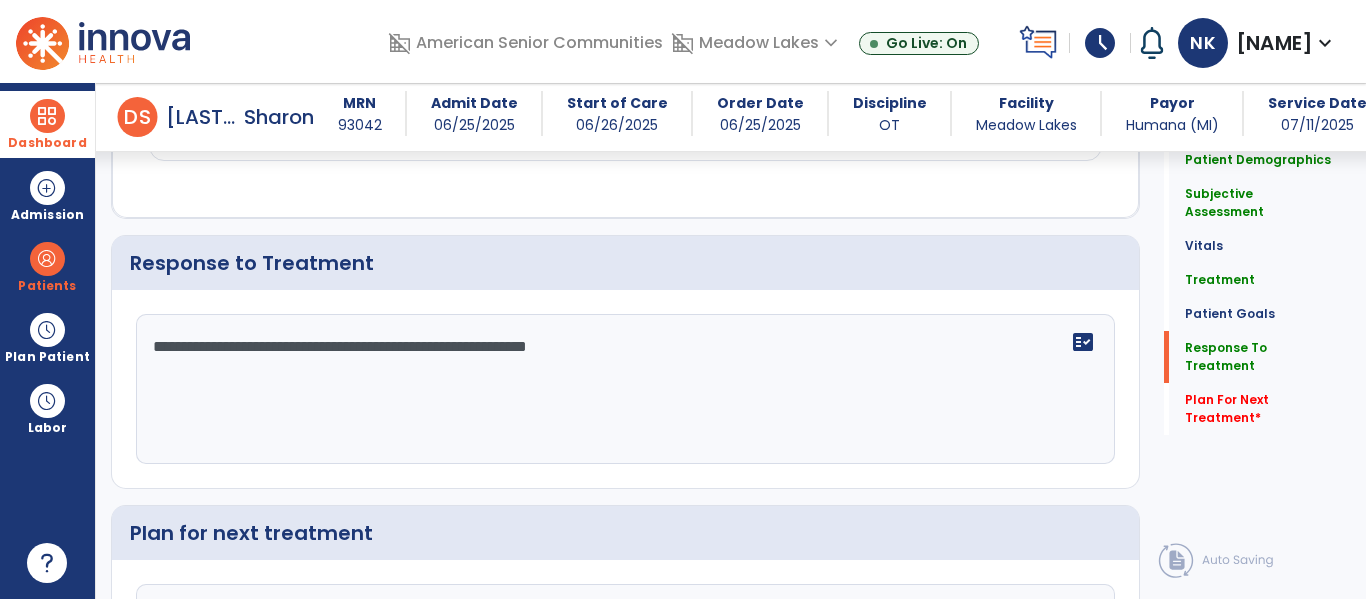 click on "**********" 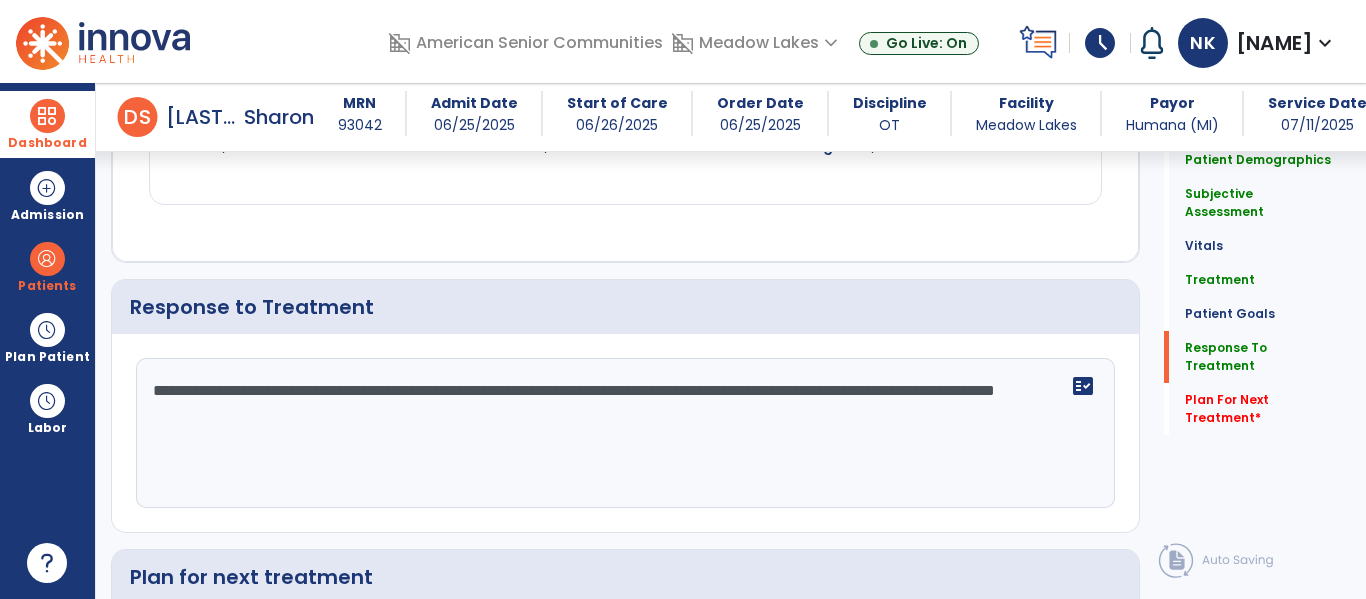 scroll, scrollTop: 2952, scrollLeft: 0, axis: vertical 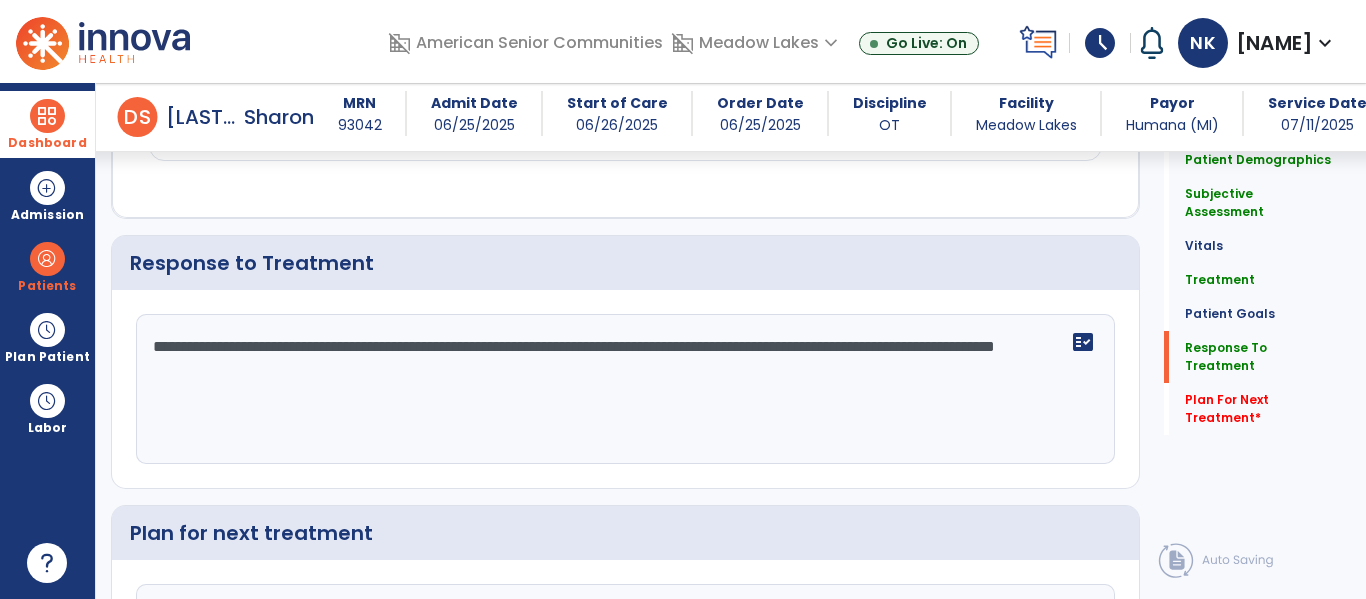 type on "**********" 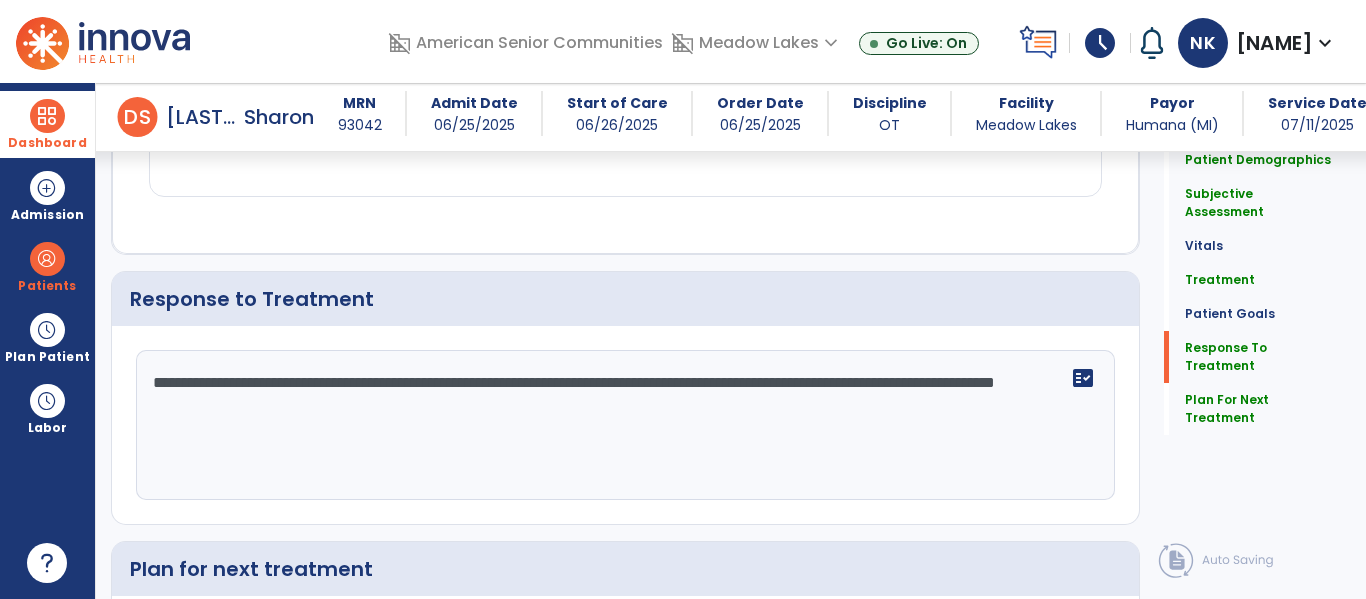 scroll, scrollTop: 2960, scrollLeft: 0, axis: vertical 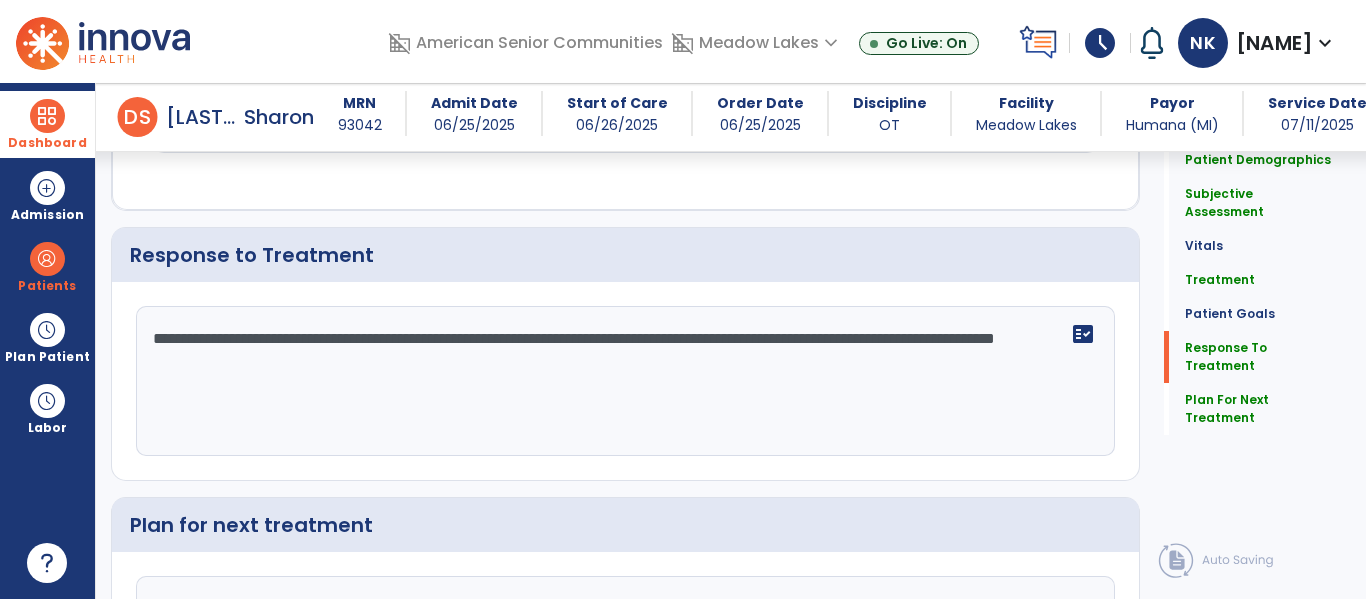 type on "*" 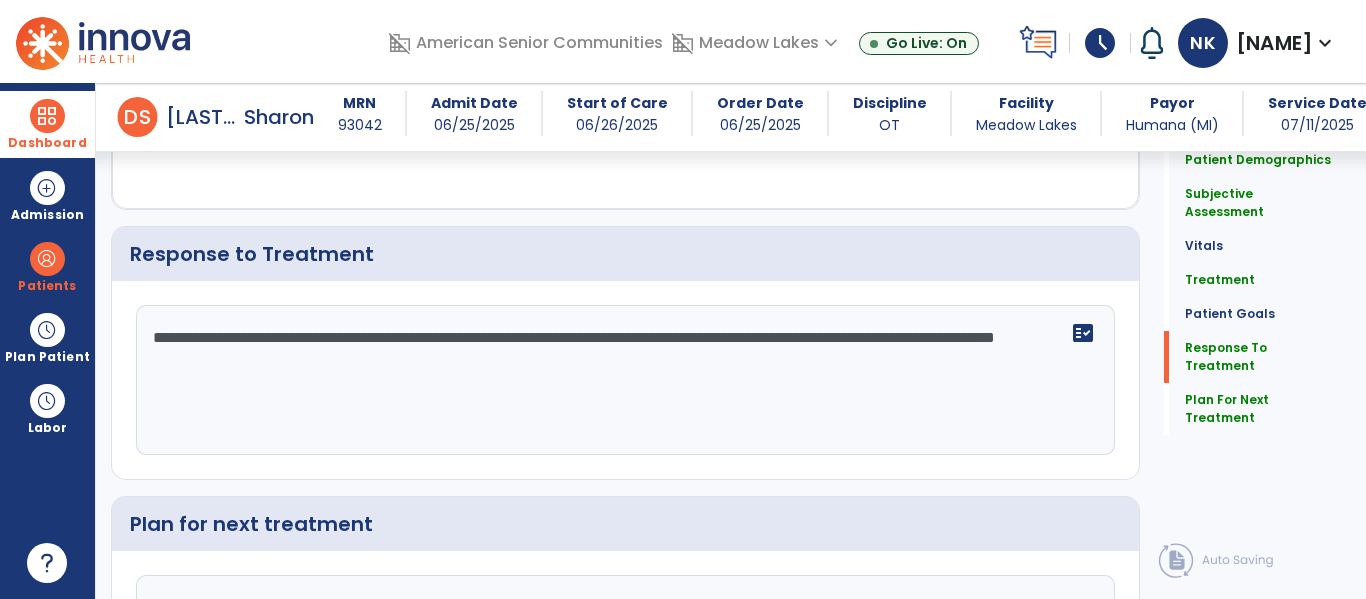 scroll, scrollTop: 2961, scrollLeft: 0, axis: vertical 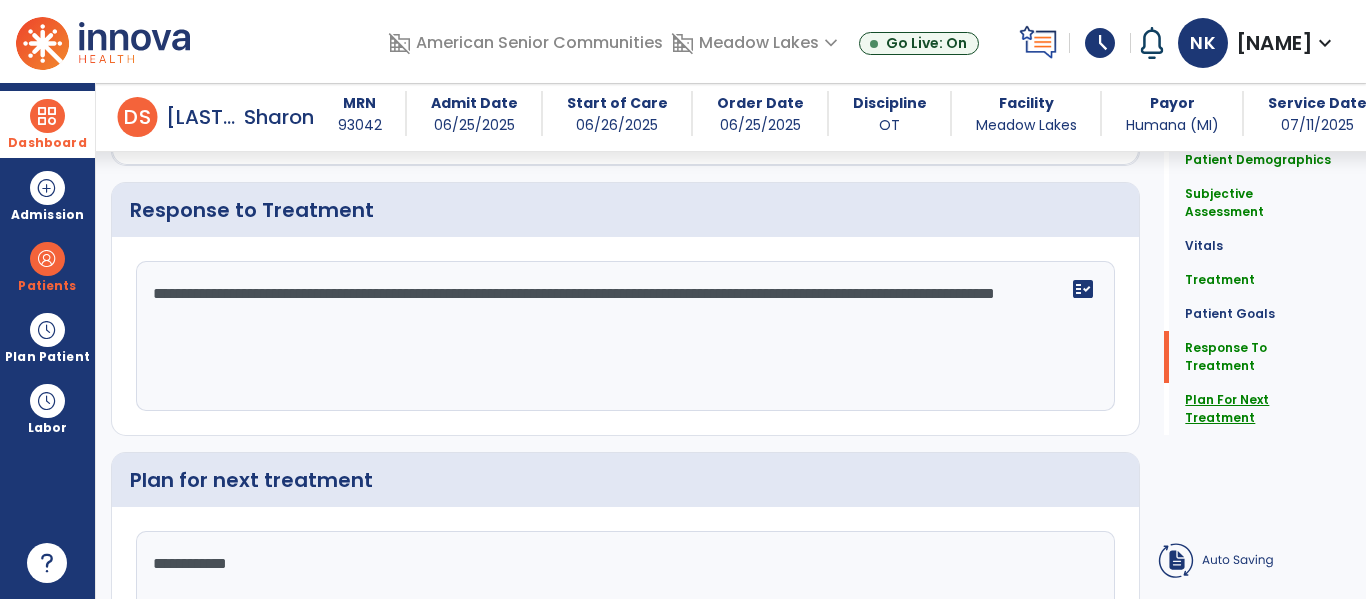 type on "**********" 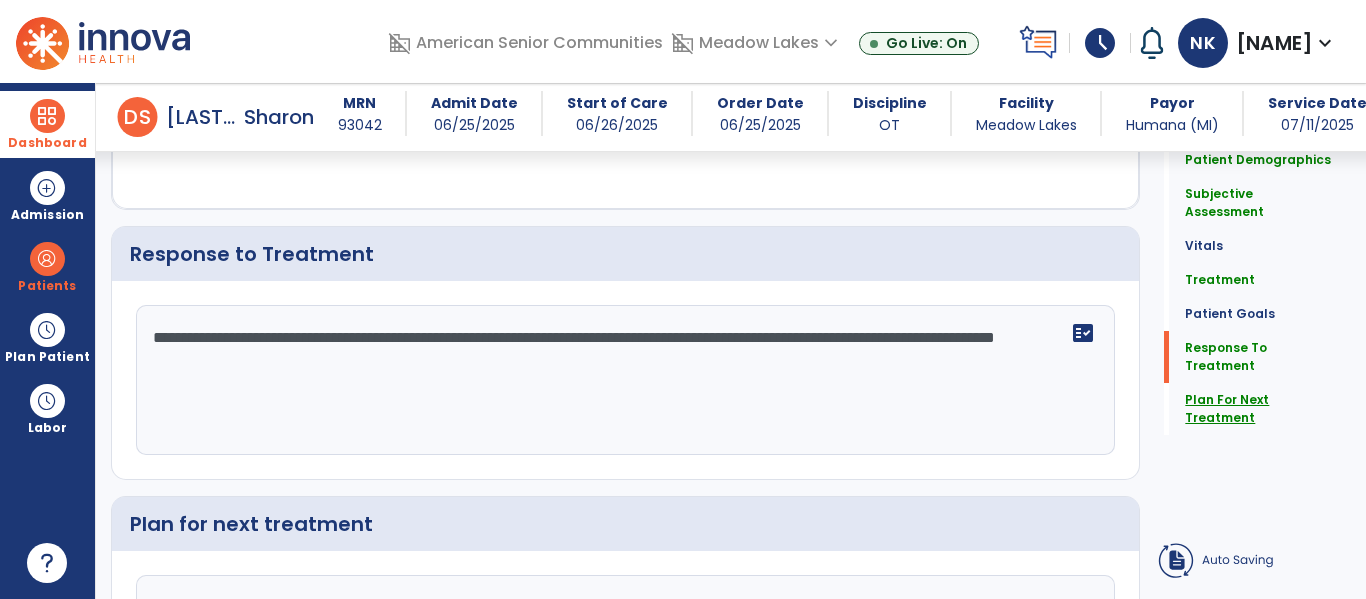 click on "Plan For Next Treatment" 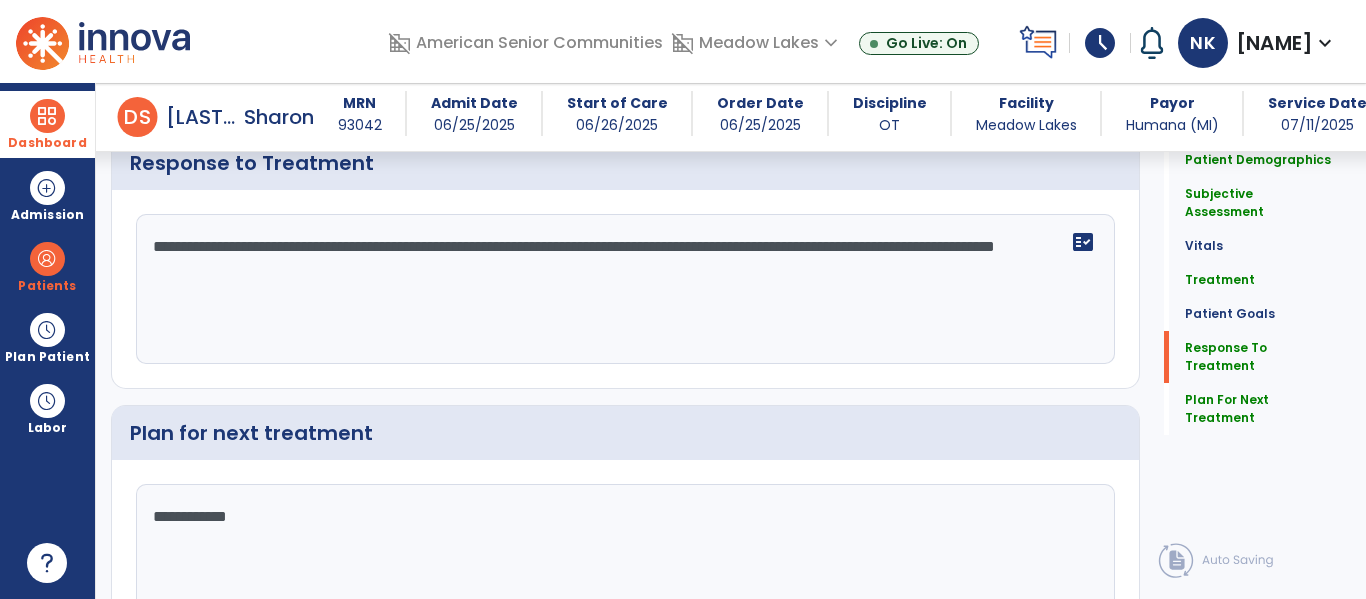 scroll, scrollTop: 2960, scrollLeft: 0, axis: vertical 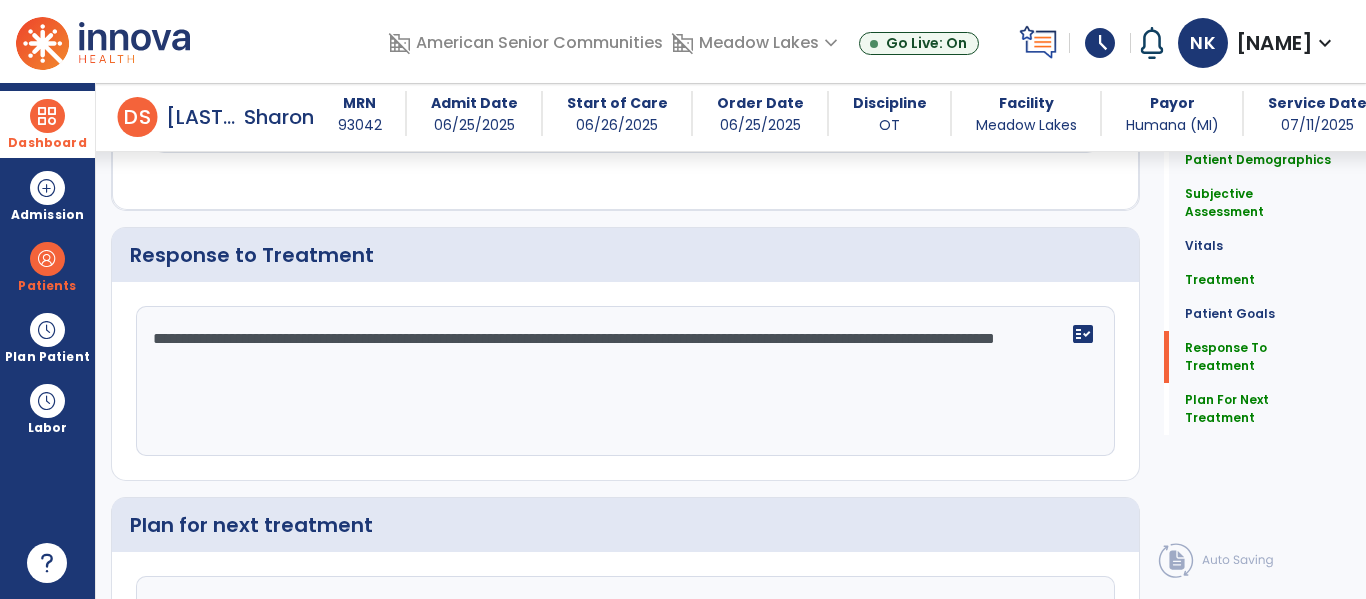 click on "**********" 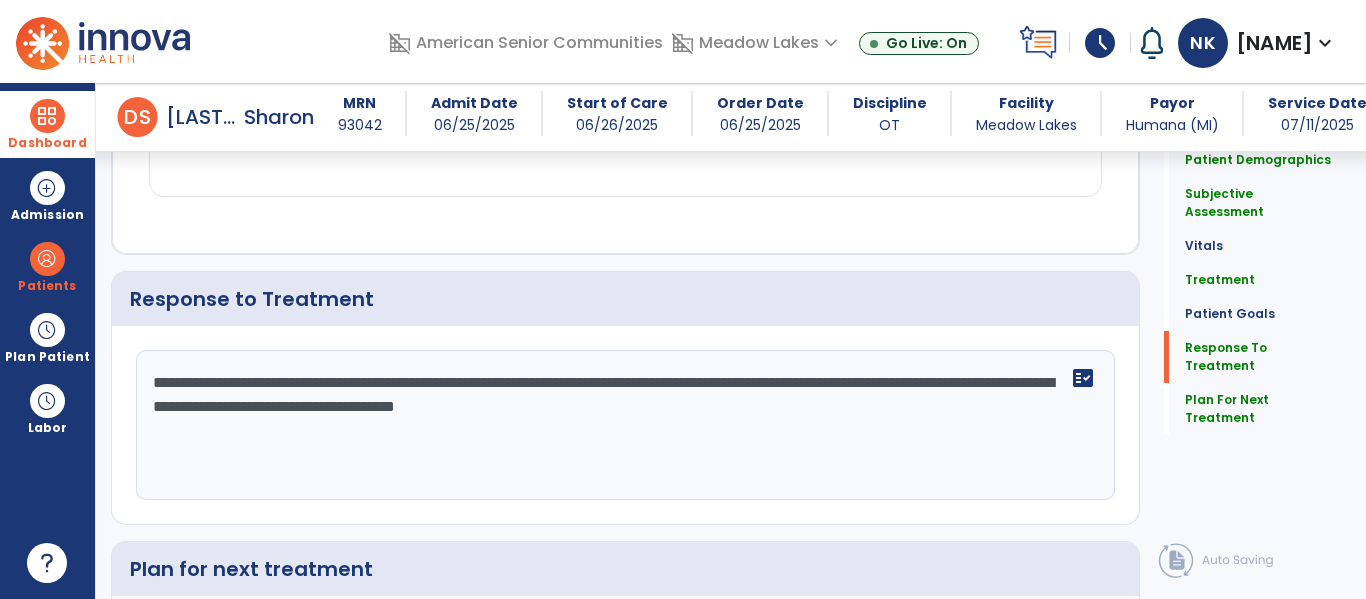 scroll, scrollTop: 2960, scrollLeft: 0, axis: vertical 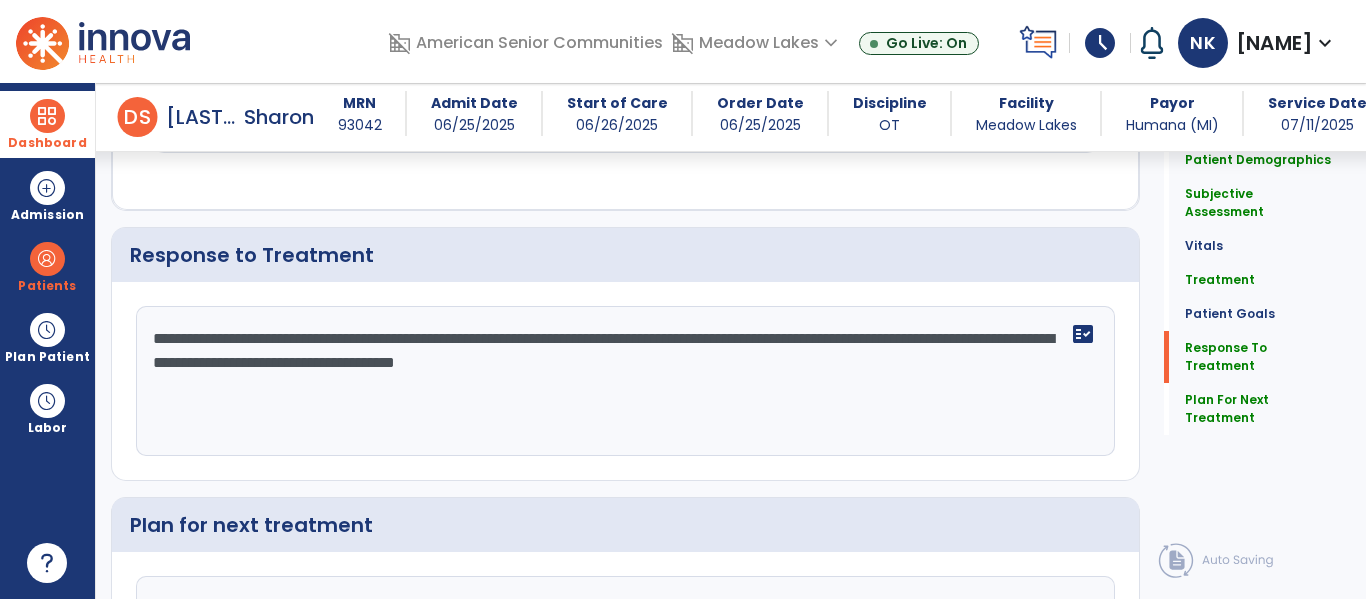 click on "**********" 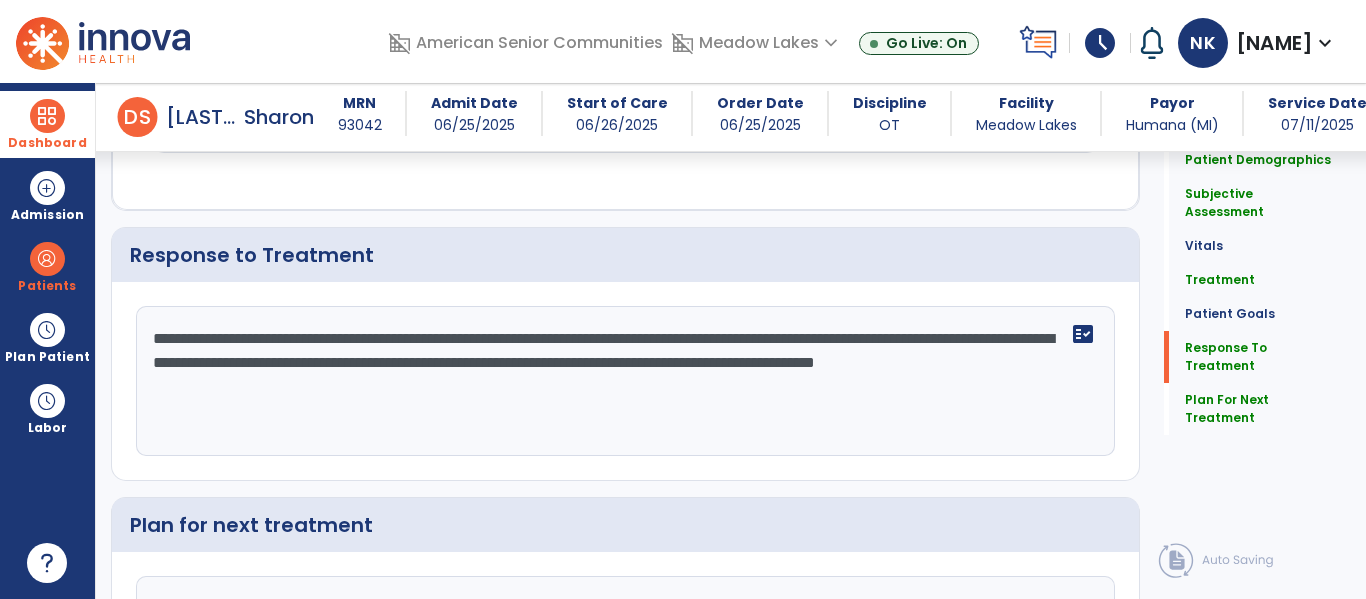 type on "**********" 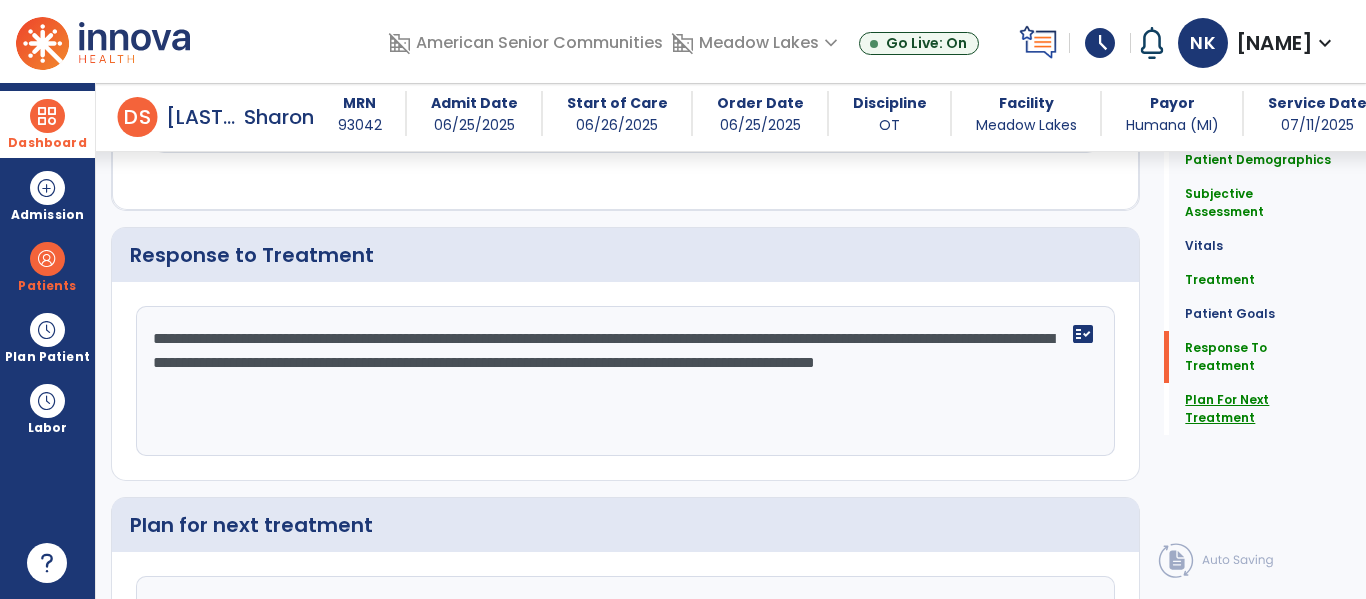 scroll, scrollTop: 2960, scrollLeft: 0, axis: vertical 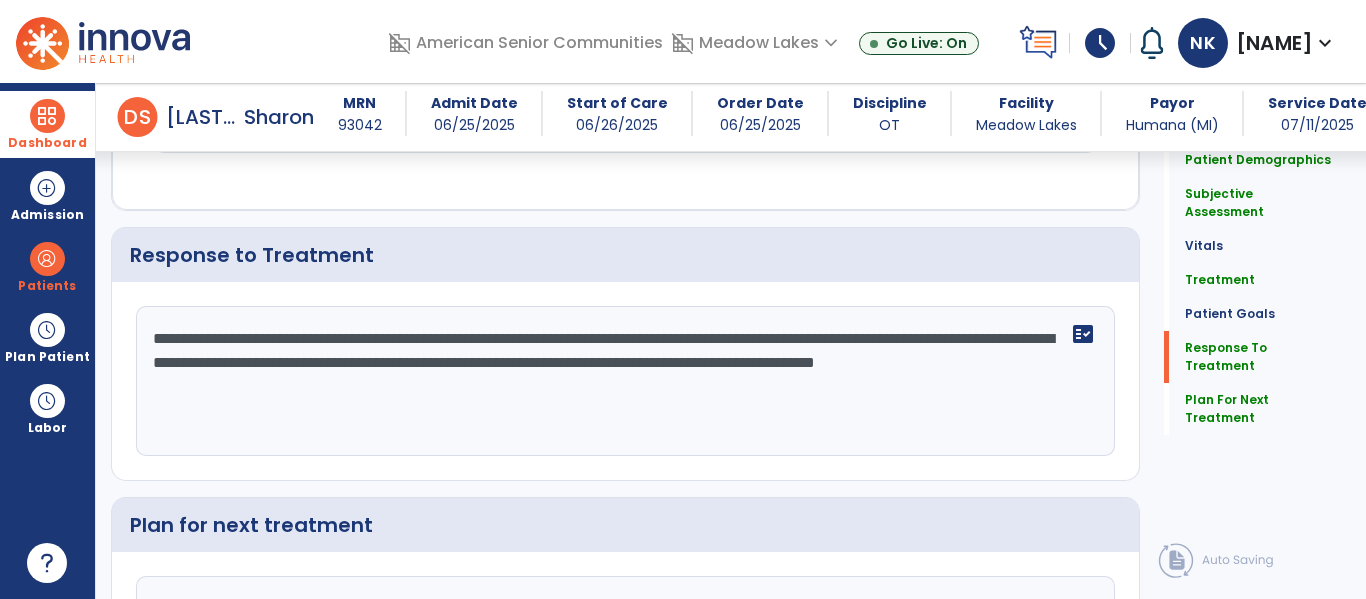 click on "Plan For Next Treatment   Plan For Next Treatment" 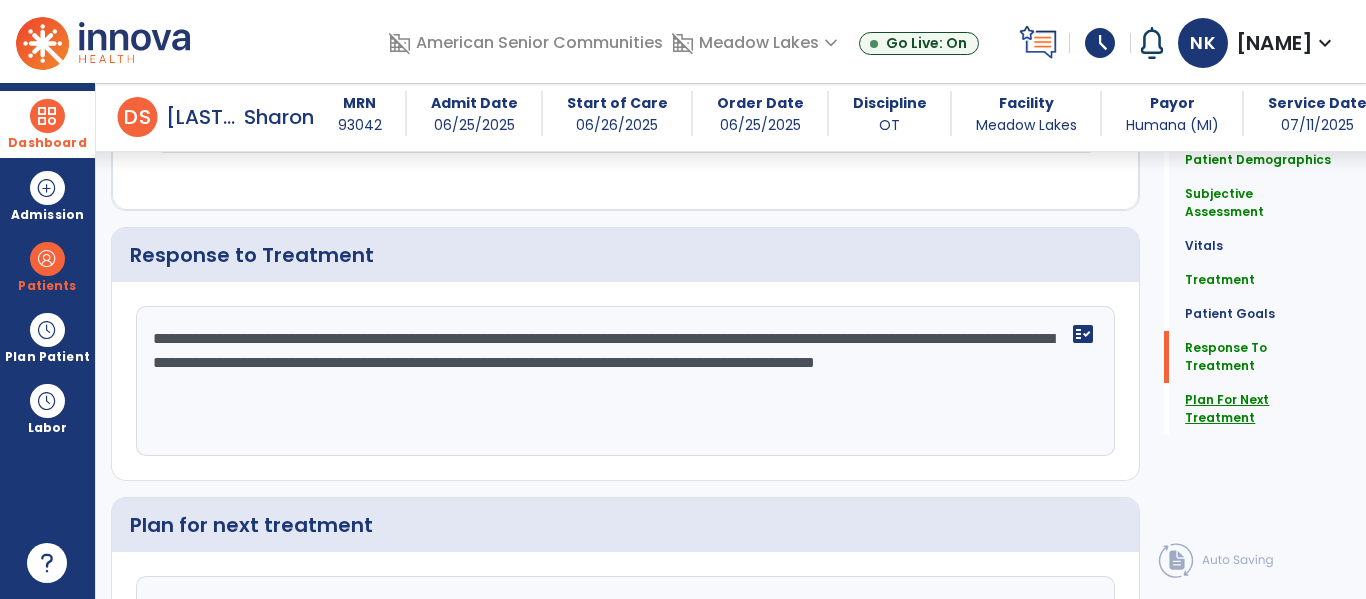 click on "Plan For Next Treatment" 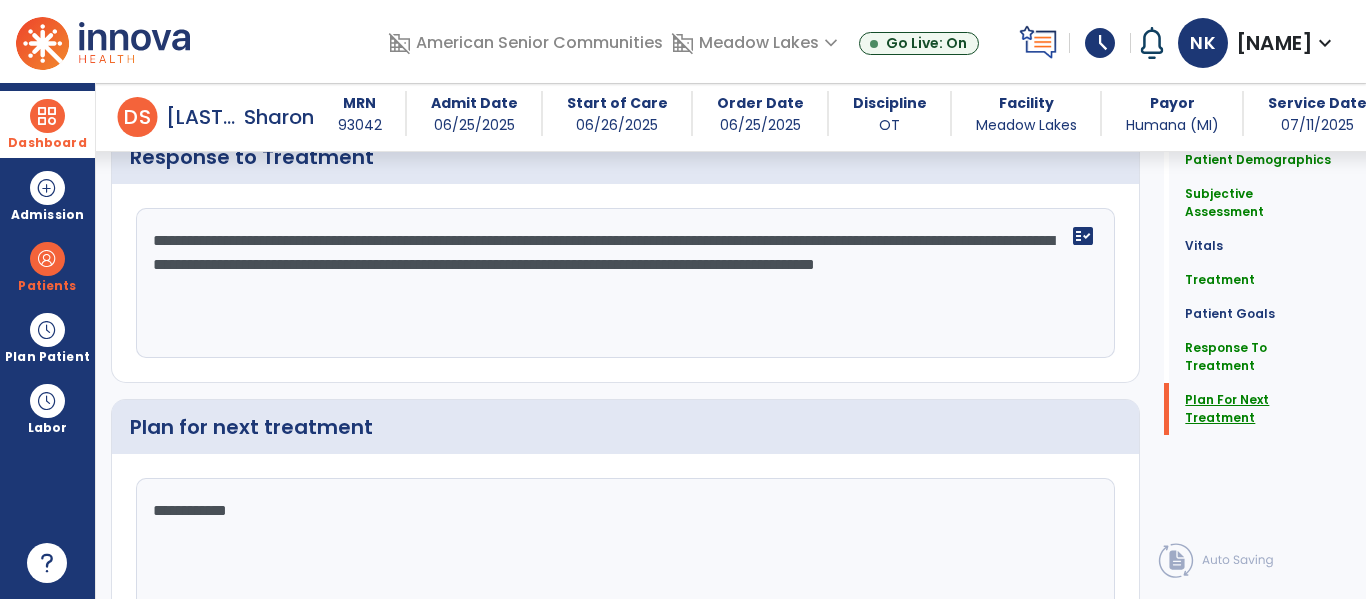 scroll, scrollTop: 3157, scrollLeft: 0, axis: vertical 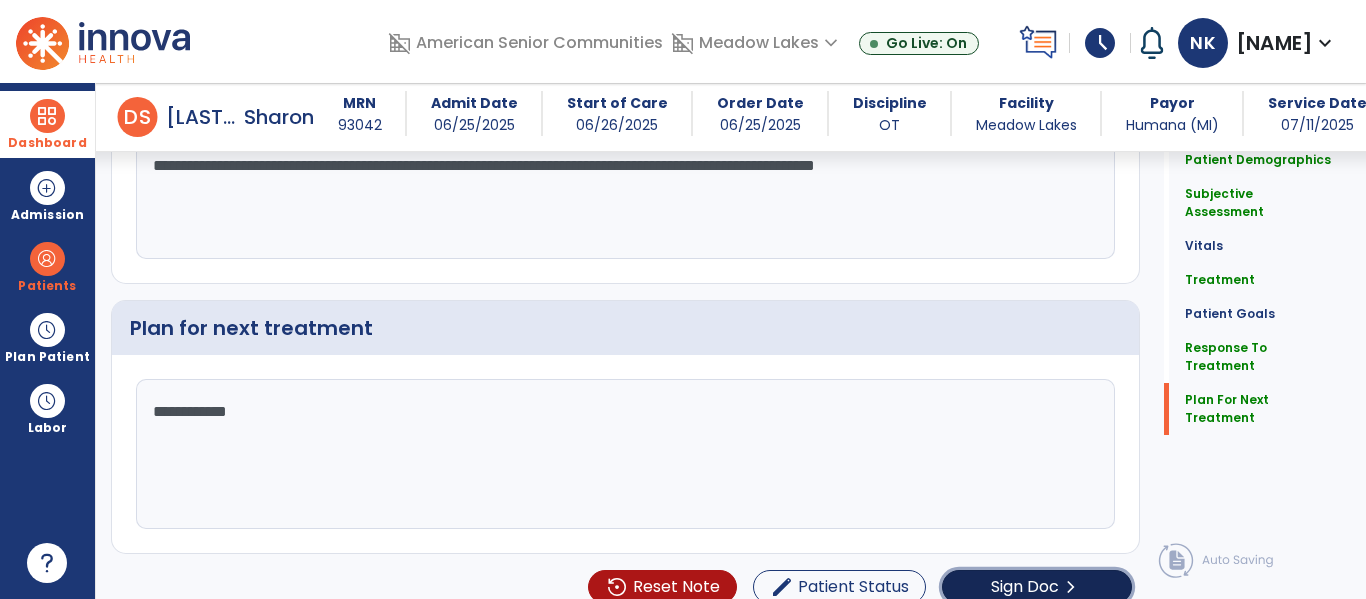 click on "Sign Doc" 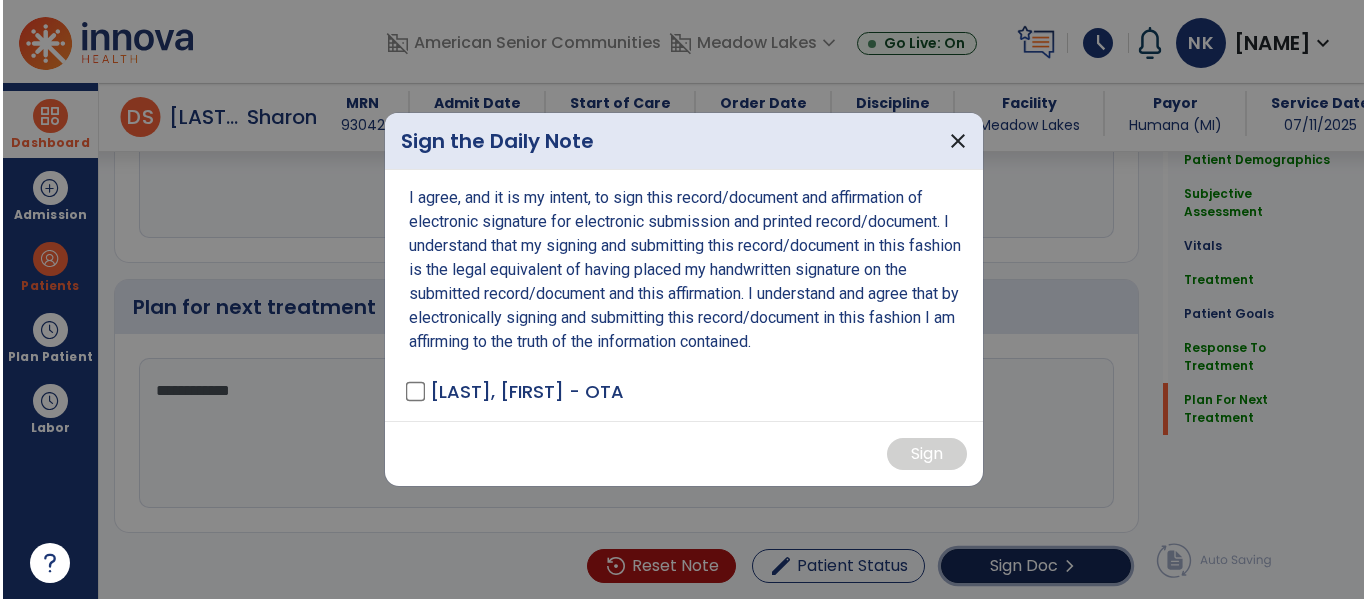 scroll, scrollTop: 3178, scrollLeft: 0, axis: vertical 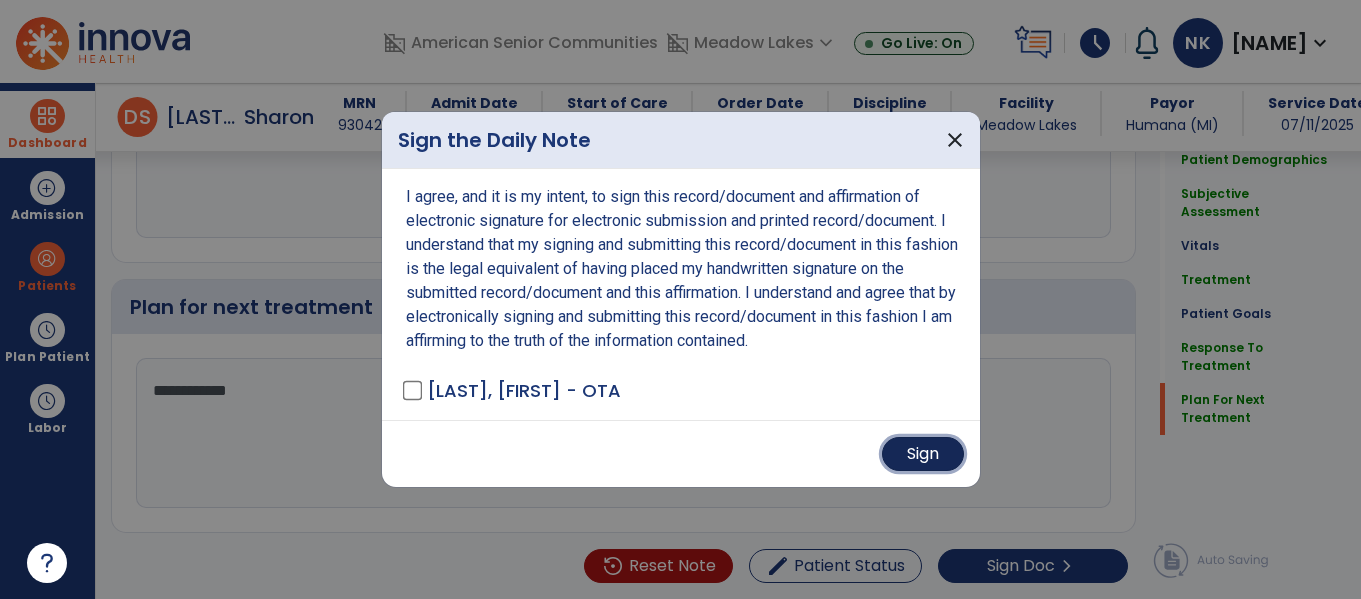 click on "Sign" at bounding box center [923, 454] 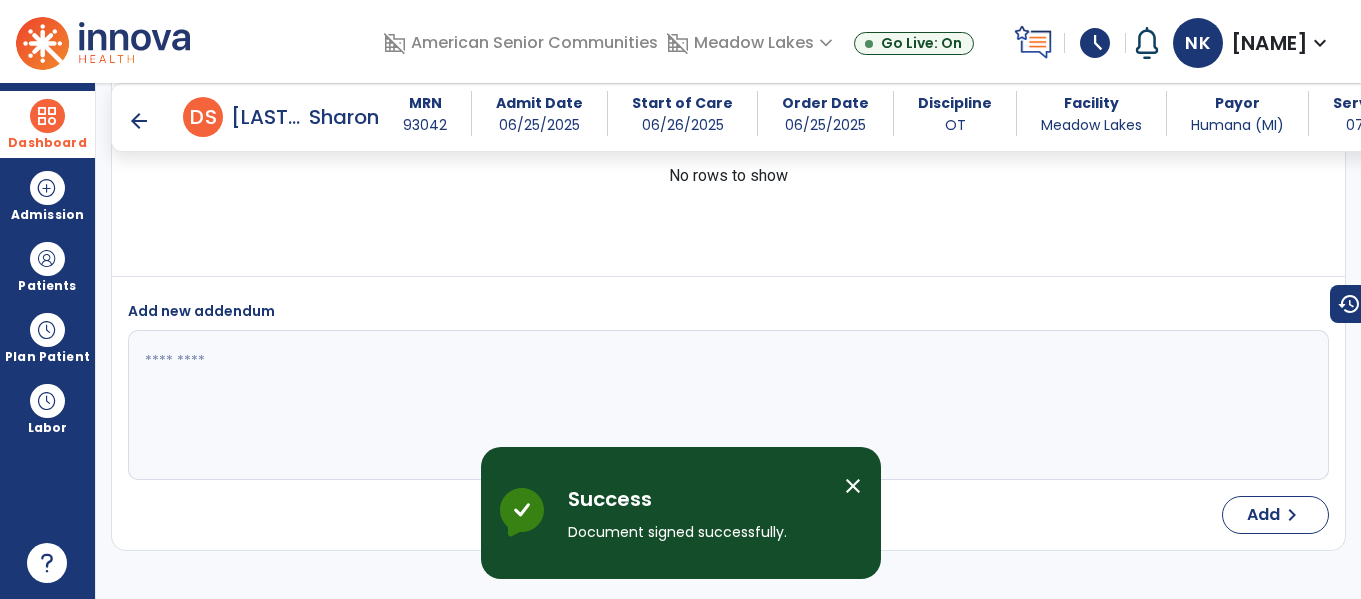 click at bounding box center (47, 116) 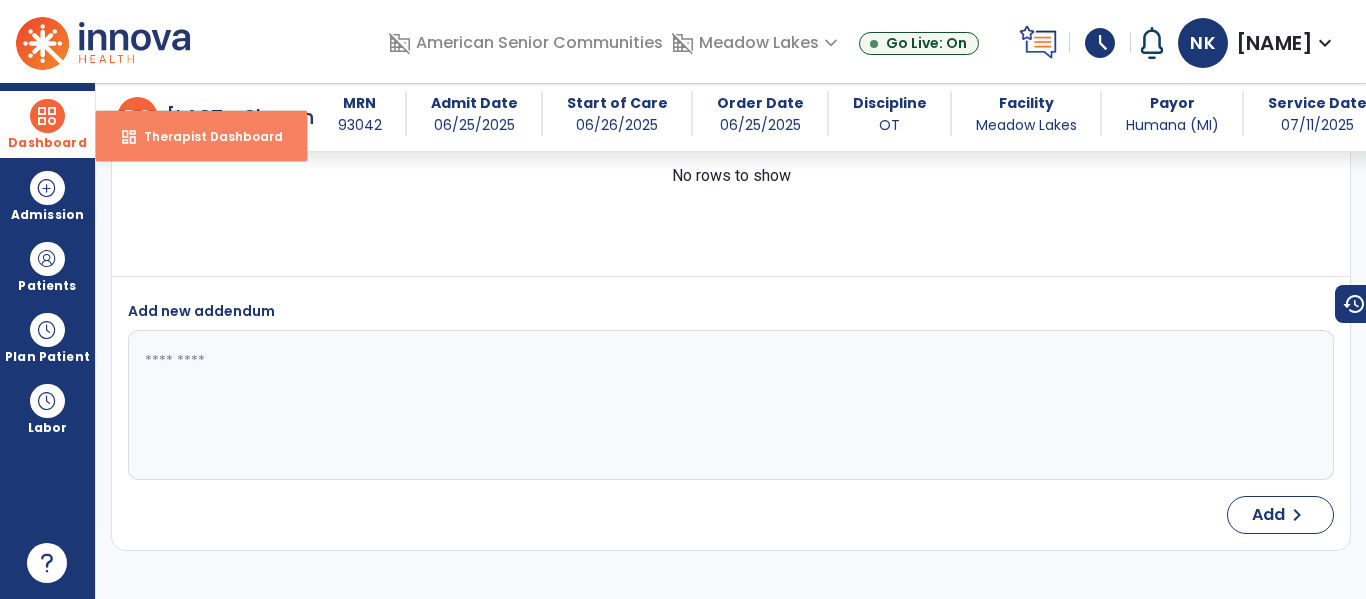 click on "Therapist Dashboard" at bounding box center (205, 136) 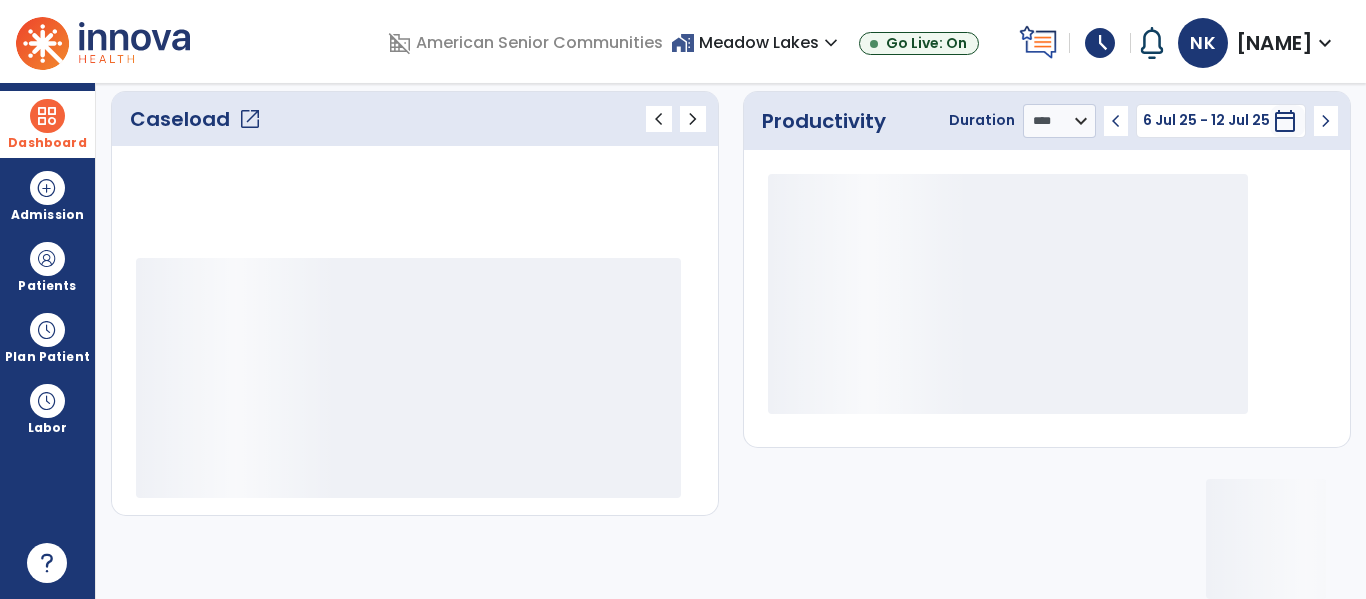 scroll, scrollTop: 276, scrollLeft: 0, axis: vertical 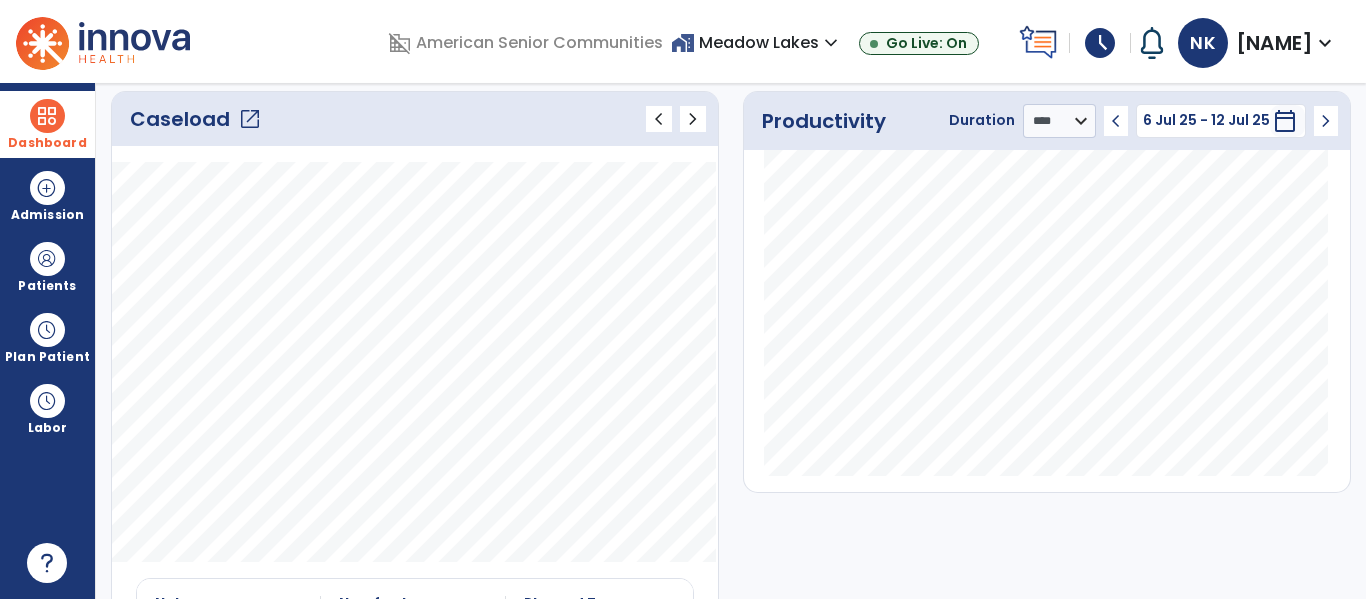 click on "Caseload   open_in_new" 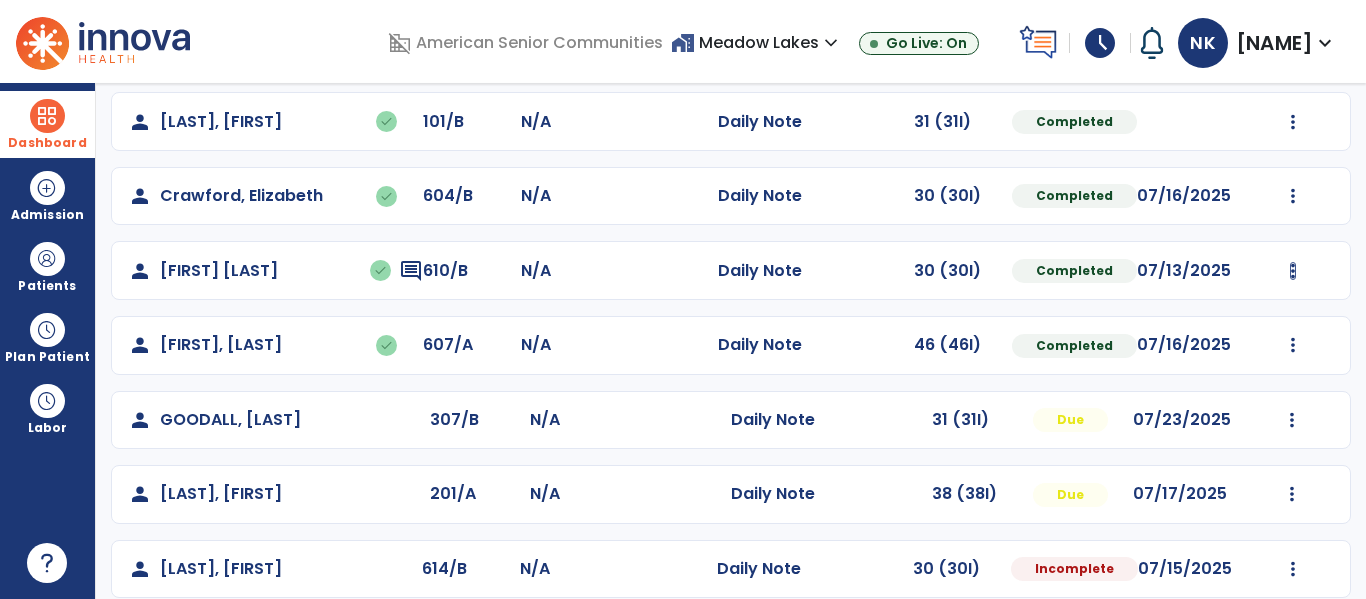scroll, scrollTop: 313, scrollLeft: 0, axis: vertical 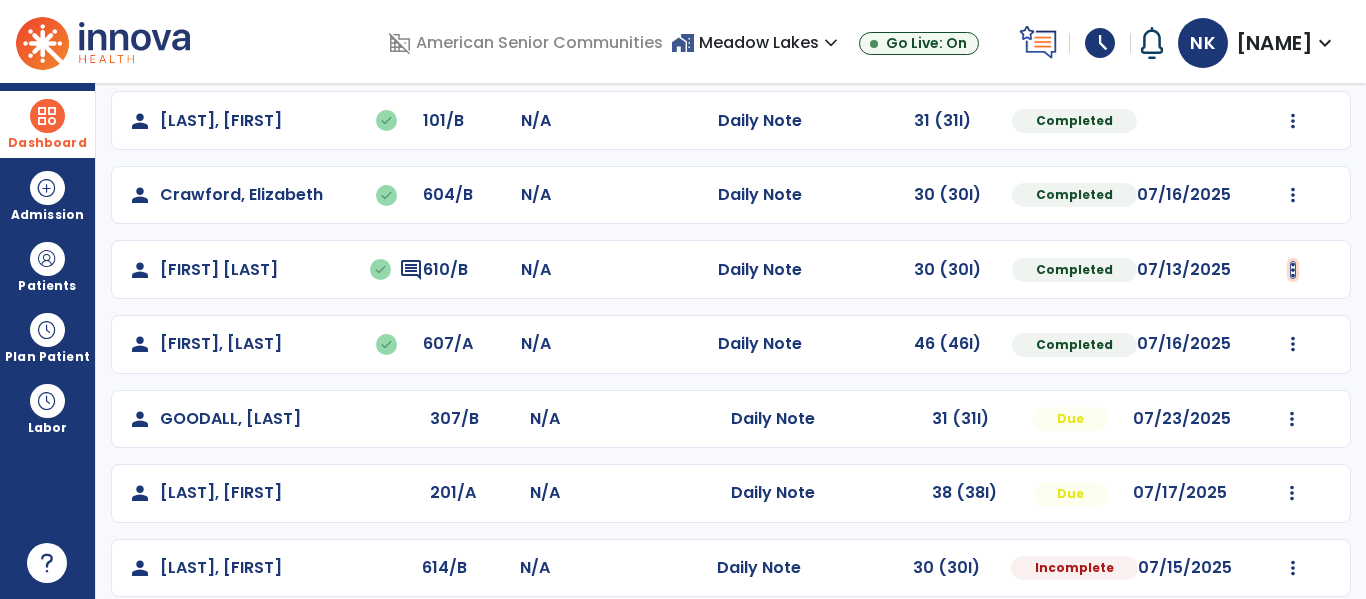 click at bounding box center (1293, 46) 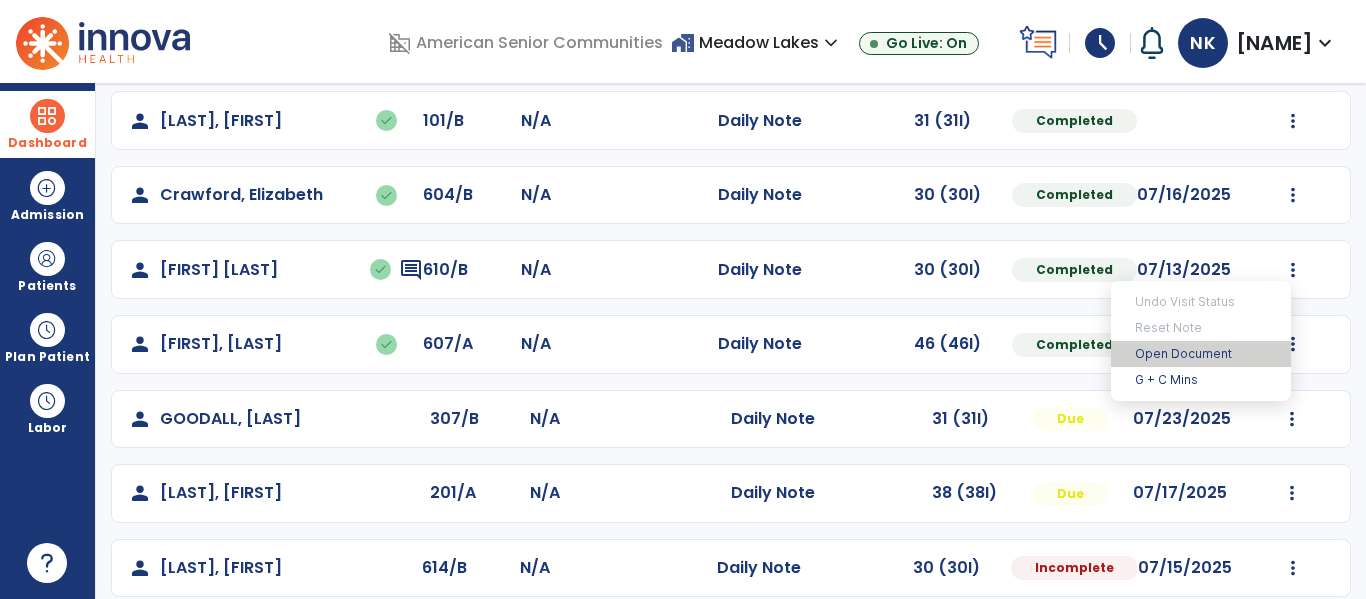 click on "Open Document" at bounding box center [1201, 354] 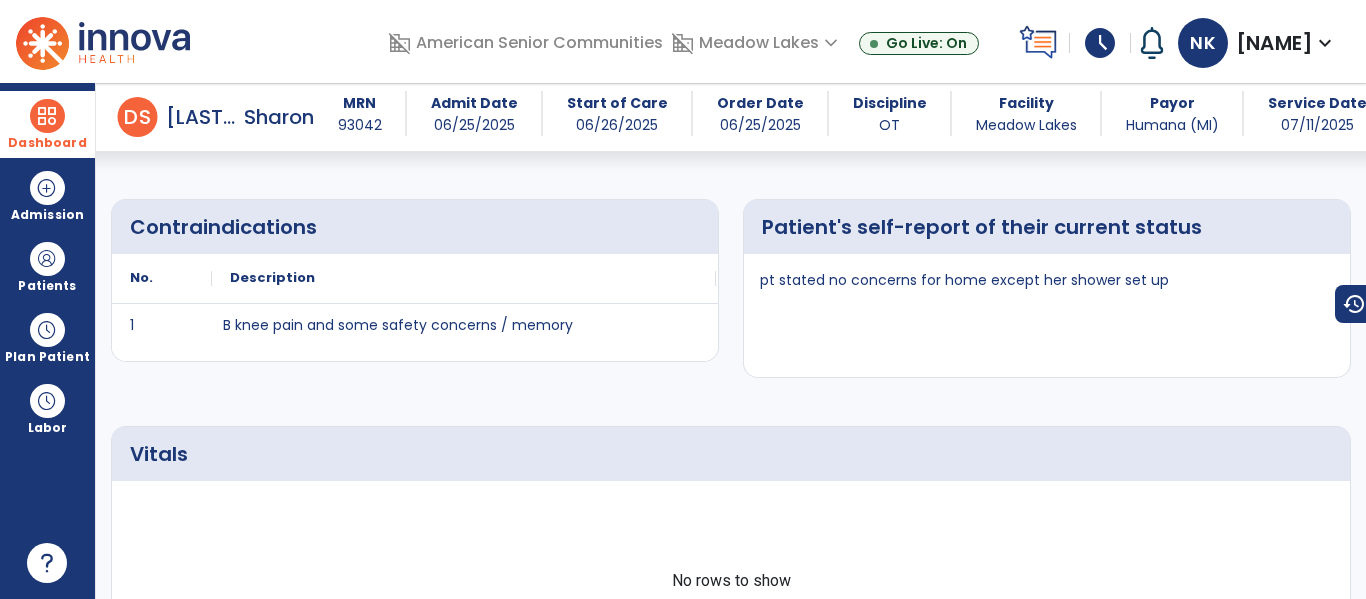 scroll, scrollTop: 144, scrollLeft: 0, axis: vertical 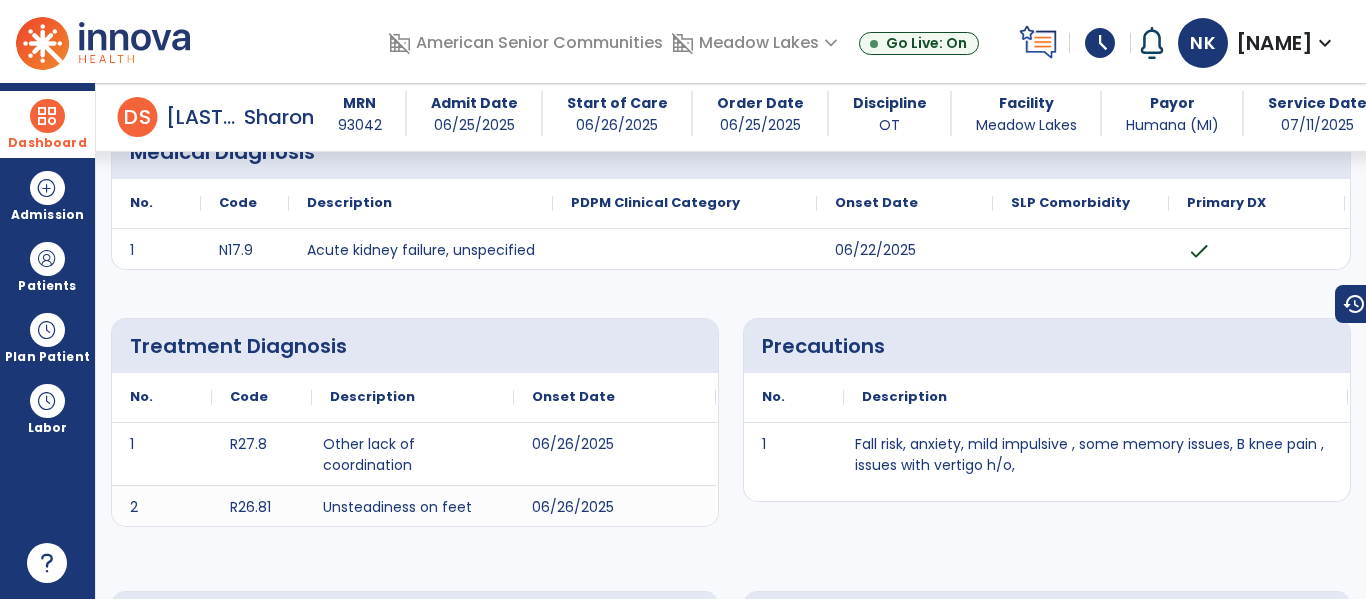 click on "Description" at bounding box center (1096, 397) 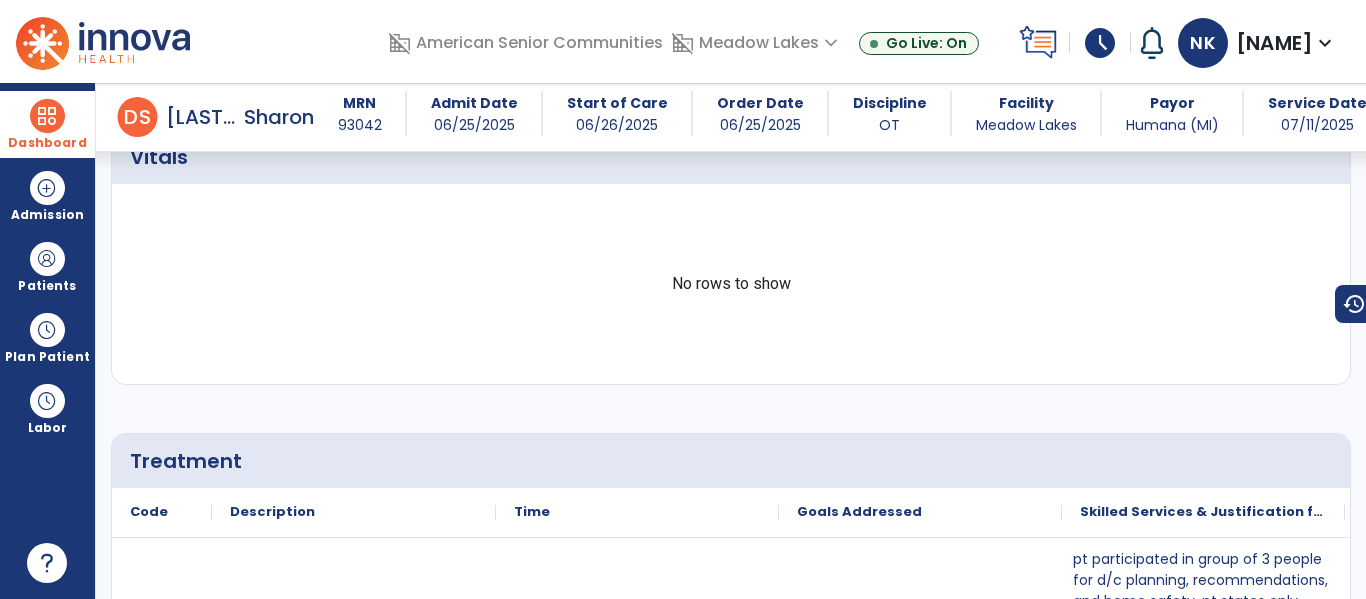 scroll, scrollTop: 825, scrollLeft: 0, axis: vertical 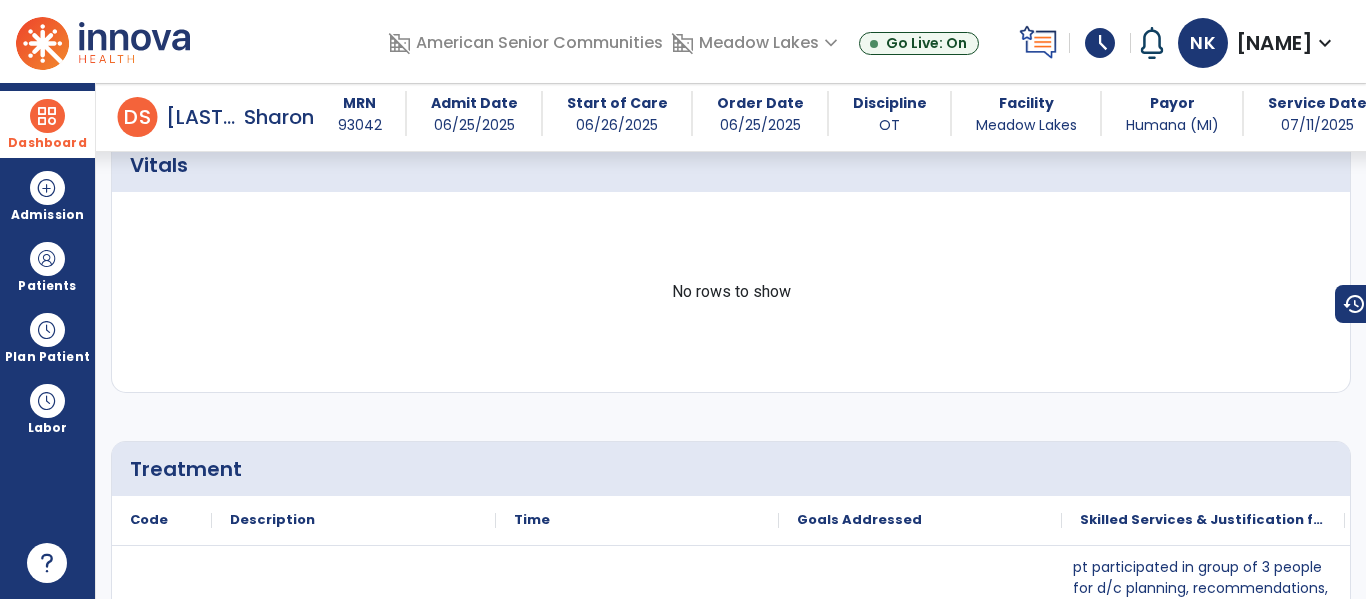 click on "Dashboard" at bounding box center (47, 124) 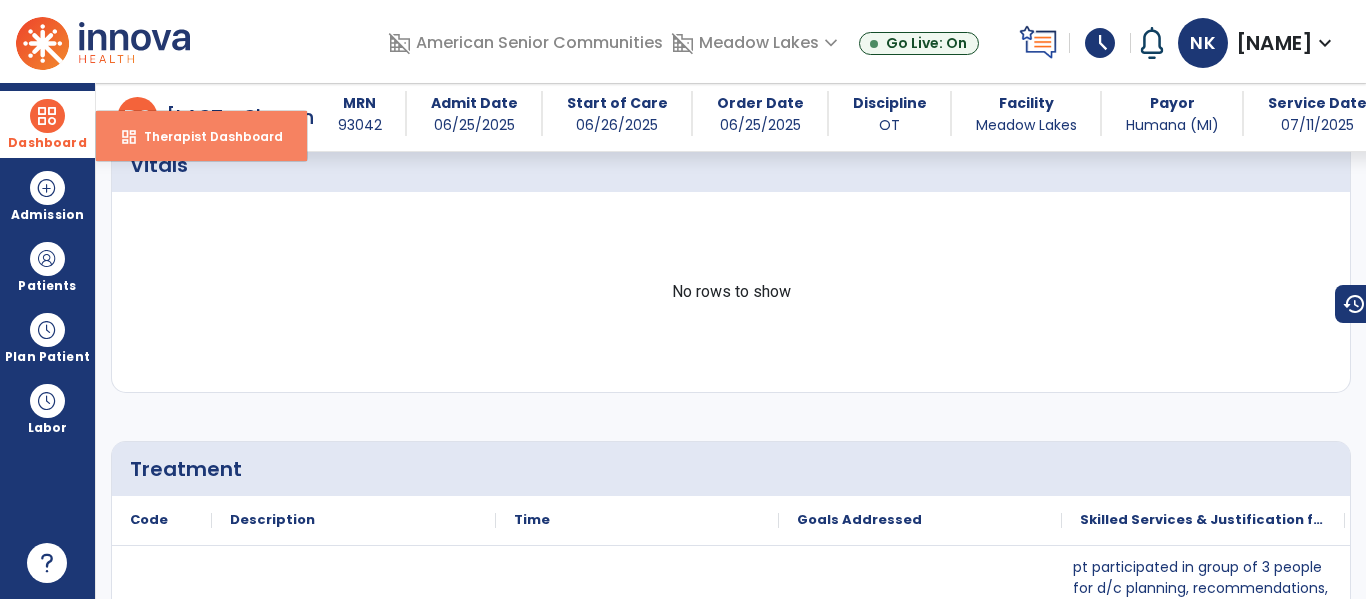 click on "Therapist Dashboard" at bounding box center [205, 136] 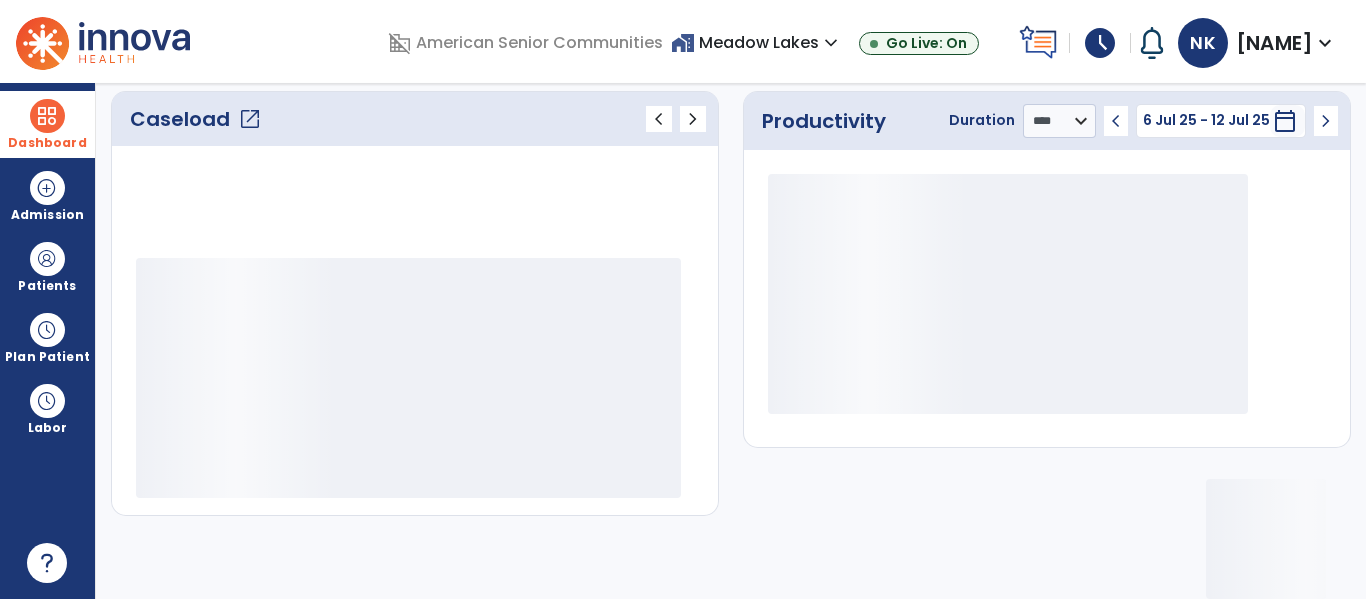 scroll, scrollTop: 276, scrollLeft: 0, axis: vertical 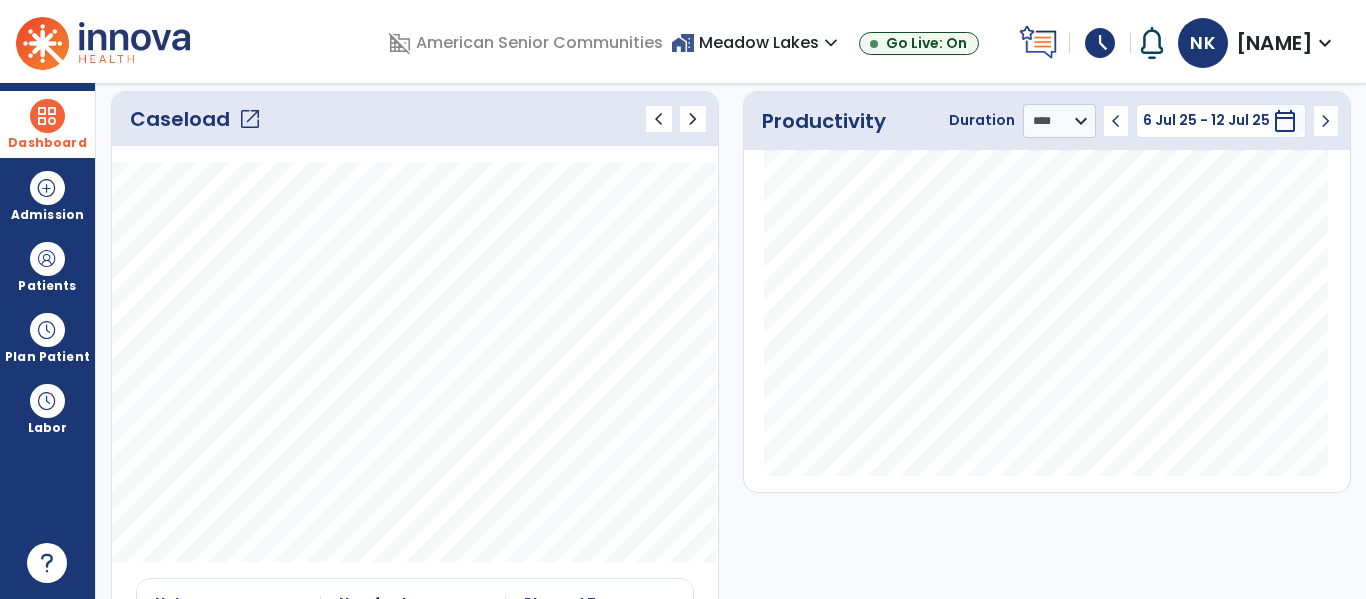 click on "open_in_new" 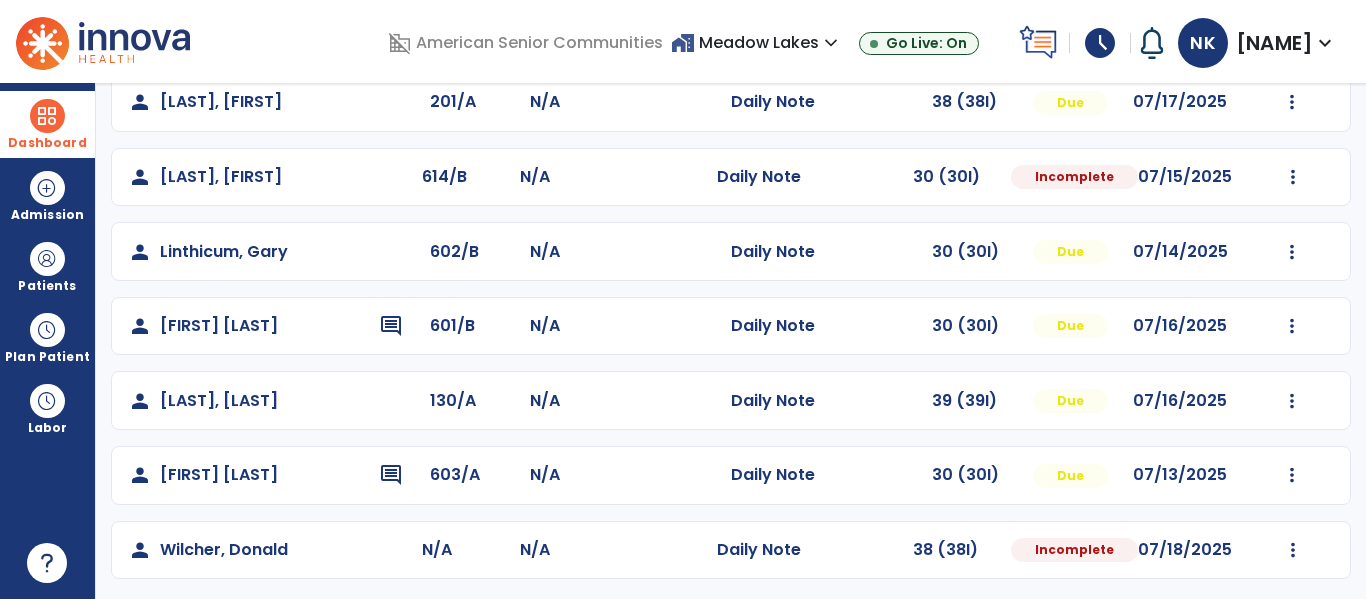 scroll, scrollTop: 708, scrollLeft: 0, axis: vertical 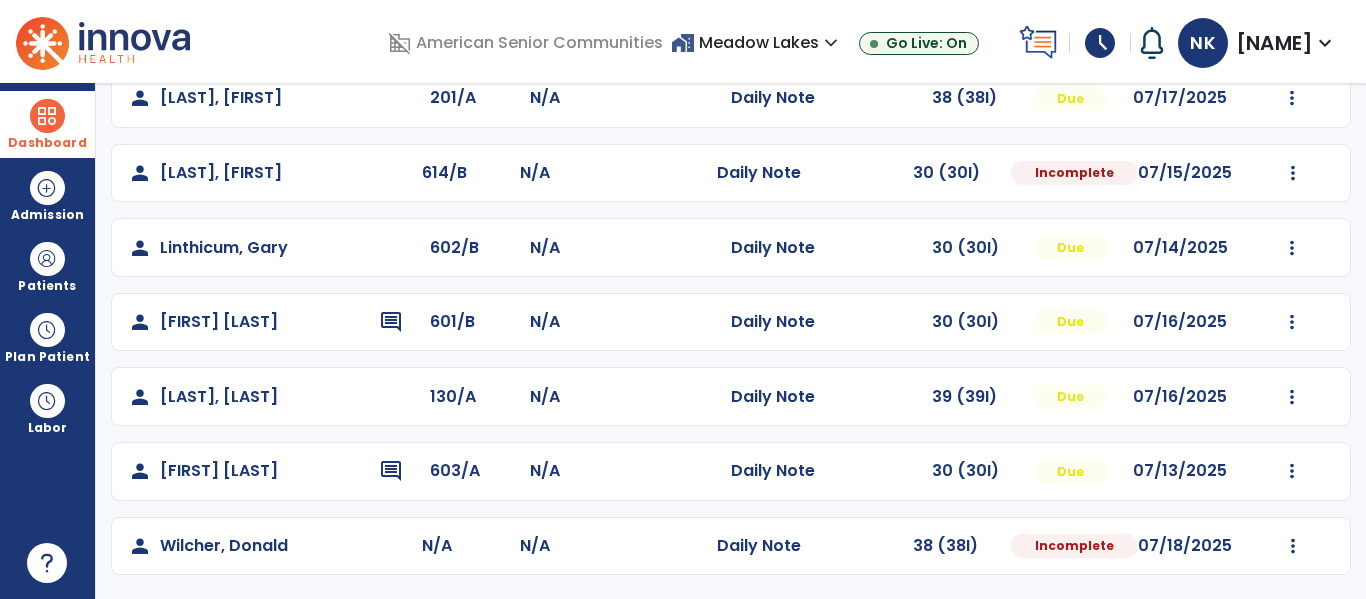 click on "[FIRST] [LAST]" 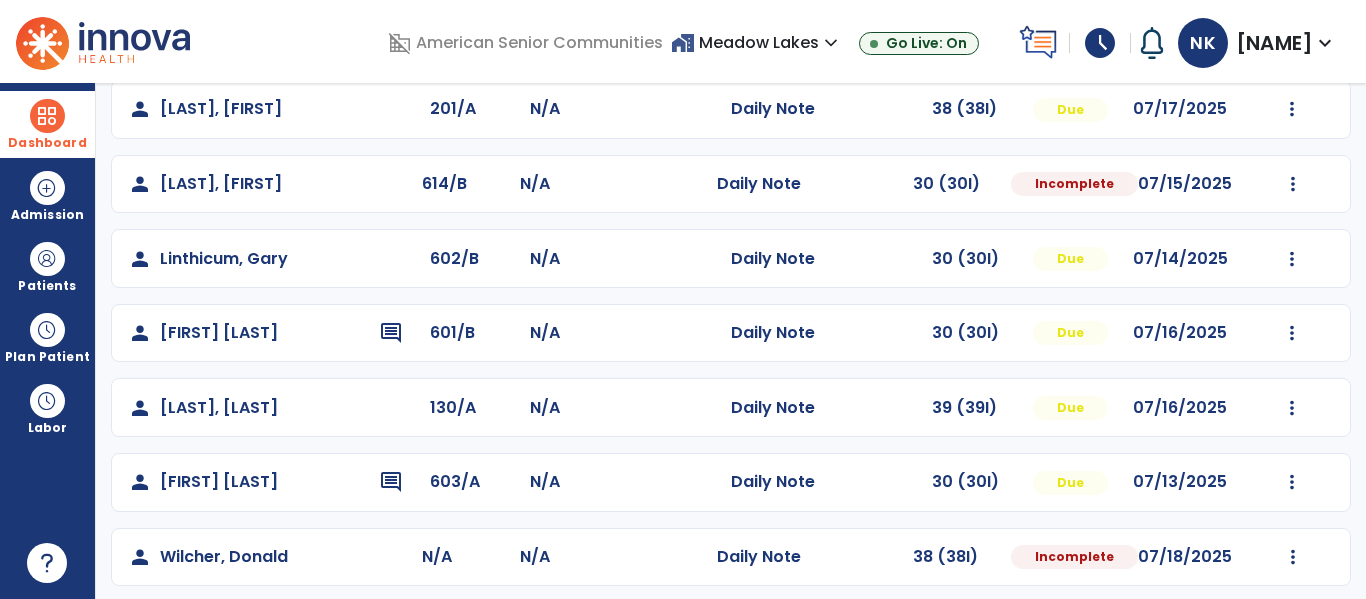 scroll, scrollTop: 708, scrollLeft: 0, axis: vertical 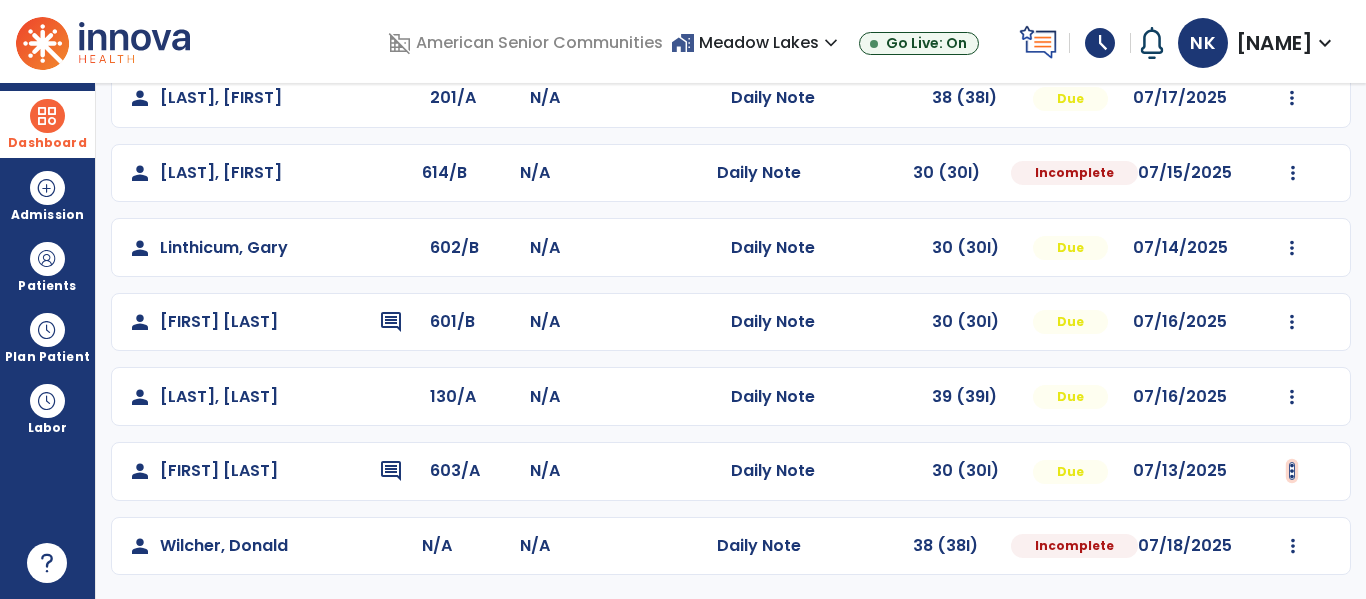 click at bounding box center [1293, -349] 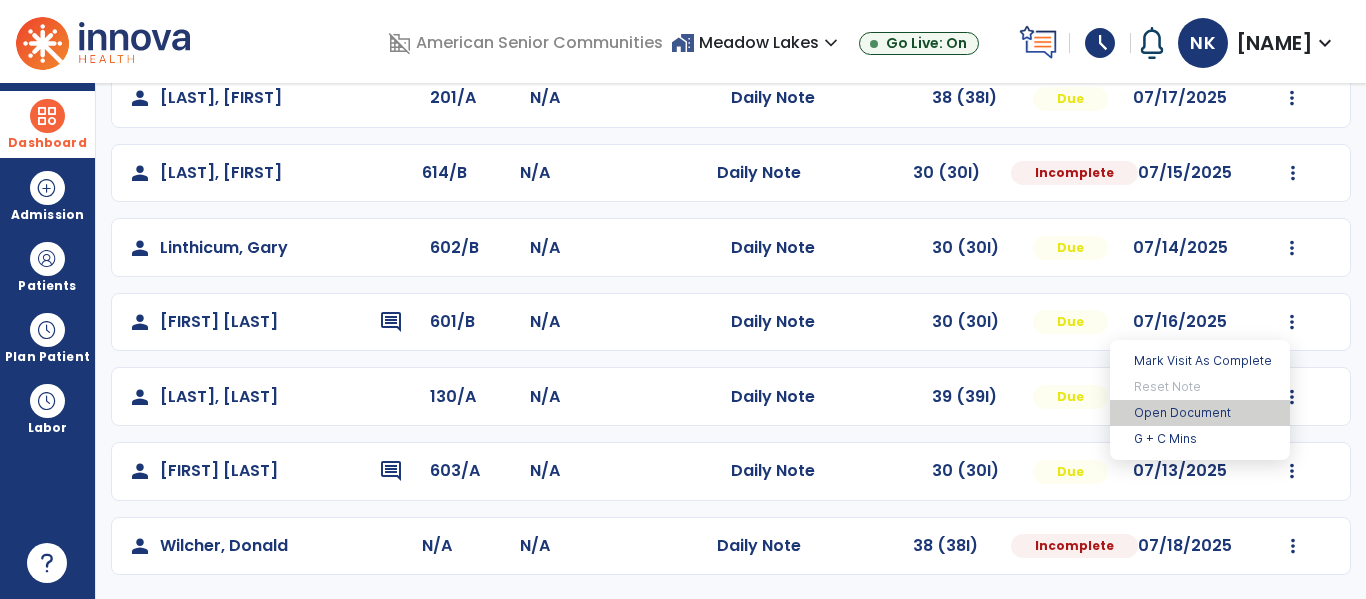 click on "Open Document" at bounding box center (1200, 413) 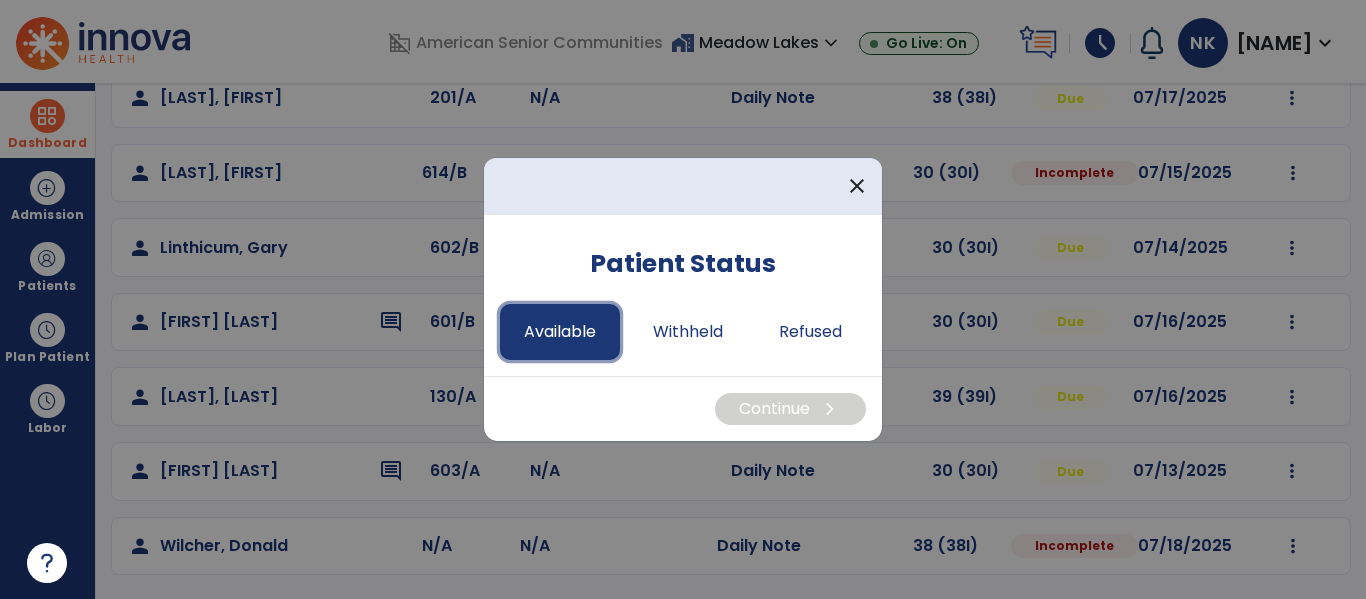 click on "Available" at bounding box center (560, 332) 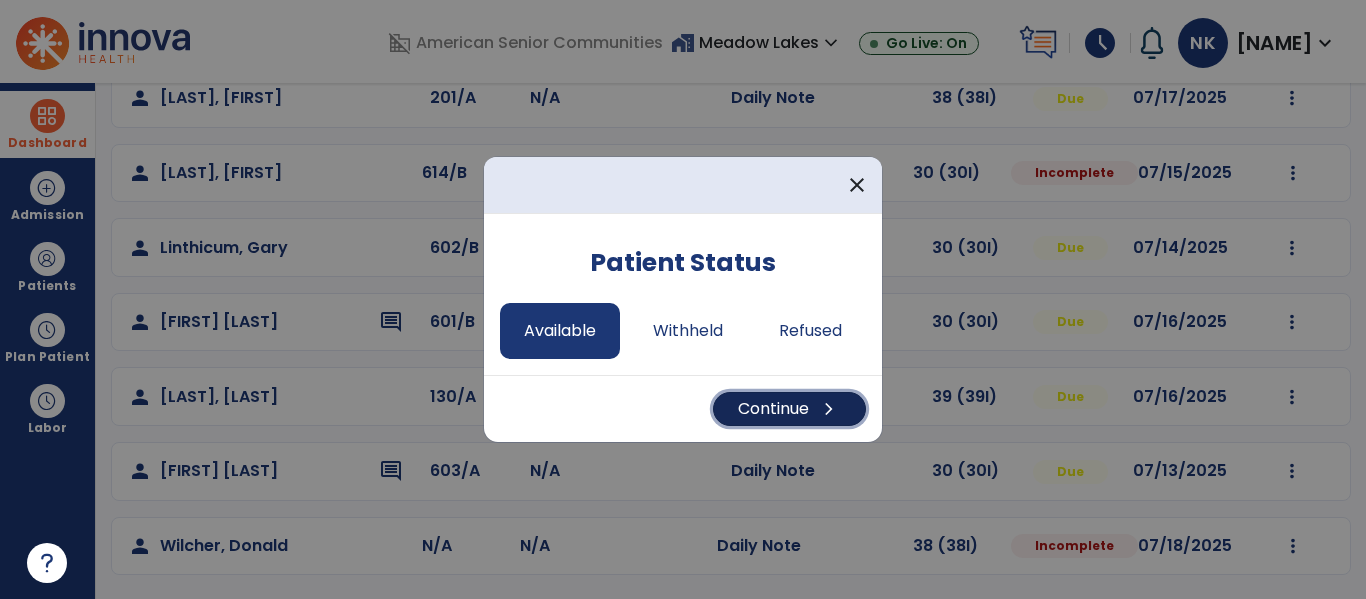 click on "Continue   chevron_right" at bounding box center (789, 409) 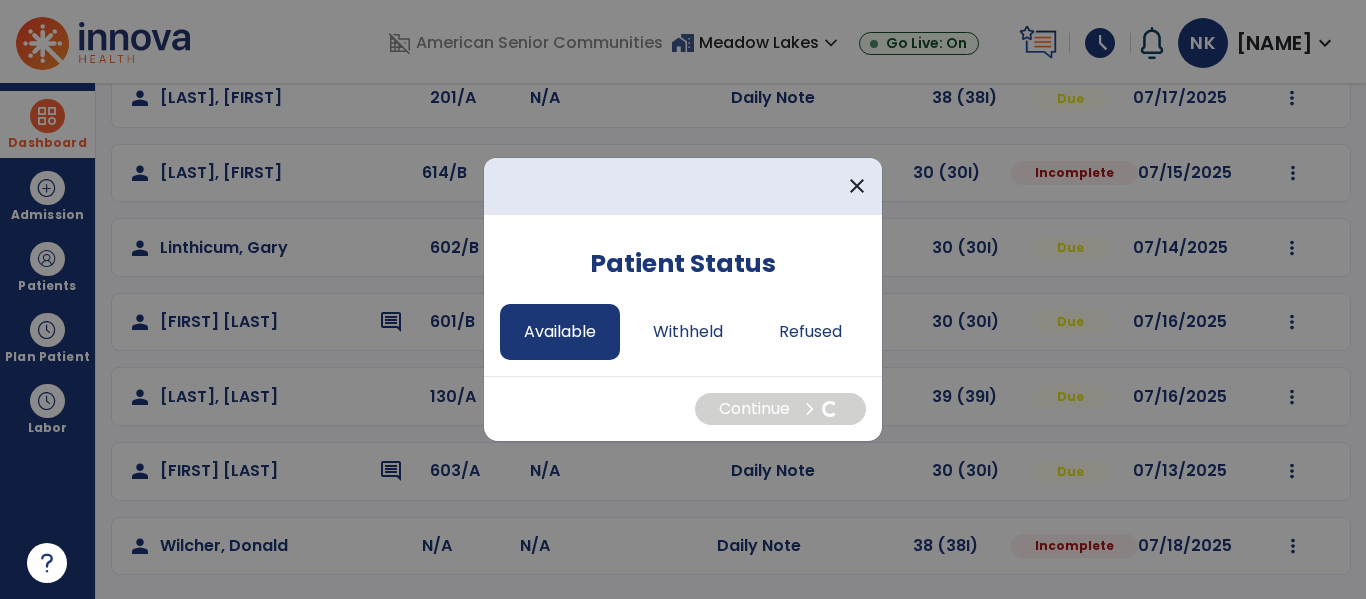 select on "*" 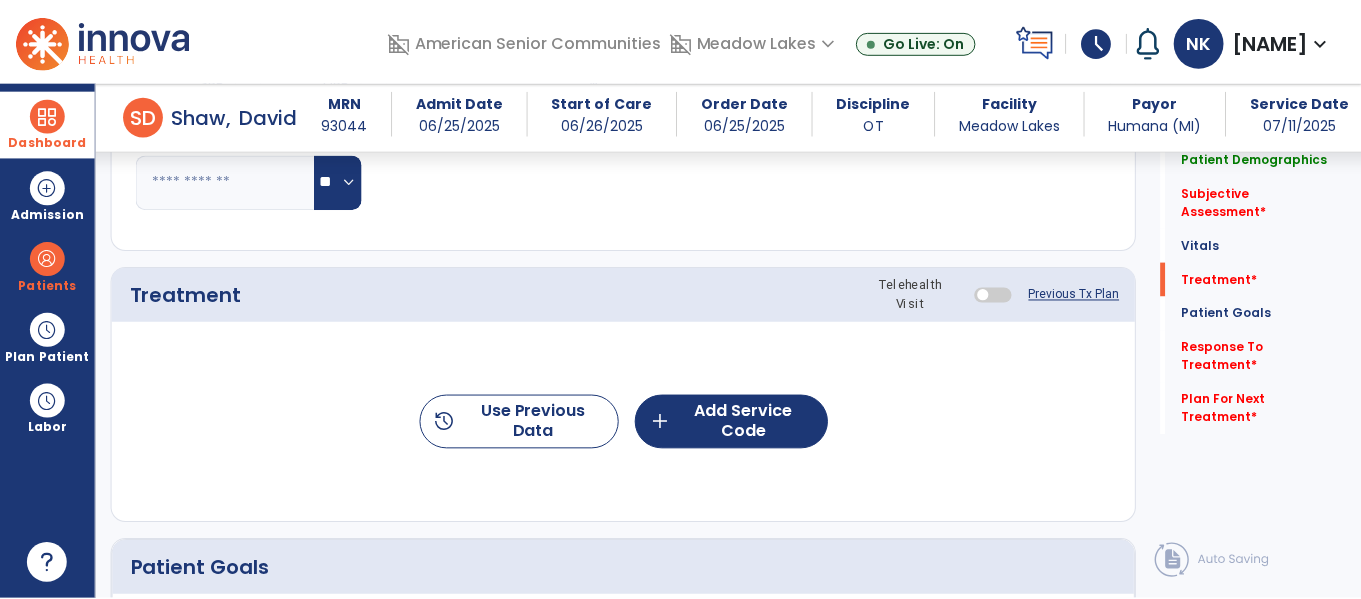 scroll, scrollTop: 1035, scrollLeft: 0, axis: vertical 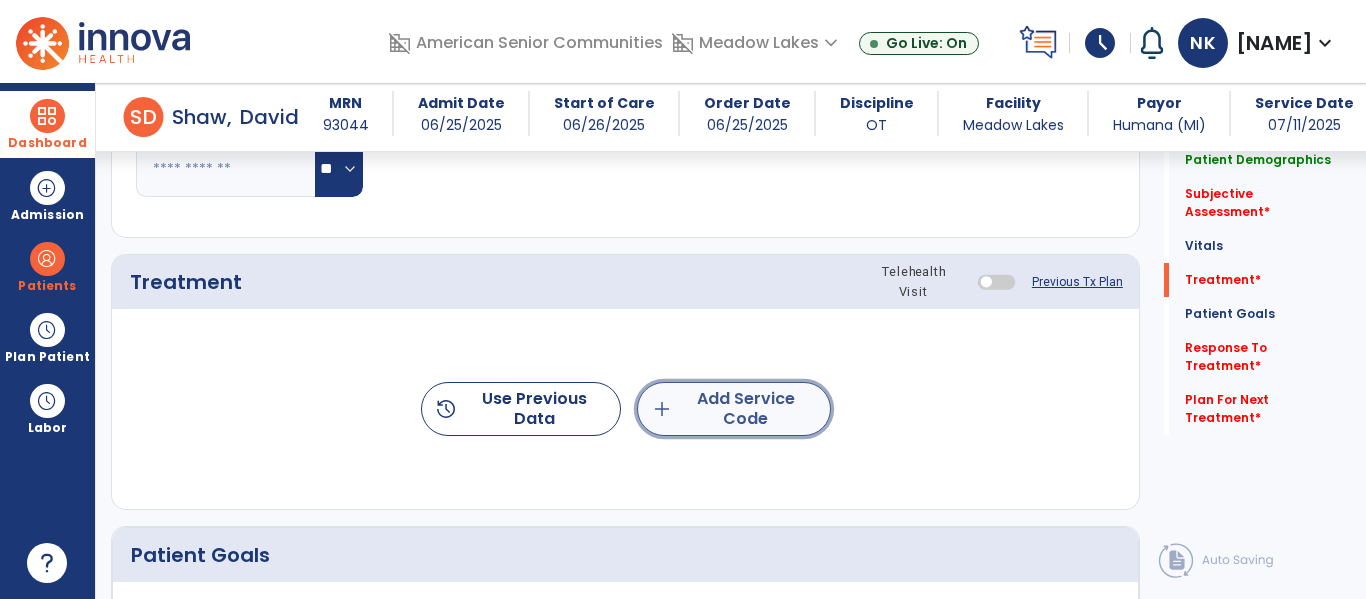 click on "add  Add Service Code" 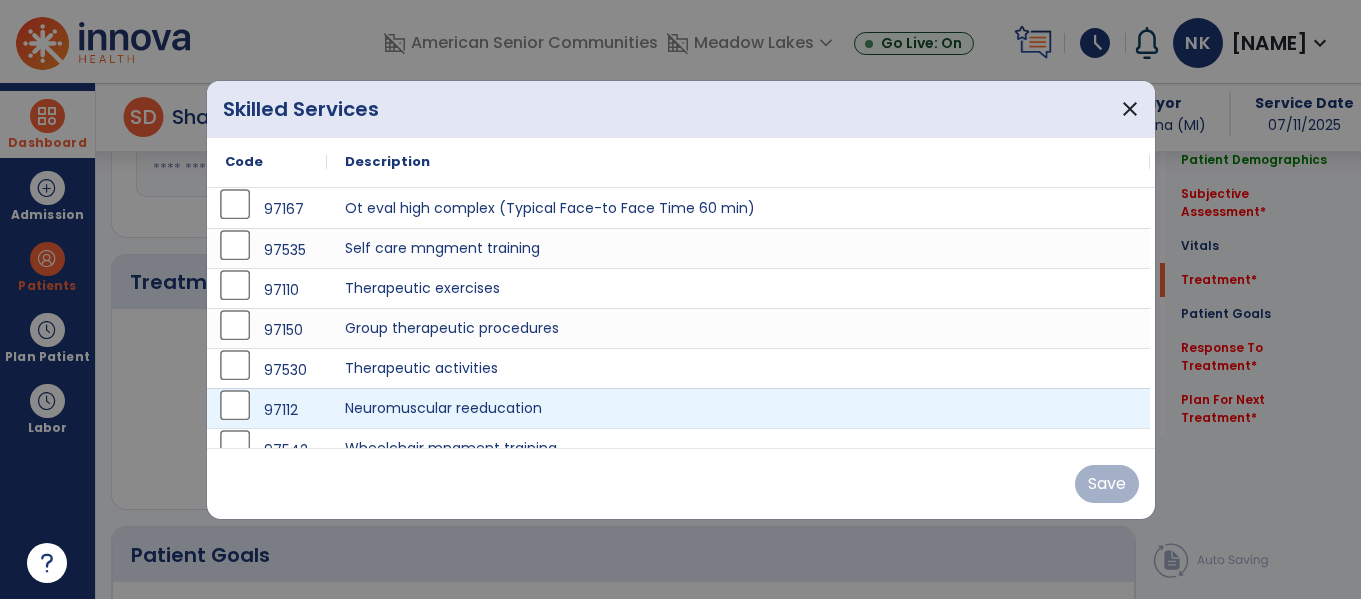 scroll, scrollTop: 1035, scrollLeft: 0, axis: vertical 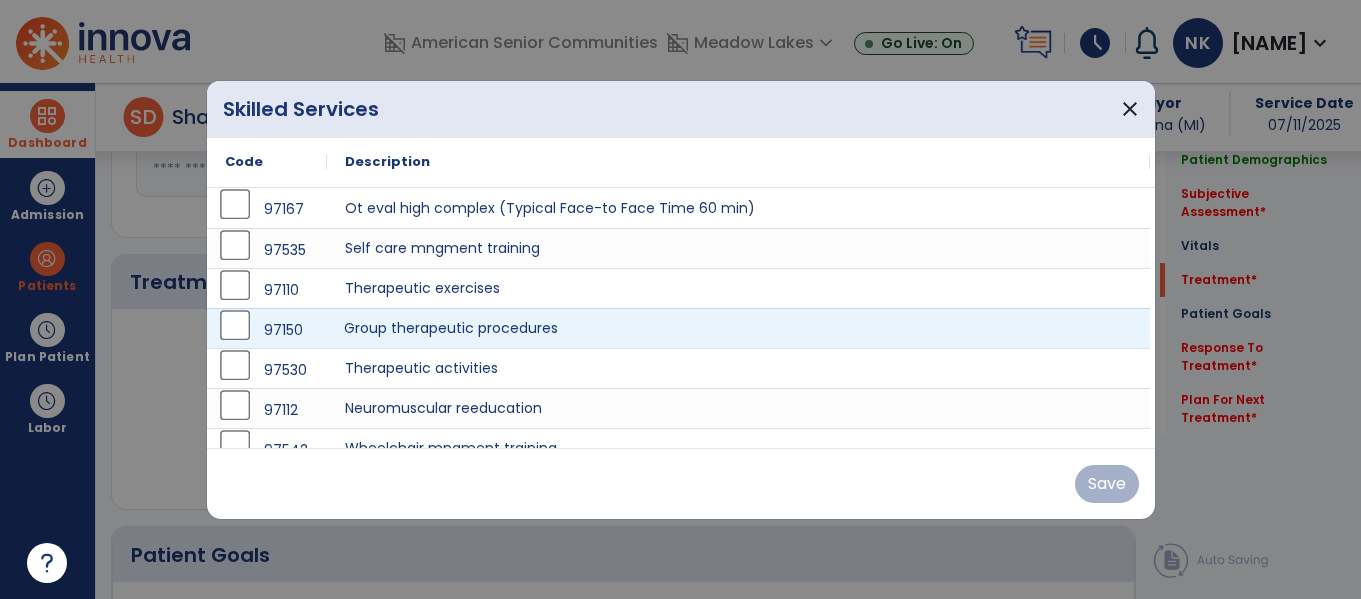 click on "Group therapeutic procedures" at bounding box center [738, 328] 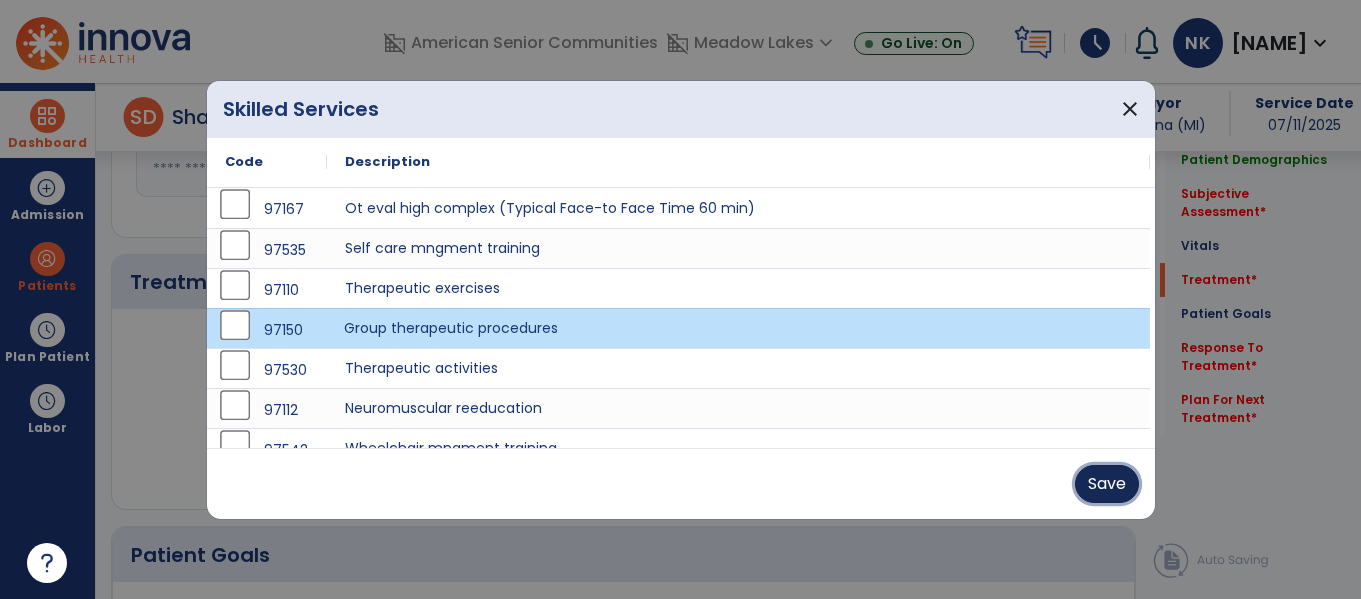 click on "Save" at bounding box center (1107, 484) 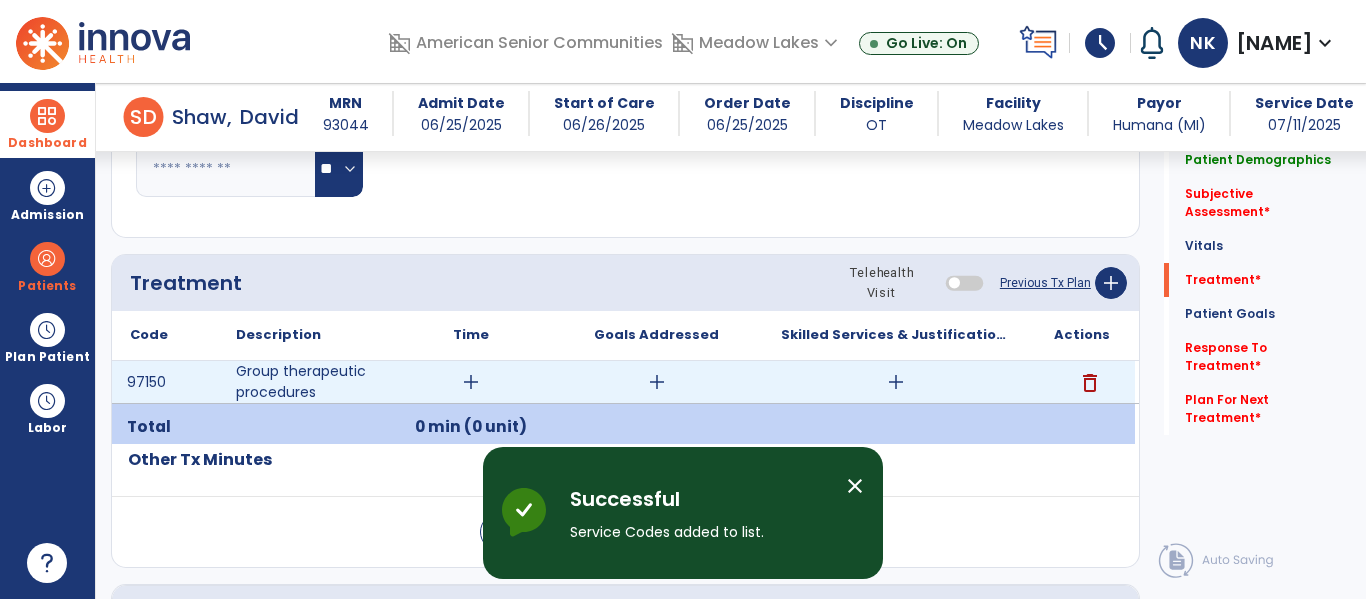 click on "add" at bounding box center [471, 382] 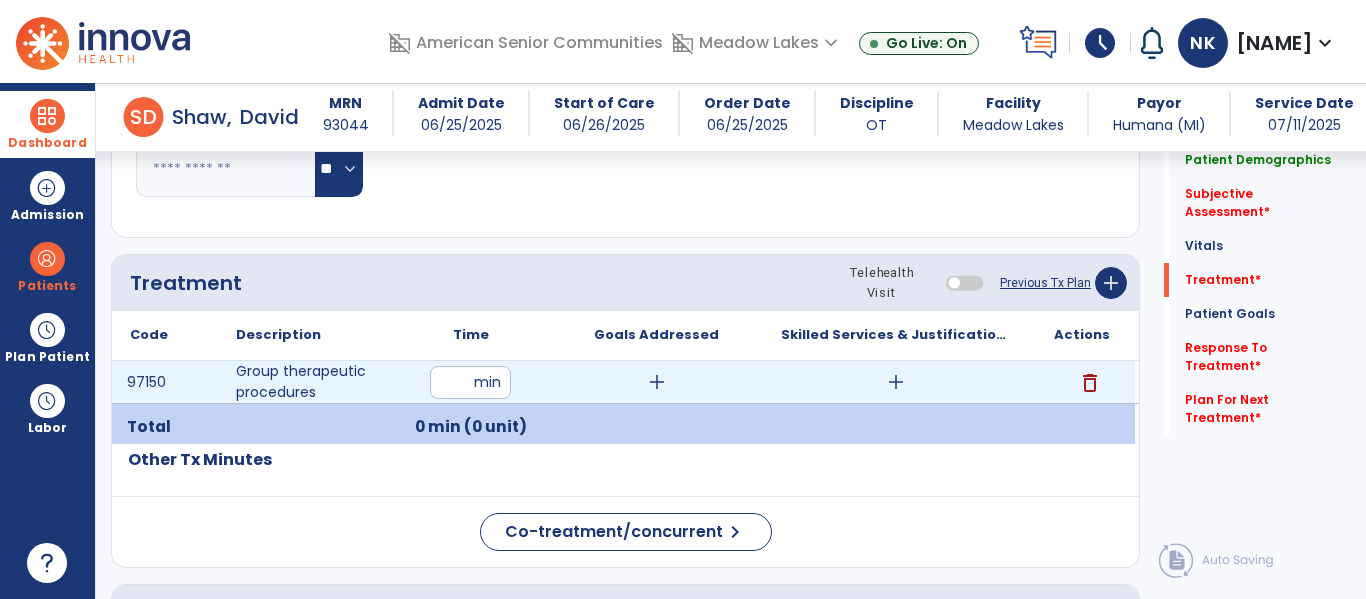type on "**" 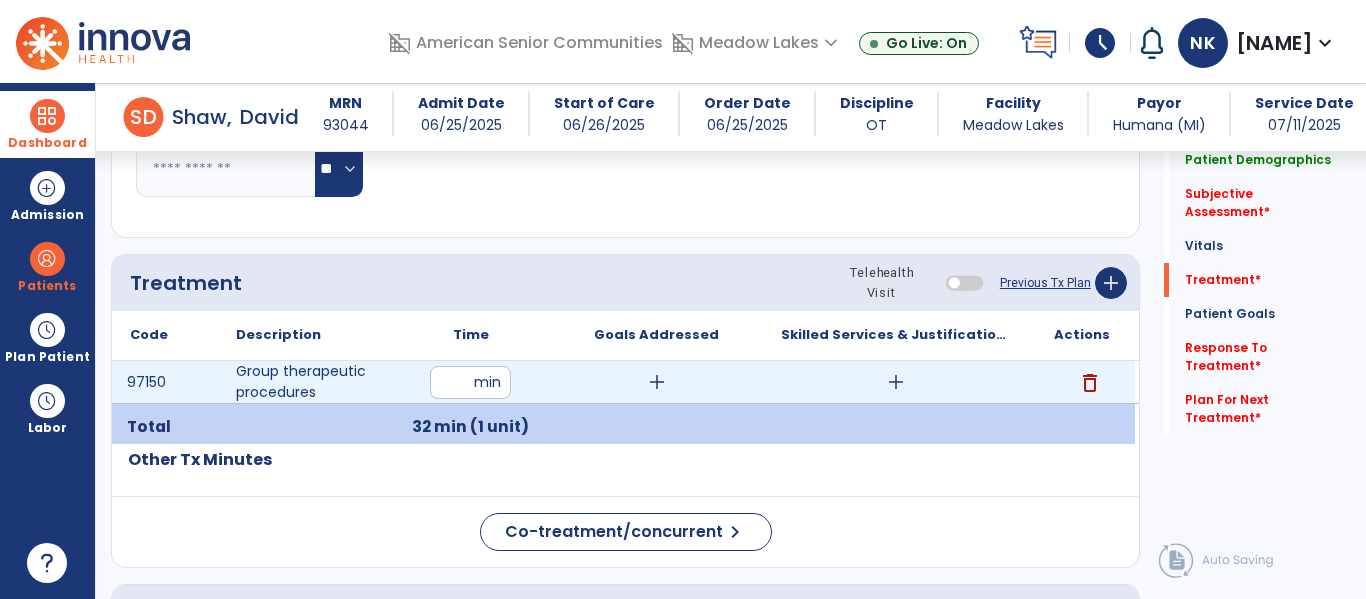 click on "add" at bounding box center (896, 382) 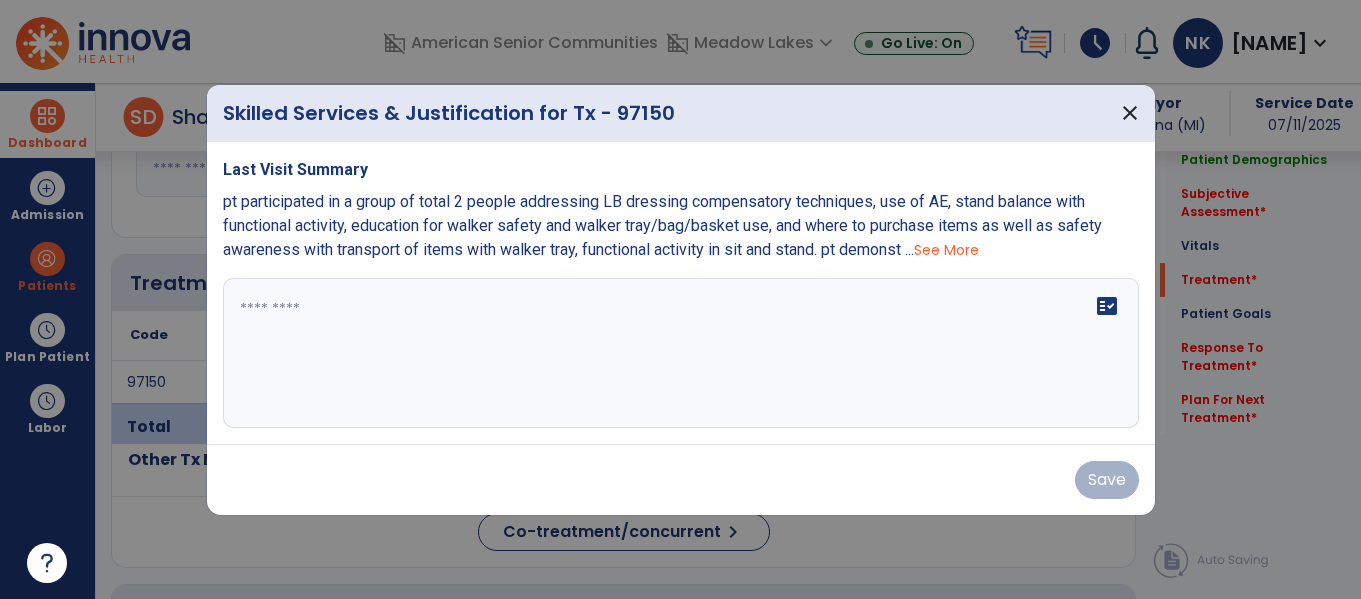 scroll, scrollTop: 1035, scrollLeft: 0, axis: vertical 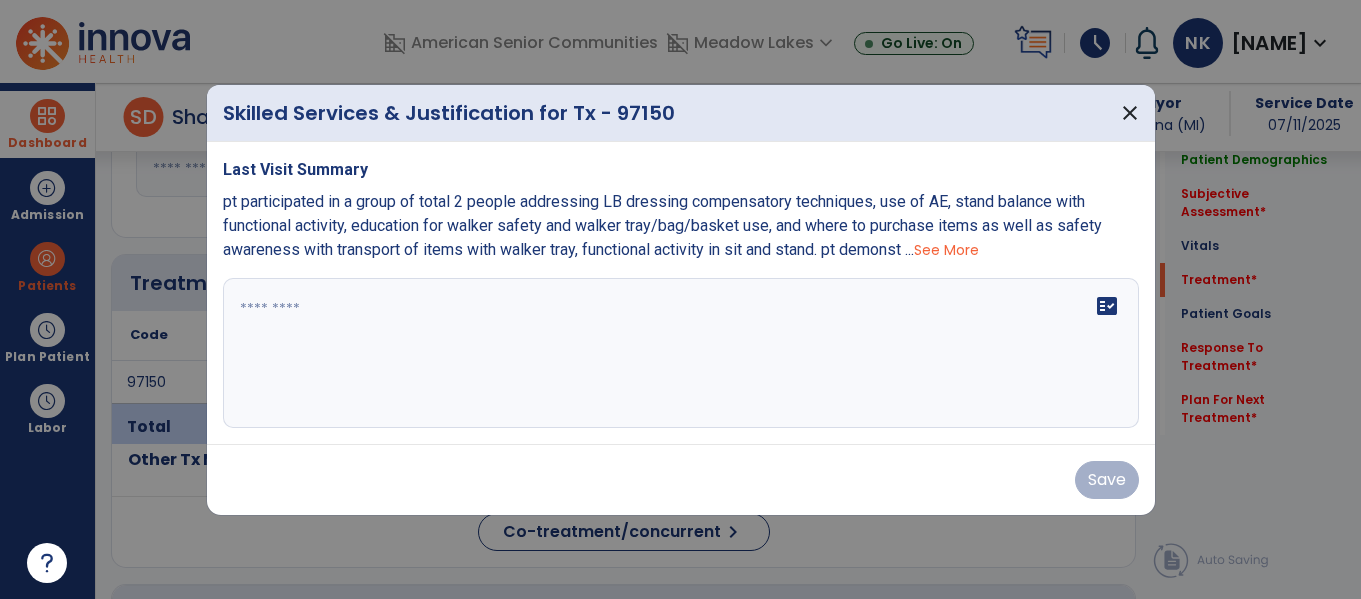 click on "fact_check" at bounding box center [681, 353] 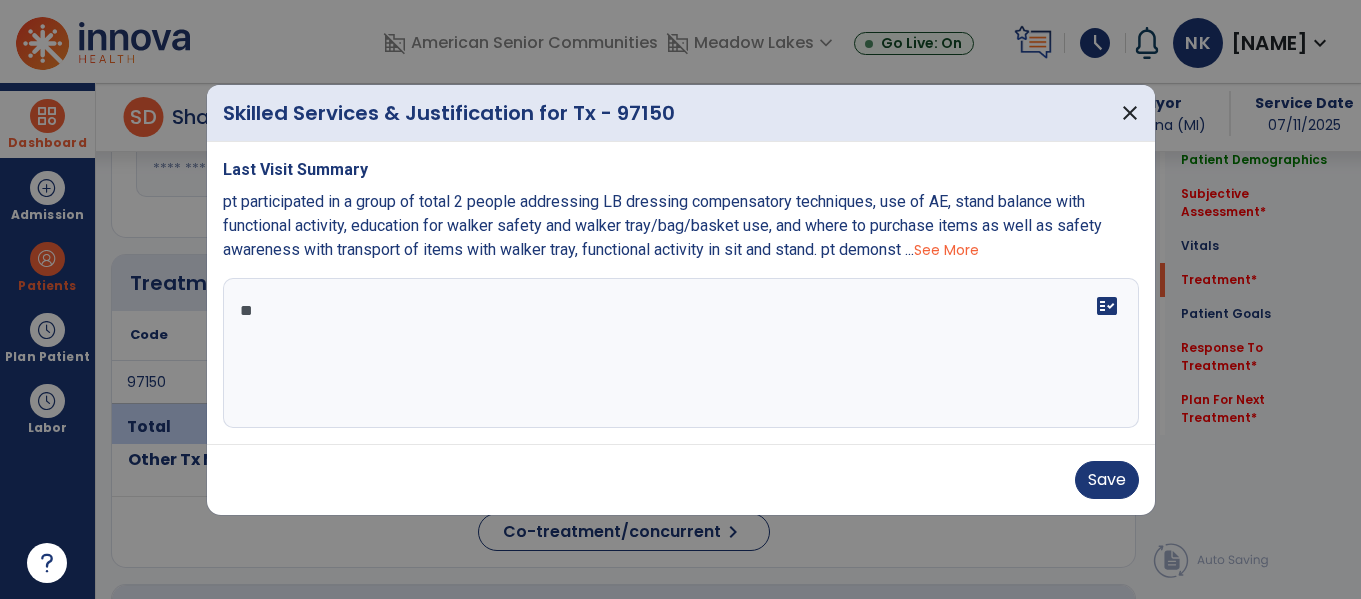 type on "*" 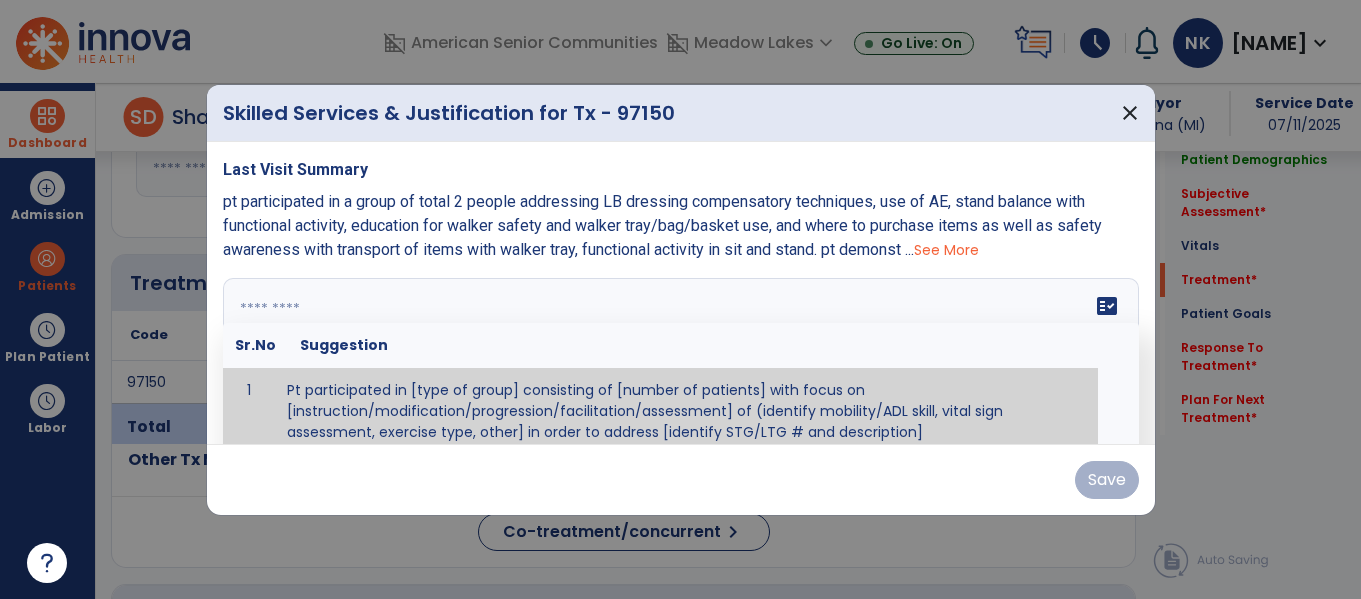 scroll, scrollTop: 12, scrollLeft: 0, axis: vertical 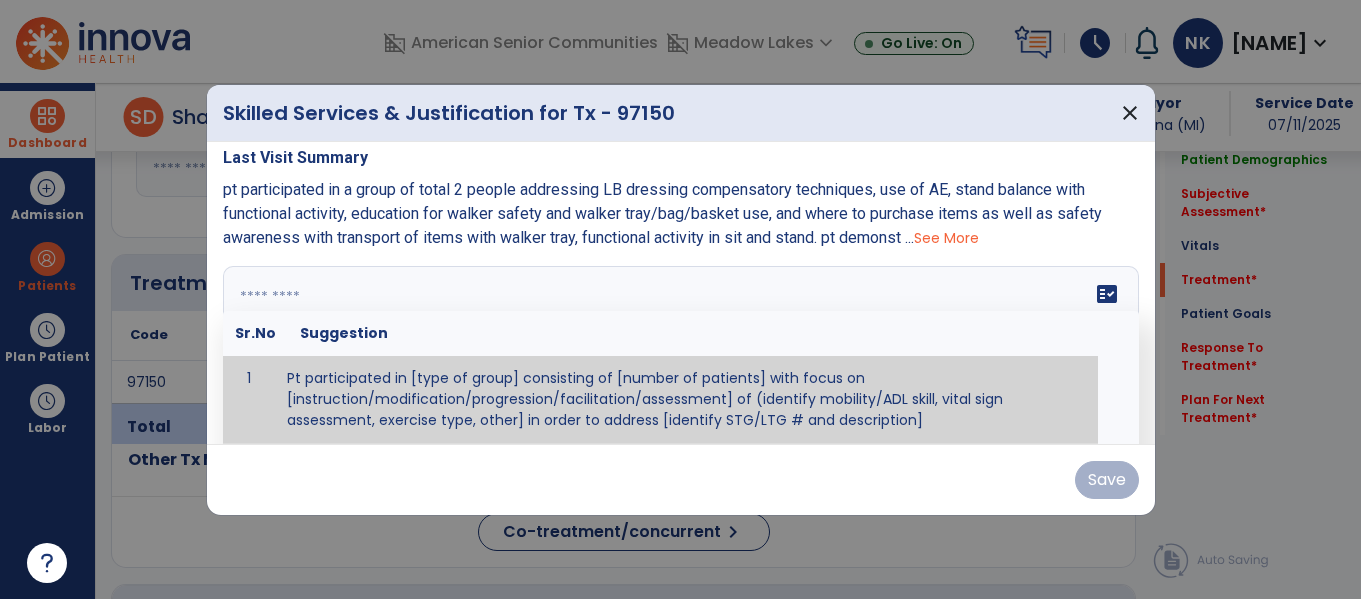 paste on "**********" 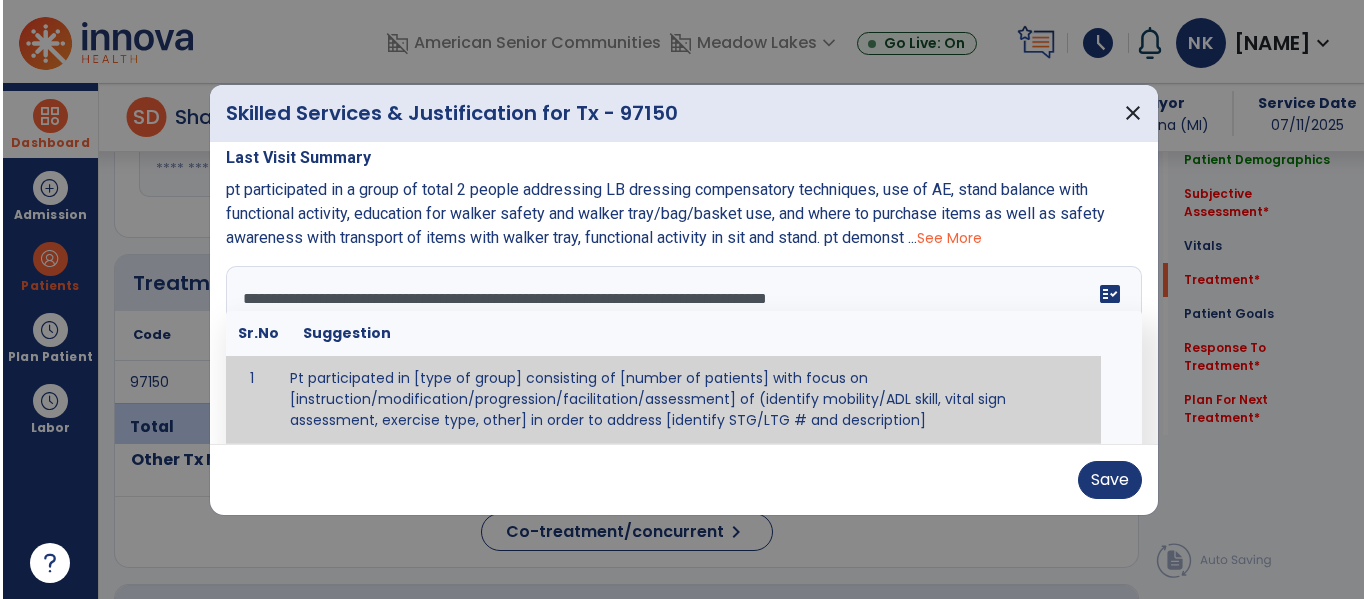 scroll, scrollTop: 0, scrollLeft: 0, axis: both 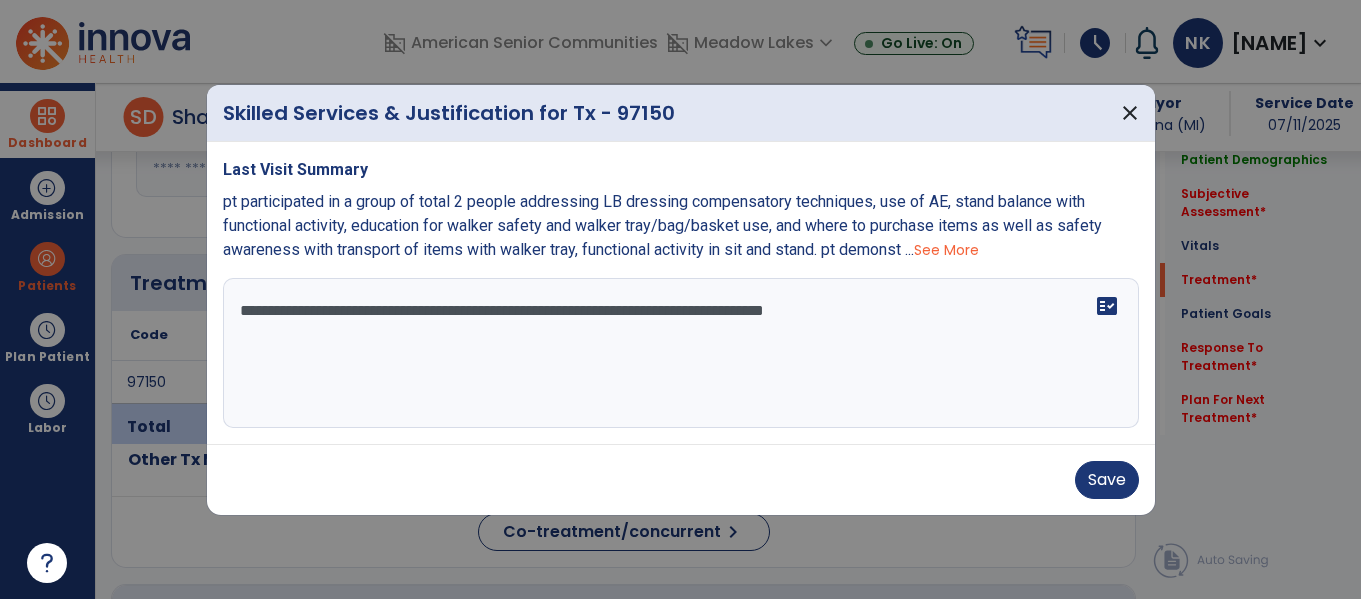 click on "**********" at bounding box center (681, 353) 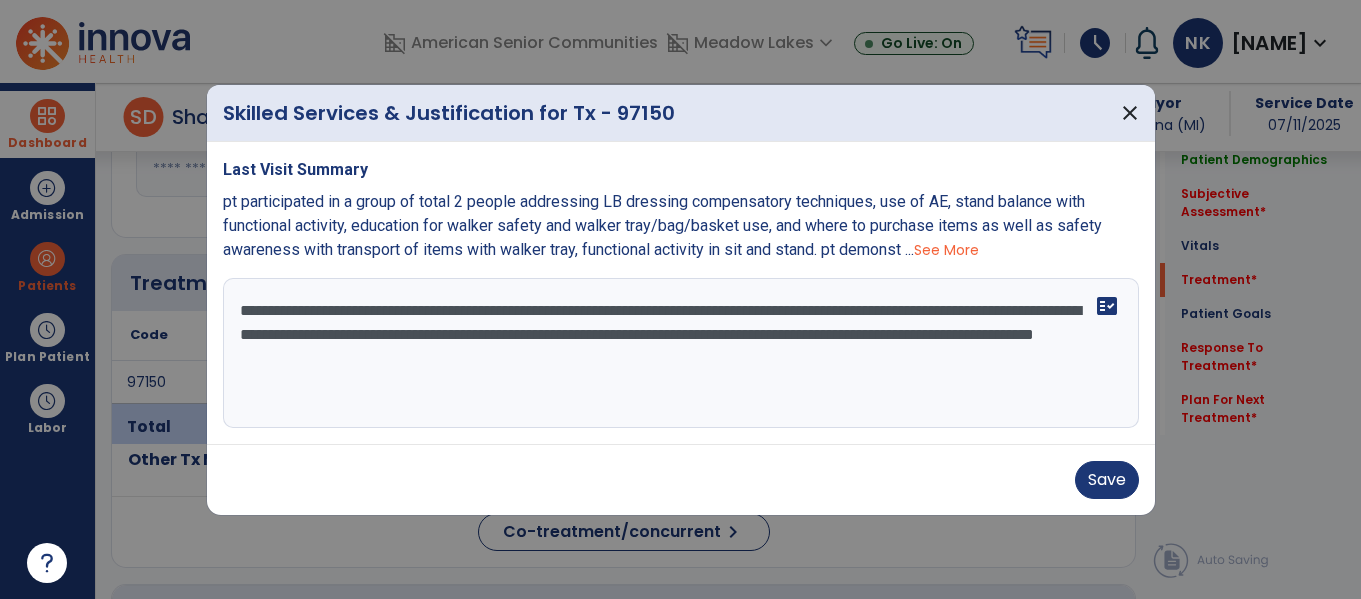 click on "**********" at bounding box center [681, 353] 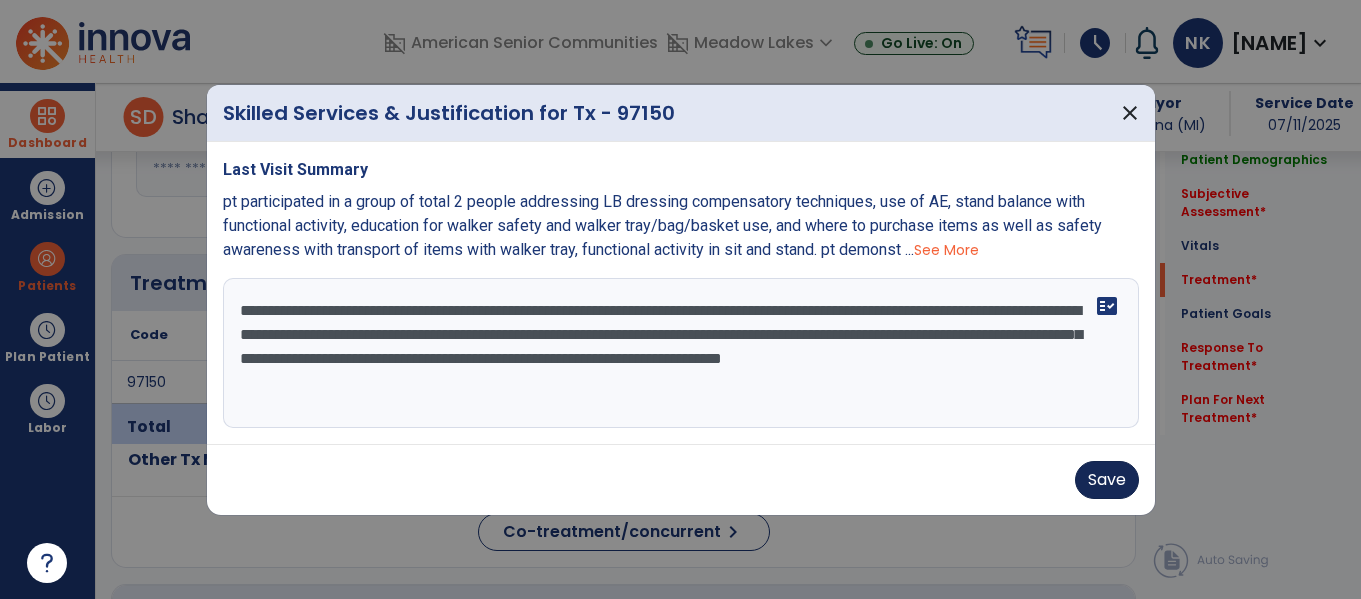type on "**********" 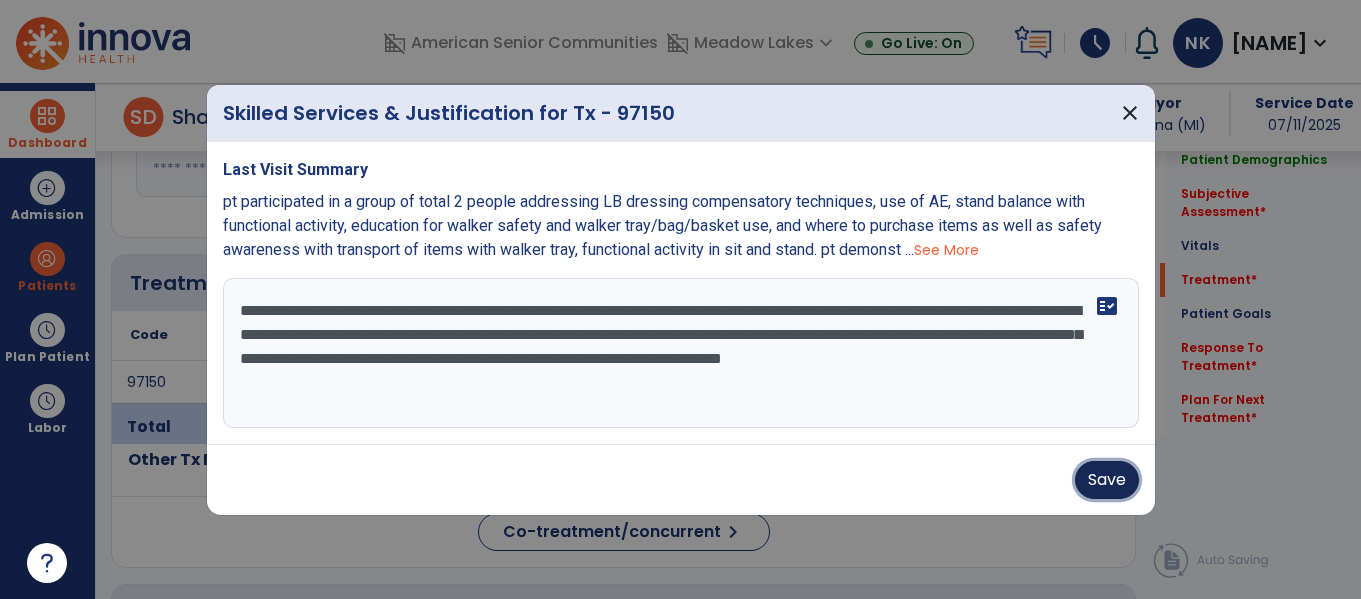 click on "Save" at bounding box center (1107, 480) 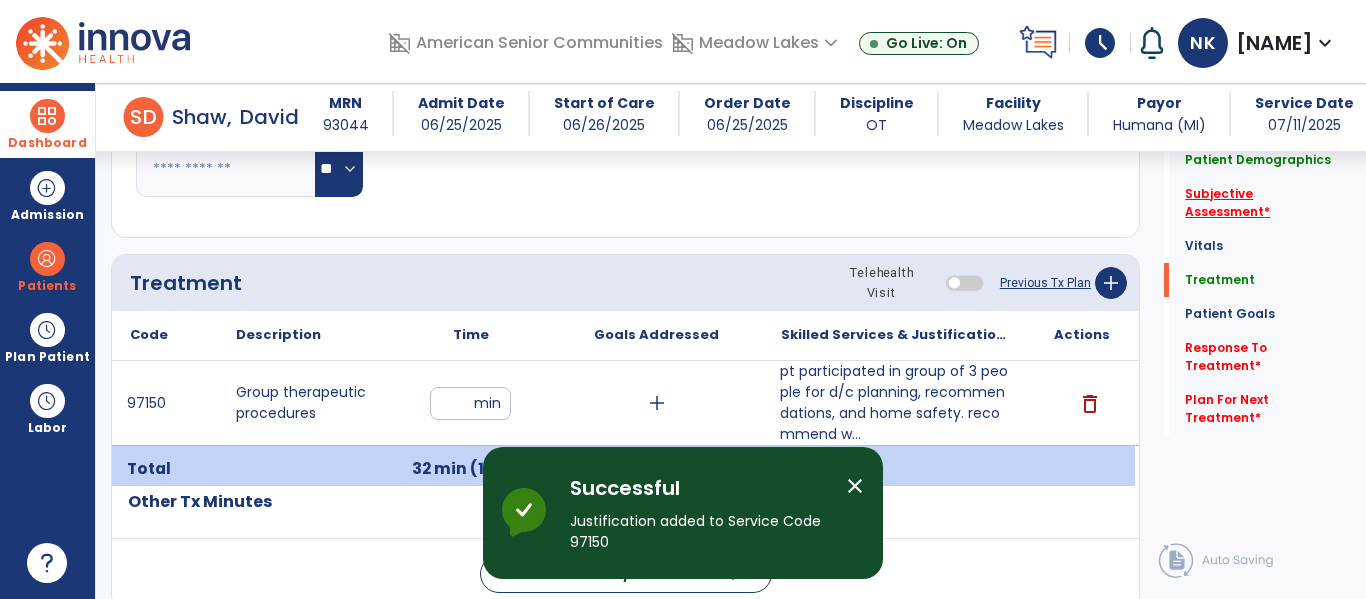 click on "Subjective Assessment   *" 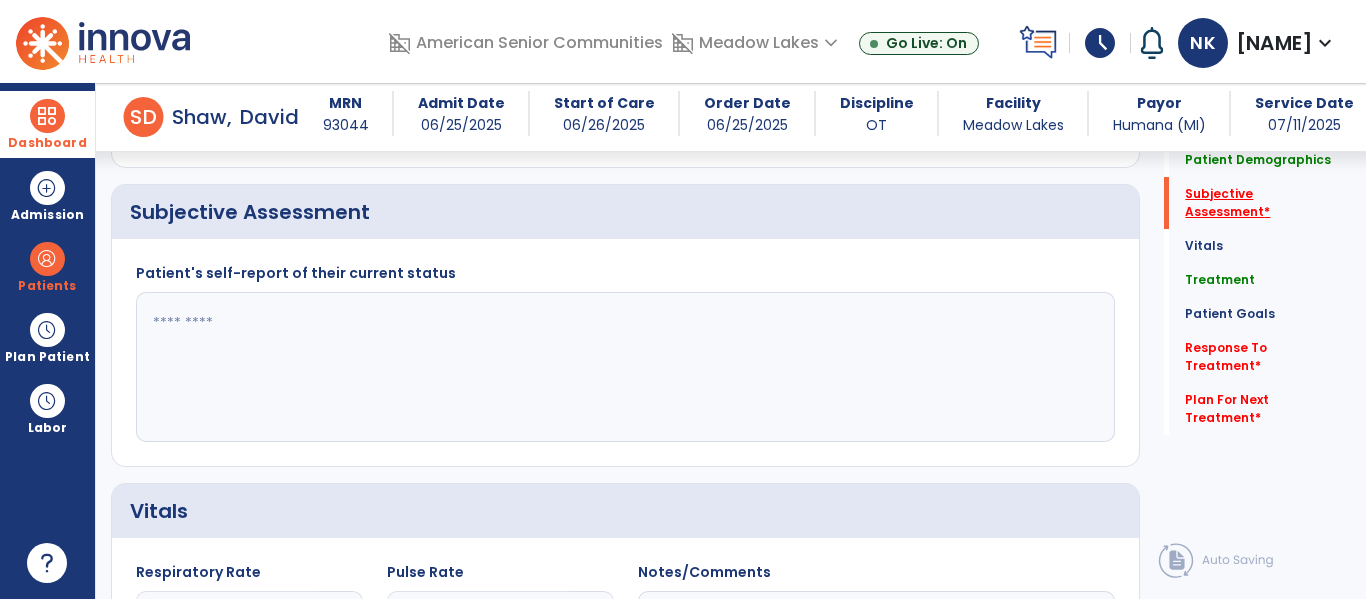 scroll, scrollTop: 368, scrollLeft: 0, axis: vertical 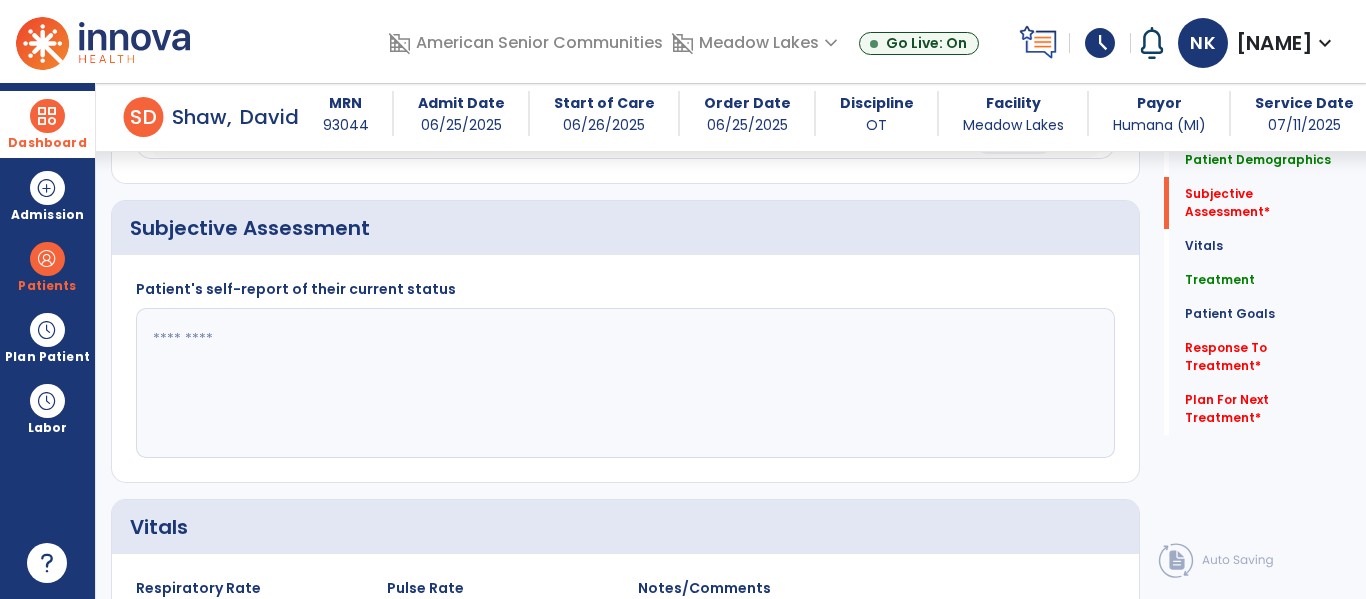 click 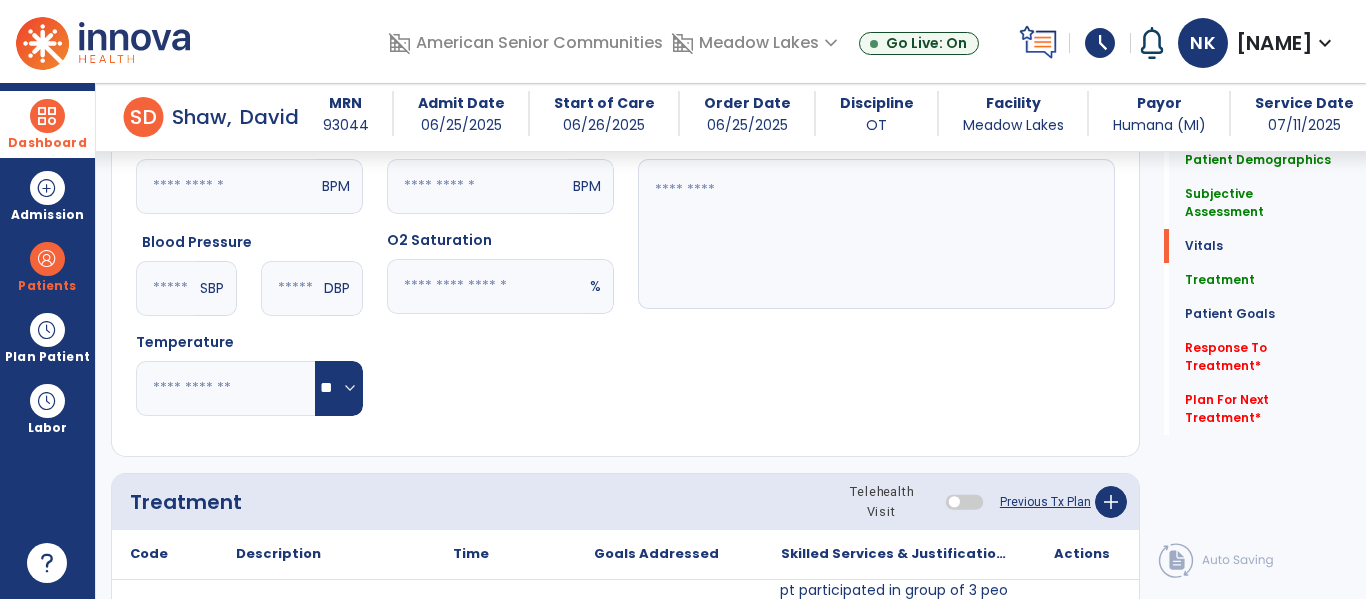 scroll, scrollTop: 929, scrollLeft: 0, axis: vertical 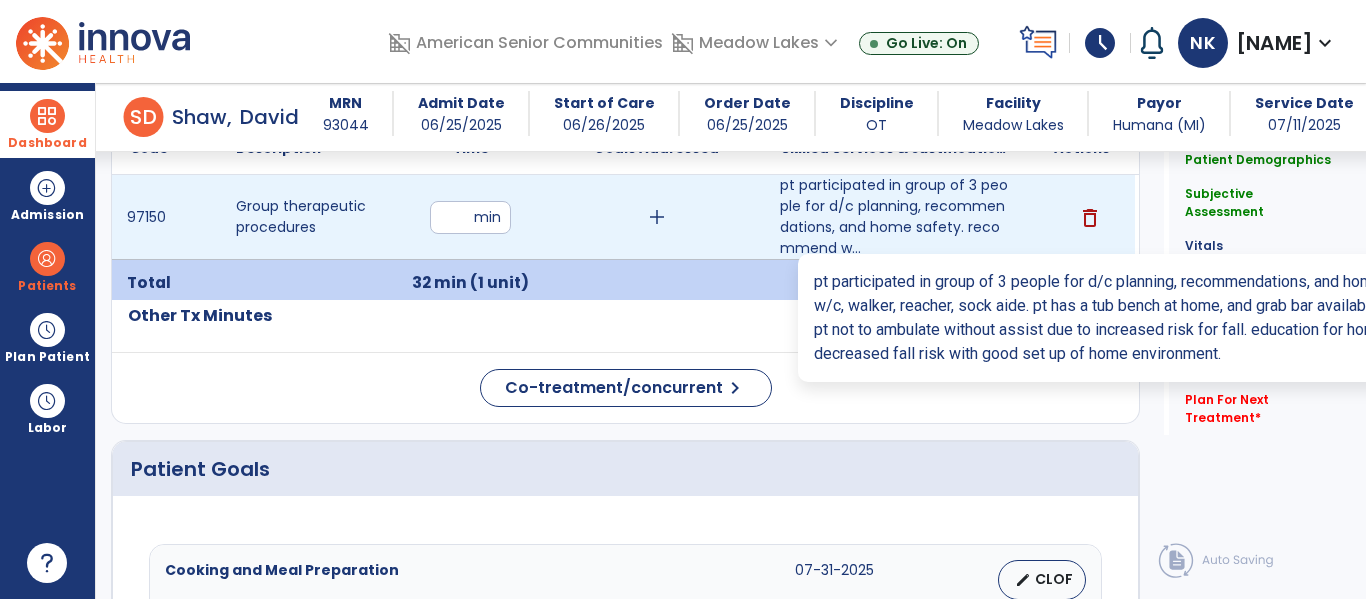 type on "**********" 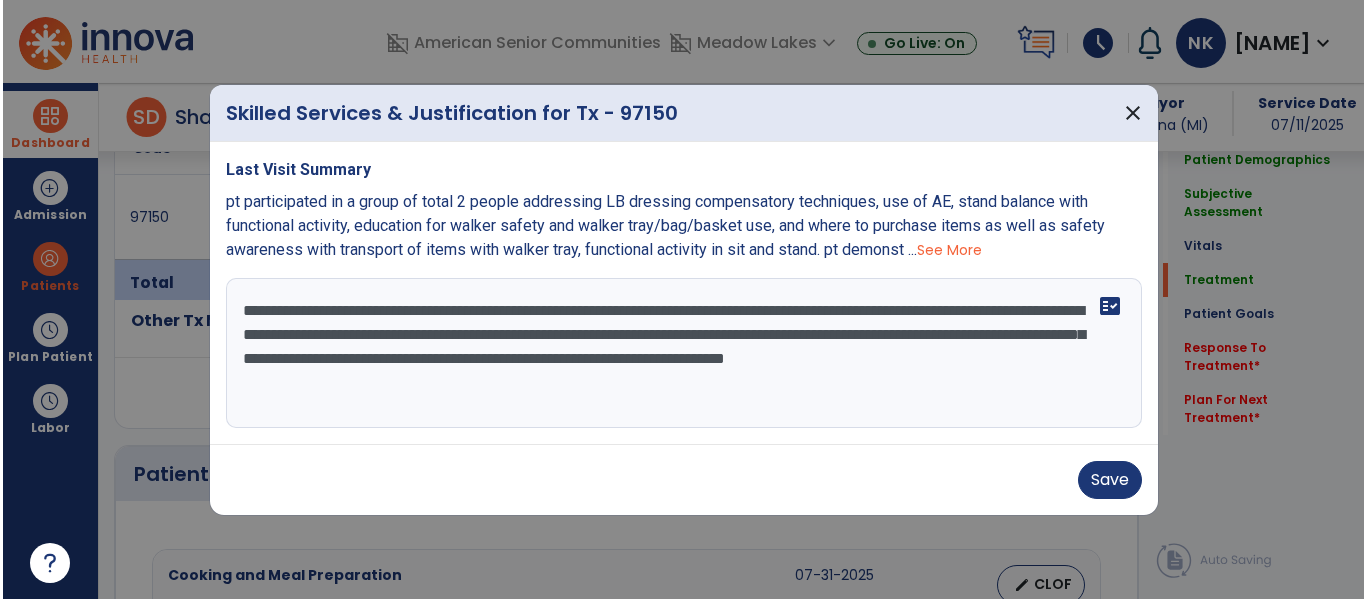scroll, scrollTop: 1221, scrollLeft: 0, axis: vertical 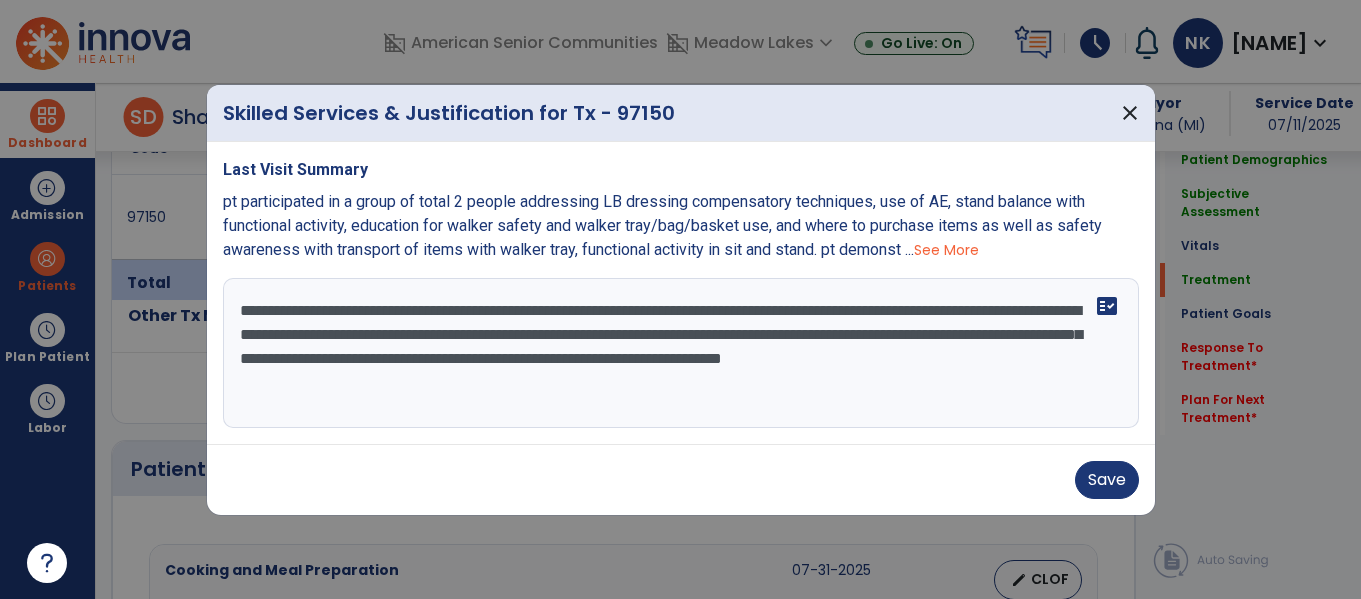 click on "**********" at bounding box center [681, 353] 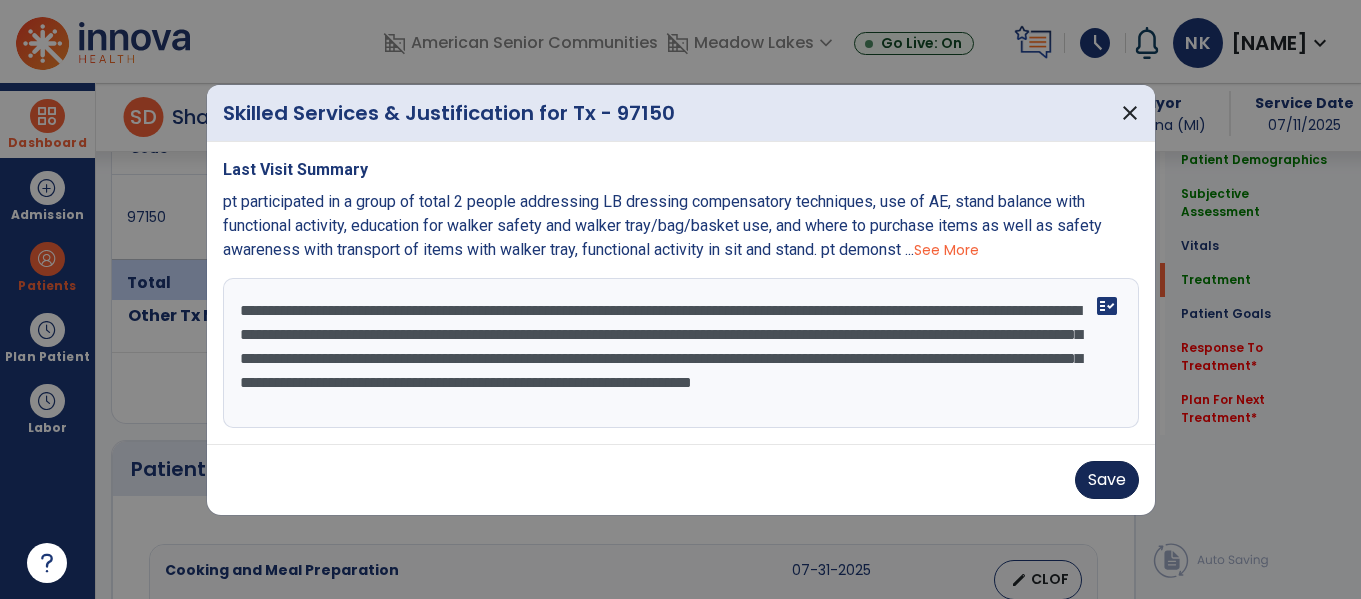 type on "**********" 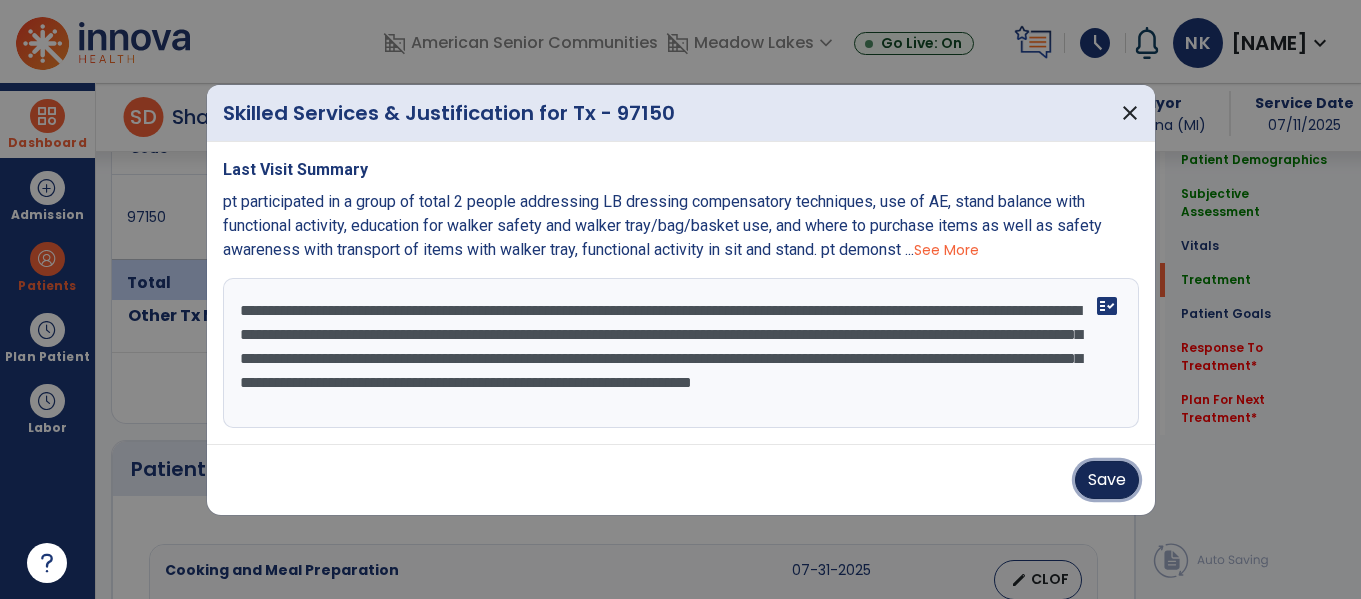 click on "Save" at bounding box center (1107, 480) 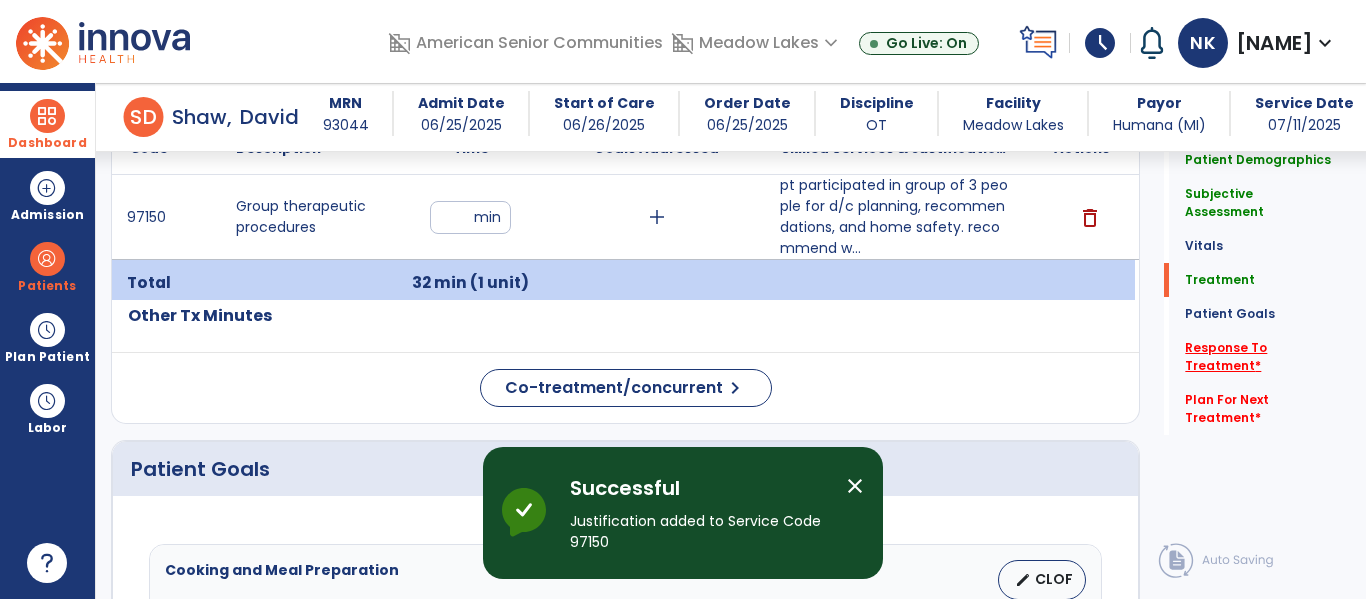 click on "Response To Treatment   *" 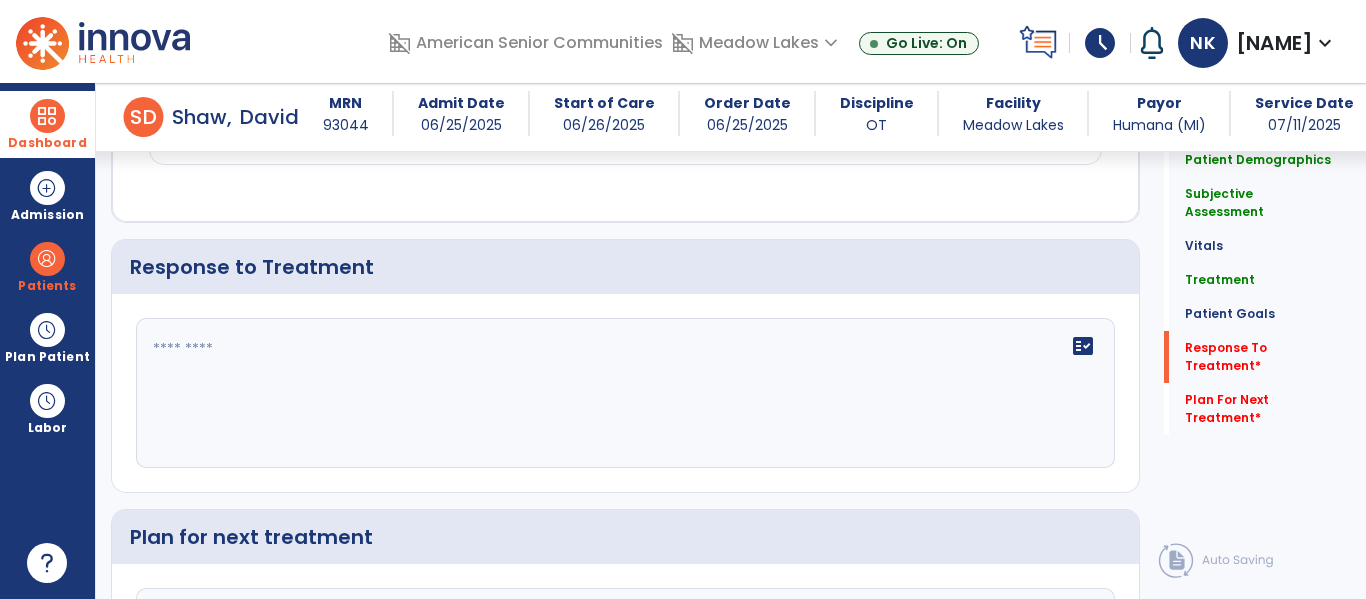 scroll, scrollTop: 2847, scrollLeft: 0, axis: vertical 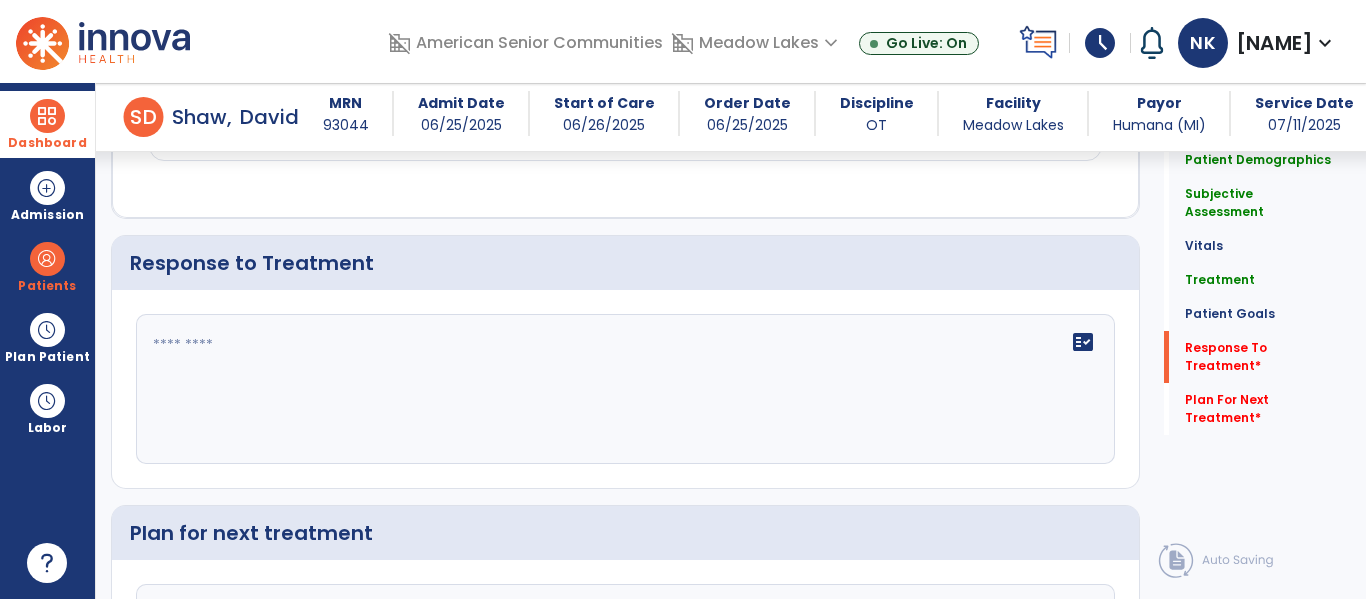 click on "fact_check" 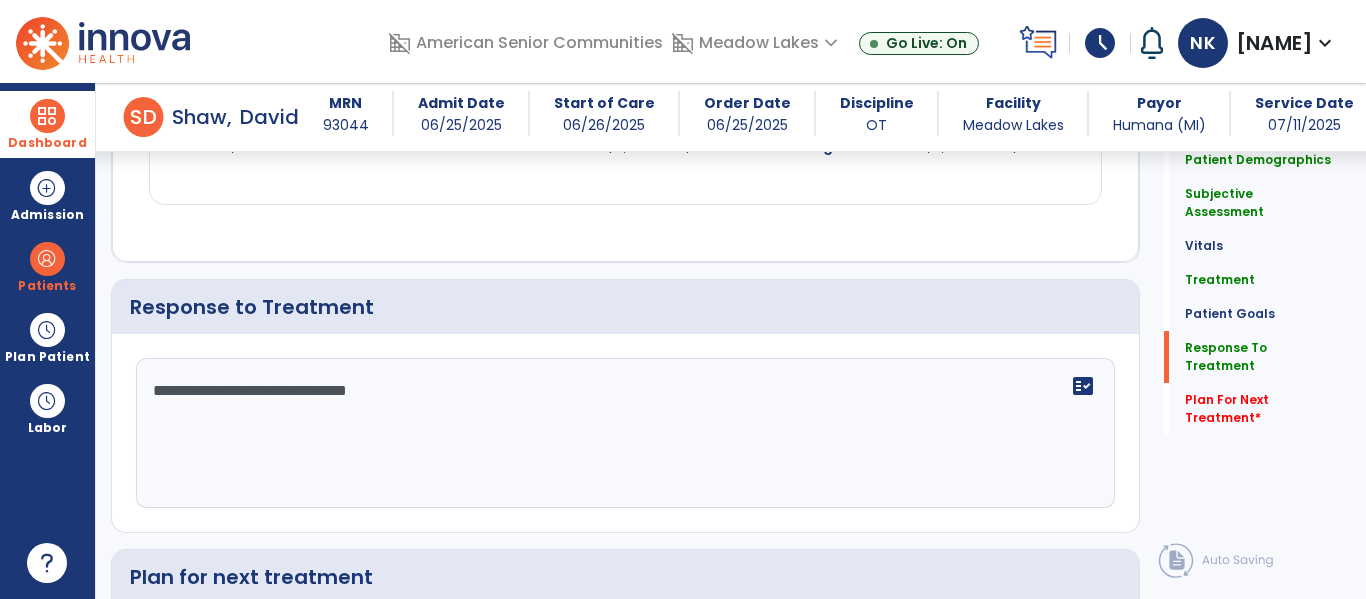 scroll, scrollTop: 2847, scrollLeft: 0, axis: vertical 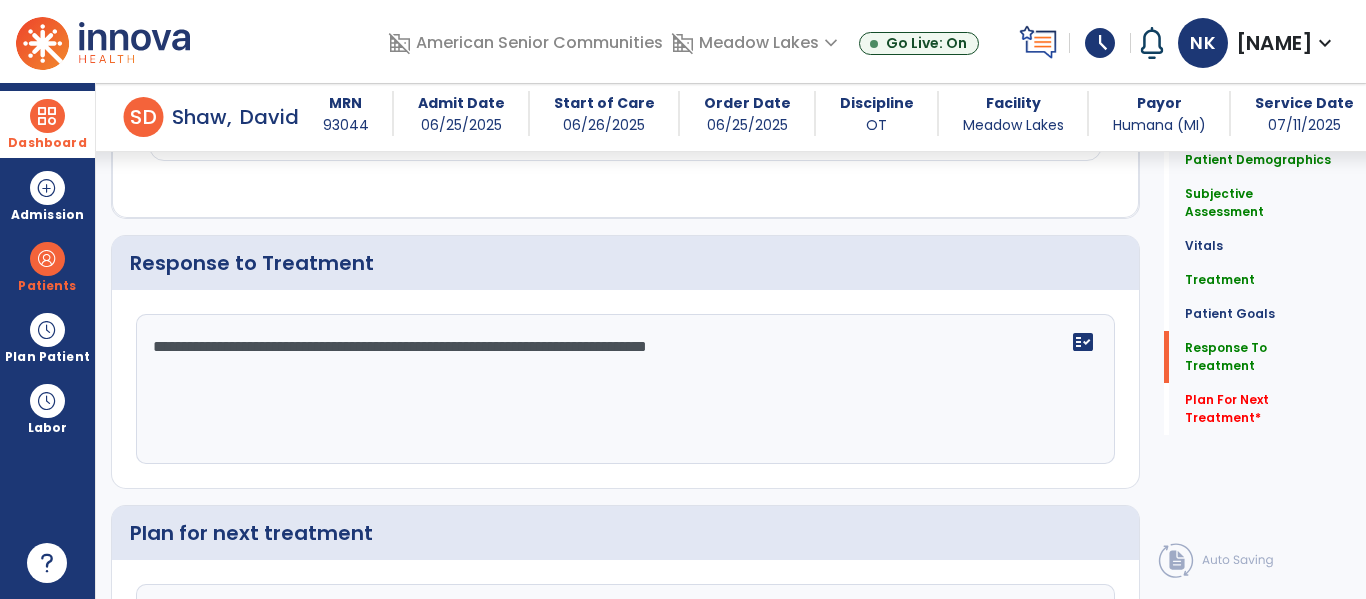 type on "**********" 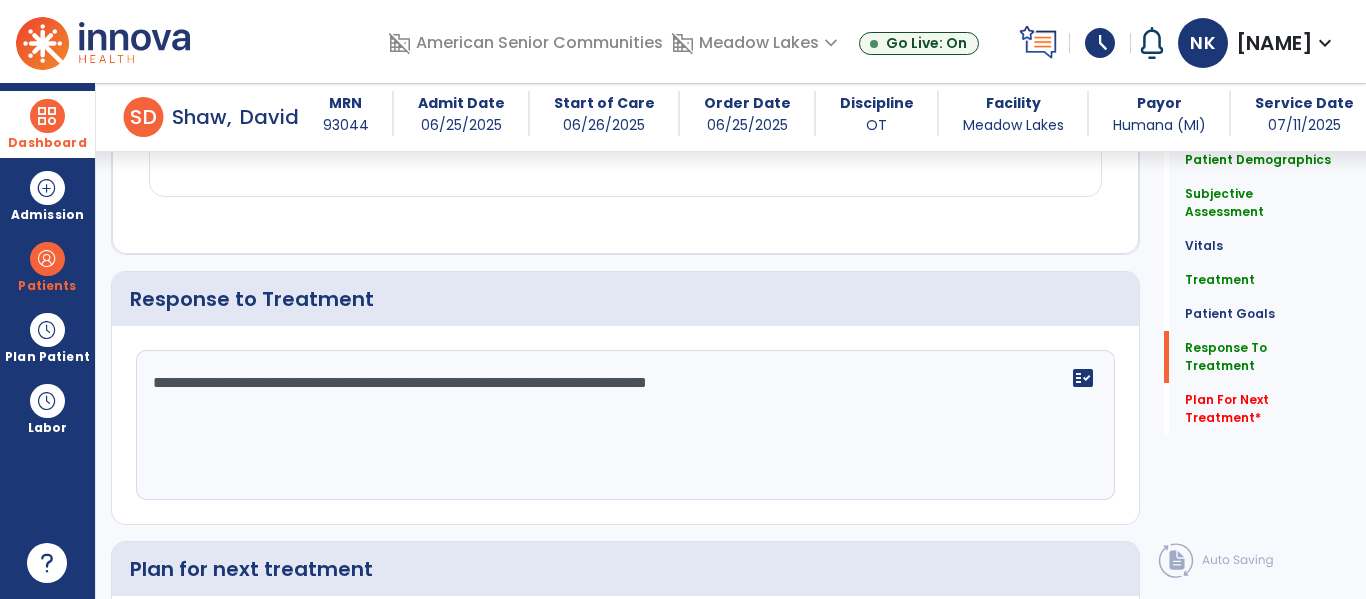 scroll, scrollTop: 2855, scrollLeft: 0, axis: vertical 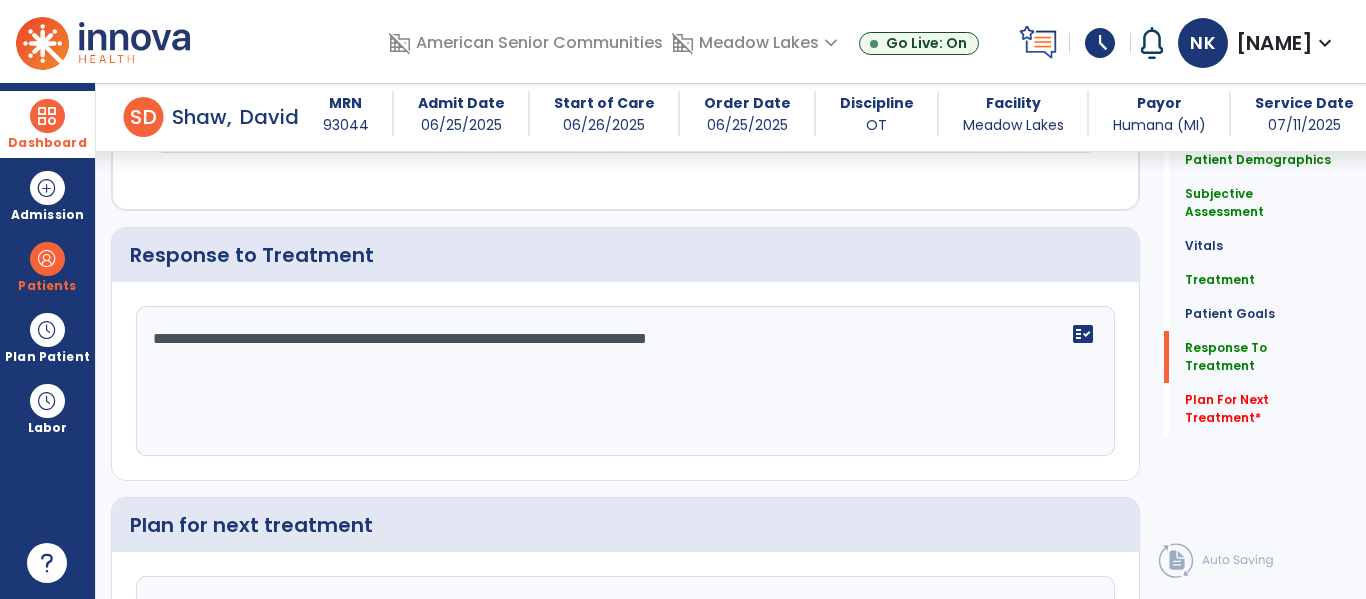 type on "**" 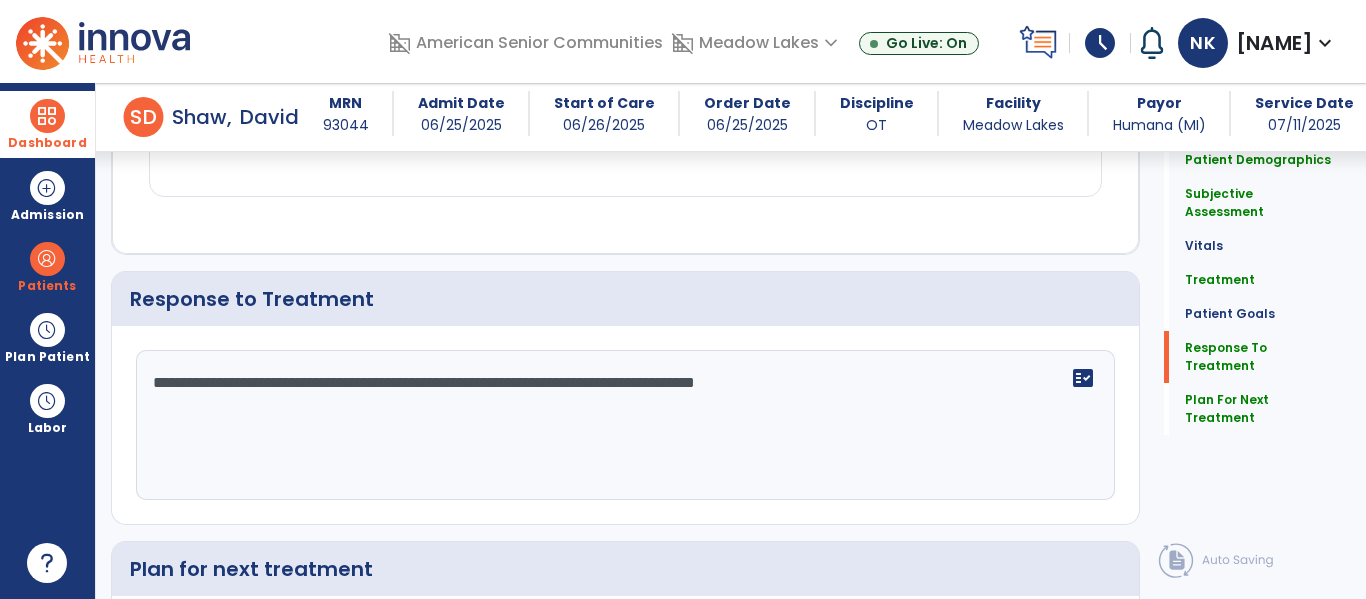 scroll, scrollTop: 2855, scrollLeft: 0, axis: vertical 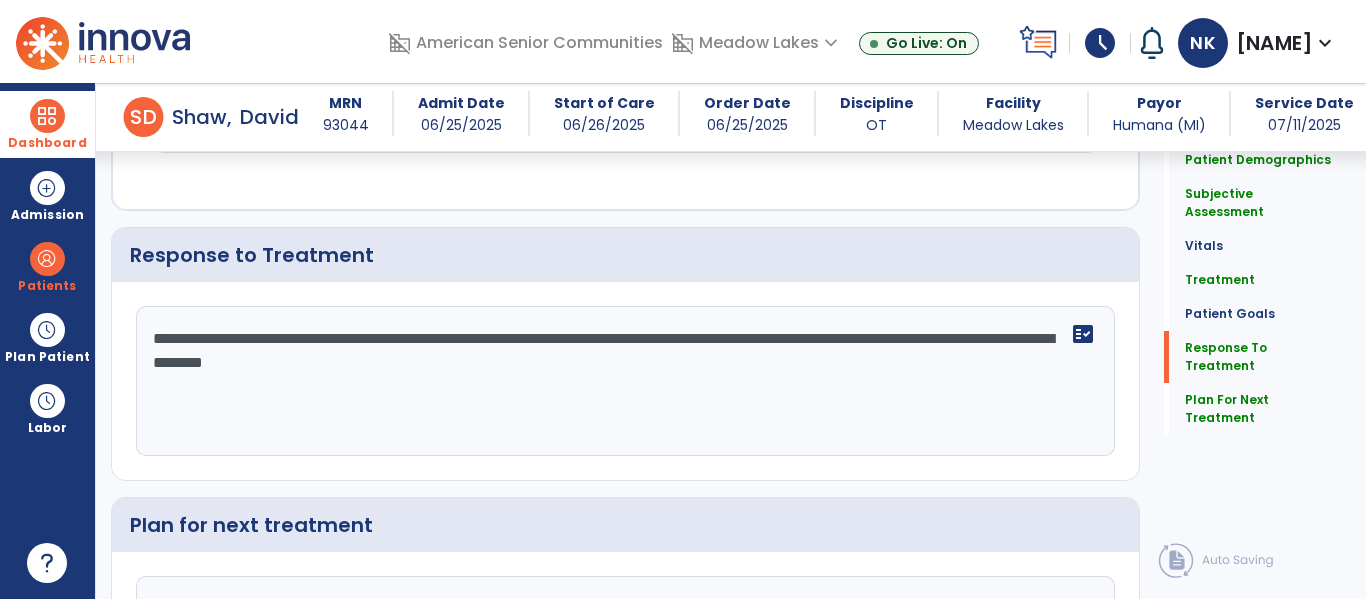 type on "**********" 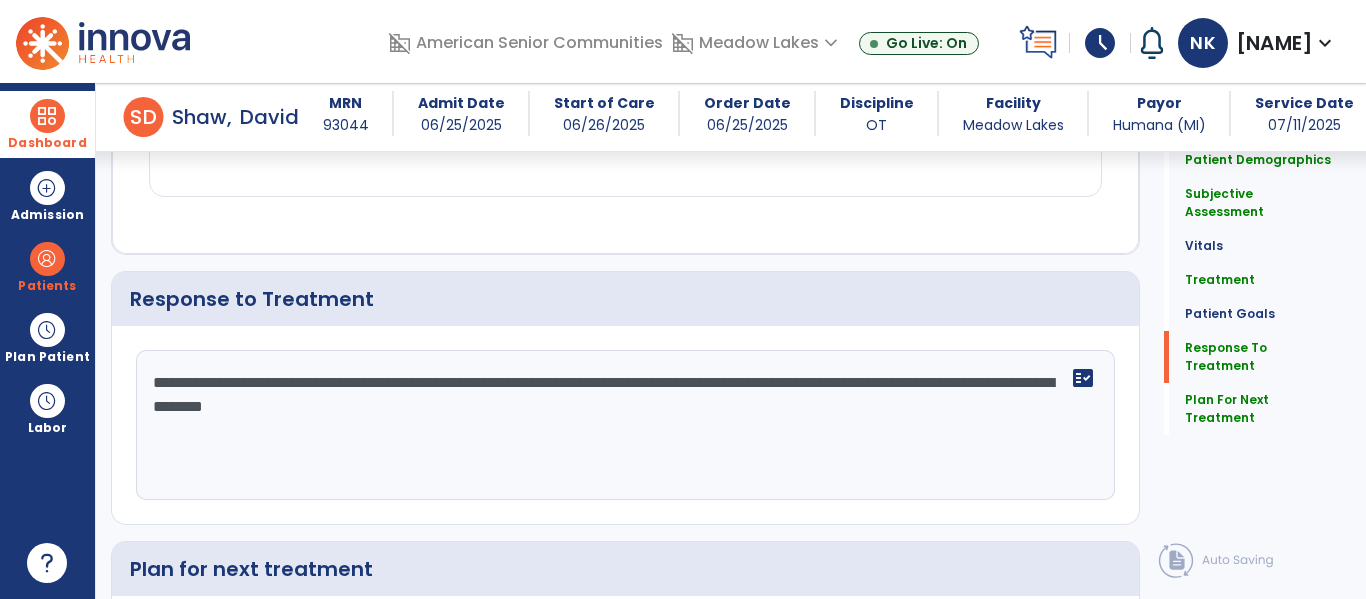 scroll, scrollTop: 2855, scrollLeft: 0, axis: vertical 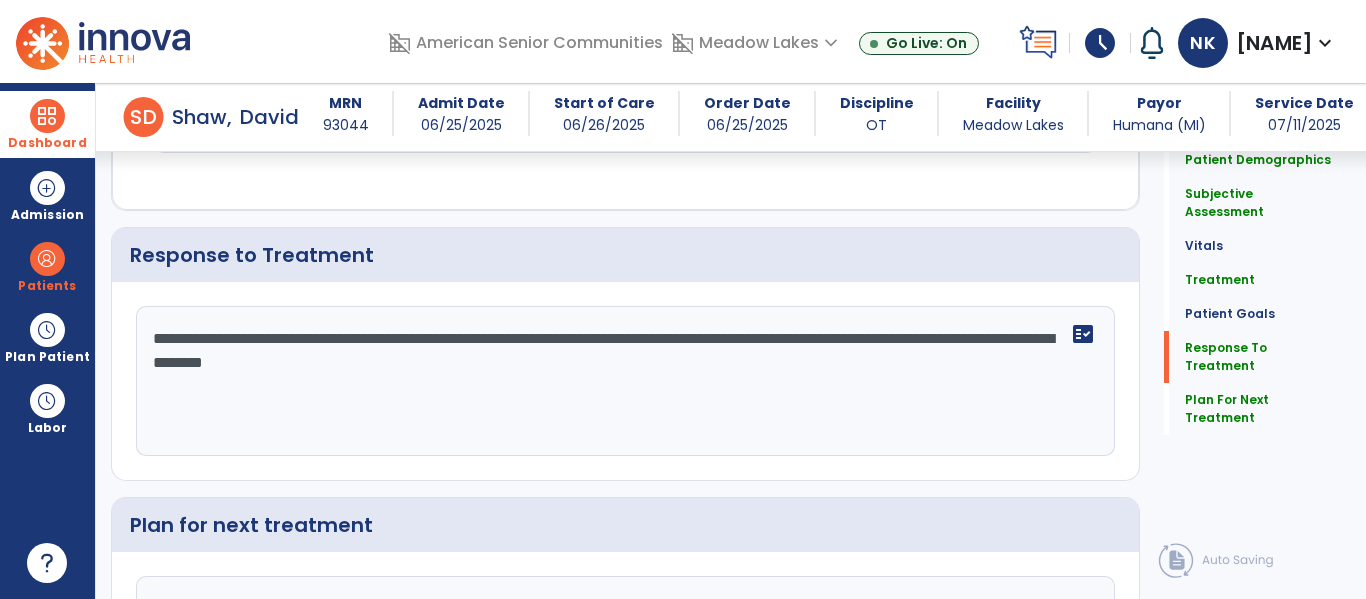 type on "**********" 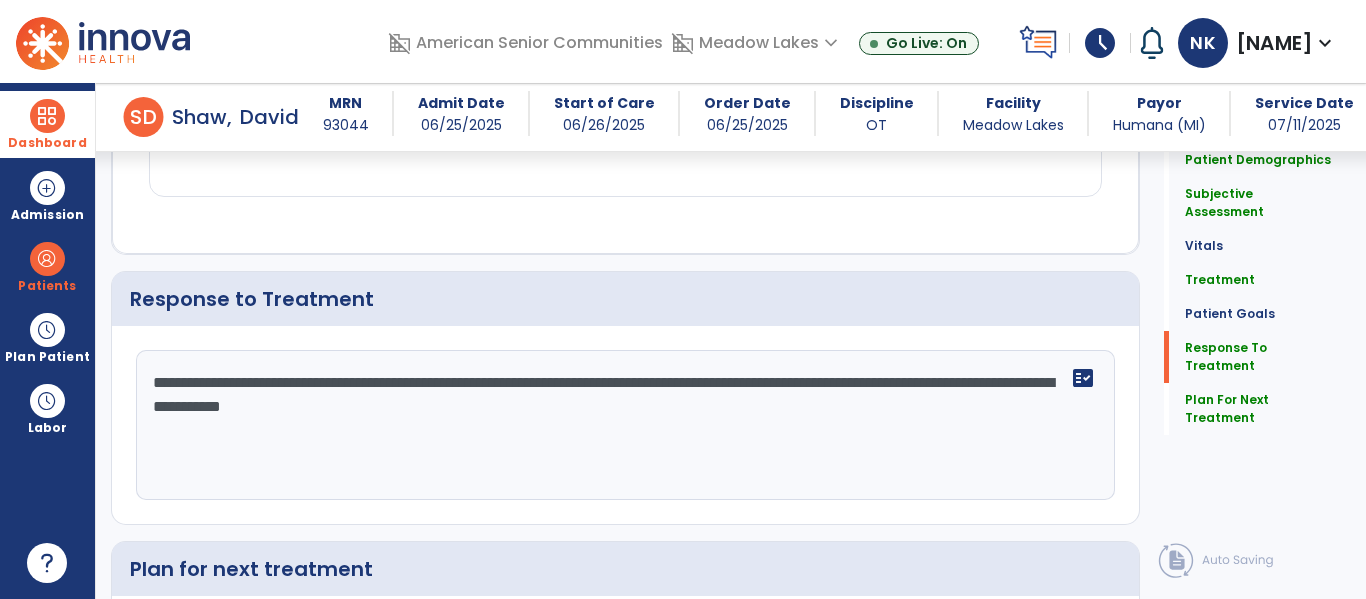 scroll, scrollTop: 2855, scrollLeft: 0, axis: vertical 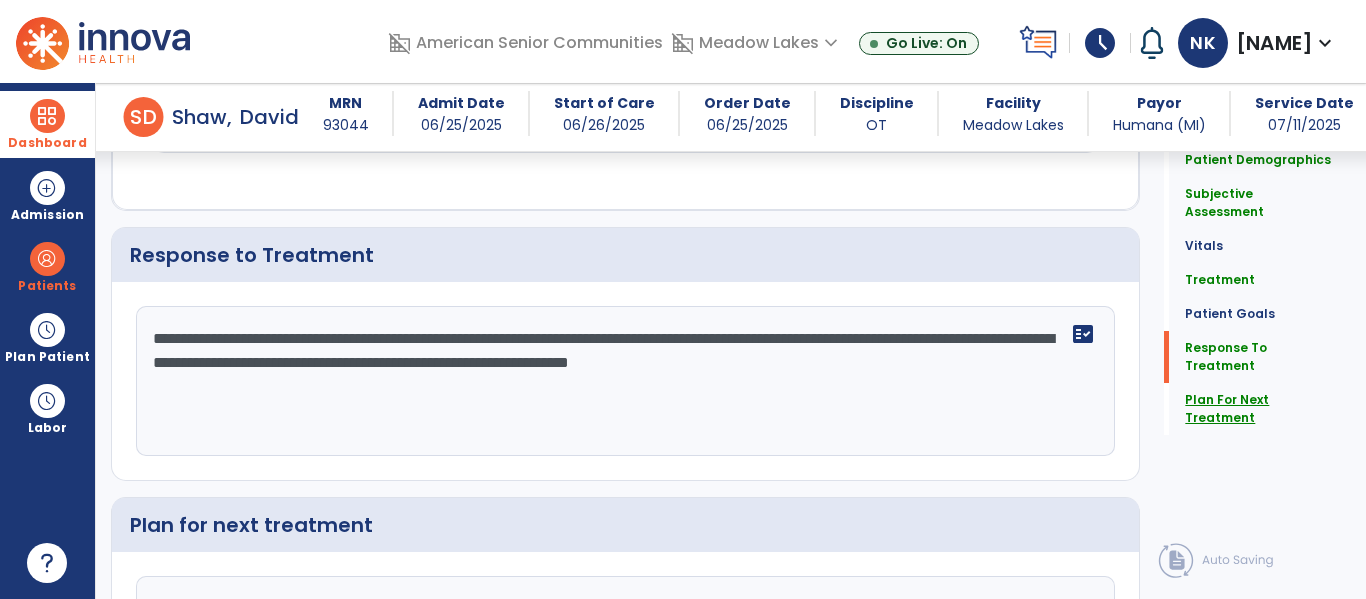 type on "**********" 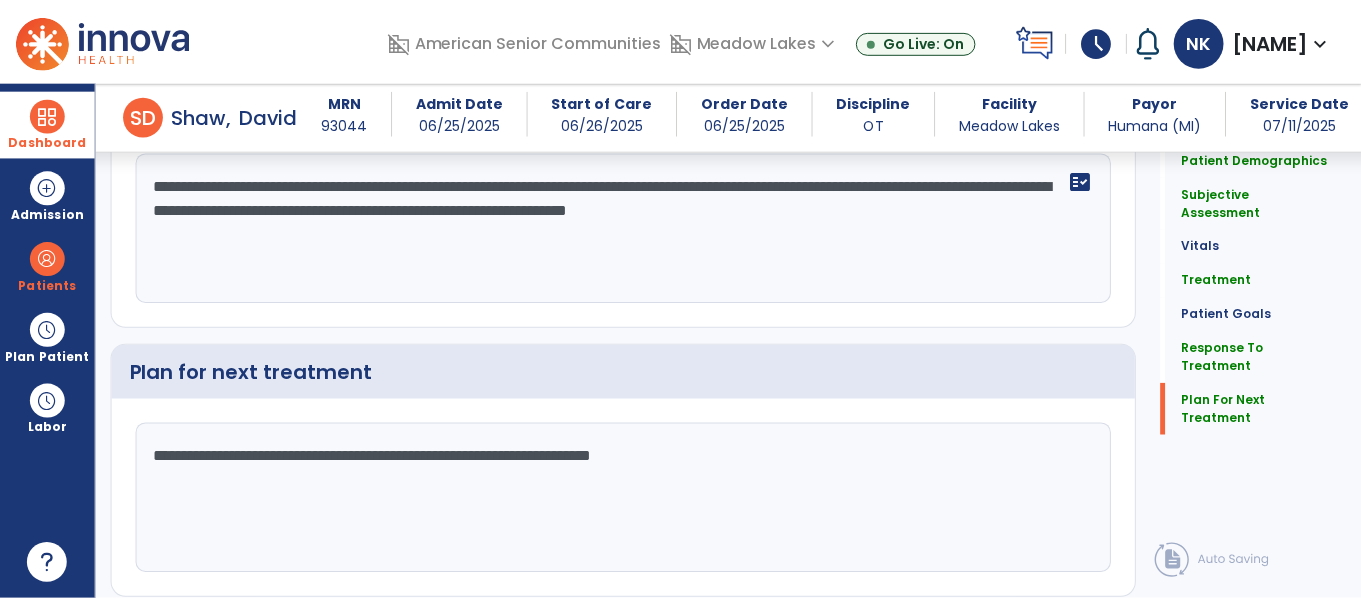 scroll, scrollTop: 3052, scrollLeft: 0, axis: vertical 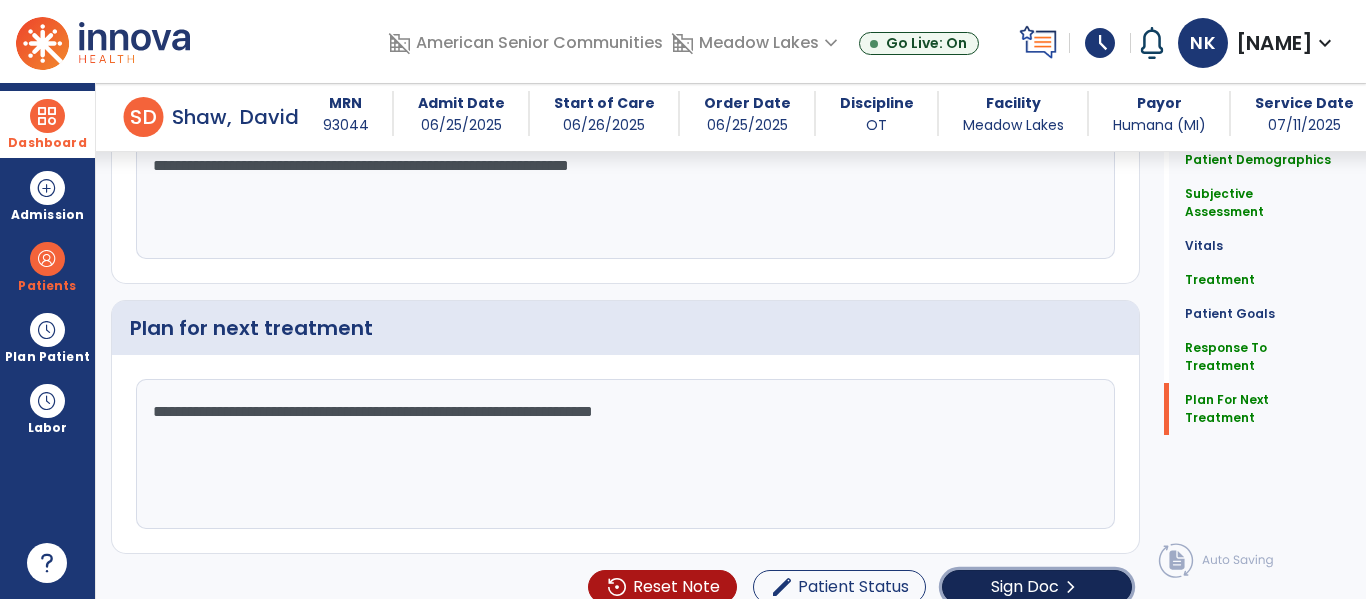 click on "Sign Doc" 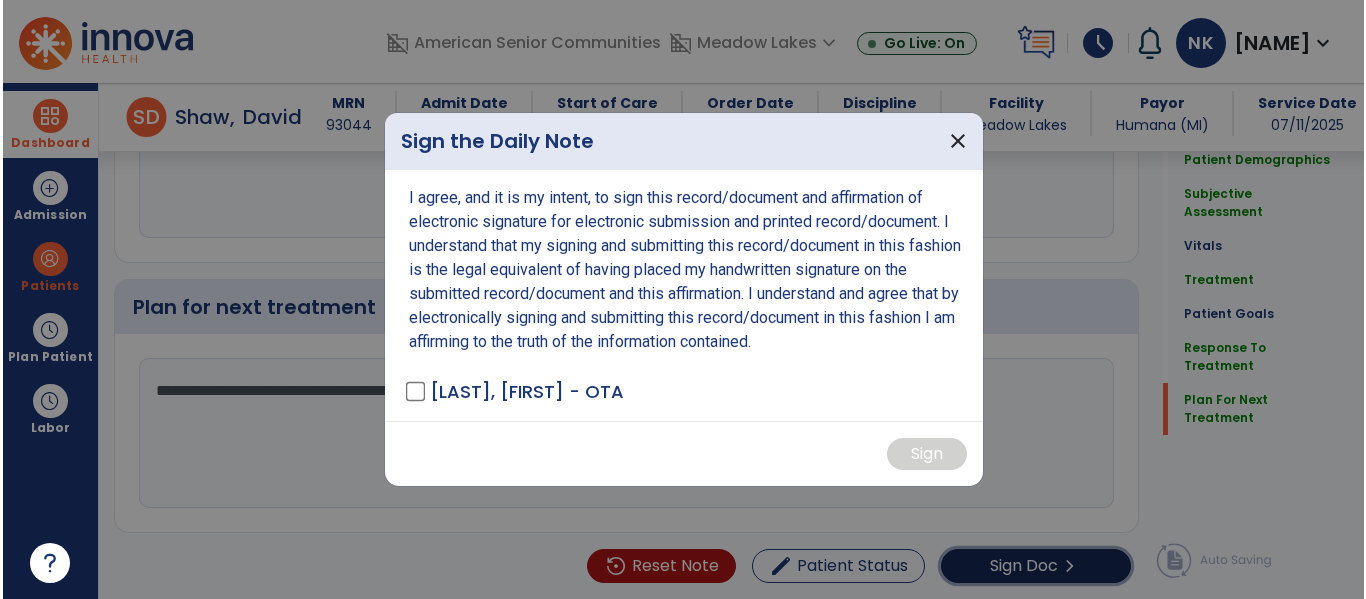scroll, scrollTop: 3073, scrollLeft: 0, axis: vertical 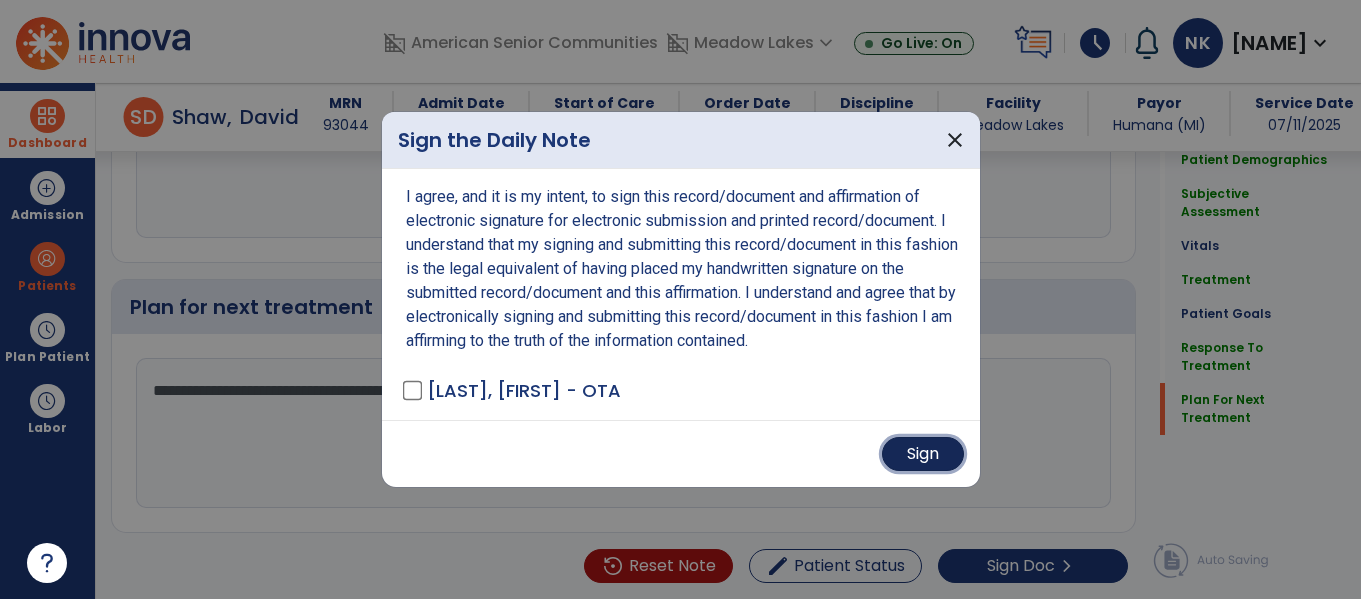 click on "Sign" at bounding box center [923, 454] 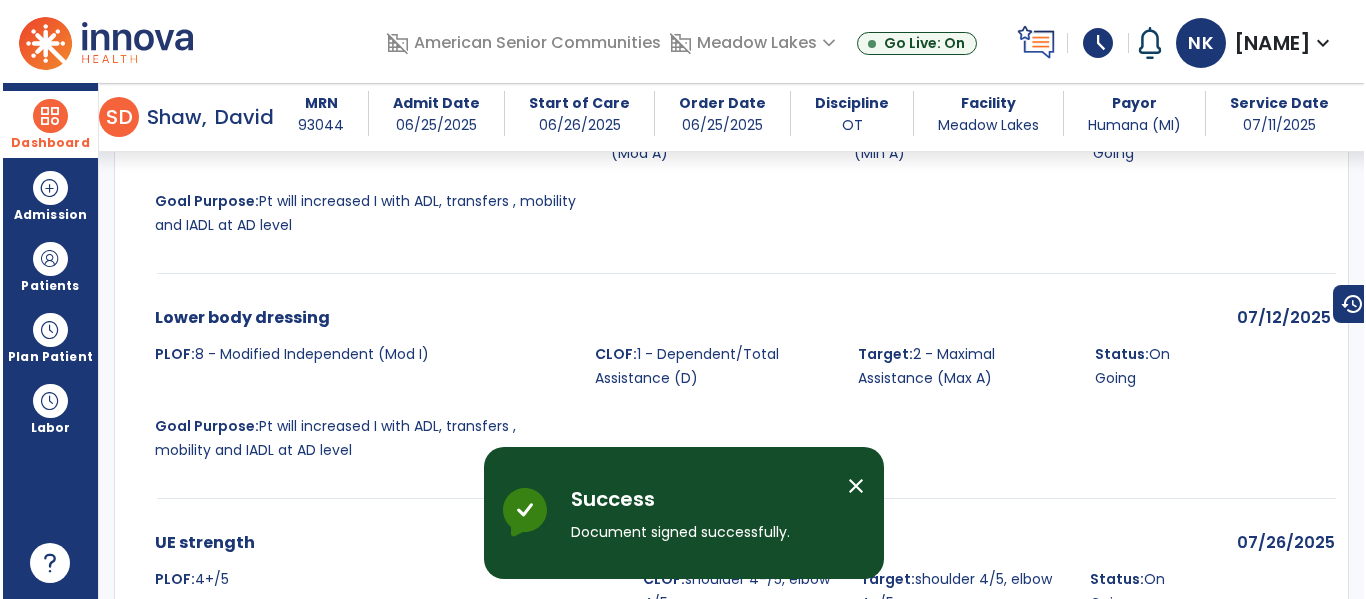 scroll, scrollTop: 4199, scrollLeft: 0, axis: vertical 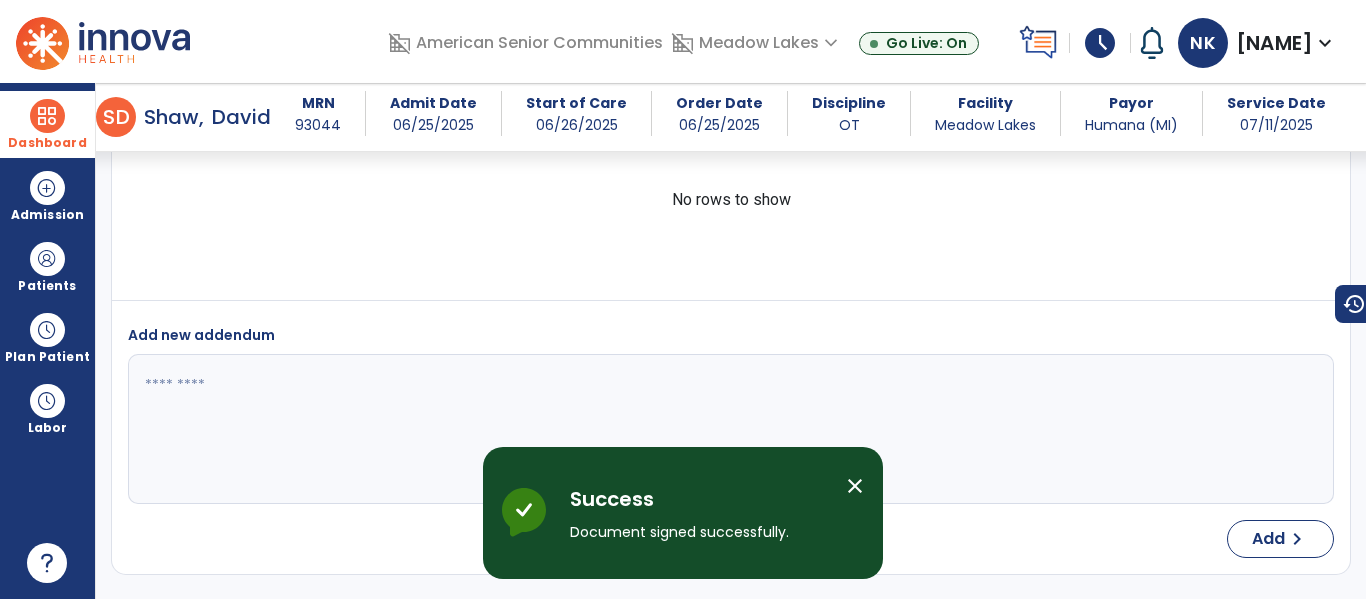 click on "Dashboard" at bounding box center [47, 143] 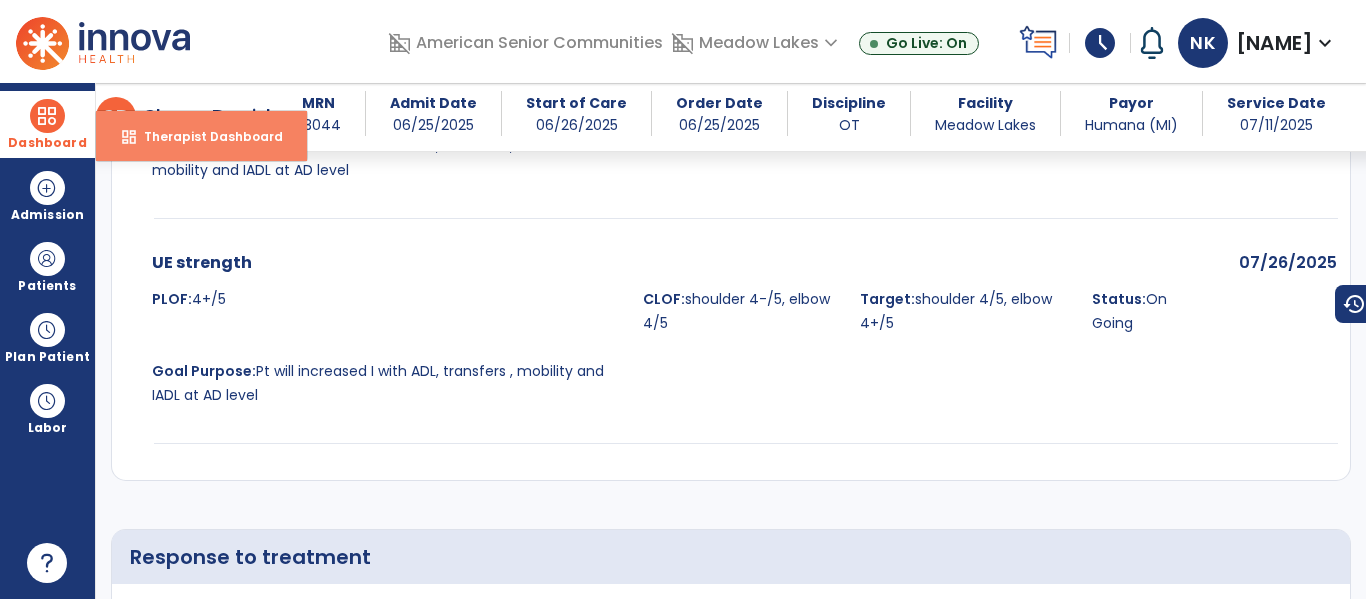 click on "Therapist Dashboard" at bounding box center [205, 136] 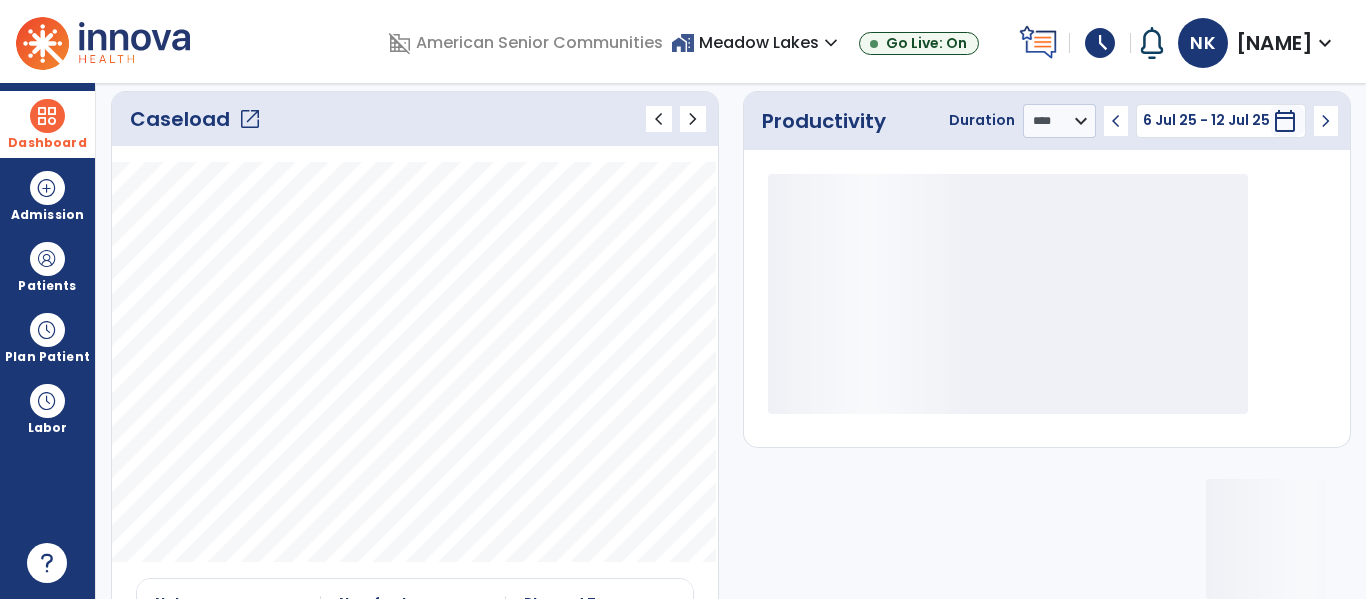 click on "open_in_new" 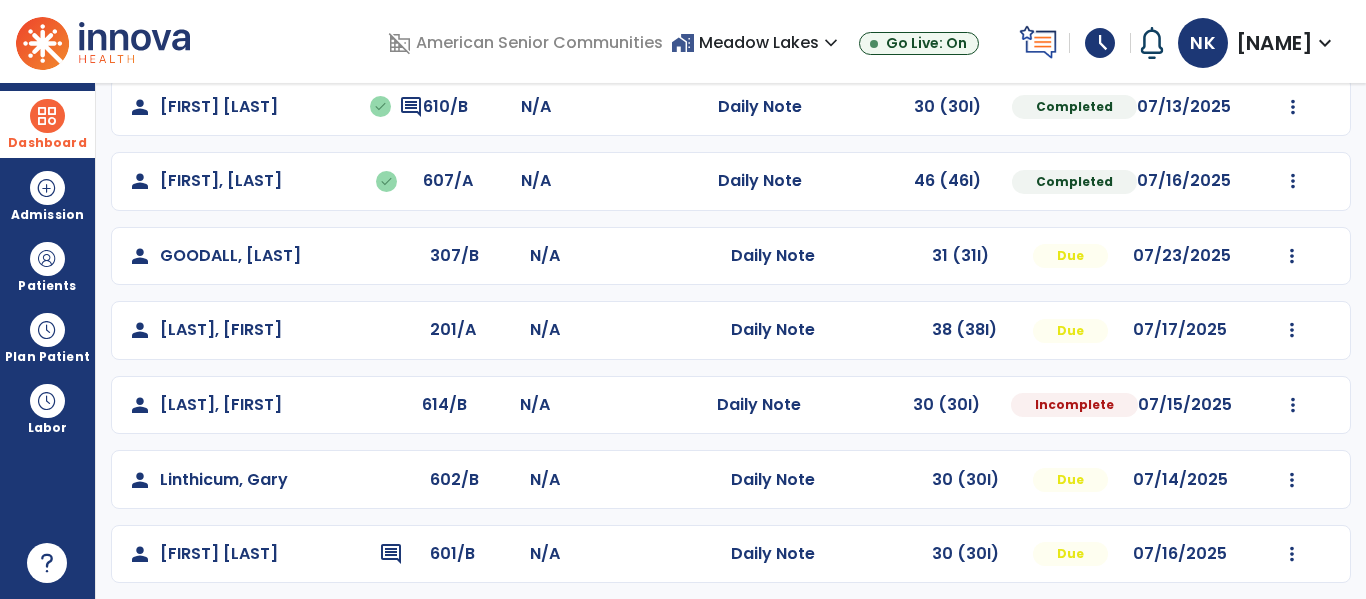 scroll, scrollTop: 477, scrollLeft: 0, axis: vertical 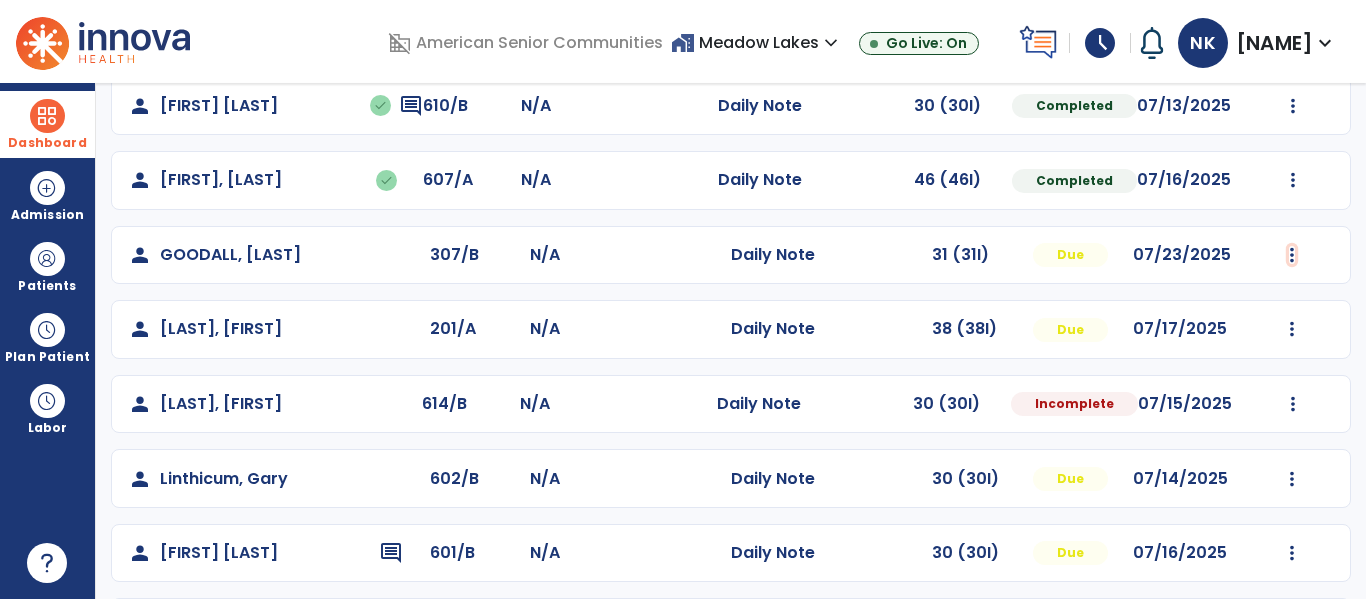 click at bounding box center (1293, -118) 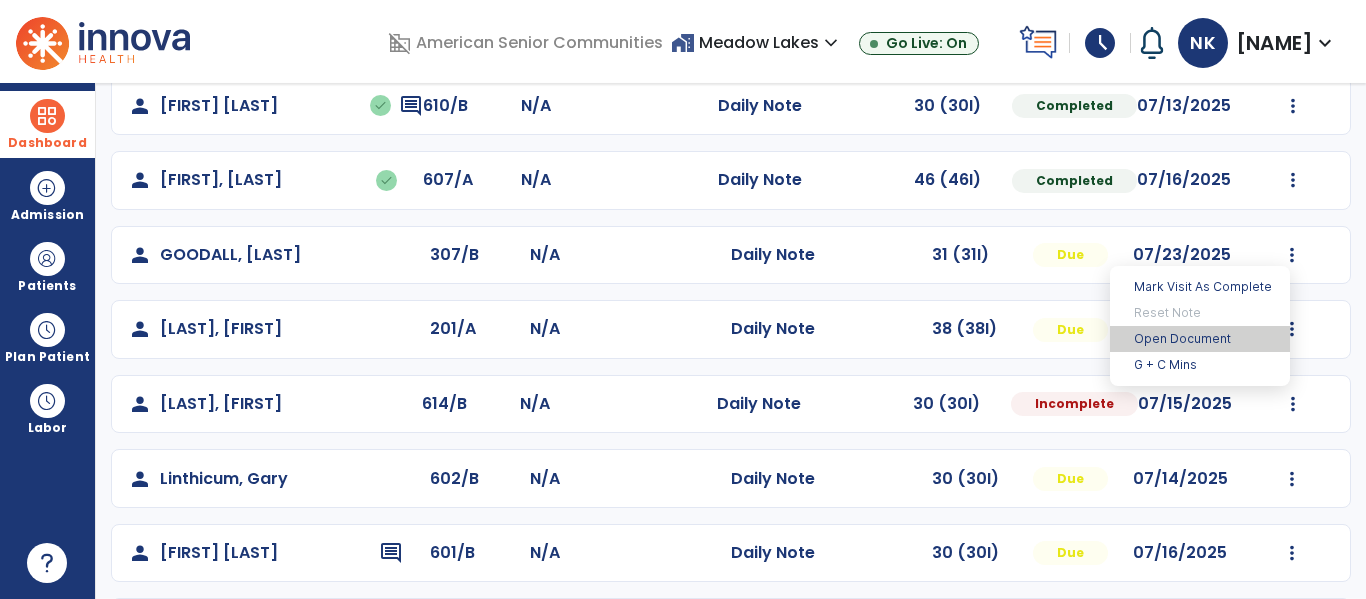 click on "Open Document" at bounding box center (1200, 339) 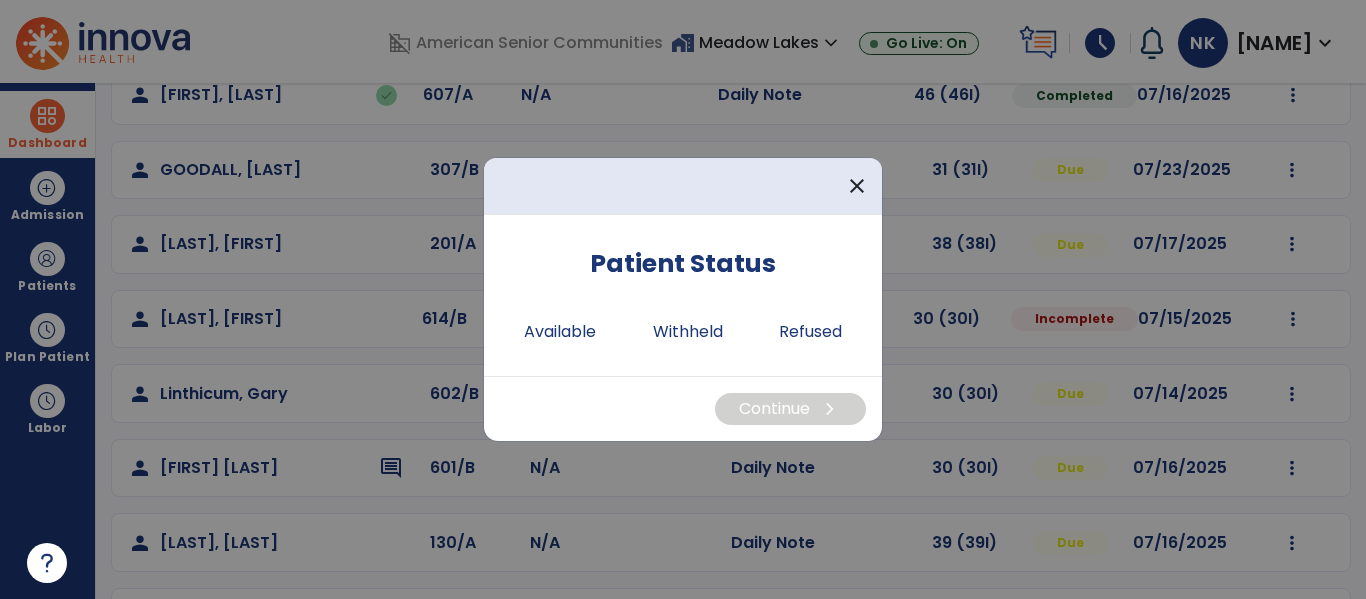 scroll, scrollTop: 565, scrollLeft: 0, axis: vertical 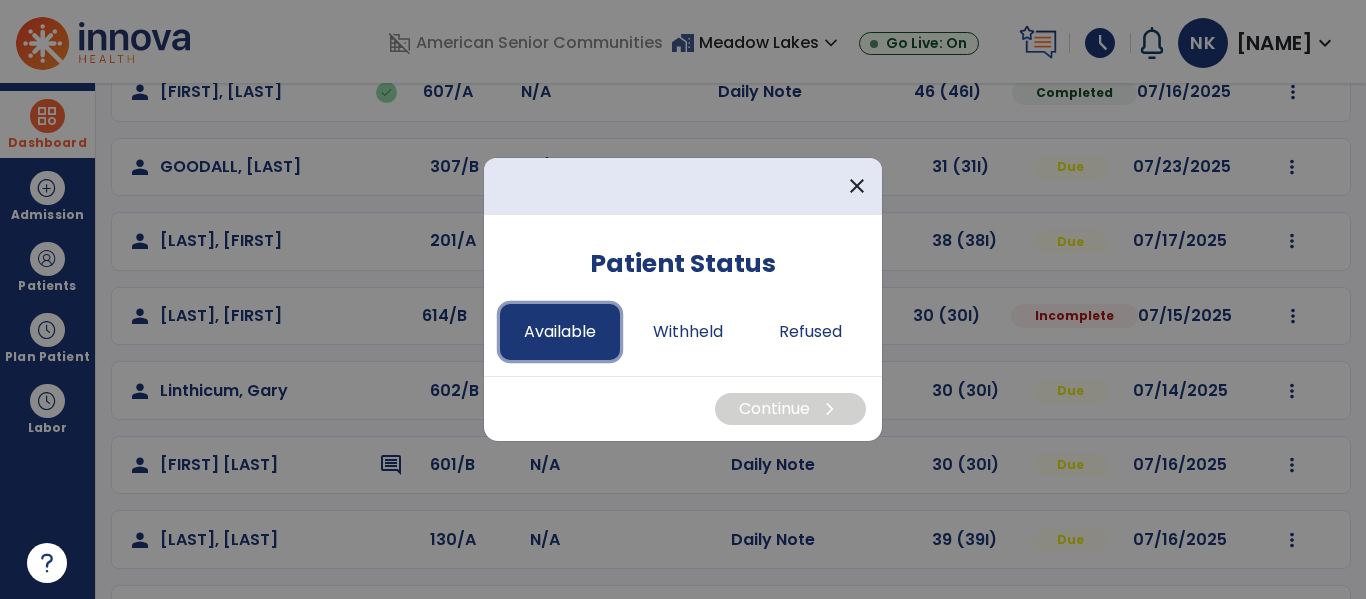 click on "Available" at bounding box center (560, 332) 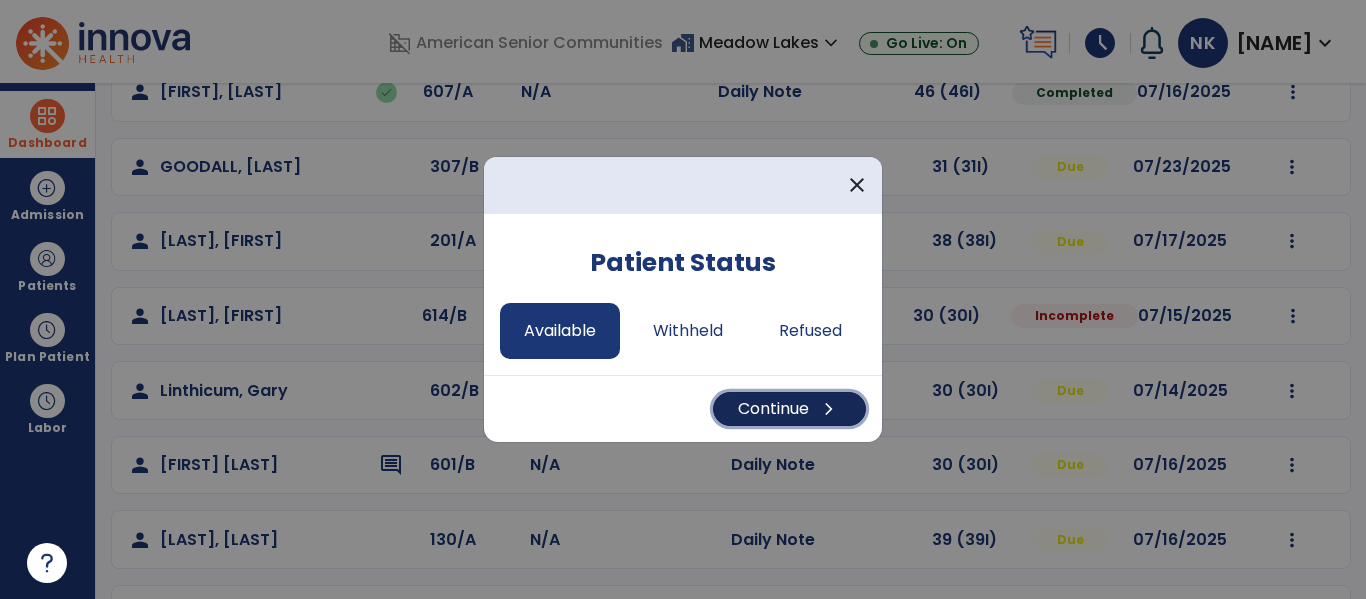 click on "Continue   chevron_right" at bounding box center (789, 409) 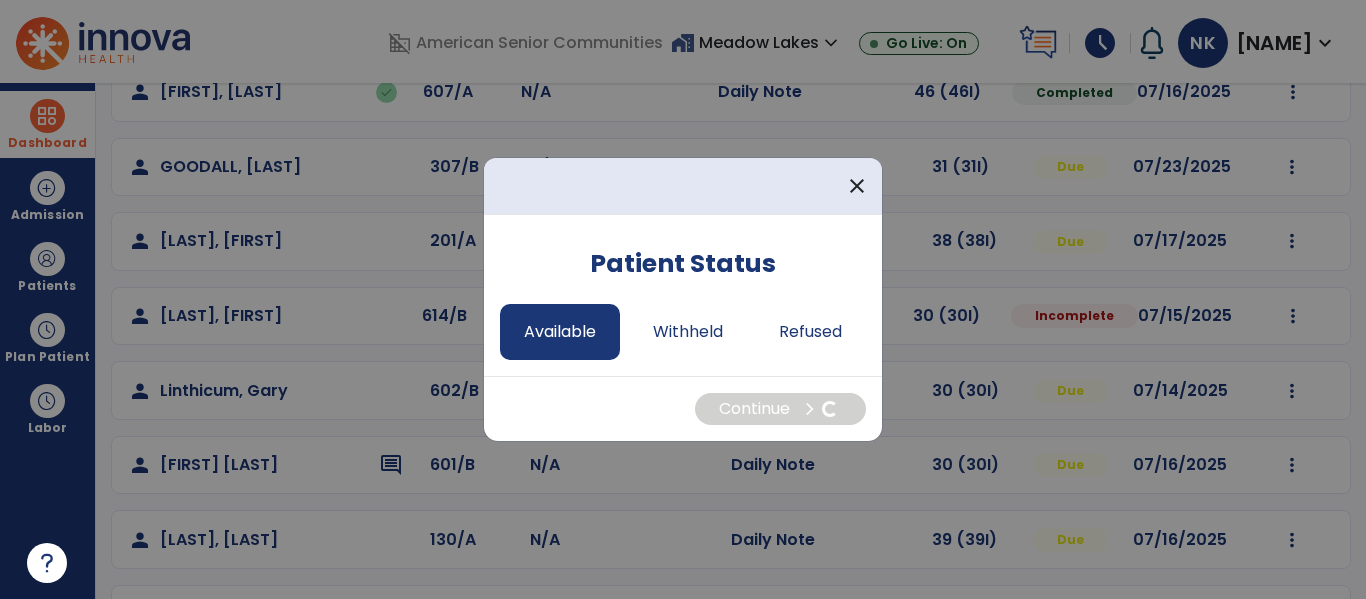 select on "*" 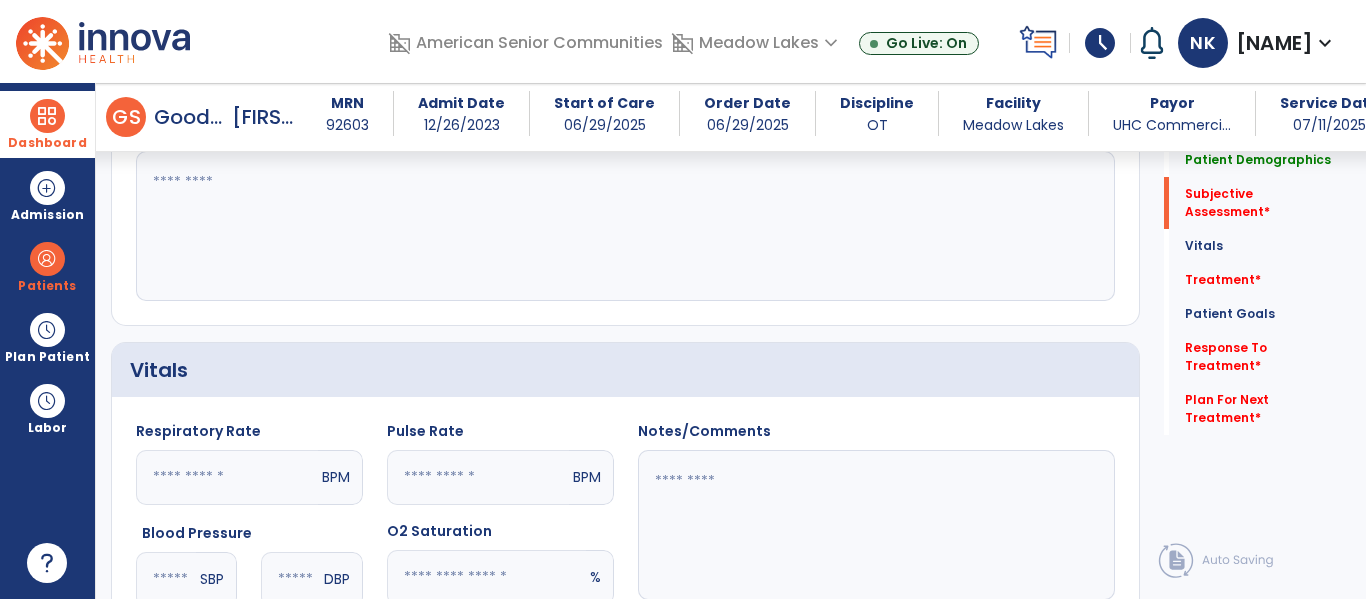 scroll, scrollTop: 560, scrollLeft: 0, axis: vertical 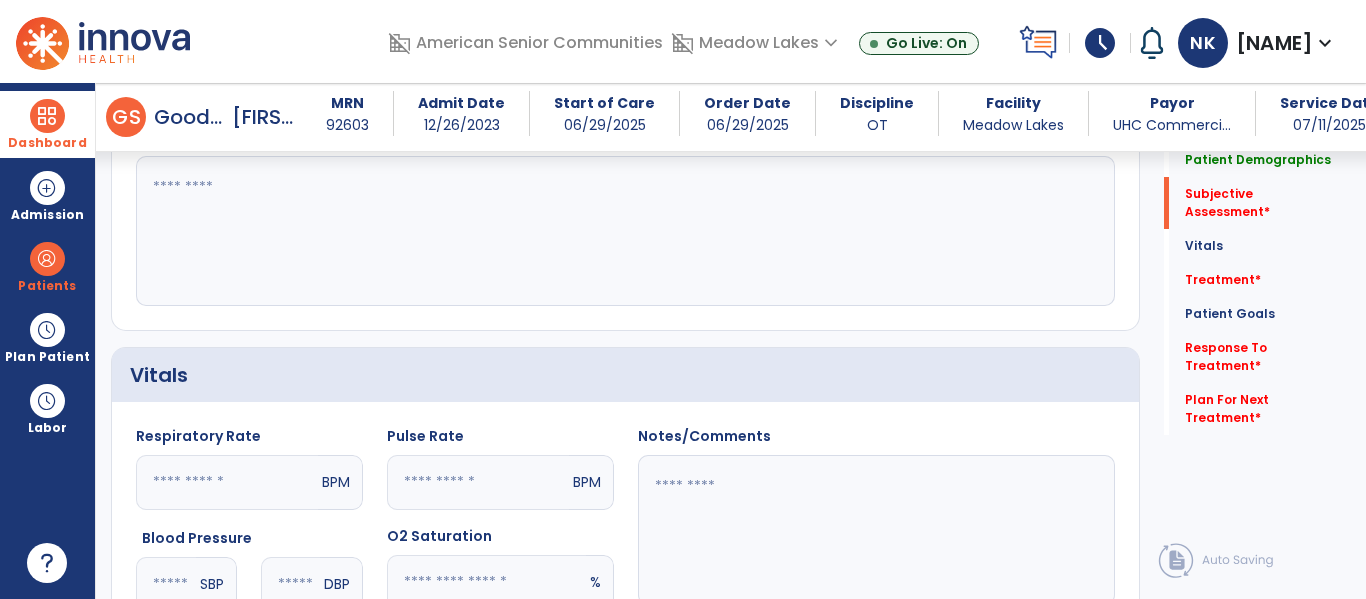 click 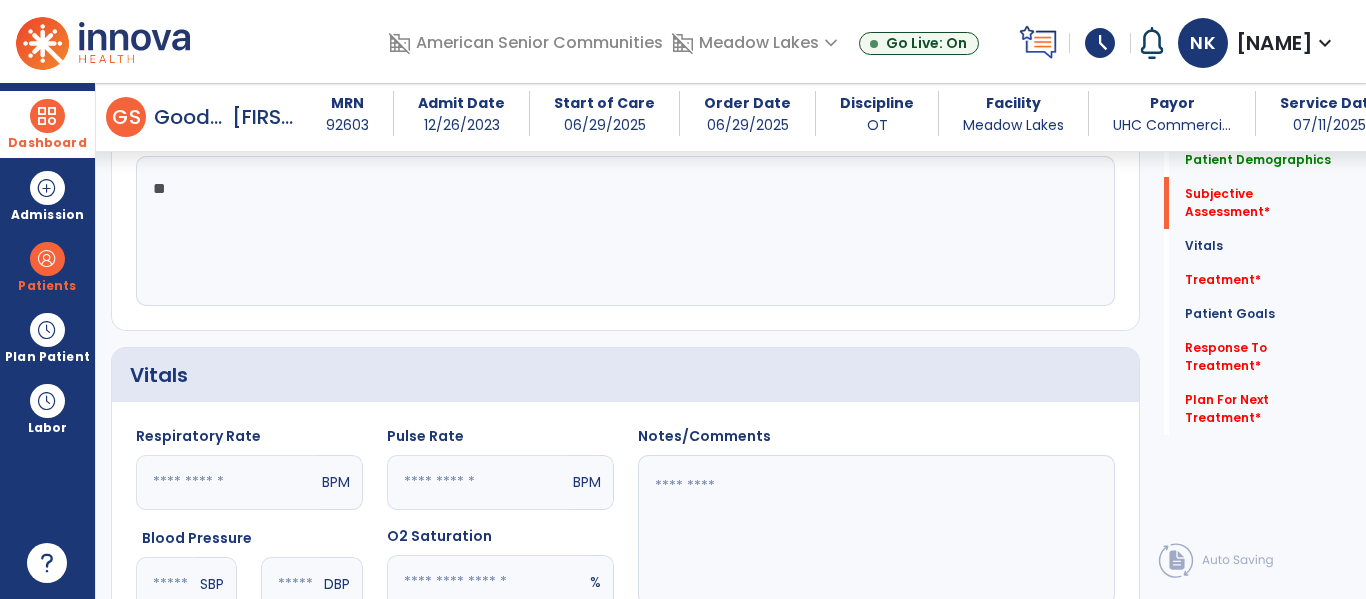 type on "*" 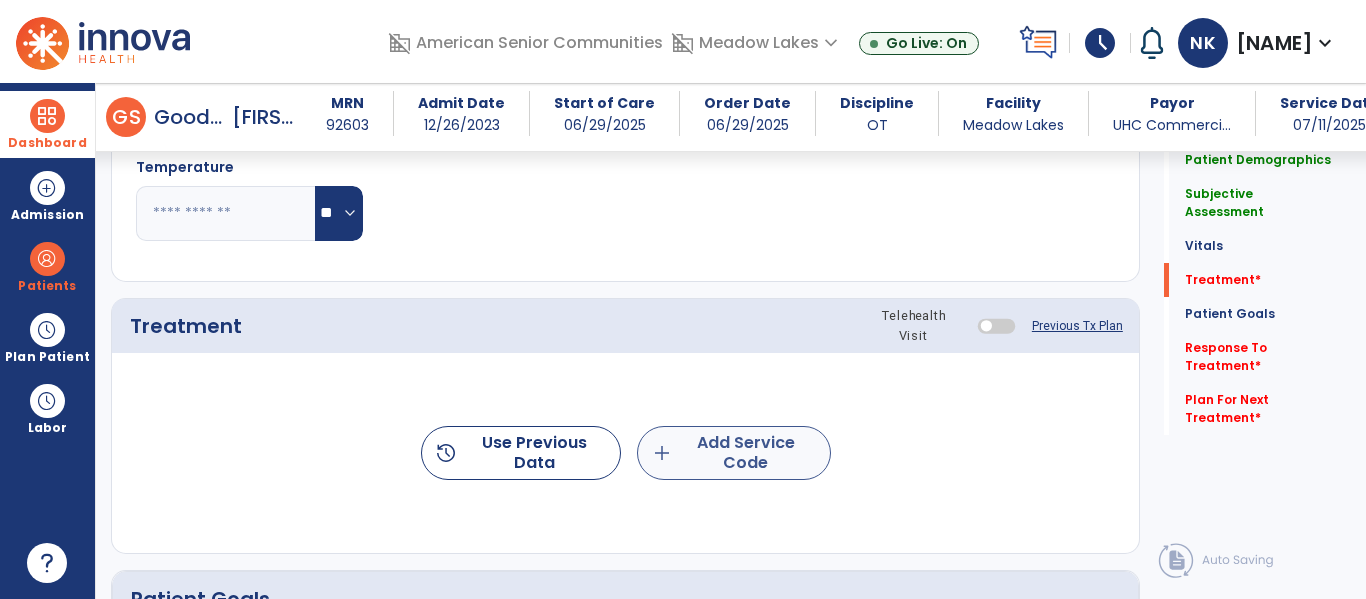 type on "**********" 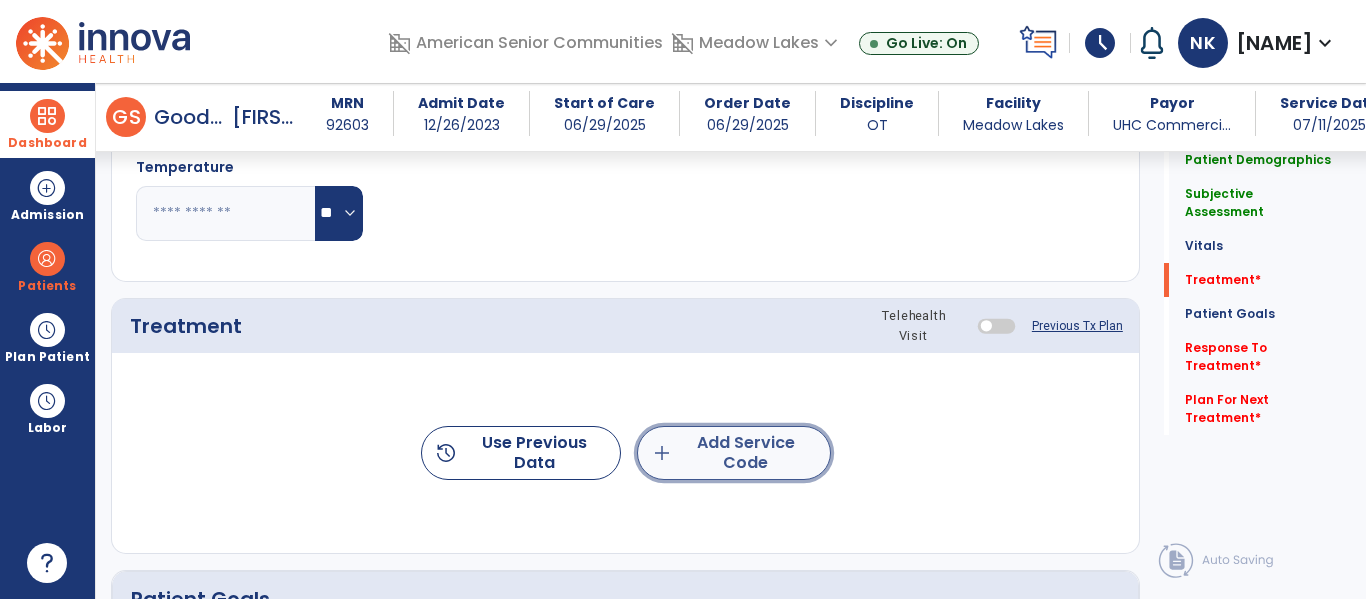 click on "add  Add Service Code" 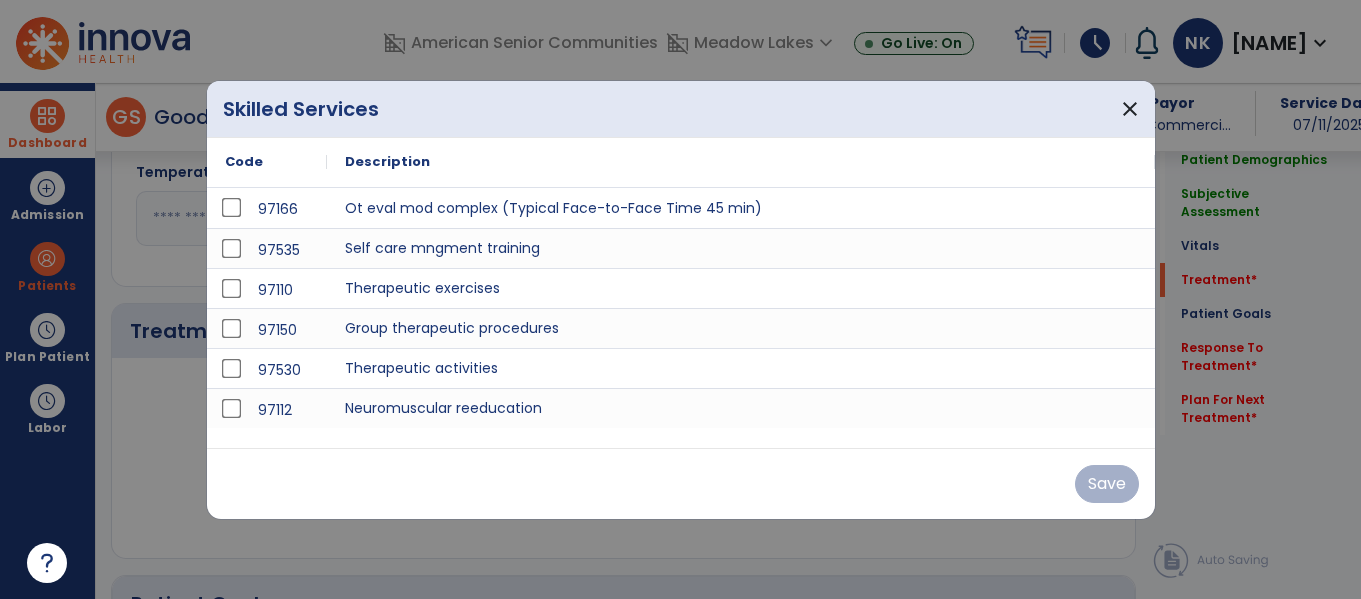 scroll, scrollTop: 1031, scrollLeft: 0, axis: vertical 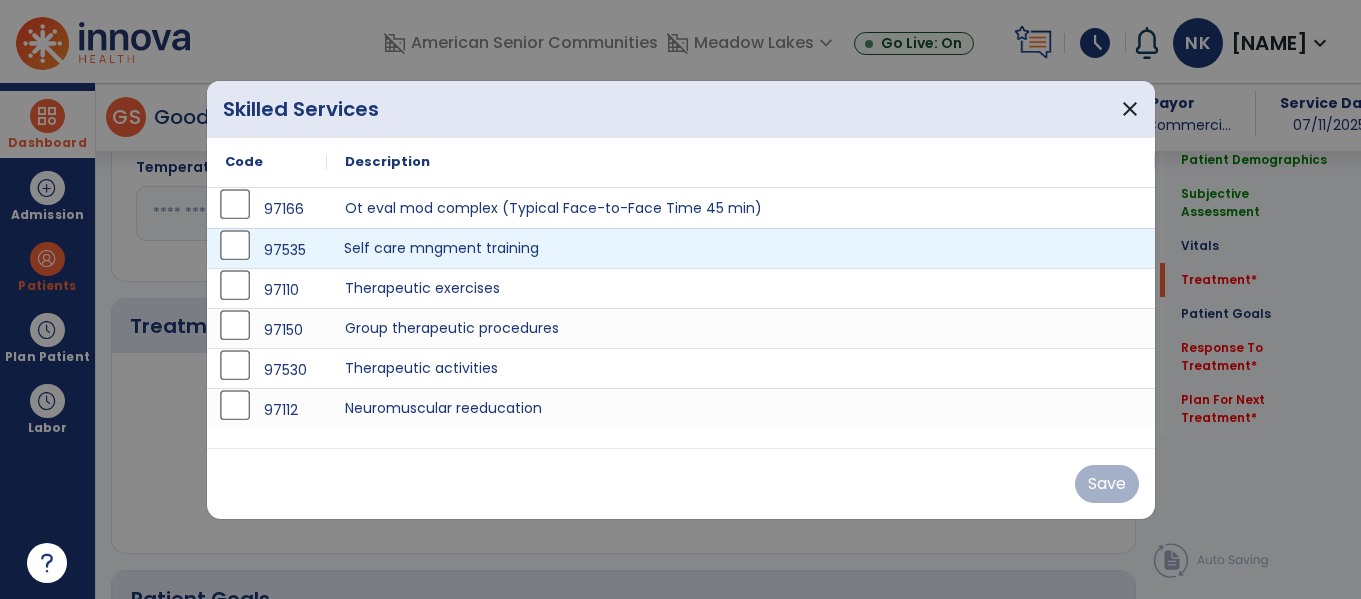 click on "Self care mngment training" at bounding box center (741, 248) 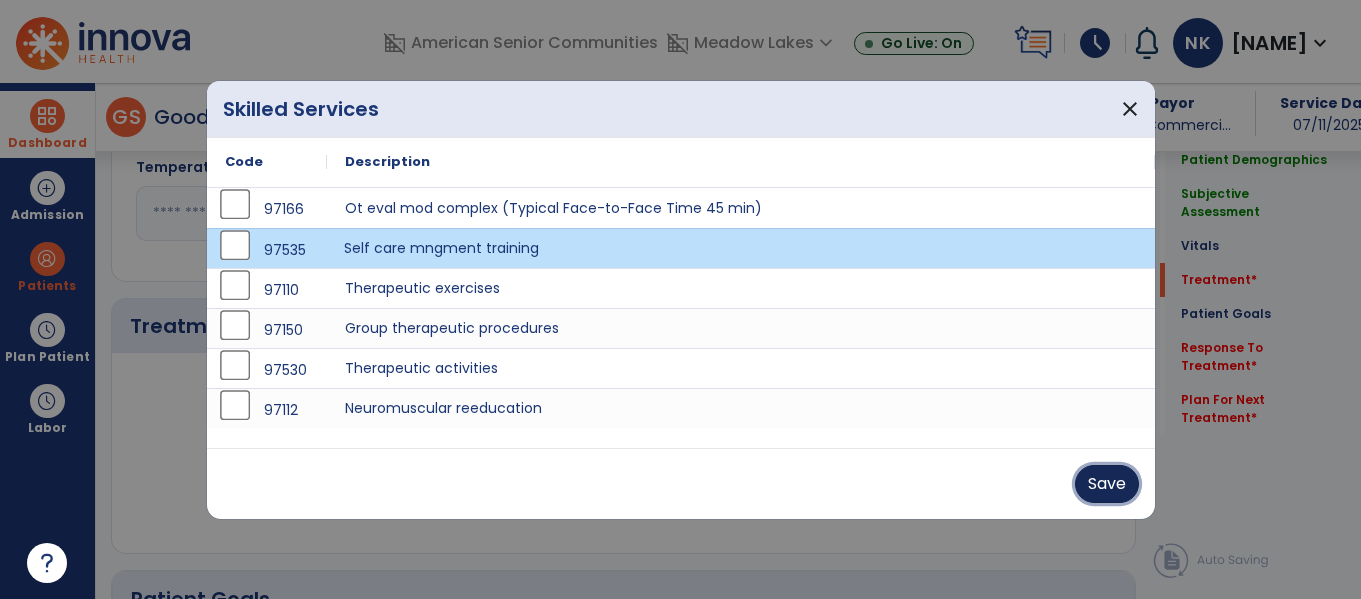 click on "Save" at bounding box center [1107, 484] 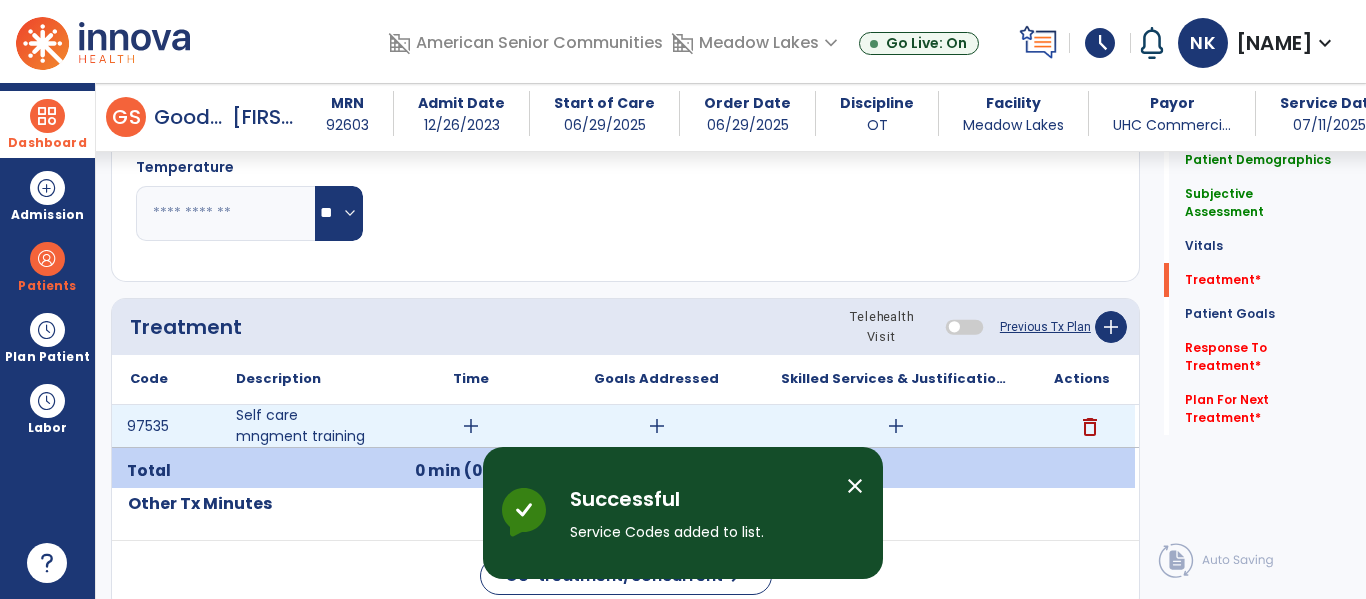 click on "add" at bounding box center [896, 426] 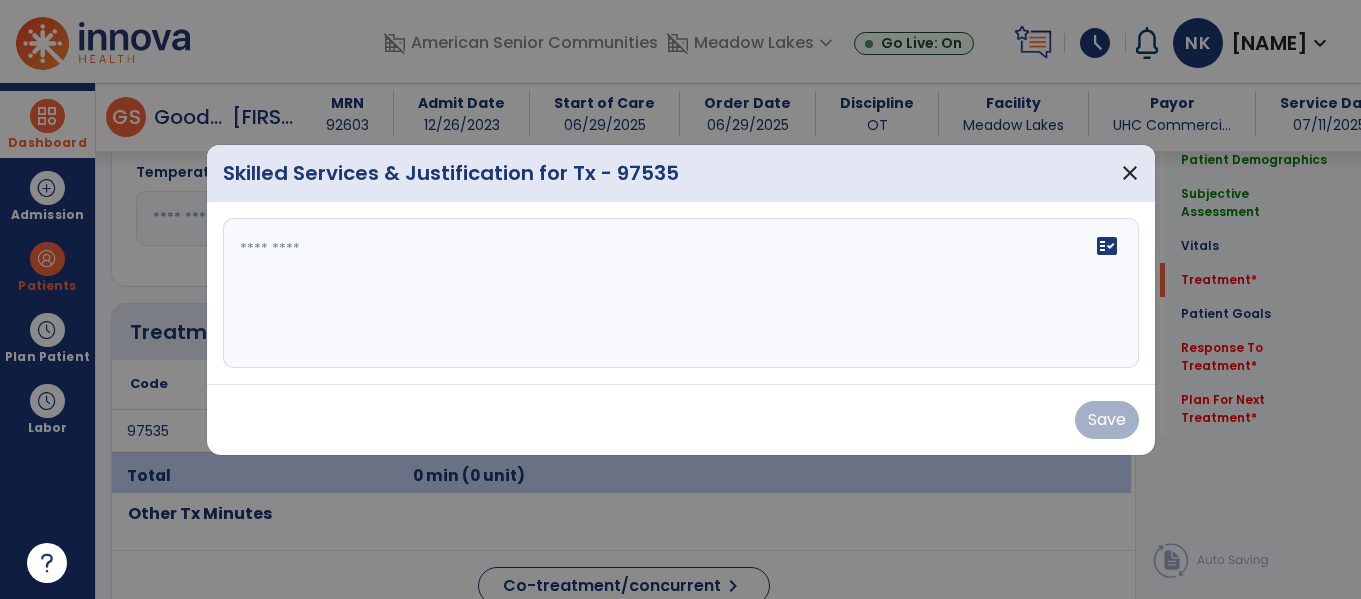 scroll, scrollTop: 1031, scrollLeft: 0, axis: vertical 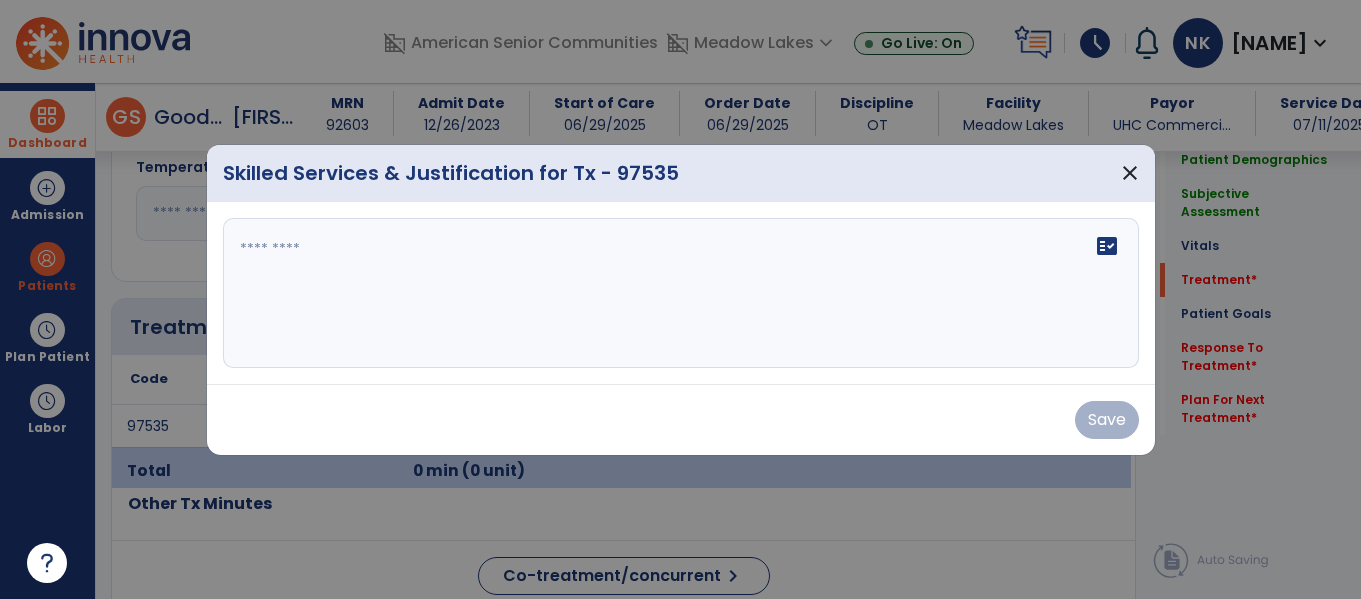 click on "fact_check" at bounding box center [681, 293] 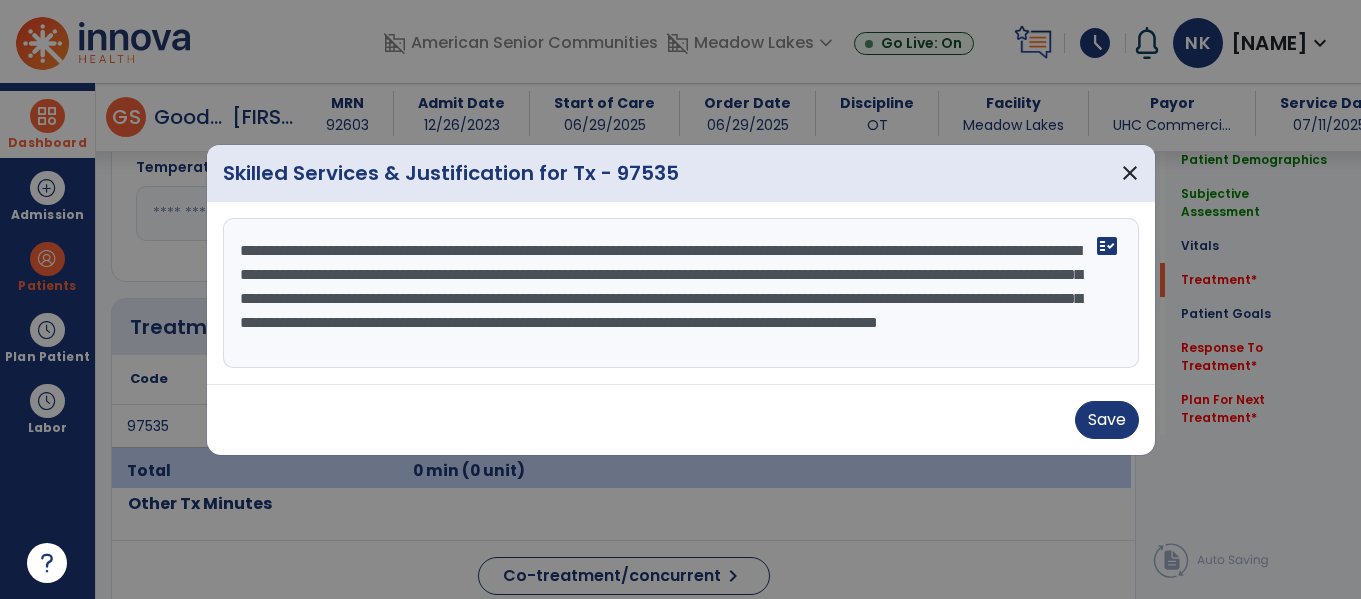 scroll, scrollTop: 16, scrollLeft: 0, axis: vertical 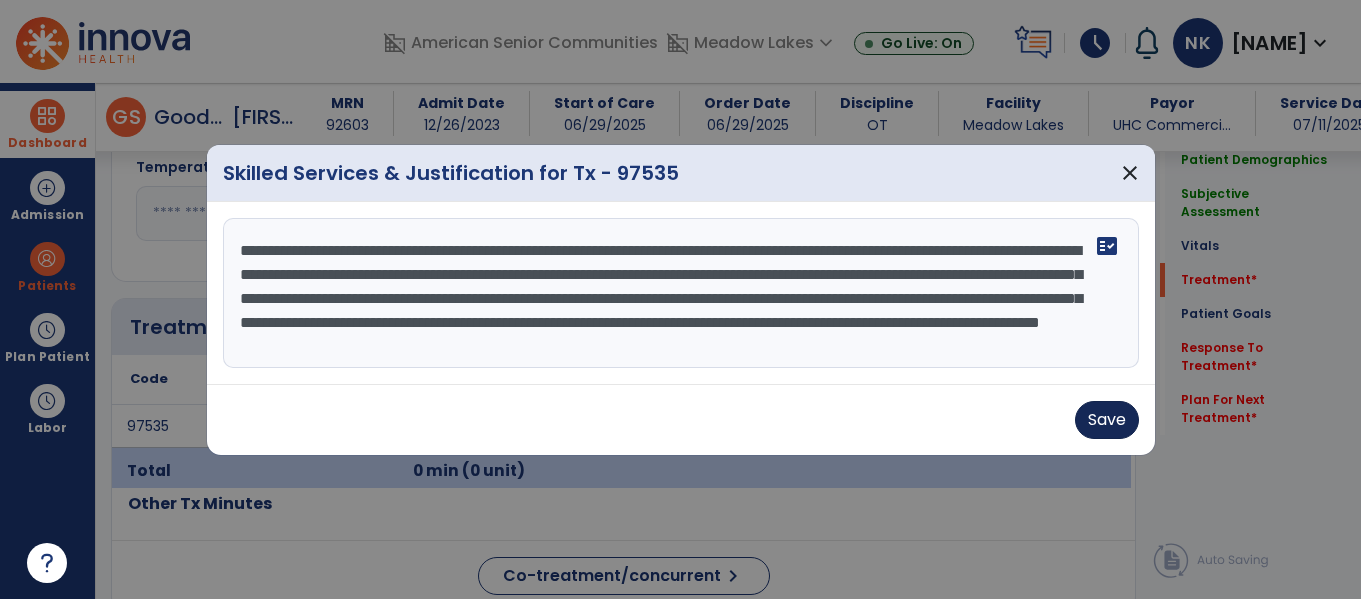 type on "**********" 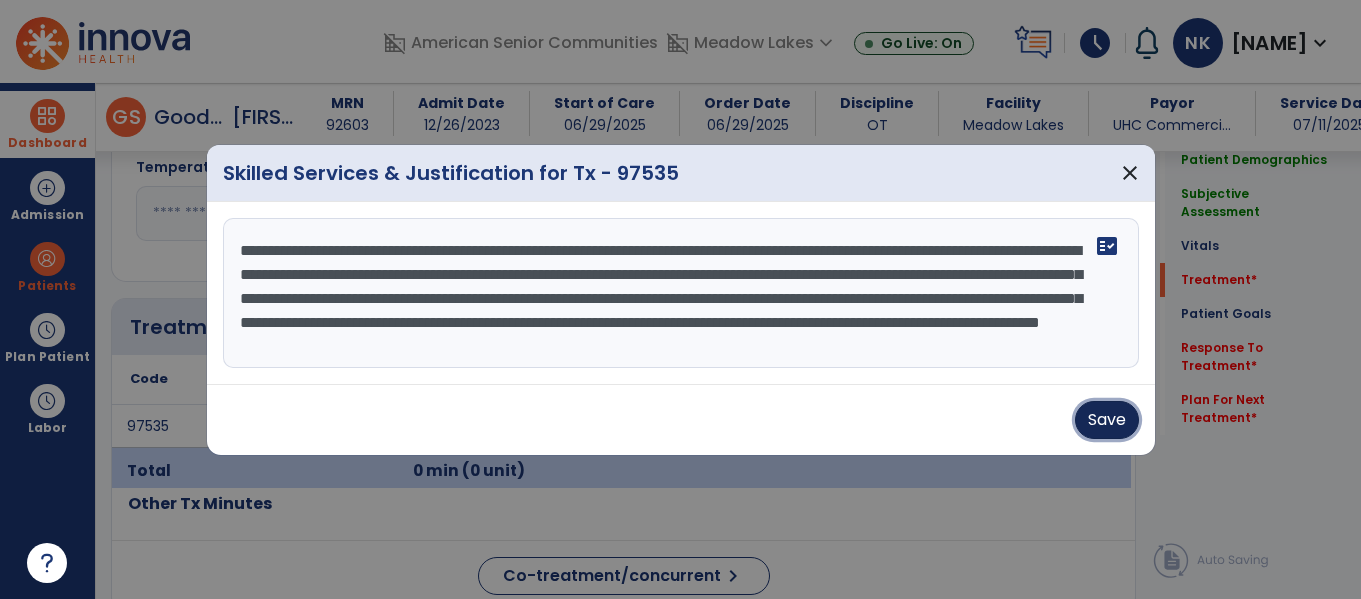 click on "Save" at bounding box center [1107, 420] 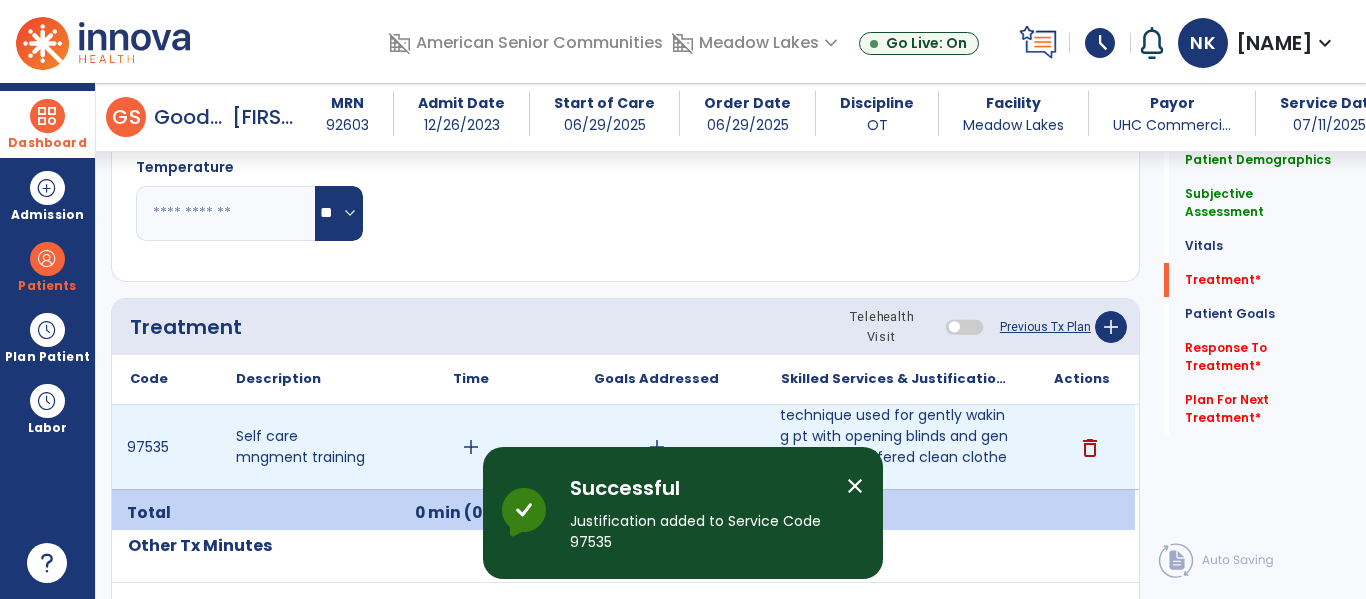click on "add" at bounding box center [471, 447] 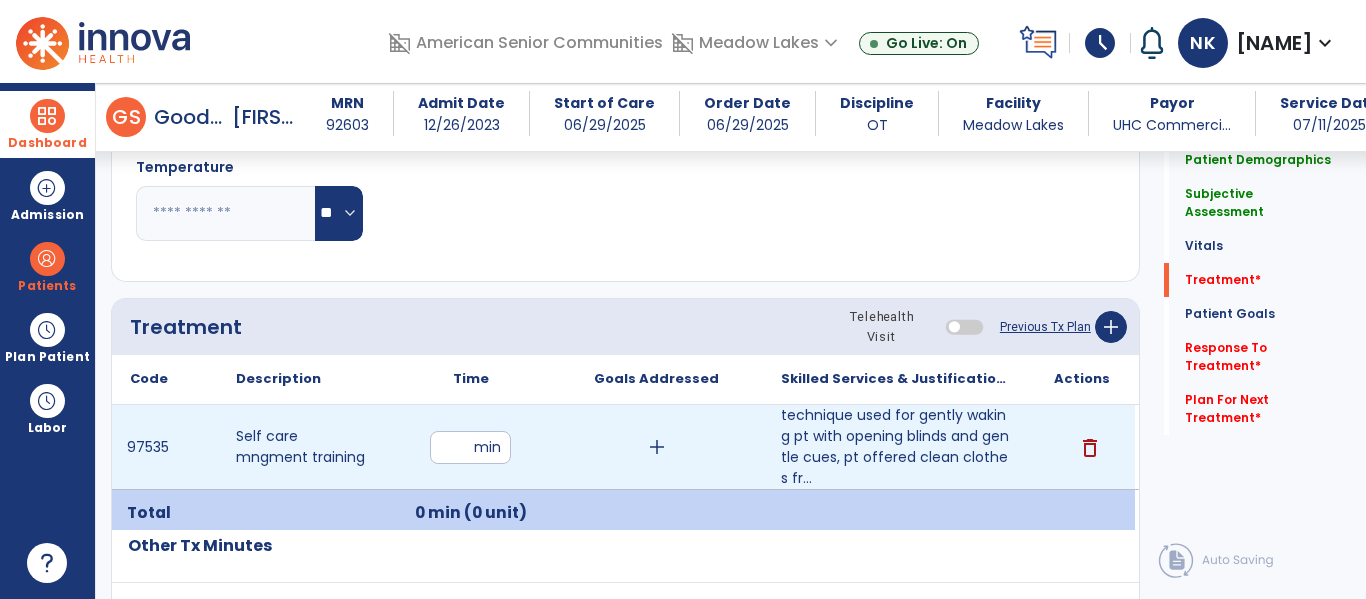 type on "**" 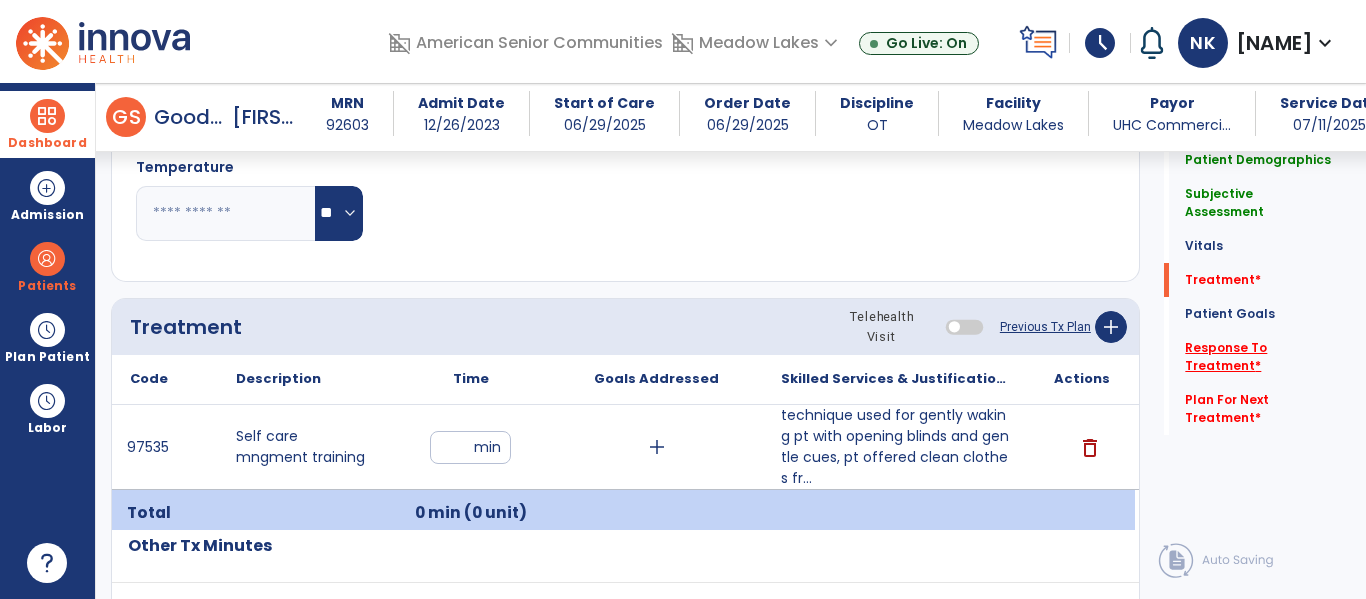 click on "Response To Treatment   *" 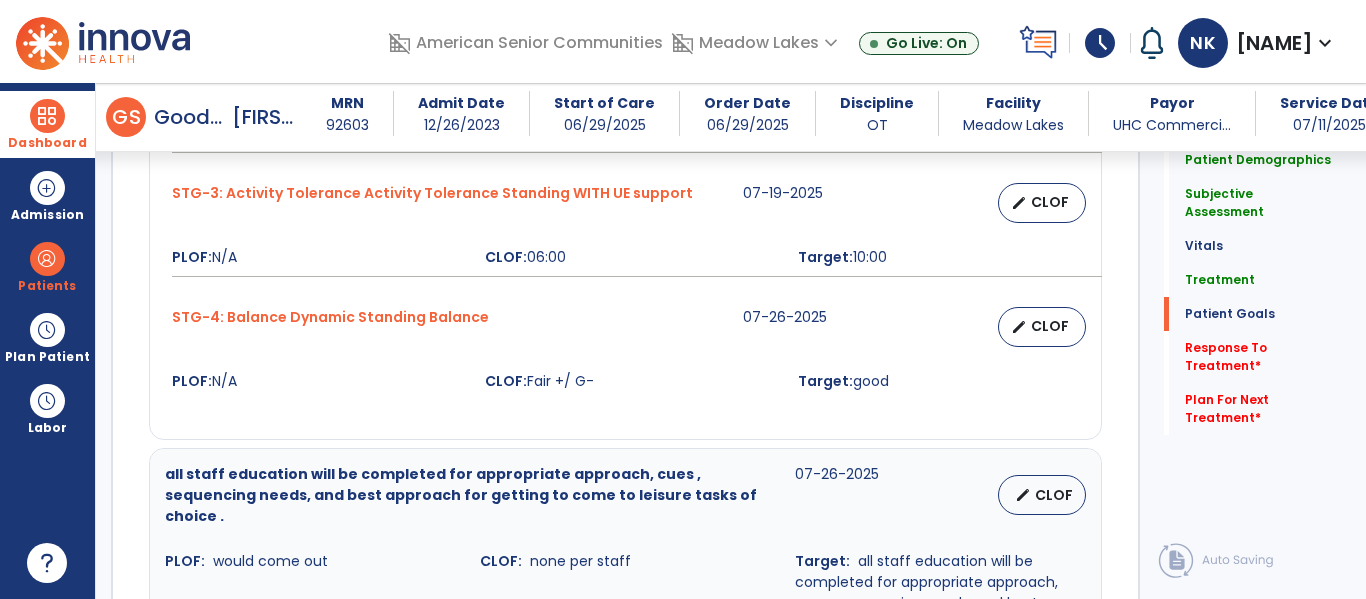 scroll, scrollTop: 2865, scrollLeft: 0, axis: vertical 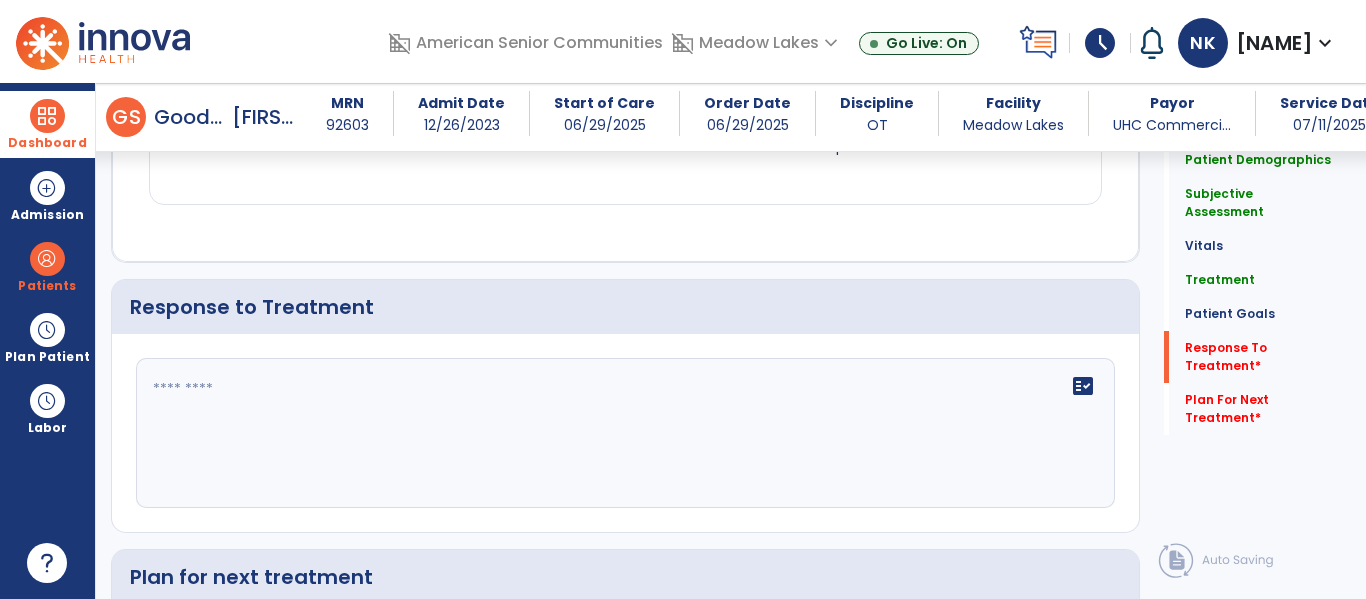 click 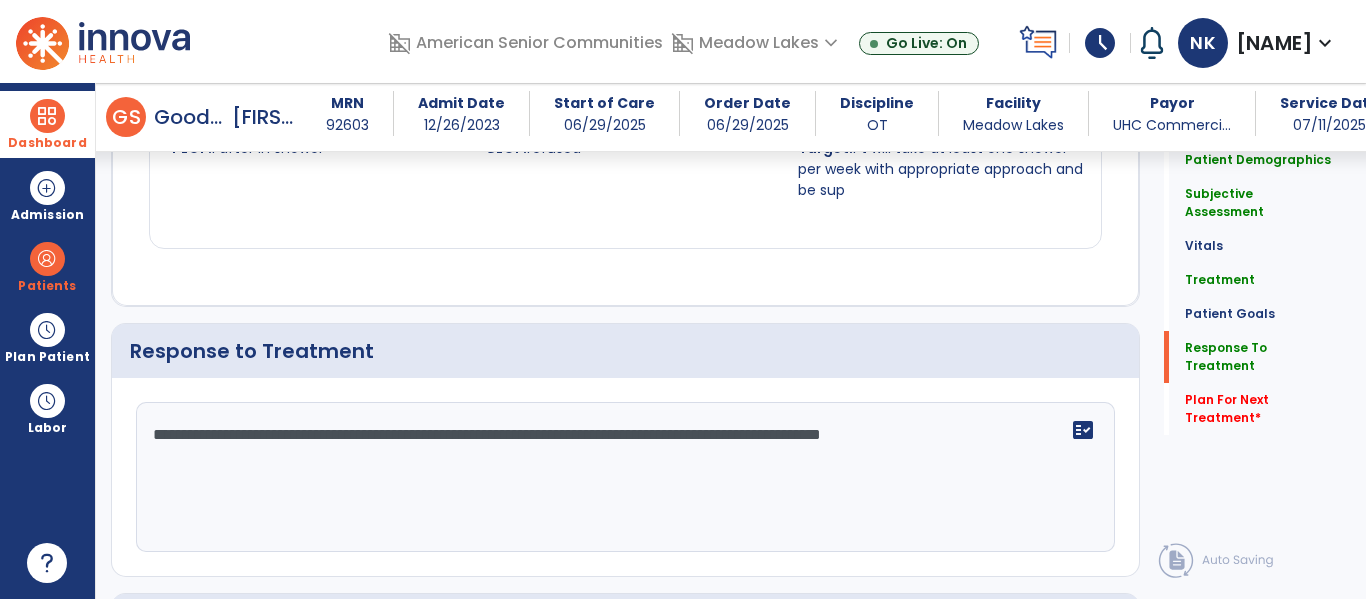 scroll, scrollTop: 2865, scrollLeft: 0, axis: vertical 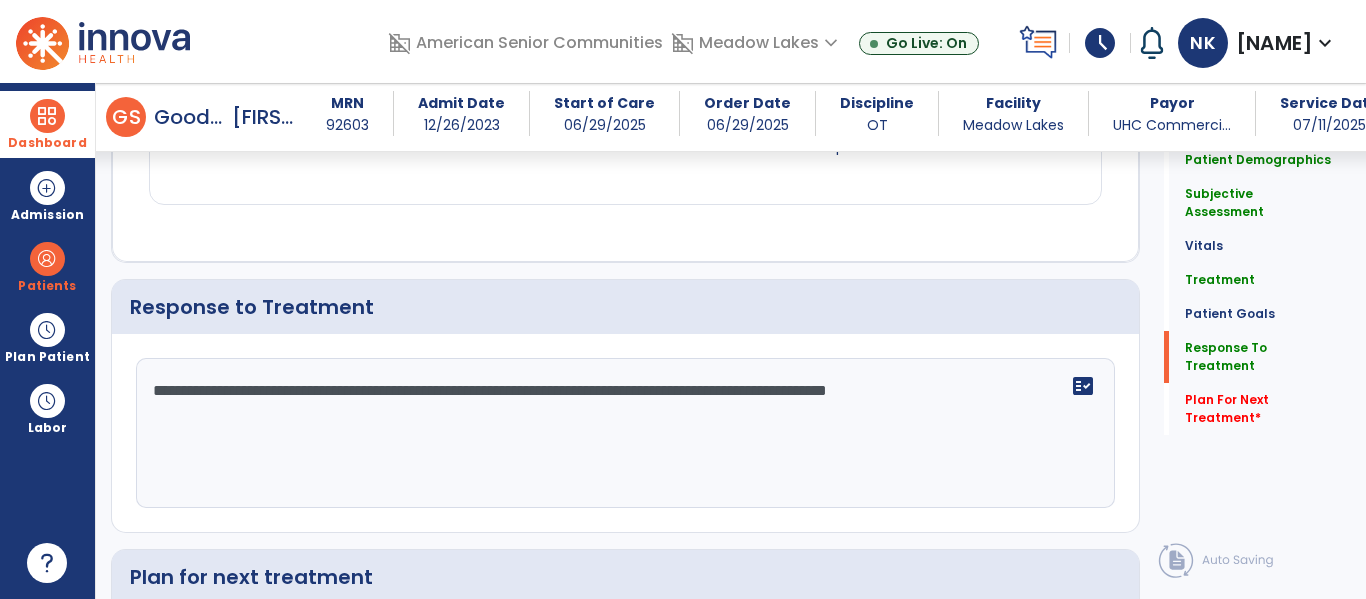 type on "**********" 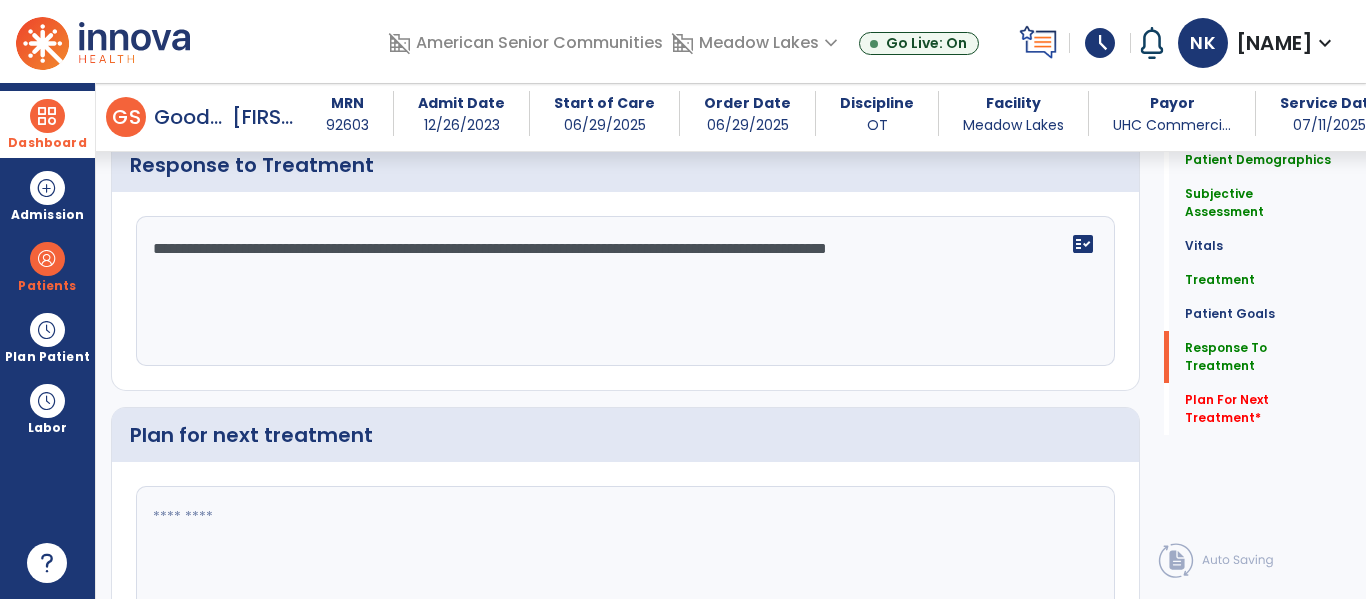 scroll, scrollTop: 3010, scrollLeft: 0, axis: vertical 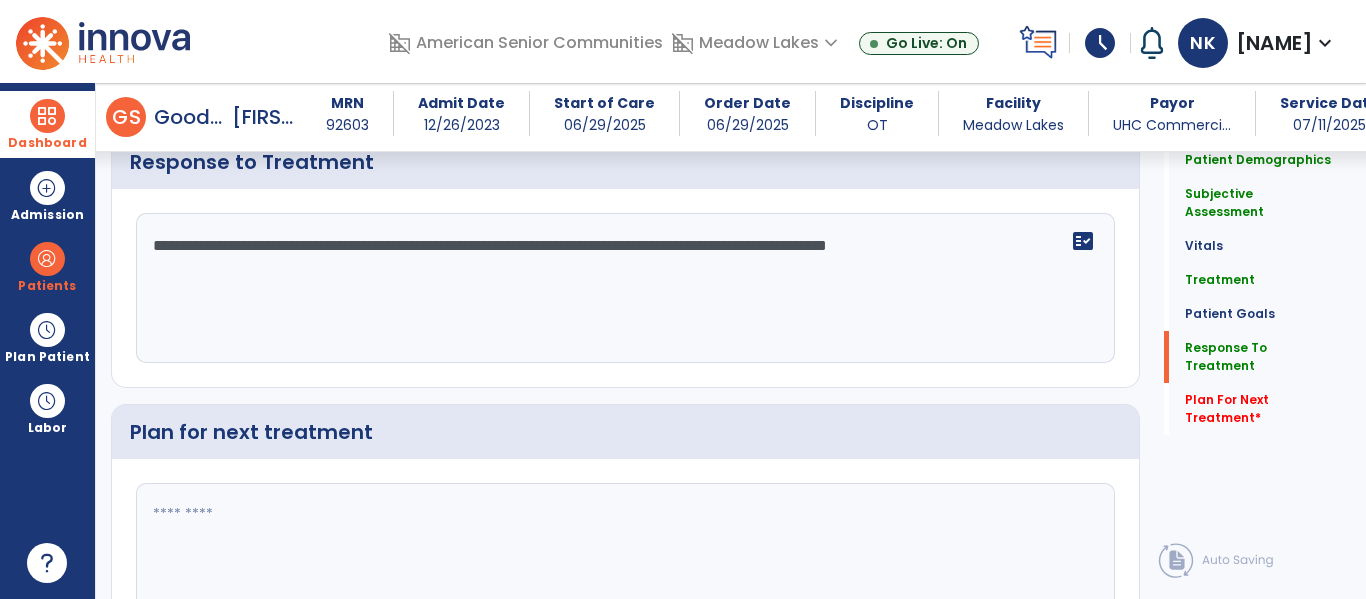 click 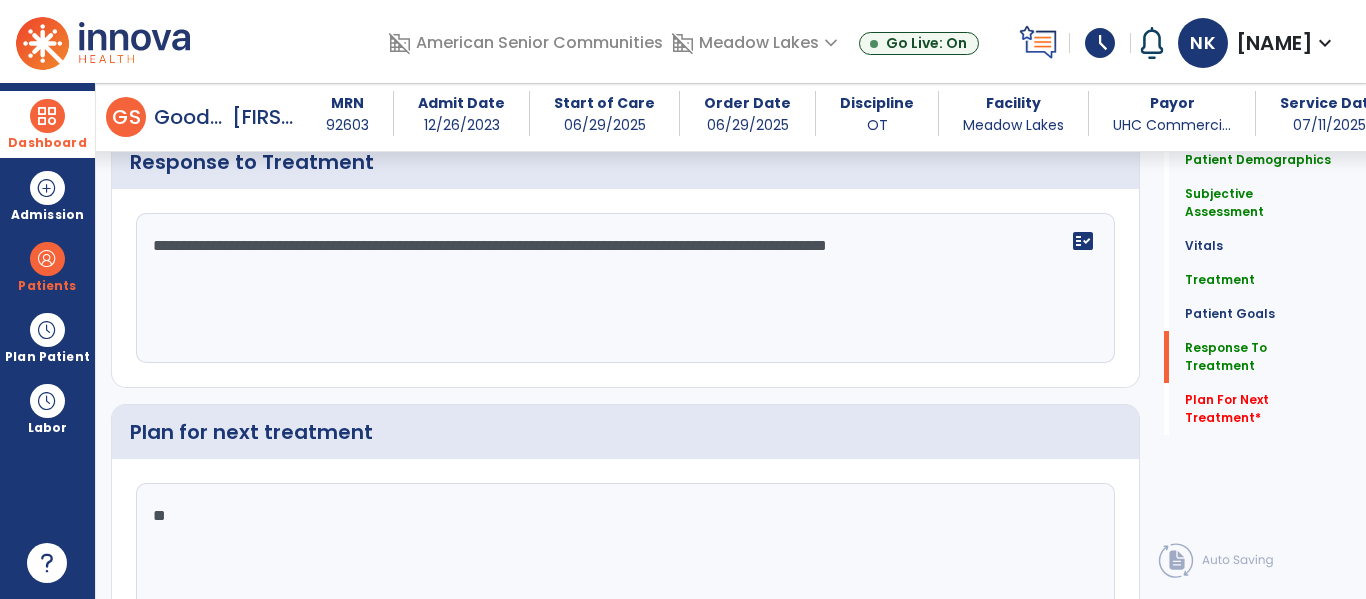 type on "*" 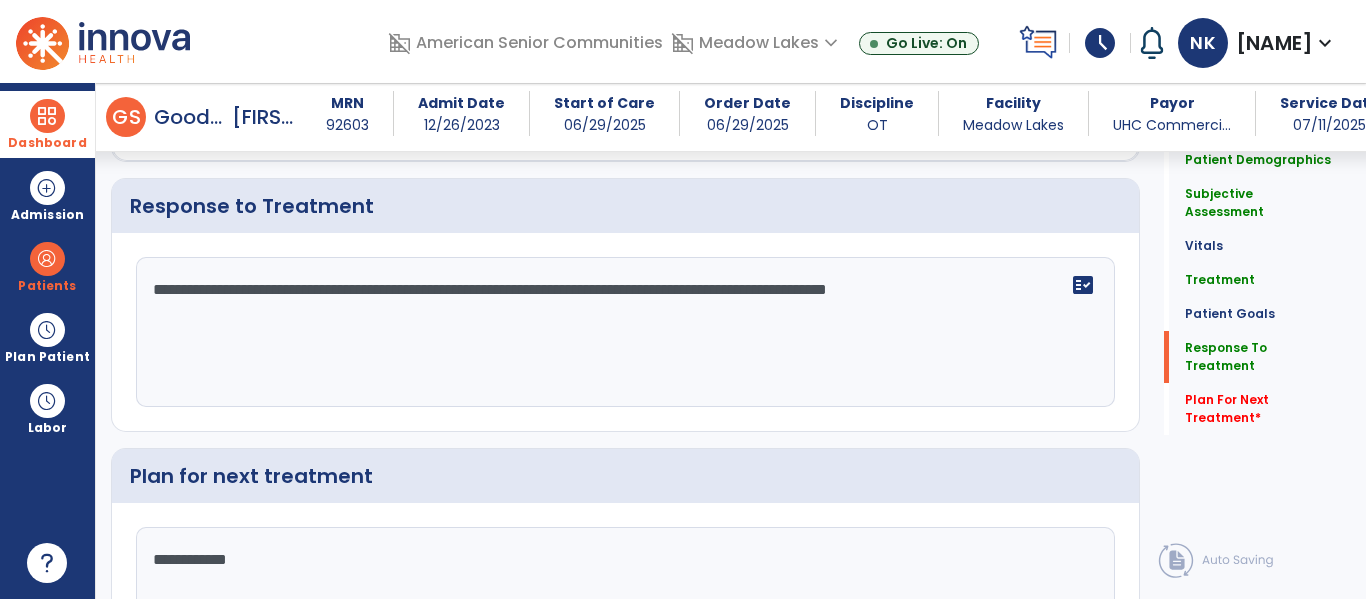 scroll, scrollTop: 3010, scrollLeft: 0, axis: vertical 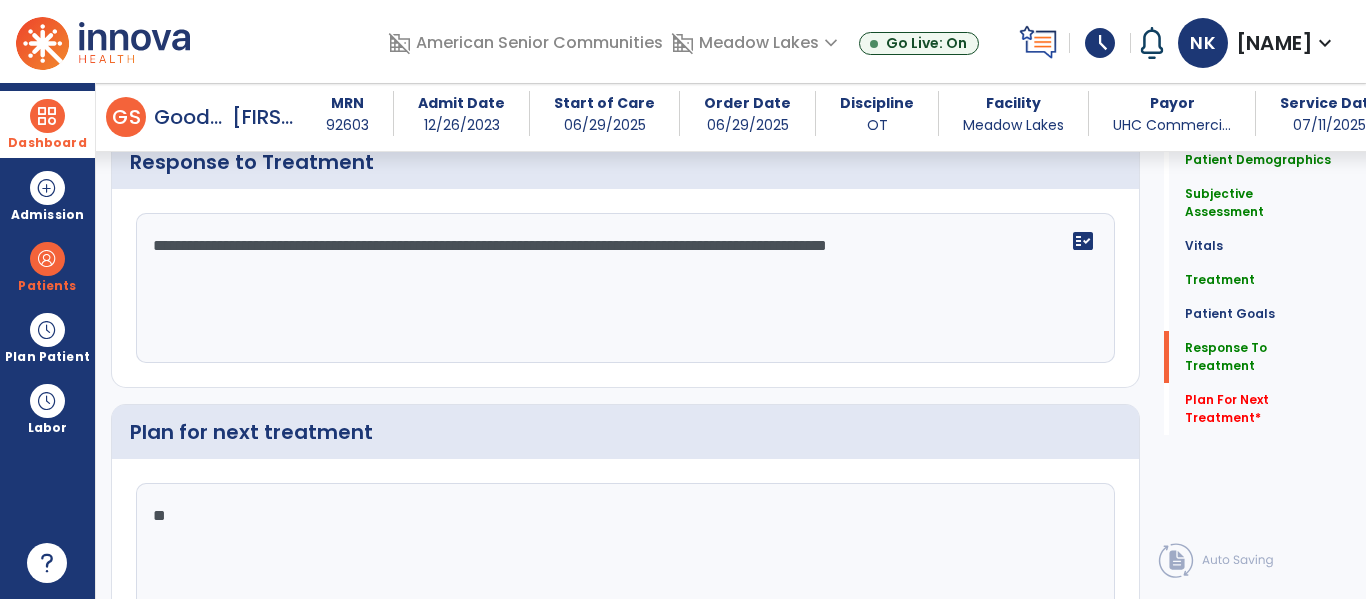type on "*" 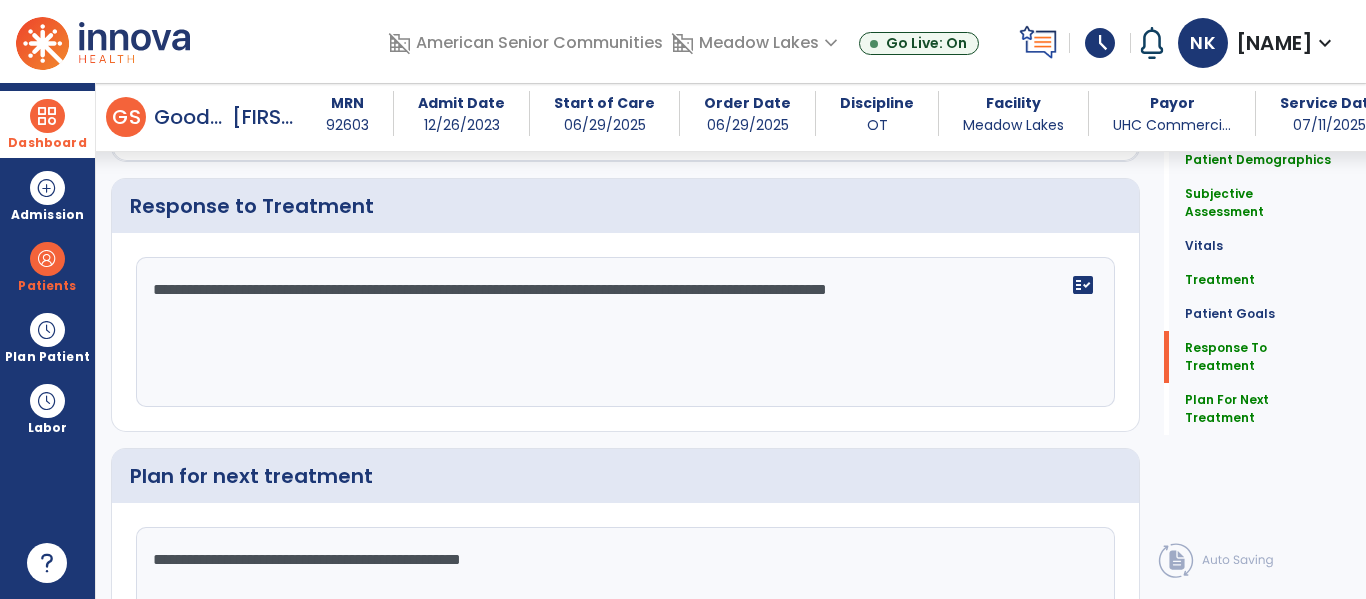scroll, scrollTop: 3010, scrollLeft: 0, axis: vertical 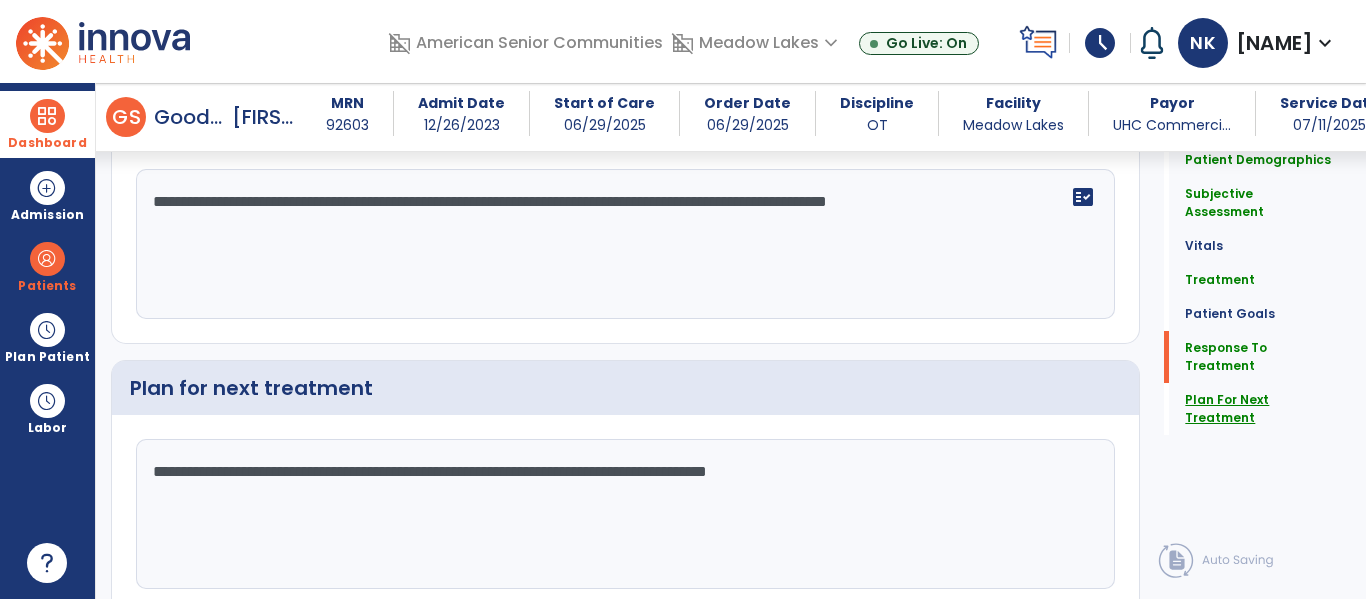 type on "**********" 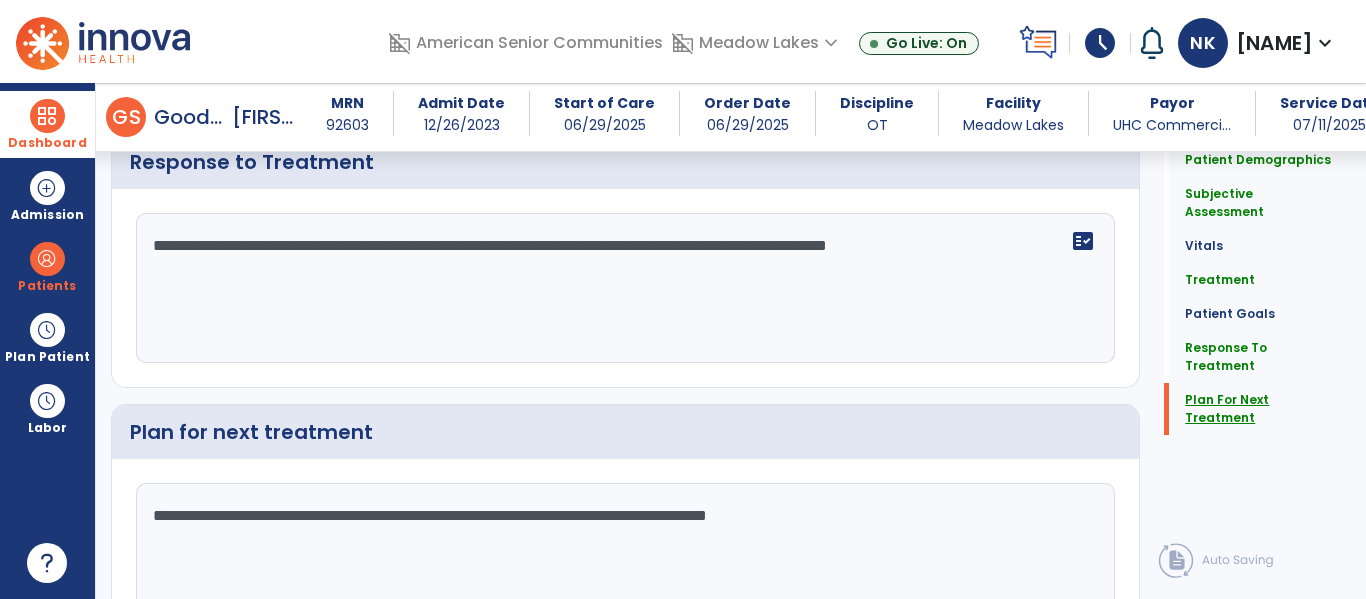 scroll, scrollTop: 3070, scrollLeft: 0, axis: vertical 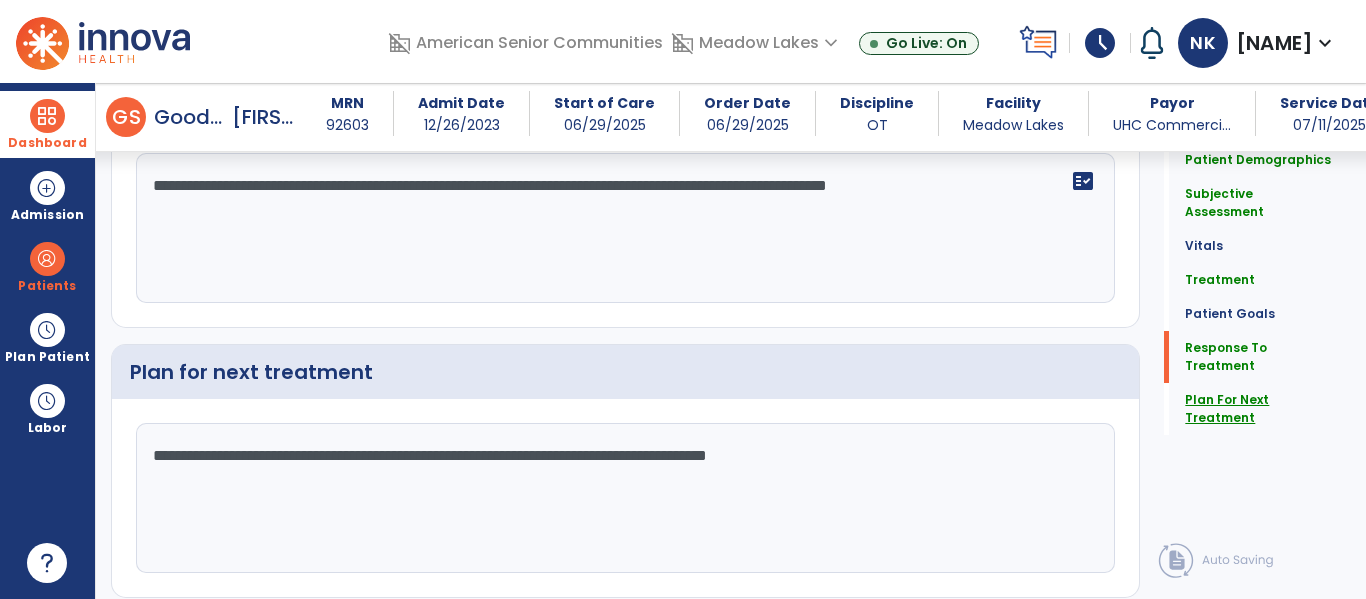 click on "Plan For Next Treatment" 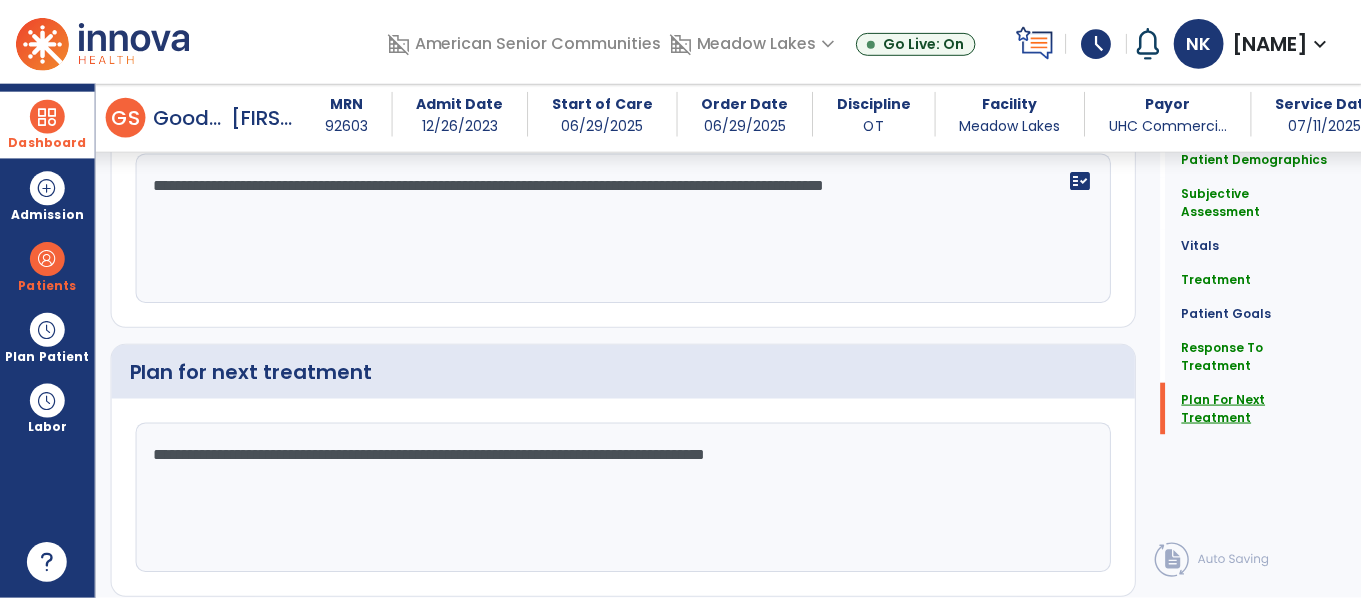 scroll, scrollTop: 3114, scrollLeft: 0, axis: vertical 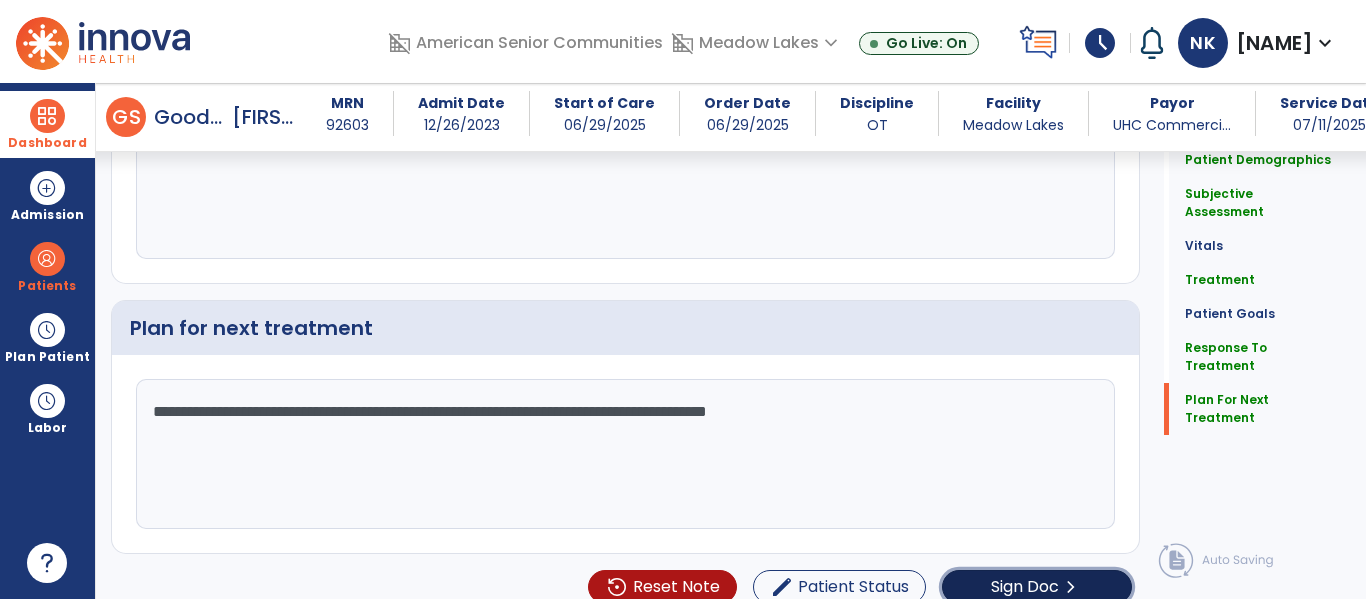 click on "Sign Doc" 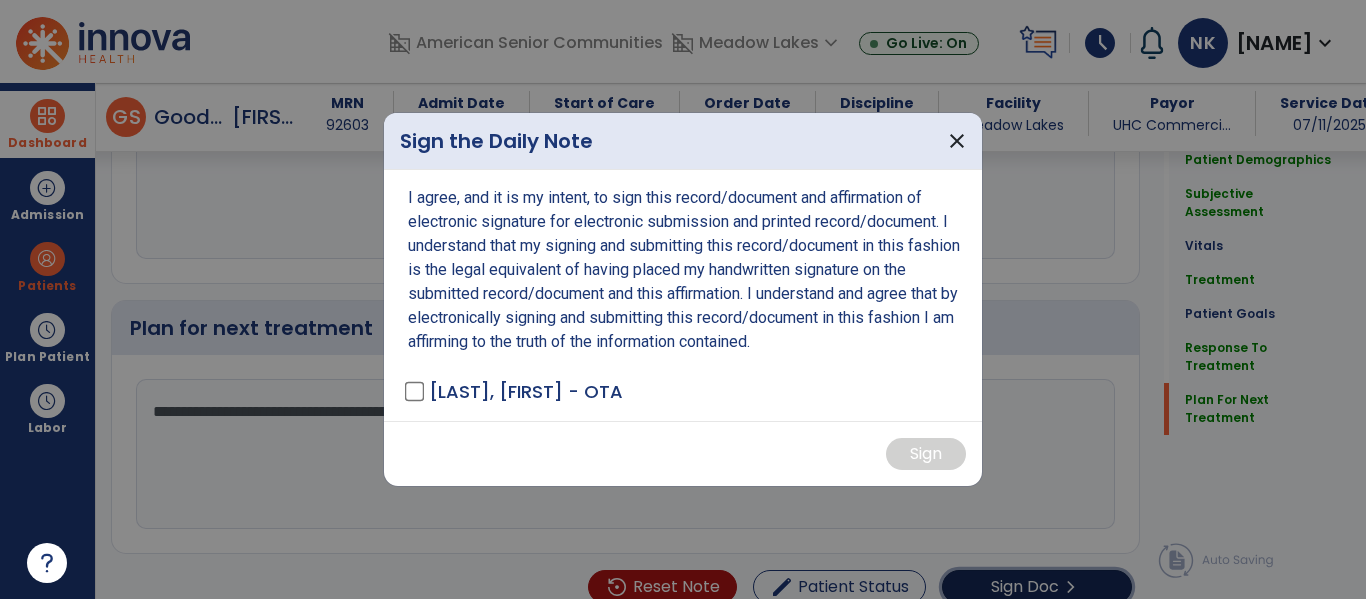 scroll, scrollTop: 3114, scrollLeft: 0, axis: vertical 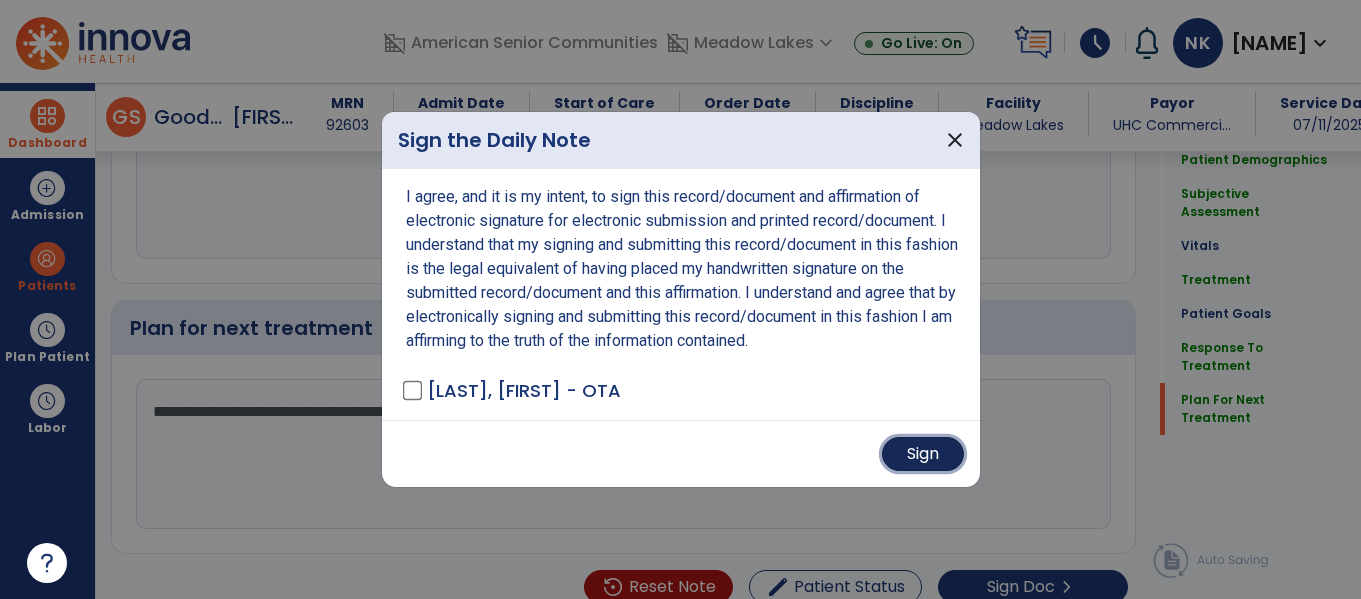 click on "Sign" at bounding box center [923, 454] 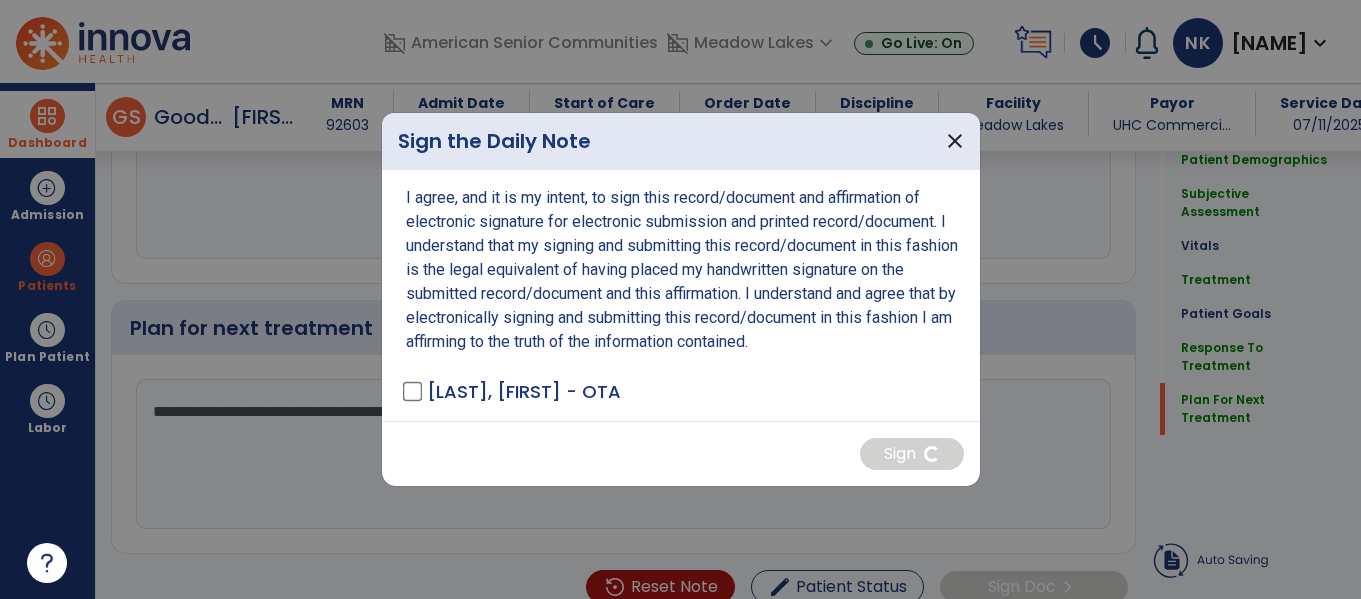 click at bounding box center (47, 116) 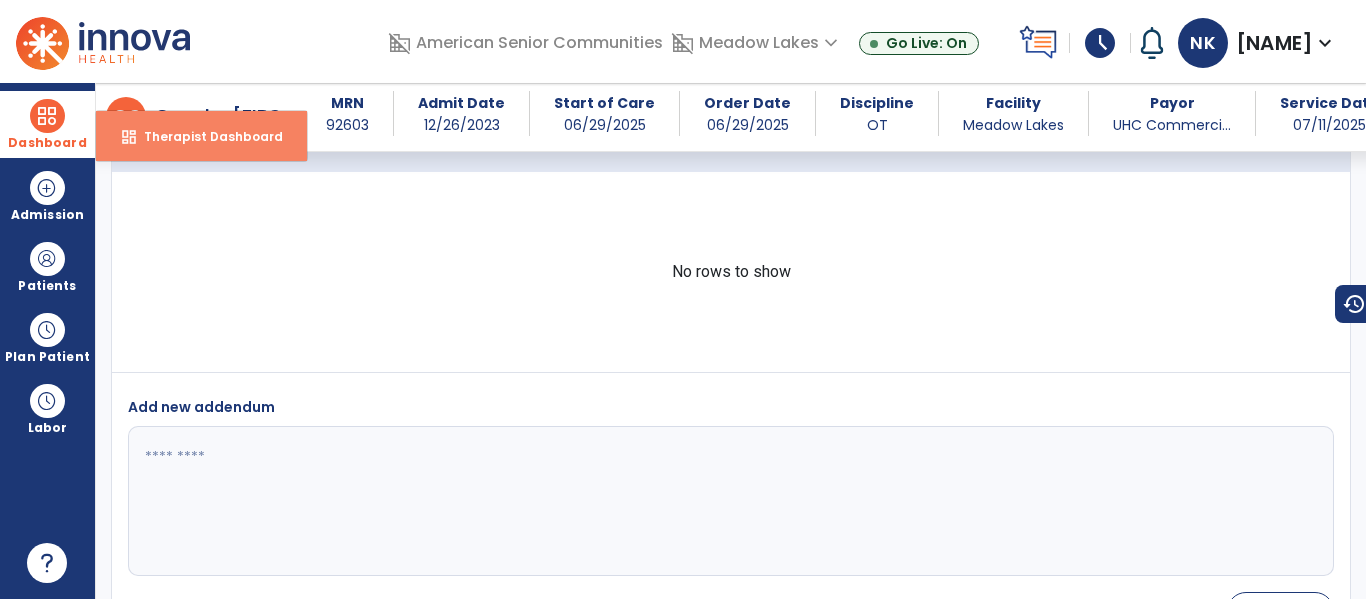 click on "Therapist Dashboard" at bounding box center [205, 136] 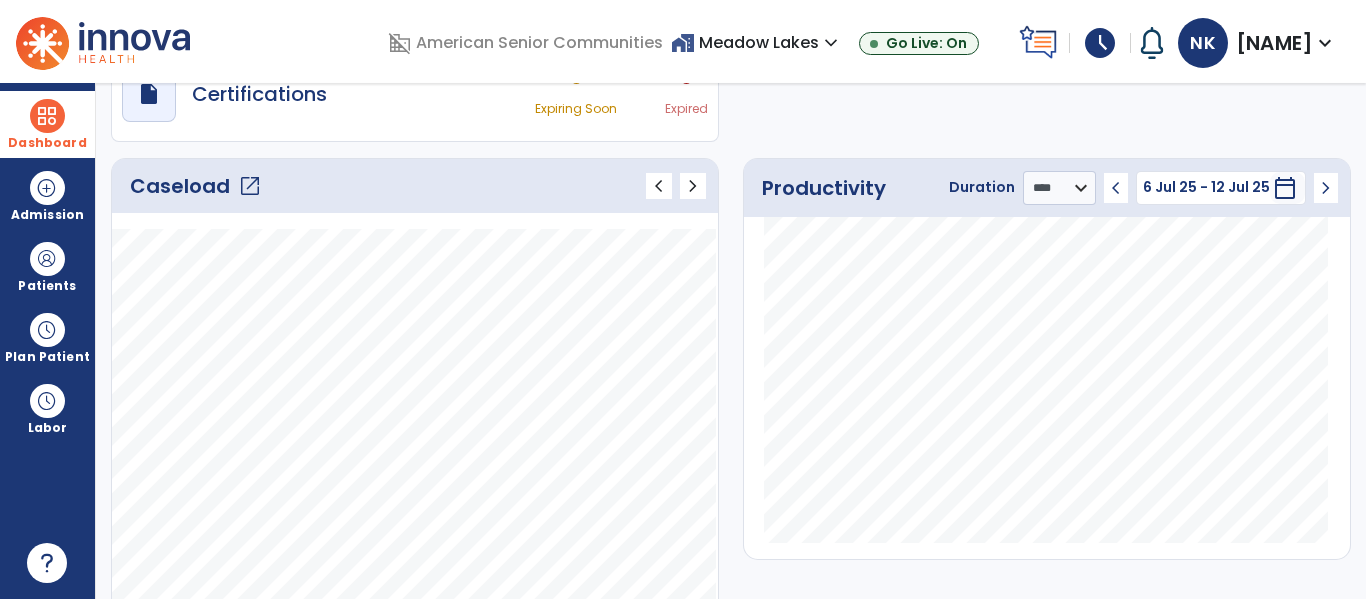 scroll, scrollTop: 276, scrollLeft: 0, axis: vertical 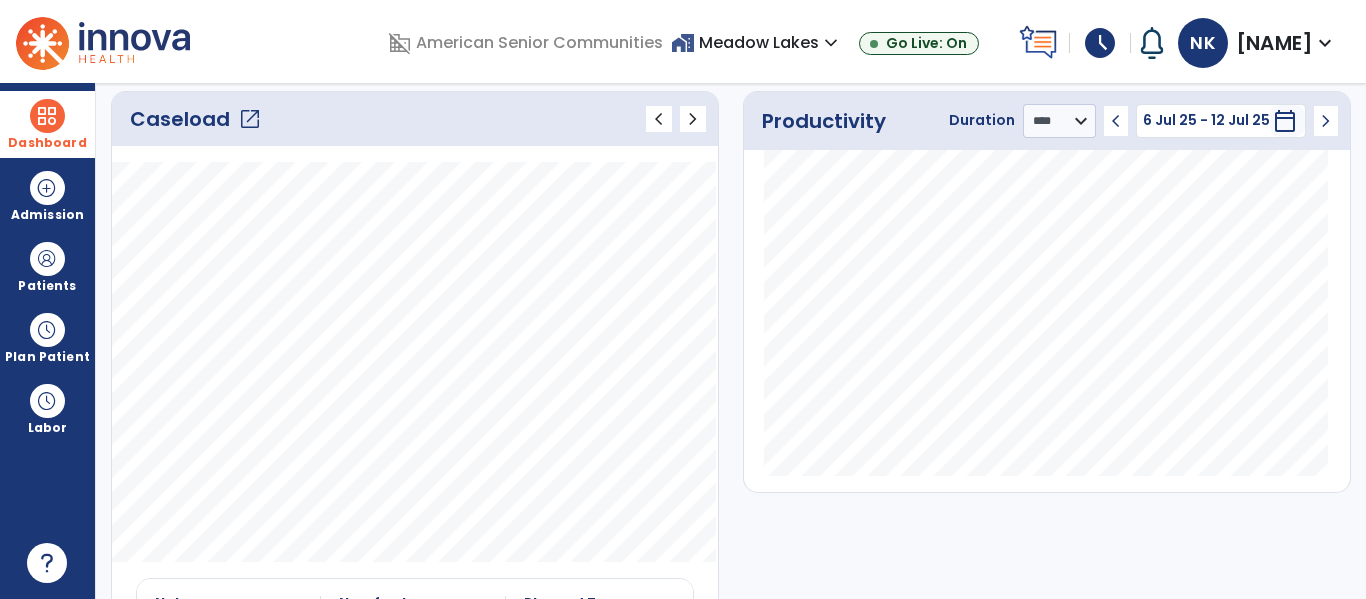 click on "open_in_new" 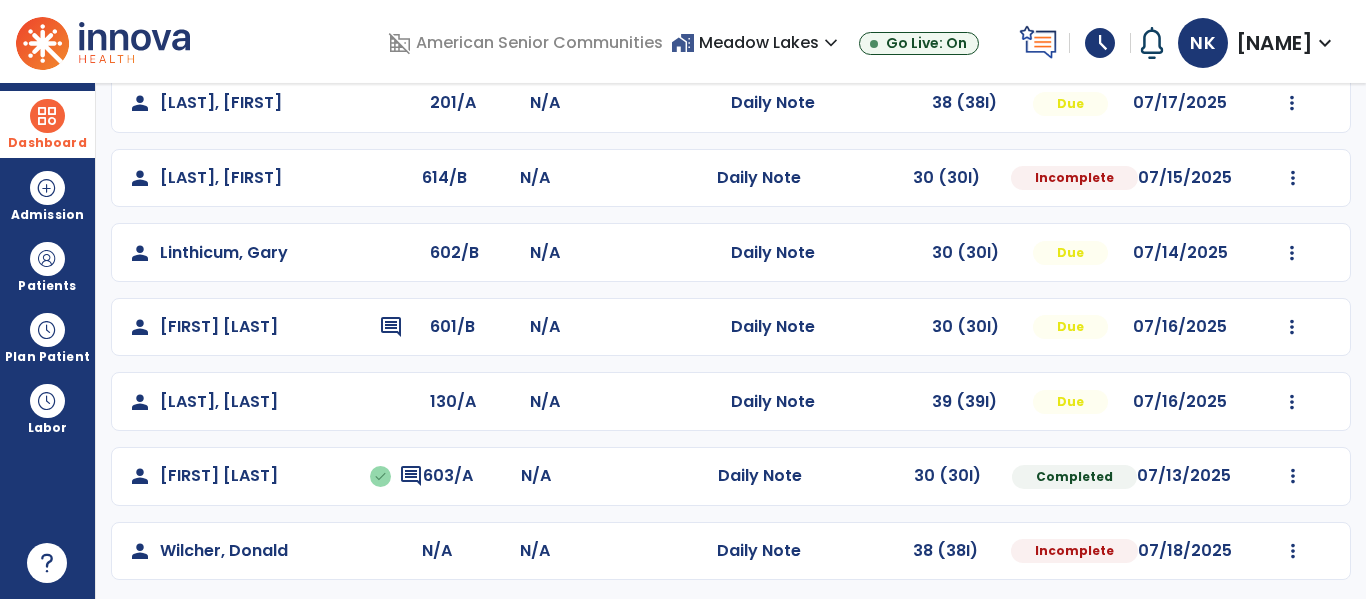 scroll, scrollTop: 708, scrollLeft: 0, axis: vertical 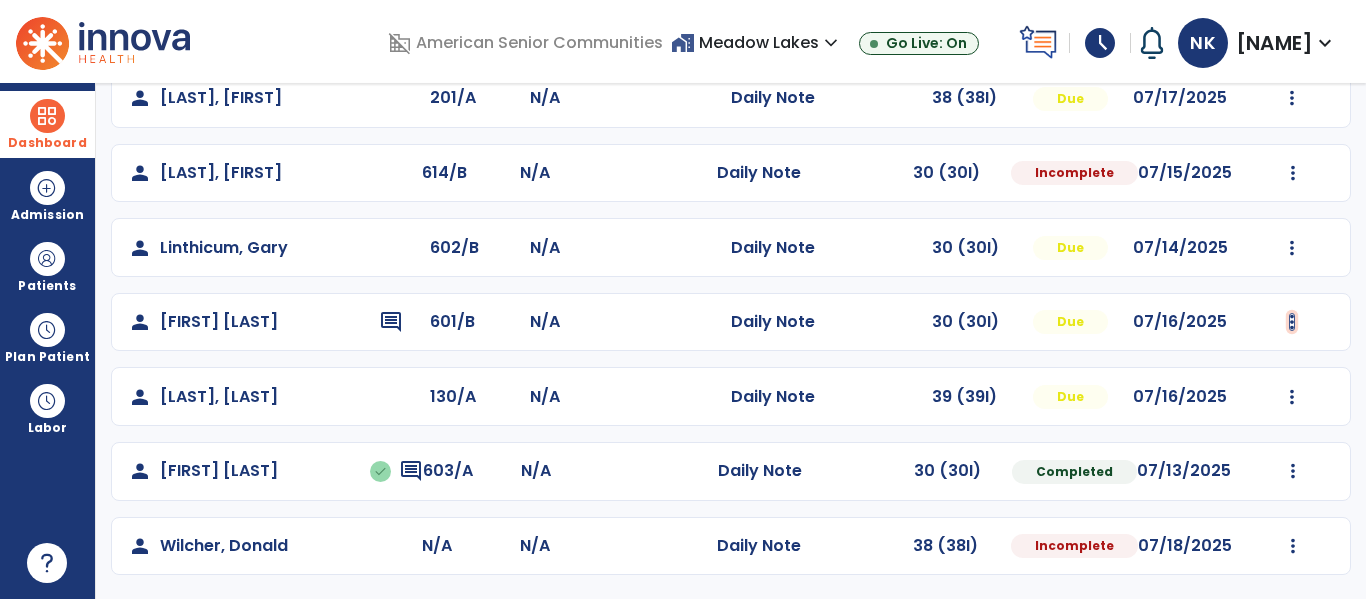 click at bounding box center (1293, -349) 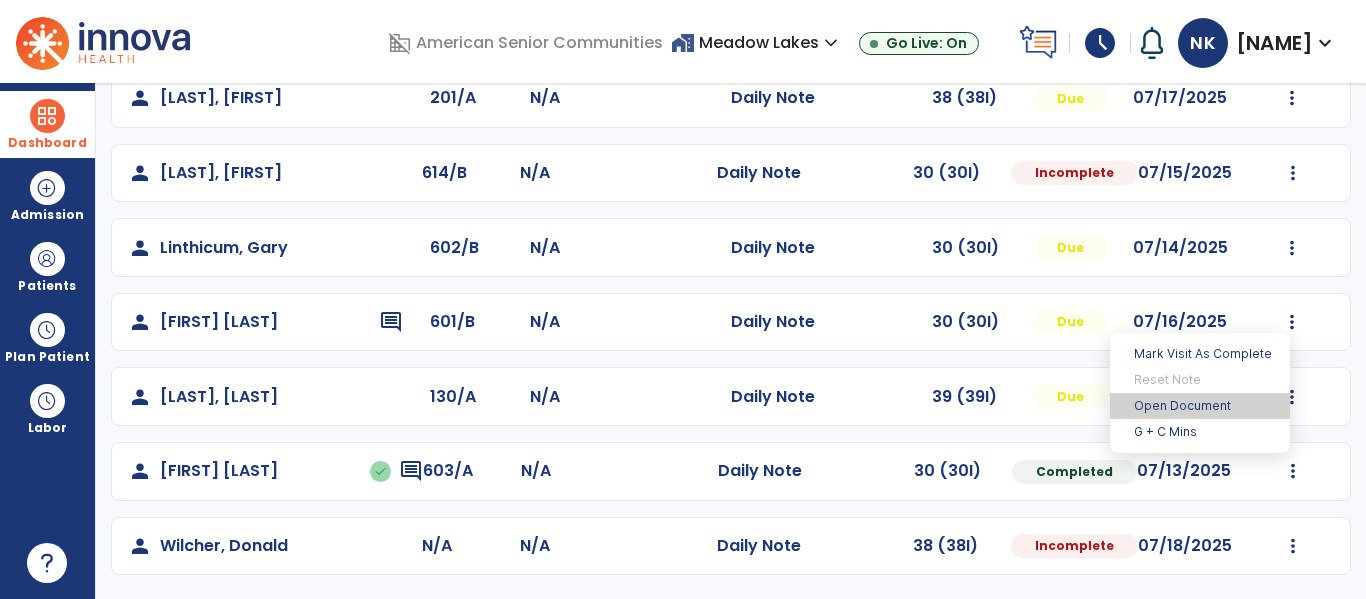 click on "Open Document" at bounding box center [1200, 406] 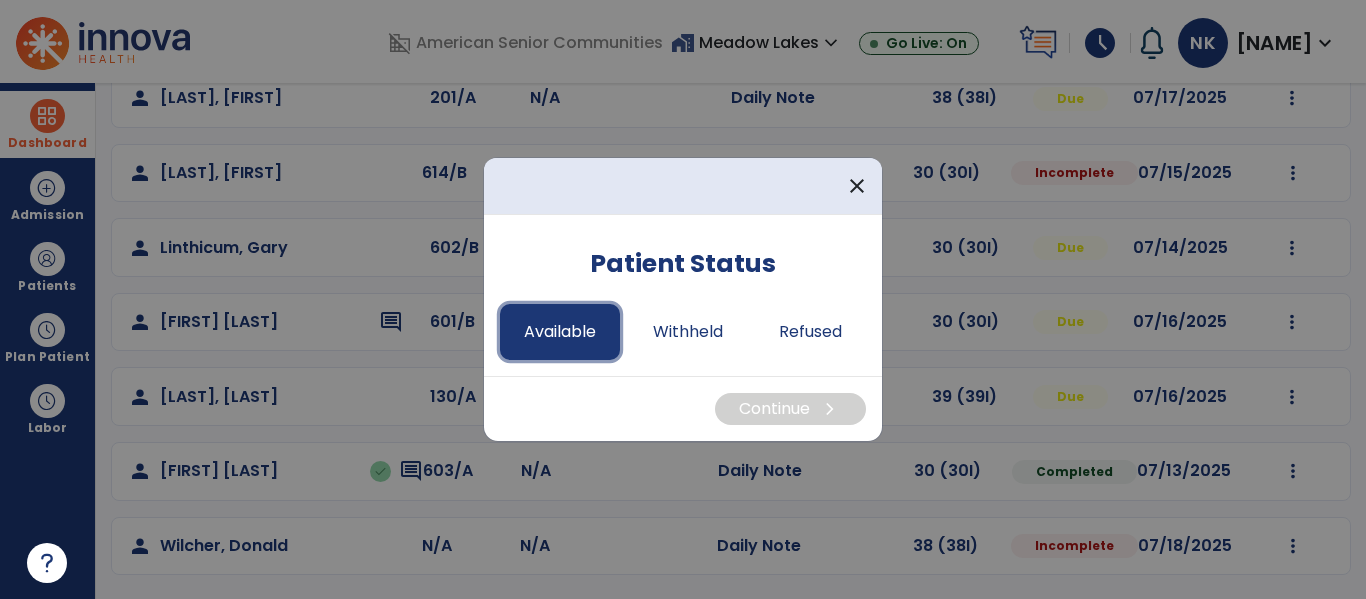 click on "Available" at bounding box center [560, 332] 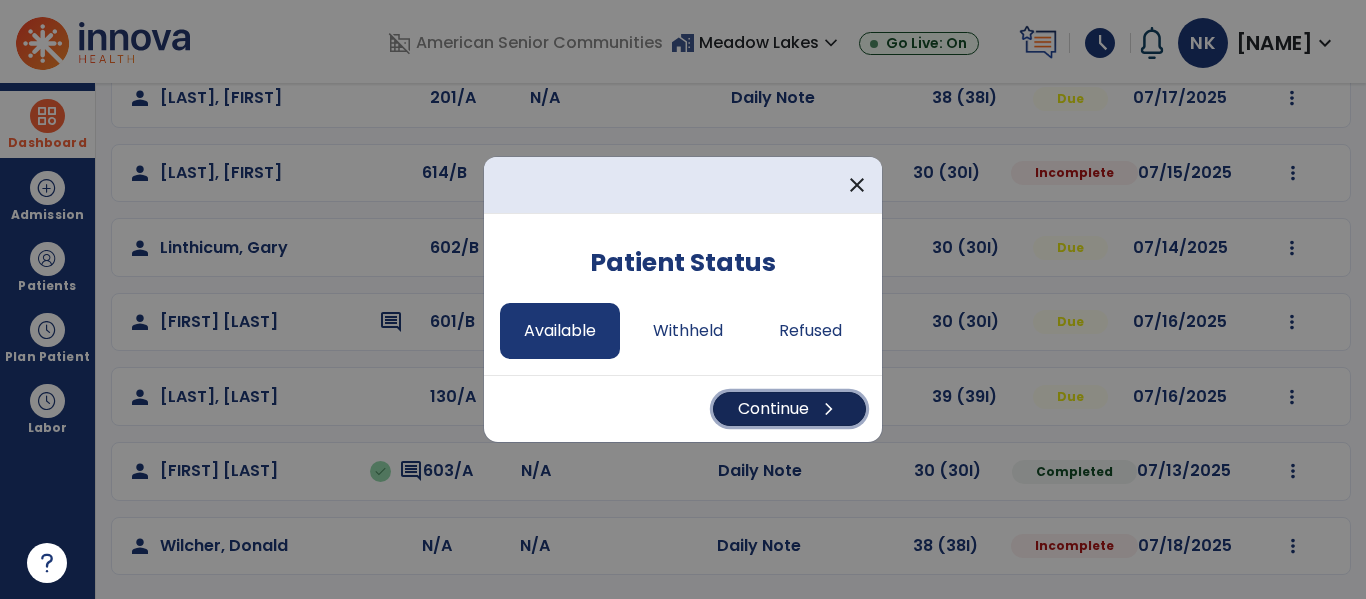 click on "Continue   chevron_right" at bounding box center [789, 409] 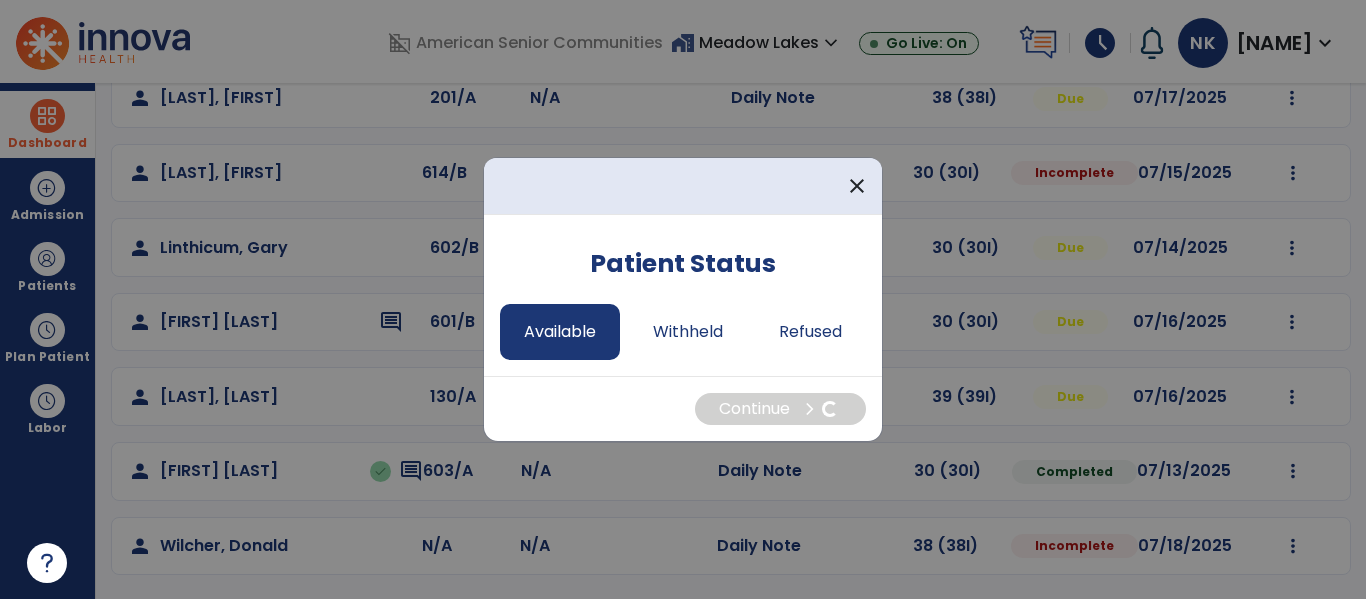 select on "*" 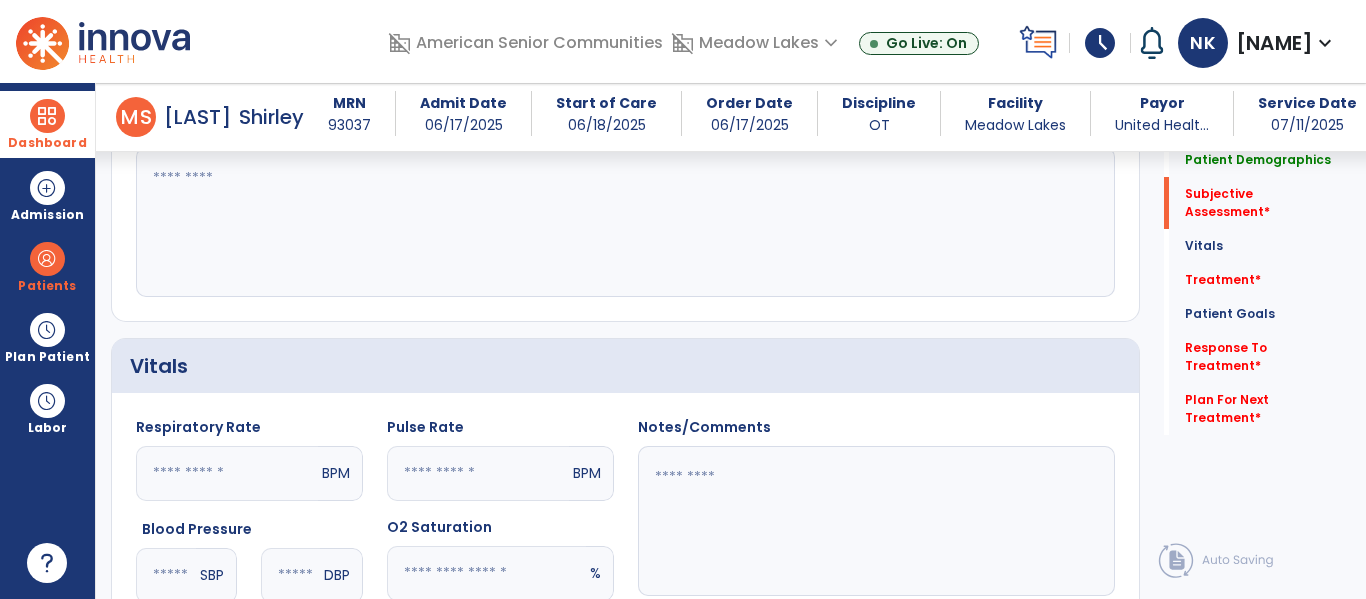 scroll, scrollTop: 593, scrollLeft: 0, axis: vertical 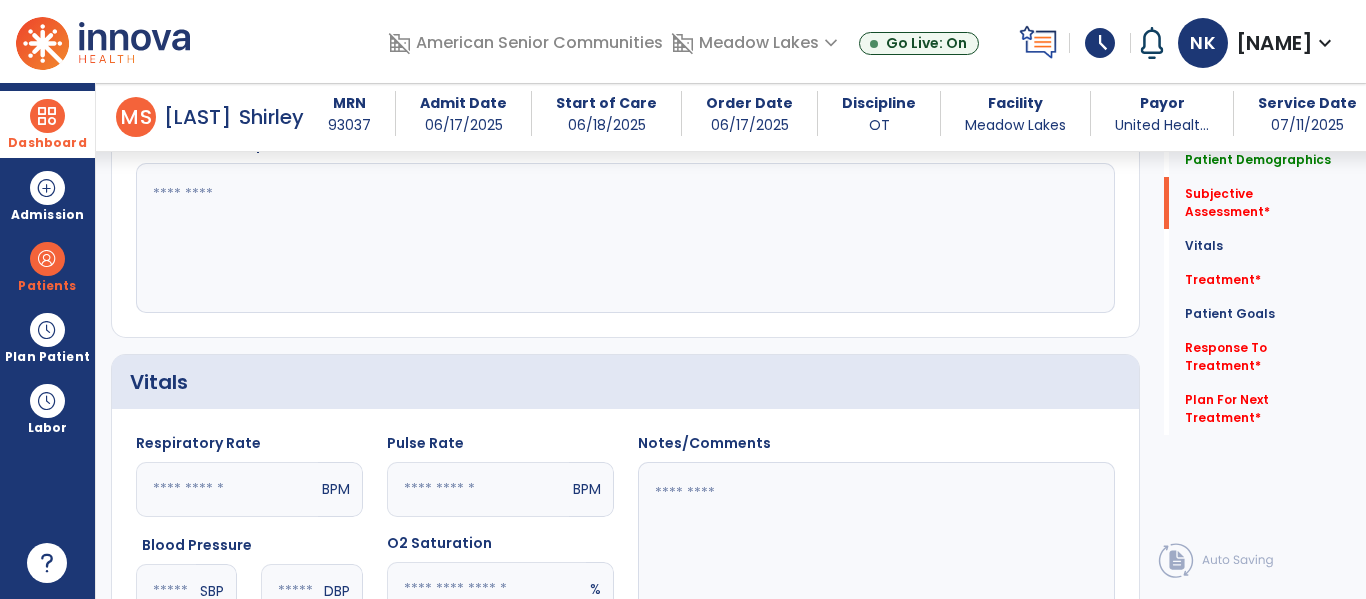 click 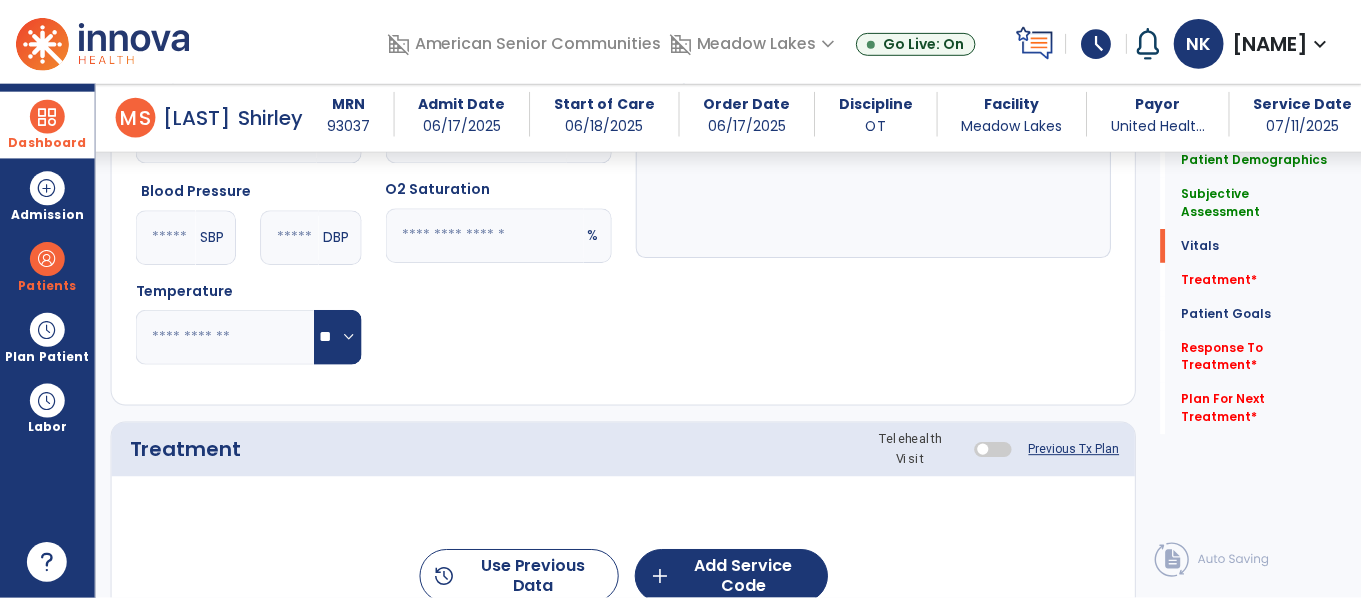 scroll, scrollTop: 1028, scrollLeft: 0, axis: vertical 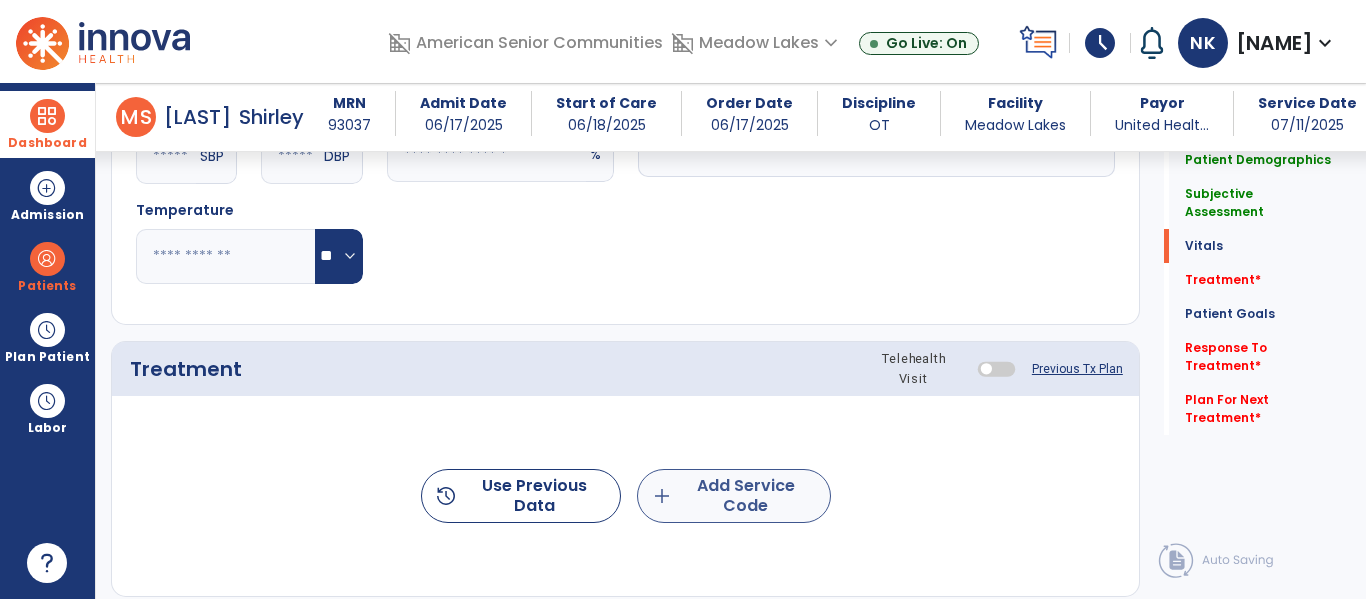 type on "**********" 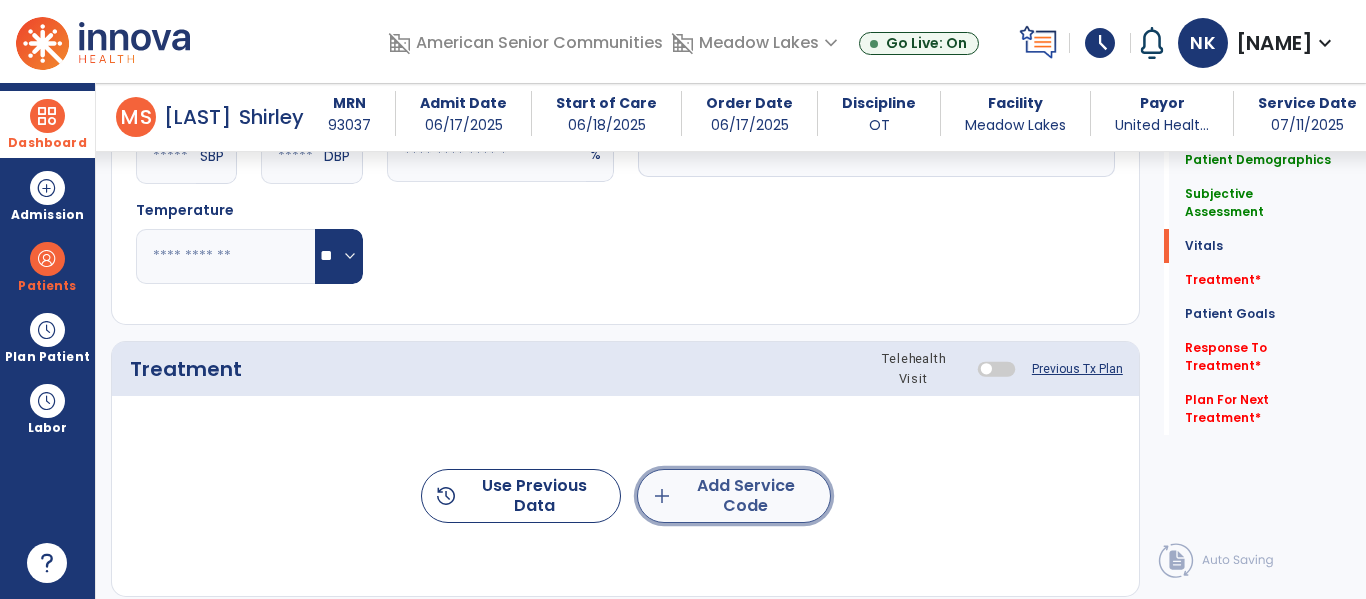 click on "add  Add Service Code" 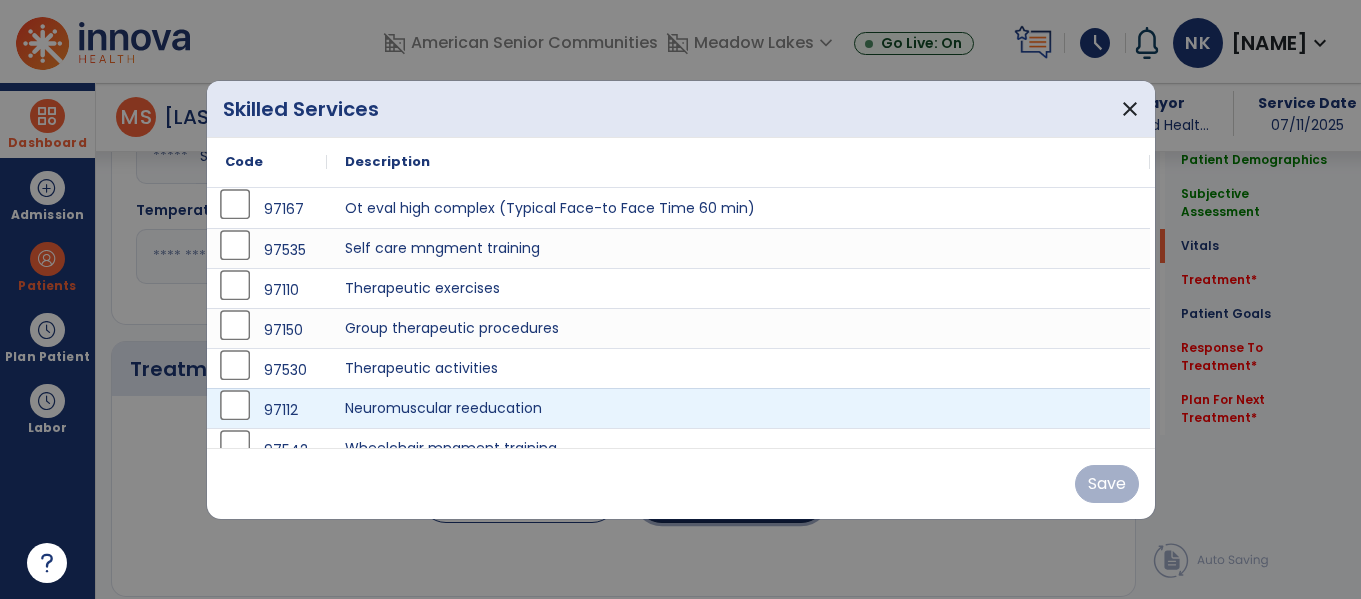 scroll, scrollTop: 1028, scrollLeft: 0, axis: vertical 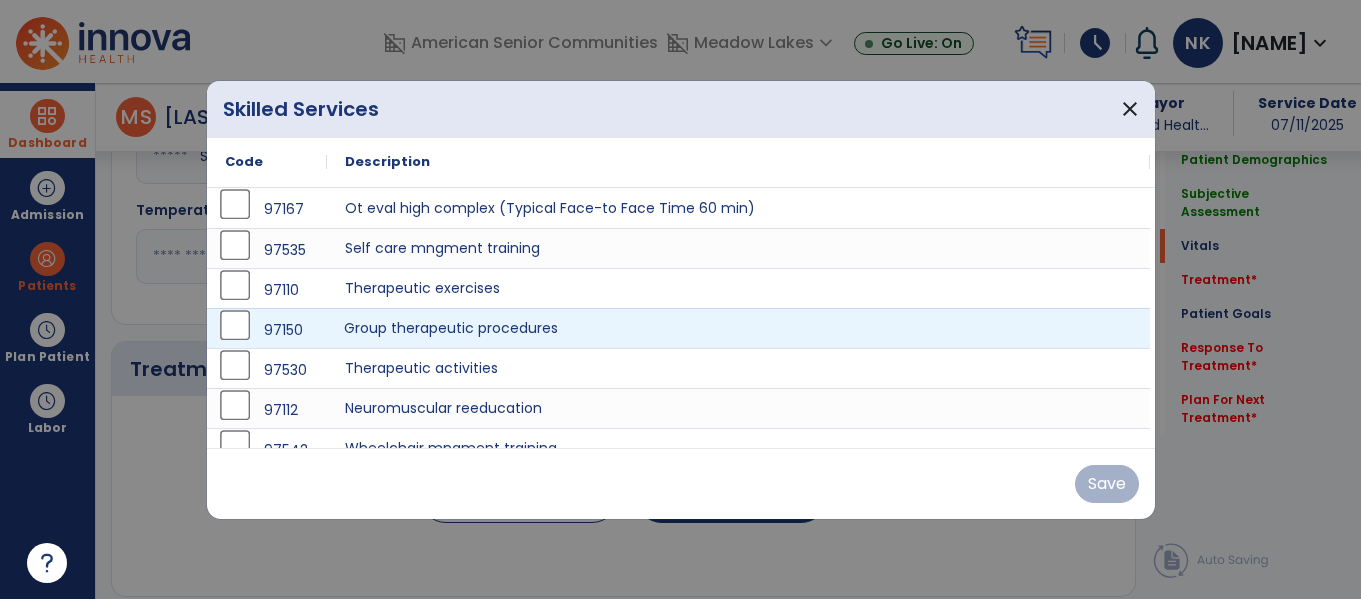 click on "Group therapeutic procedures" at bounding box center [738, 328] 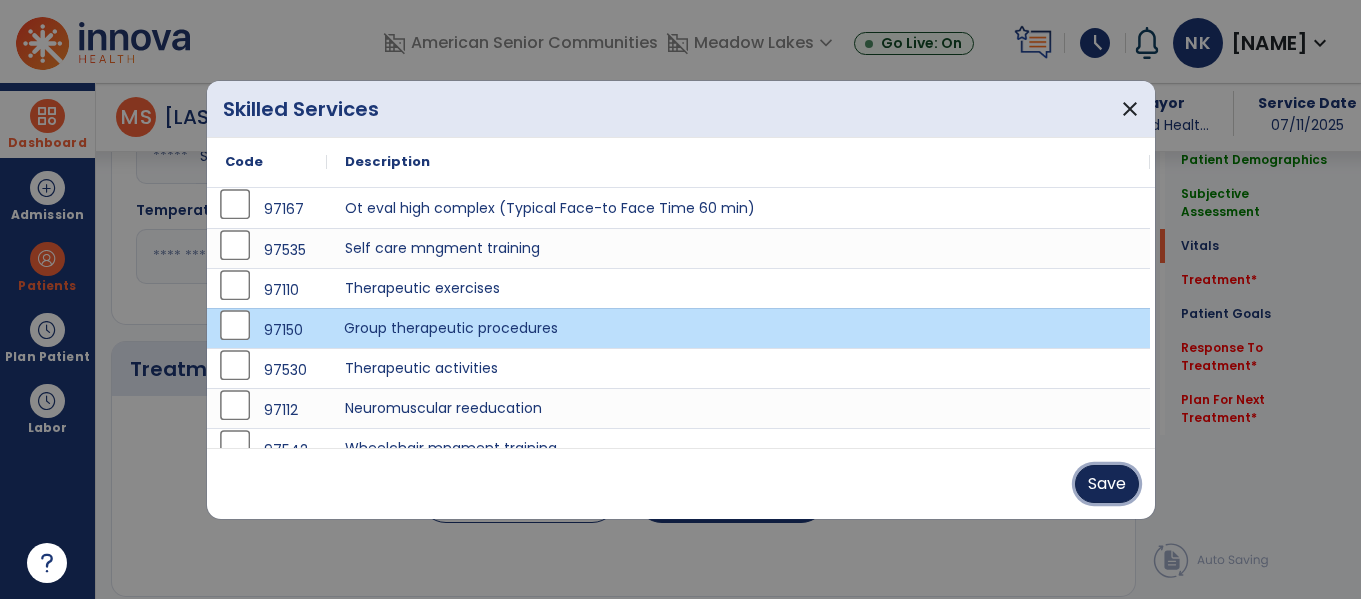 click on "Save" at bounding box center [1107, 484] 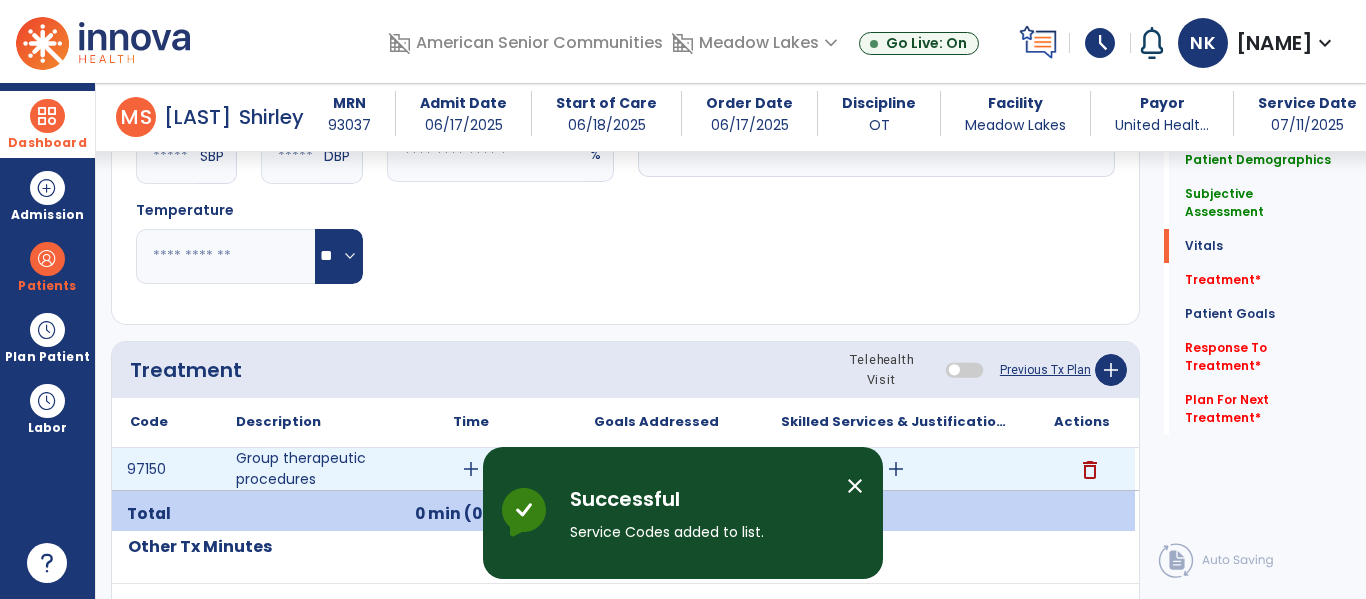 click on "add" at bounding box center [896, 469] 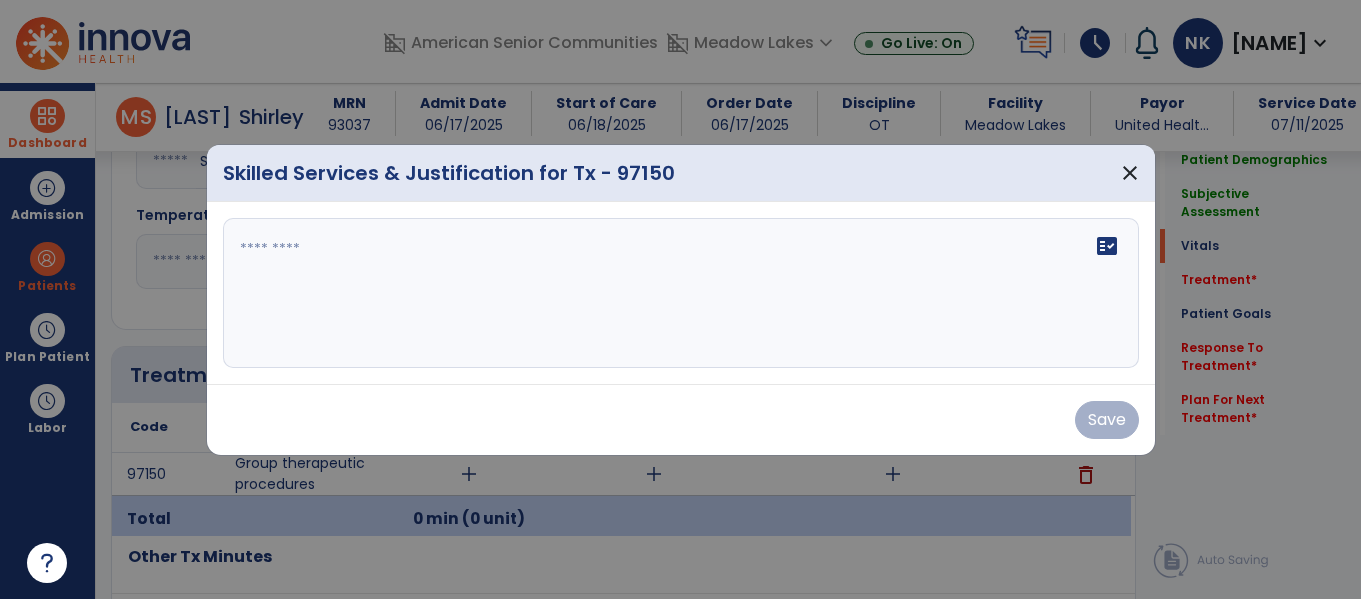 scroll, scrollTop: 1028, scrollLeft: 0, axis: vertical 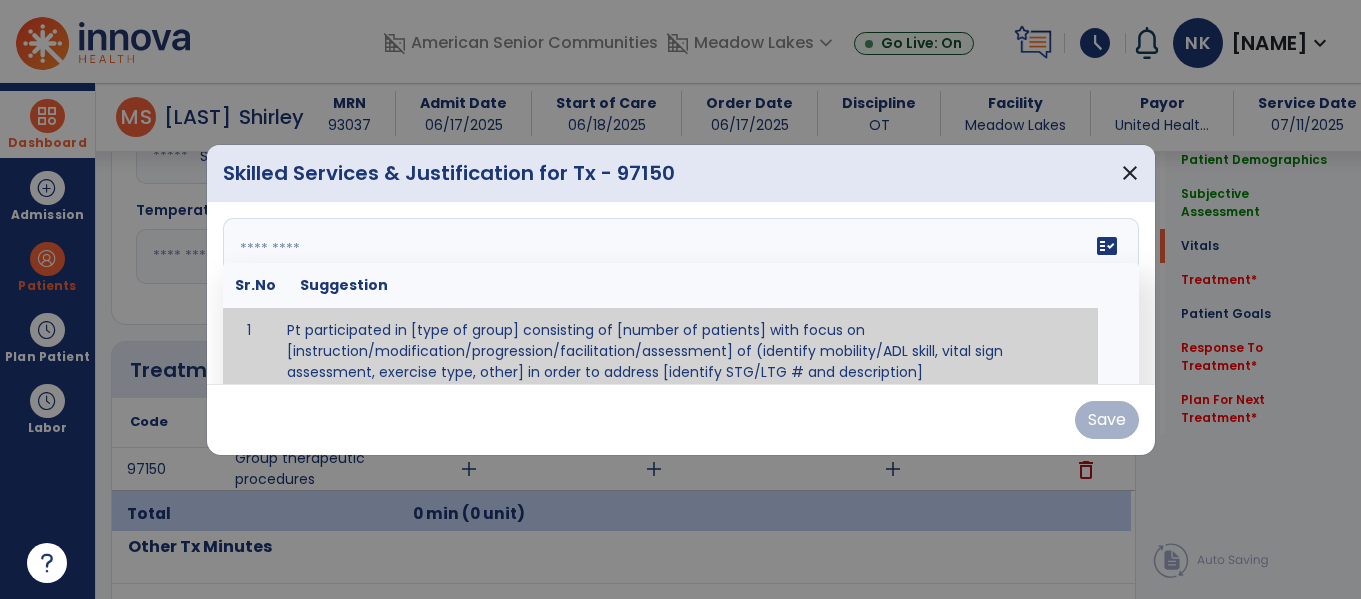 click on "fact_check  Sr.No Suggestion 1 Pt participated in [type of group] consisting of [number of patients] with focus on [instruction/modification/progression/facilitation/assessment] of (identify mobility/ADL skill, vital sign assessment, exercise type, other] in order to address [identify STG/LTG # and description]" at bounding box center [681, 293] 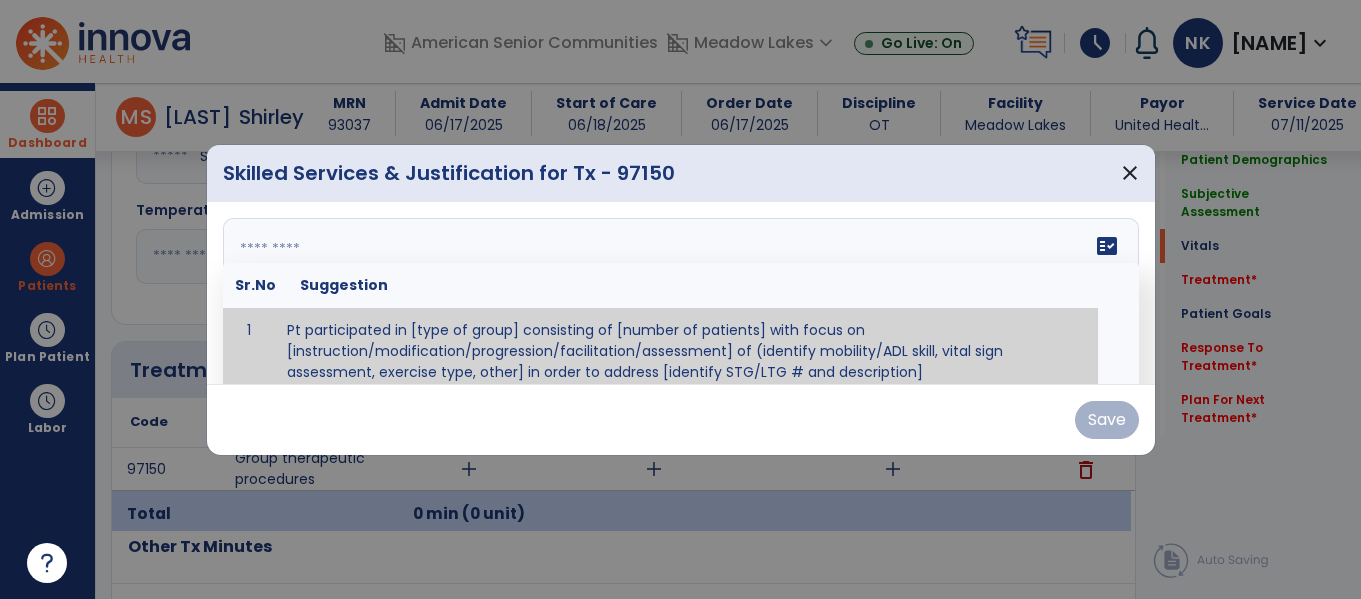 scroll, scrollTop: 12, scrollLeft: 0, axis: vertical 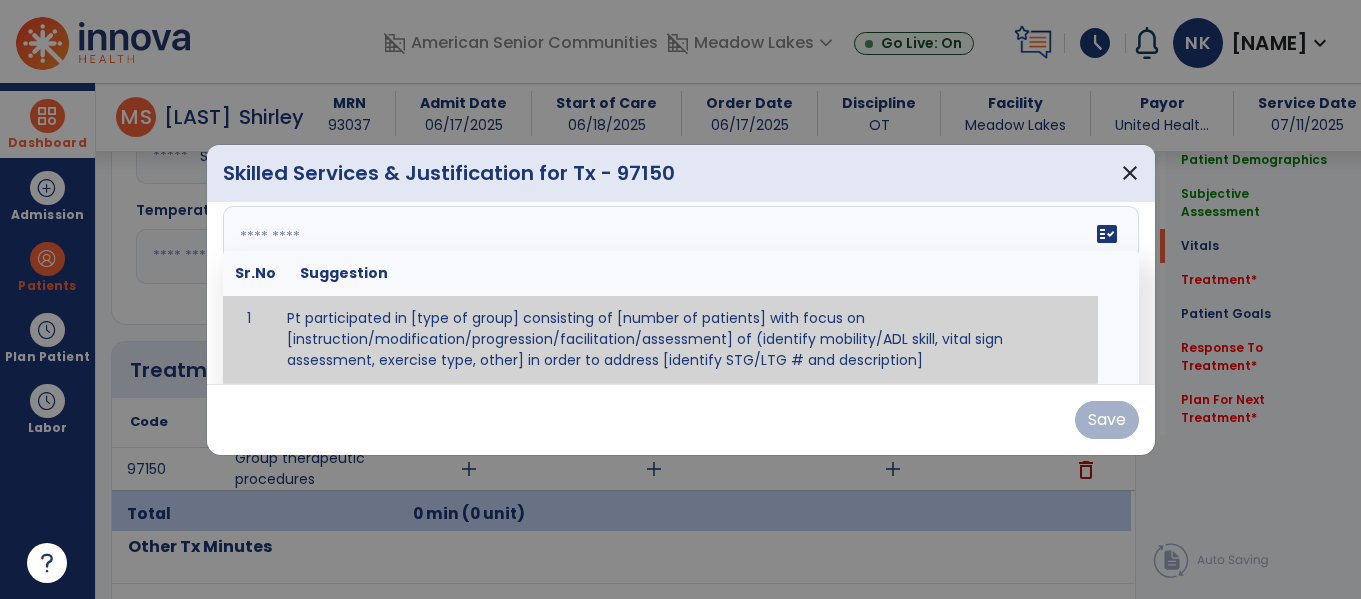 paste on "**********" 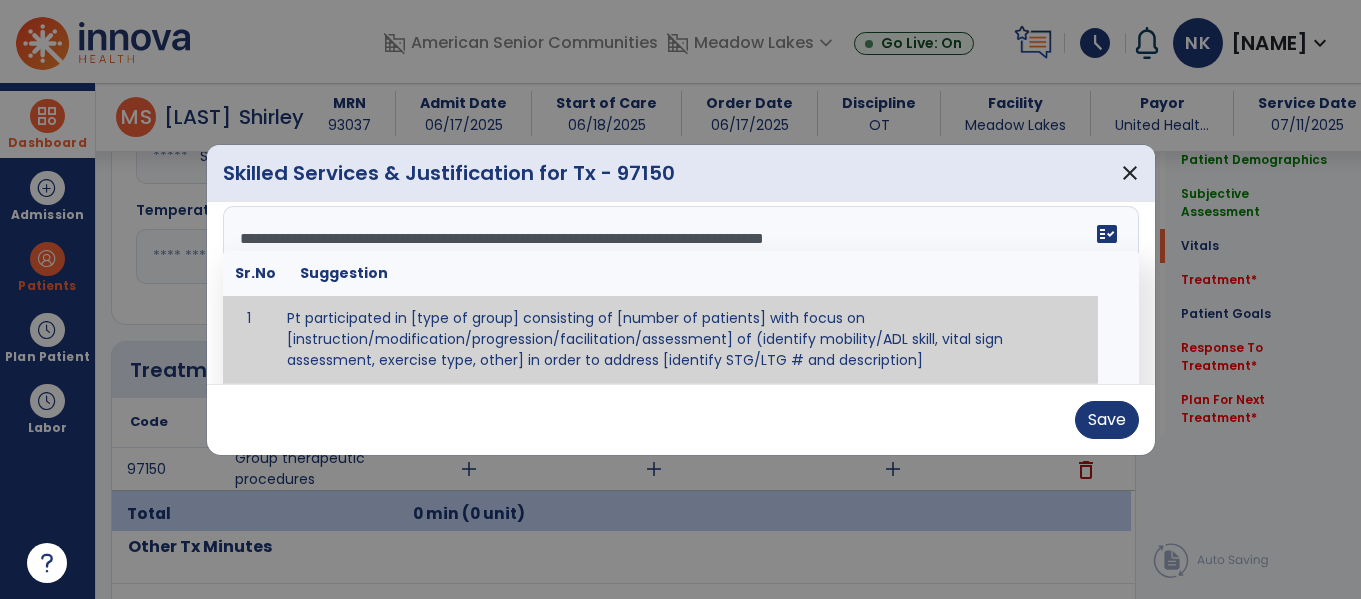 scroll, scrollTop: 0, scrollLeft: 0, axis: both 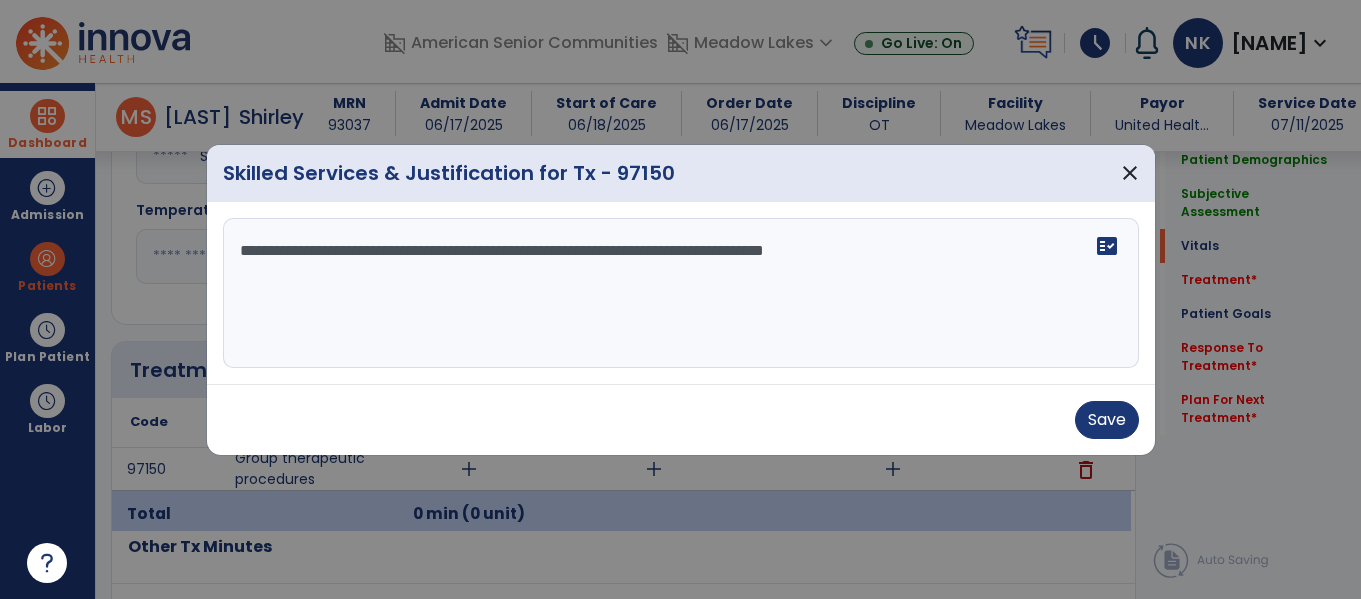 click on "**********" at bounding box center (681, 293) 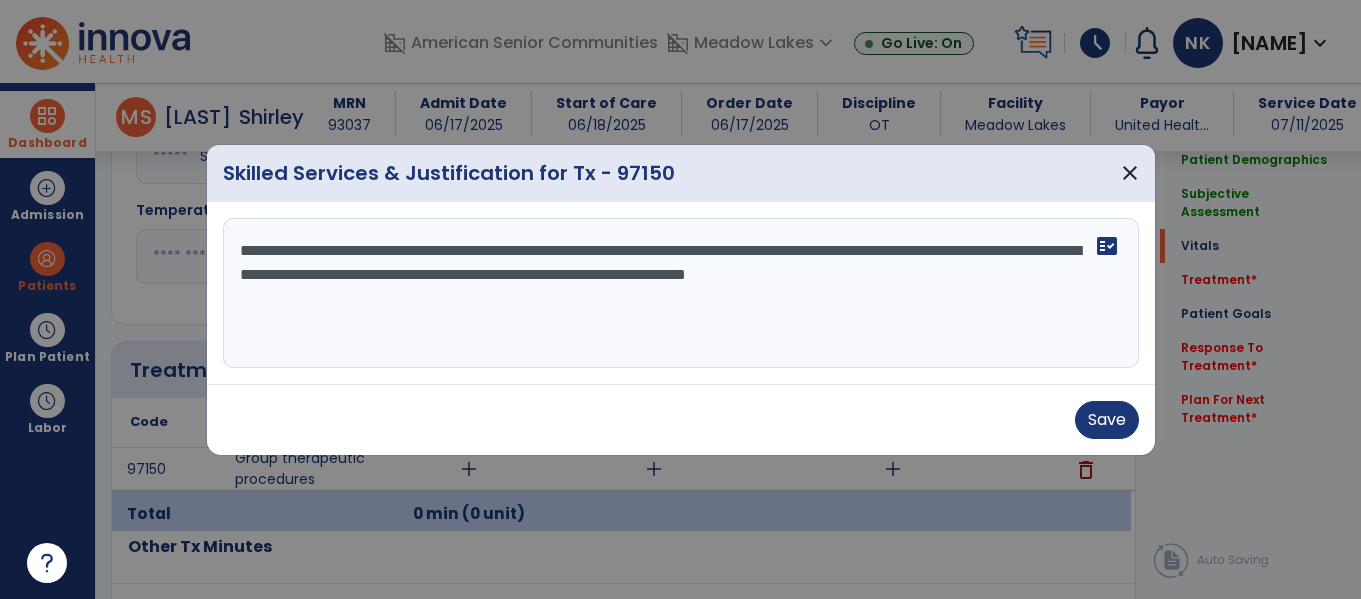 type on "**********" 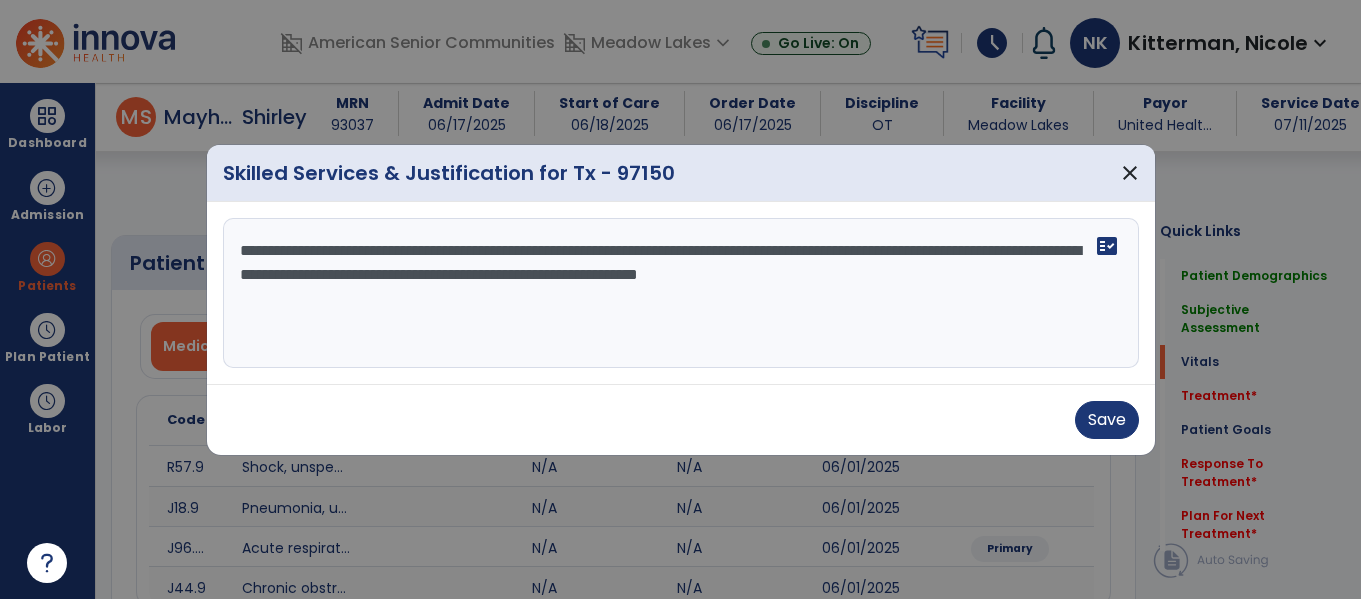 select on "*" 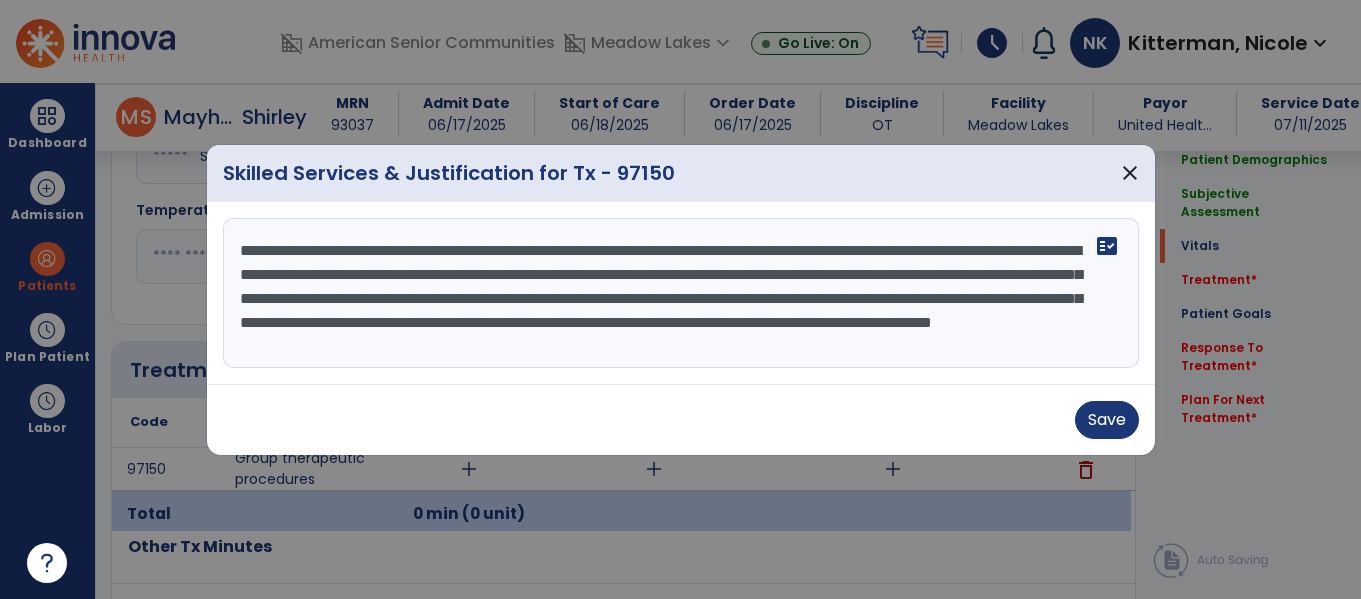 scroll, scrollTop: 16, scrollLeft: 0, axis: vertical 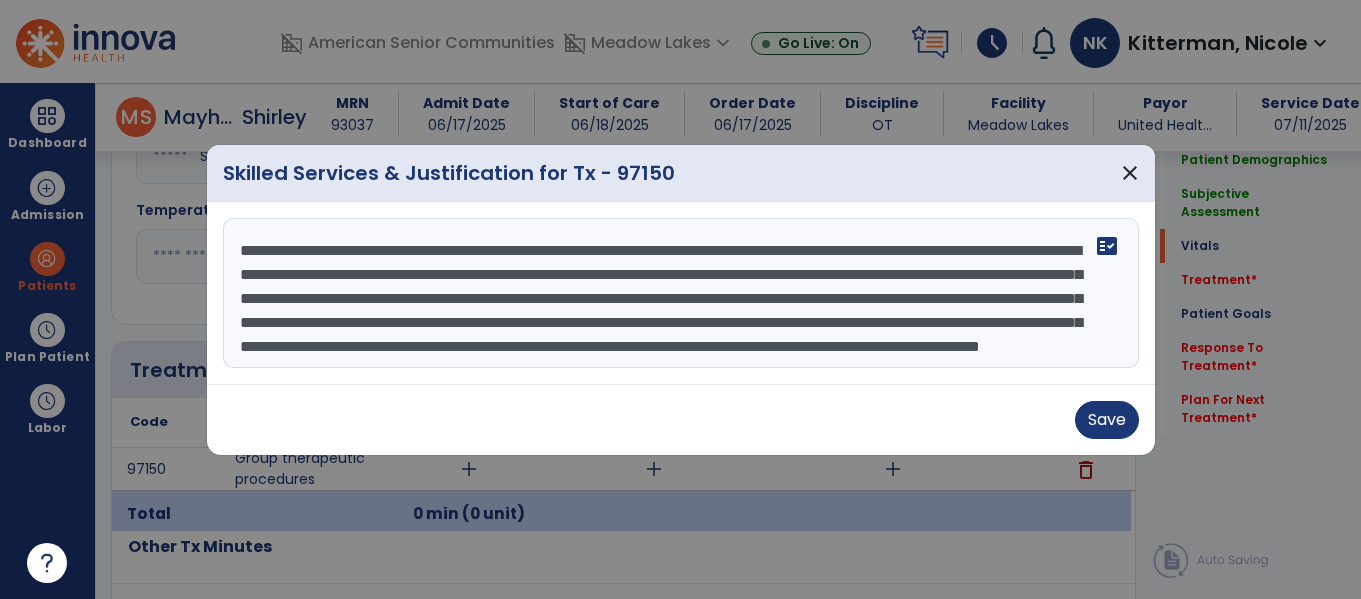 click on "**********" at bounding box center [681, 293] 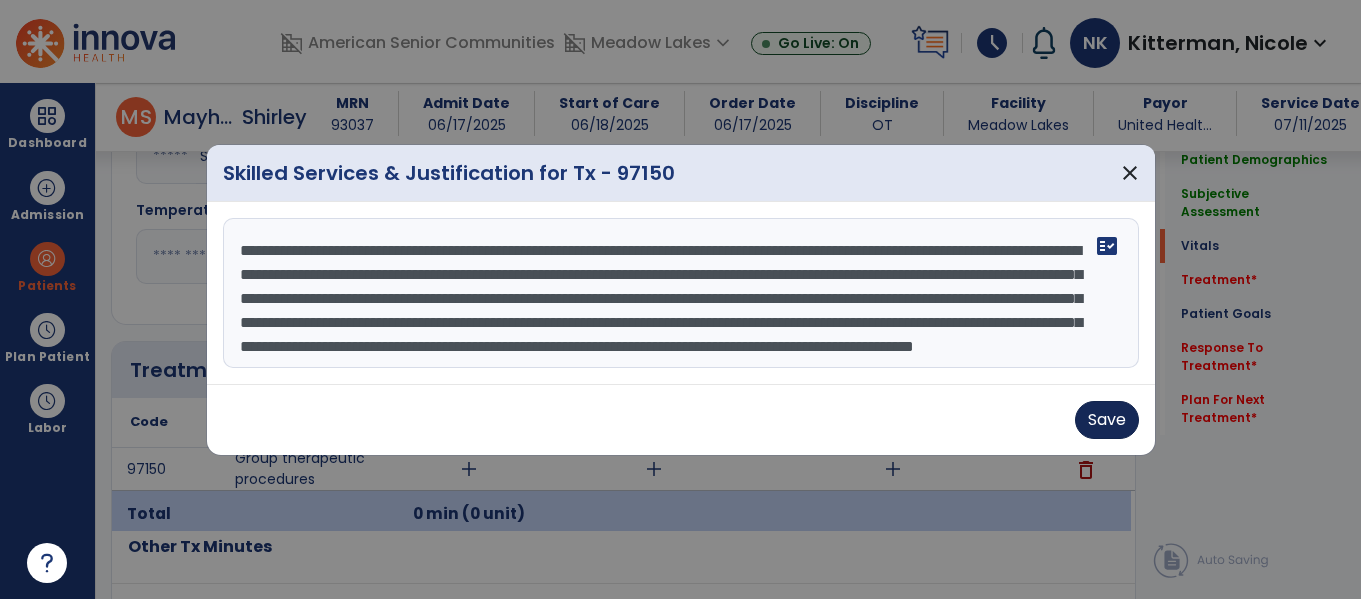 type on "**********" 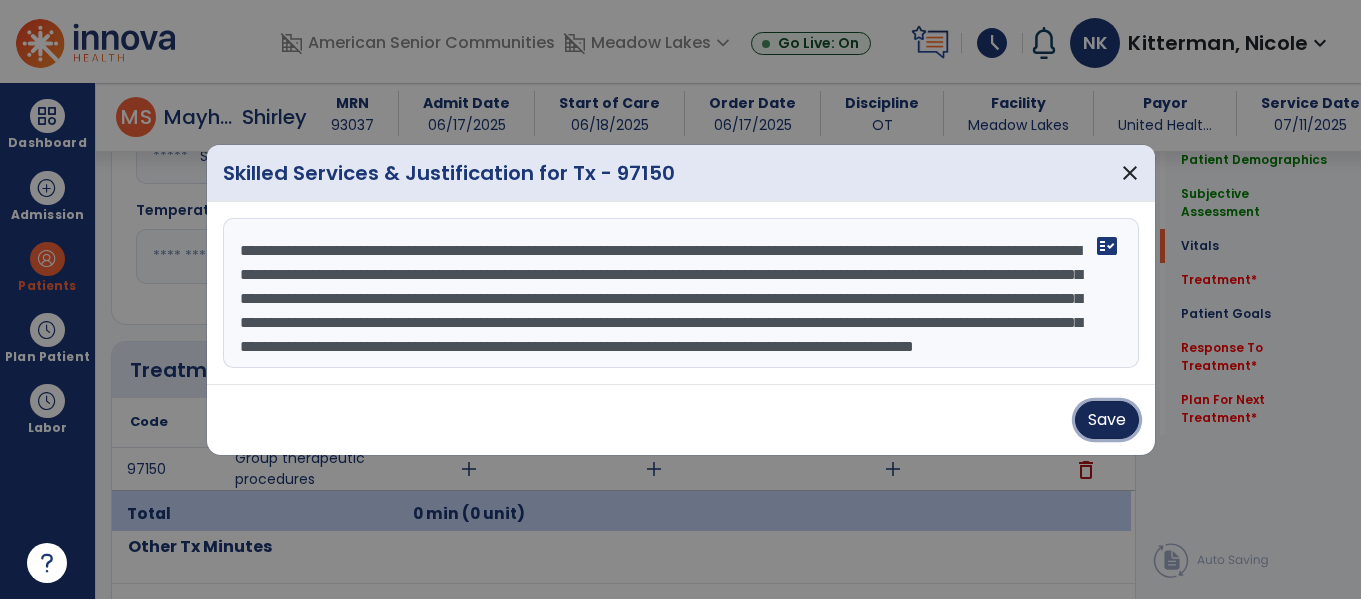 click on "Save" at bounding box center (1107, 420) 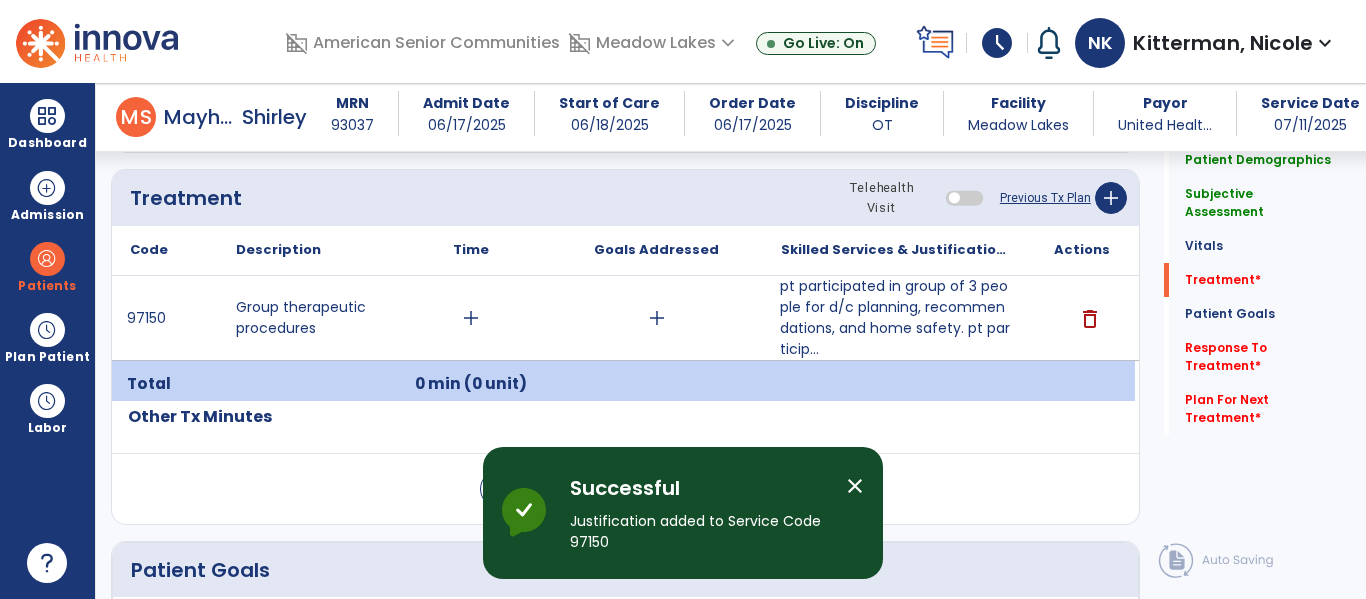 scroll, scrollTop: 1201, scrollLeft: 0, axis: vertical 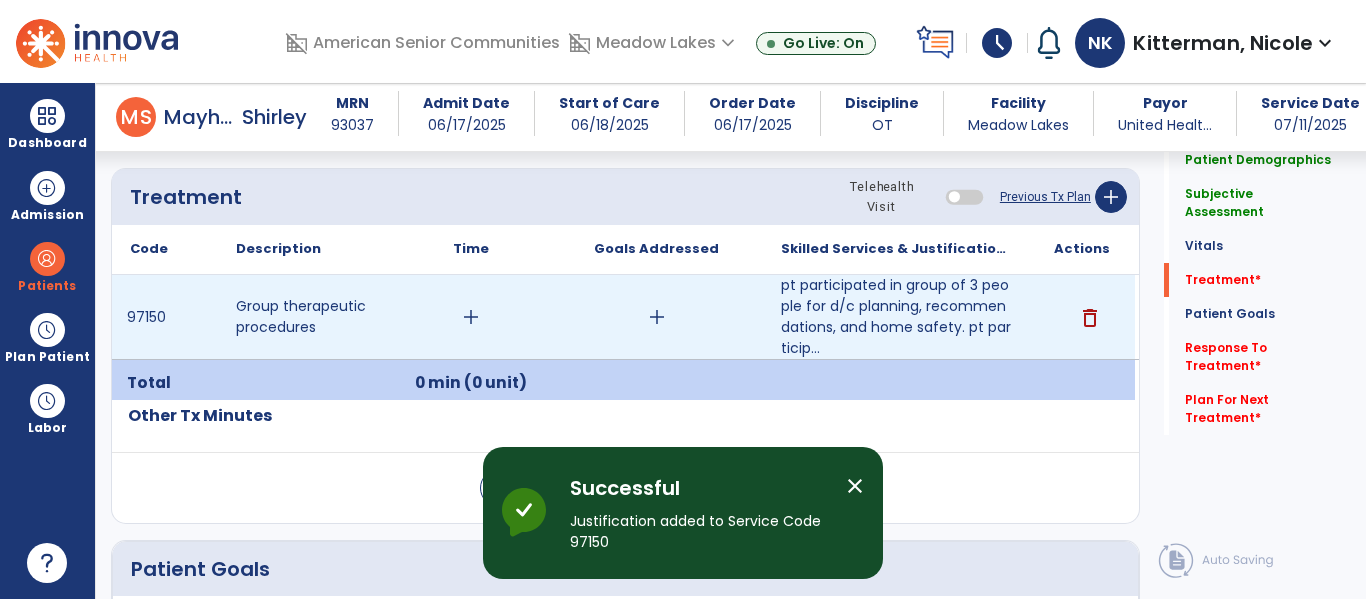 click on "add" at bounding box center (471, 317) 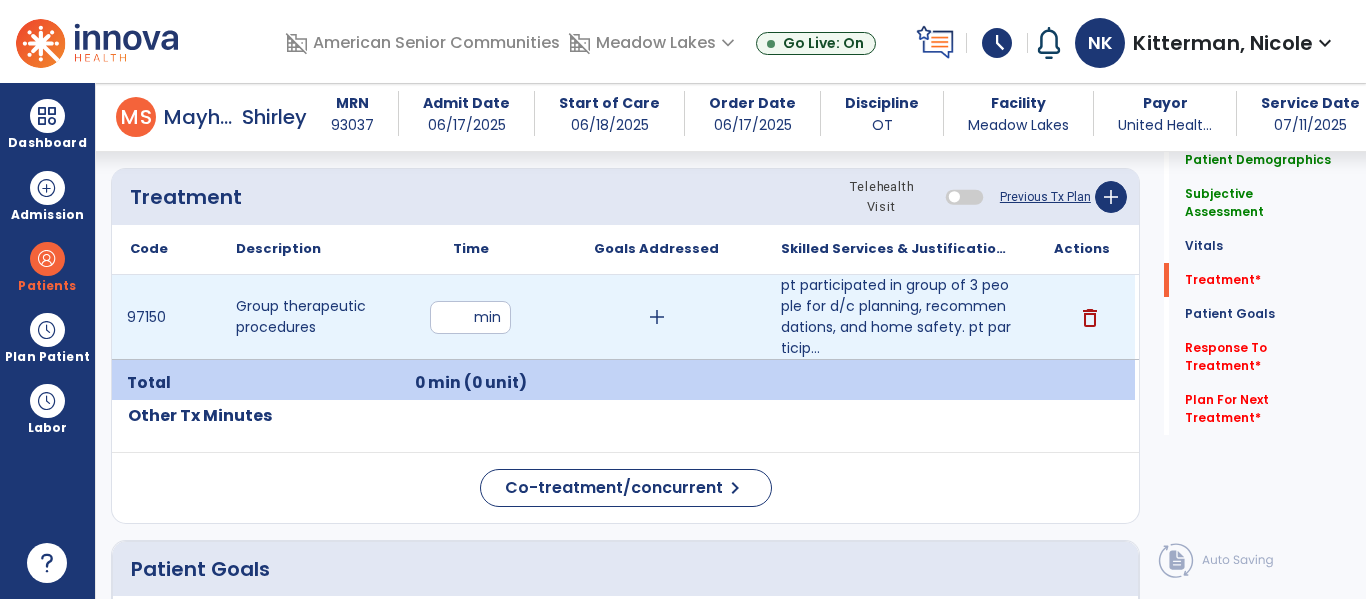 type on "**" 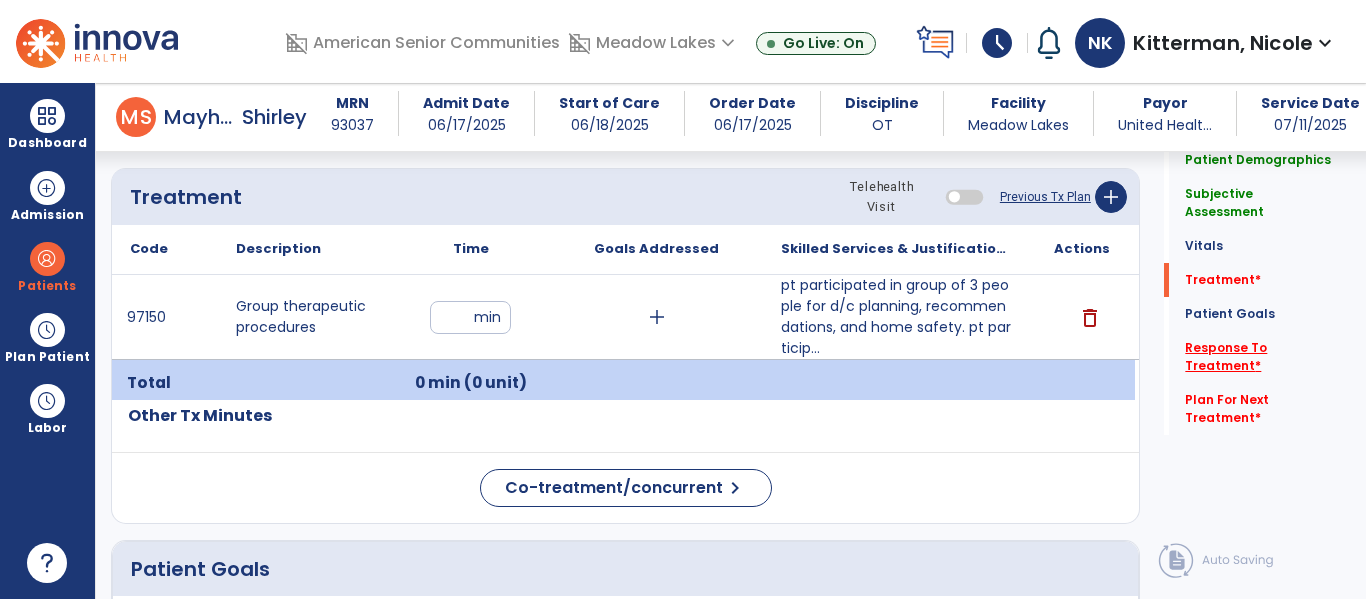 click on "Response To Treatment   *" 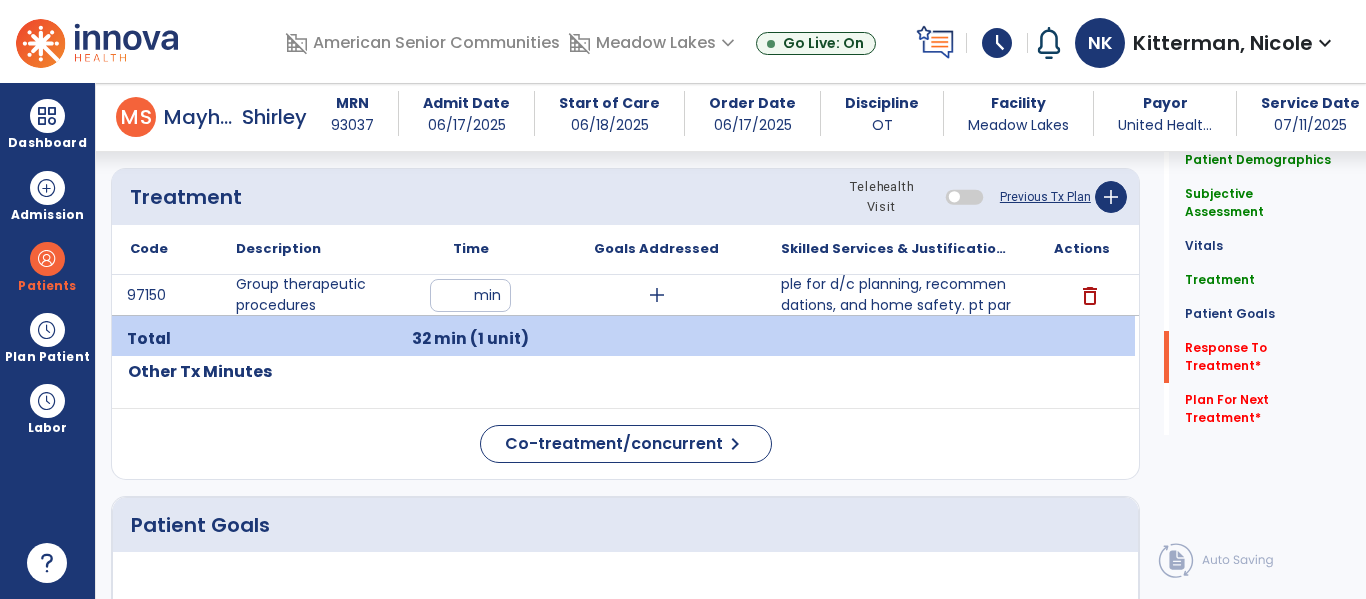 click on "fact_check" 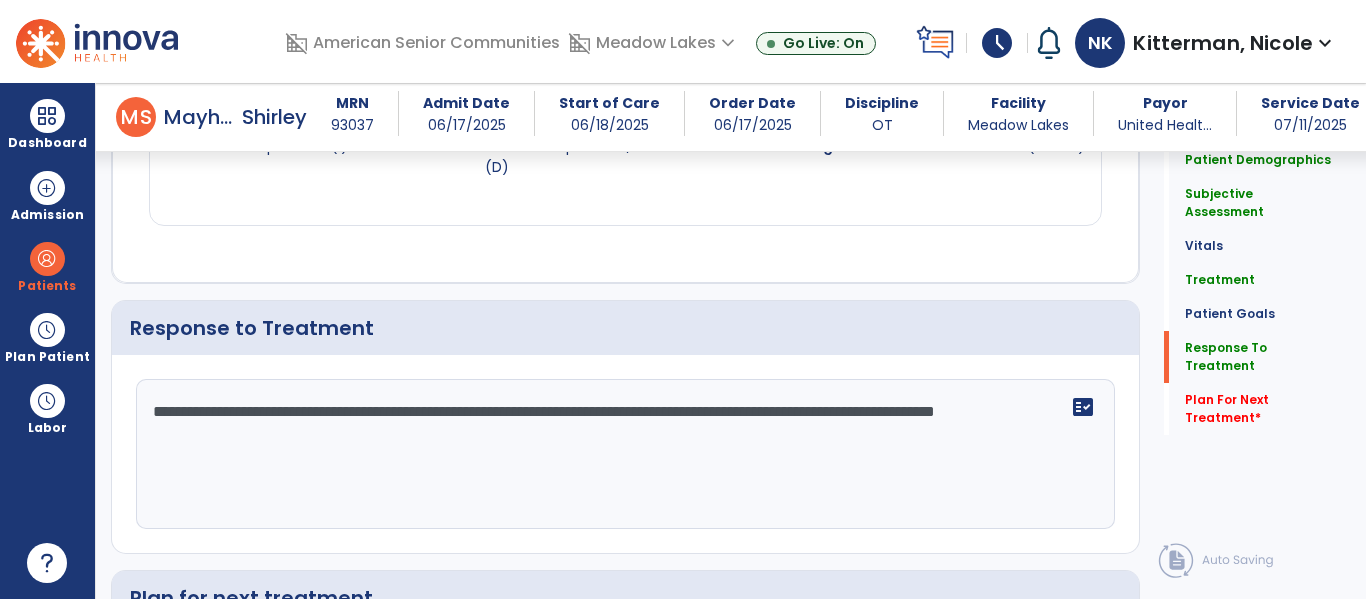 scroll, scrollTop: 2903, scrollLeft: 0, axis: vertical 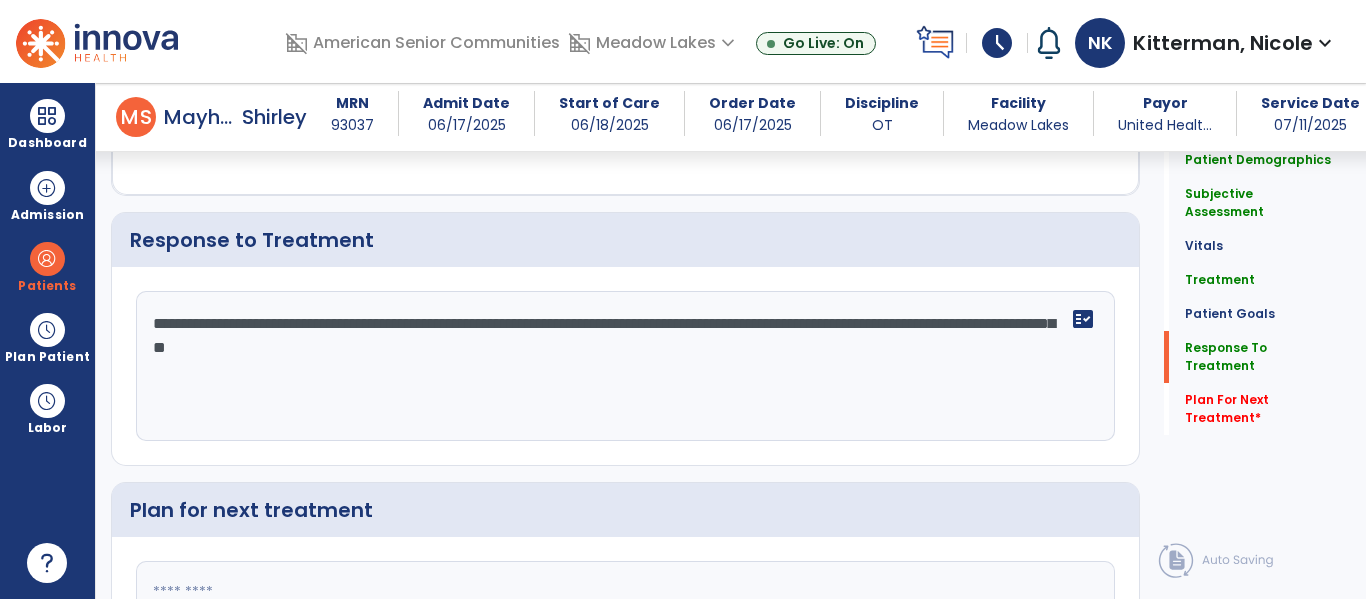 click on "**********" 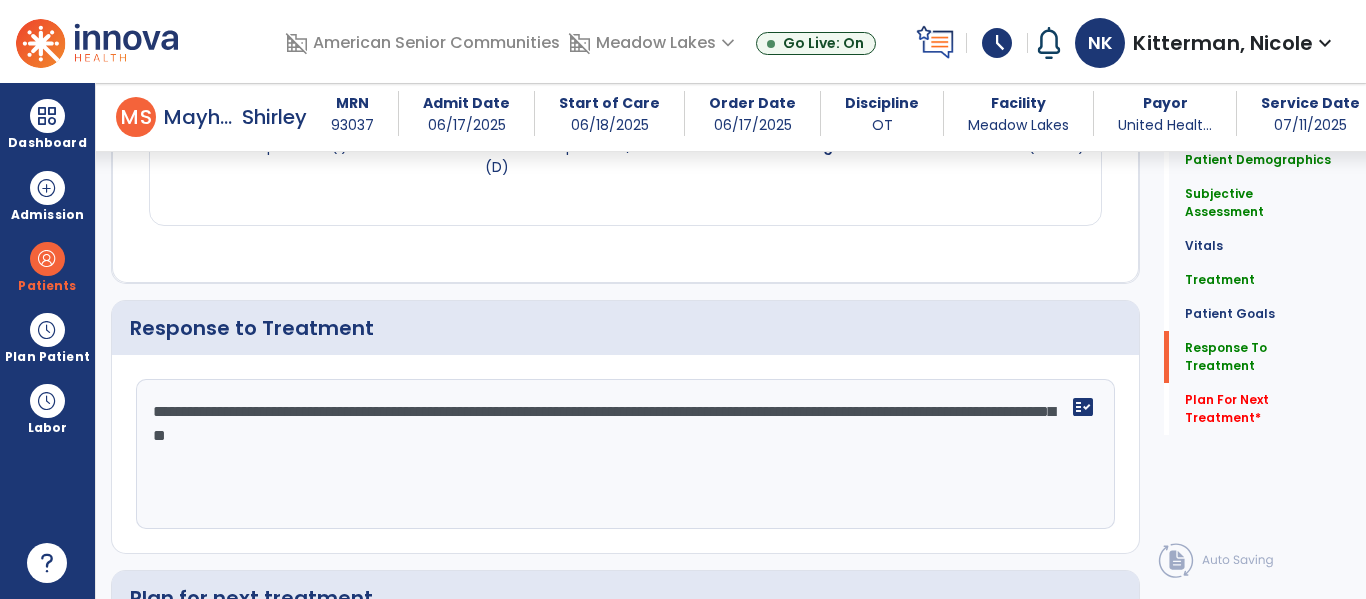 scroll, scrollTop: 2903, scrollLeft: 0, axis: vertical 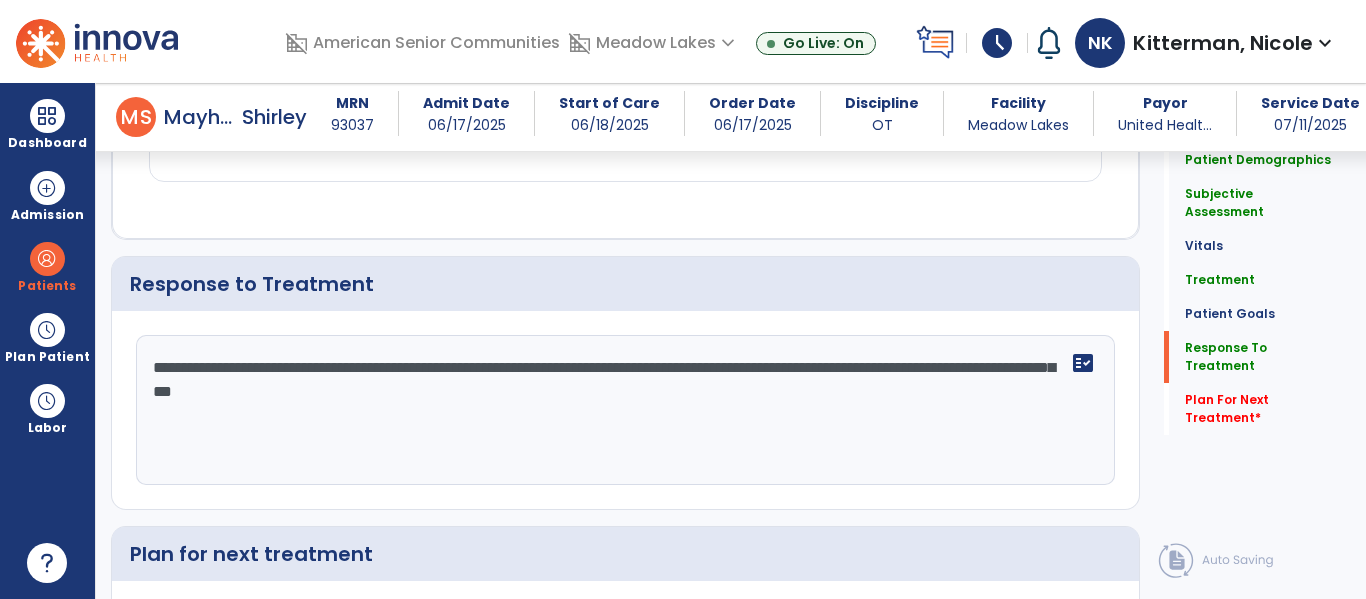 click on "**********" 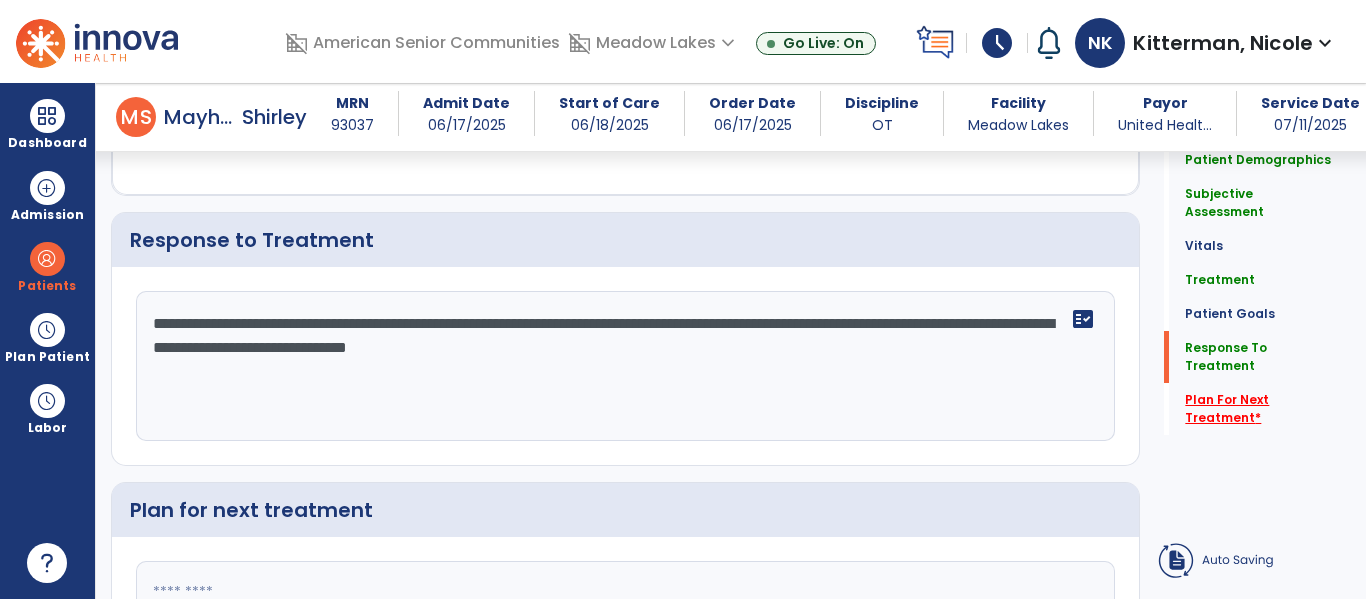 scroll, scrollTop: 2859, scrollLeft: 0, axis: vertical 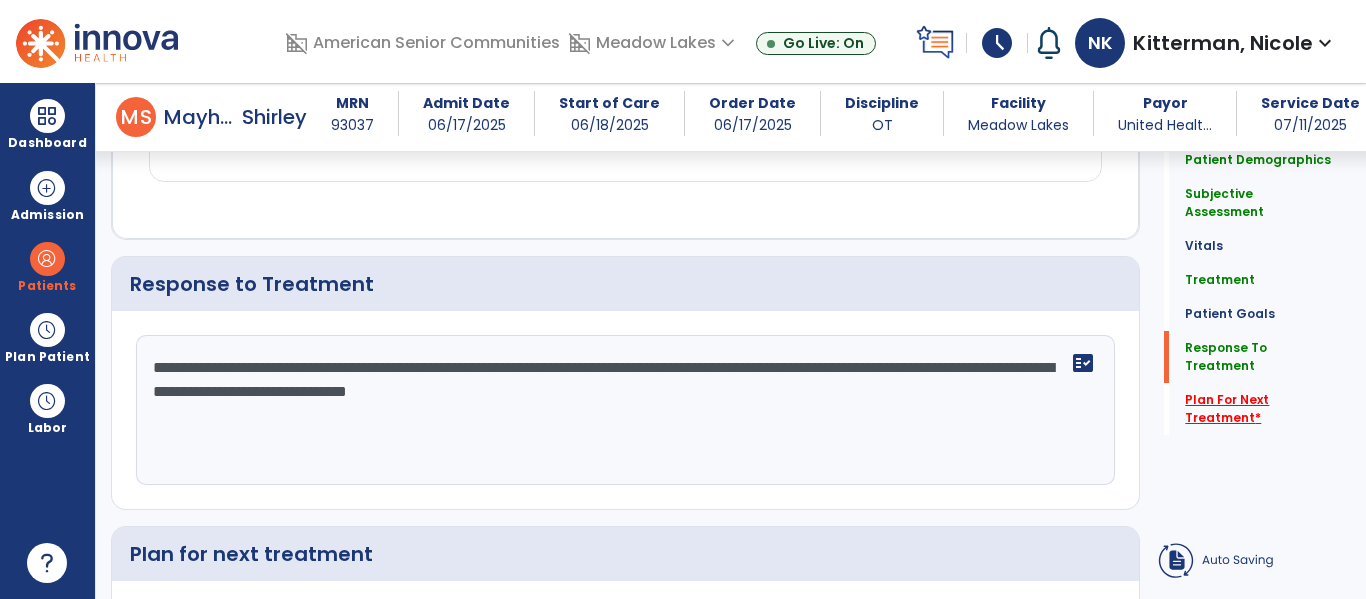type on "**********" 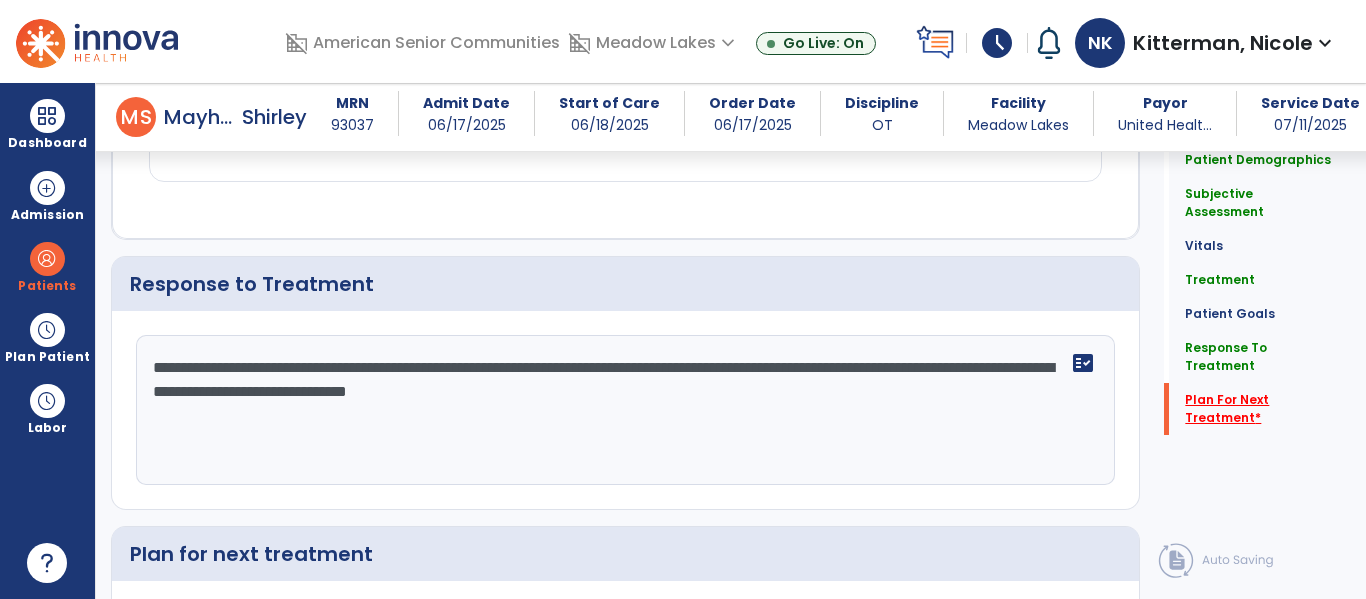 click on "Plan For Next Treatment   *" 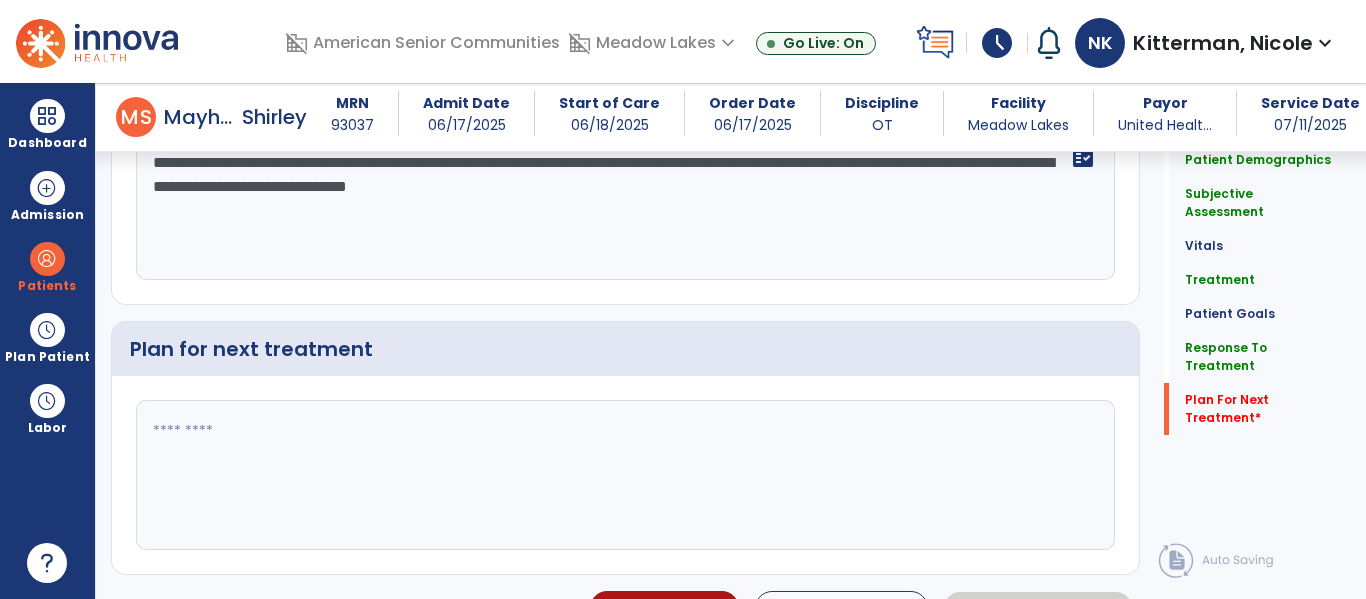 scroll, scrollTop: 3108, scrollLeft: 0, axis: vertical 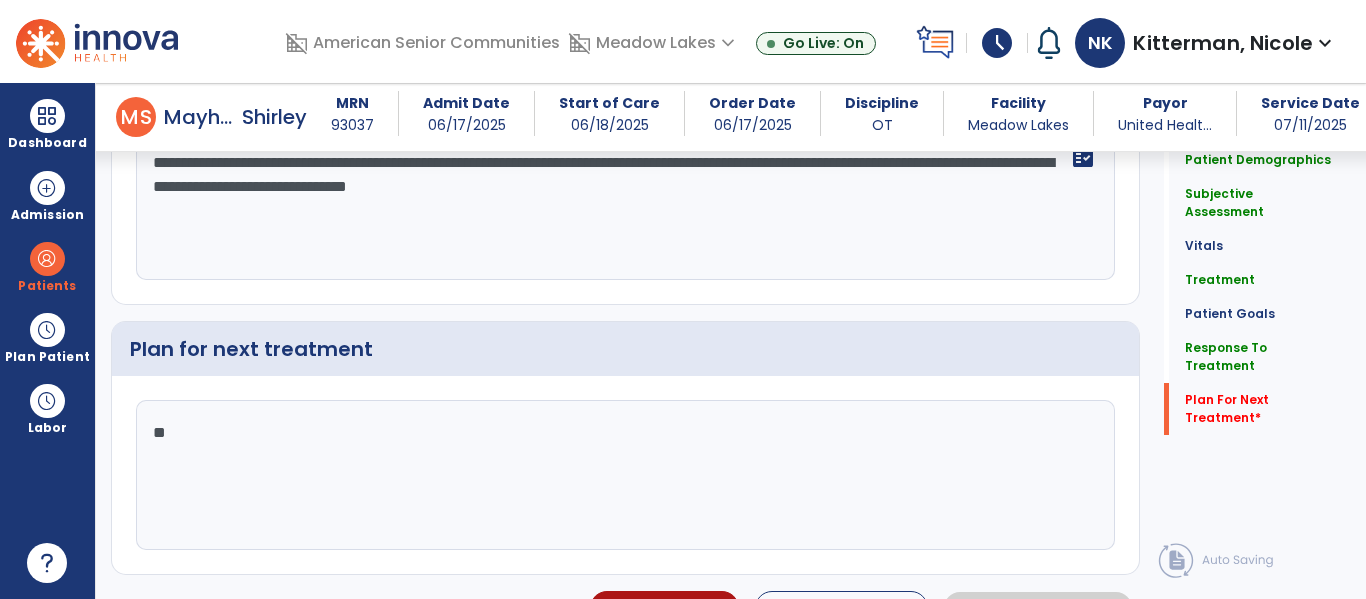 type on "*" 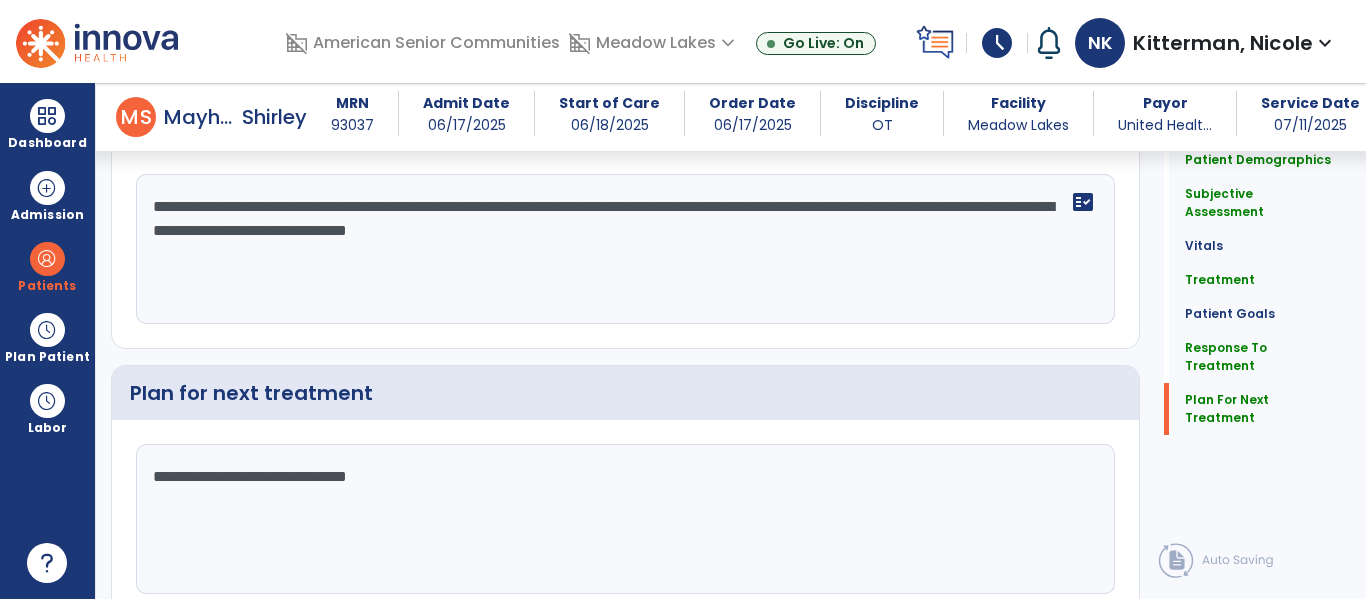 scroll, scrollTop: 3108, scrollLeft: 0, axis: vertical 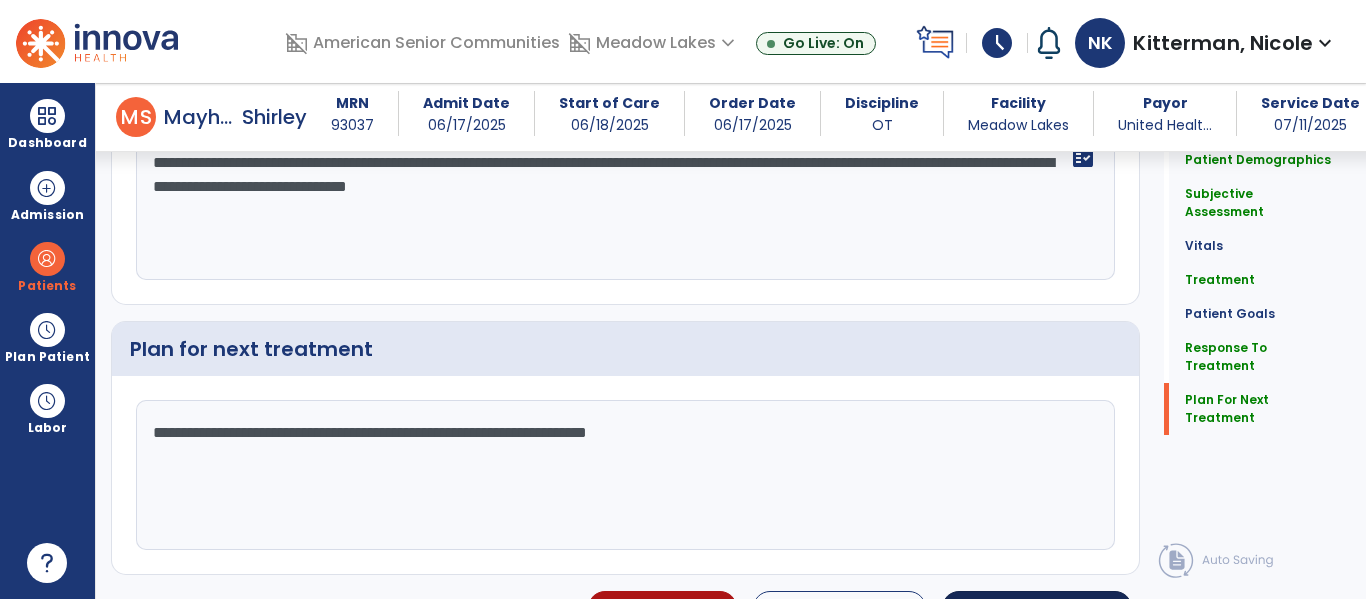 type on "**********" 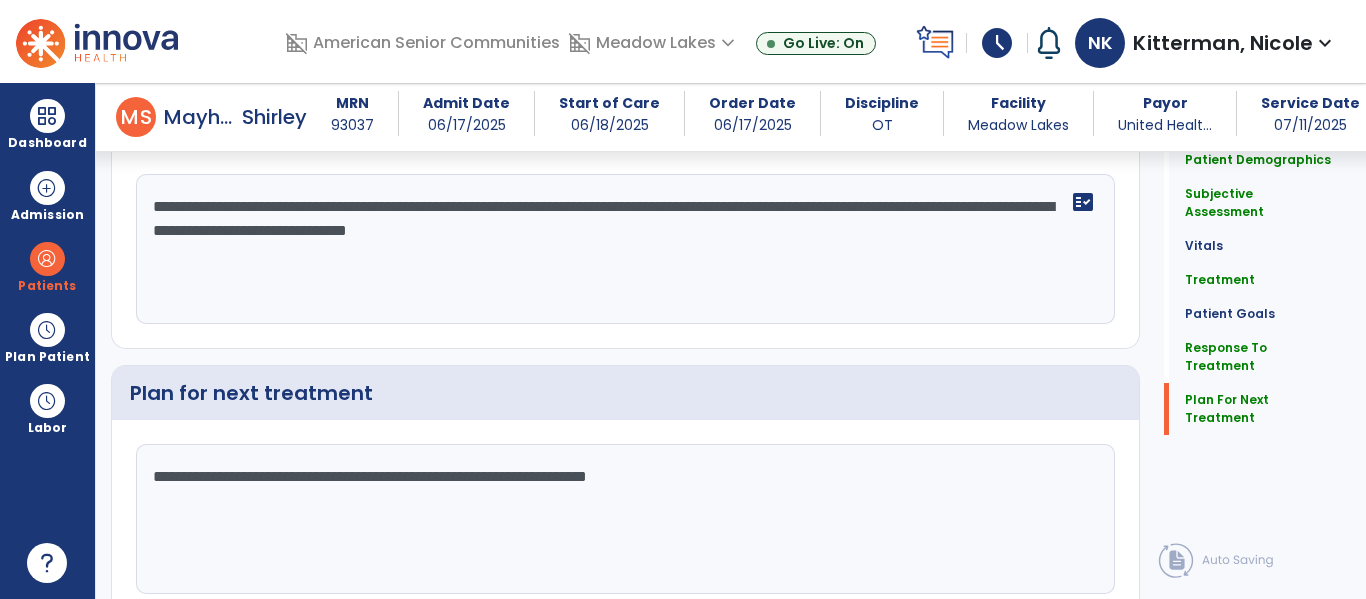 scroll, scrollTop: 3108, scrollLeft: 0, axis: vertical 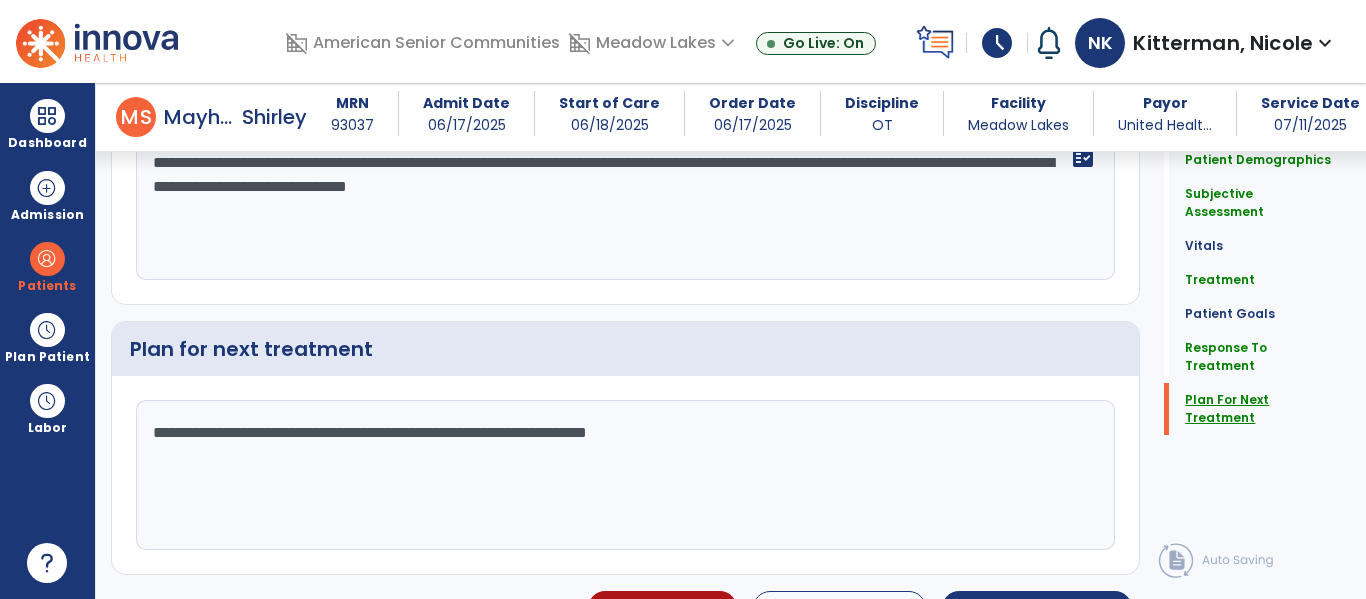 click on "Plan For Next Treatment" 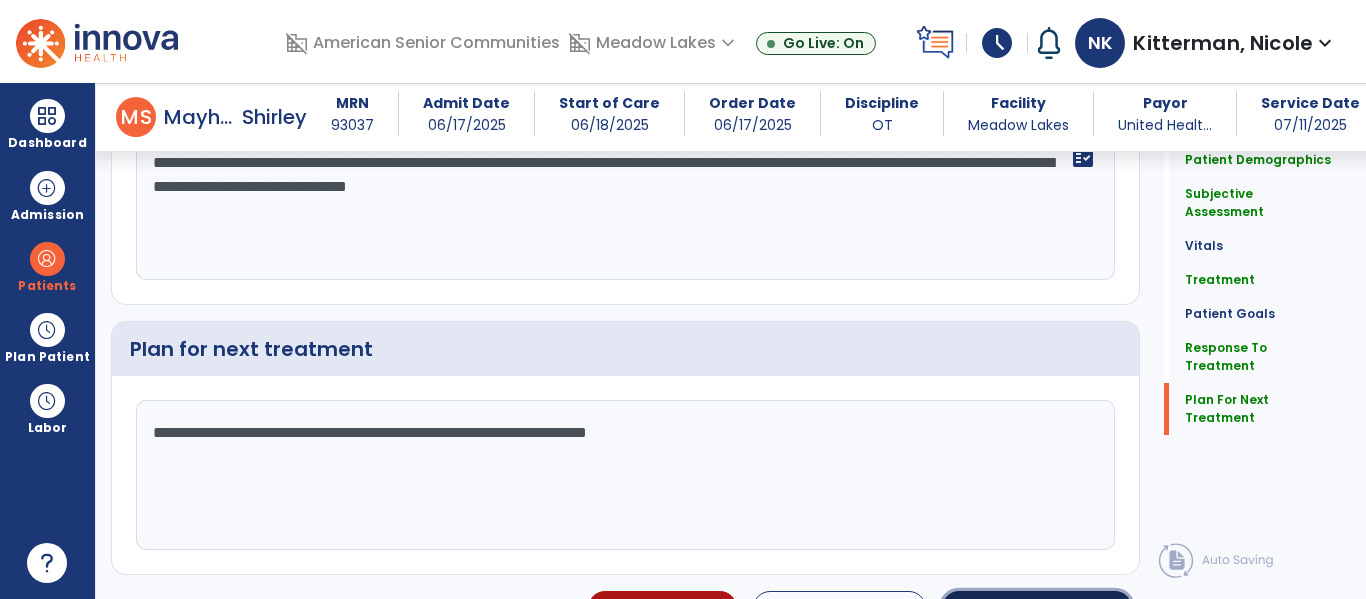 click on "Sign Doc" 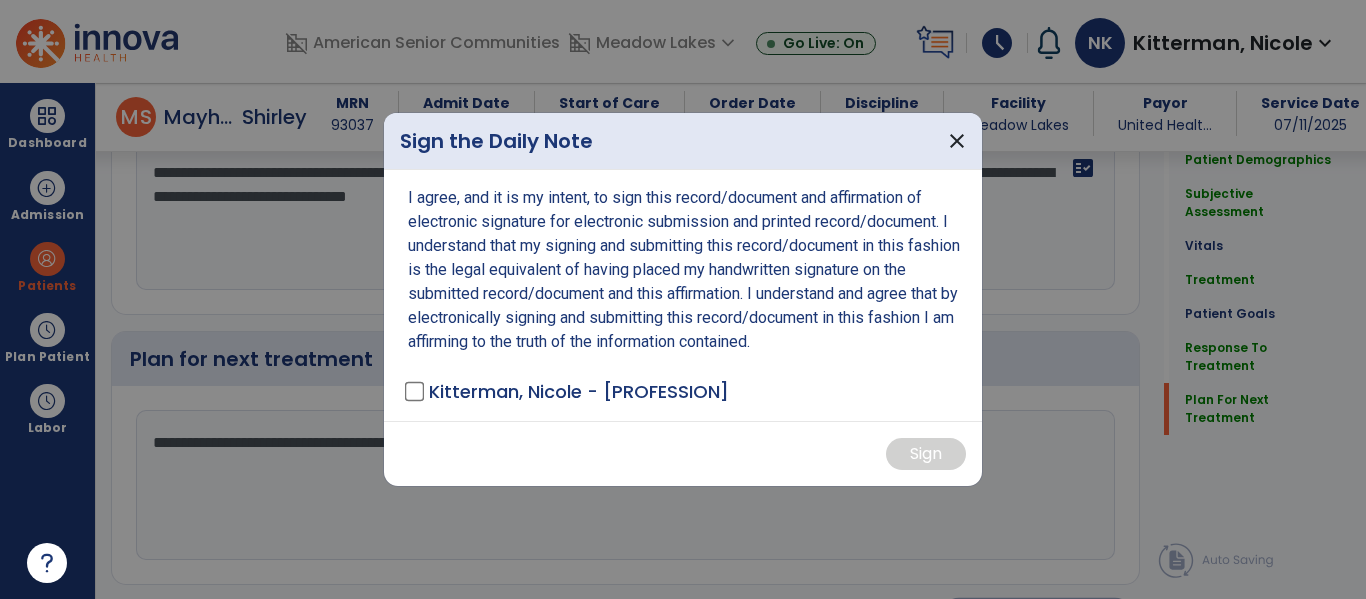 scroll, scrollTop: 3150, scrollLeft: 0, axis: vertical 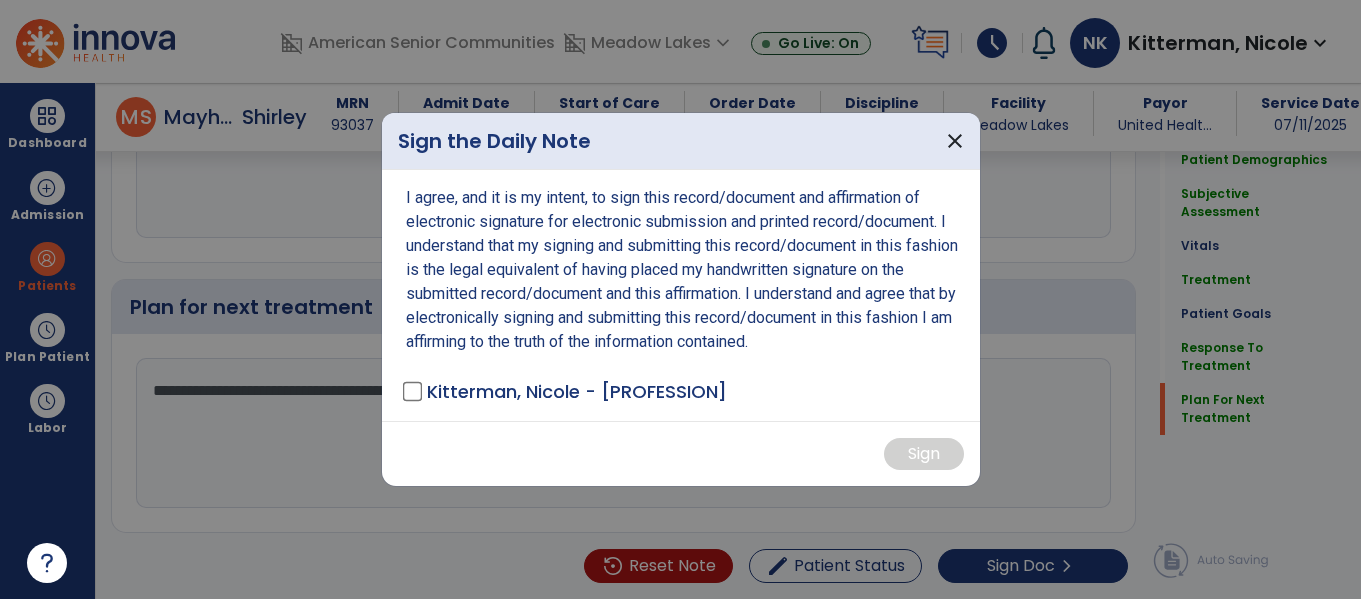click on "[LAST], [FIRST]  - OTA" at bounding box center [566, 391] 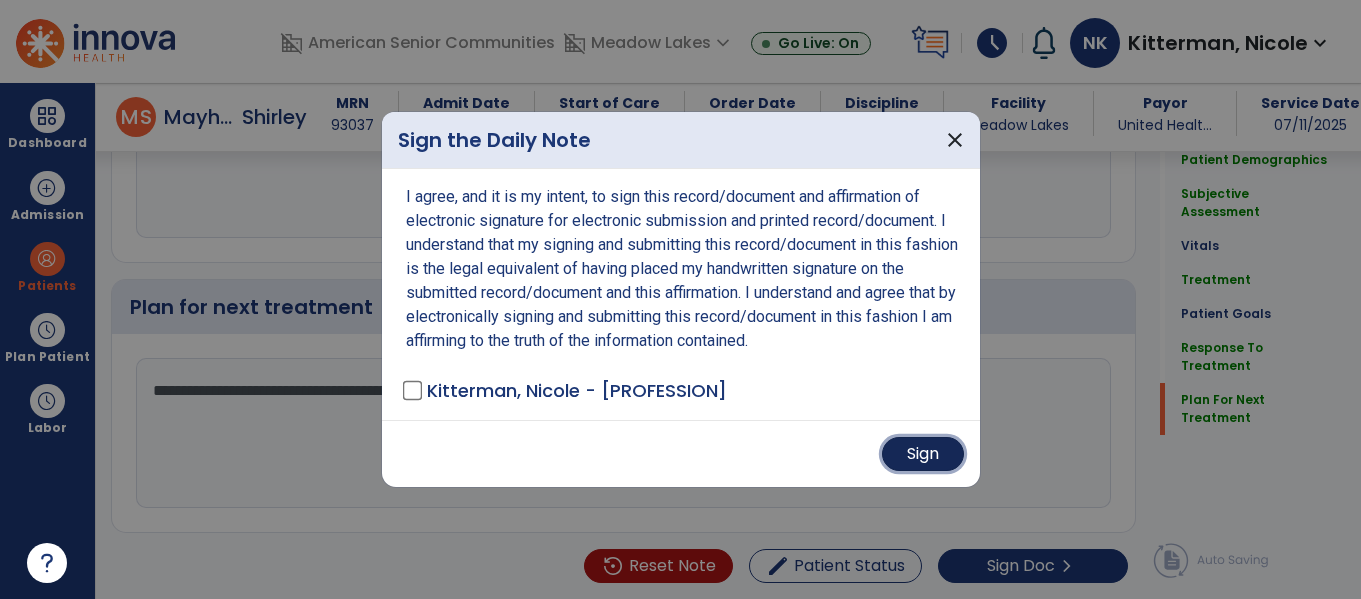 click on "Sign" at bounding box center (923, 454) 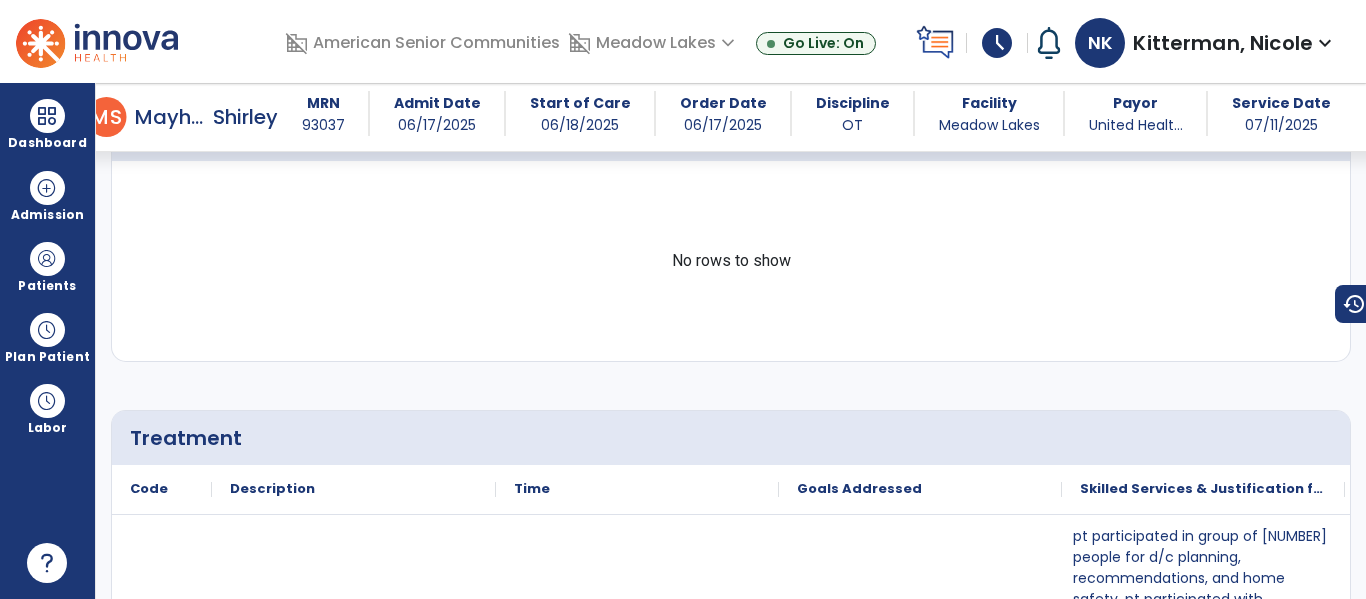 scroll, scrollTop: 1121, scrollLeft: 0, axis: vertical 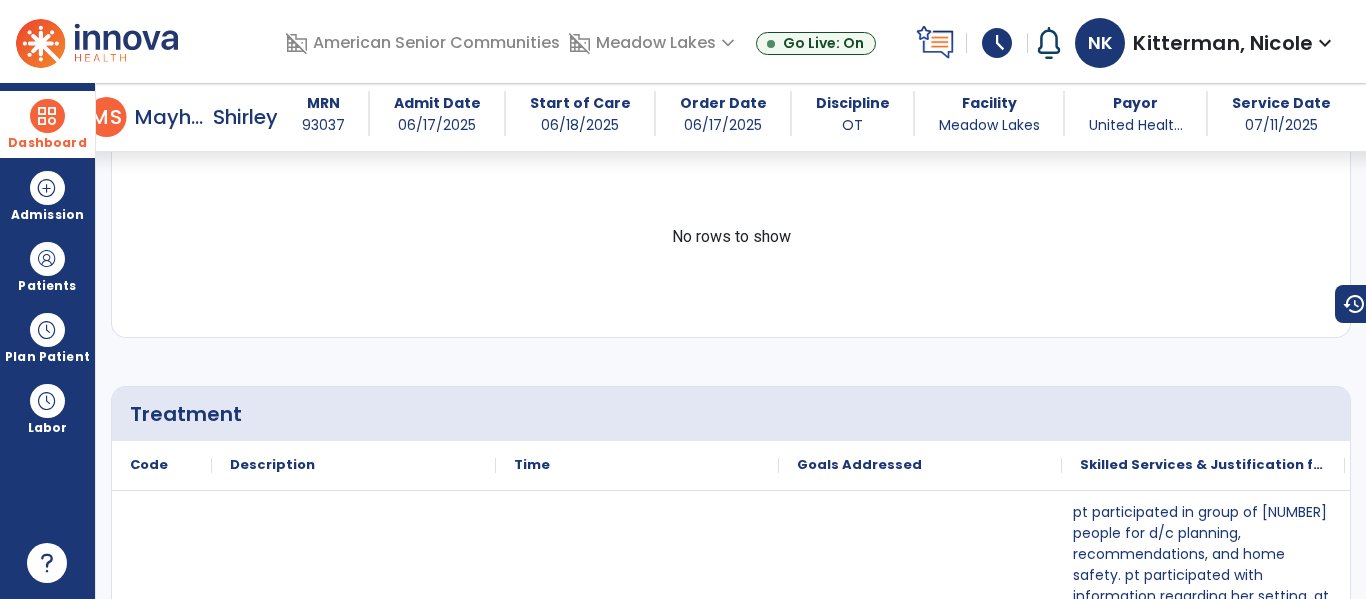 click on "Dashboard" at bounding box center [47, 124] 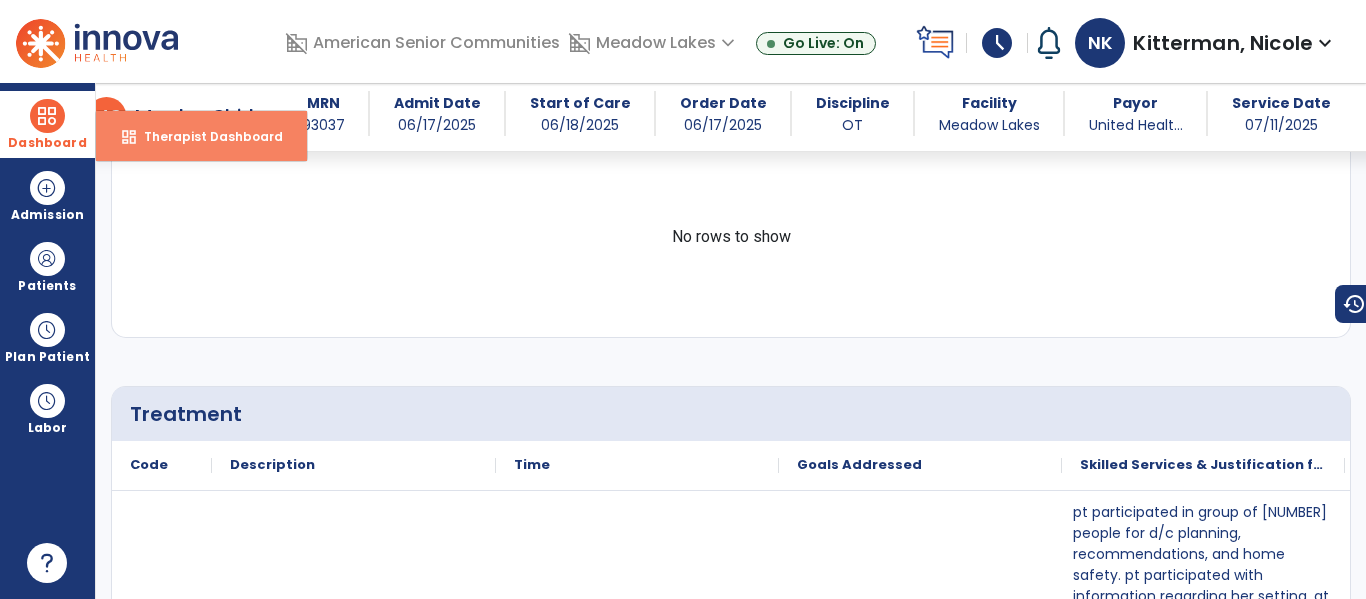 click on "dashboard" at bounding box center (129, 137) 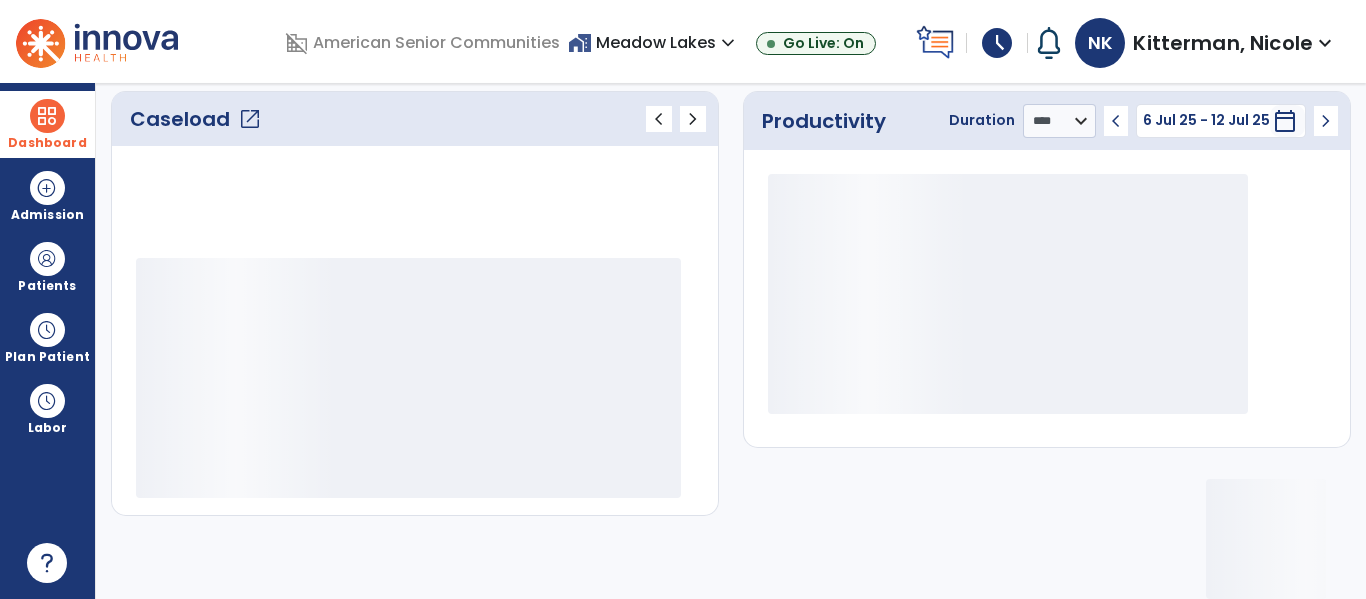 scroll, scrollTop: 276, scrollLeft: 0, axis: vertical 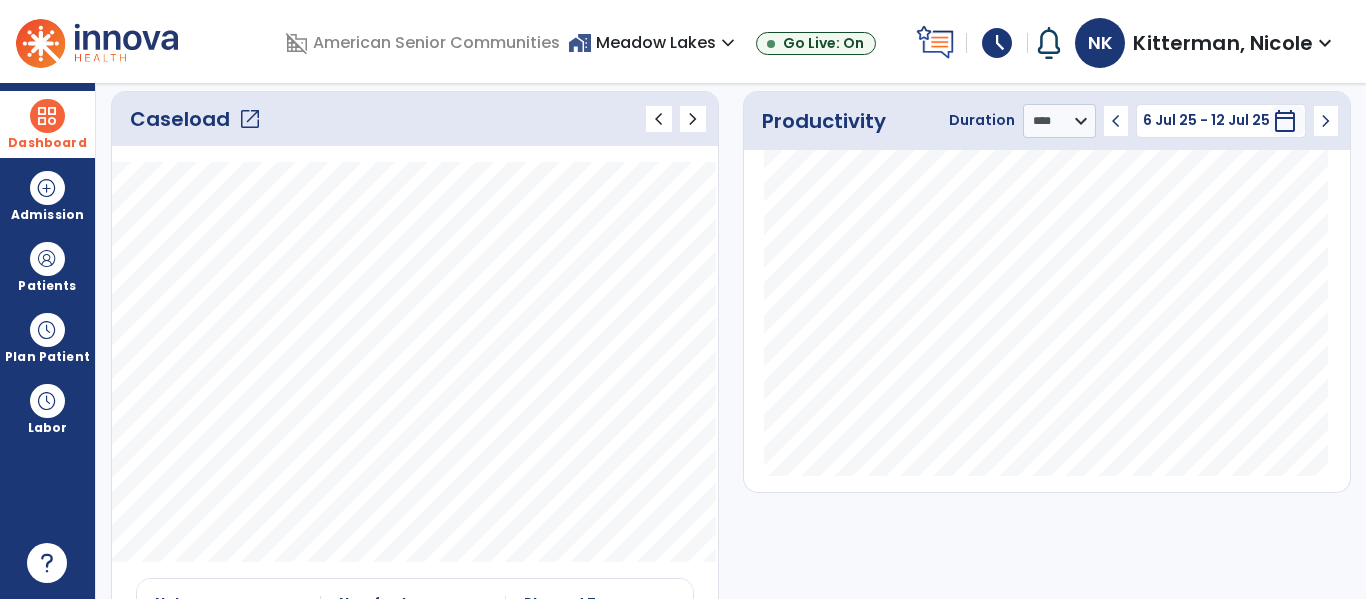 click on "open_in_new" 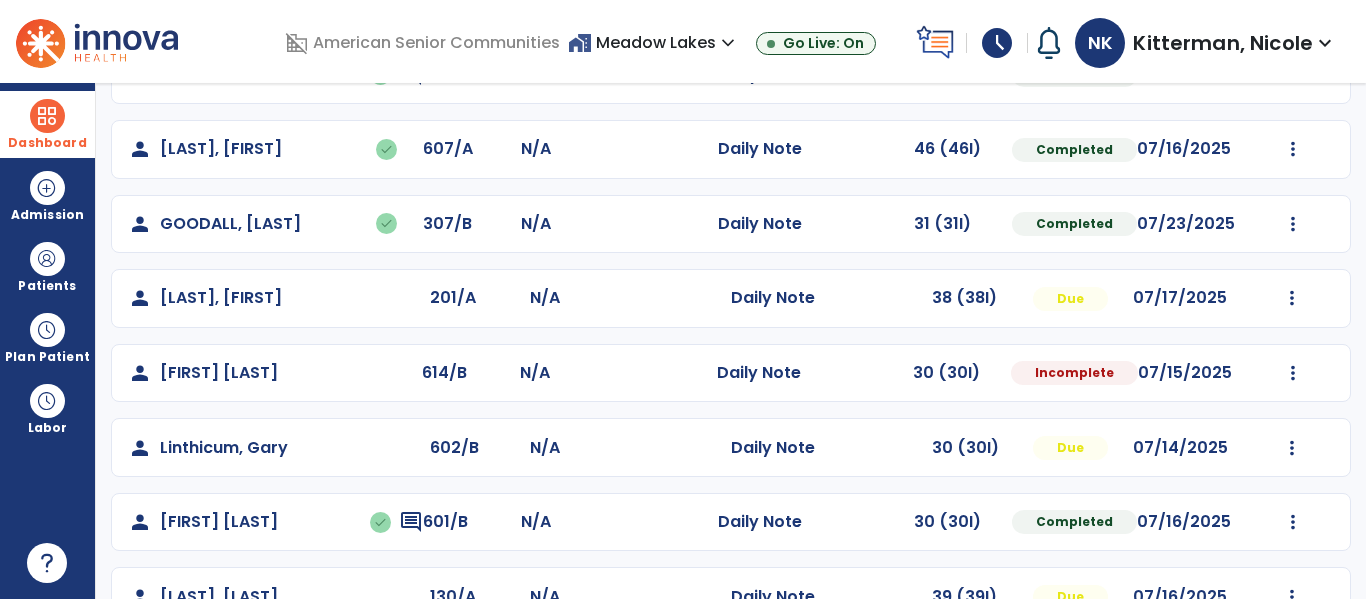 scroll, scrollTop: 514, scrollLeft: 0, axis: vertical 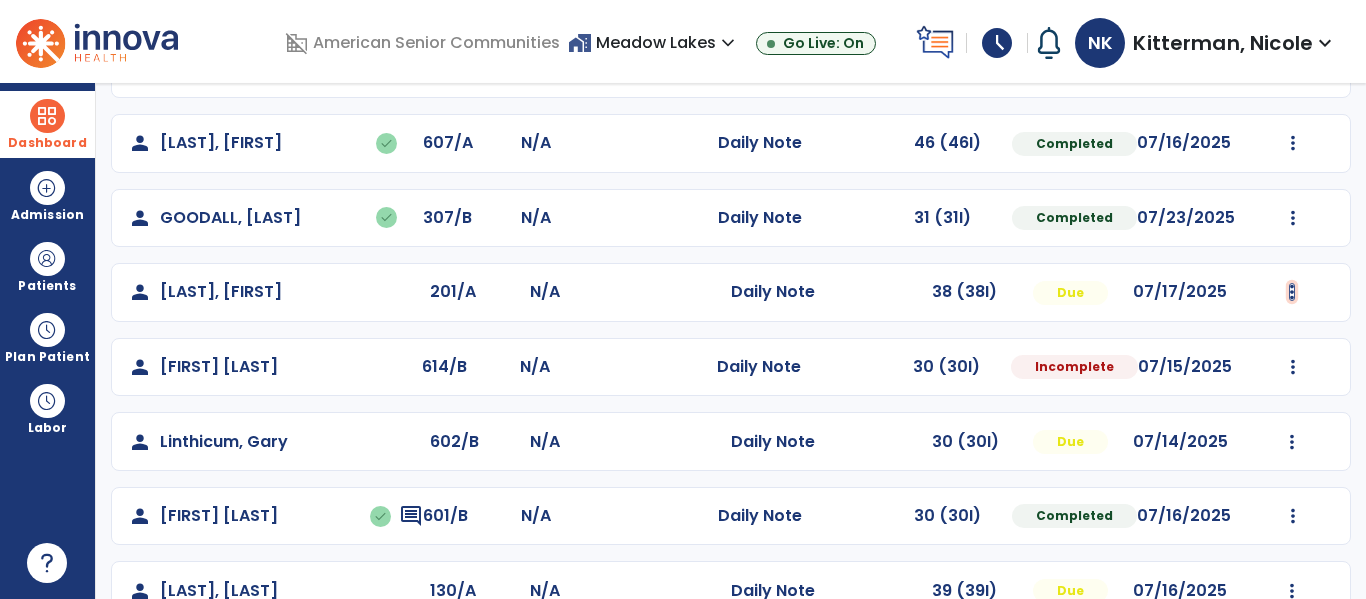 click at bounding box center [1293, -155] 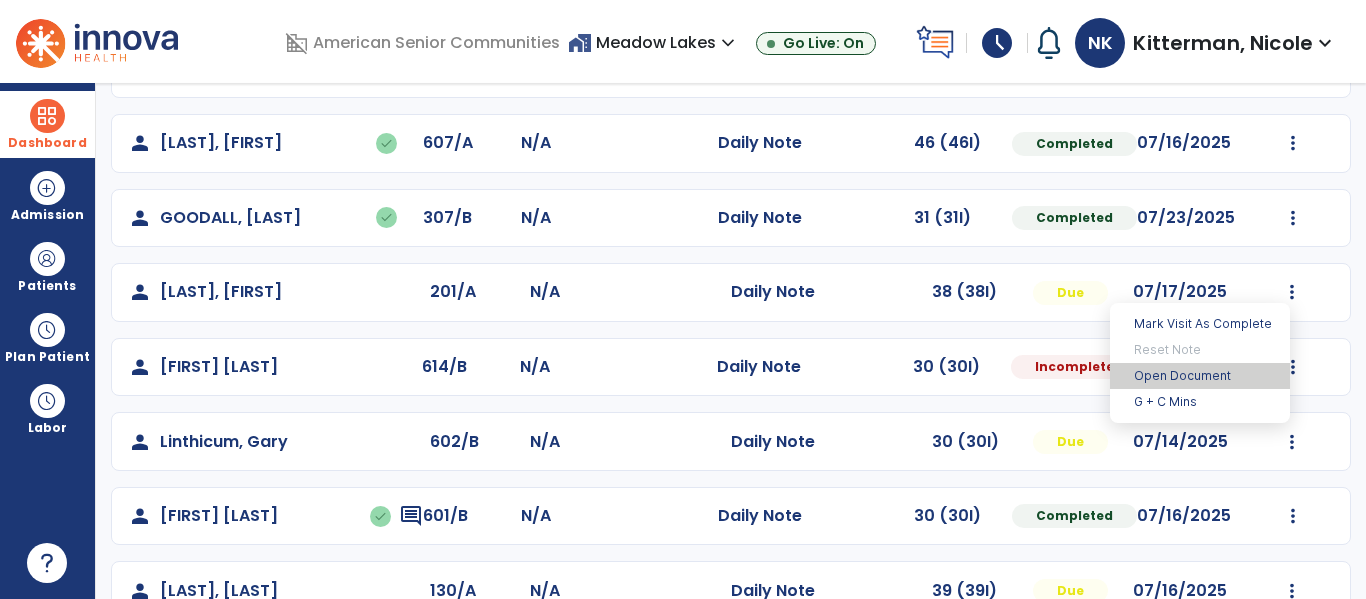 click on "Open Document" at bounding box center [1200, 376] 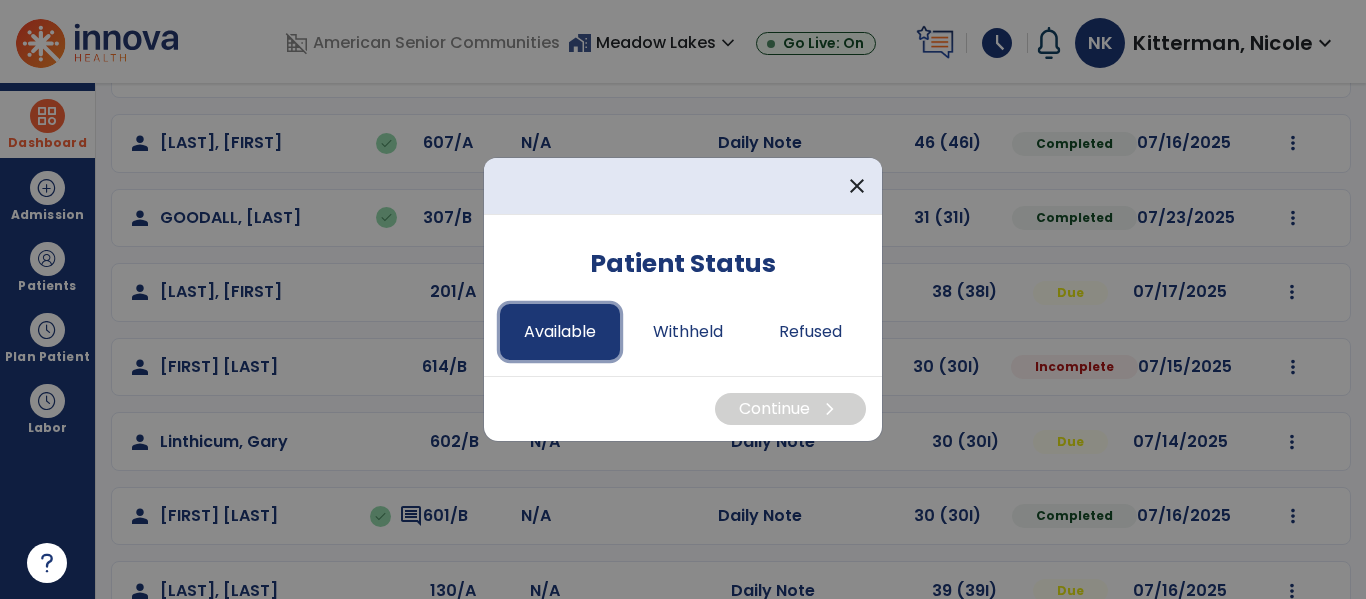 click on "Available" at bounding box center (560, 332) 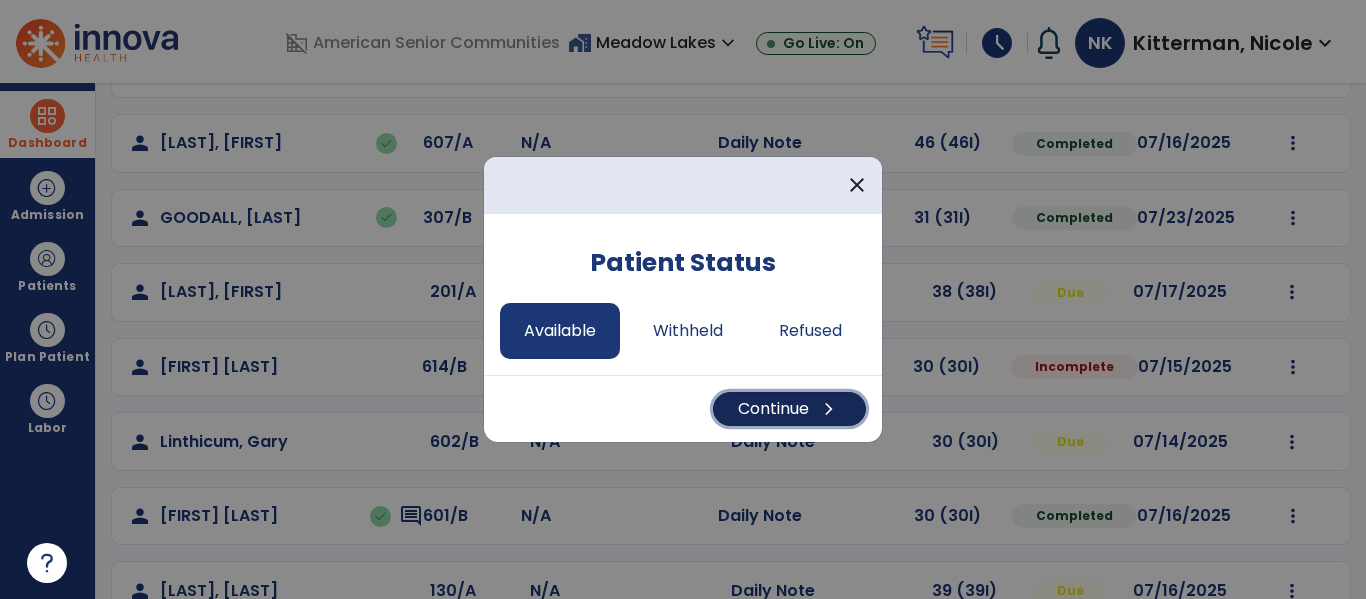 click on "Continue   chevron_right" at bounding box center [789, 409] 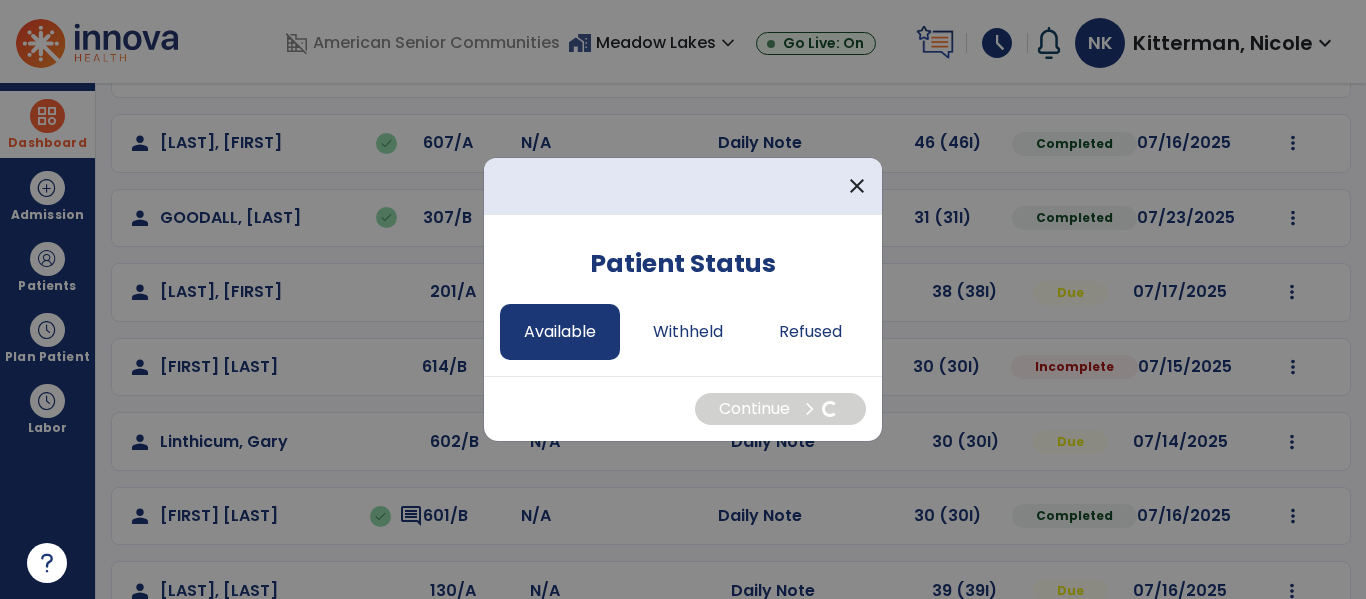 select on "*" 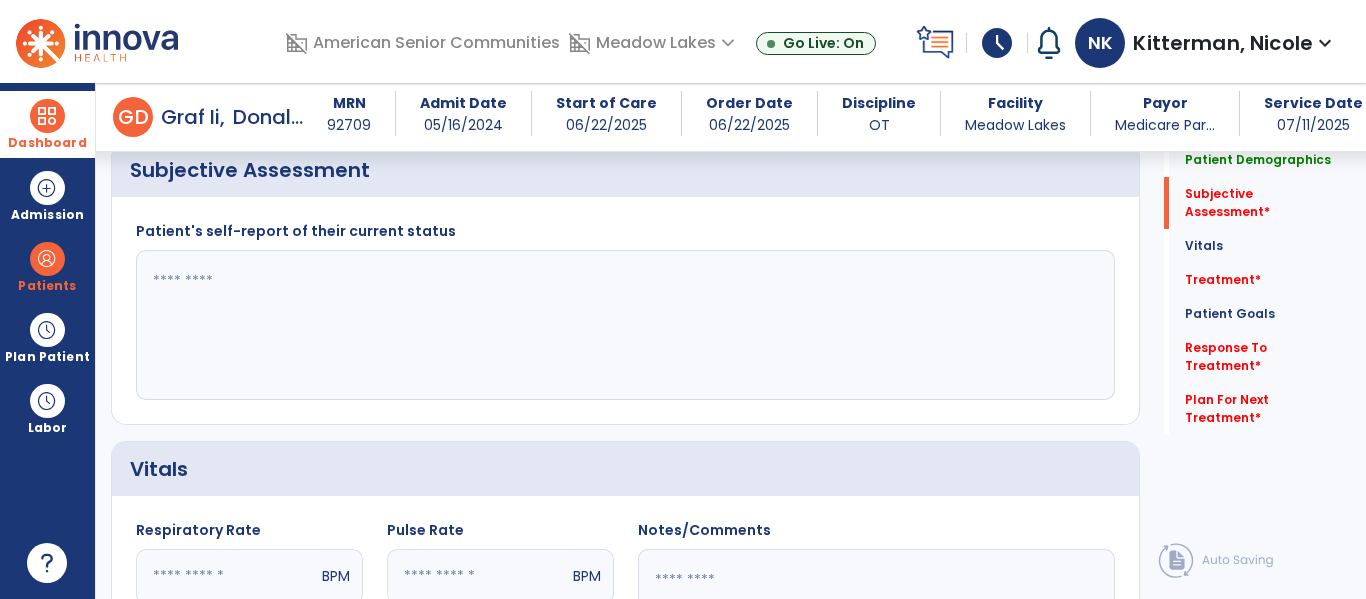 scroll, scrollTop: 461, scrollLeft: 0, axis: vertical 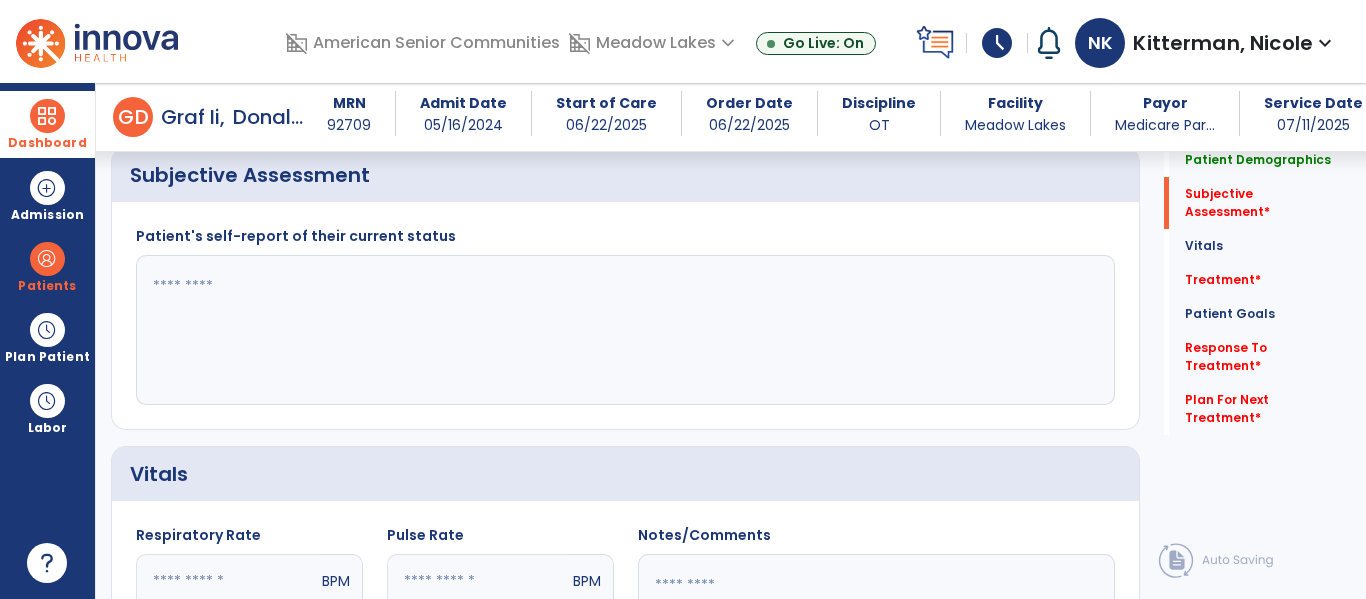 click 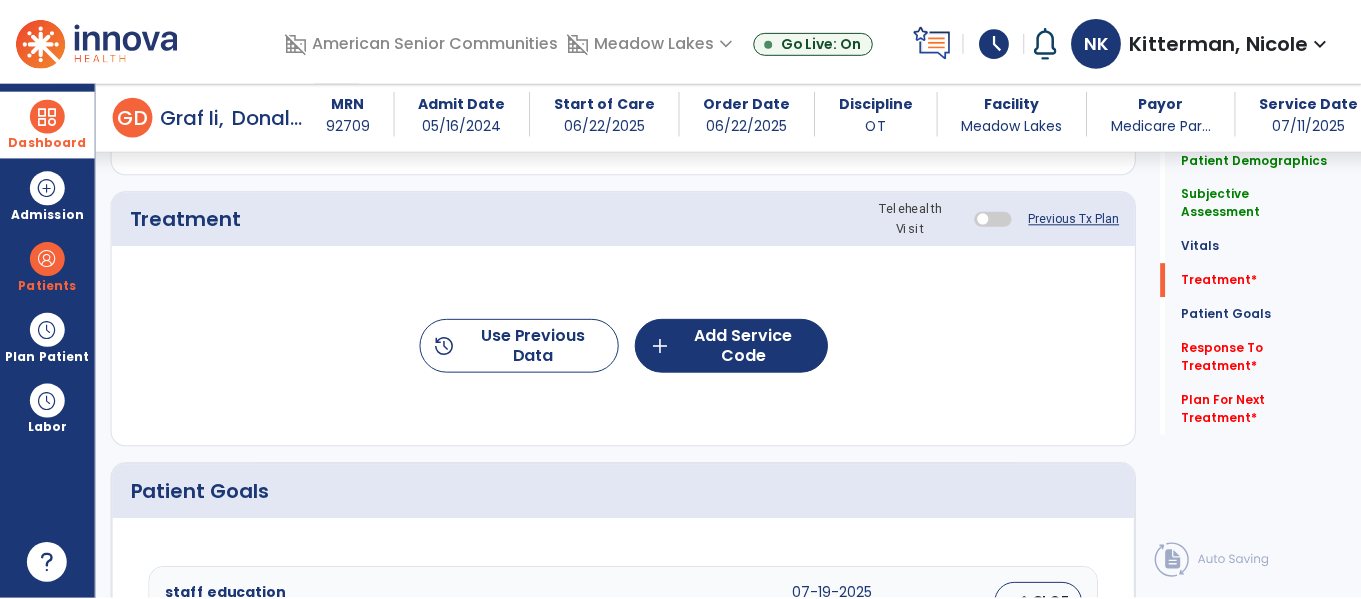 scroll, scrollTop: 1149, scrollLeft: 0, axis: vertical 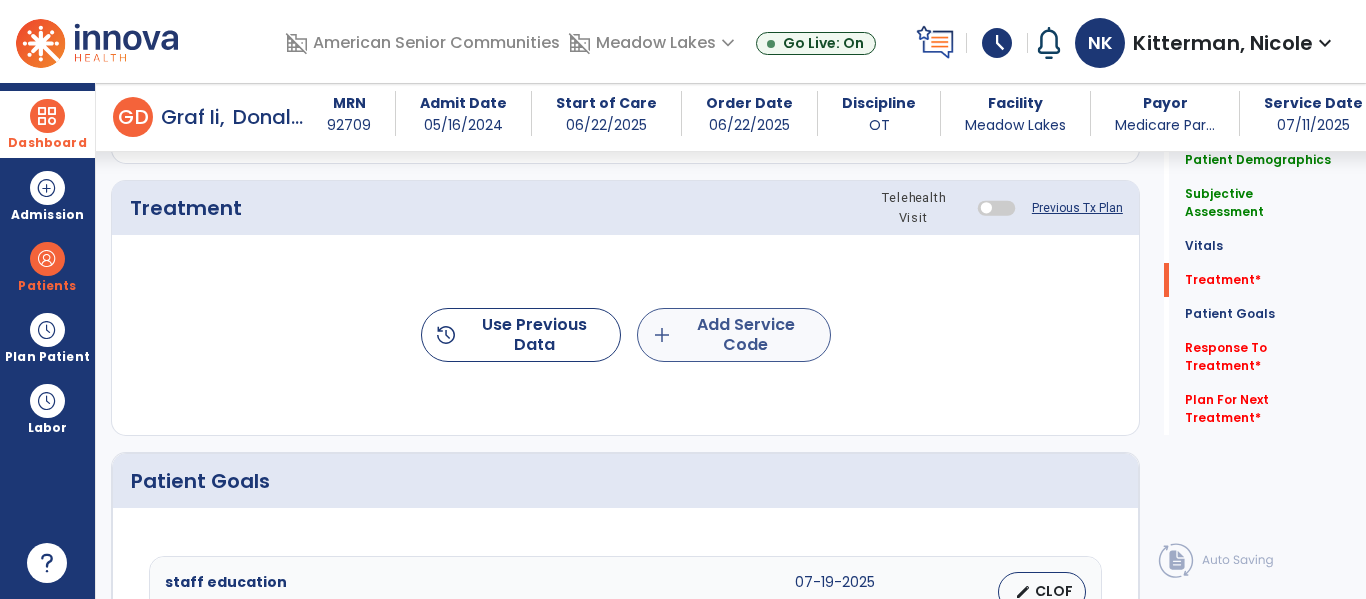 type on "**********" 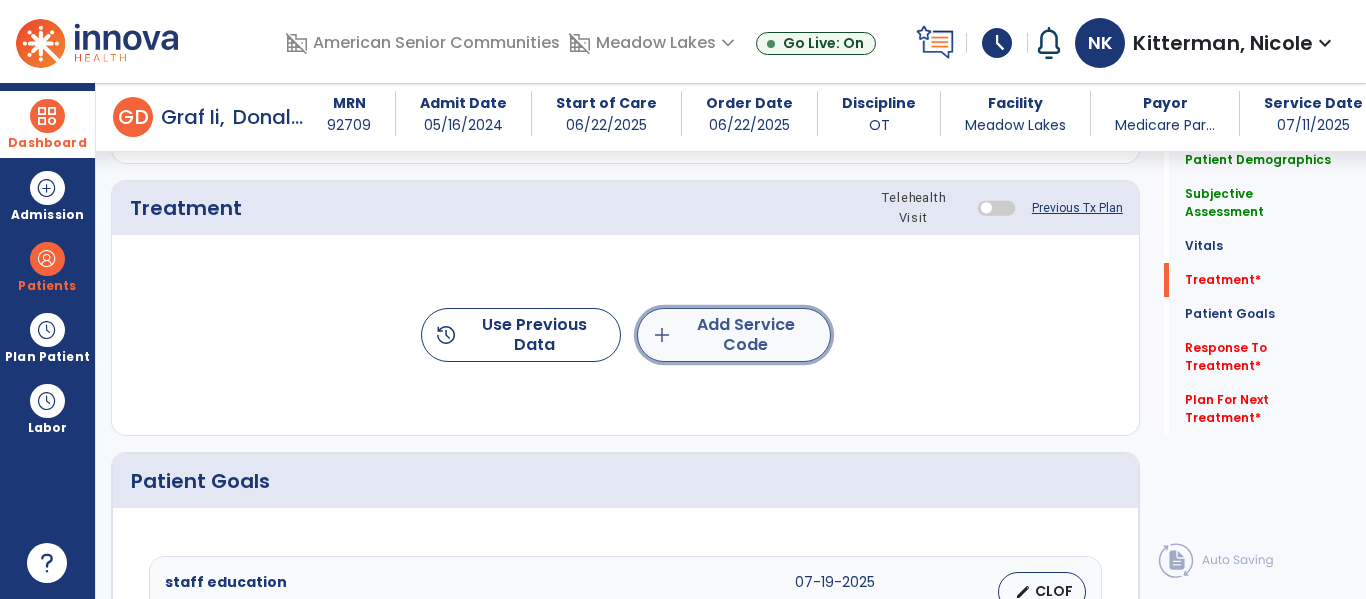 click on "add  Add Service Code" 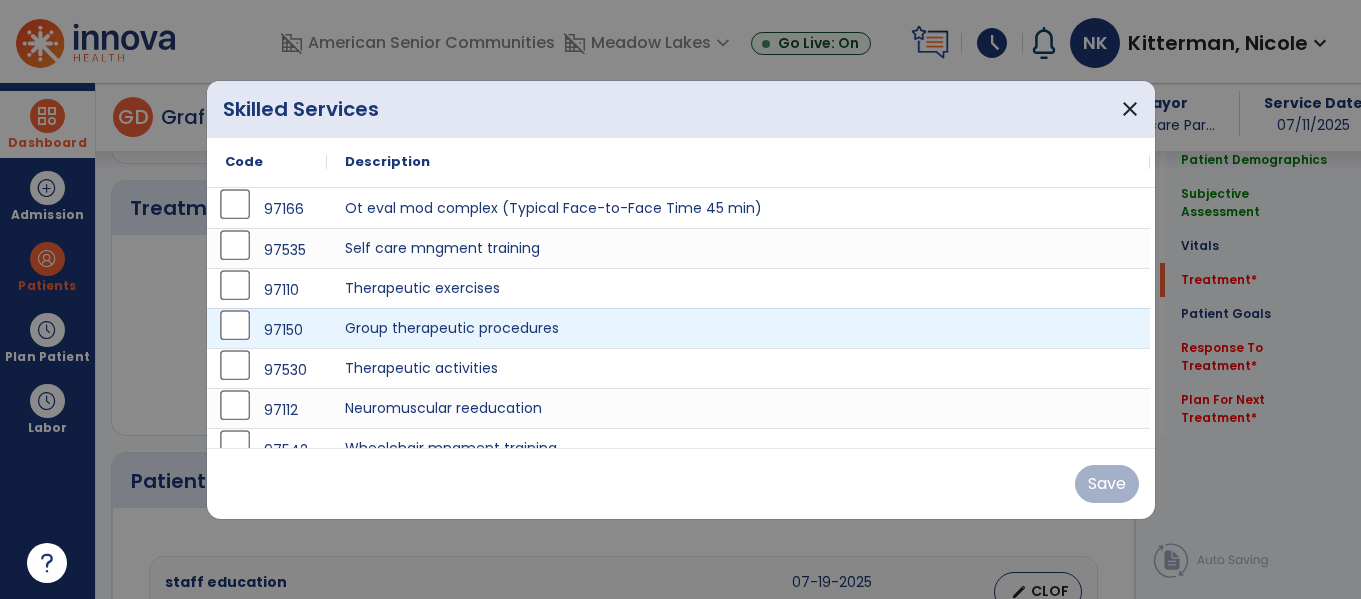 scroll, scrollTop: 1149, scrollLeft: 0, axis: vertical 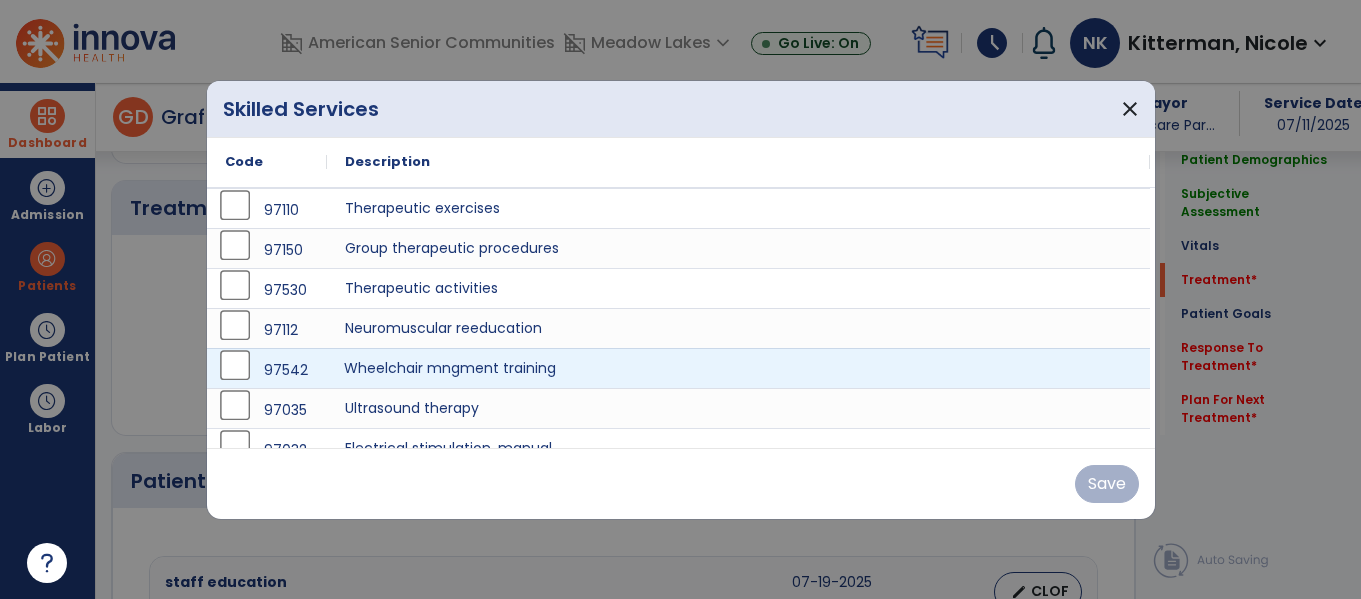 click on "Wheelchair mngment training" at bounding box center [738, 368] 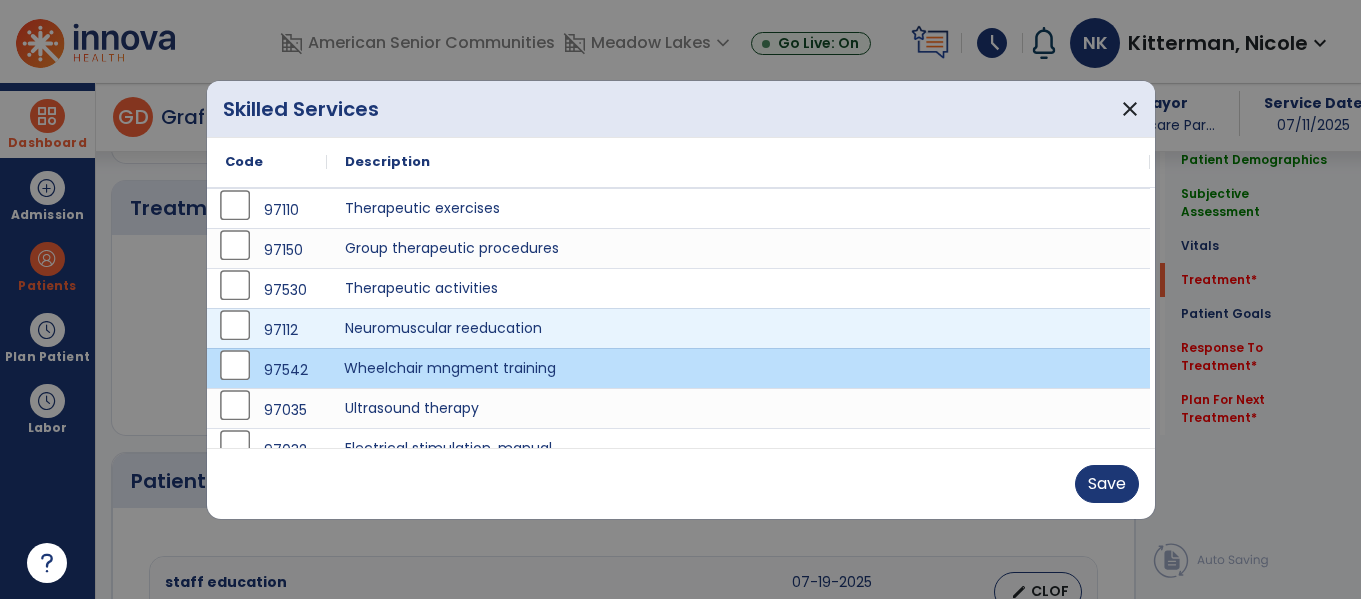 scroll, scrollTop: 180, scrollLeft: 0, axis: vertical 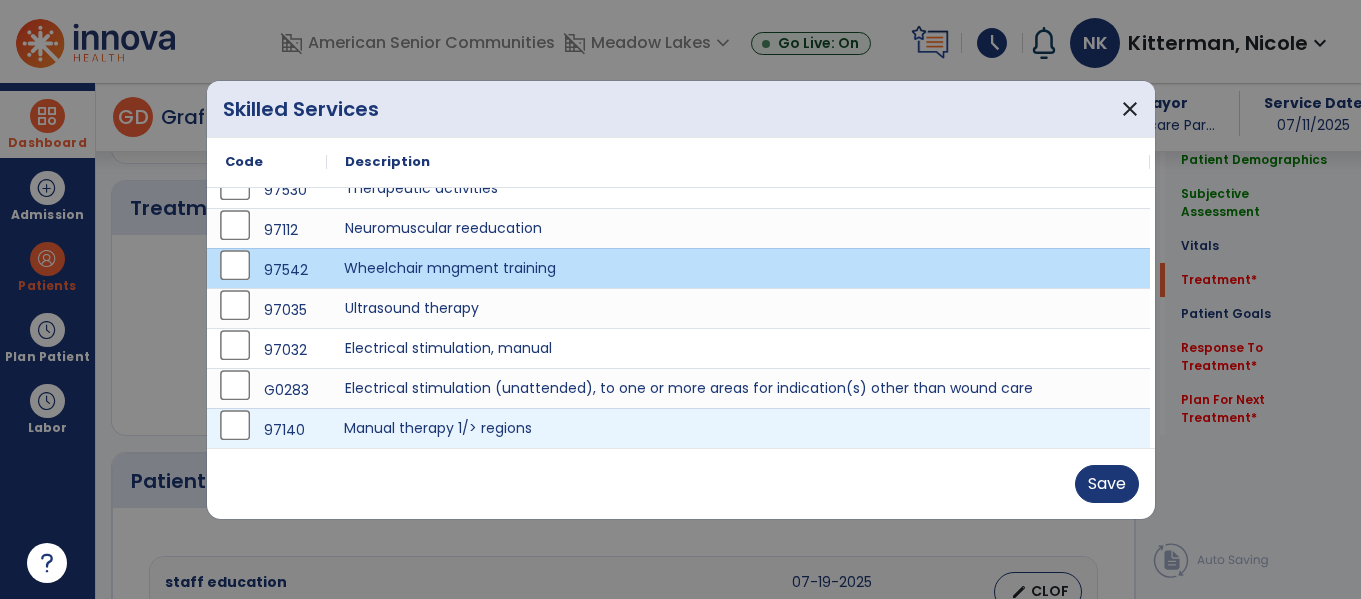 click on "Manual therapy 1/> regions" at bounding box center (738, 428) 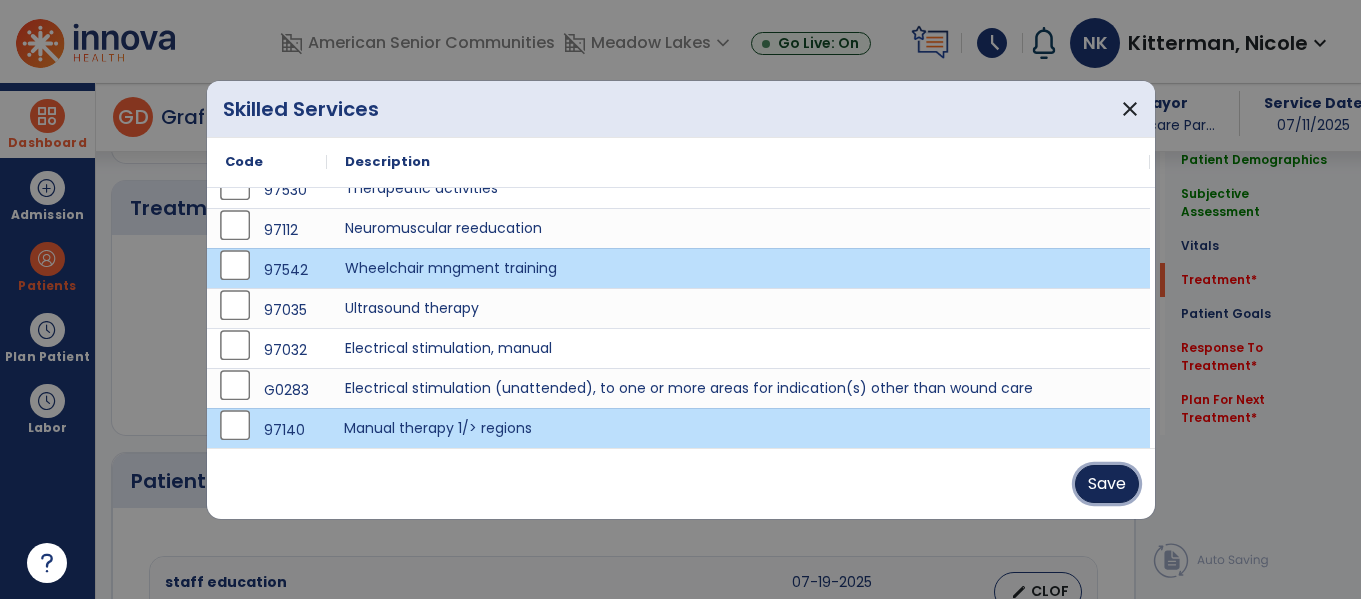 click on "Save" at bounding box center (1107, 484) 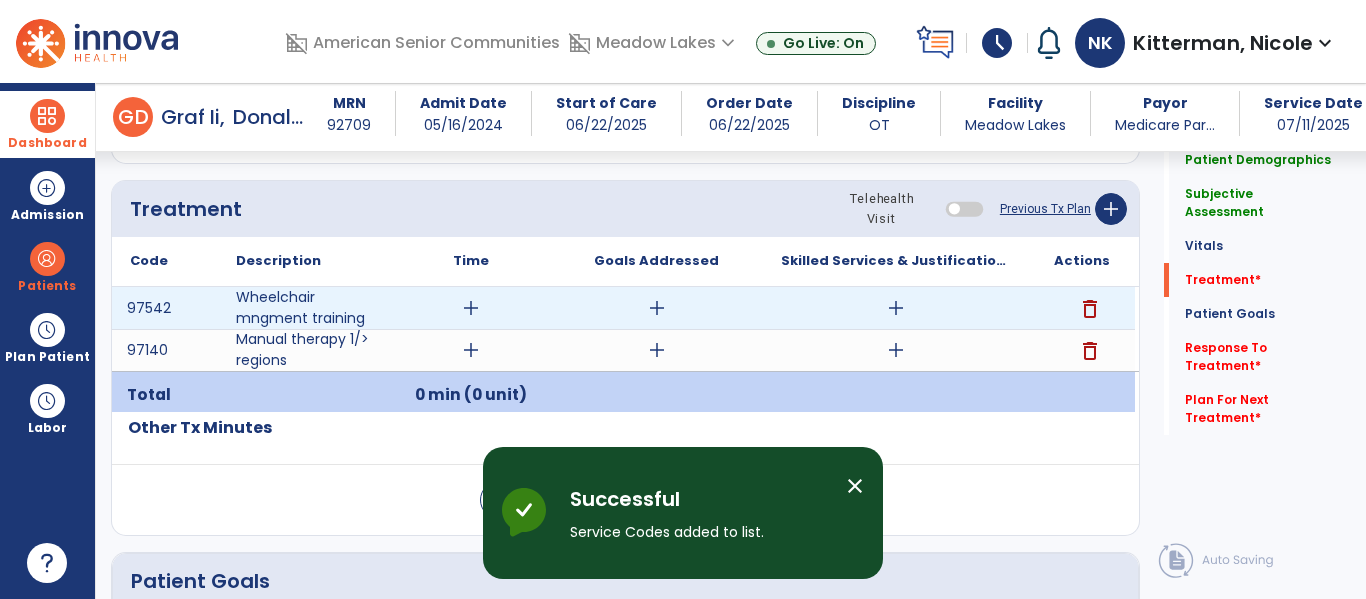 click on "add" at bounding box center (896, 308) 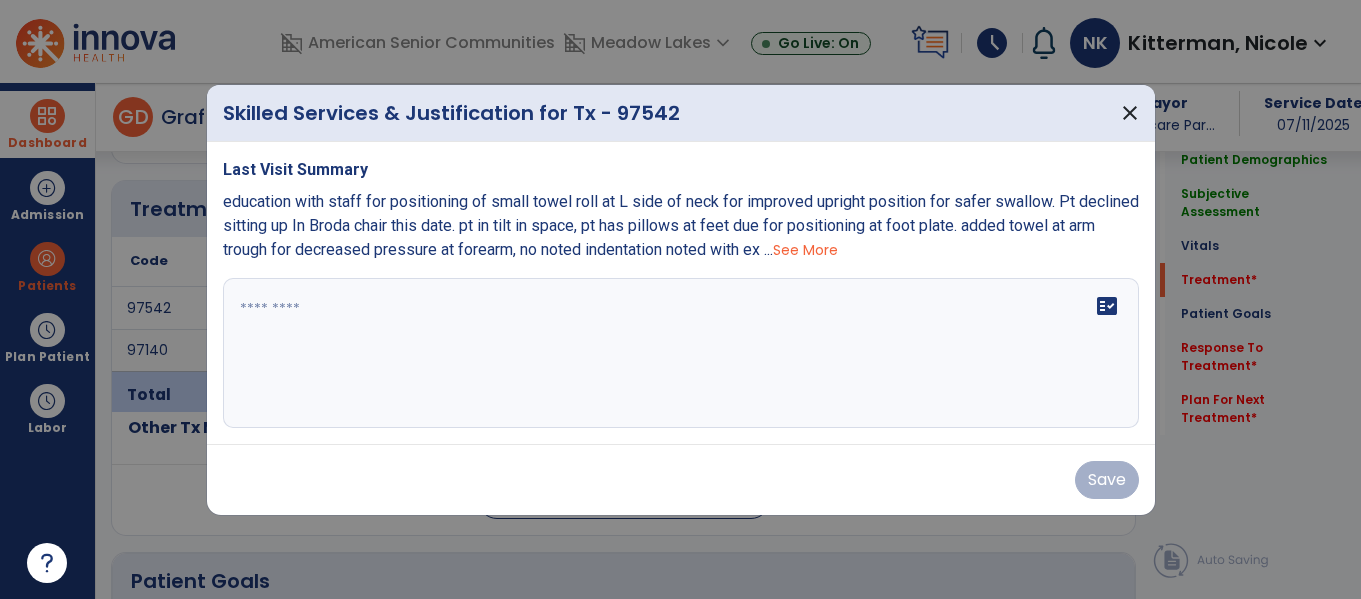 scroll, scrollTop: 1149, scrollLeft: 0, axis: vertical 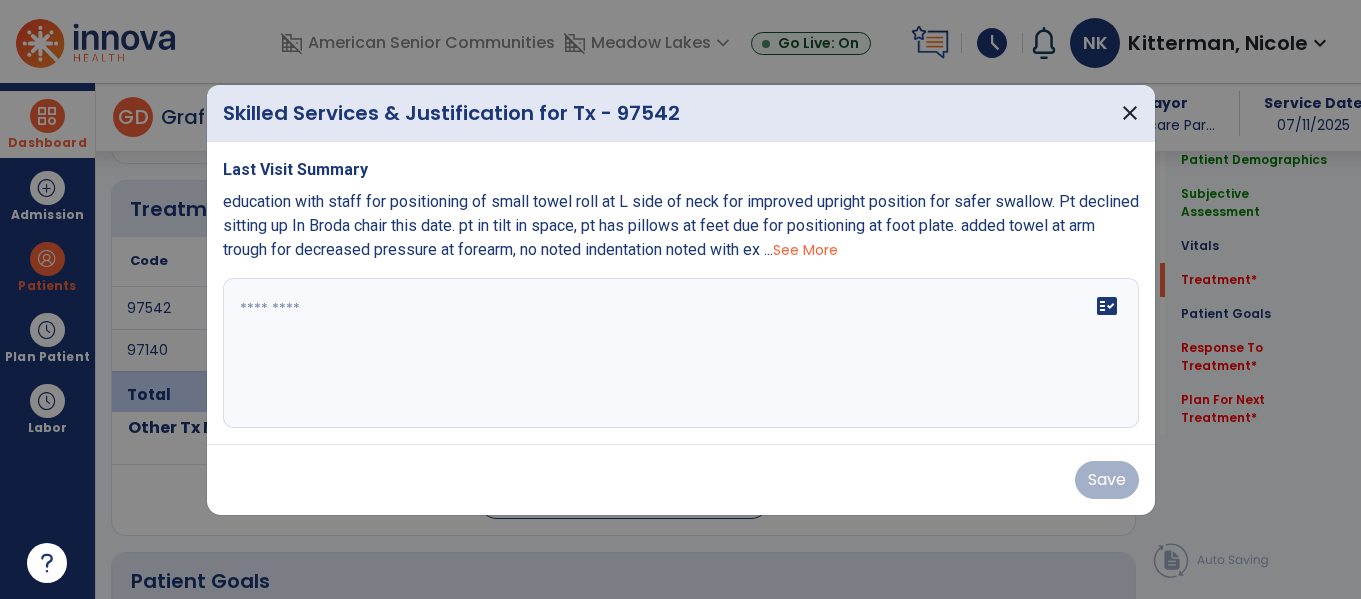 click on "fact_check" at bounding box center (681, 353) 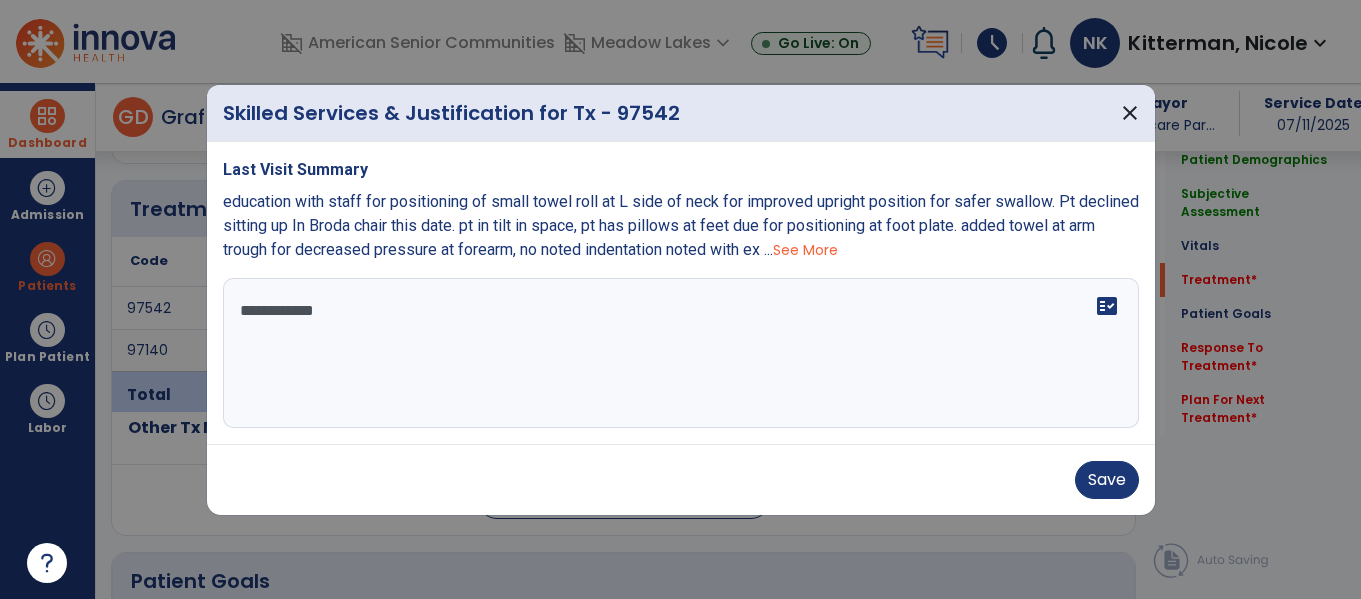 type on "**********" 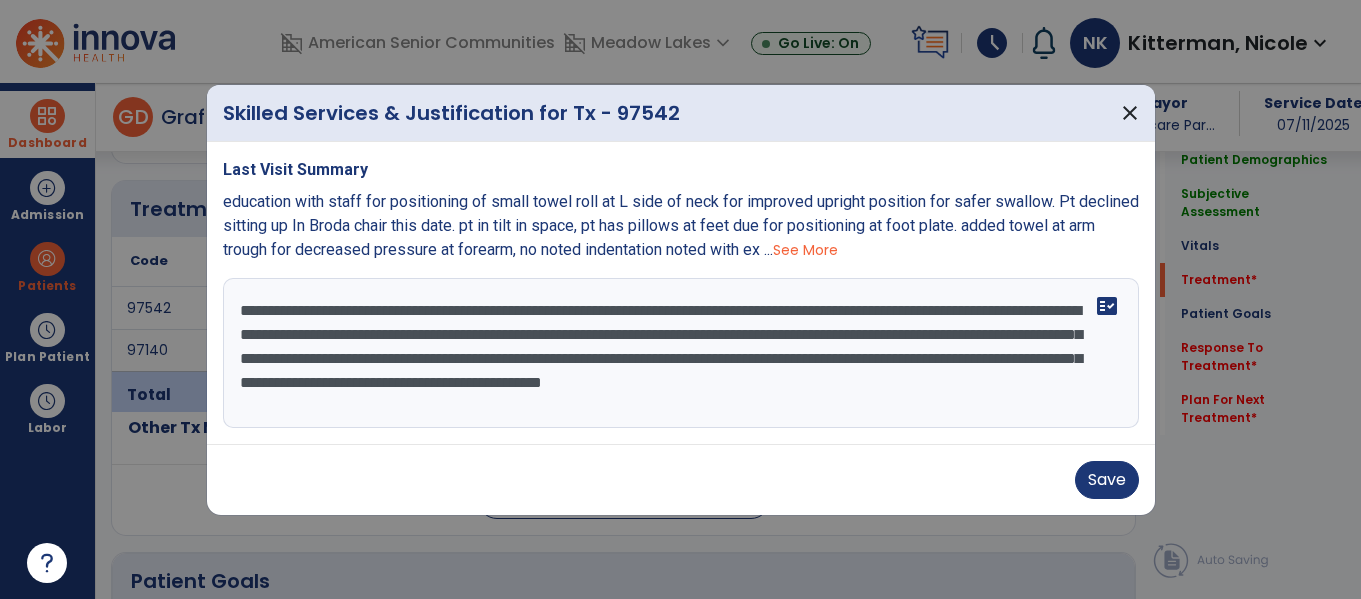 click on "**********" at bounding box center [681, 353] 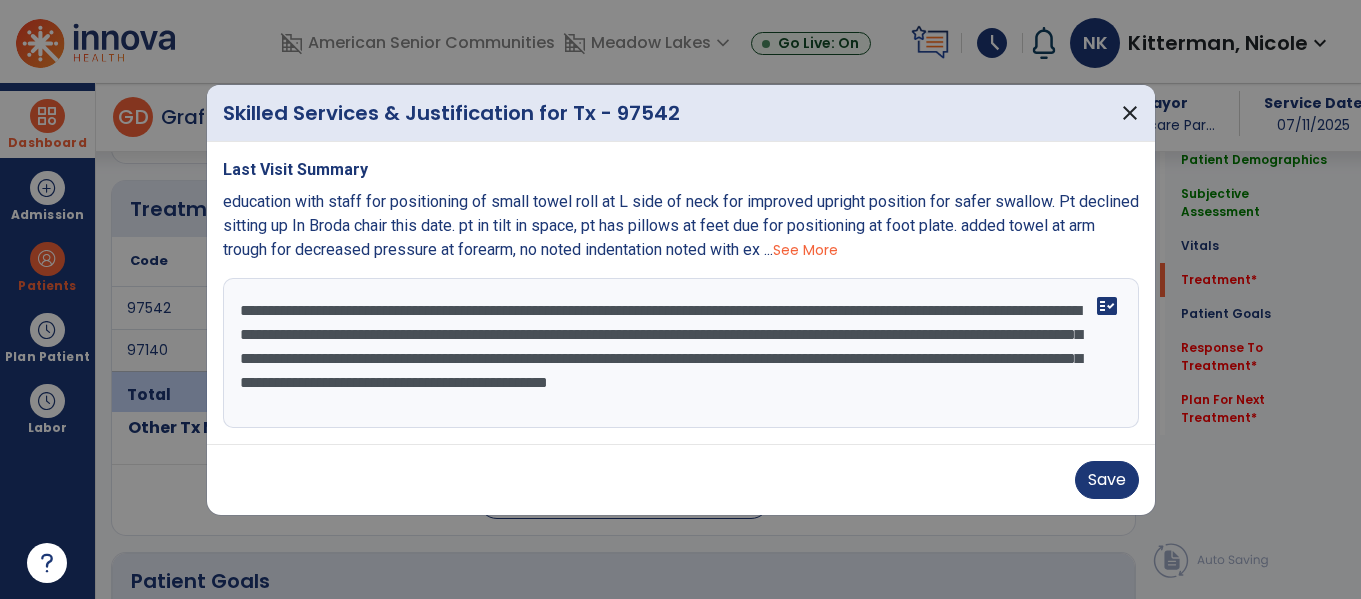 click on "**********" at bounding box center [681, 353] 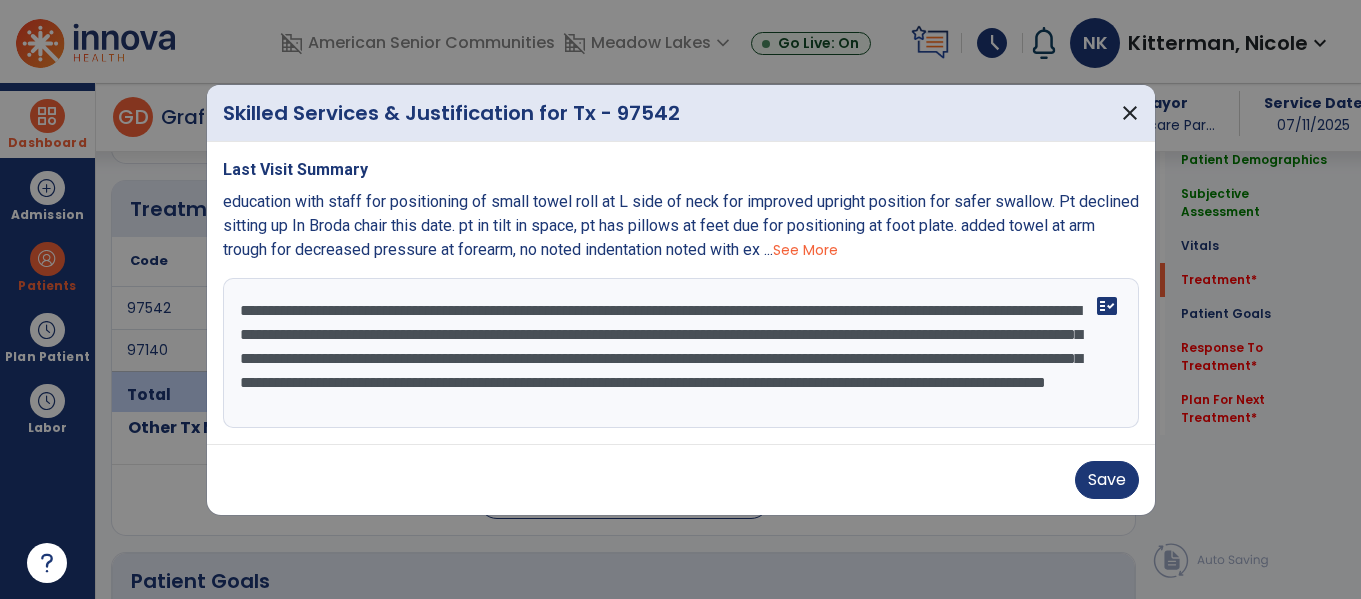 scroll, scrollTop: 16, scrollLeft: 0, axis: vertical 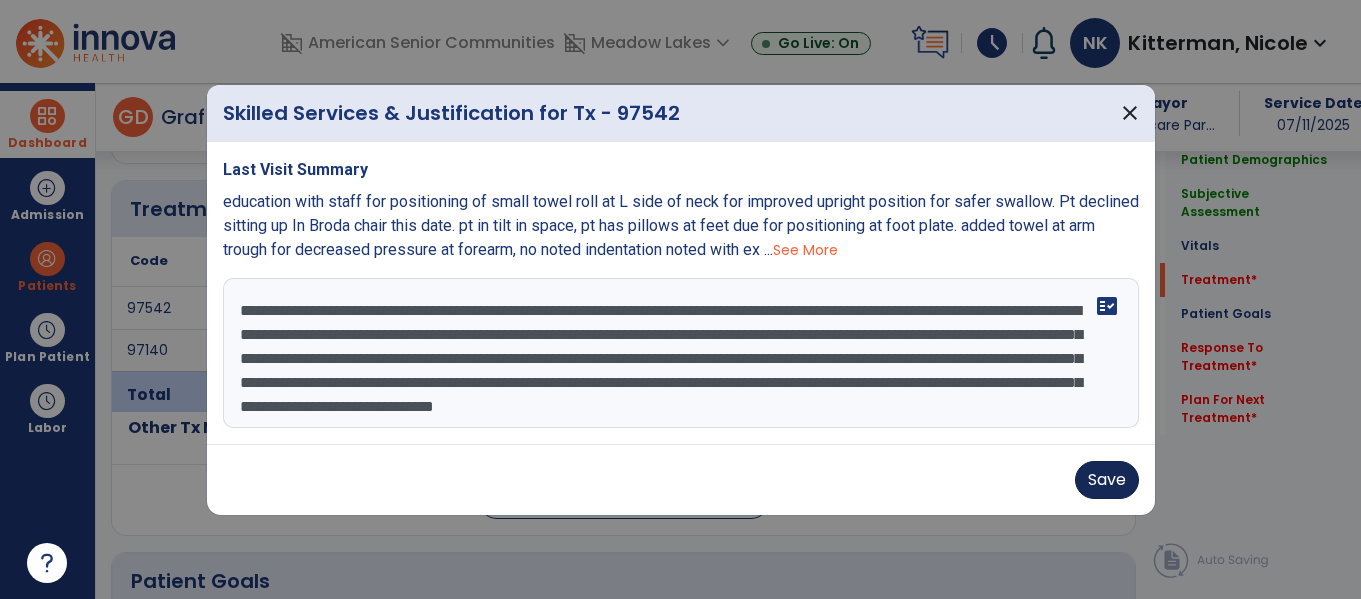 type on "**********" 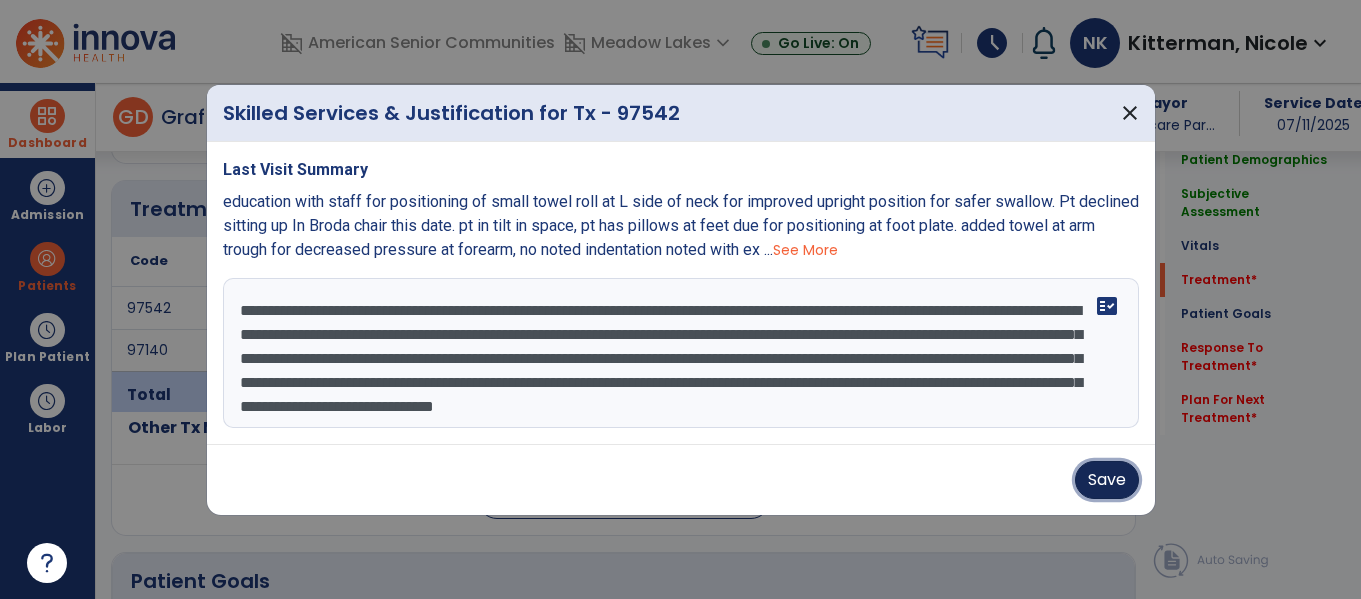 click on "Save" at bounding box center (1107, 480) 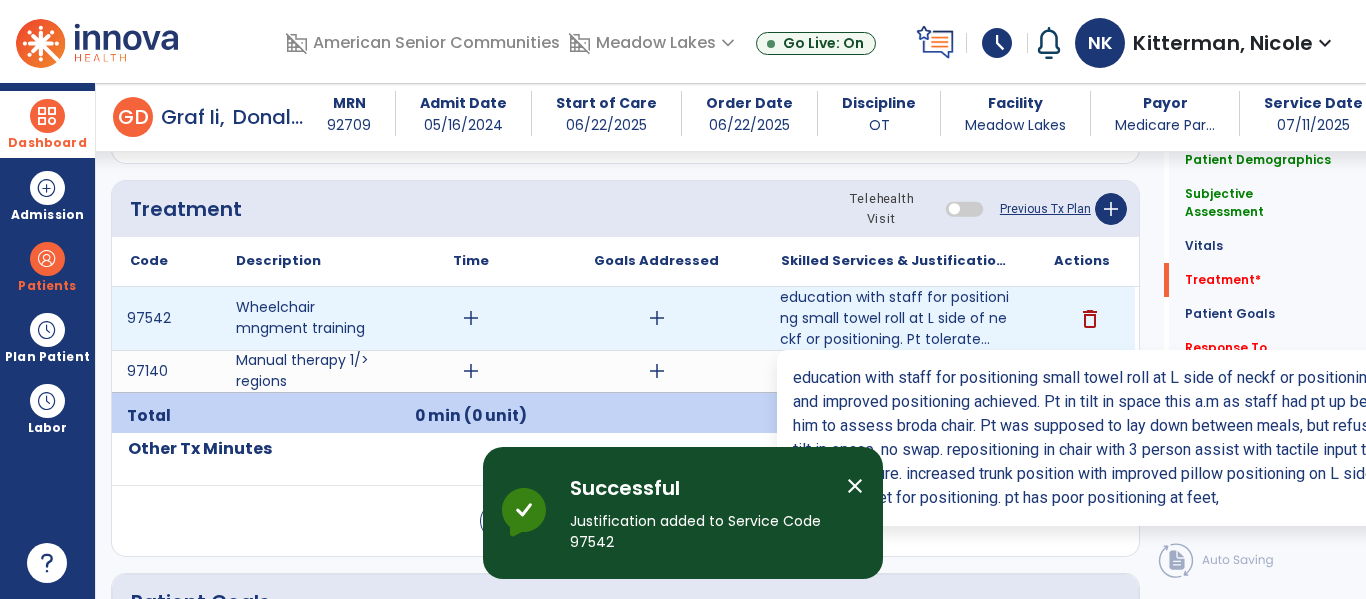 click on "education with staff for positioning small towel roll at L side of neckf or positioning. Pt tolerate..." at bounding box center (896, 318) 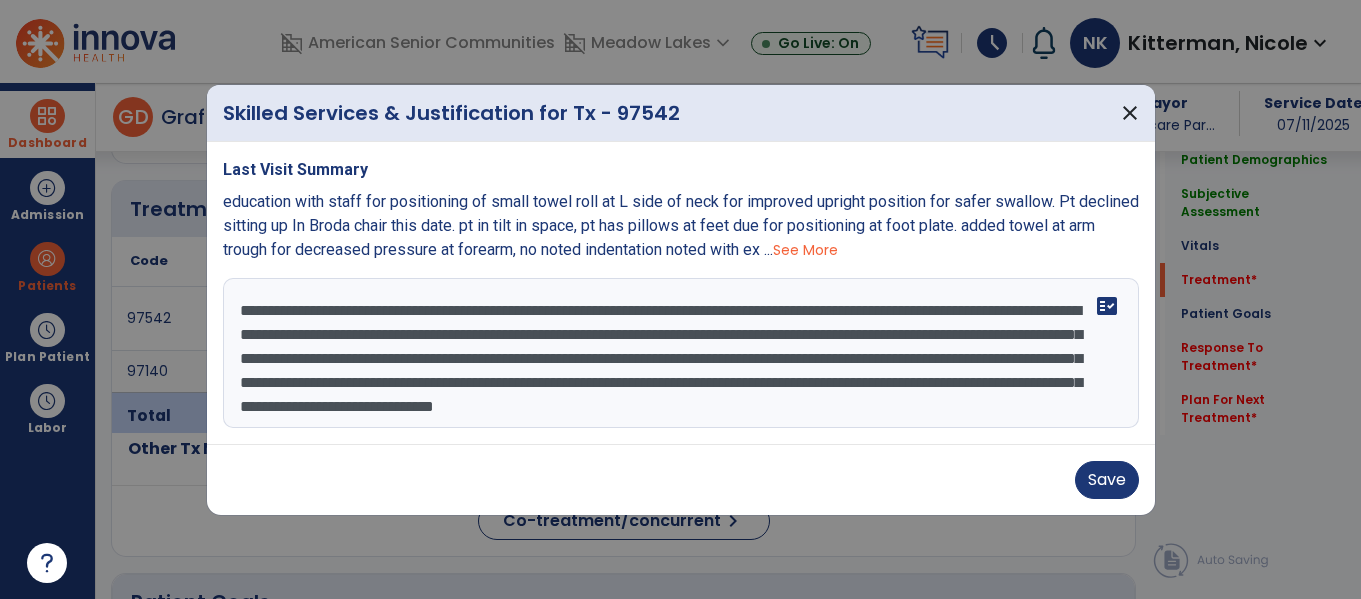 scroll, scrollTop: 1149, scrollLeft: 0, axis: vertical 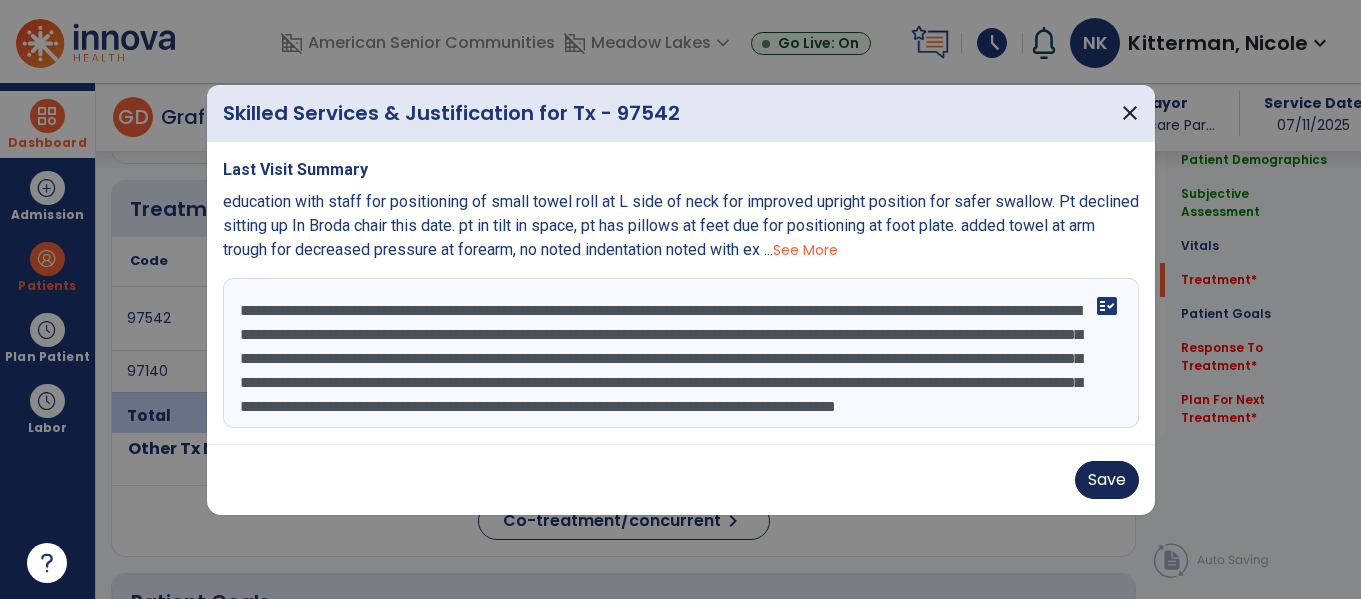 type on "**********" 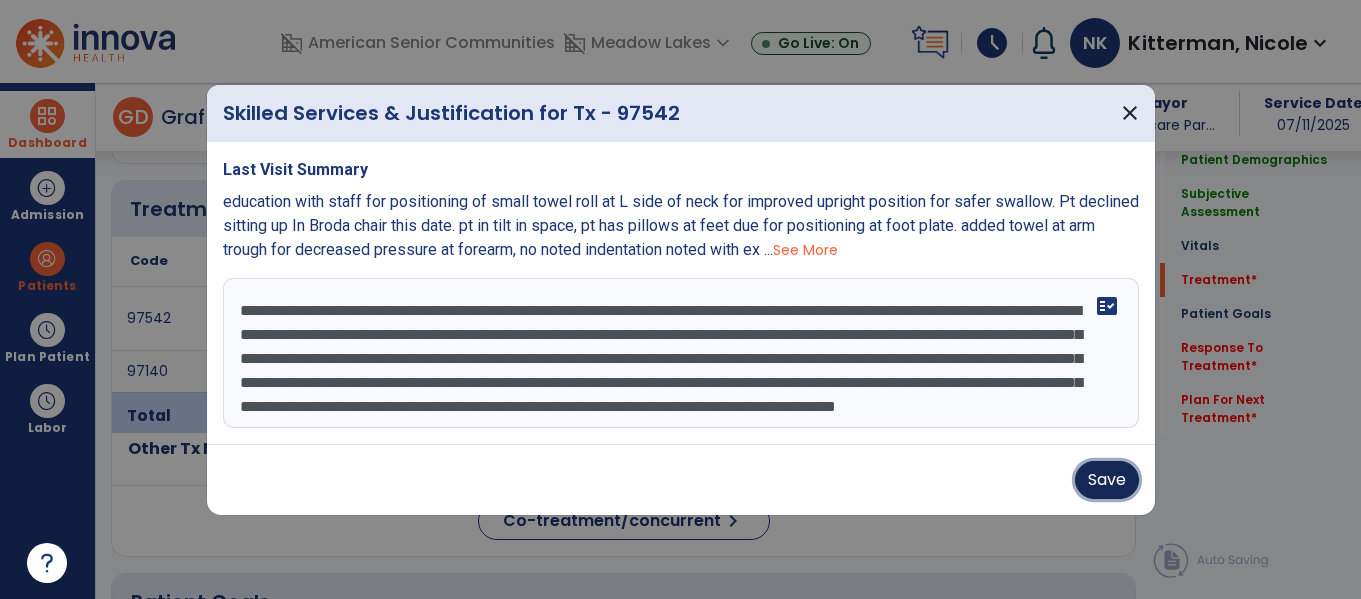 click on "Save" at bounding box center (1107, 480) 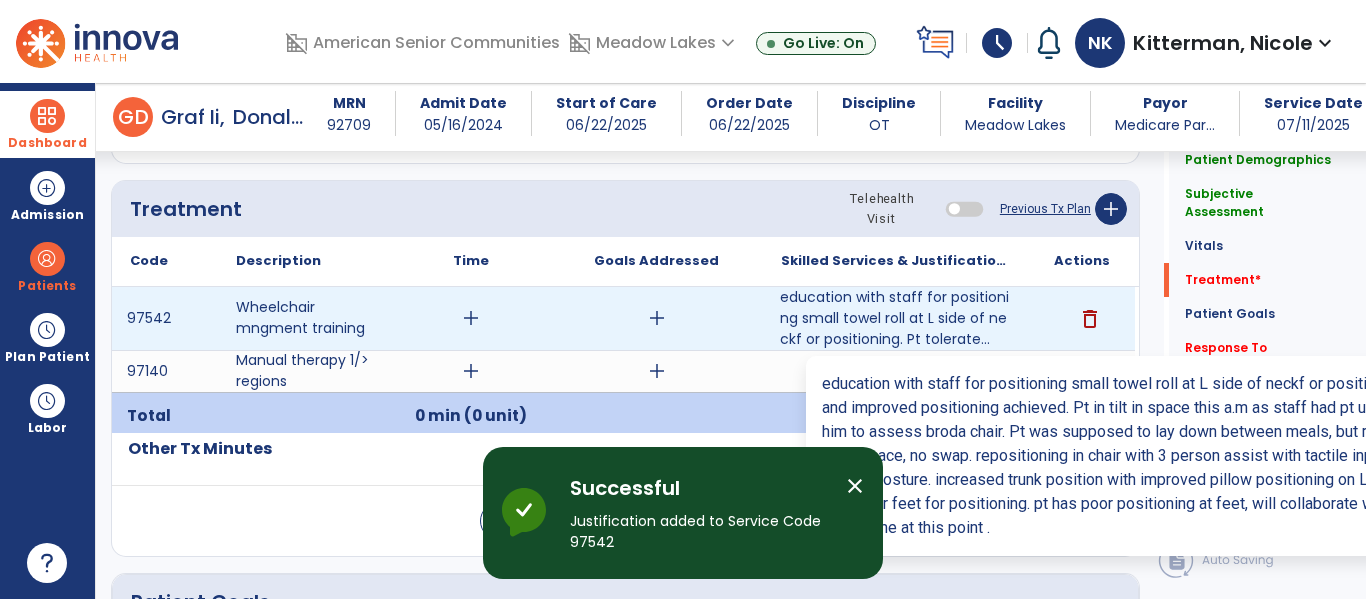 click on "education with staff for positioning small towel roll at L side of neckf or positioning. Pt tolerate..." at bounding box center (896, 318) 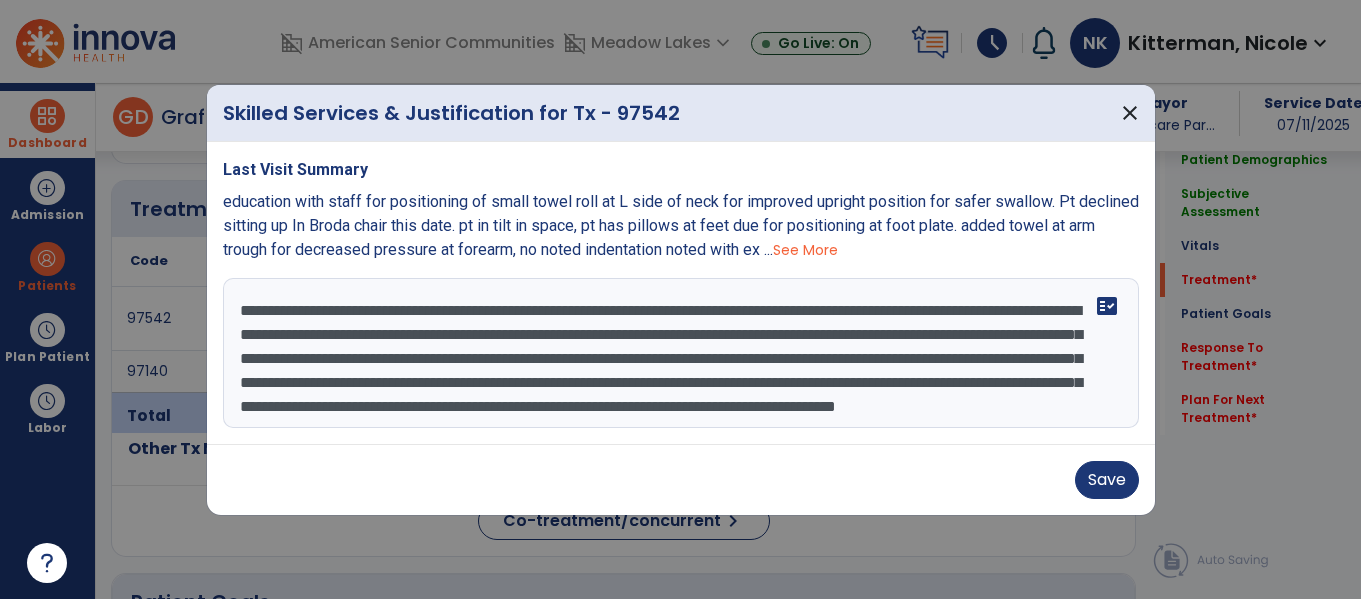 scroll, scrollTop: 1149, scrollLeft: 0, axis: vertical 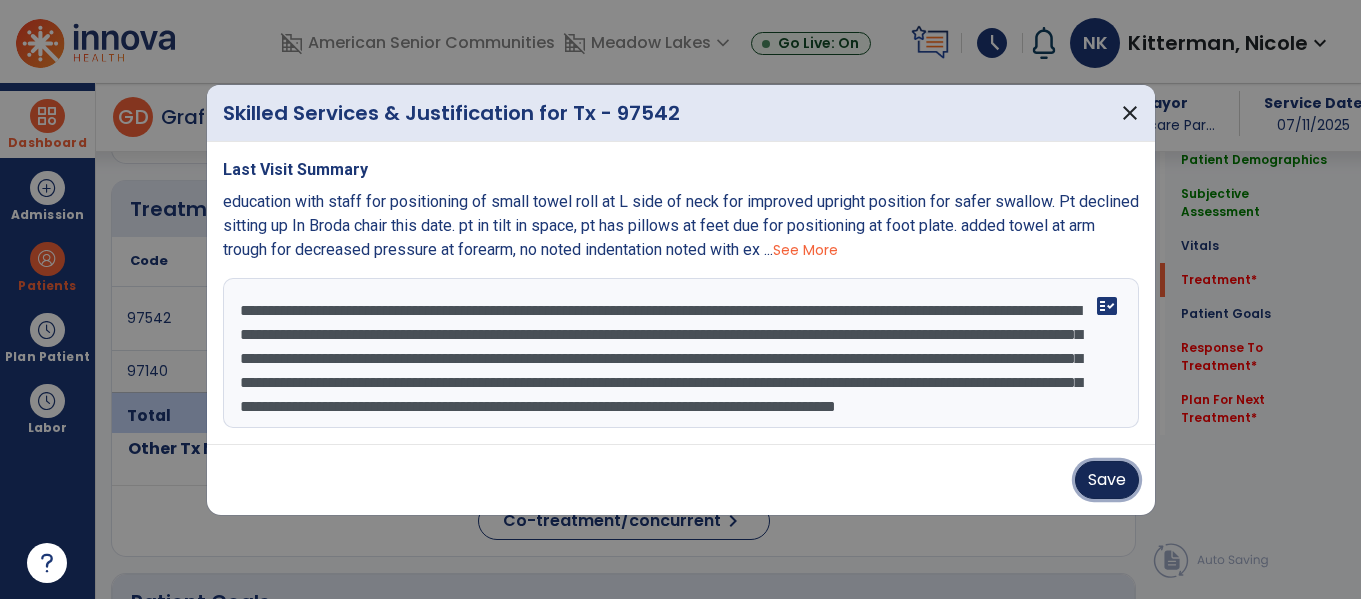 click on "Save" at bounding box center (1107, 480) 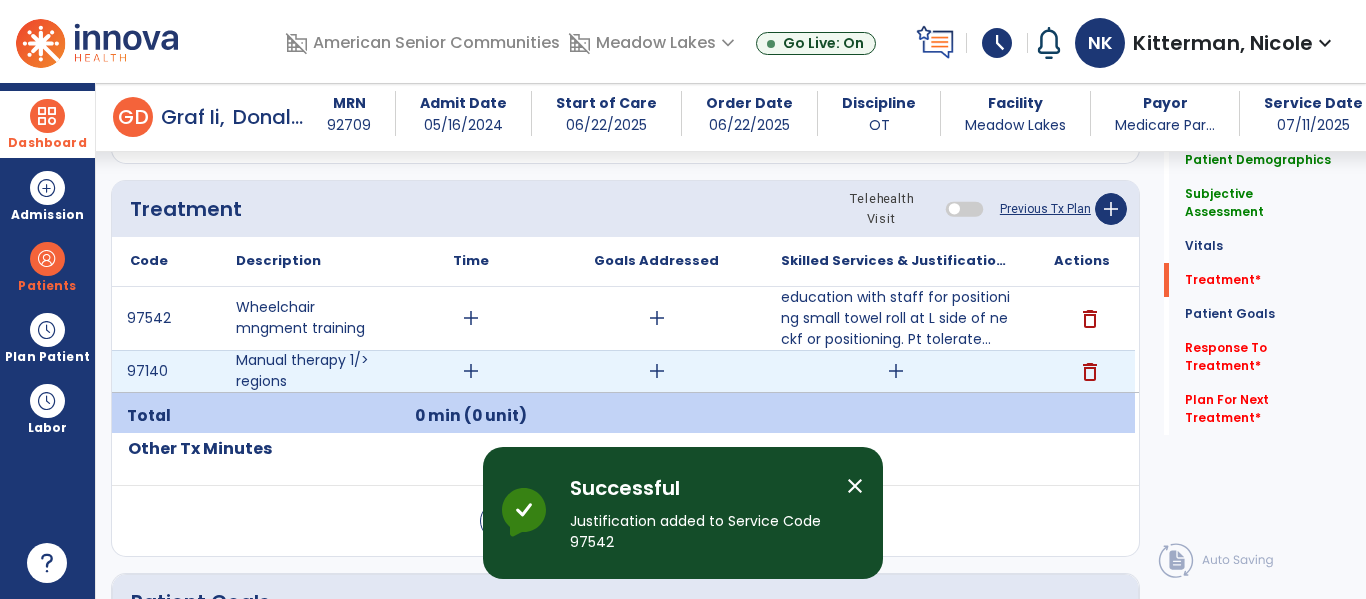 click on "add" at bounding box center (896, 371) 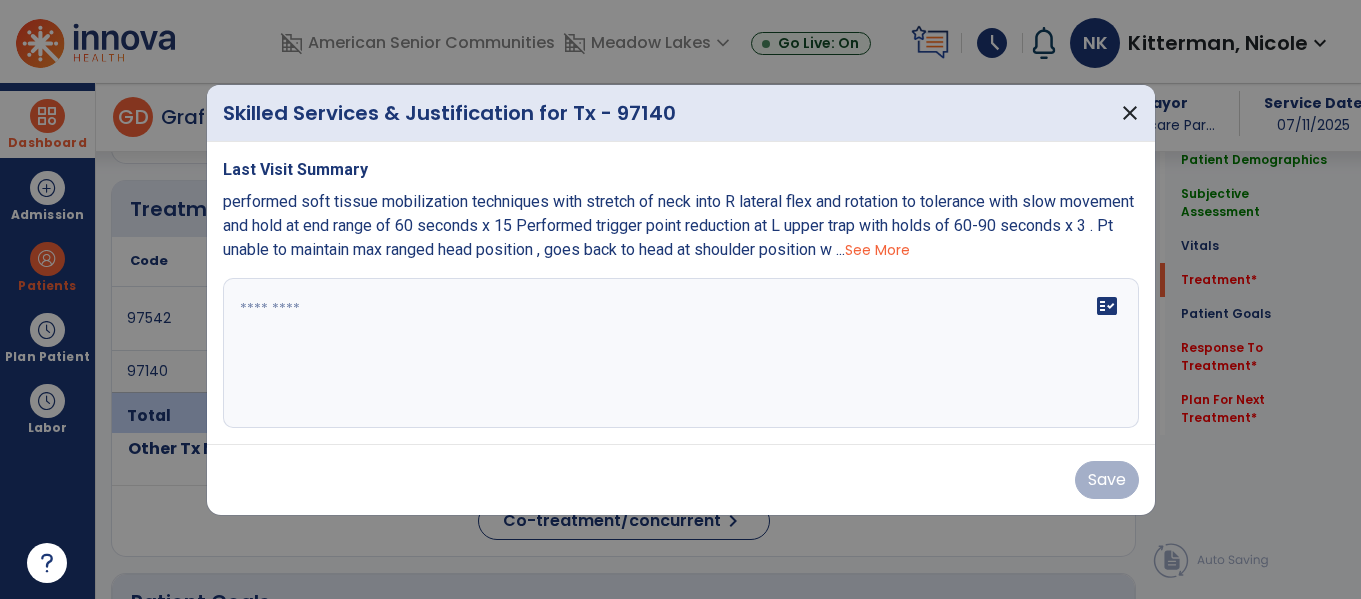 scroll, scrollTop: 1149, scrollLeft: 0, axis: vertical 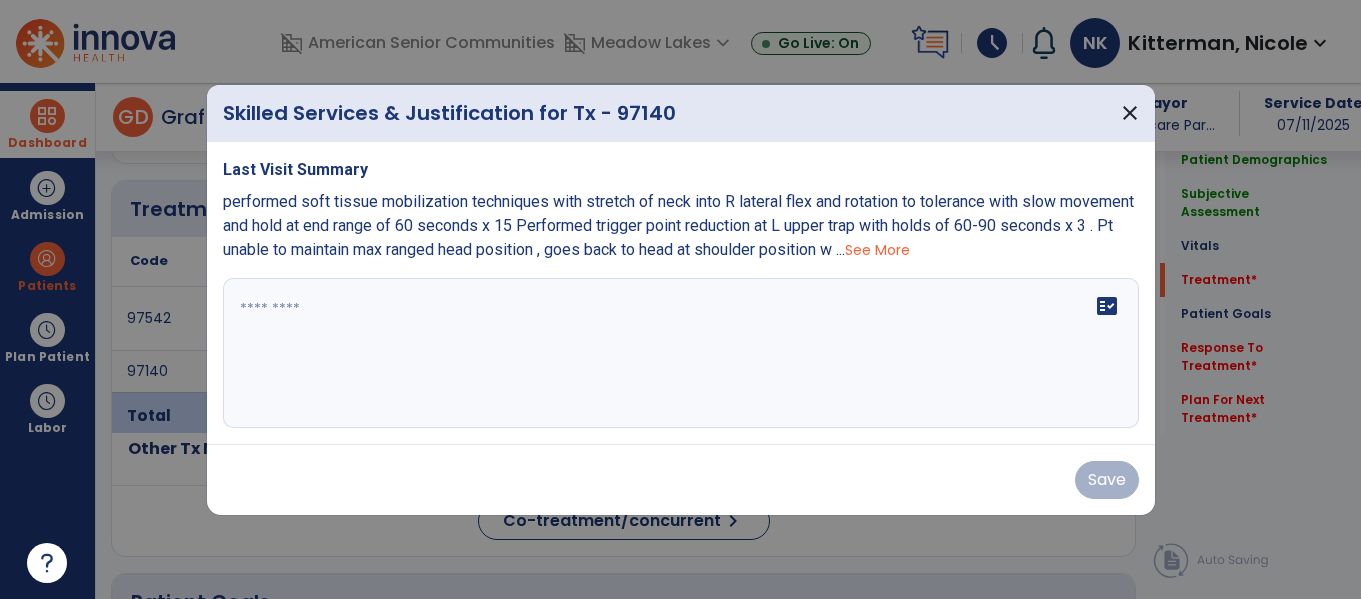 click on "fact_check" at bounding box center (681, 353) 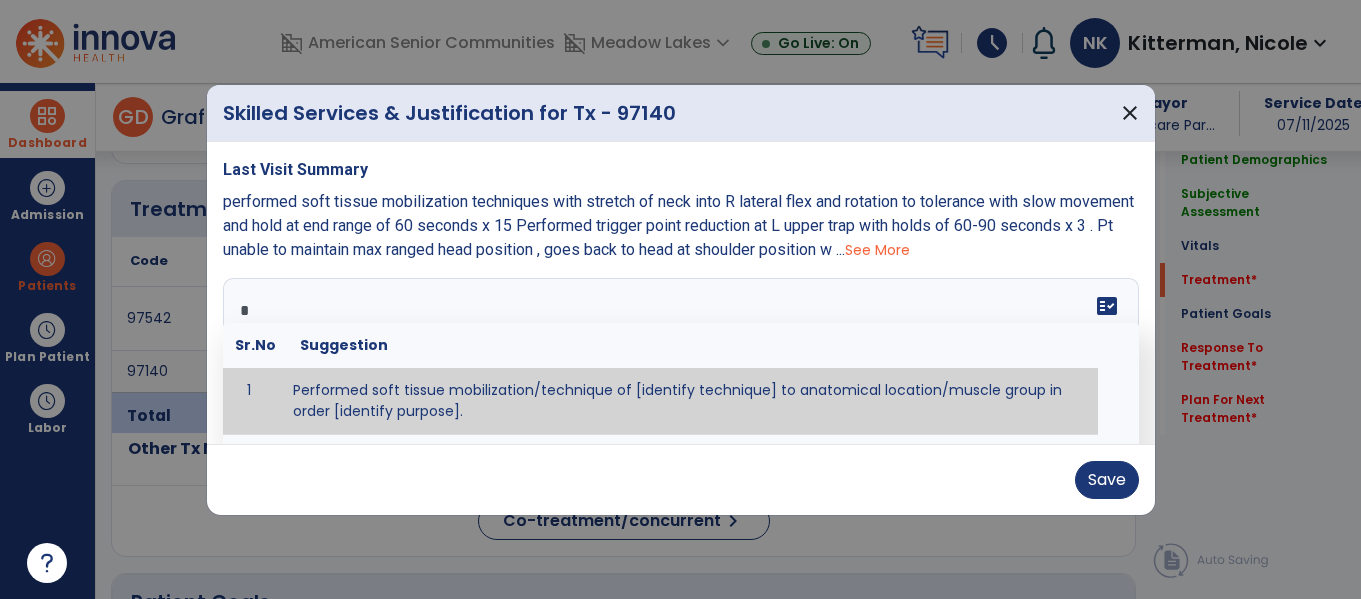 type on "**" 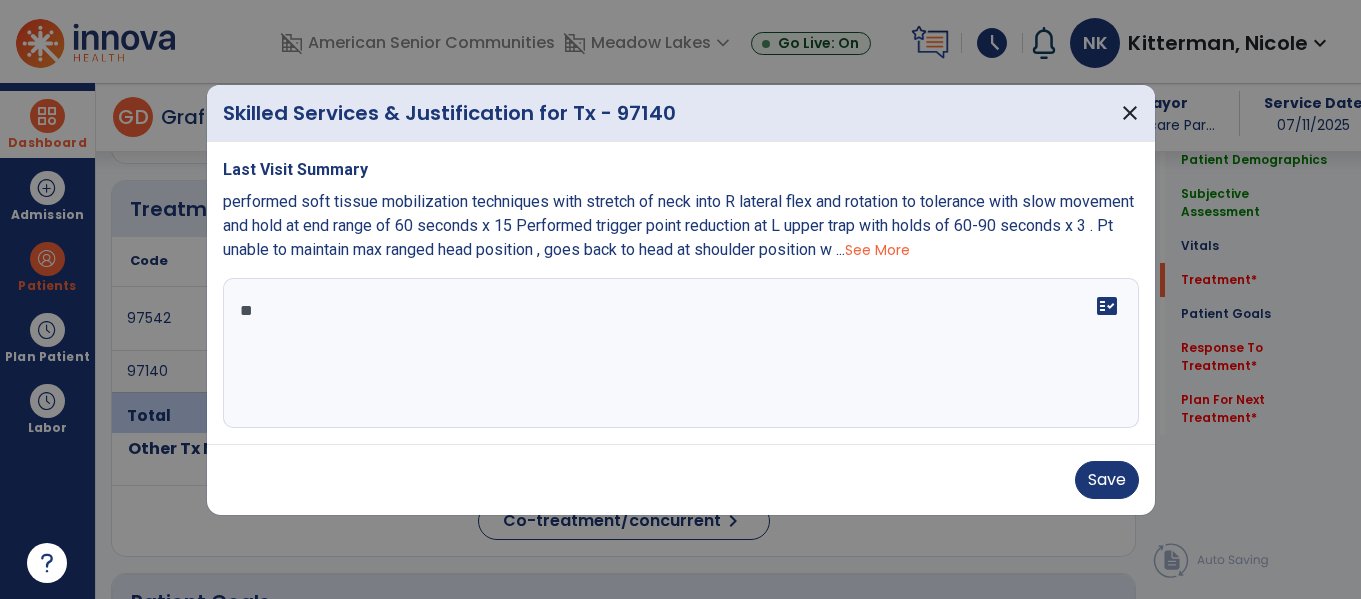 type on "*" 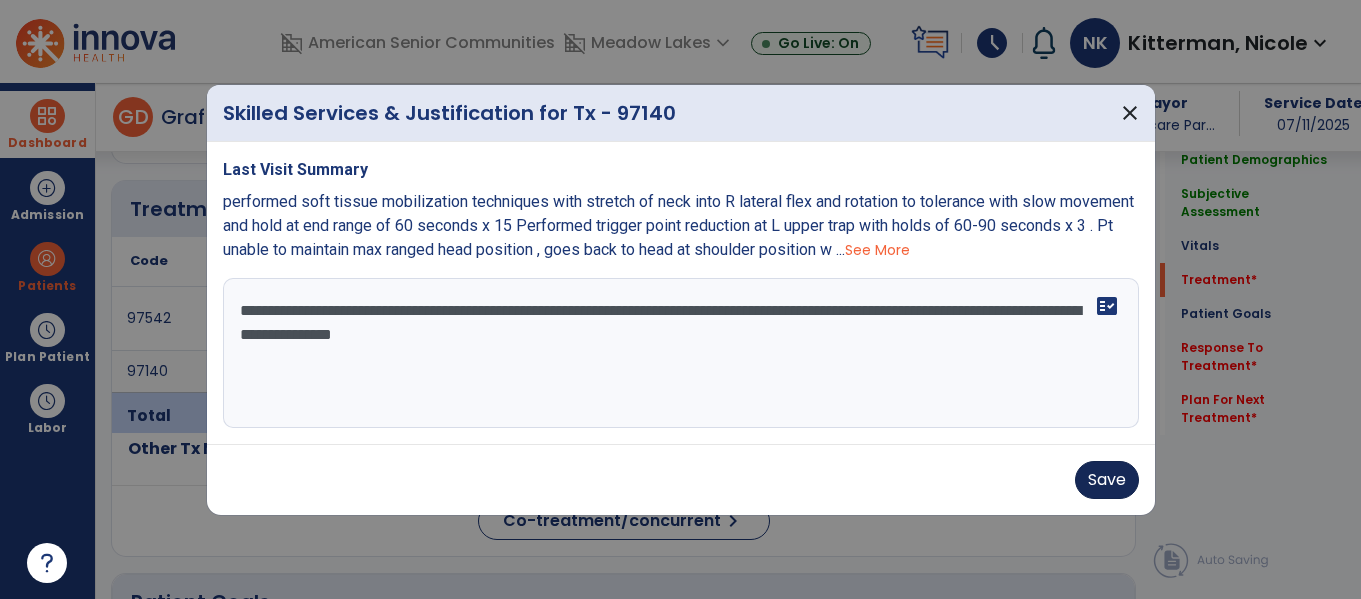 type on "**********" 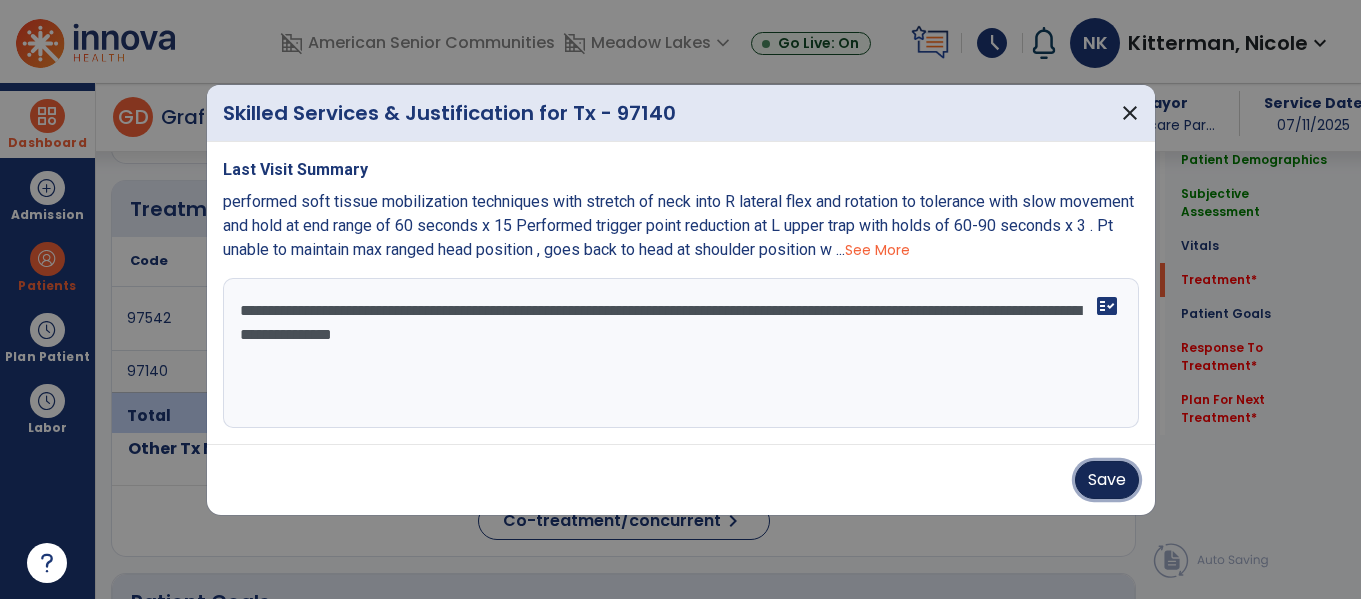 click on "Save" at bounding box center [1107, 480] 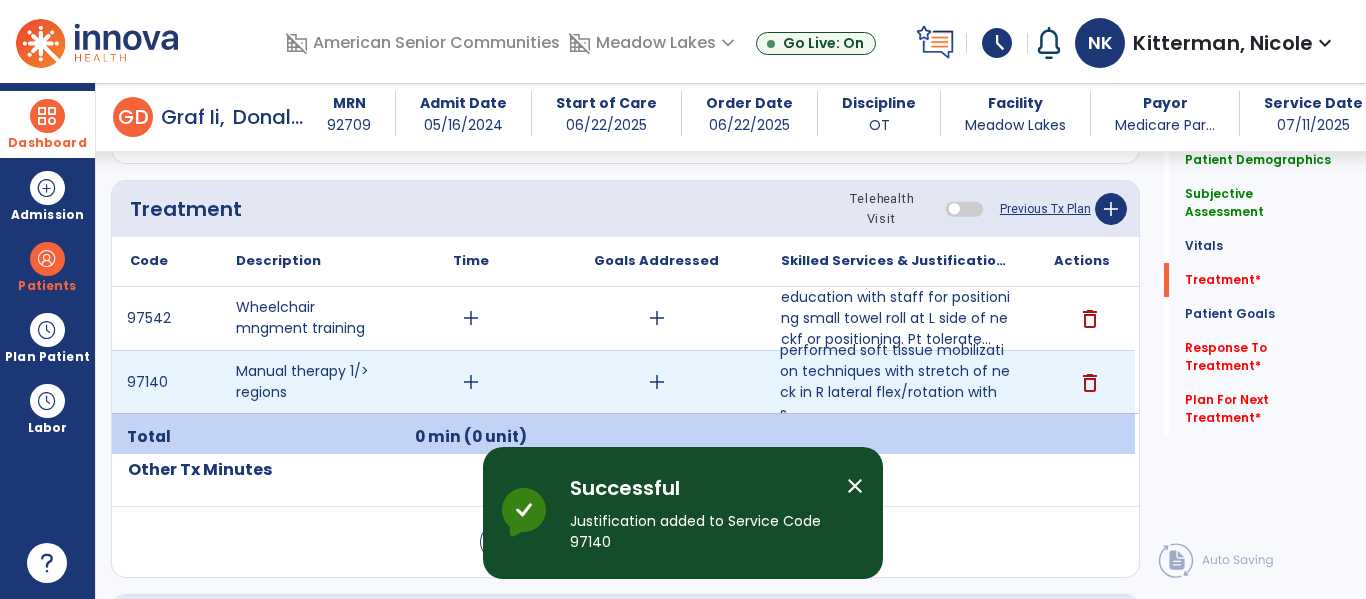 click on "add" at bounding box center [471, 382] 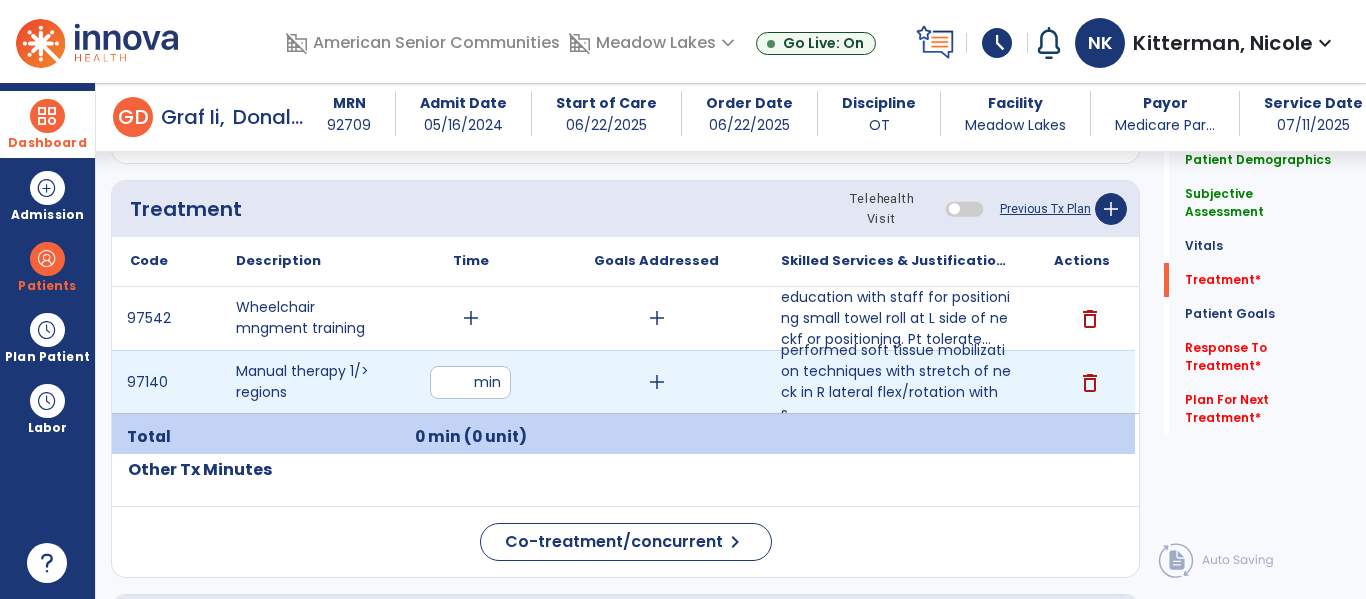 type on "**" 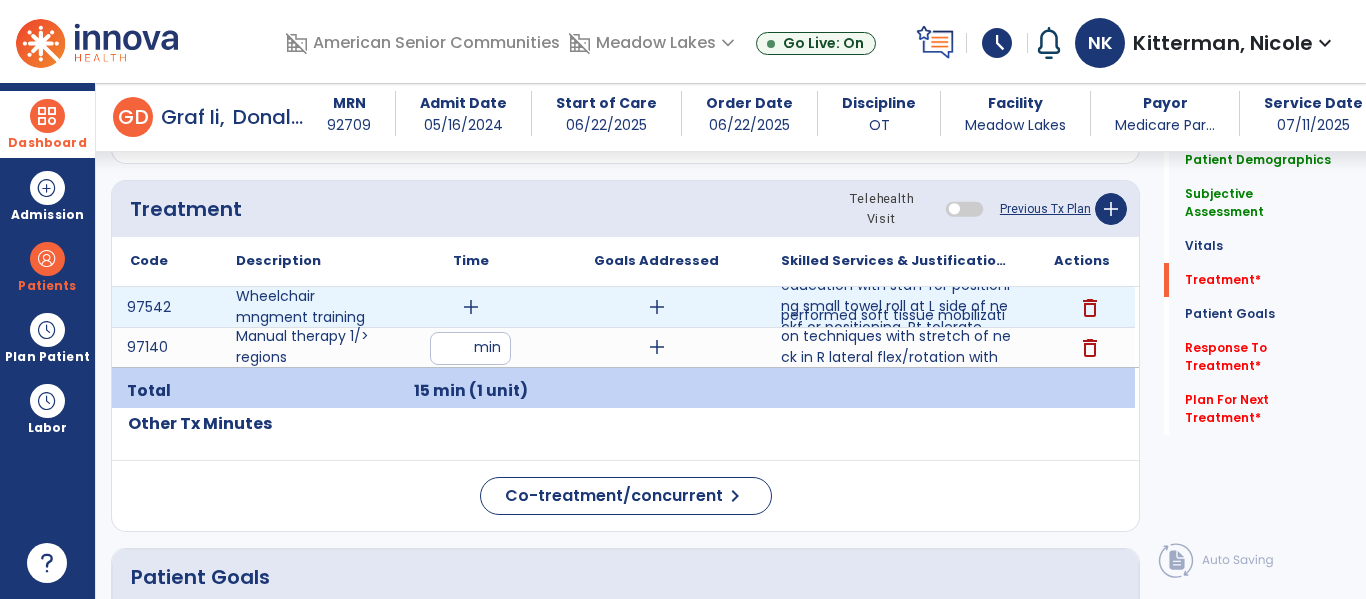 click on "add" at bounding box center [471, 307] 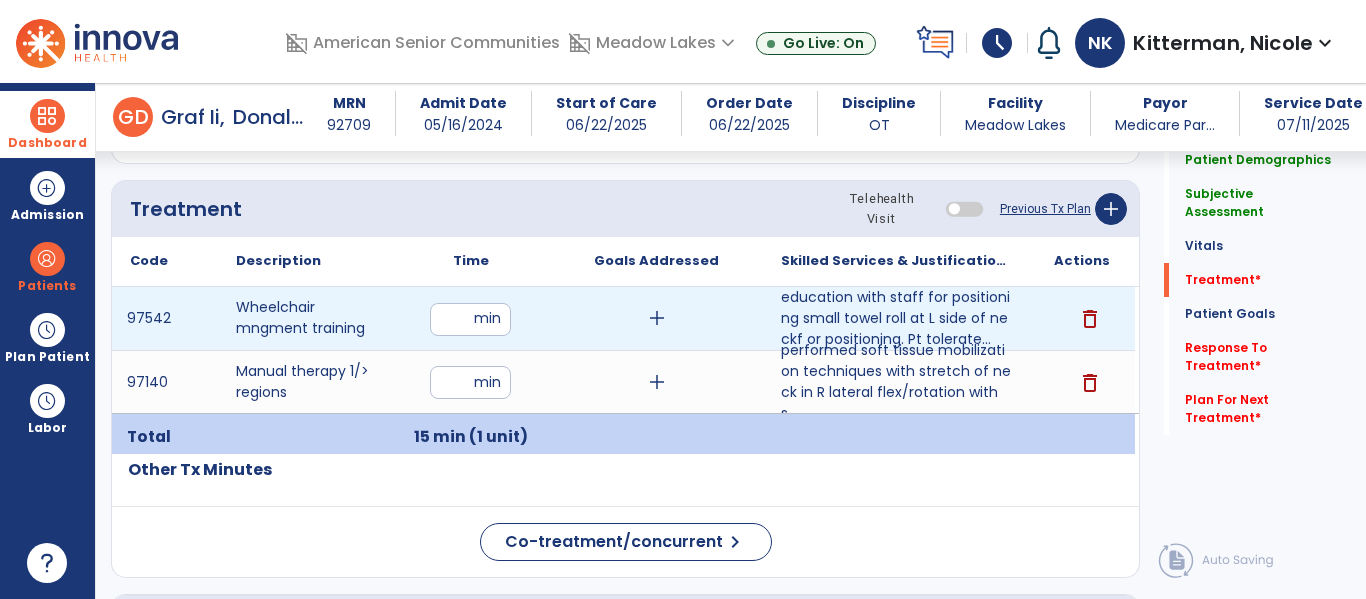 type on "**" 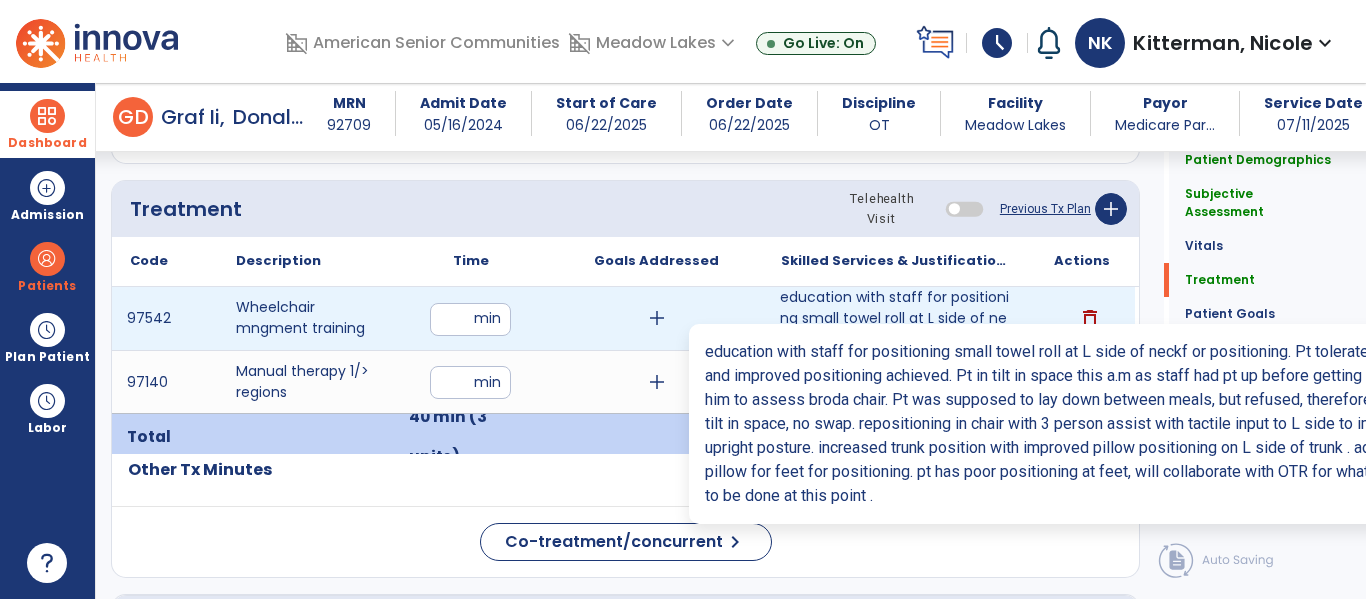 click on "education with staff for positioning small towel roll at L side of neckf or positioning. Pt tolerate..." at bounding box center [896, 318] 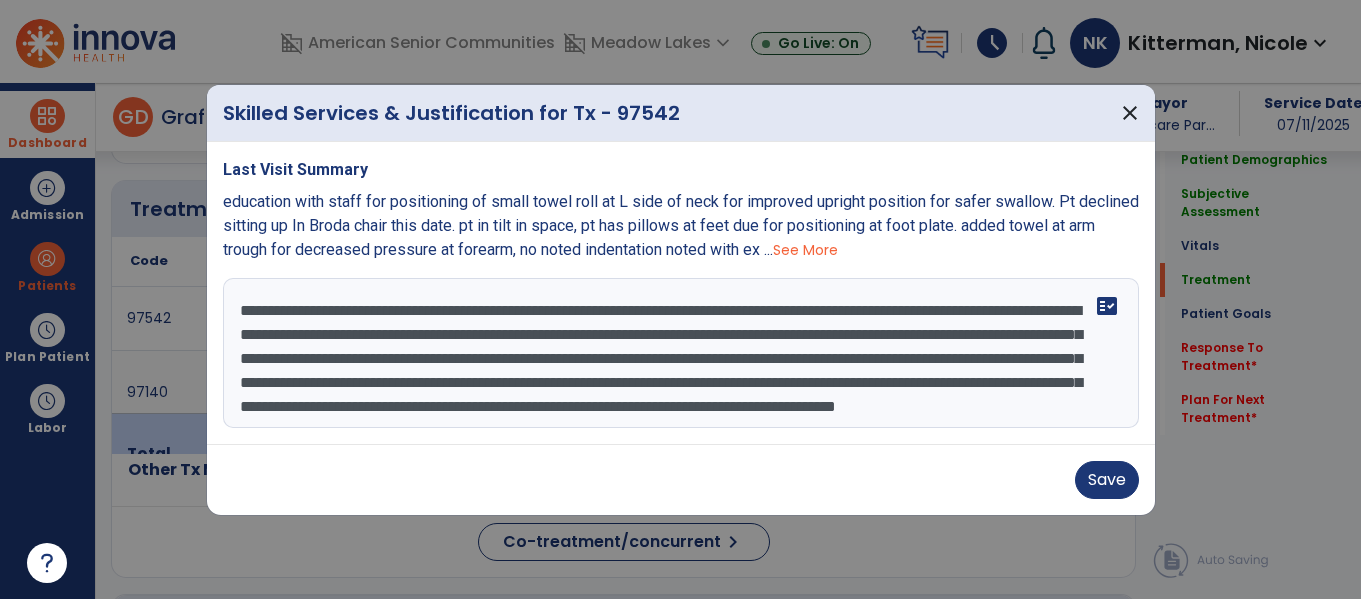 scroll, scrollTop: 1149, scrollLeft: 0, axis: vertical 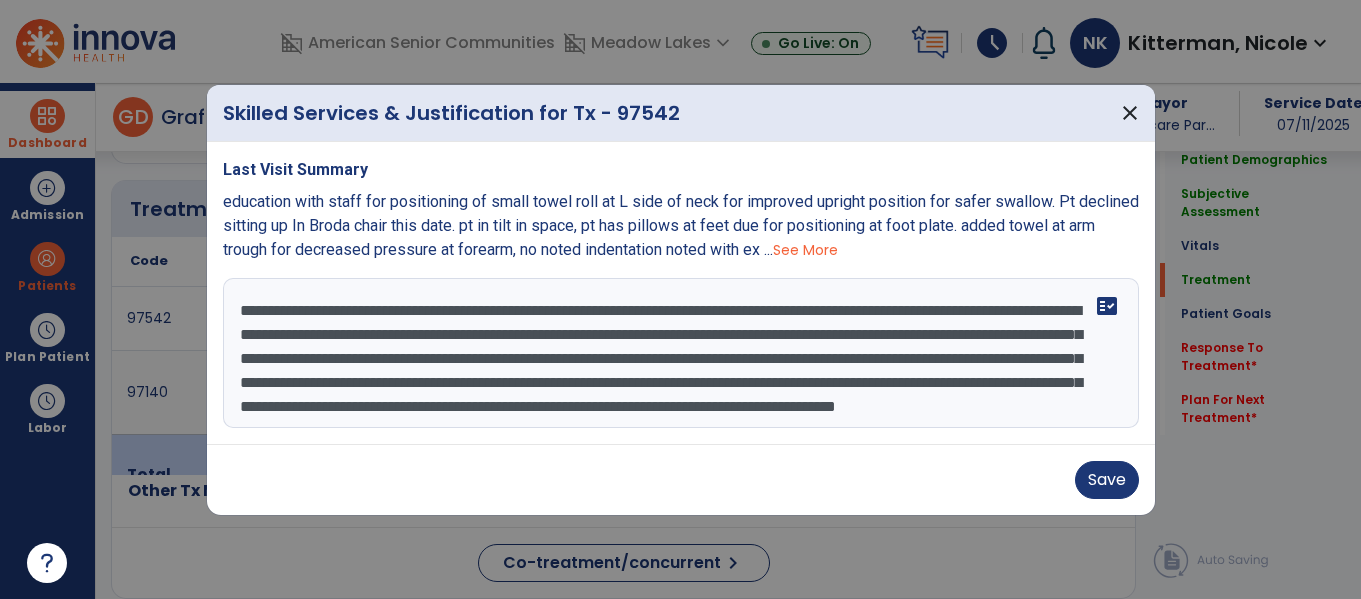 click on "**********" at bounding box center (681, 353) 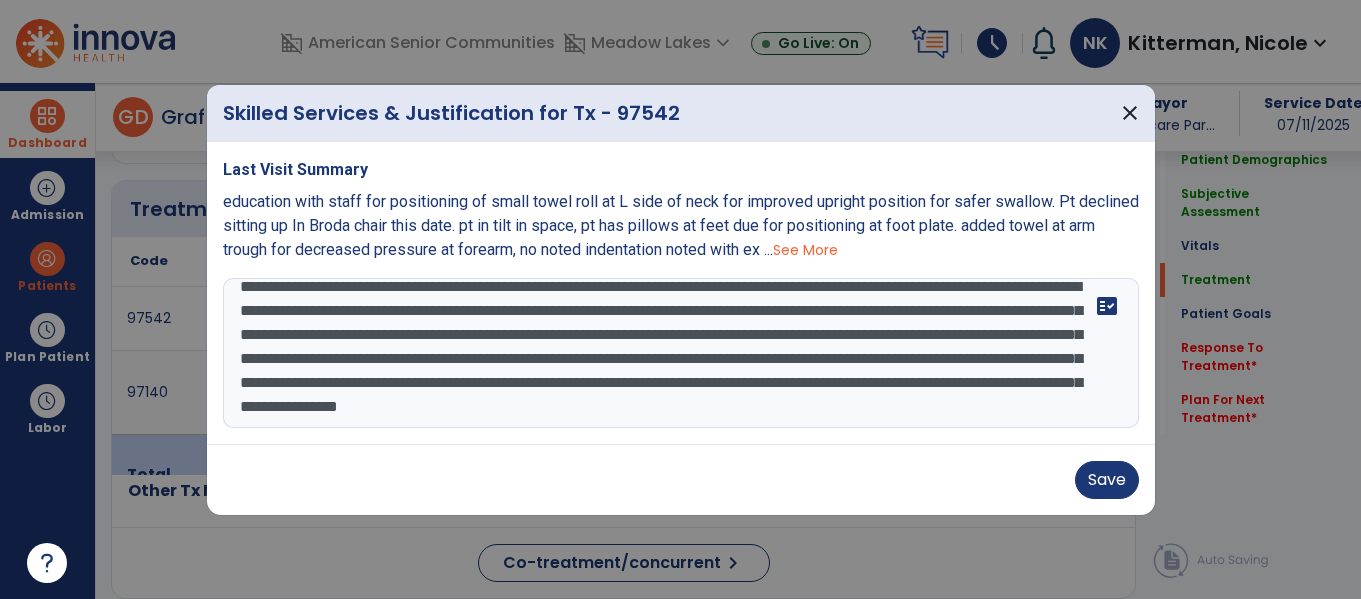type on "**********" 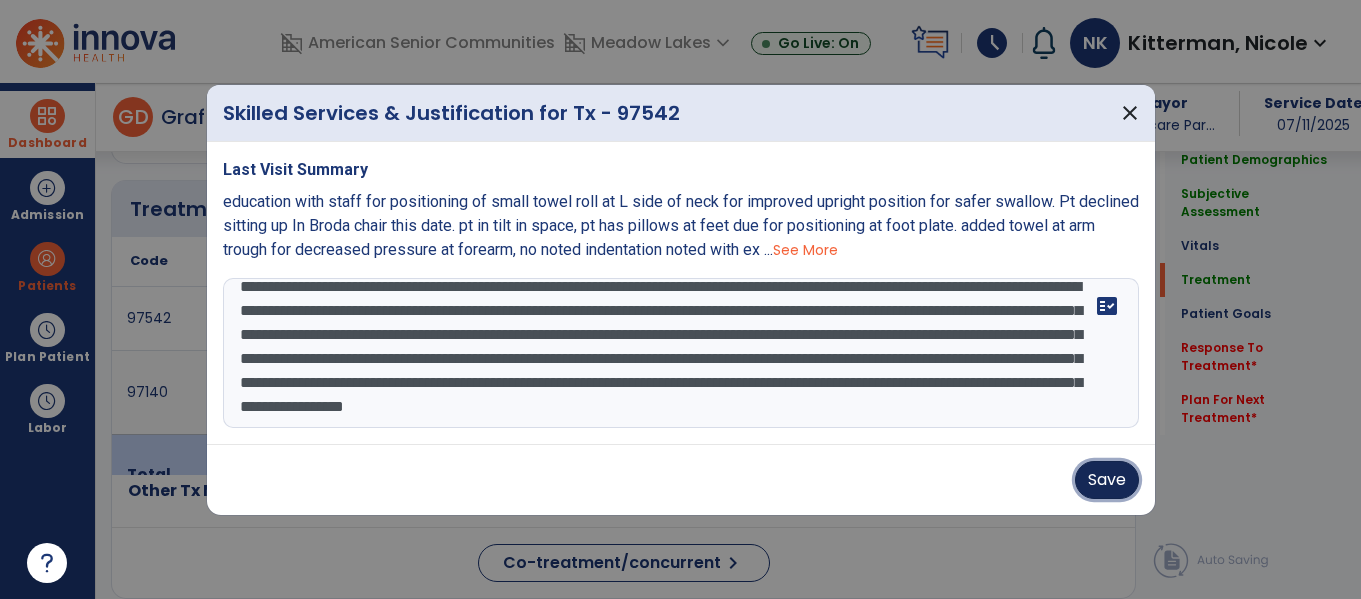 click on "Save" at bounding box center [1107, 480] 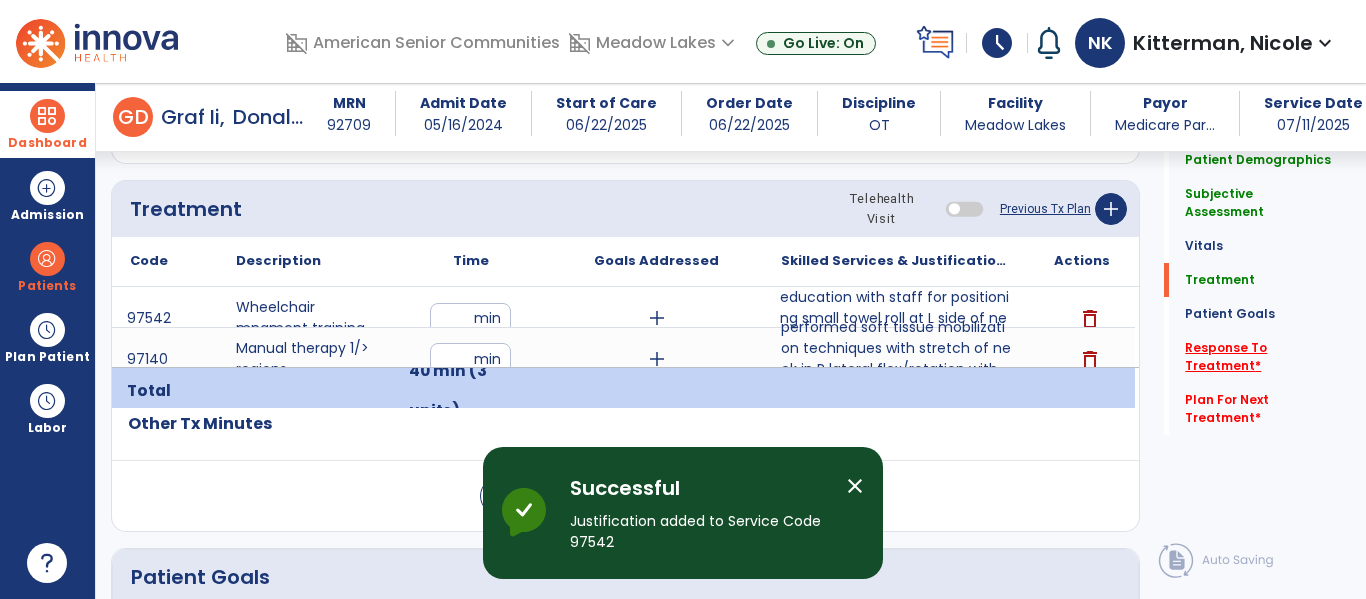 click on "Response To Treatment   *" 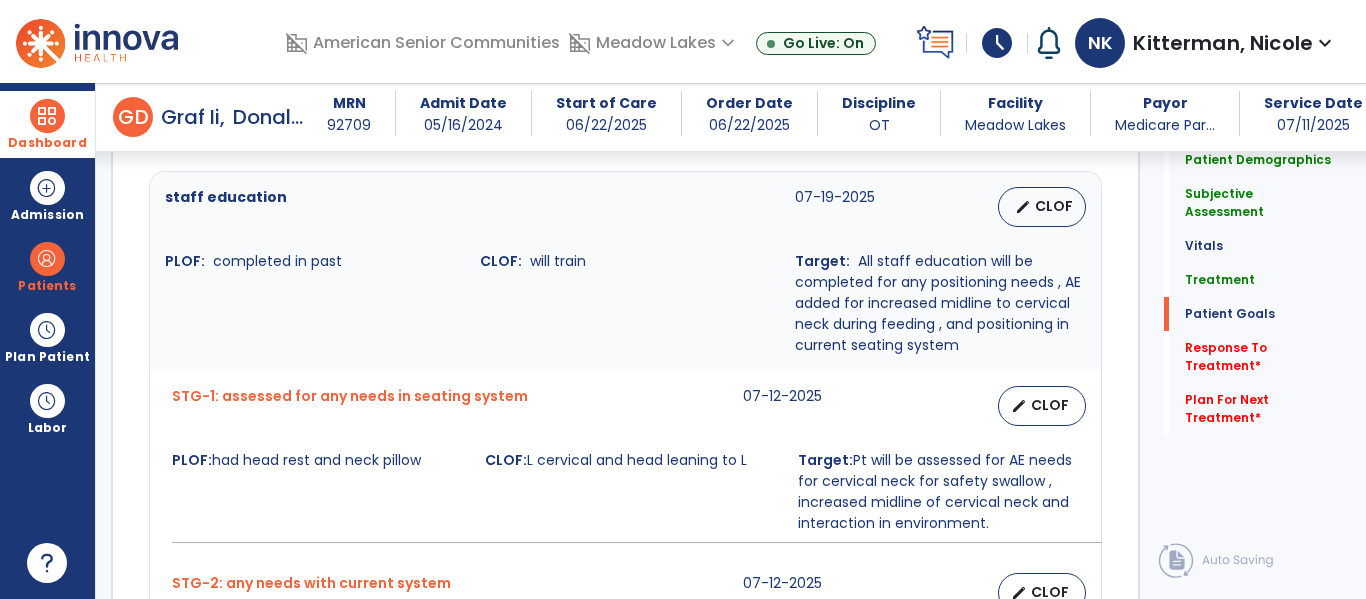 scroll, scrollTop: 2637, scrollLeft: 0, axis: vertical 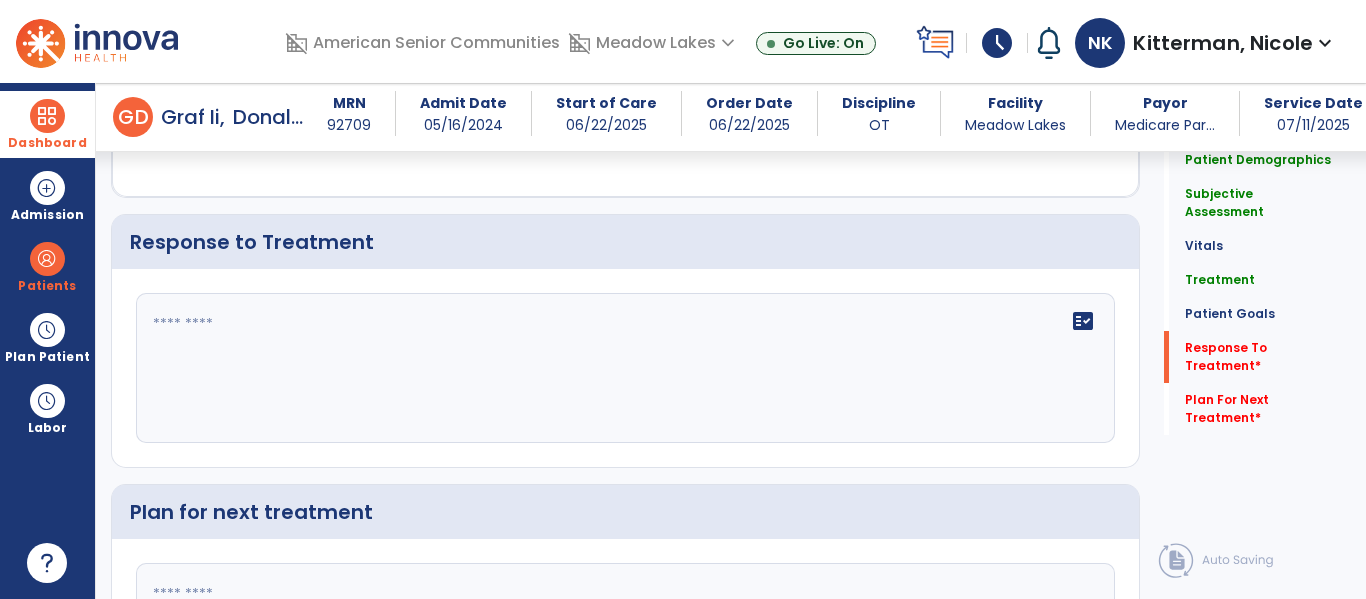 click on "fact_check" 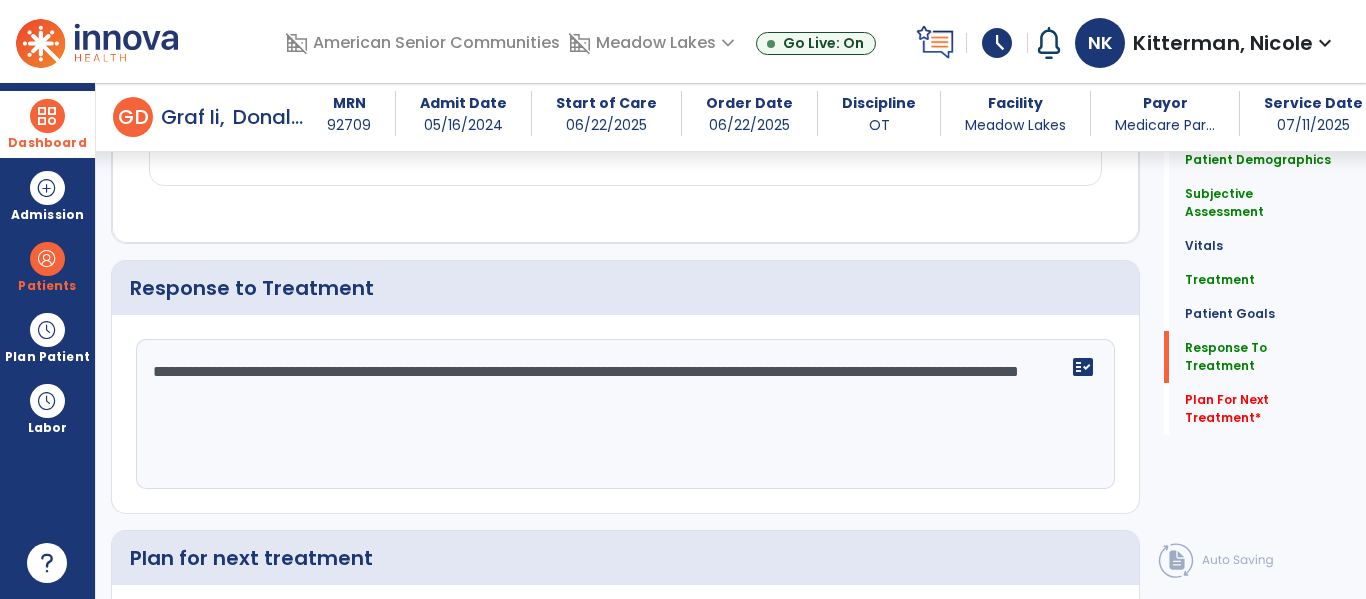 scroll, scrollTop: 2637, scrollLeft: 0, axis: vertical 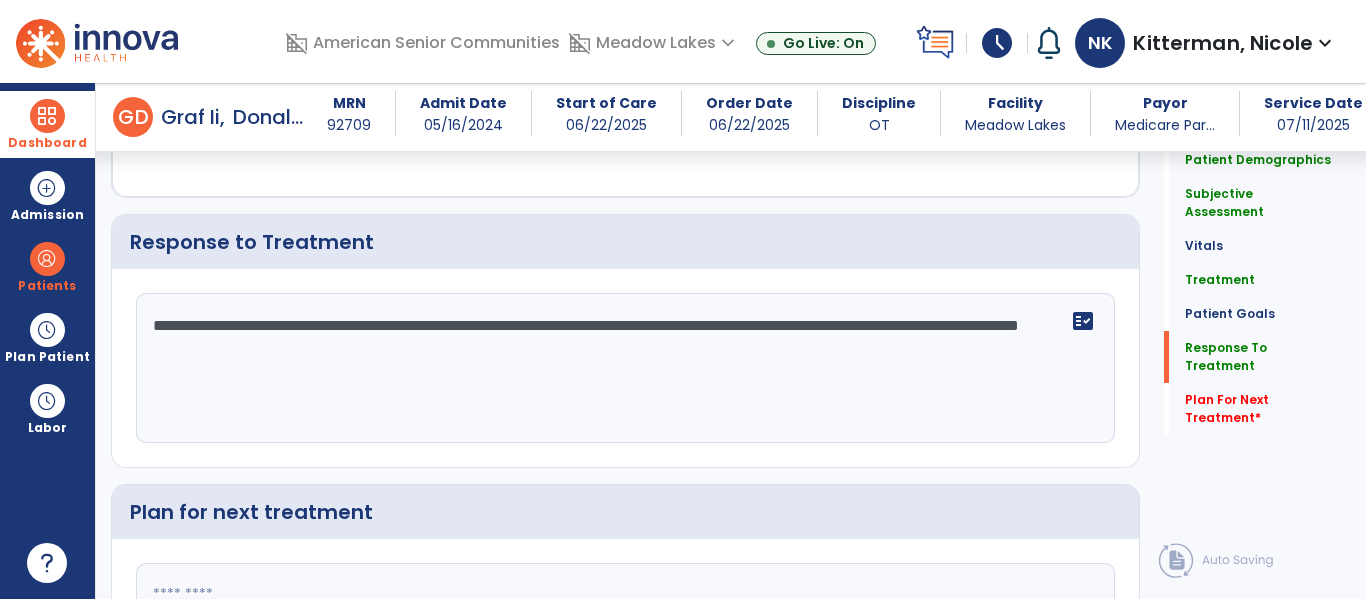 type on "**********" 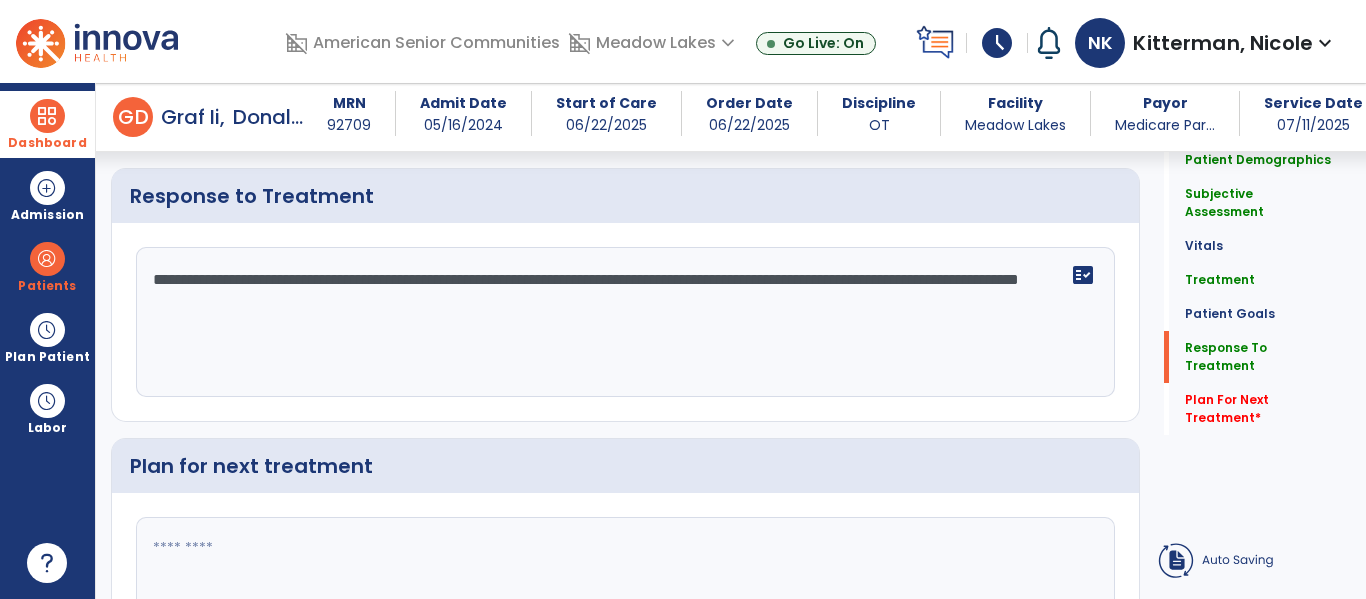 click 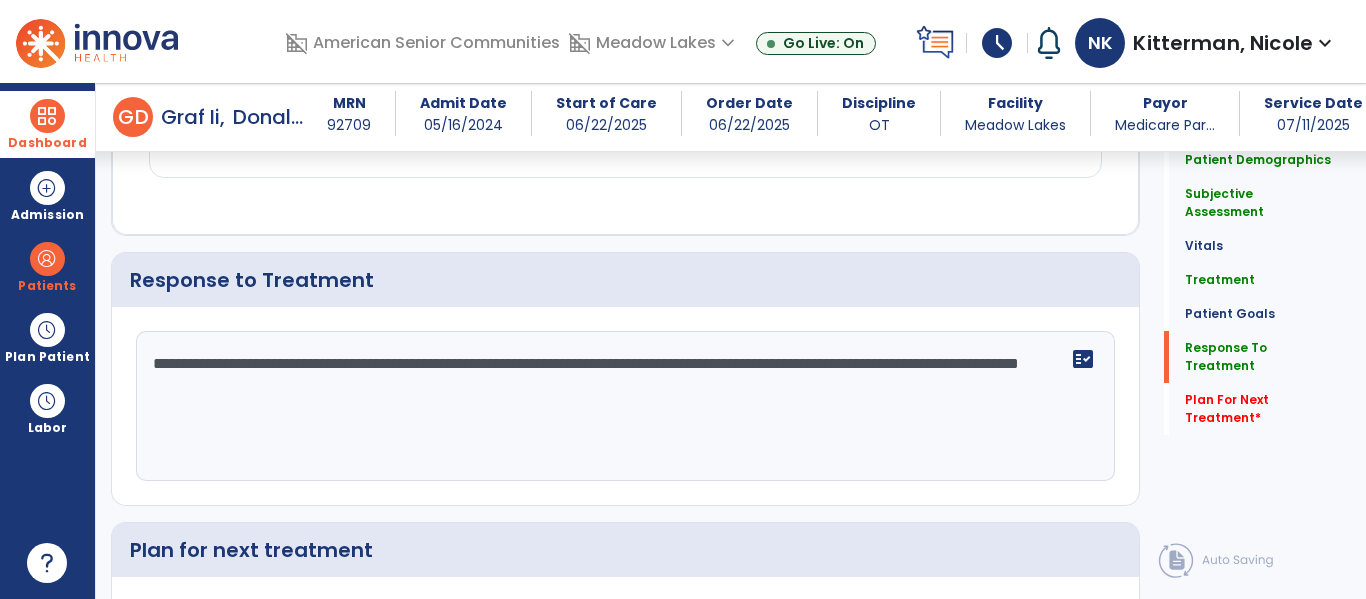 scroll, scrollTop: 2645, scrollLeft: 0, axis: vertical 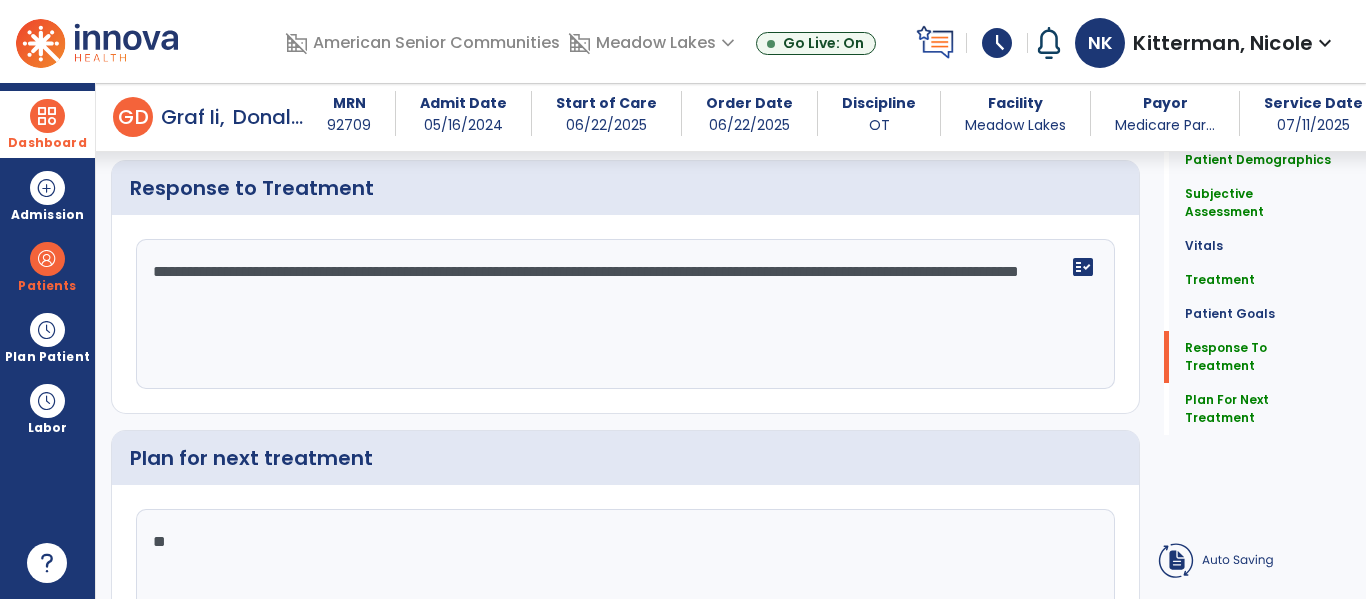 type on "*" 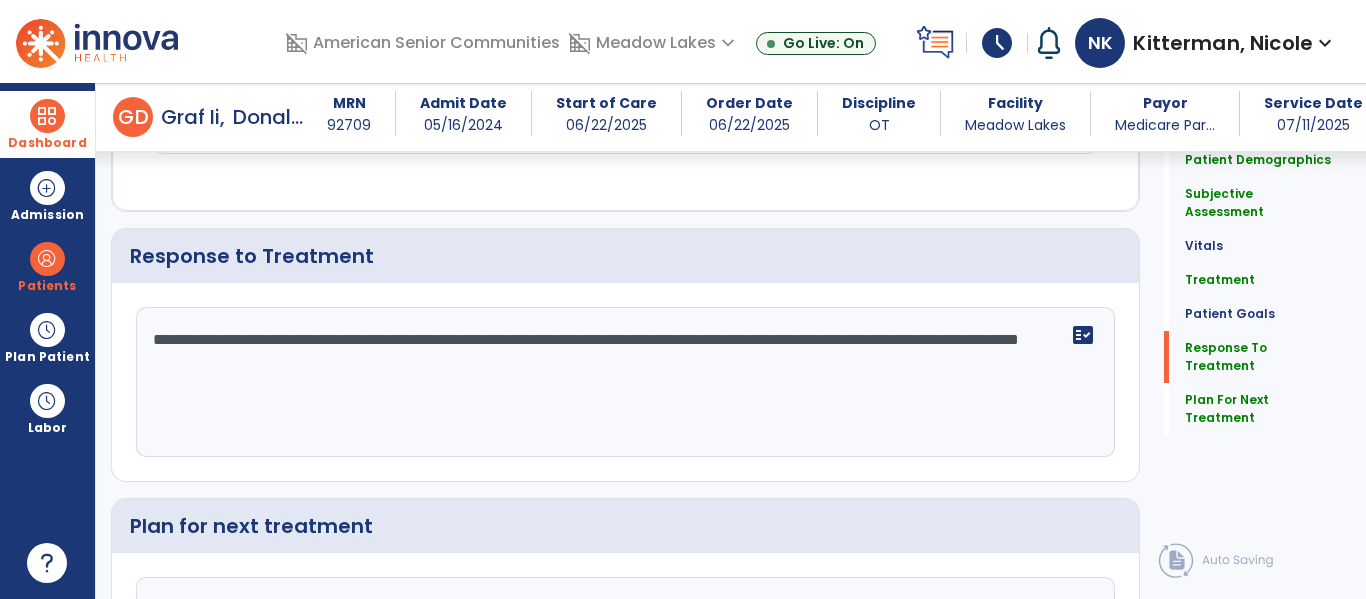 scroll, scrollTop: 2669, scrollLeft: 0, axis: vertical 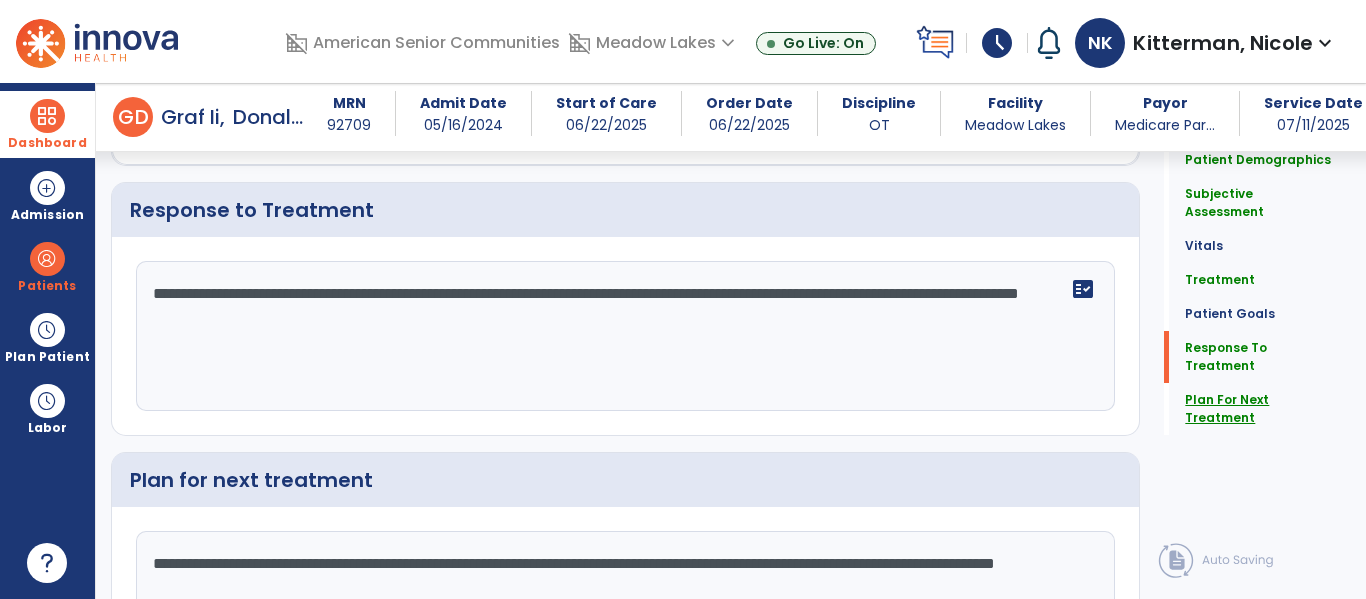 type on "**********" 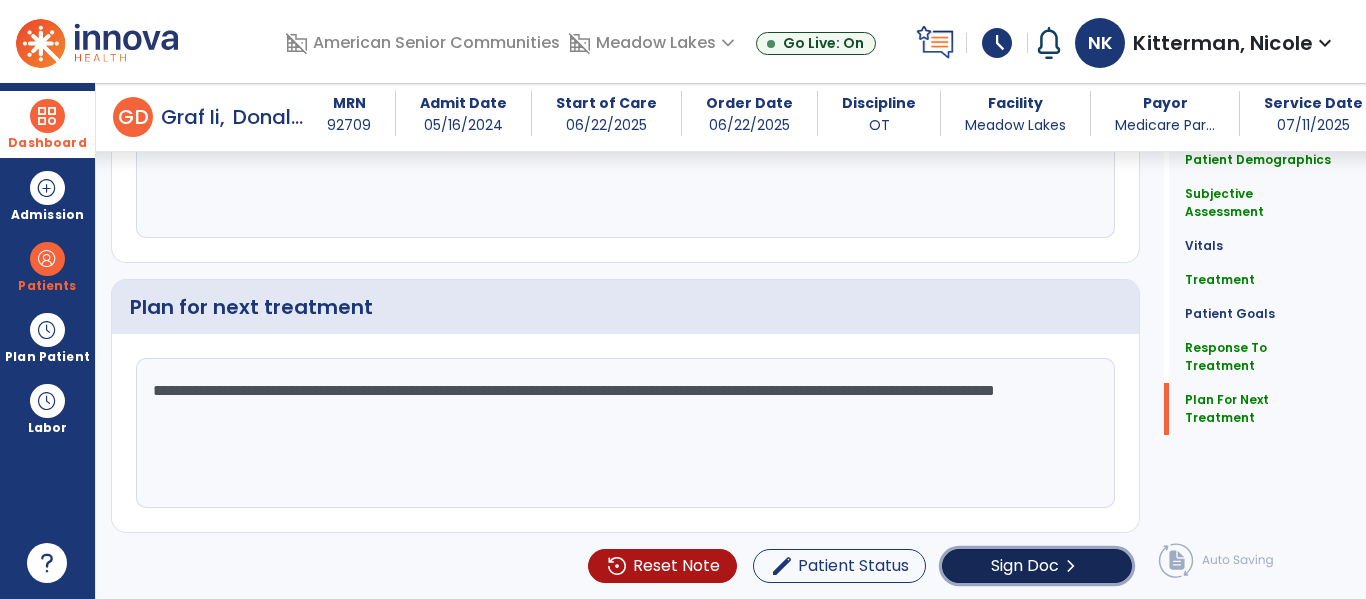 click on "Sign Doc  chevron_right" 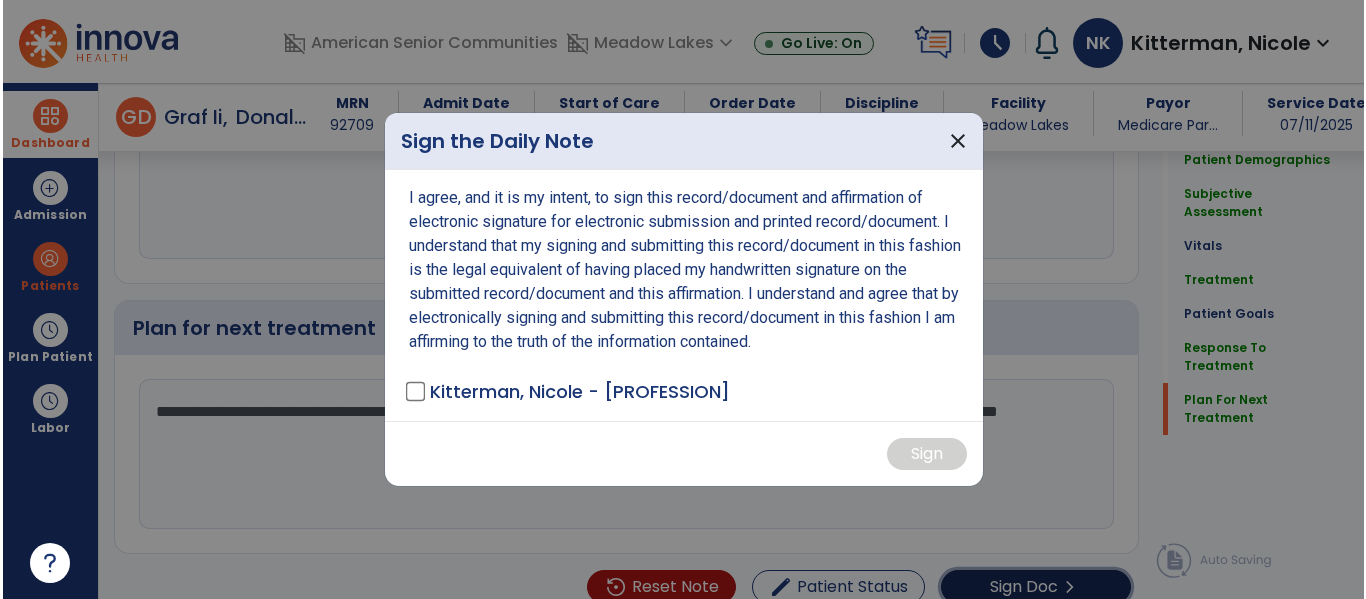 scroll, scrollTop: 2863, scrollLeft: 0, axis: vertical 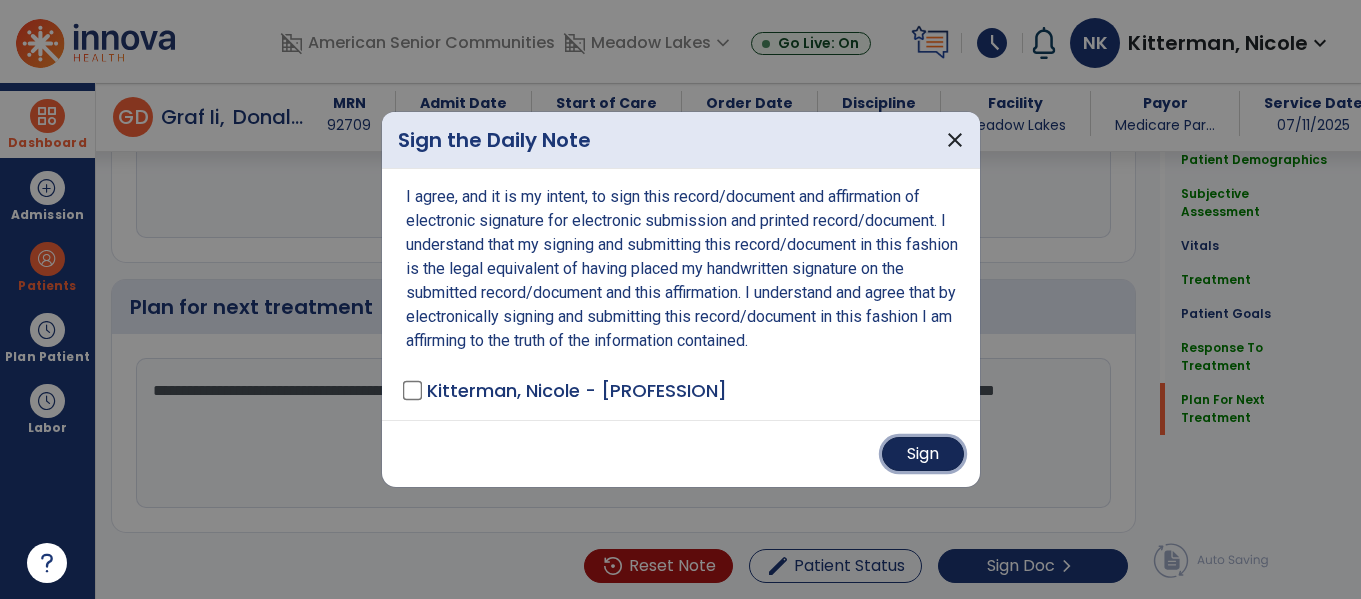 click on "Sign" at bounding box center [923, 454] 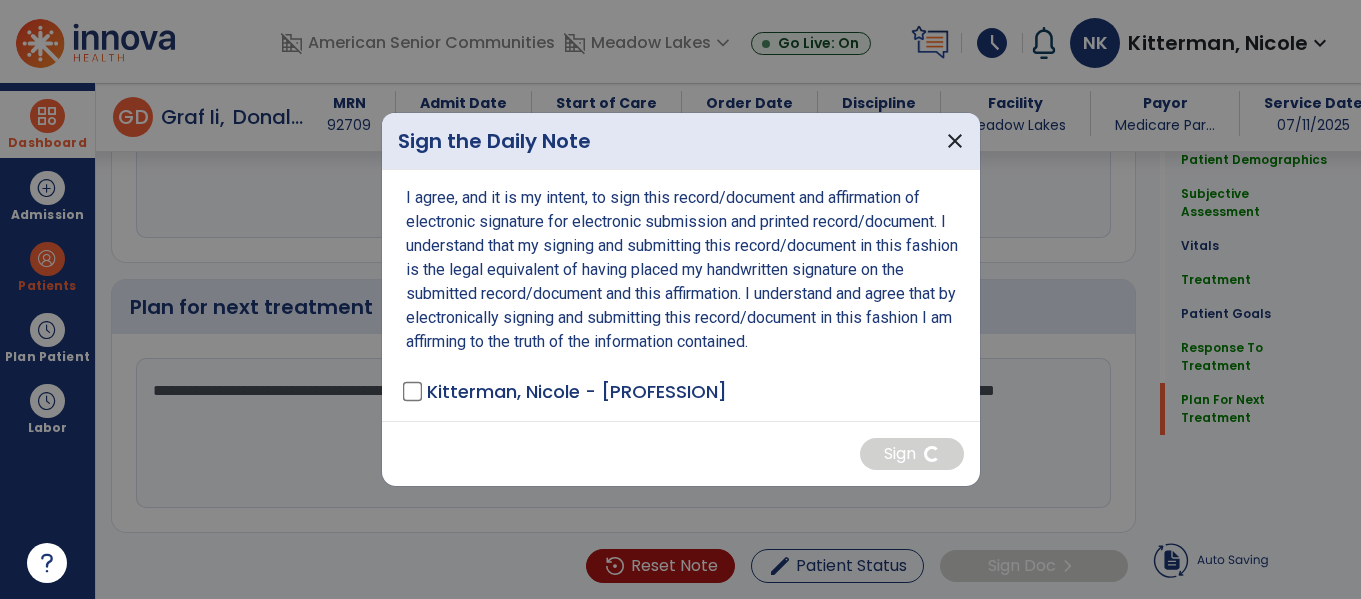 click at bounding box center [47, 116] 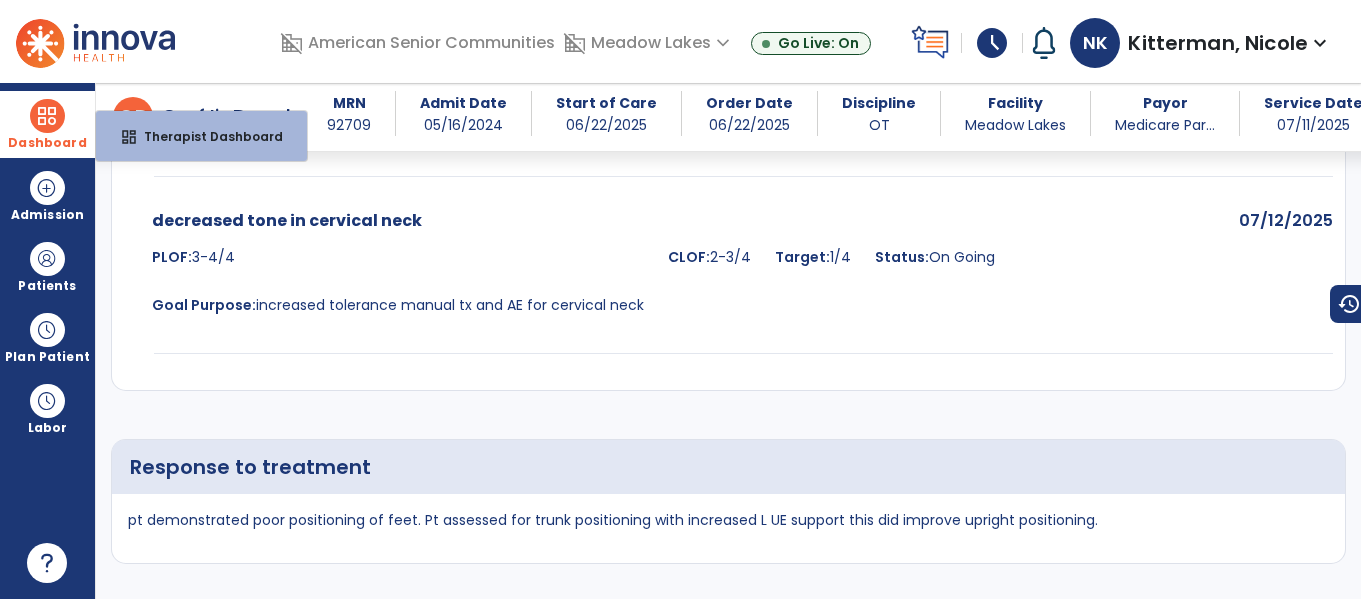 click at bounding box center [47, 116] 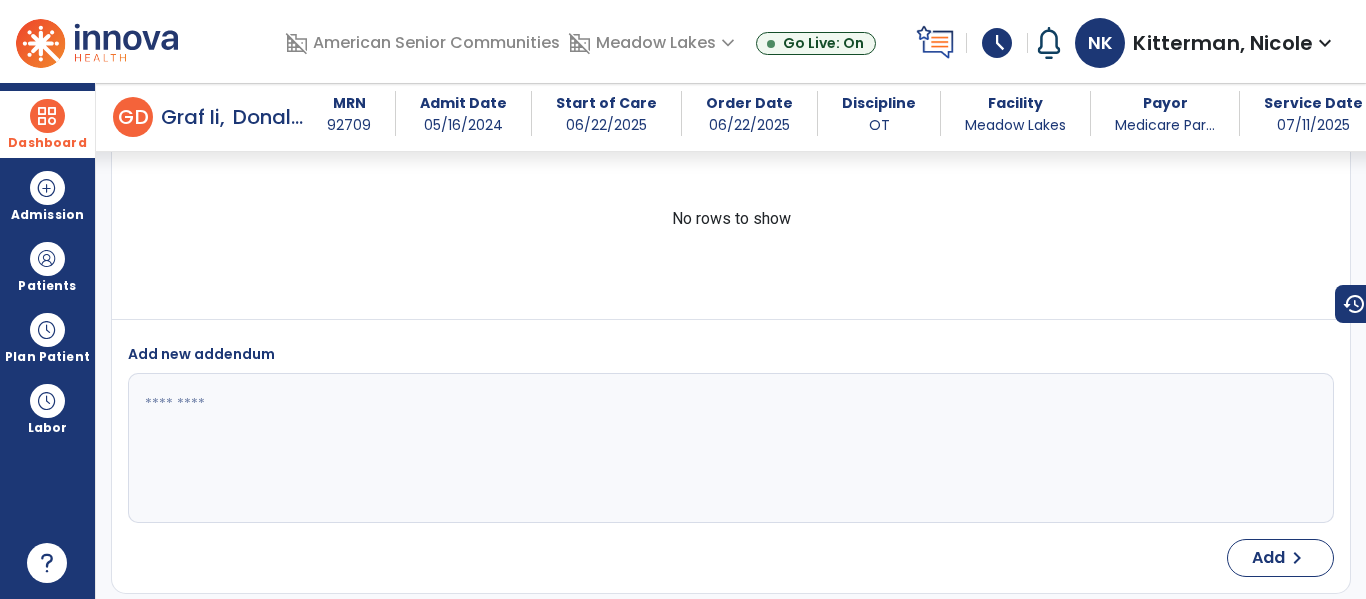 scroll, scrollTop: 4463, scrollLeft: 0, axis: vertical 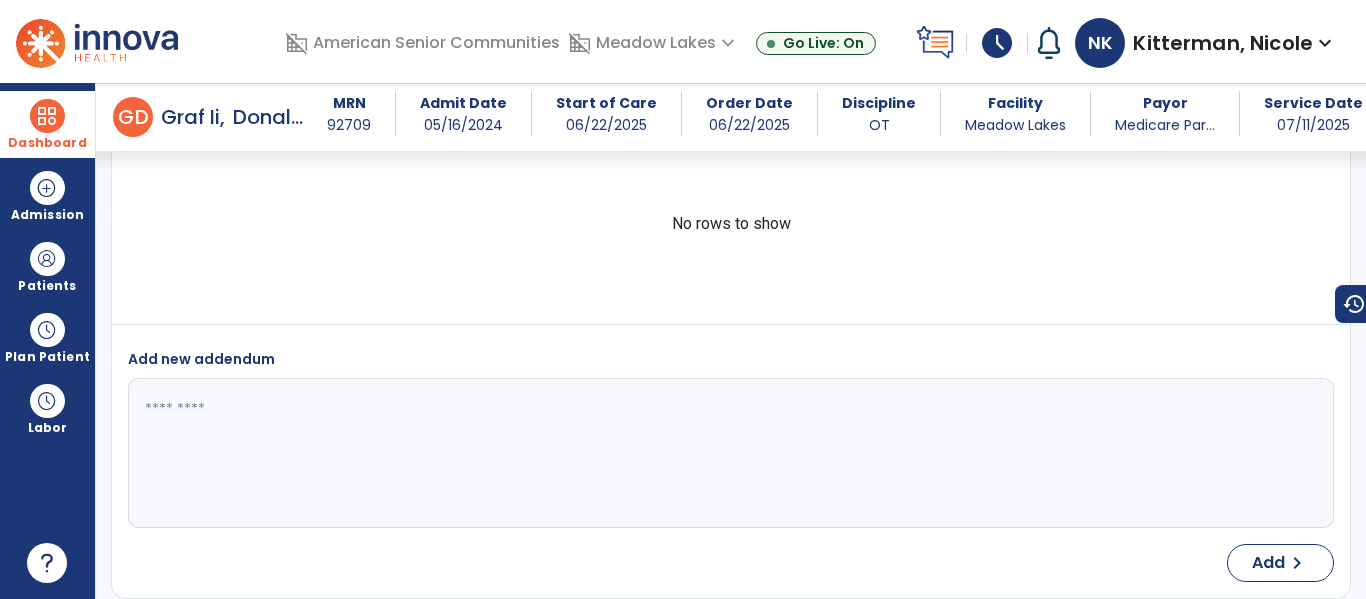 click on "Dashboard" at bounding box center [47, 124] 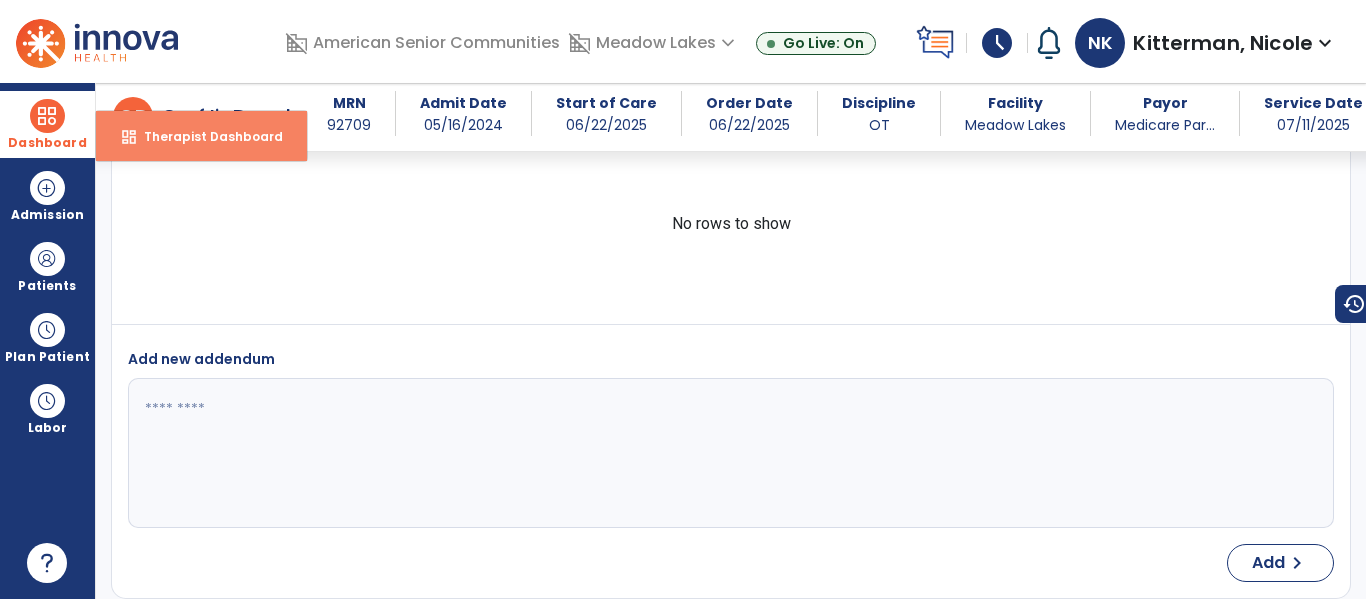 click on "dashboard  Therapist Dashboard" at bounding box center [201, 136] 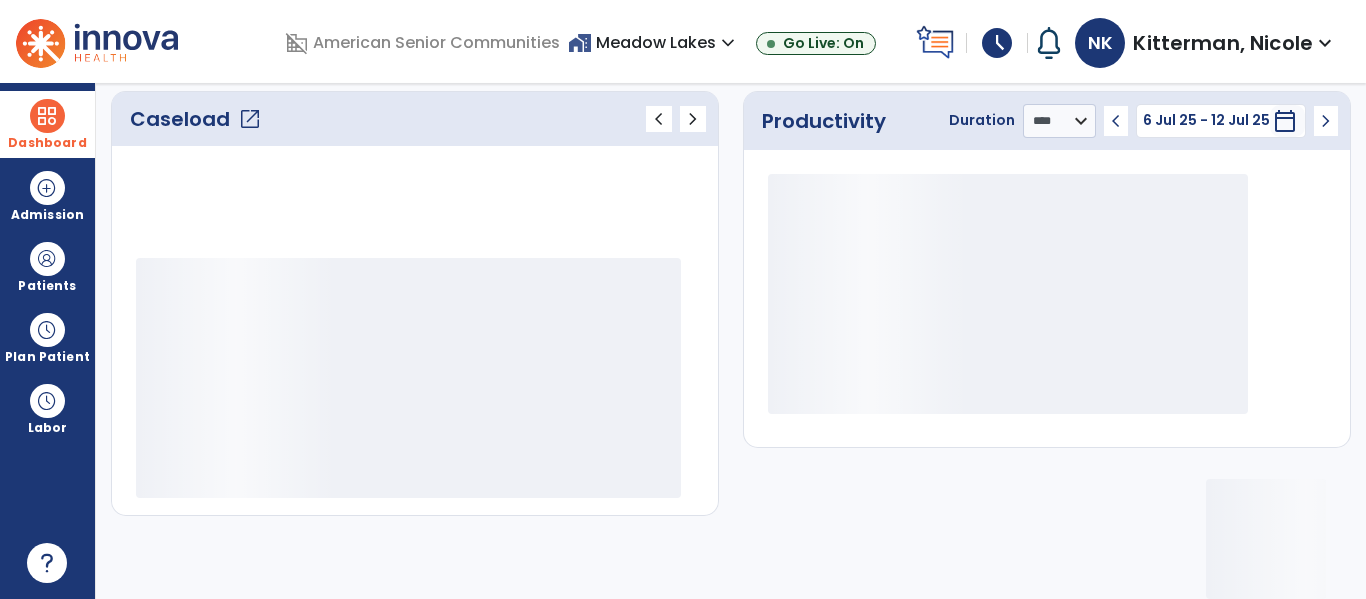 click on "open_in_new" 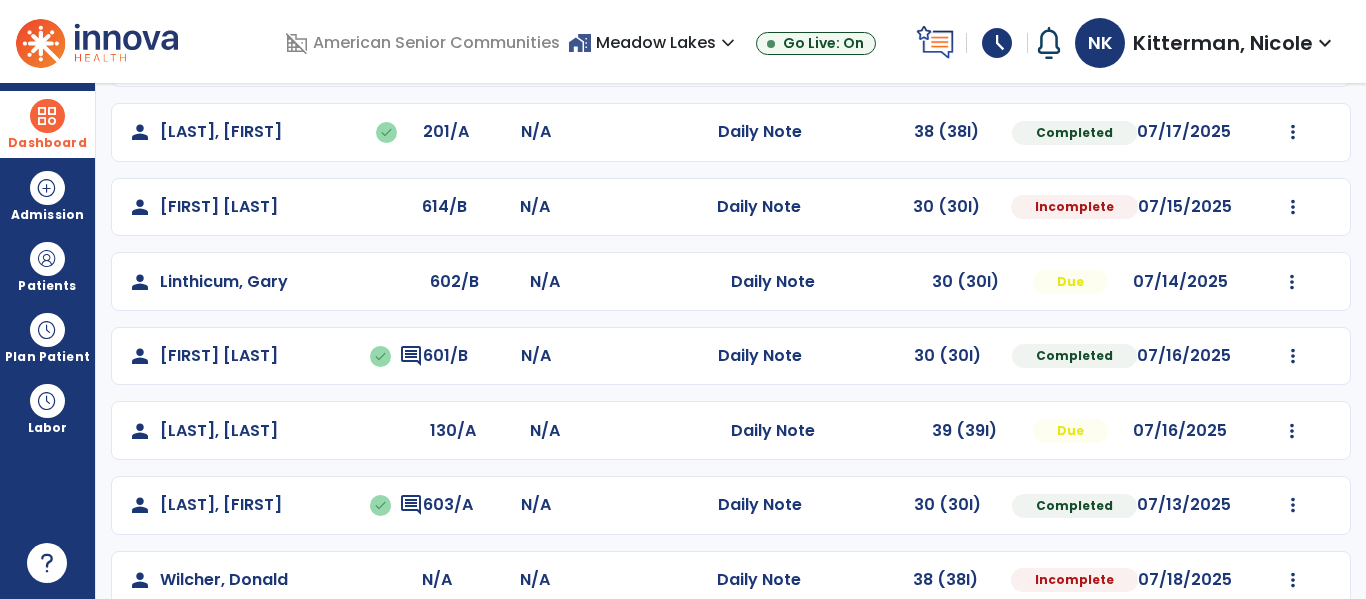 scroll, scrollTop: 708, scrollLeft: 0, axis: vertical 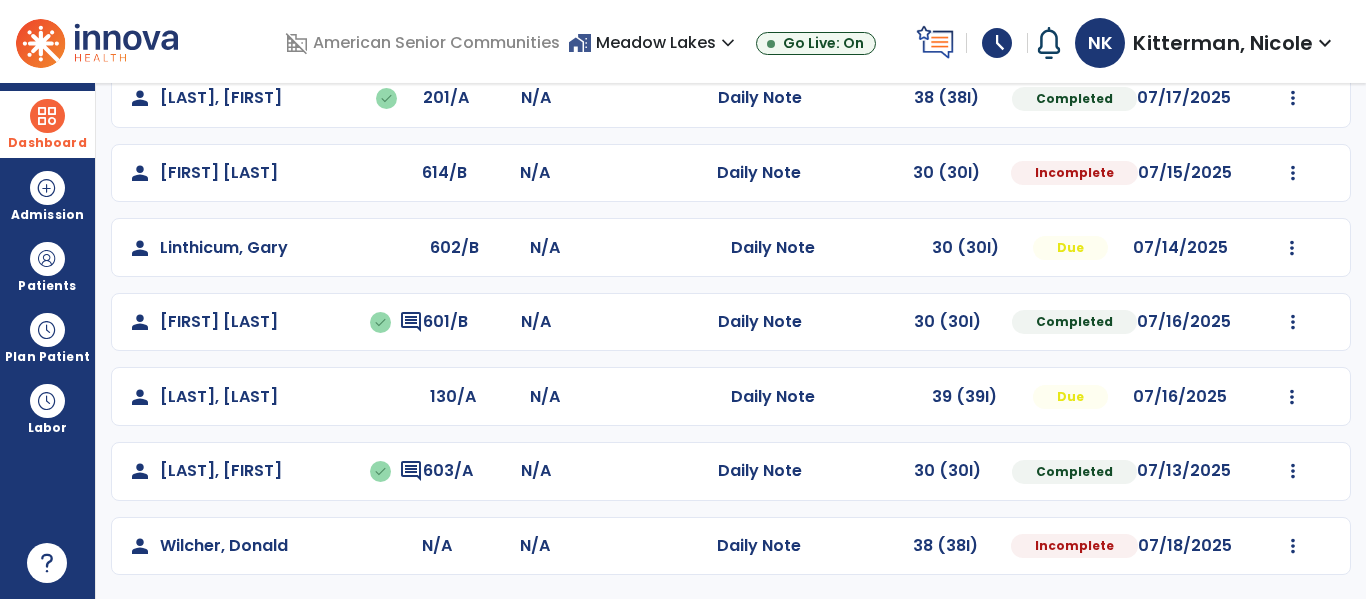 click on "Mark Visit As Complete   Reset Note   Open Document   G + C Mins" 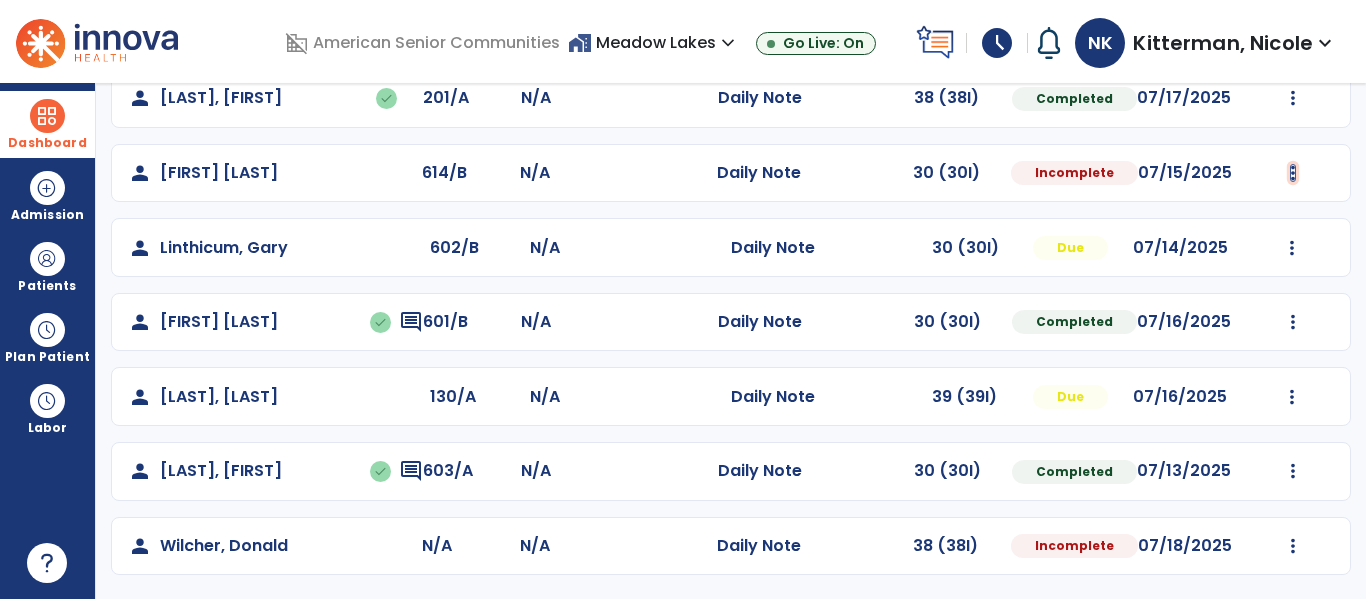 click at bounding box center [1293, -349] 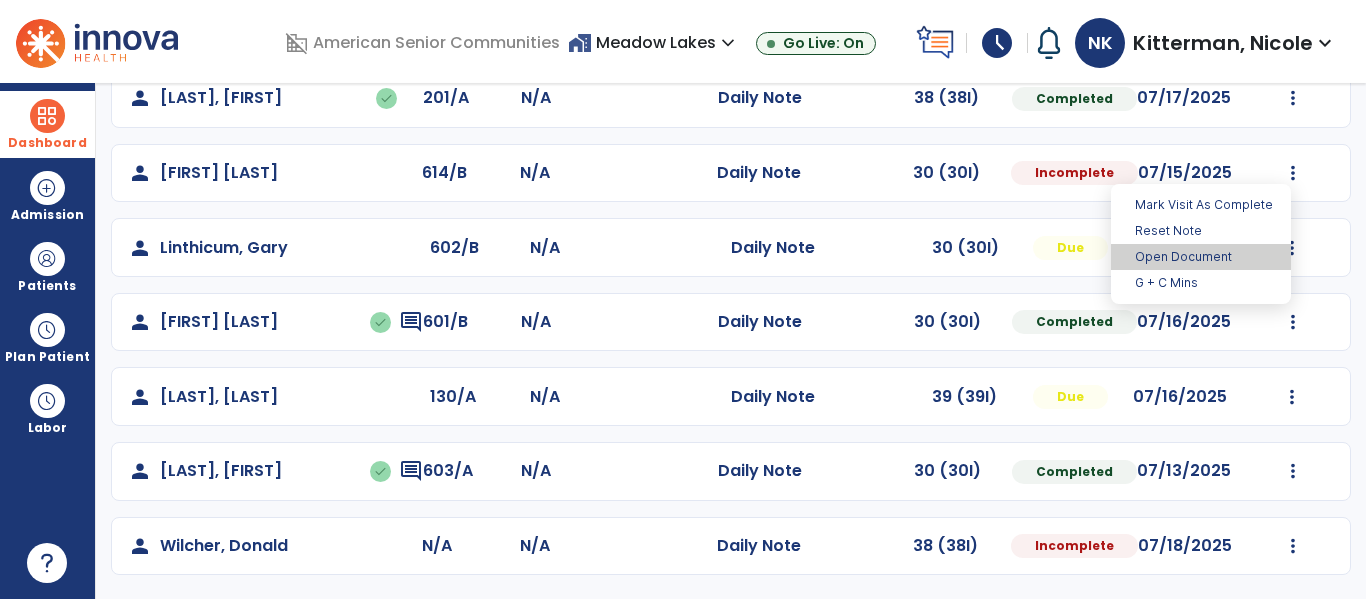 click on "Open Document" at bounding box center [1201, 257] 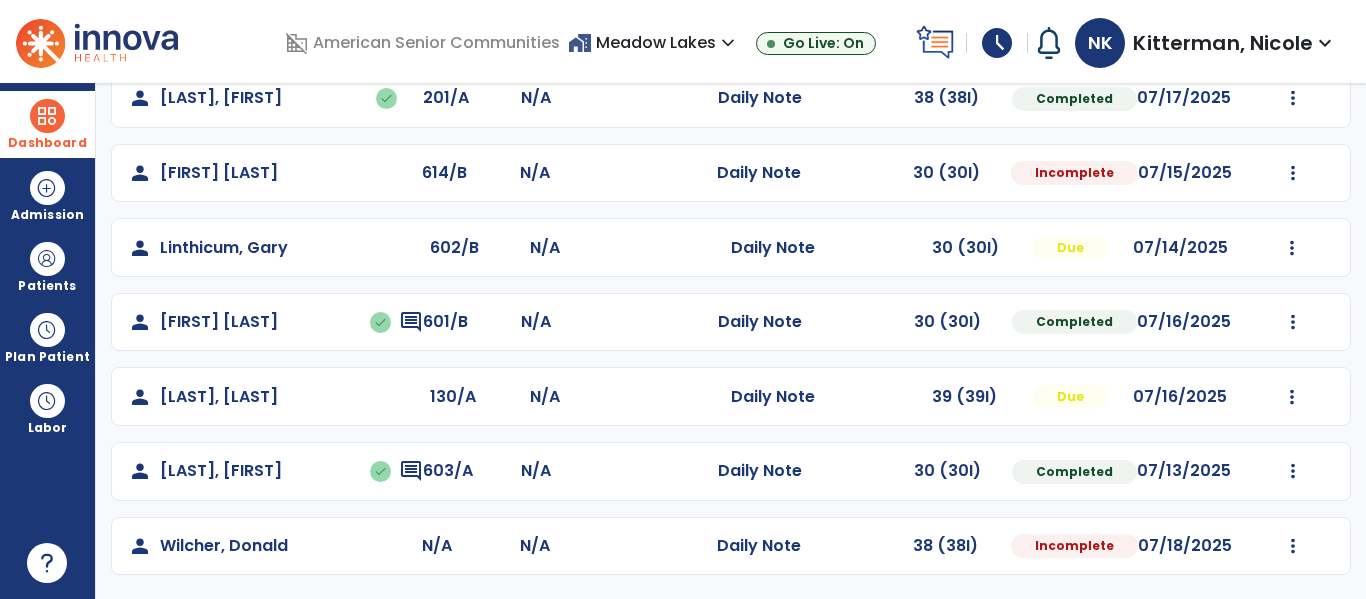 select on "*" 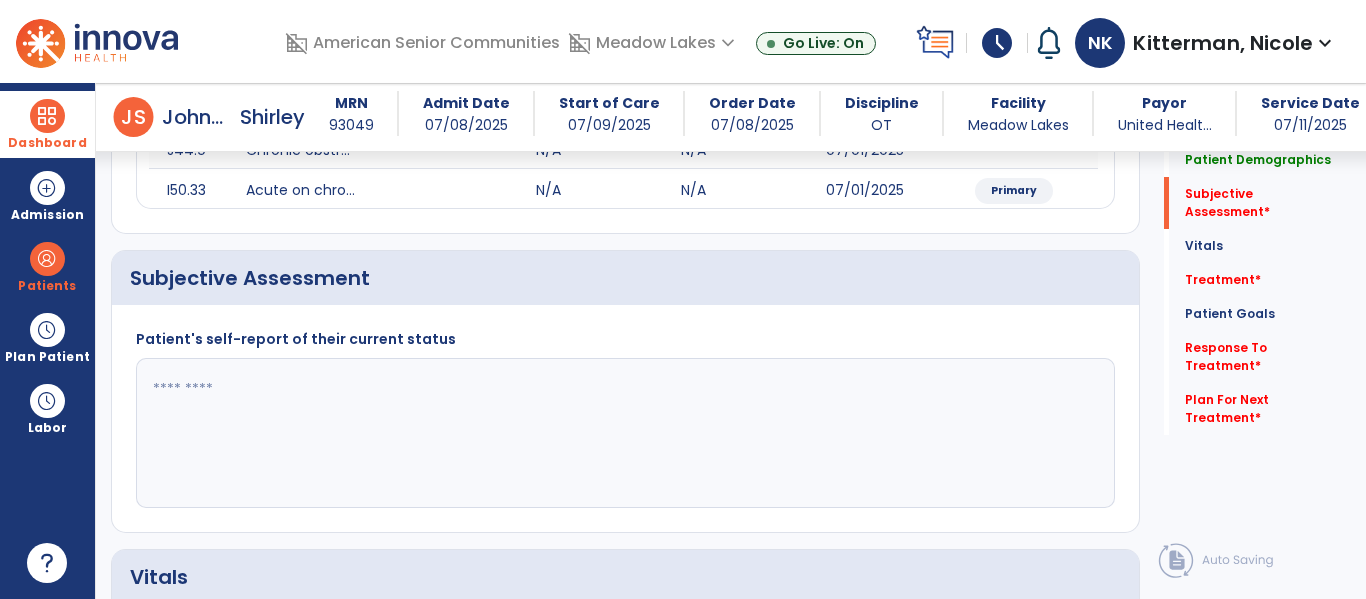 scroll, scrollTop: 352, scrollLeft: 0, axis: vertical 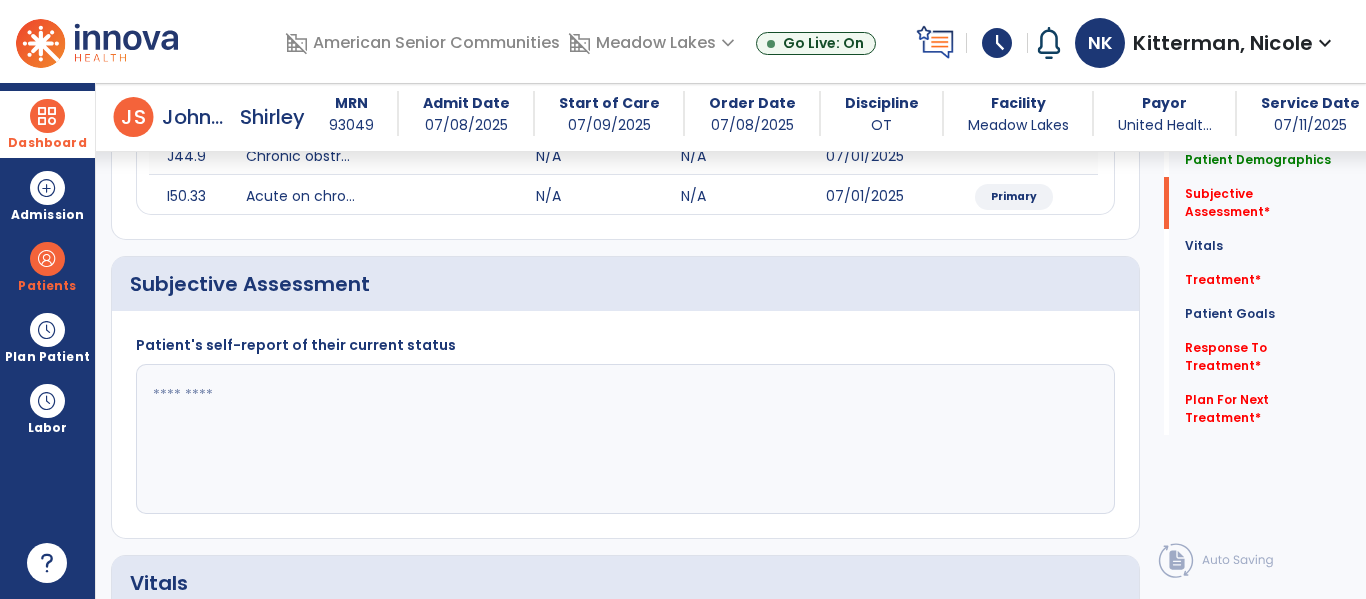 click 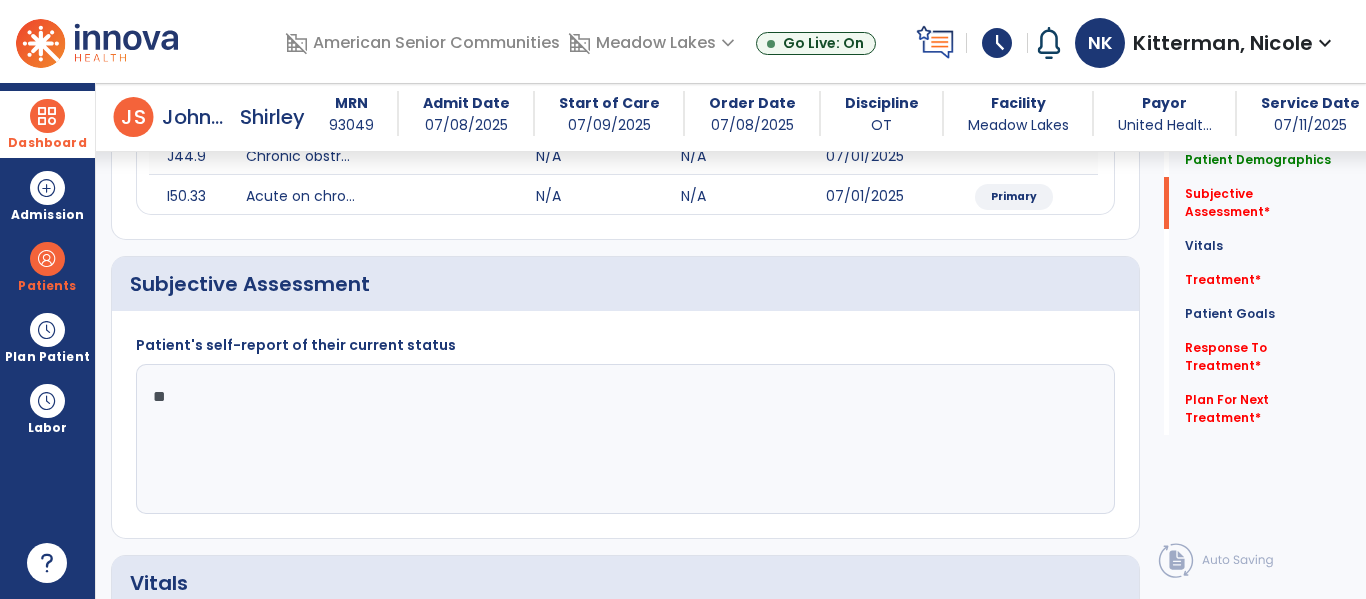 type on "*" 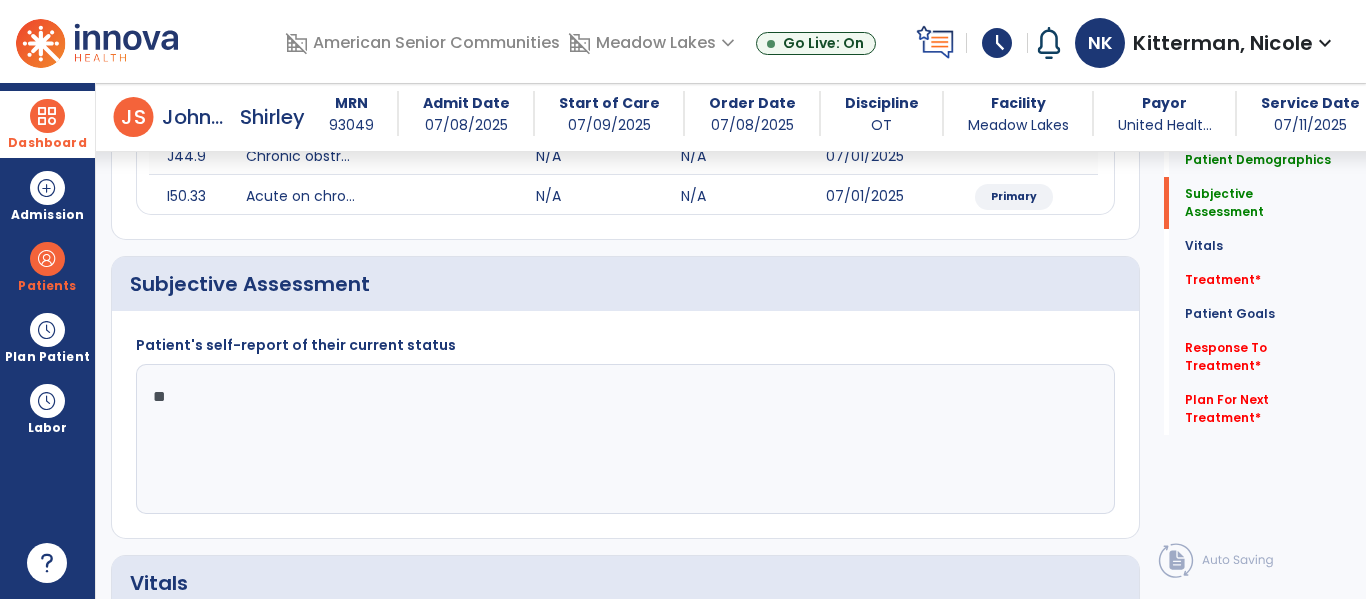 type on "*" 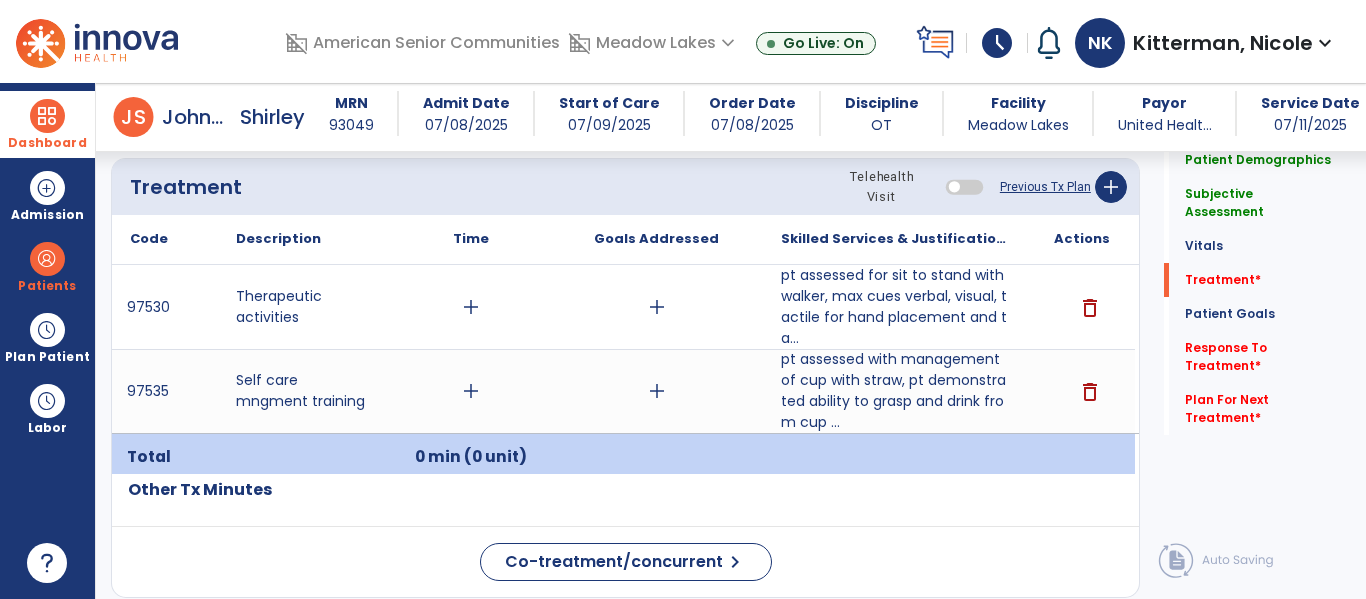 scroll, scrollTop: 1174, scrollLeft: 0, axis: vertical 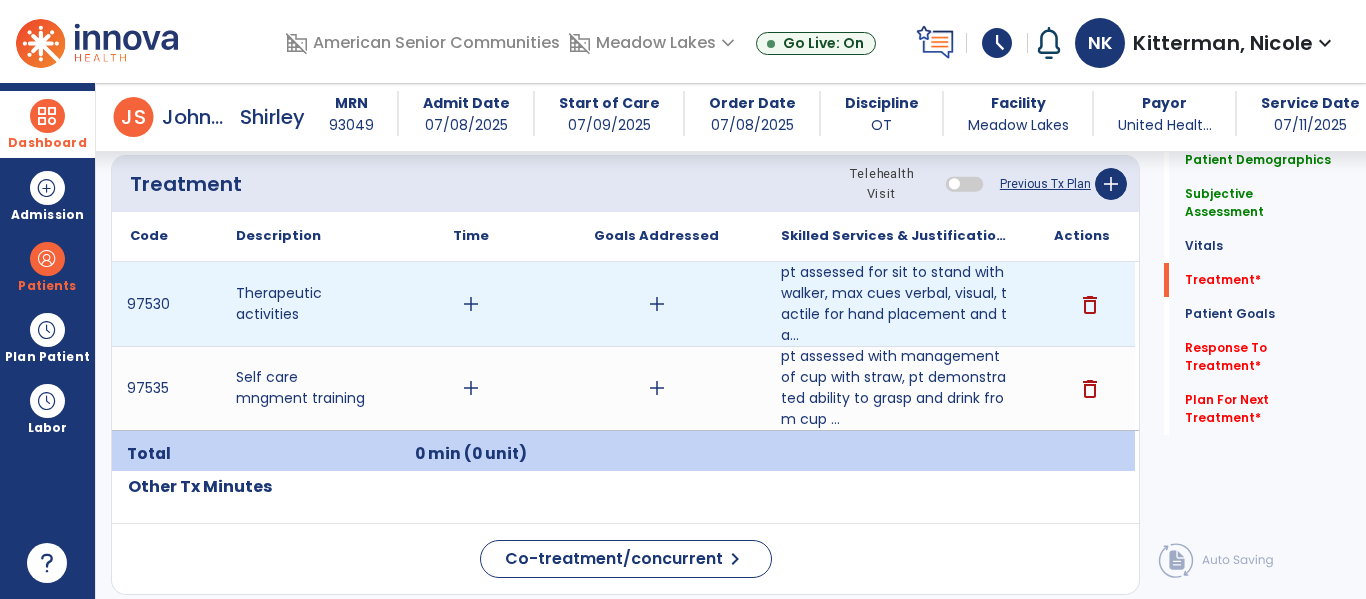 type on "**********" 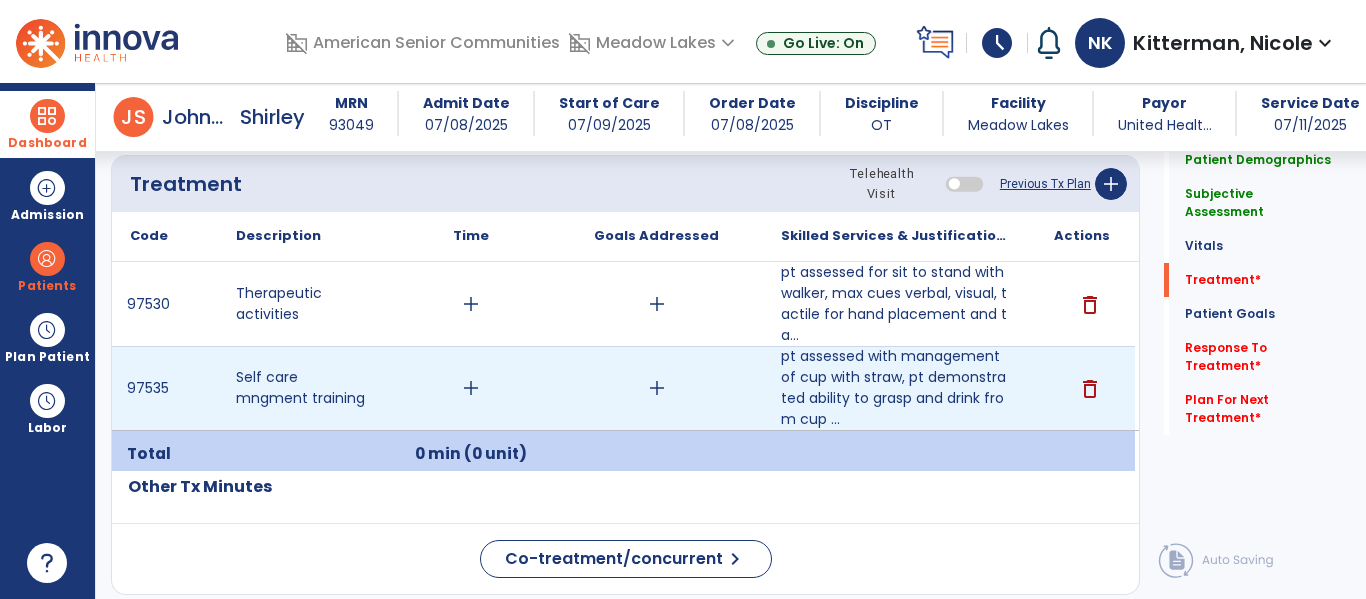 click on "add" at bounding box center (471, 388) 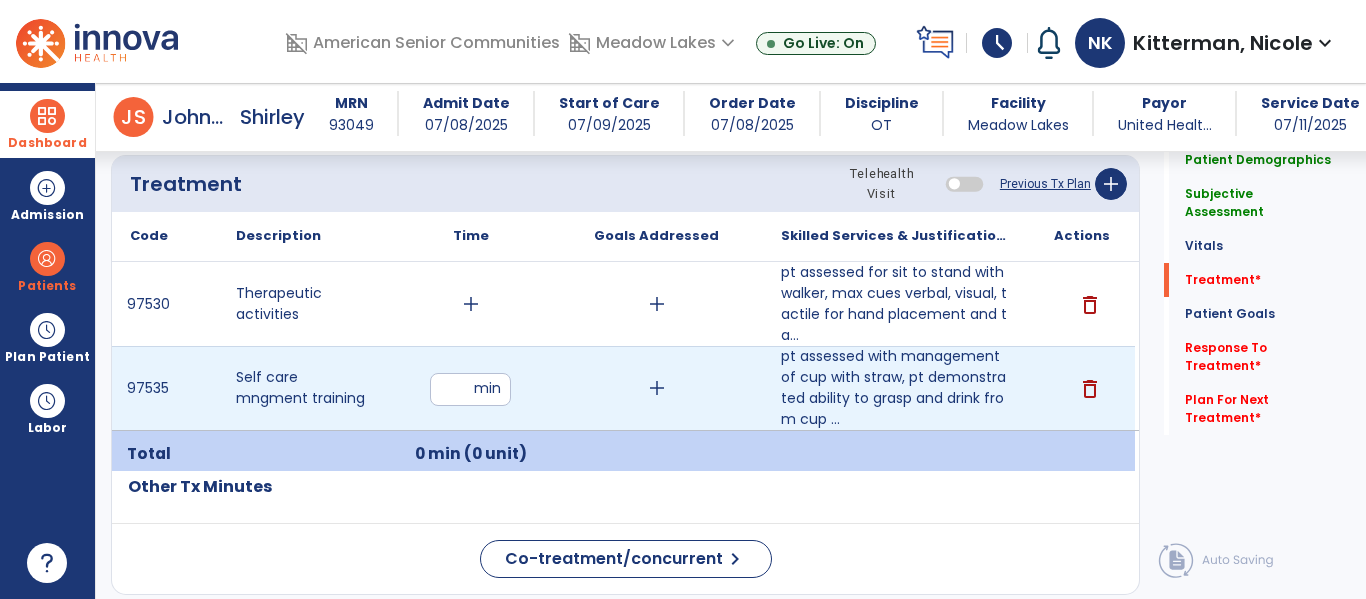 type on "**" 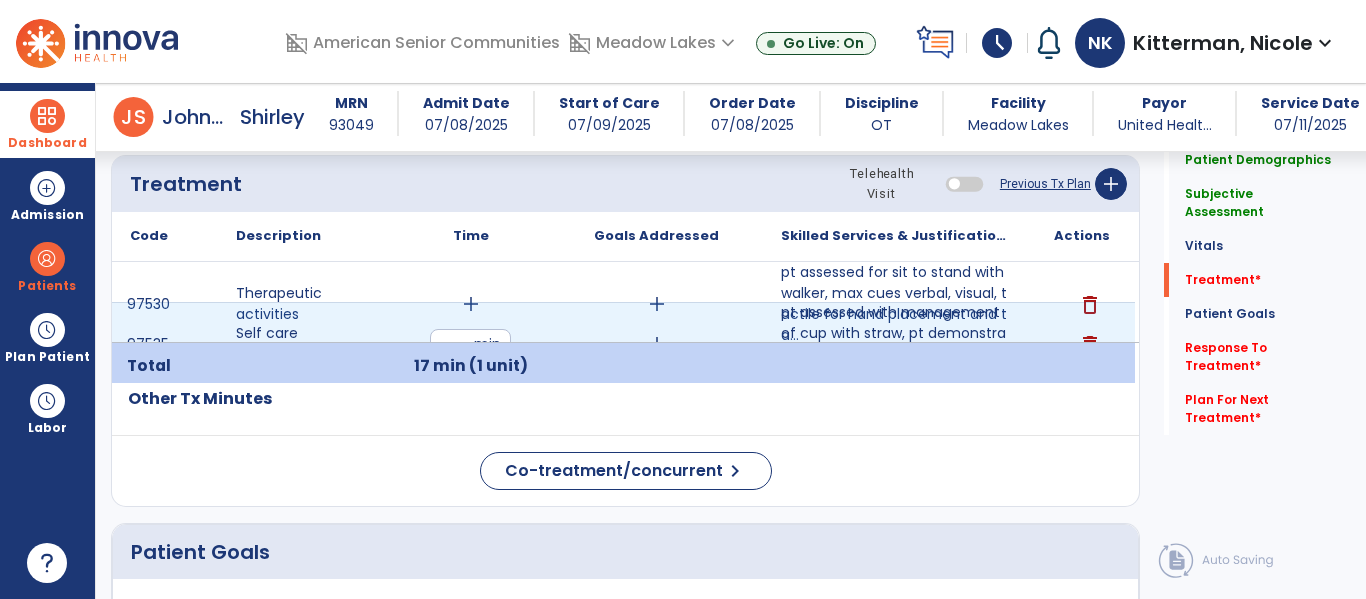 click on "97530  Therapeutic activities  add add  pt assessed for sit to stand with walker, max cues verbal, visual, tactile for hand placement and ta...  delete 97535  Self care mngment training  ** min add  pt assessed with management of cup with straw,  pt demonstrated ability to grasp and drink from cup ...   pt assessed with management of cup with straw,  pt demonstrated ability to grasp and drink from cup with cues to initiate.  Pt set up for self feeding, once started pt demonstrated ability to complete with occasional dropping of items from utensil before getting to mouth.  pt demonstrated good grasp of utensils.   education with staff to provide set up if needed to allow pt to function at his best ability for self feeding.  will need to assess through full meal to determine if able to self initiate throughout and safety with management of all items.   delete" at bounding box center (623, 337) 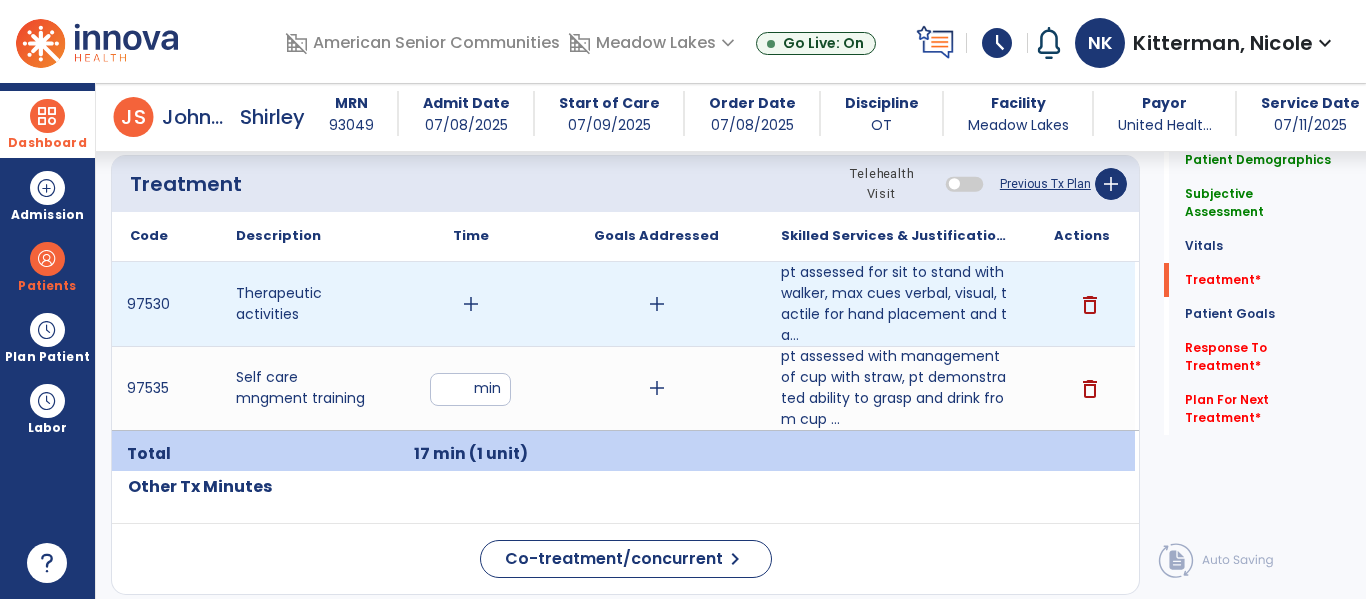 click on "add" at bounding box center (471, 304) 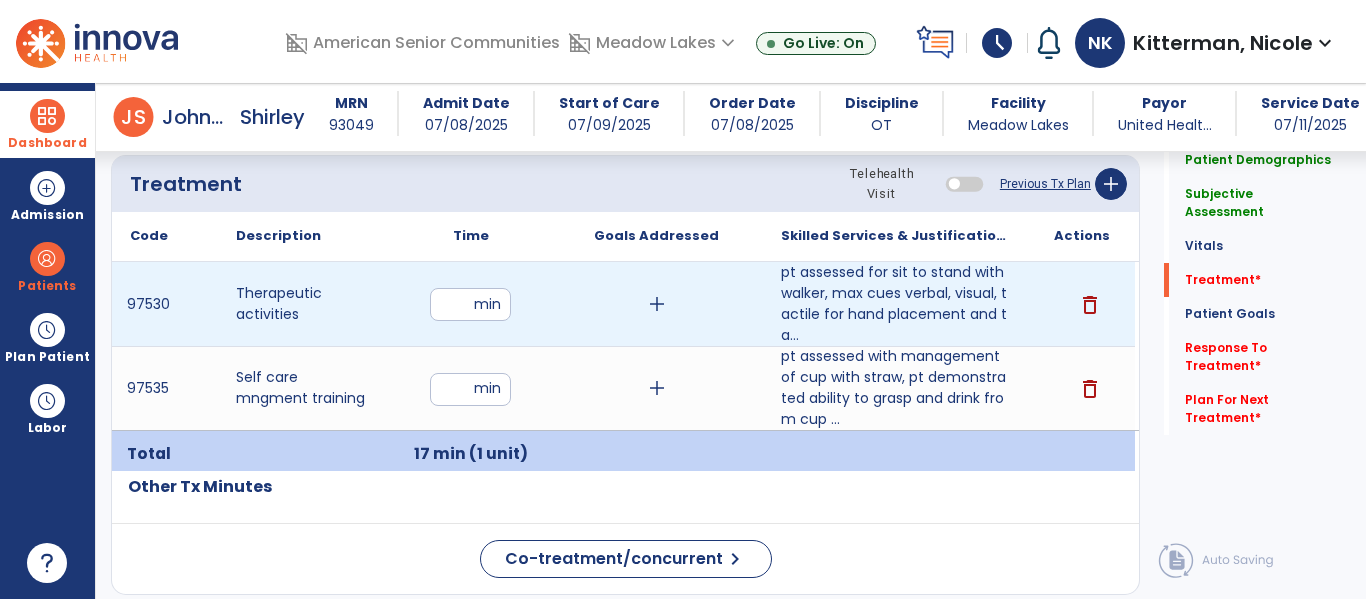 type on "**" 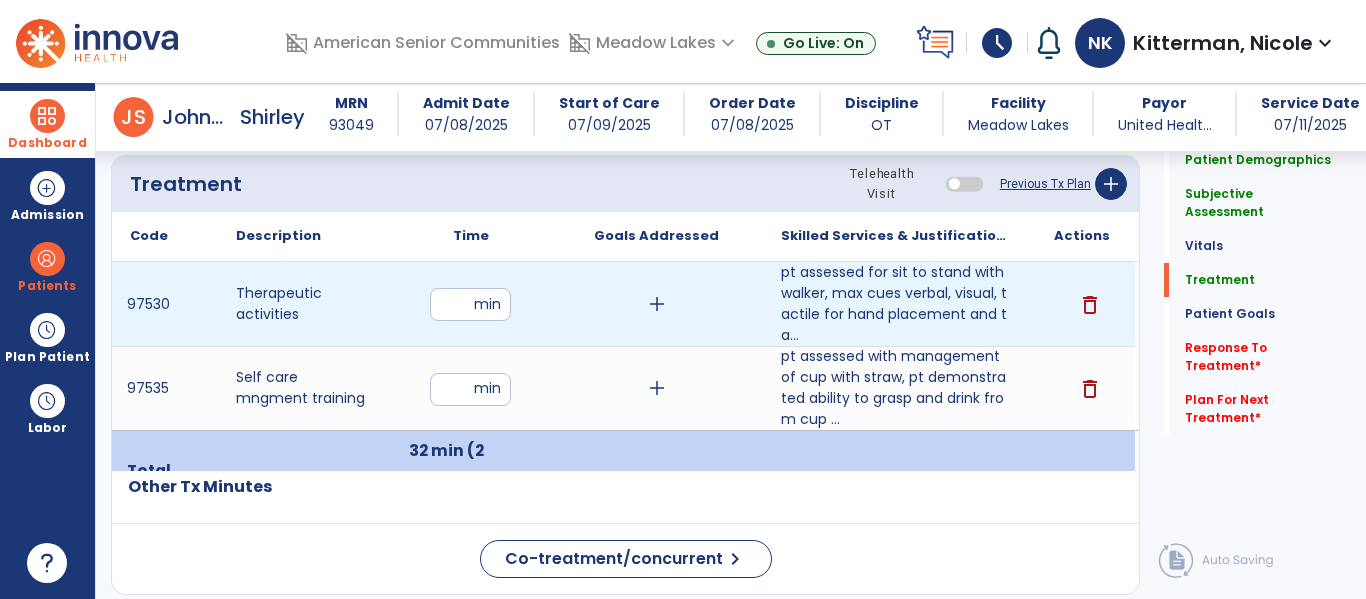 click on "**" at bounding box center [470, 304] 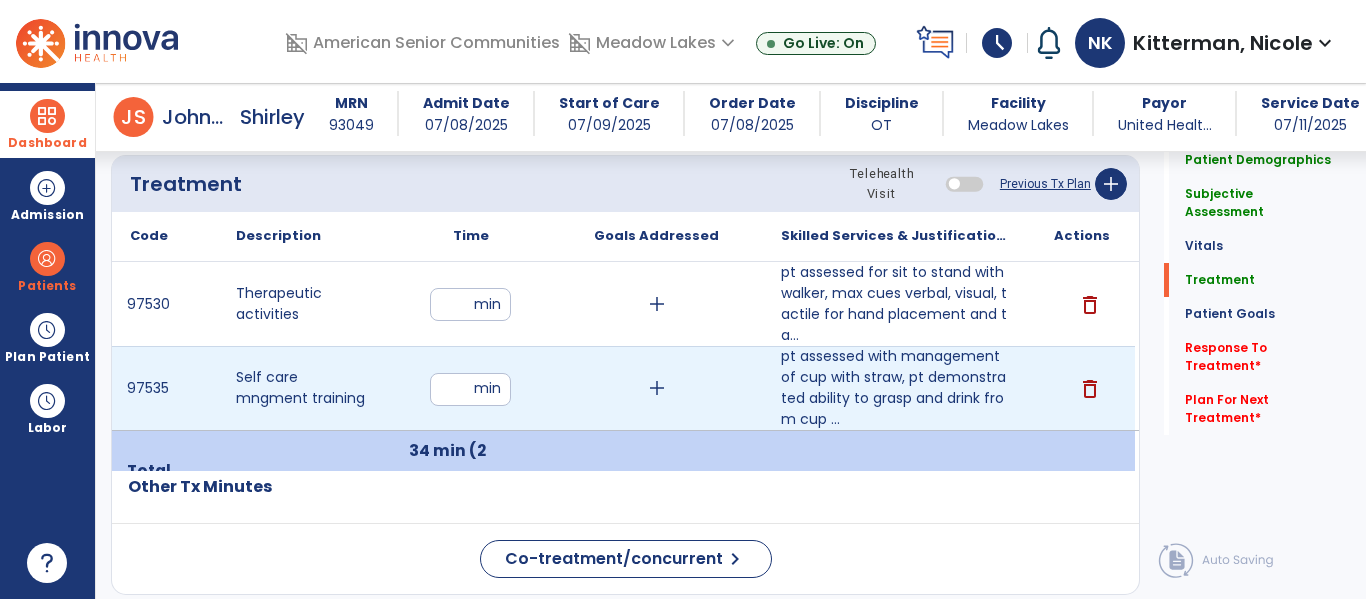 click on "**" at bounding box center [470, 389] 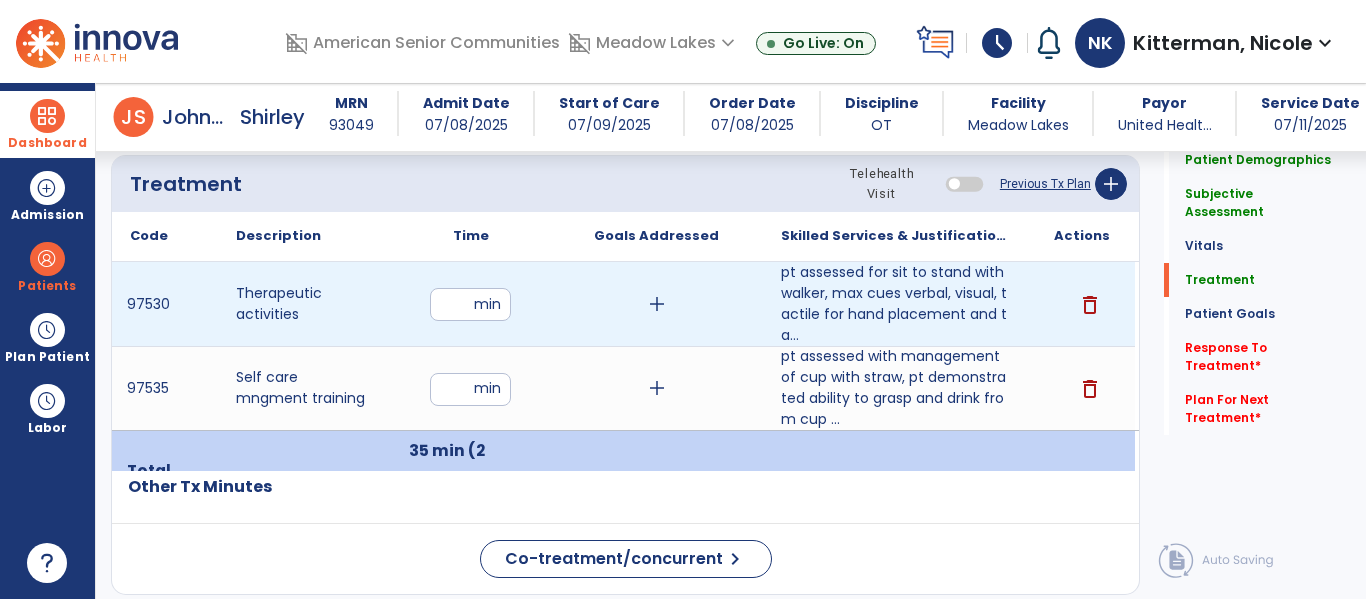 click on "**" at bounding box center [470, 304] 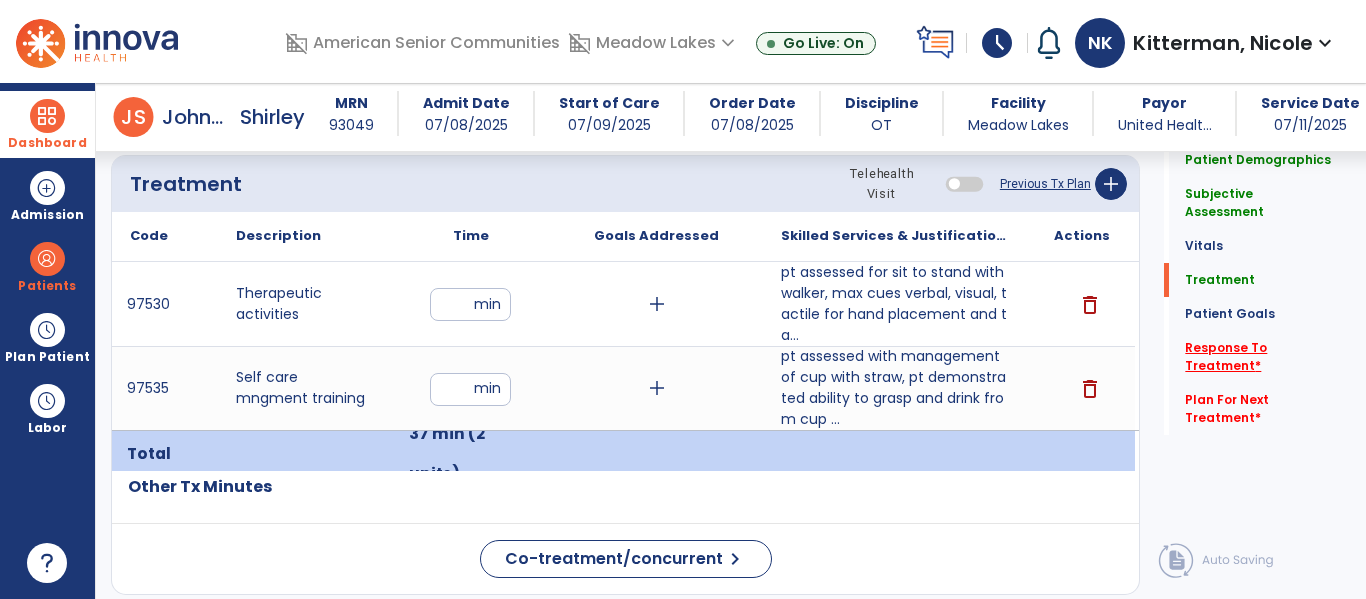 click on "Response To Treatment   *" 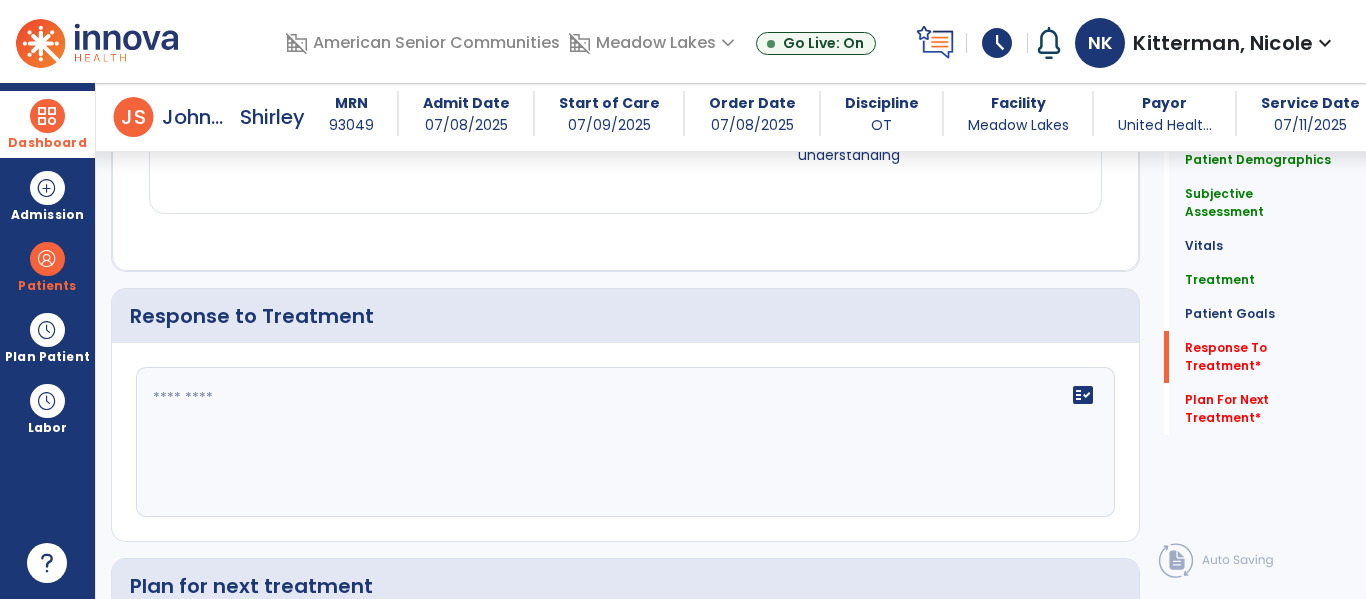 scroll, scrollTop: 3010, scrollLeft: 0, axis: vertical 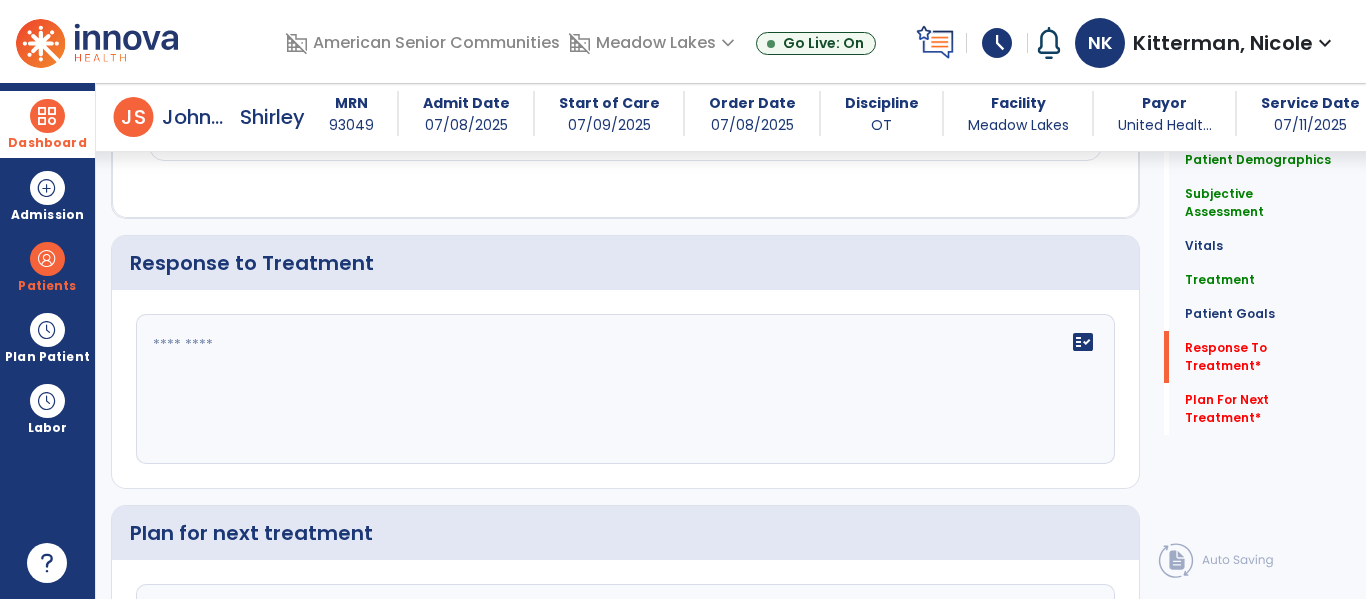 click on "fact_check" 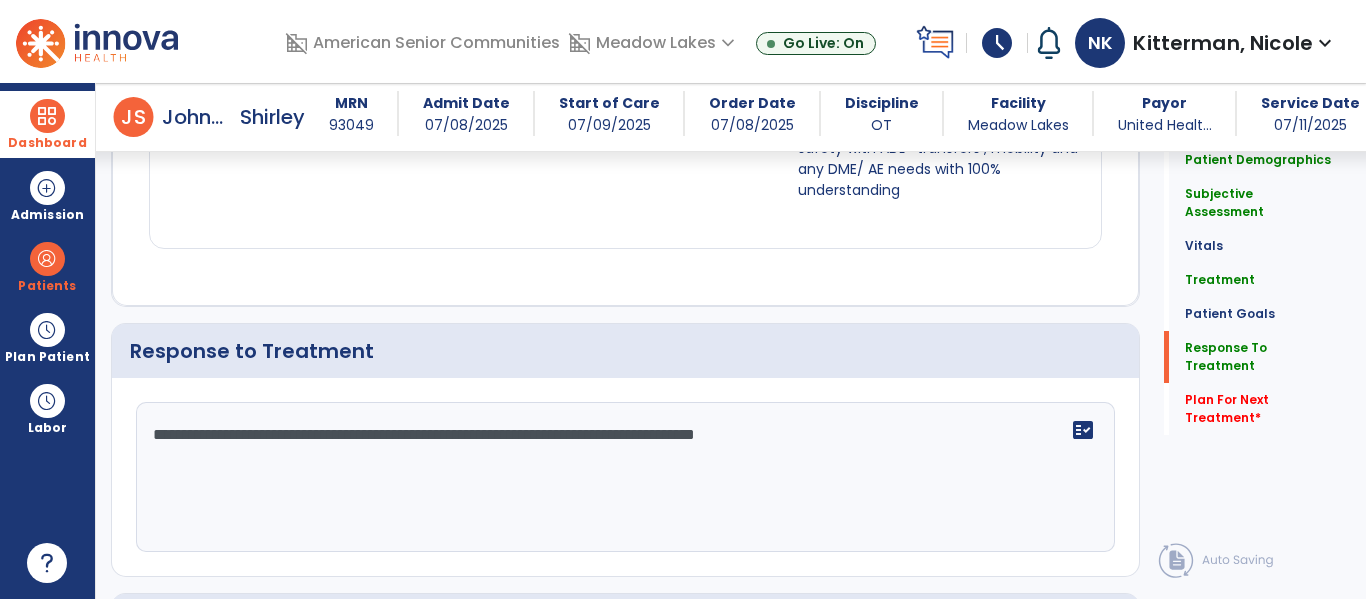 scroll, scrollTop: 3010, scrollLeft: 0, axis: vertical 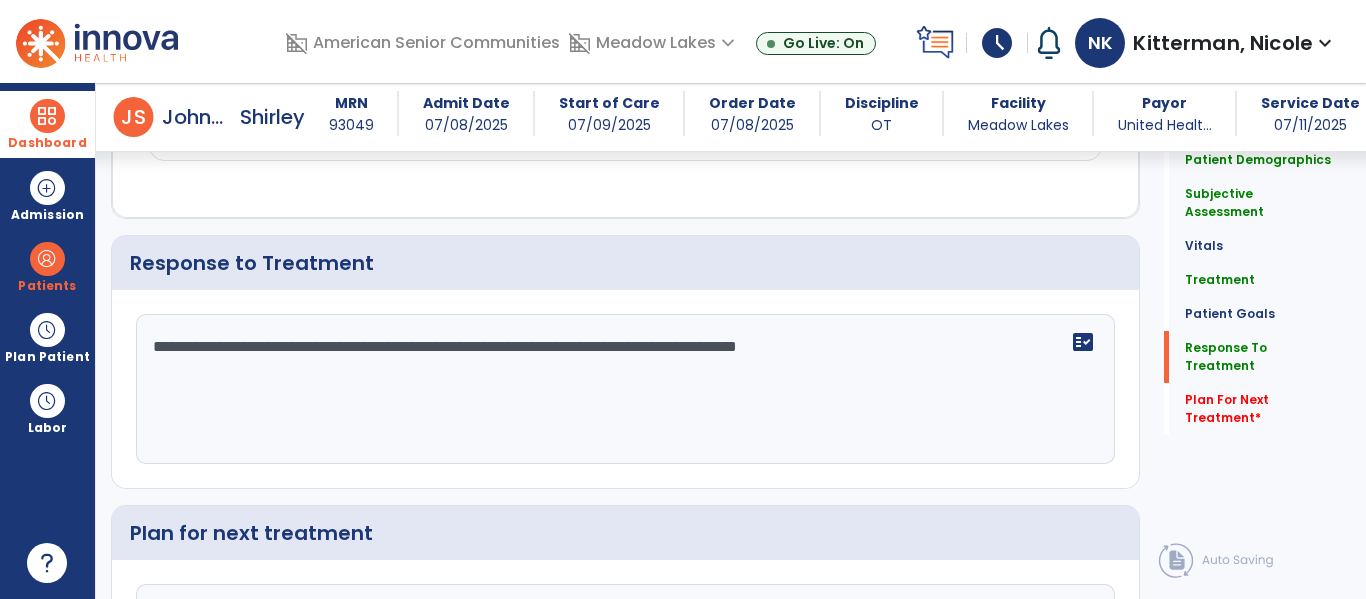 type on "**********" 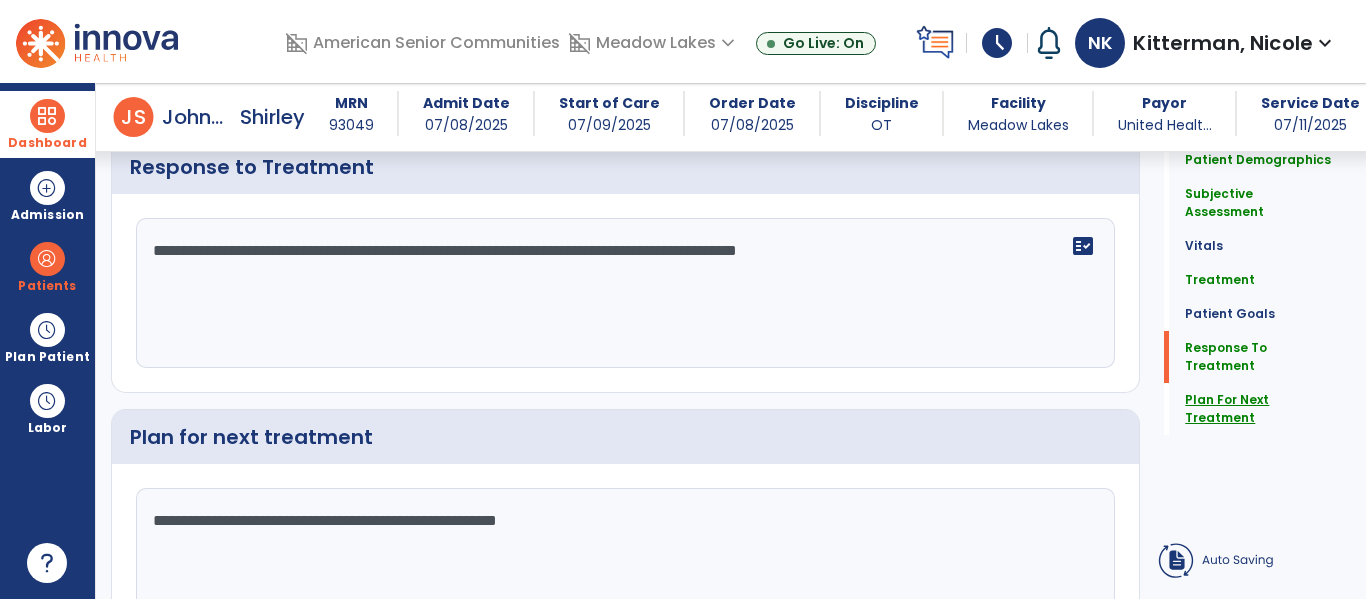scroll, scrollTop: 2930, scrollLeft: 0, axis: vertical 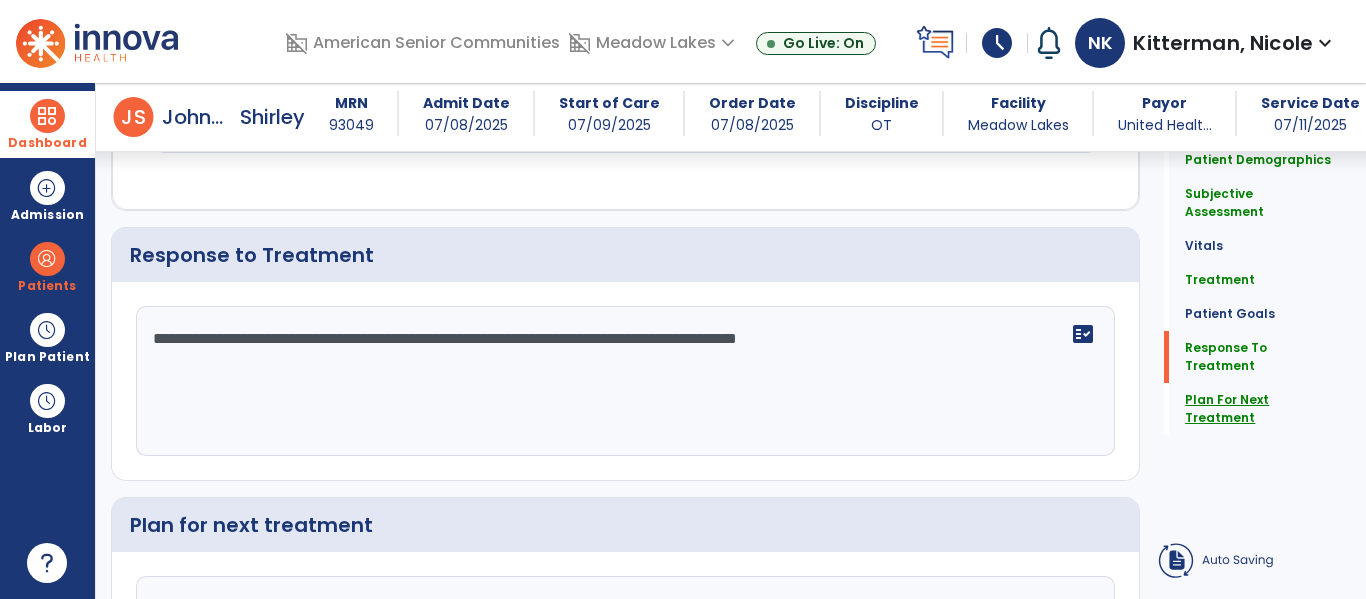 type on "**********" 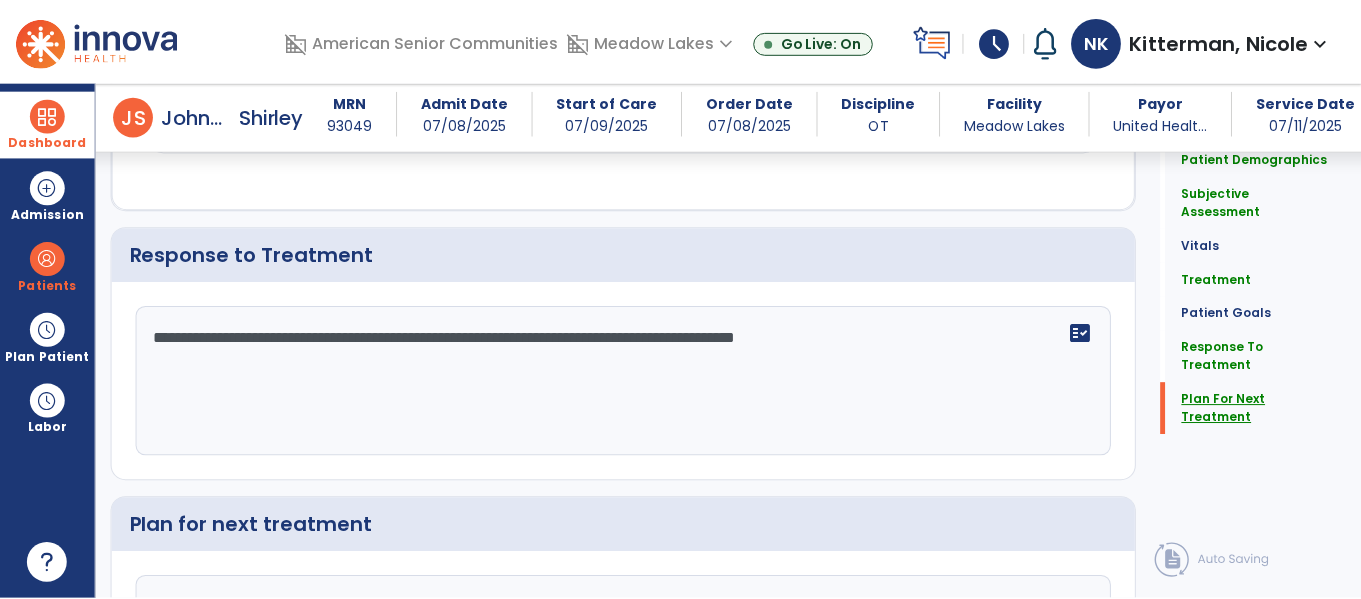 scroll, scrollTop: 3215, scrollLeft: 0, axis: vertical 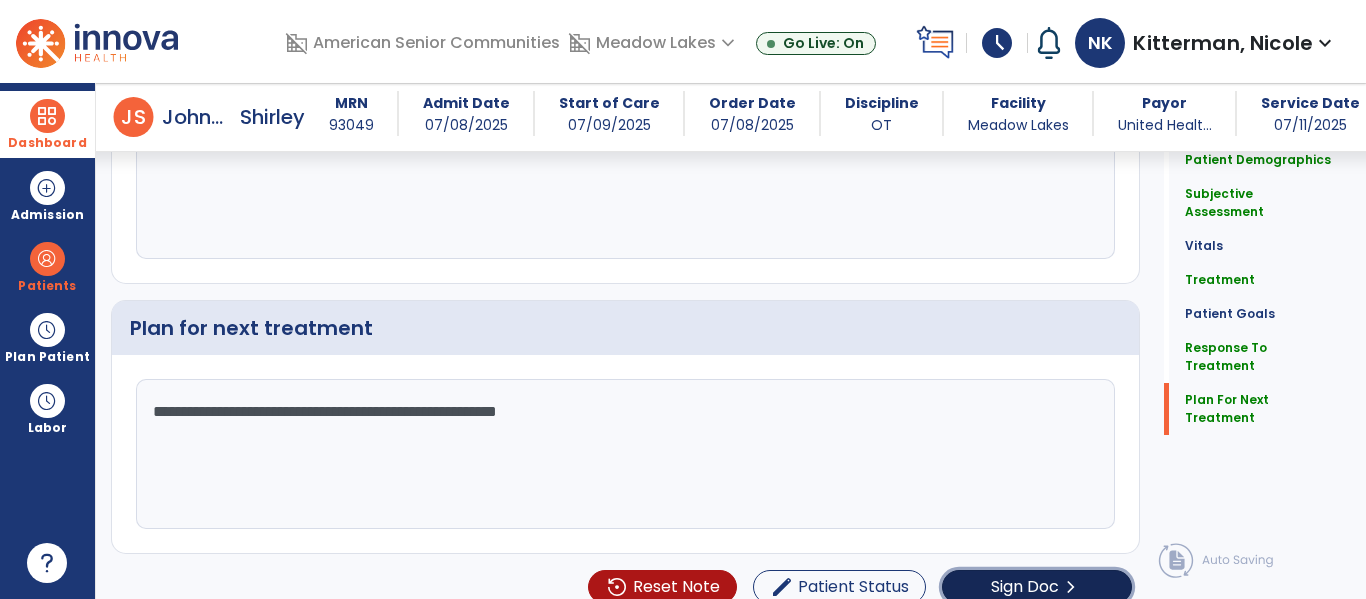 click on "Sign Doc  chevron_right" 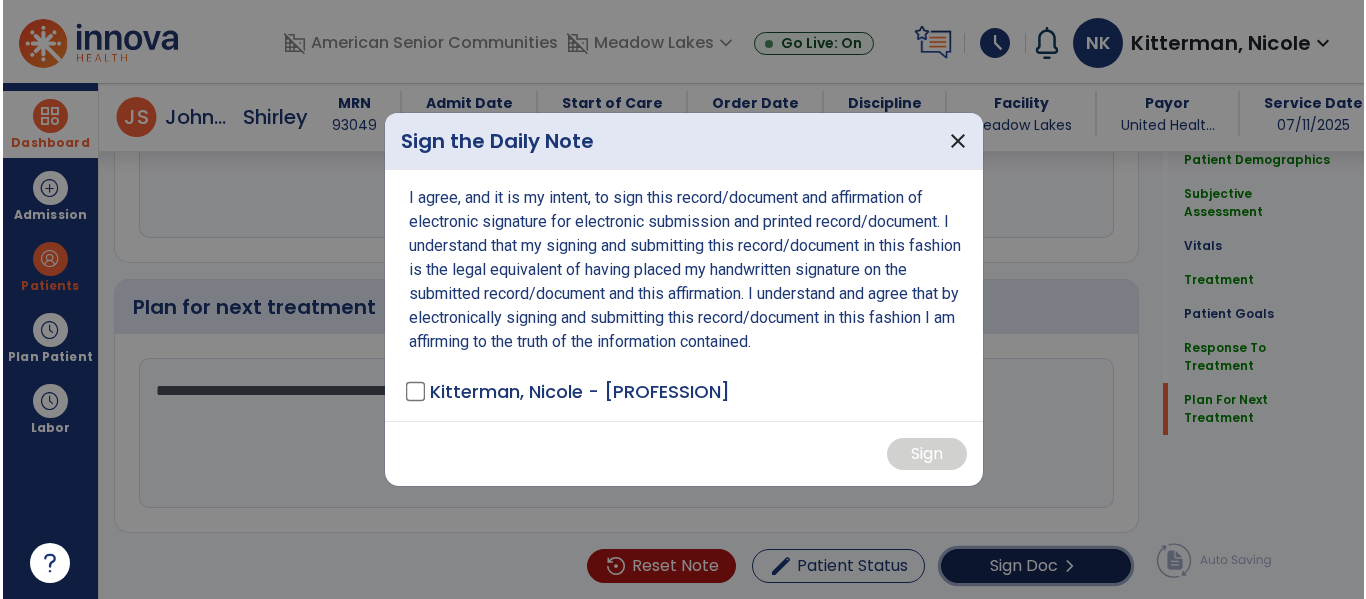 scroll, scrollTop: 3236, scrollLeft: 0, axis: vertical 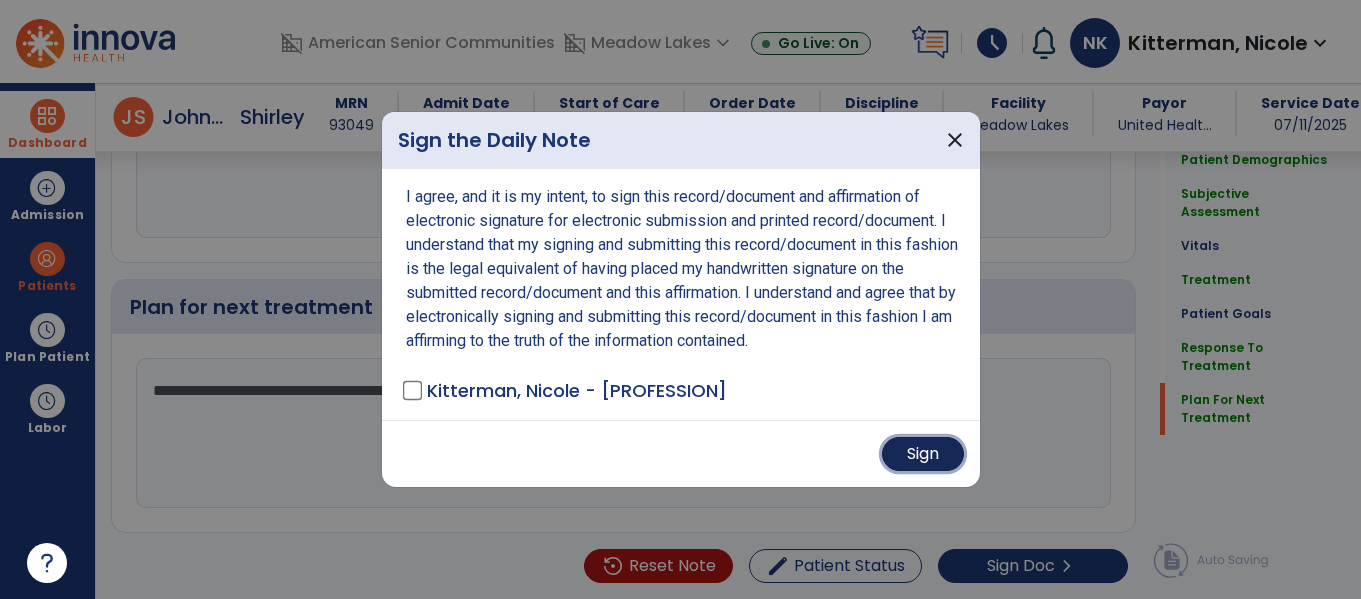 click on "Sign" at bounding box center (923, 454) 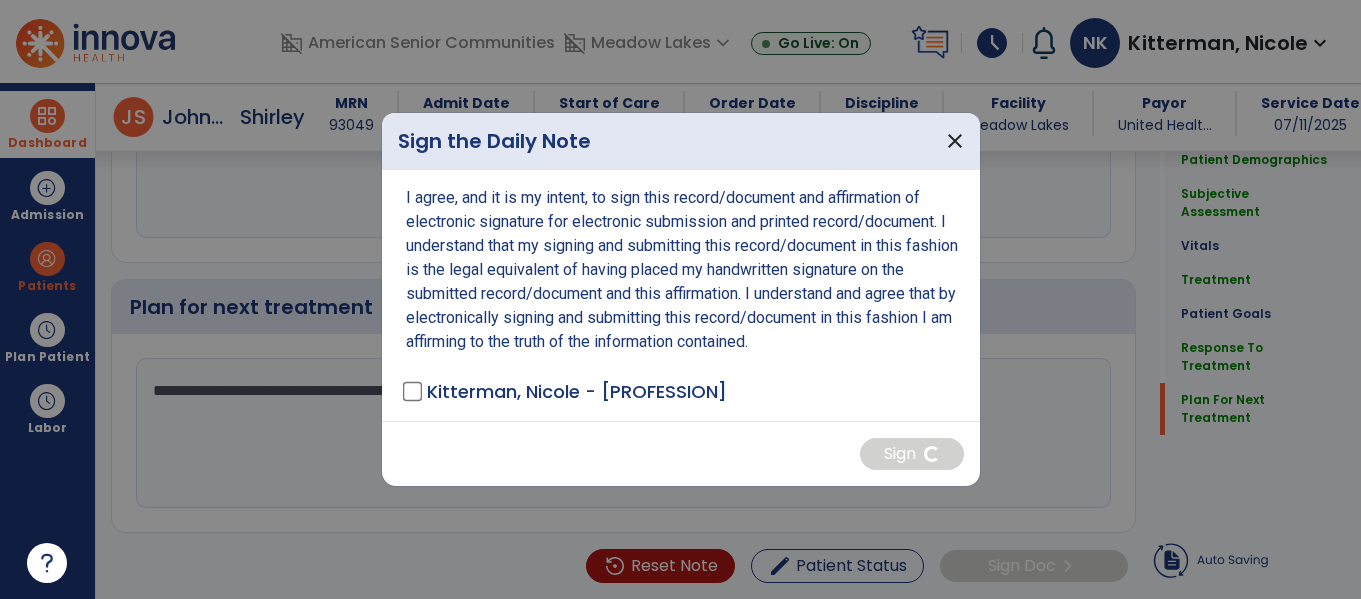 click at bounding box center [680, 299] 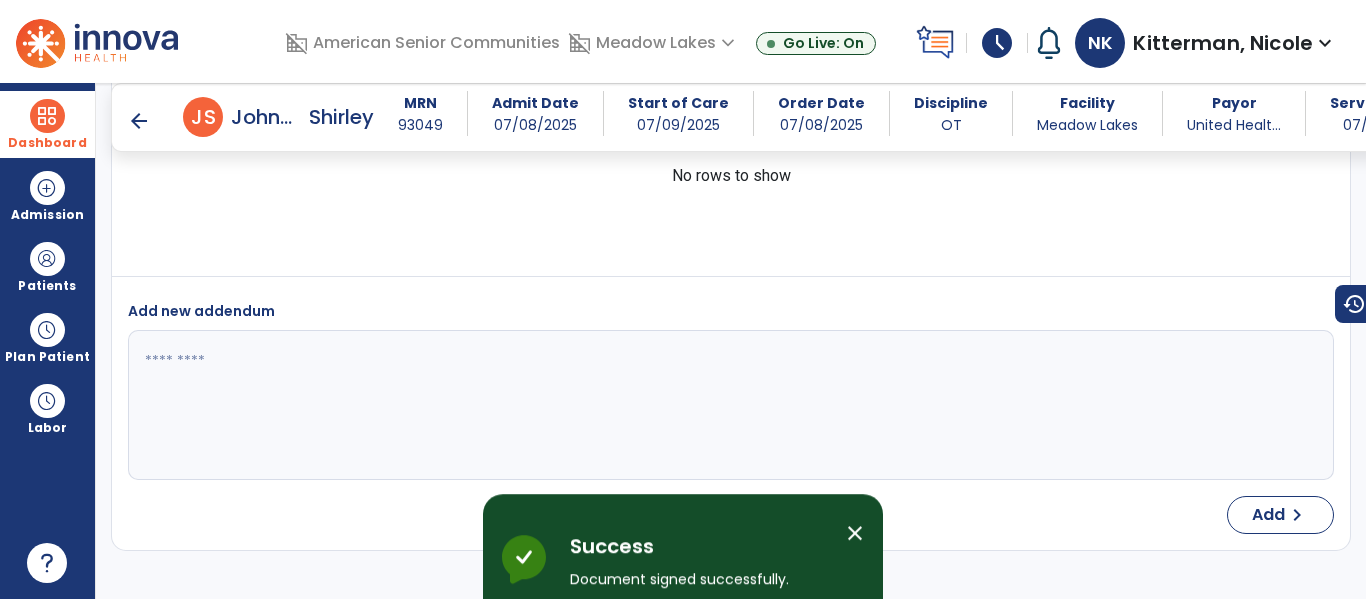 scroll, scrollTop: 2569, scrollLeft: 0, axis: vertical 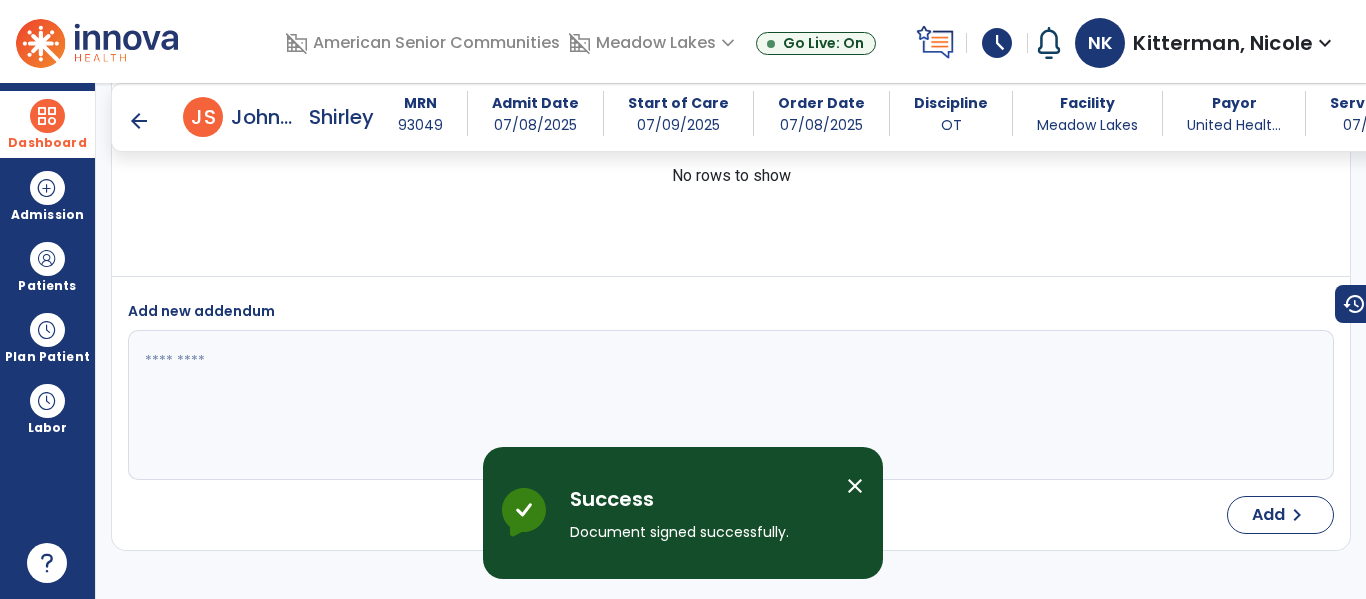 click at bounding box center [47, 116] 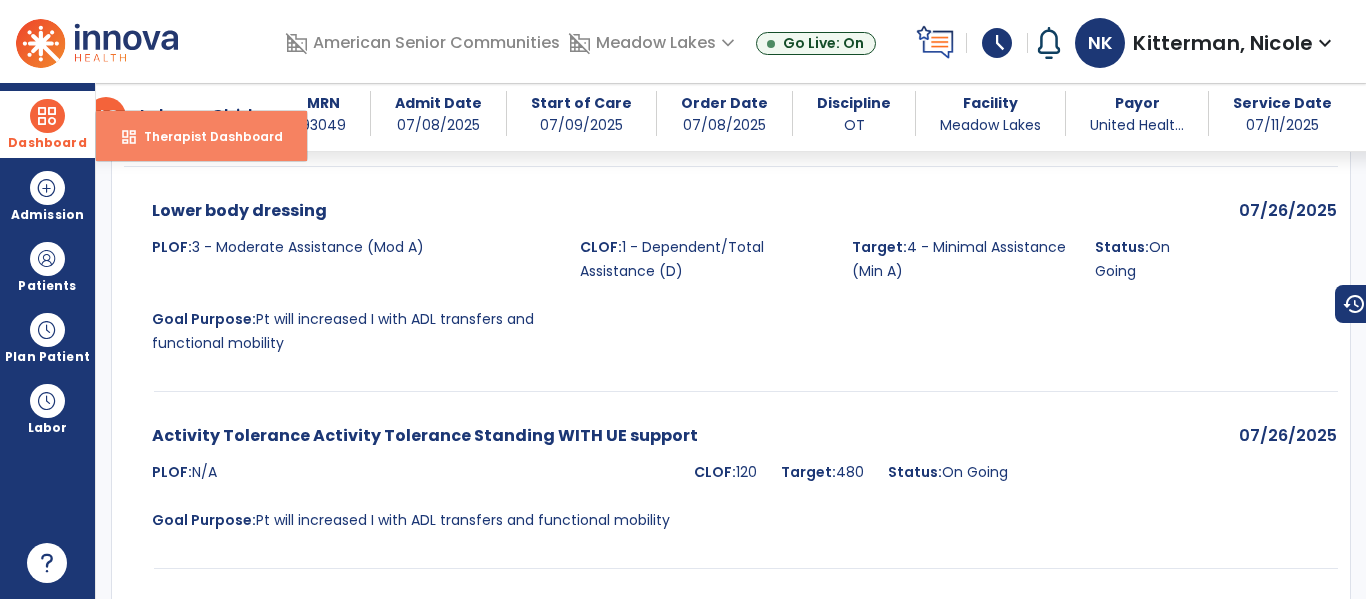 click on "Therapist Dashboard" at bounding box center (205, 136) 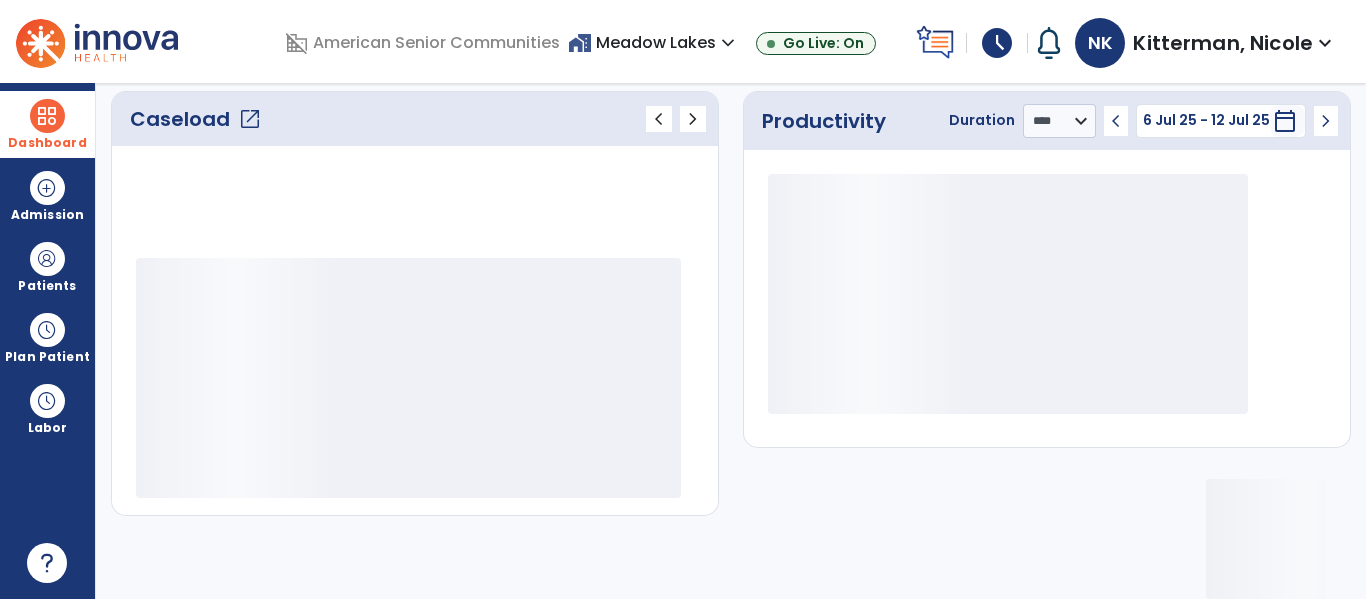 click on "Caseload   open_in_new" 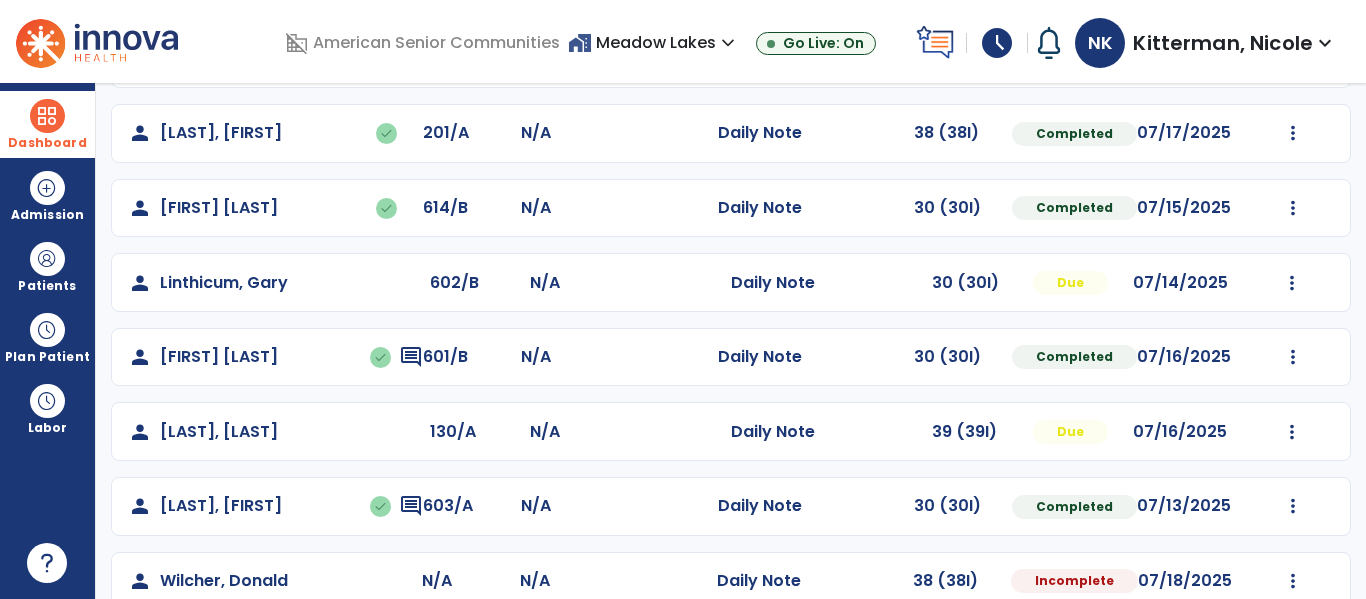 scroll, scrollTop: 708, scrollLeft: 0, axis: vertical 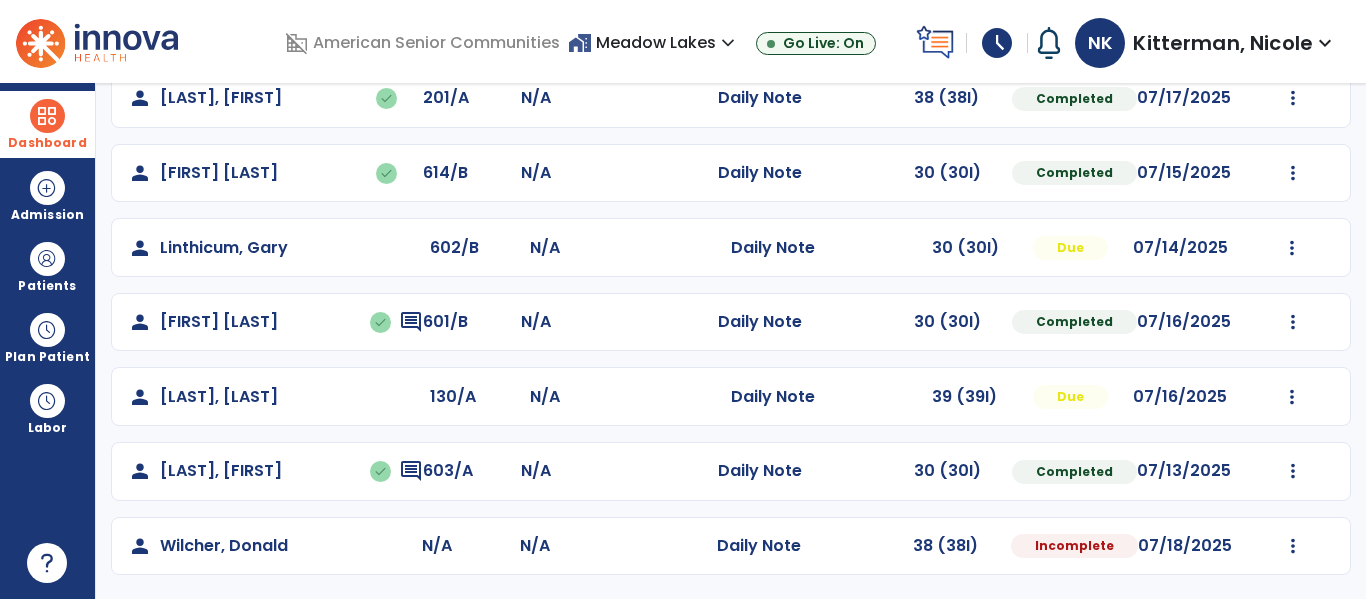 click on "Mark Visit As Complete   Reset Note   Open Document   G + C Mins" 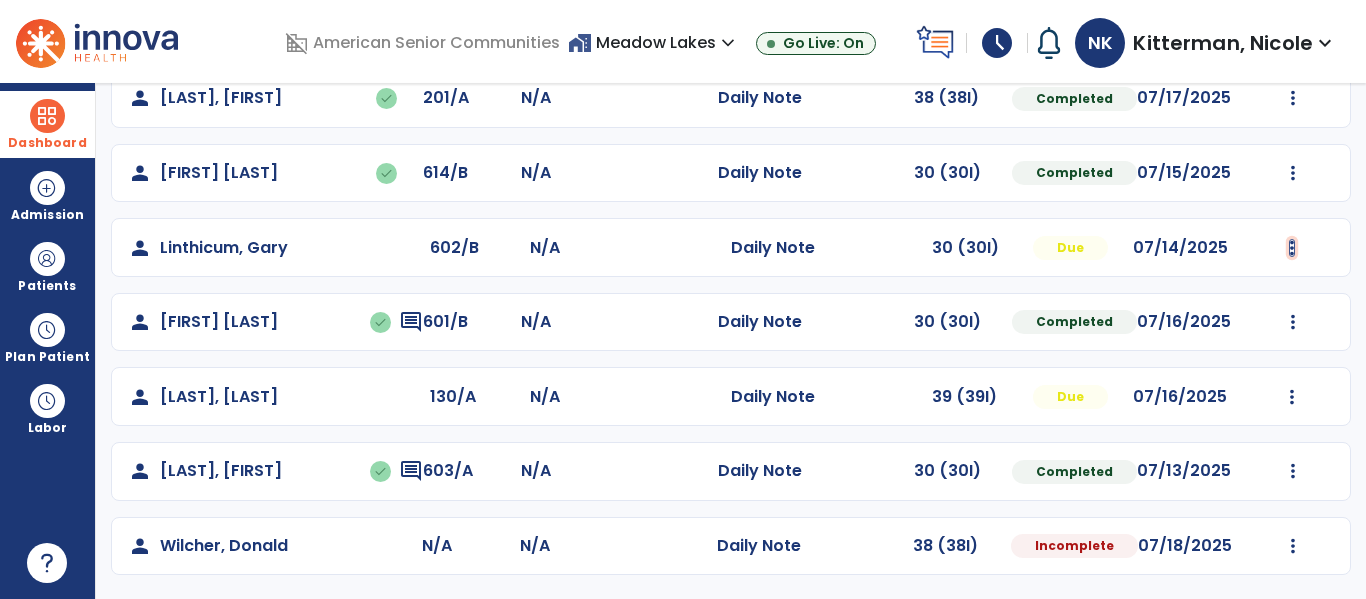 click at bounding box center [1293, -349] 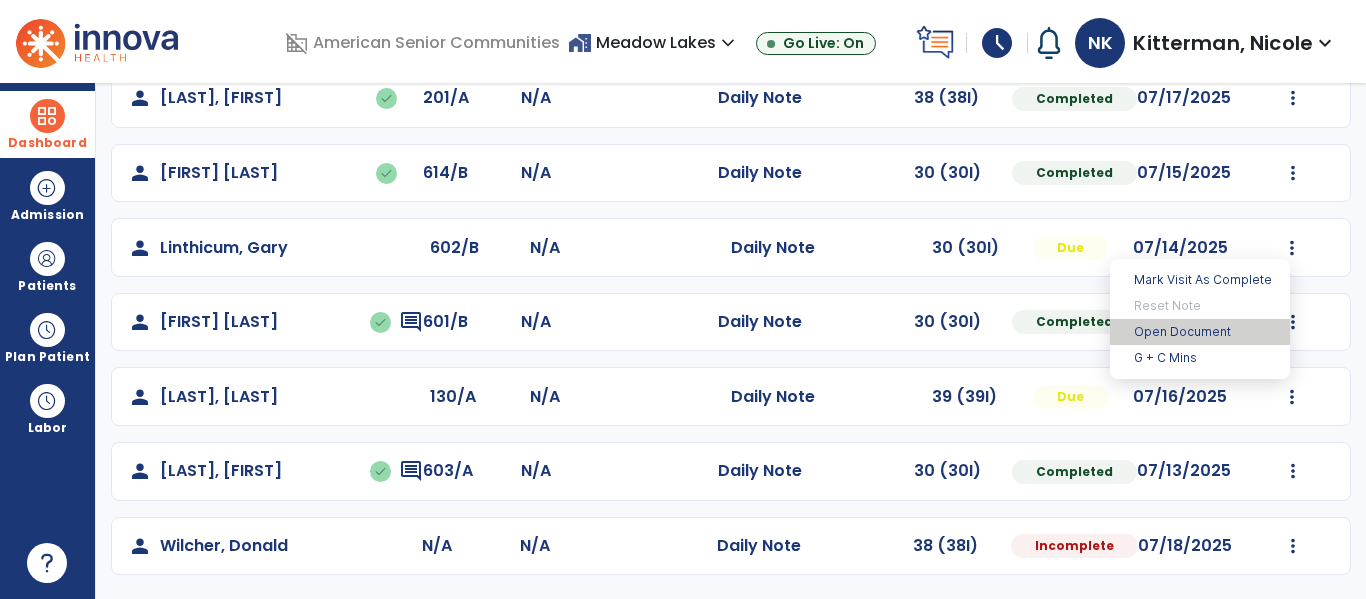 click on "Open Document" at bounding box center (1200, 332) 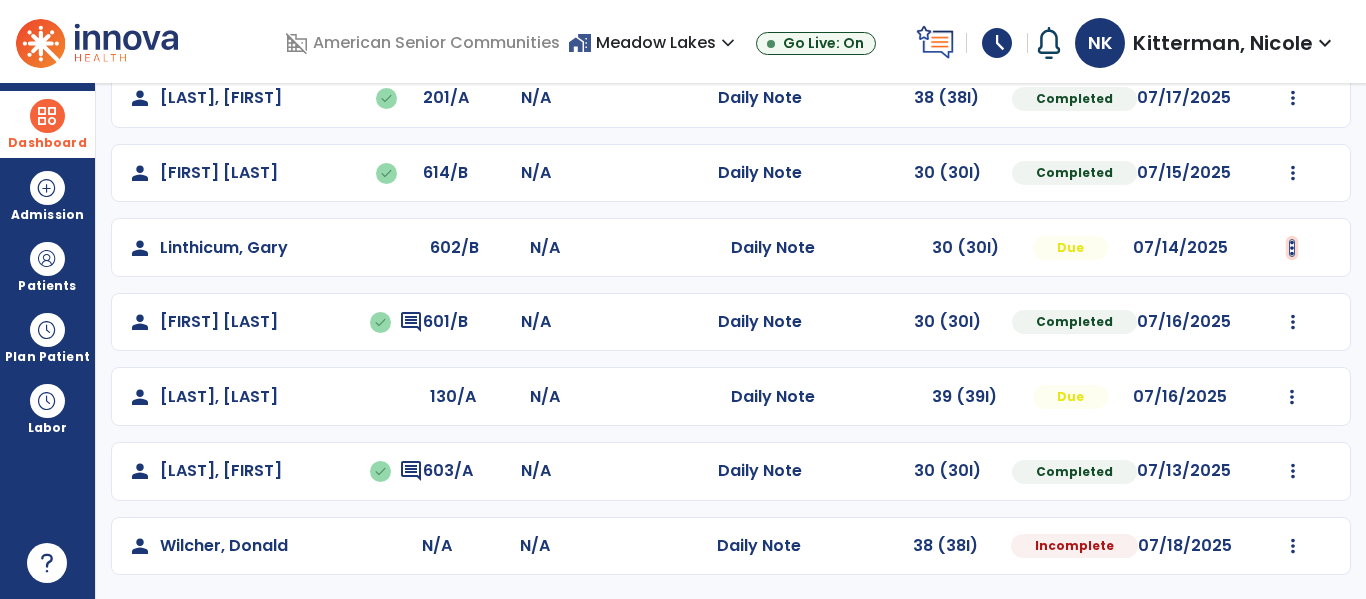 click at bounding box center [1293, -349] 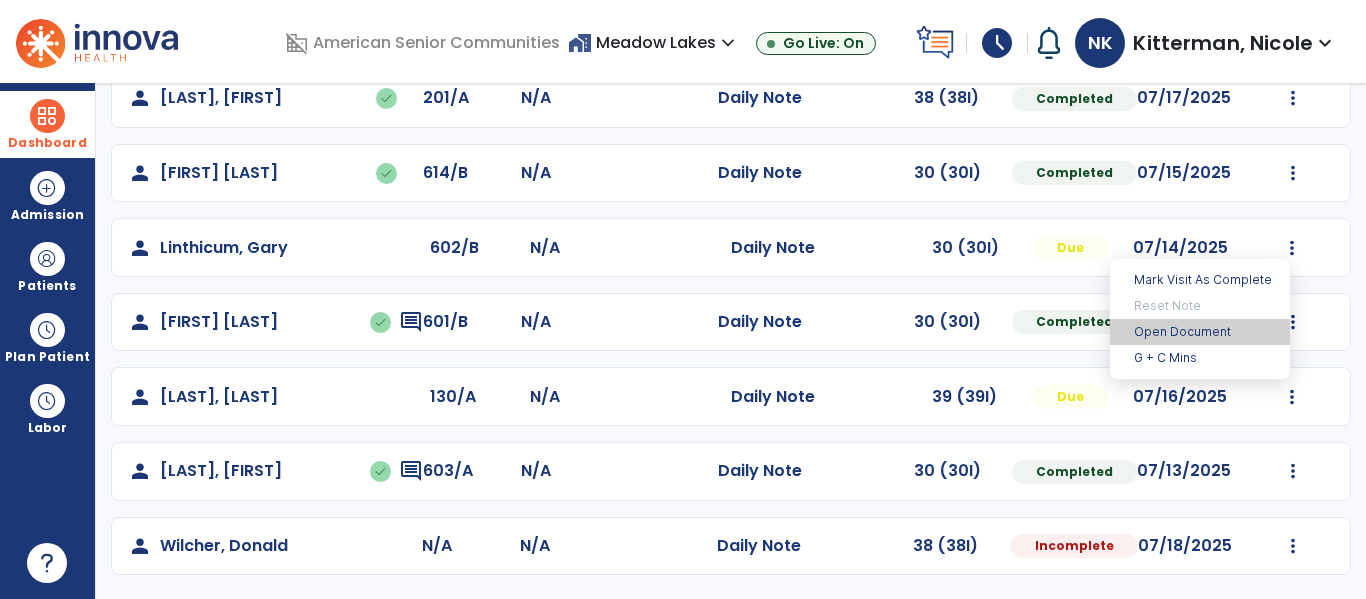 click on "Open Document" at bounding box center (1200, 332) 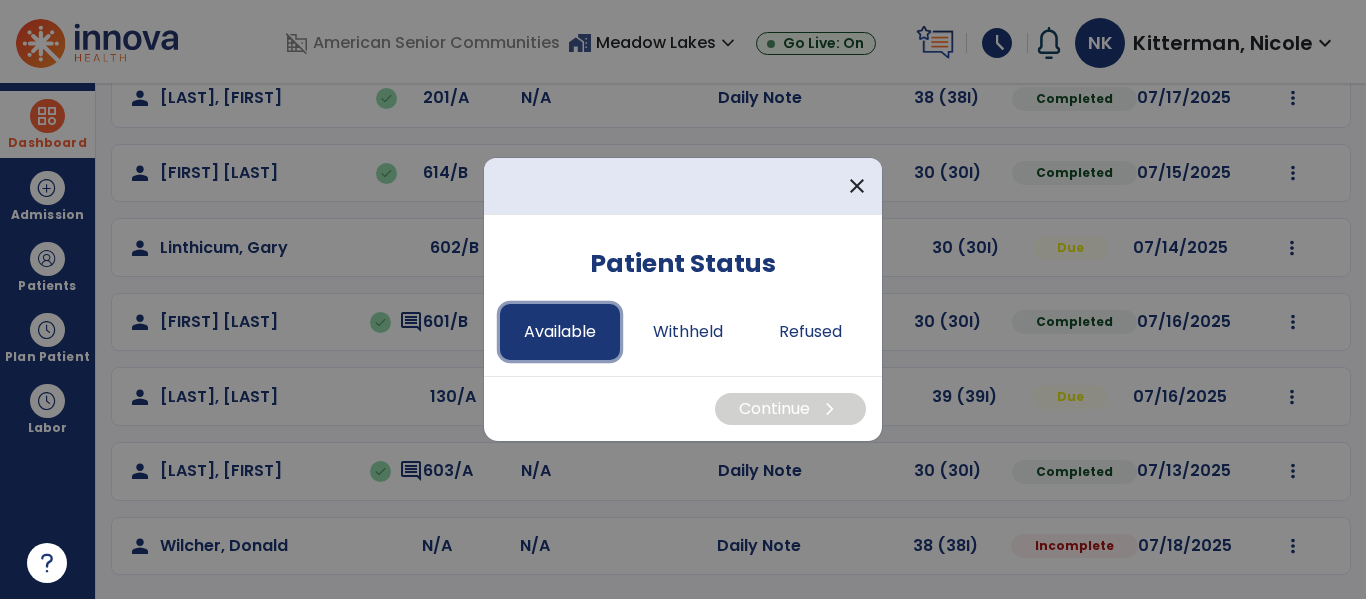 click on "Available" at bounding box center (560, 332) 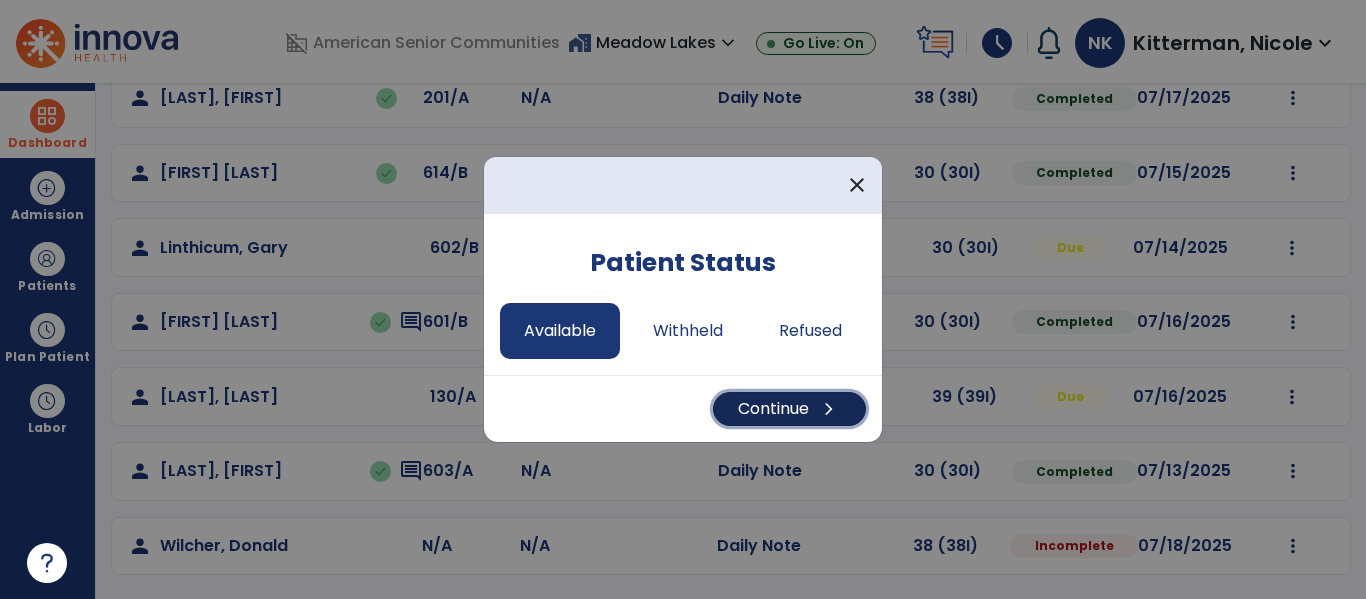 click on "Continue   chevron_right" at bounding box center (789, 409) 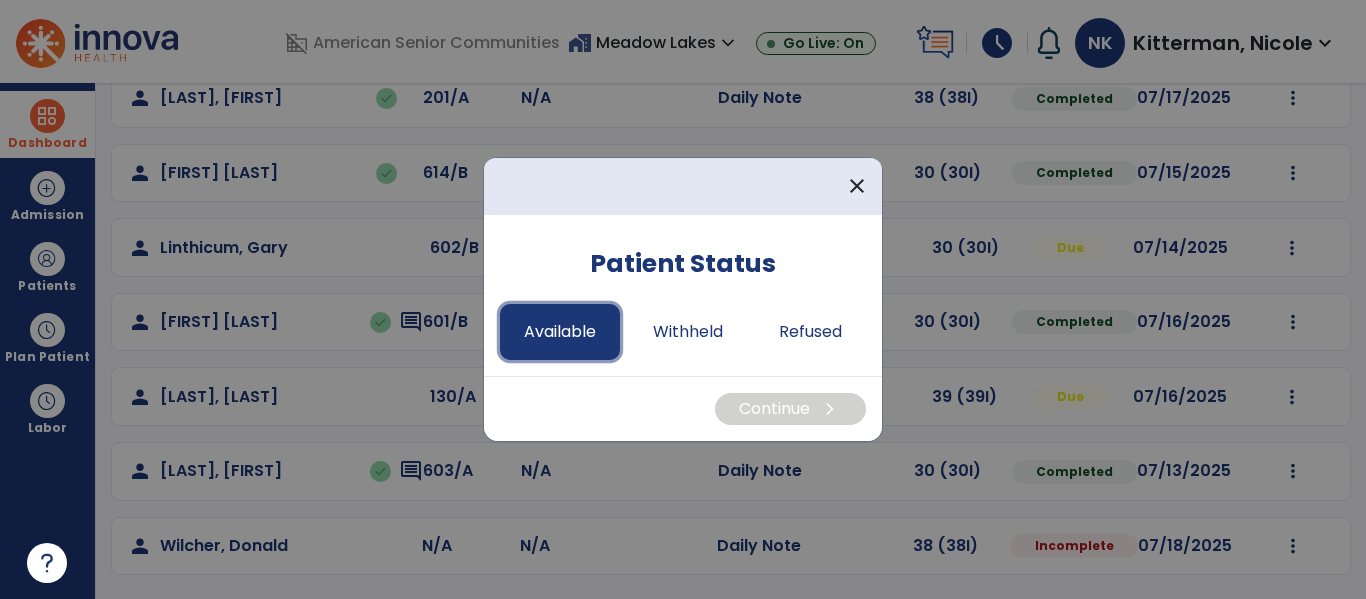 click on "Available" at bounding box center [560, 332] 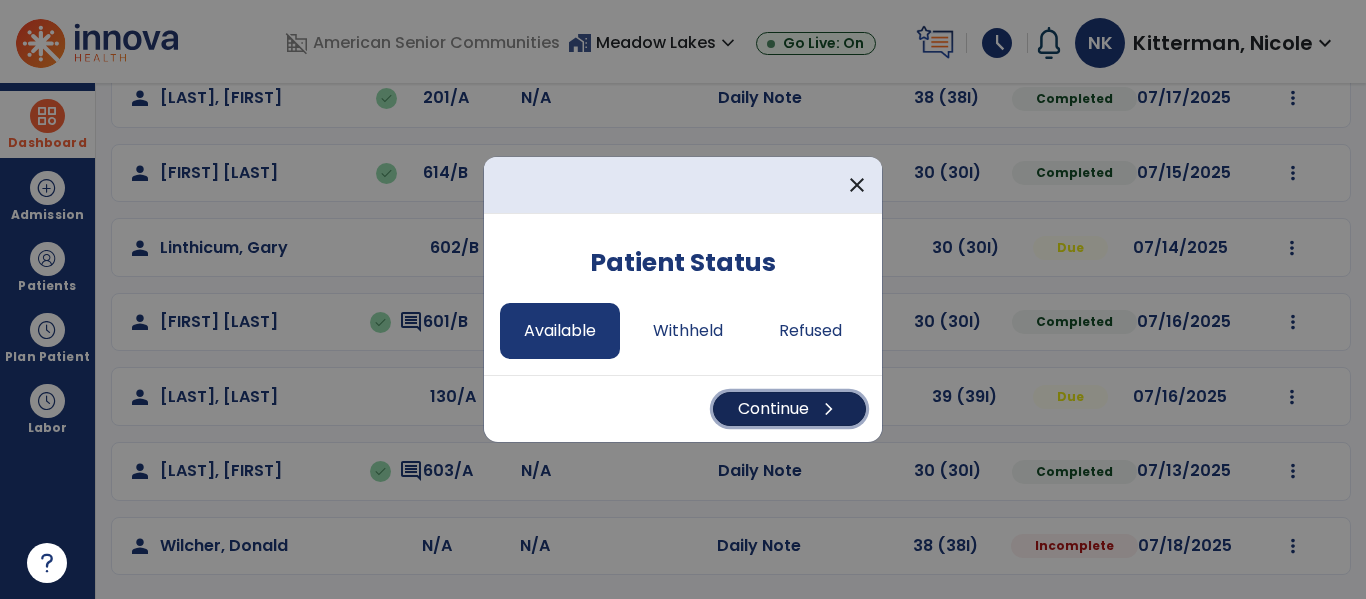 click on "Continue   chevron_right" at bounding box center (789, 409) 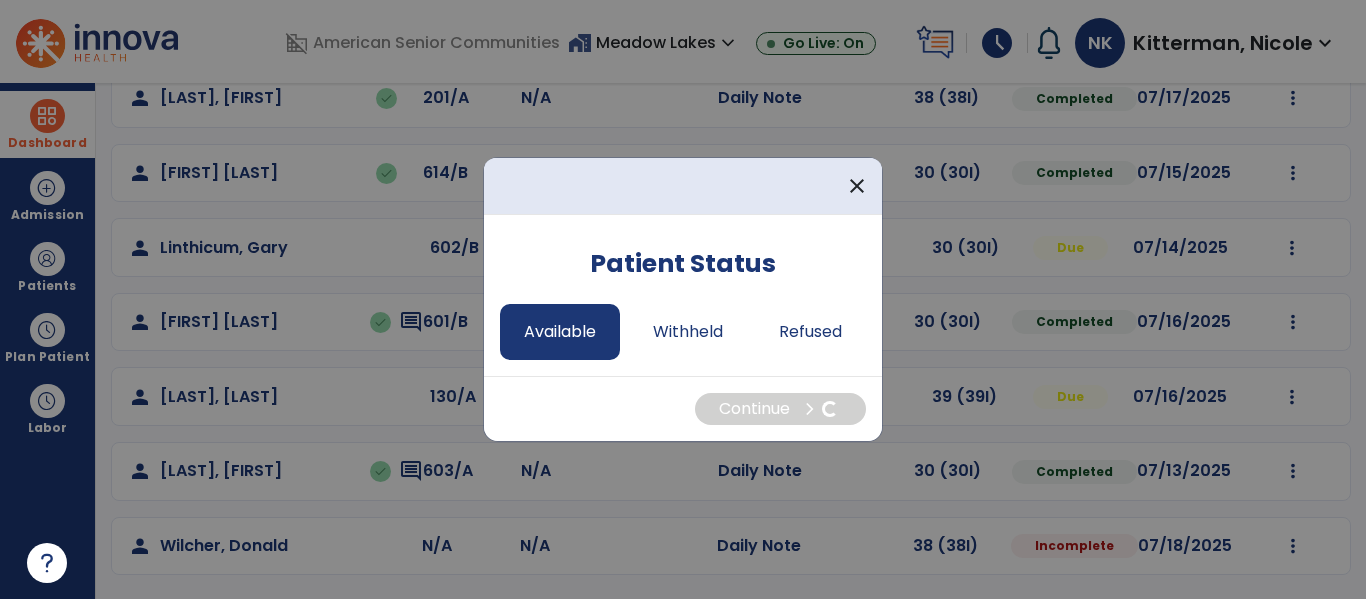 select on "*" 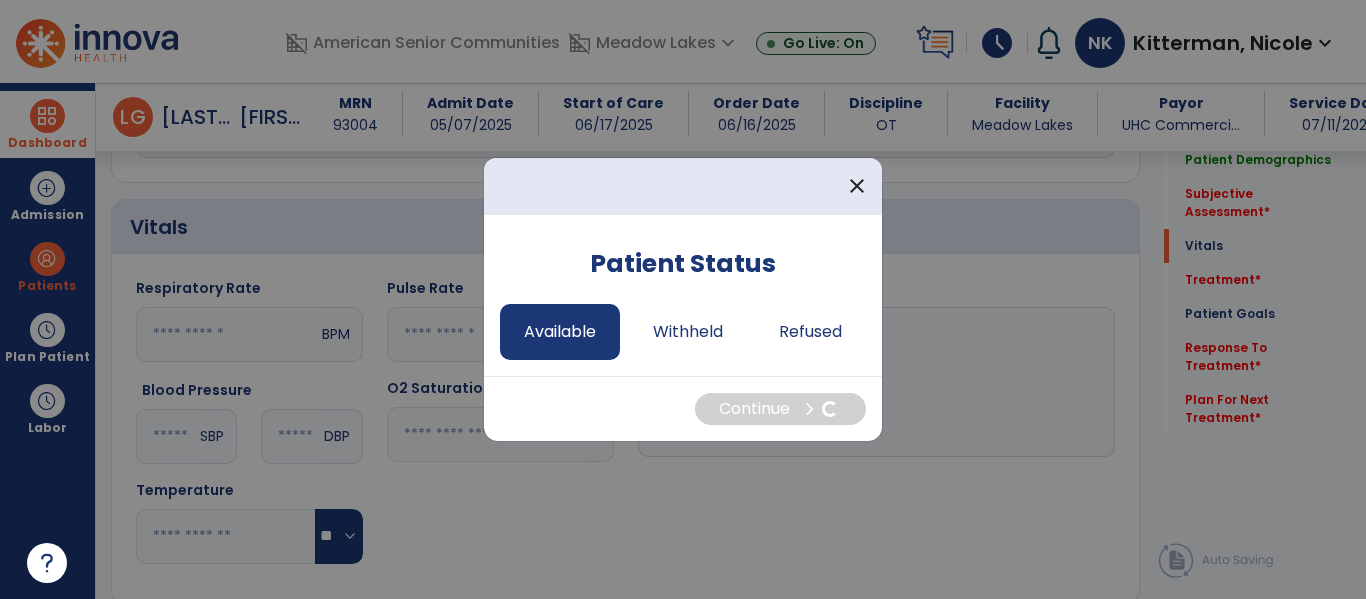 scroll, scrollTop: 703, scrollLeft: 0, axis: vertical 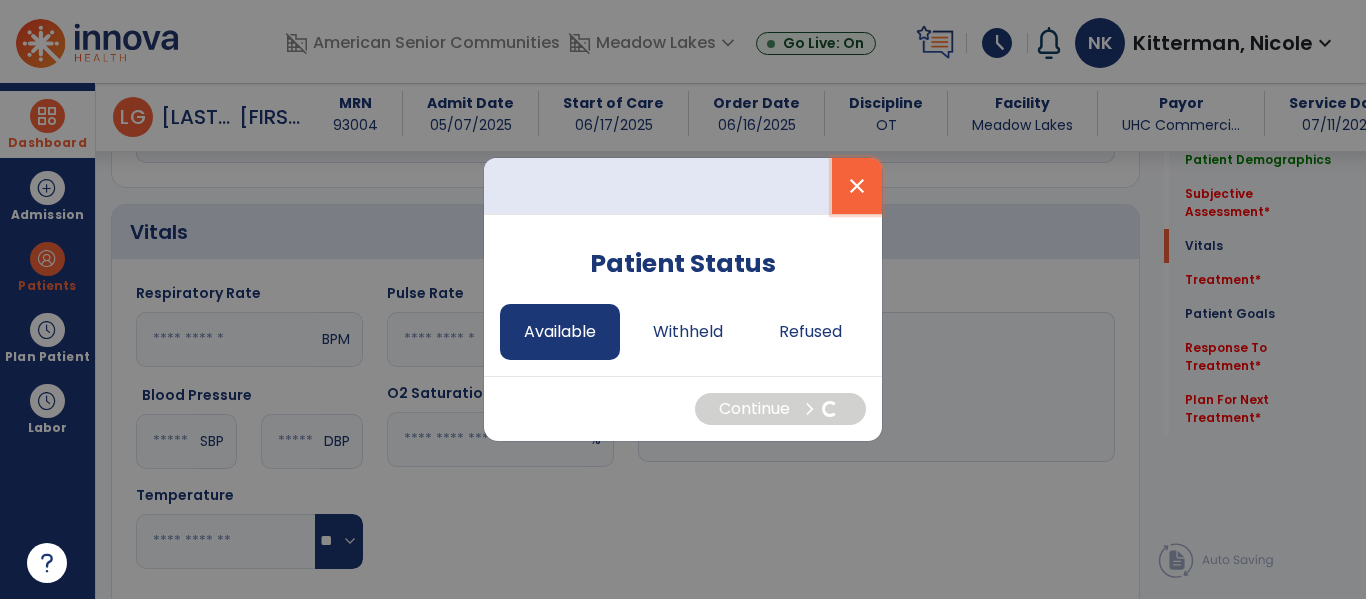 click on "close" at bounding box center (857, 186) 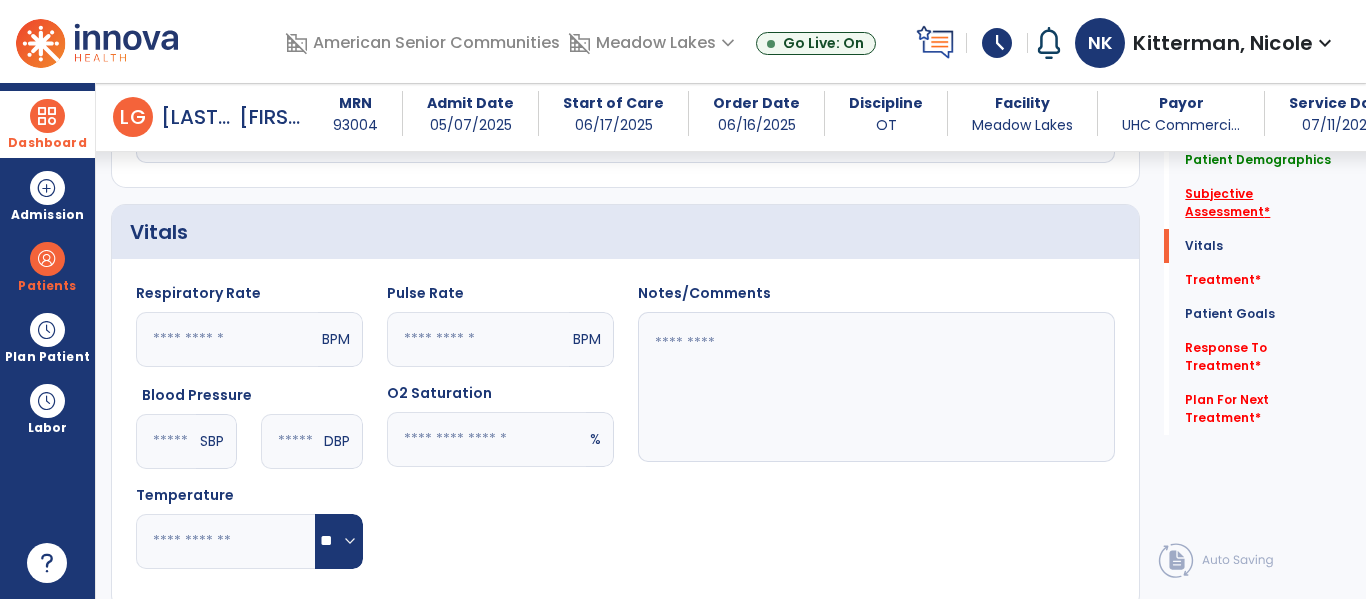 click on "Subjective Assessment   *" 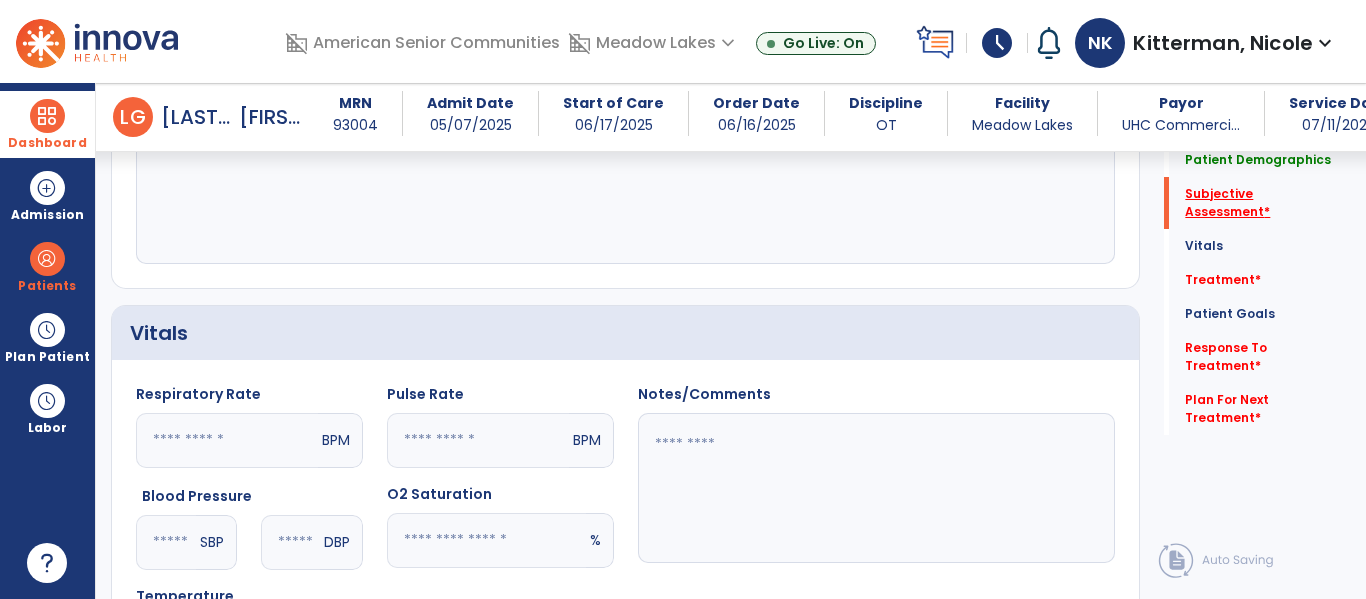 scroll, scrollTop: 408, scrollLeft: 0, axis: vertical 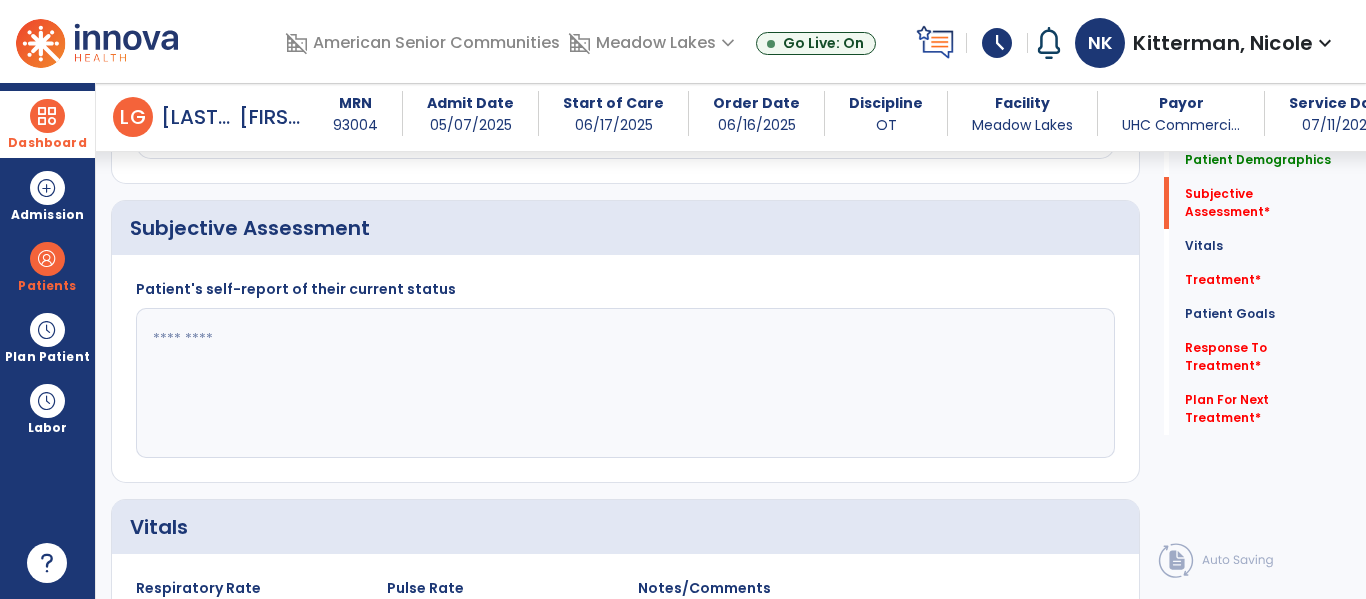 click 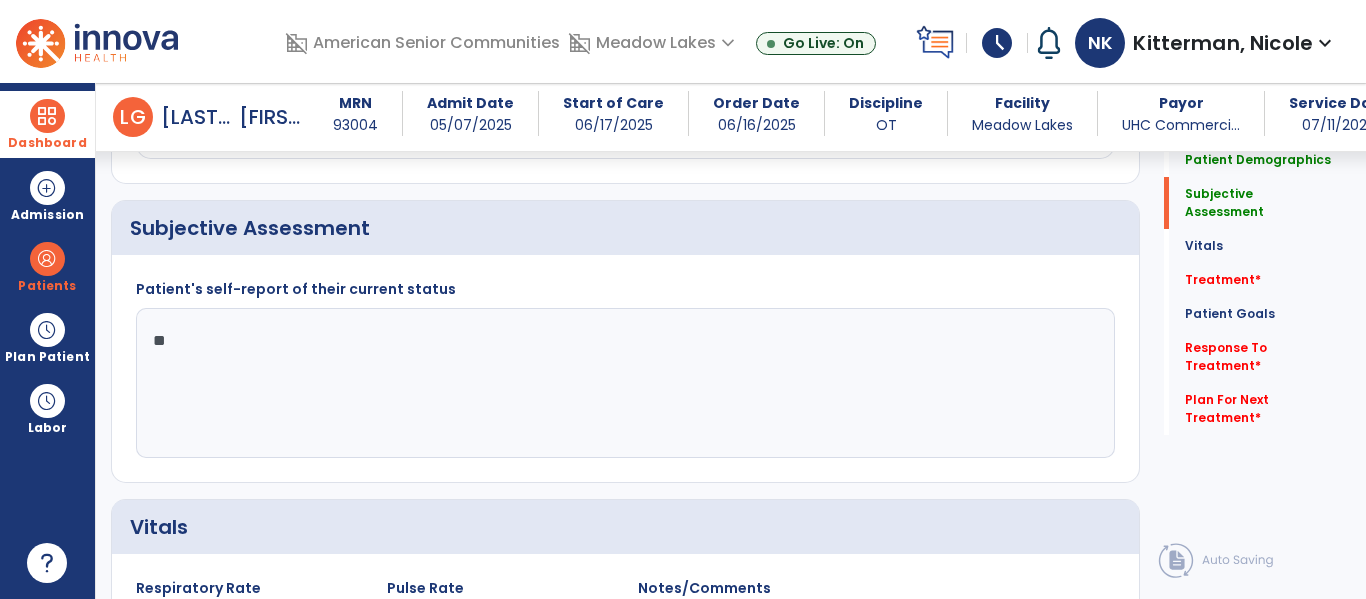 type on "*" 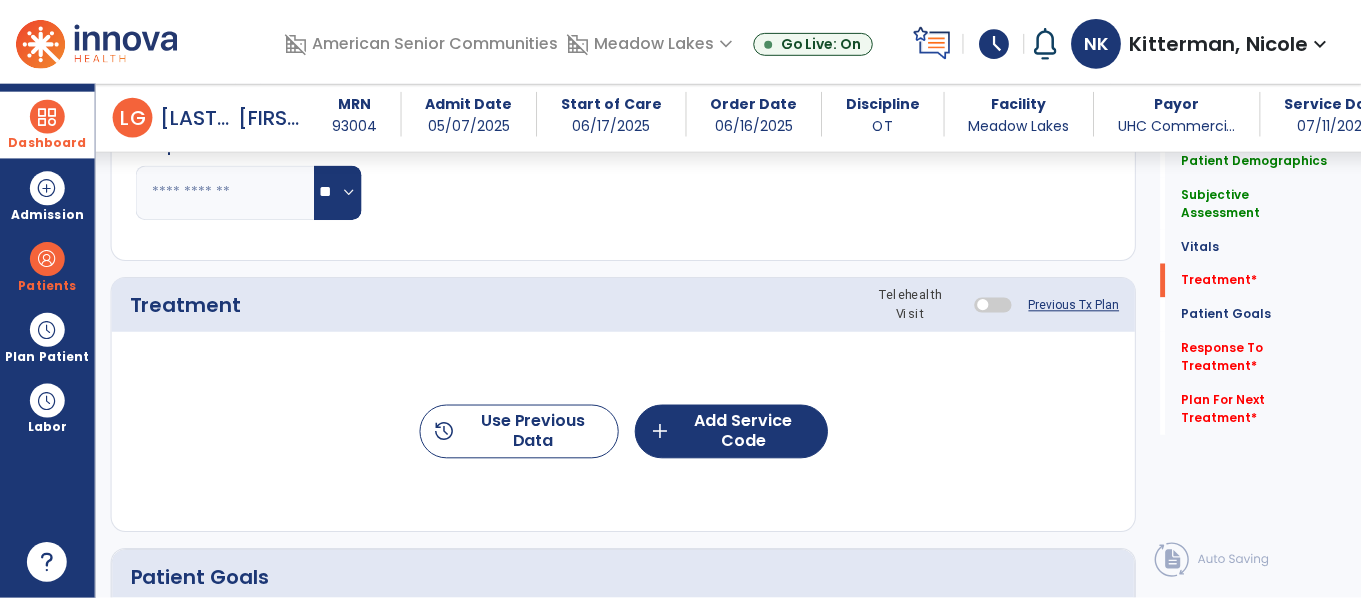 scroll, scrollTop: 1081, scrollLeft: 0, axis: vertical 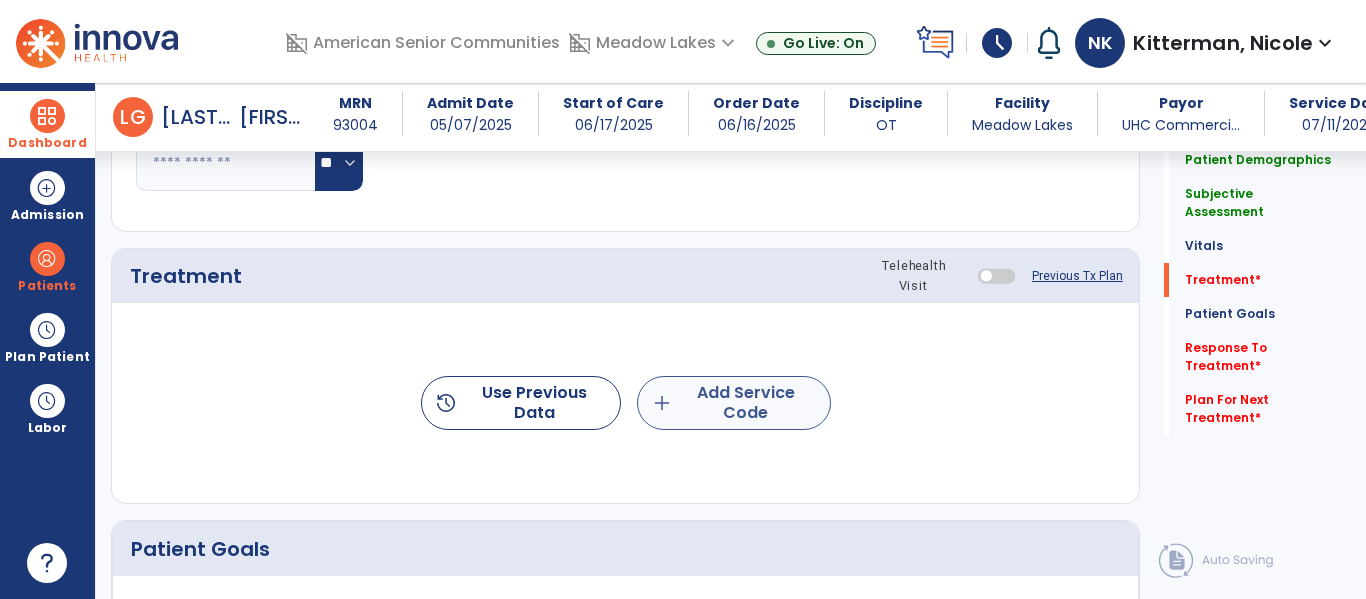 type on "**********" 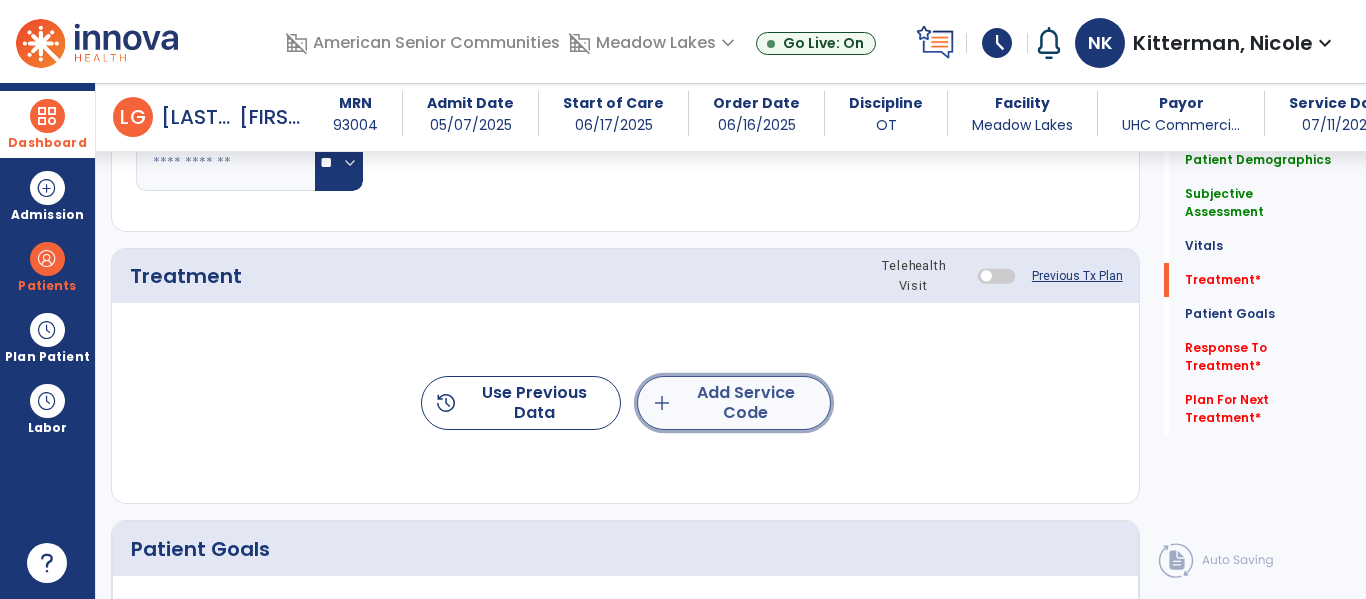click on "add  Add Service Code" 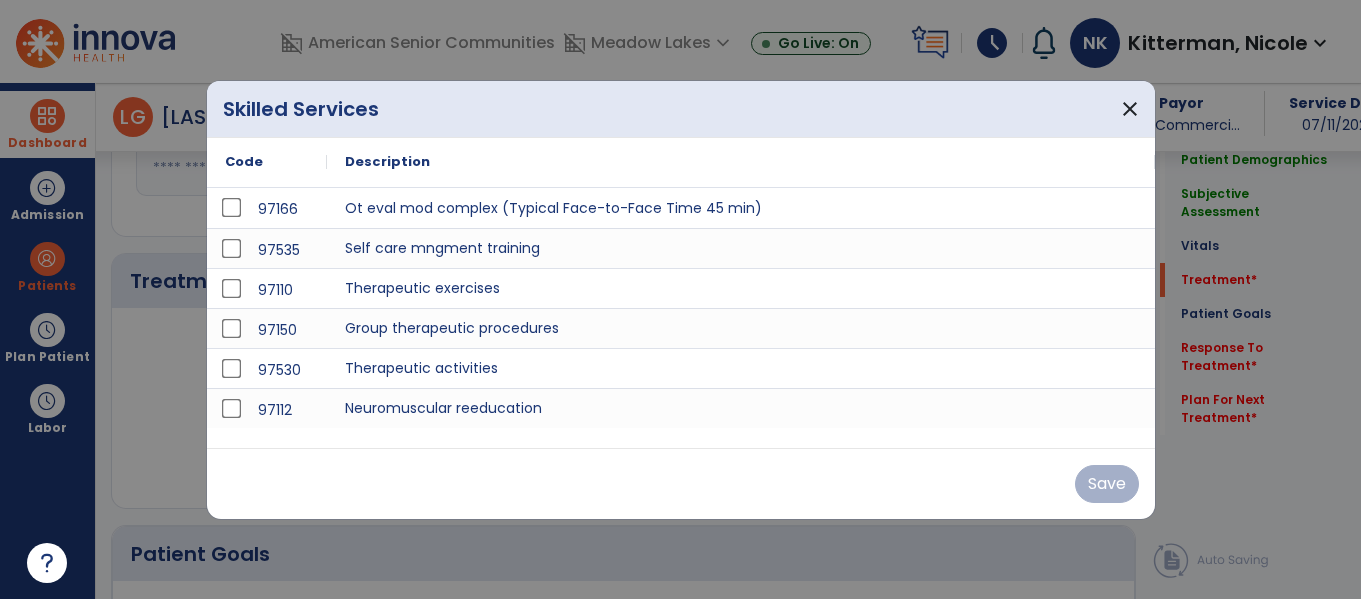 scroll, scrollTop: 1081, scrollLeft: 0, axis: vertical 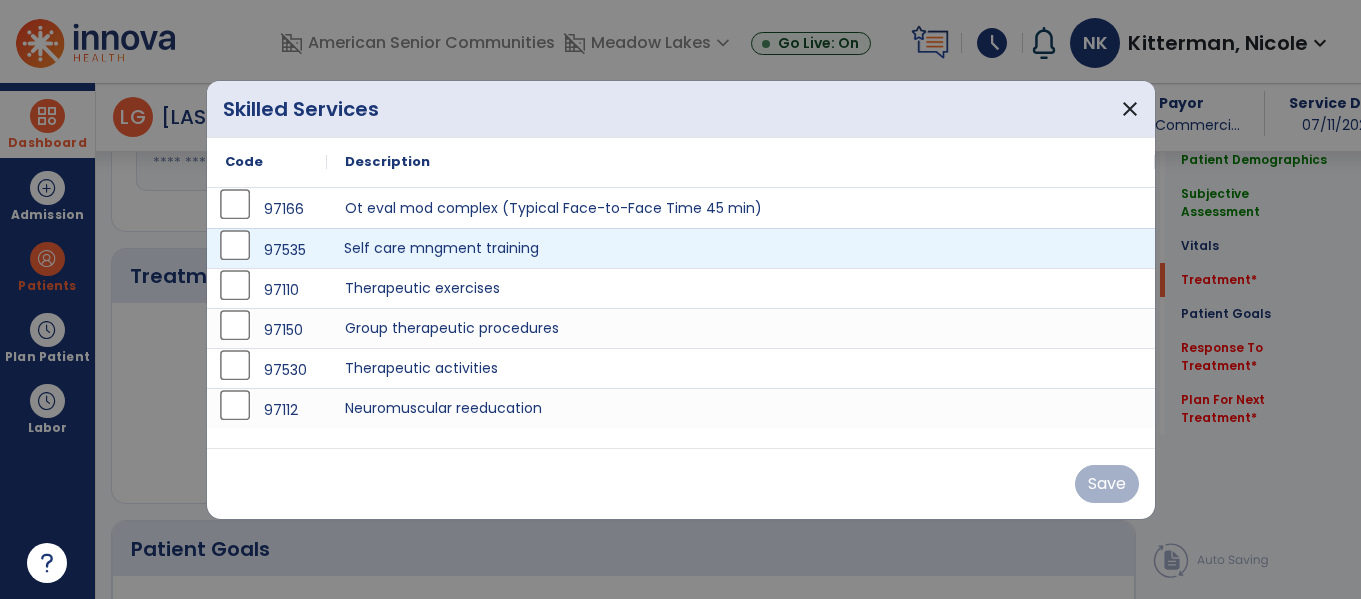 click on "Self care mngment training" at bounding box center [741, 248] 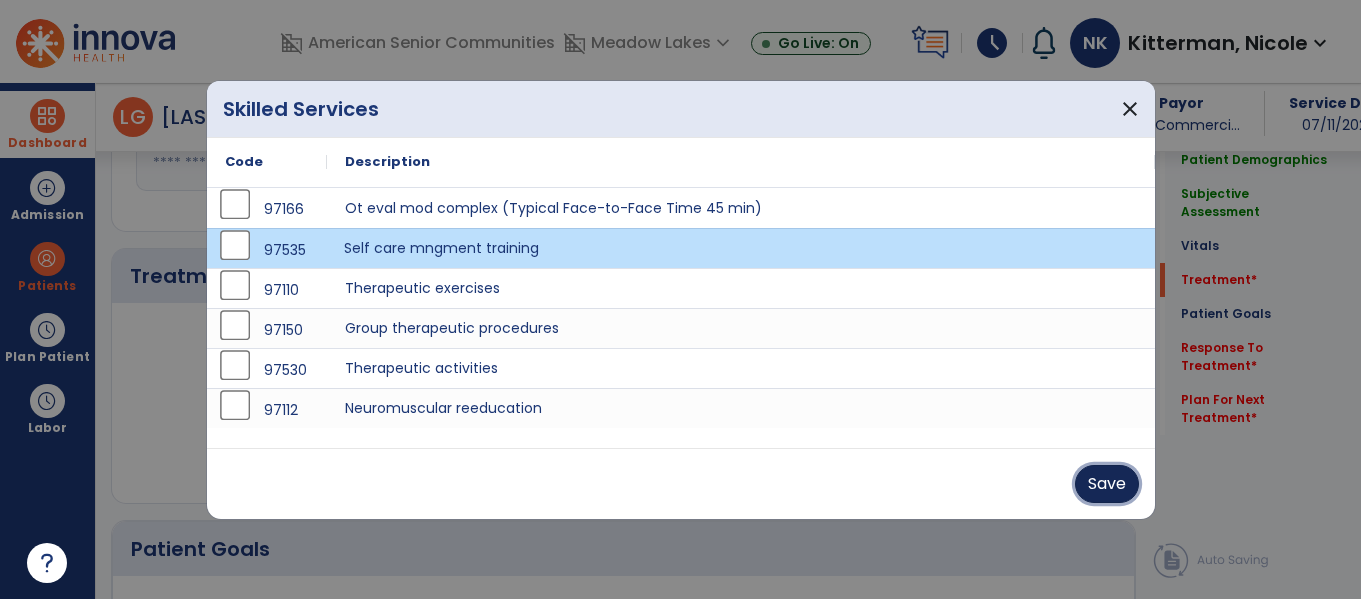 click on "Save" at bounding box center [1107, 484] 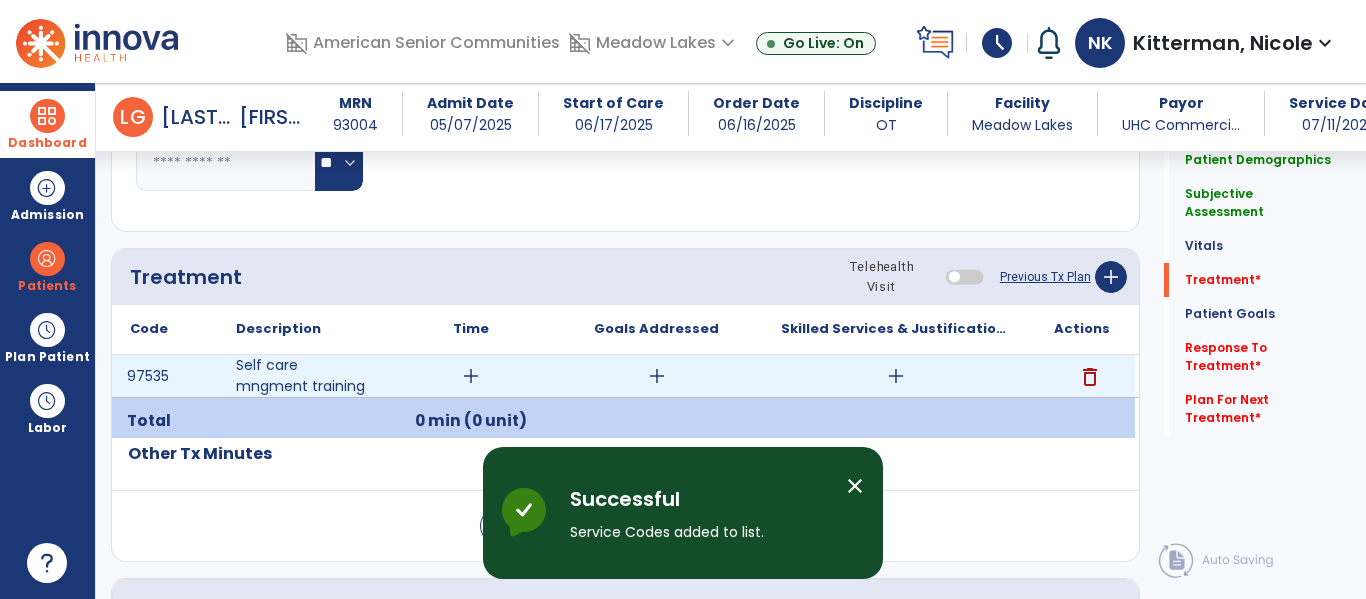 click on "add" at bounding box center (471, 376) 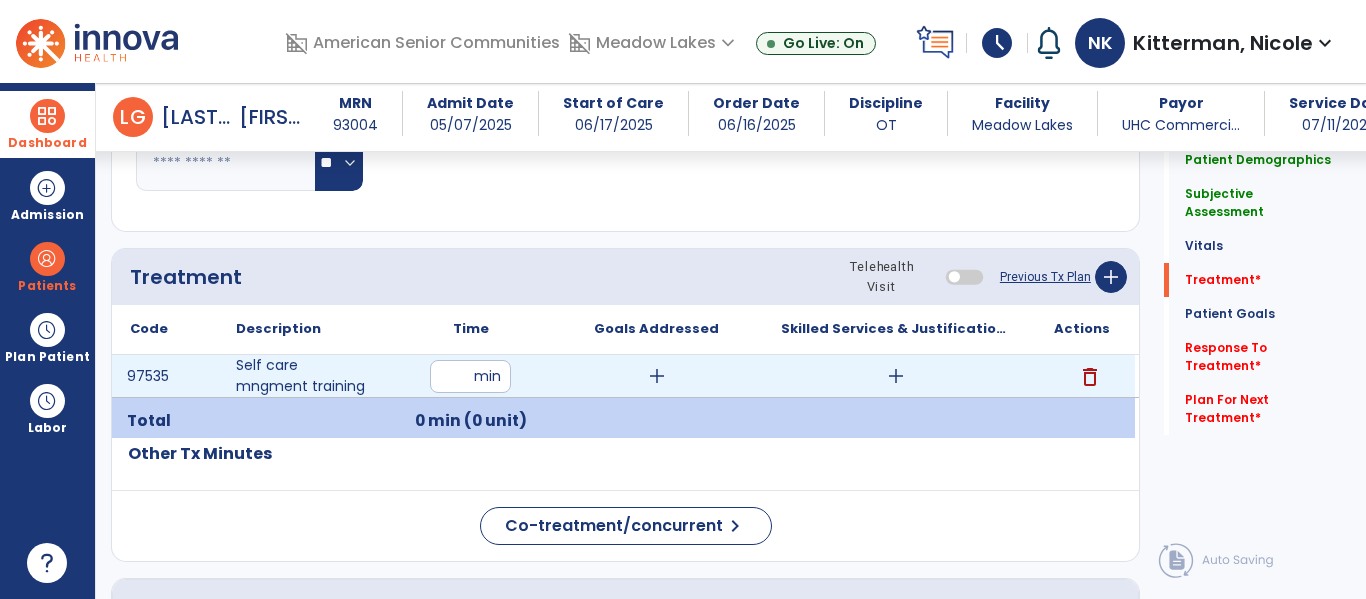 type on "**" 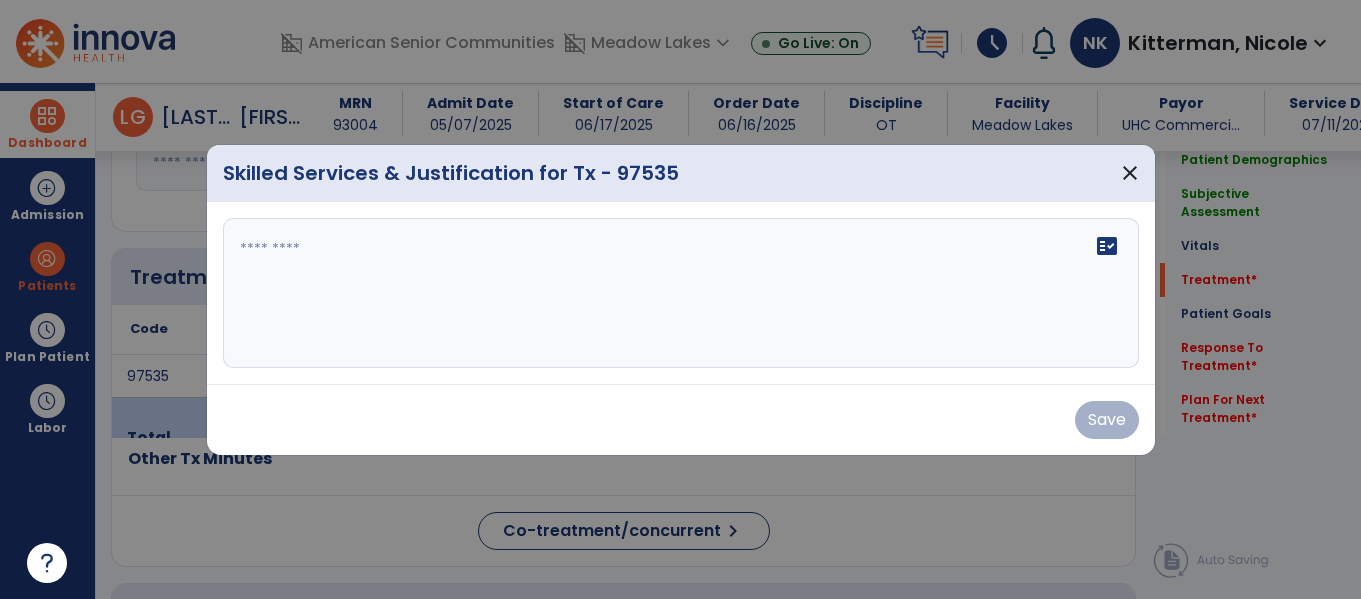 click on "fact_check" at bounding box center [681, 293] 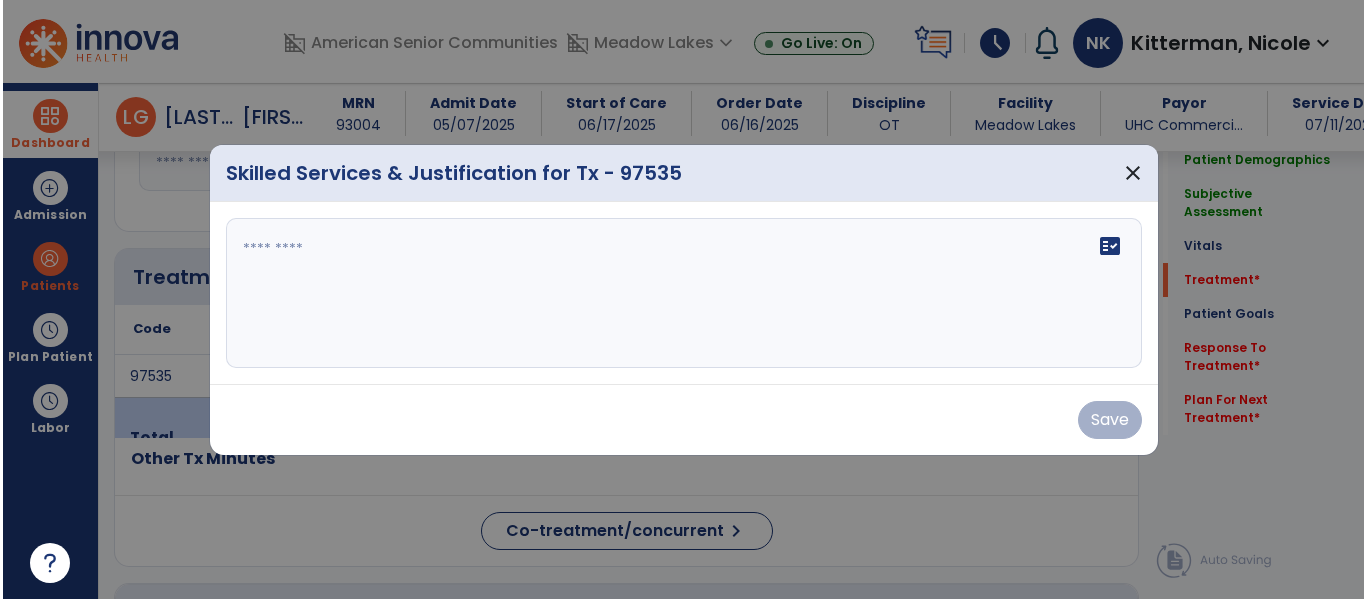 scroll, scrollTop: 1081, scrollLeft: 0, axis: vertical 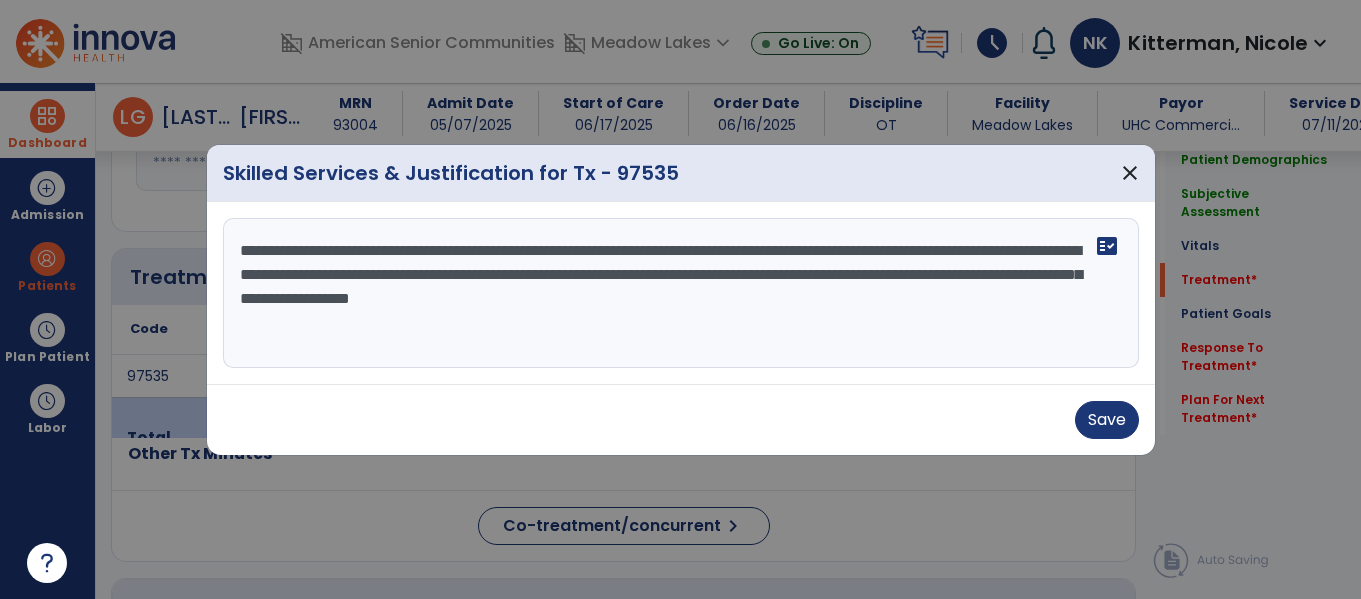 click on "**********" at bounding box center [681, 293] 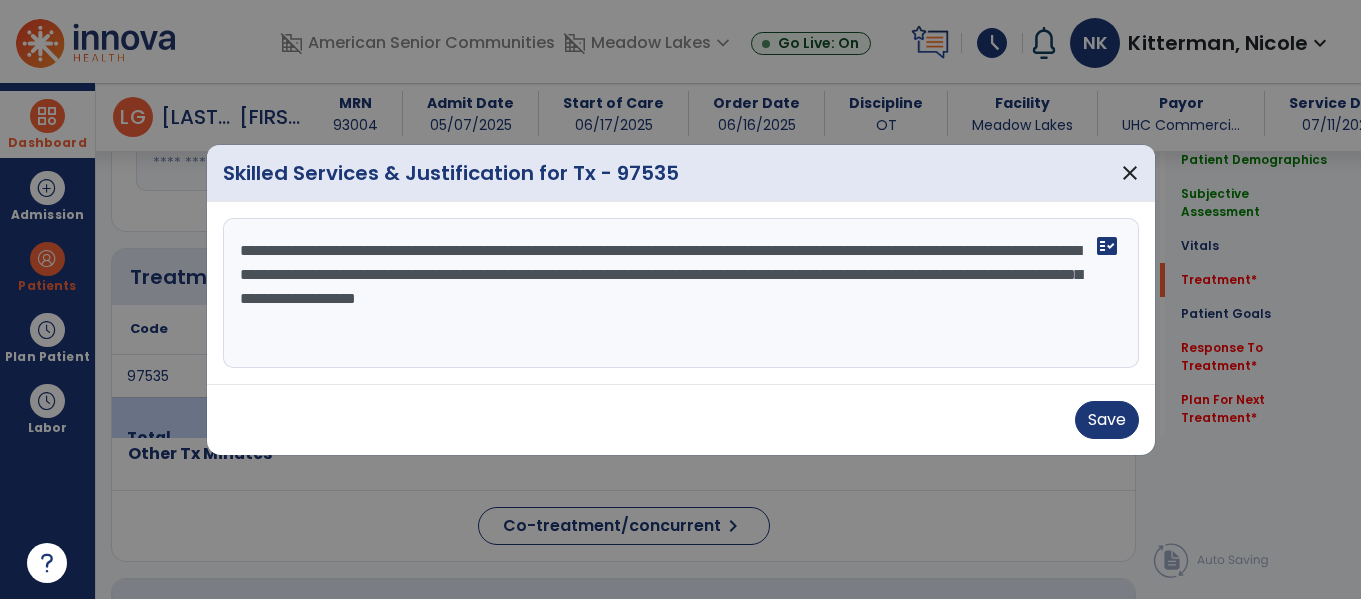 click on "**********" at bounding box center (681, 293) 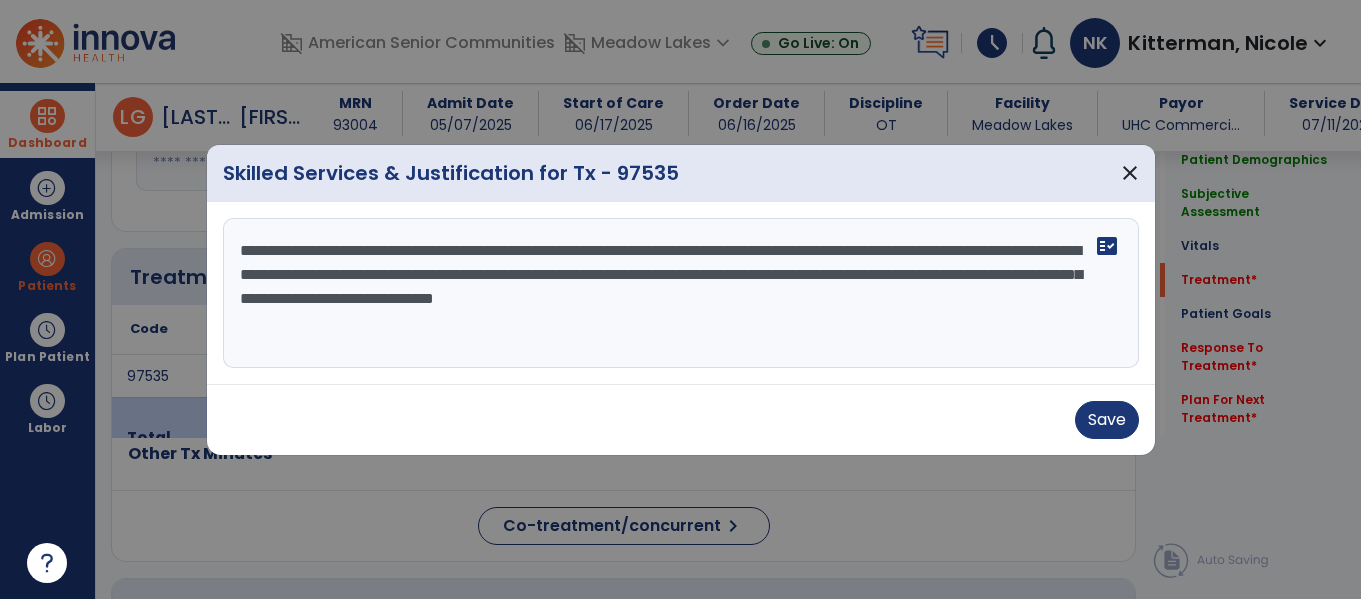 click on "**********" at bounding box center (681, 293) 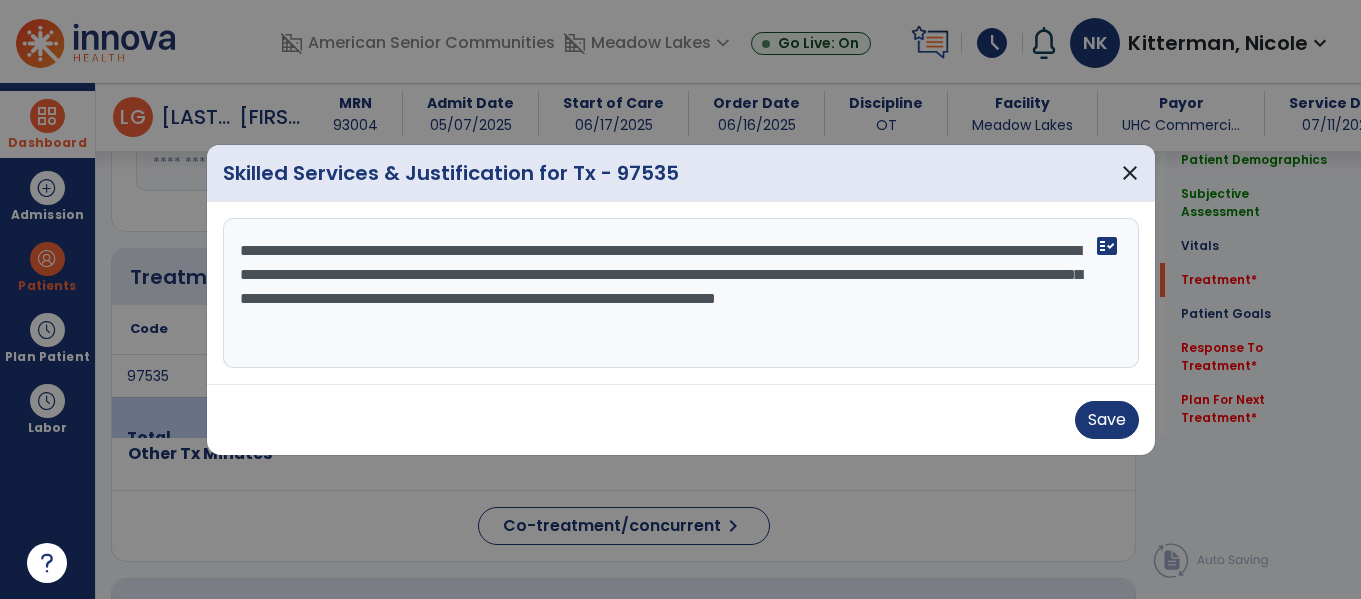 click on "**********" at bounding box center (681, 293) 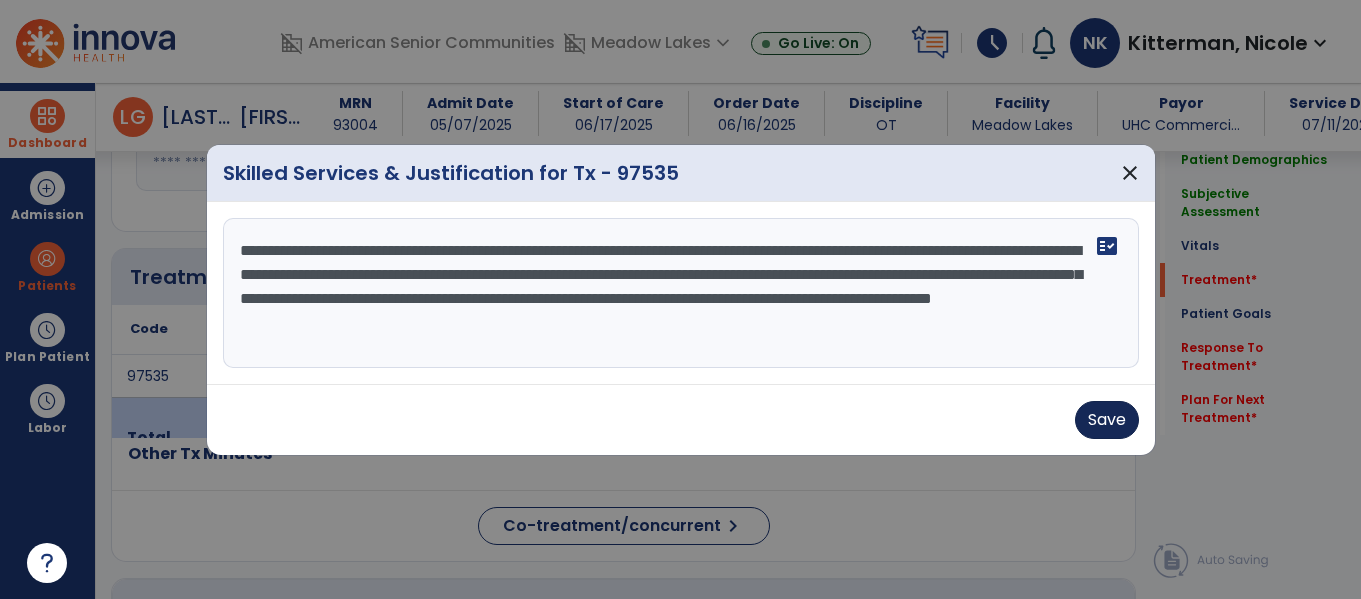 type on "**********" 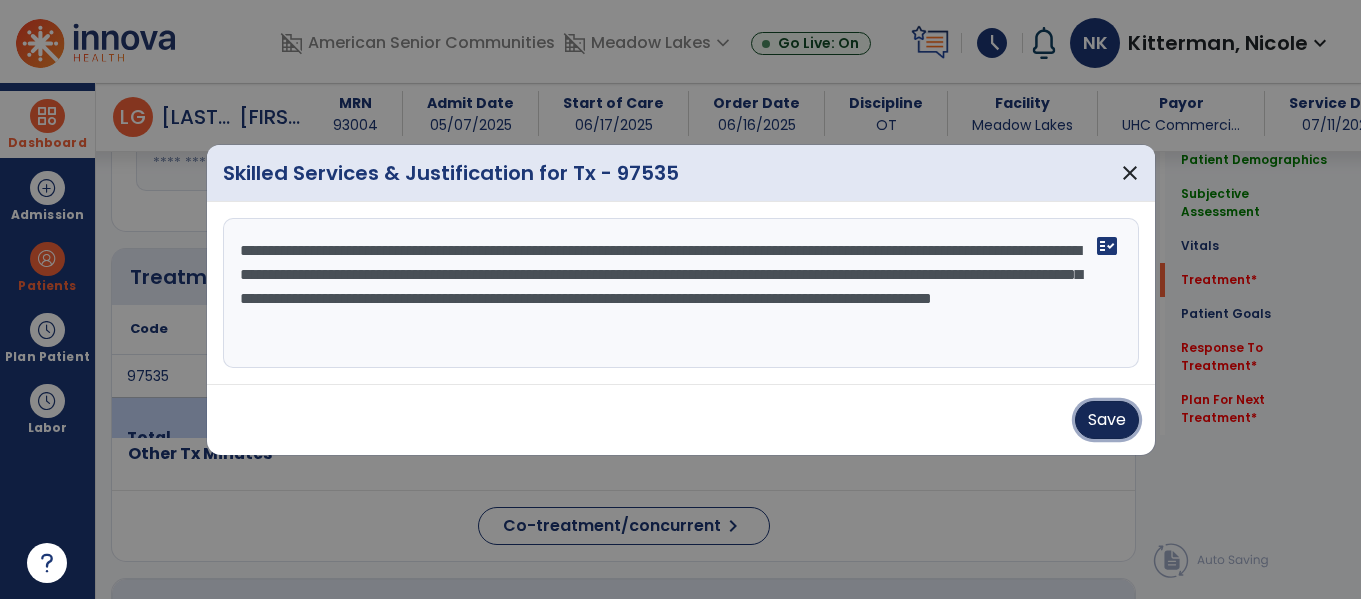 click on "Save" at bounding box center [1107, 420] 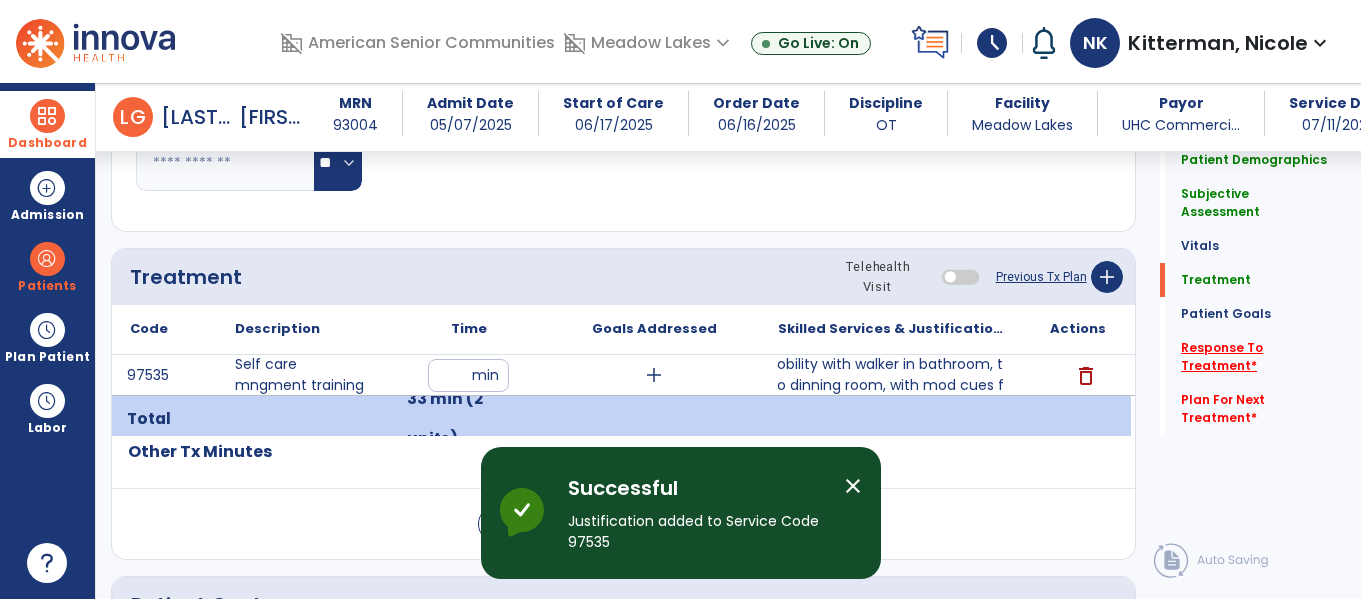 click on "Response To Treatment   *" 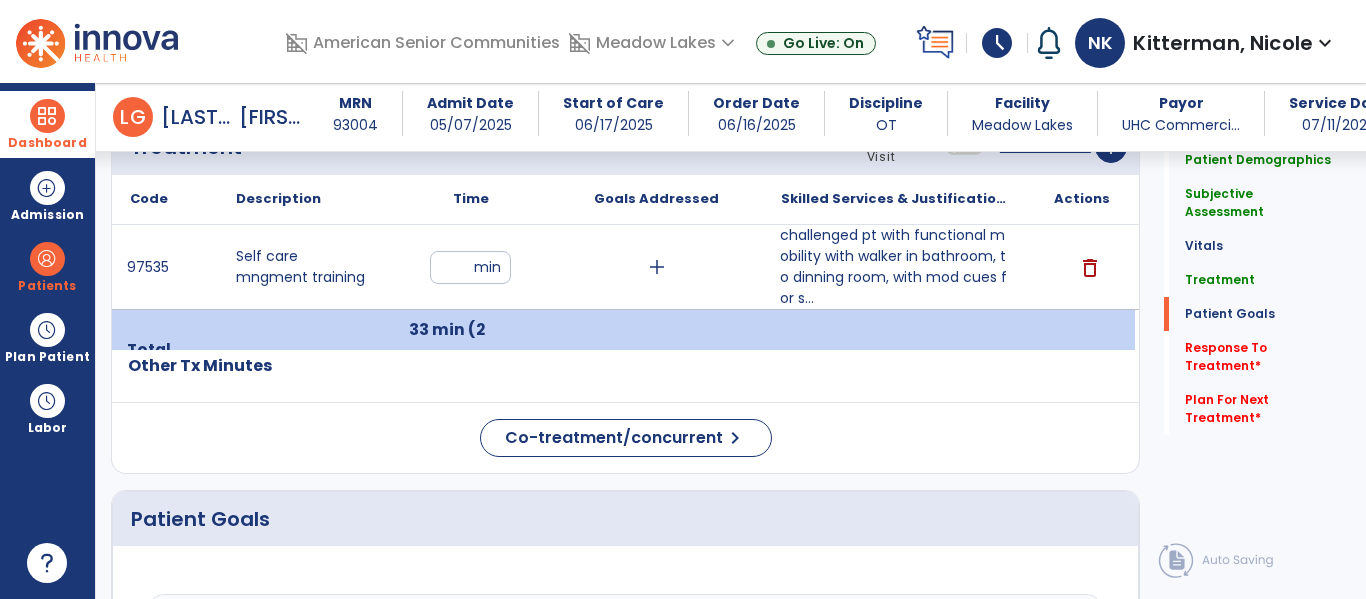 scroll, scrollTop: 2407, scrollLeft: 0, axis: vertical 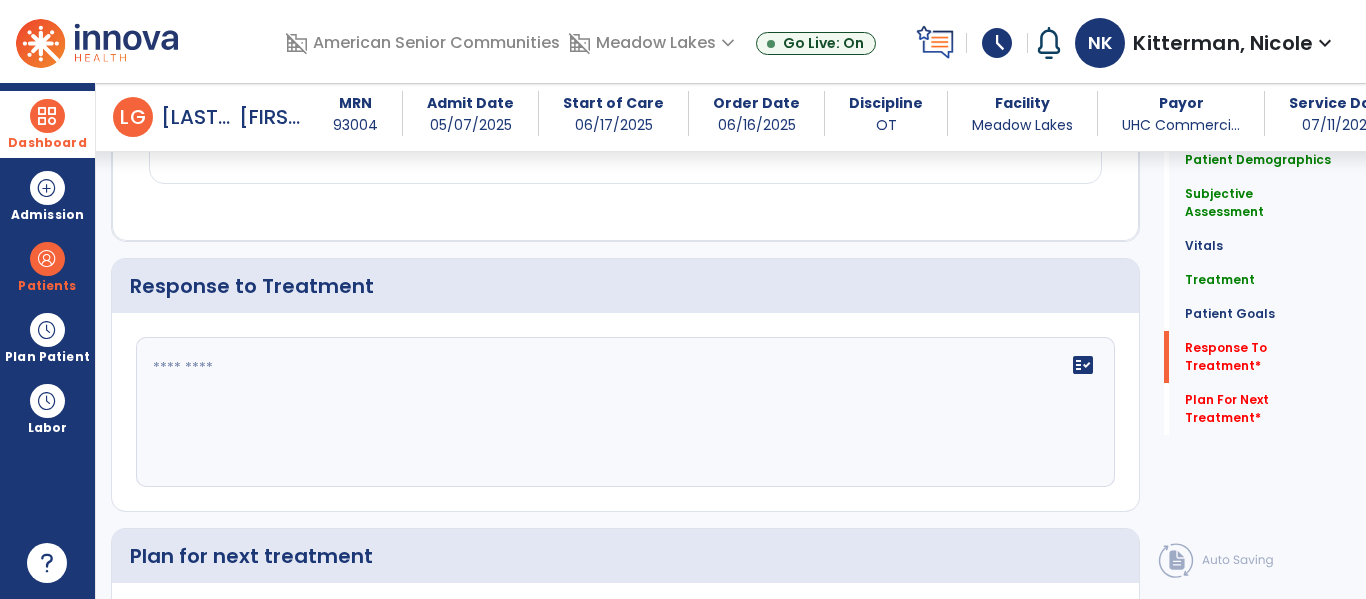click on "fact_check" 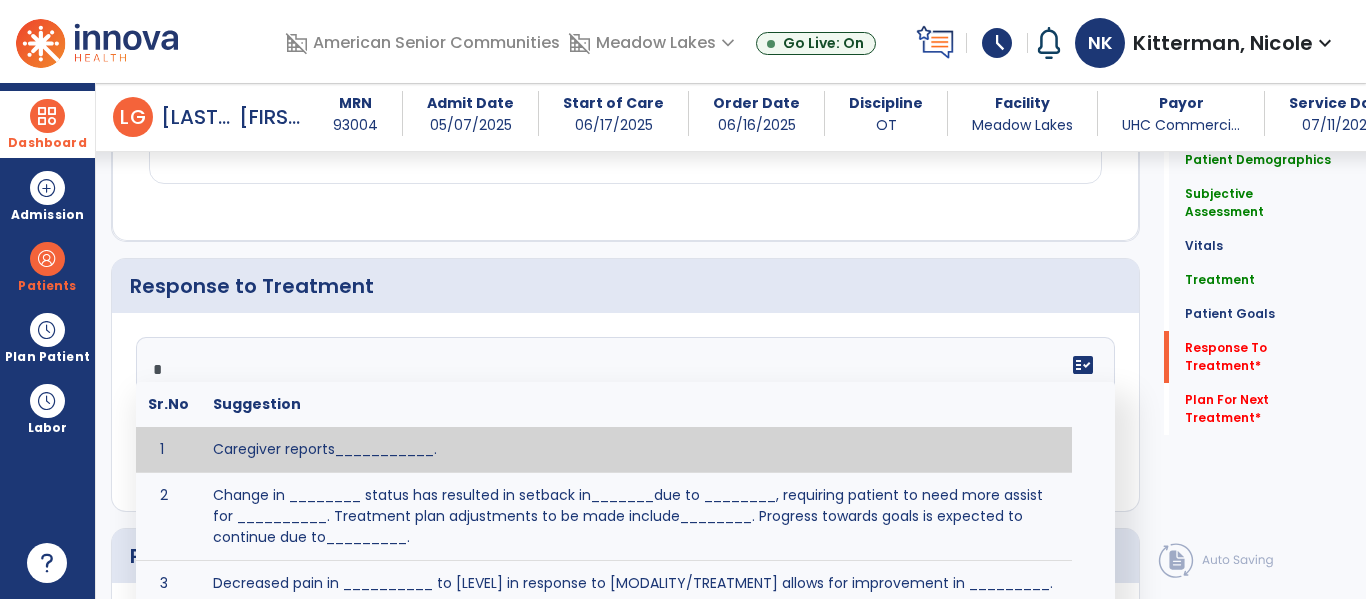 type on "**" 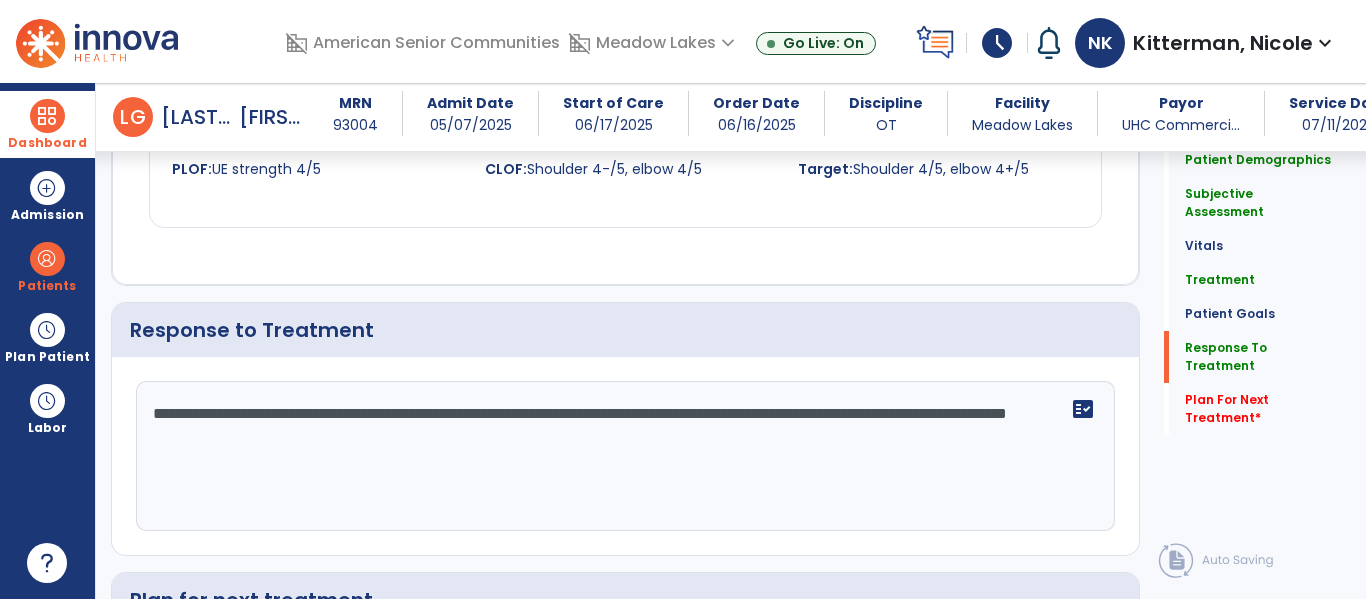 scroll, scrollTop: 2407, scrollLeft: 0, axis: vertical 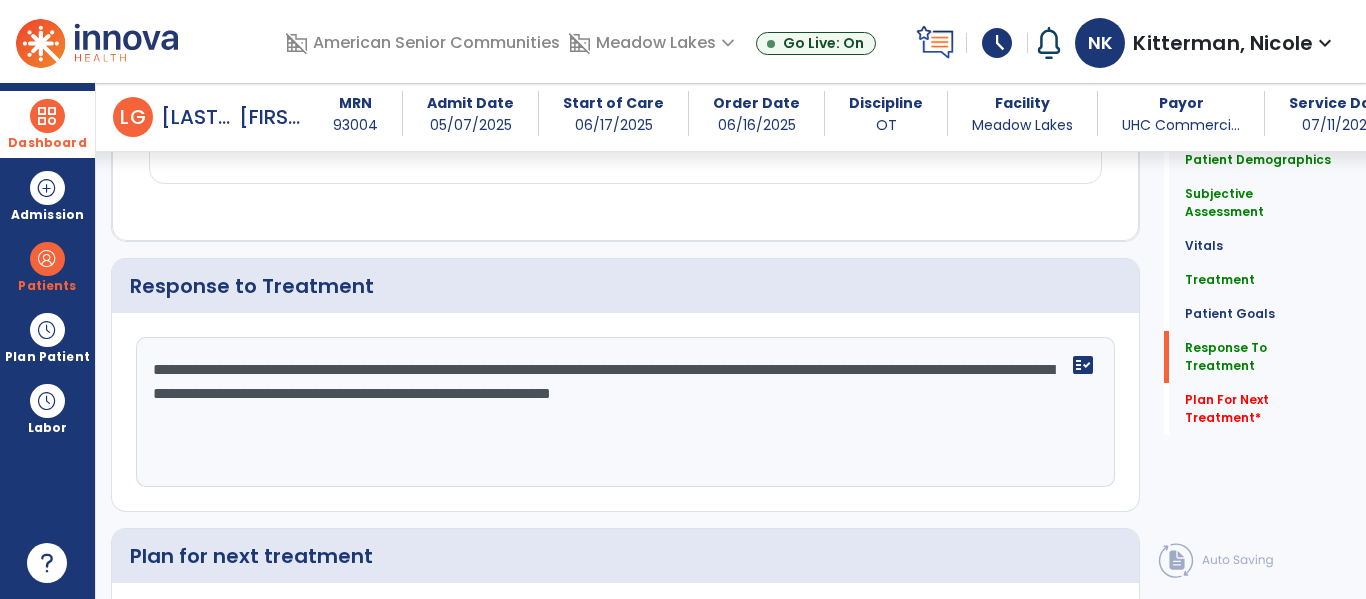 type on "**********" 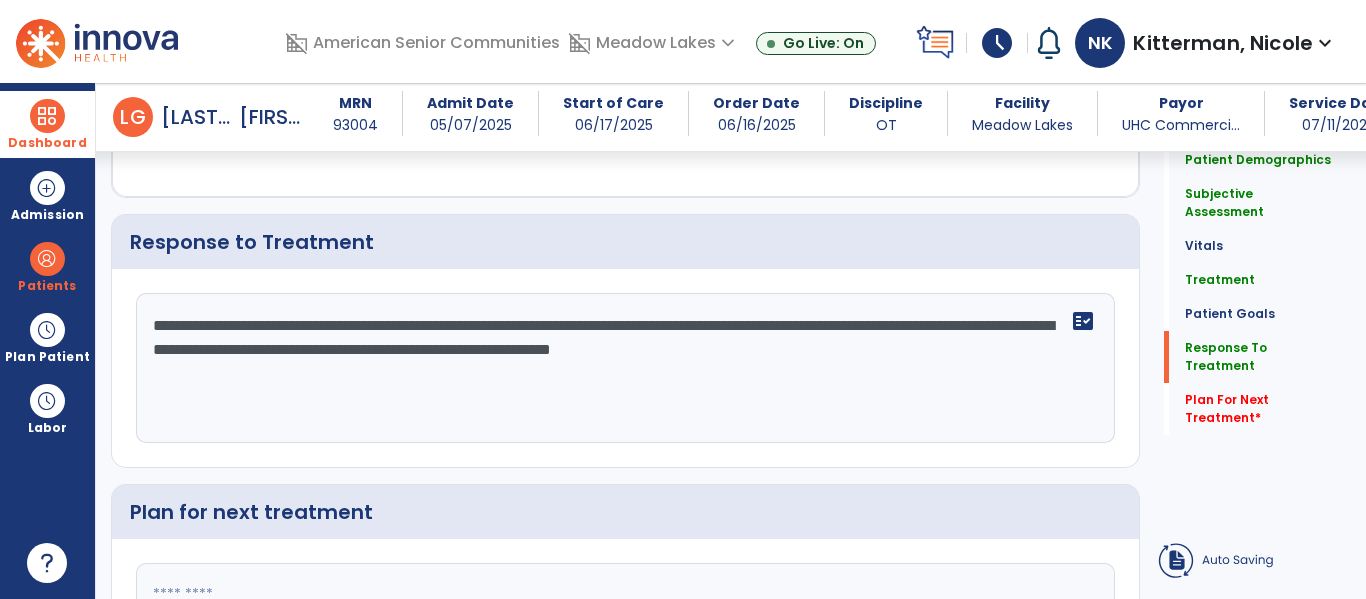 click 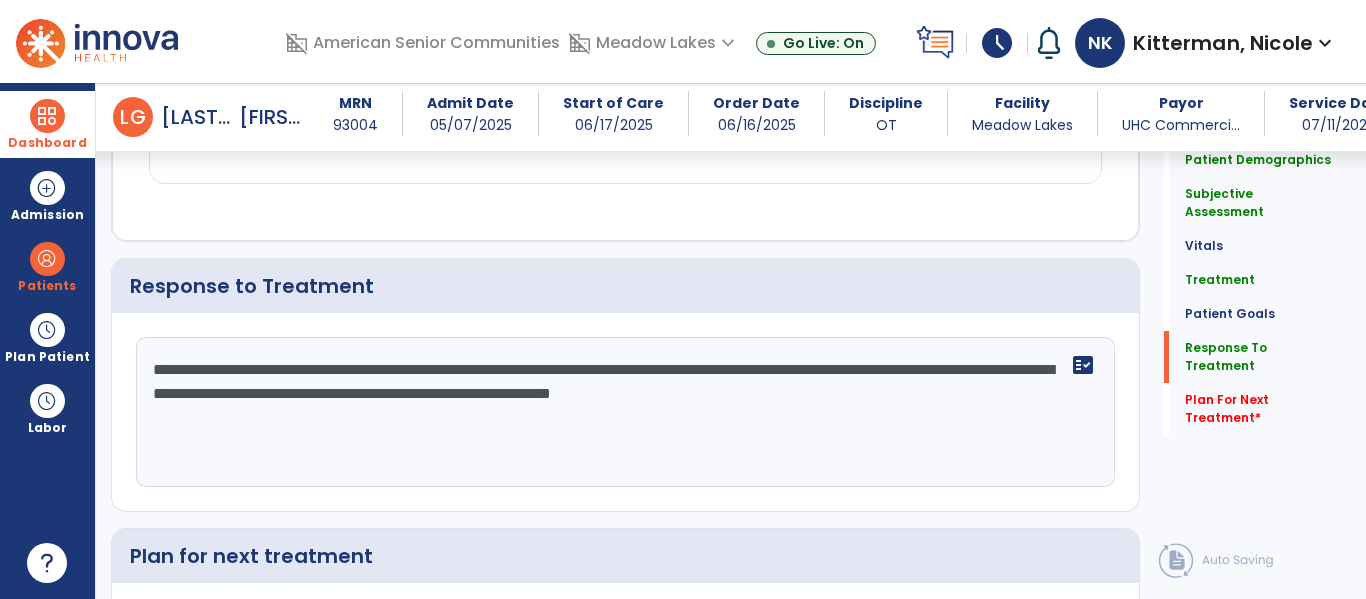 scroll, scrollTop: 2552, scrollLeft: 0, axis: vertical 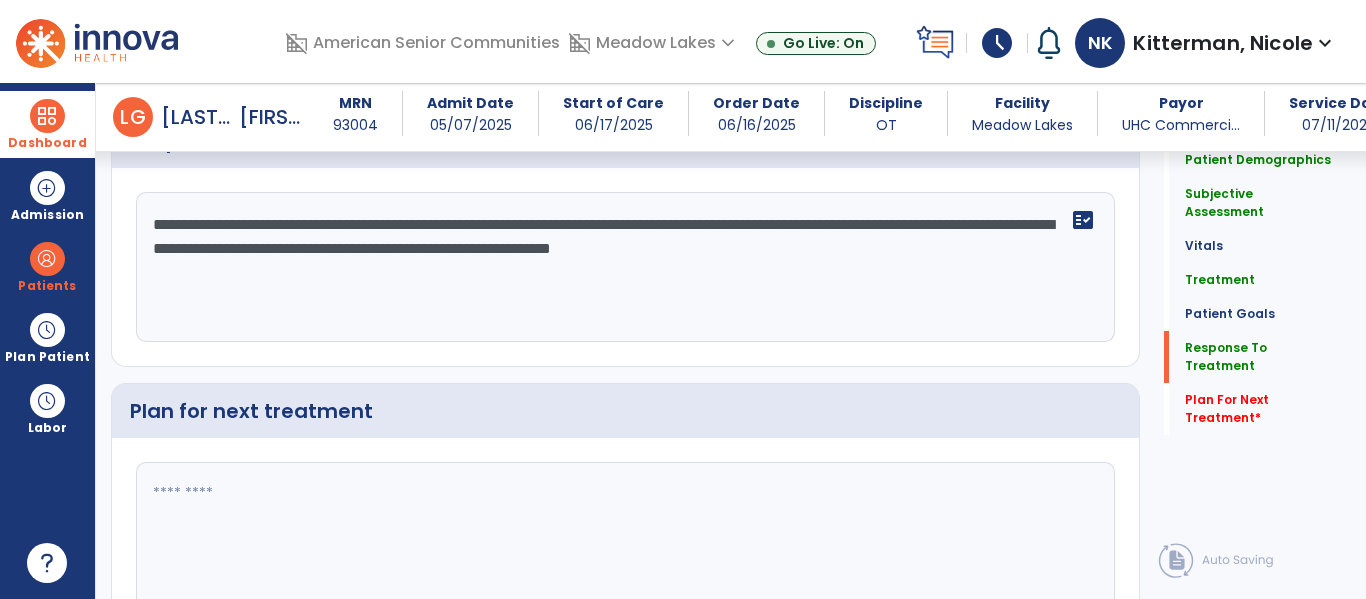 click 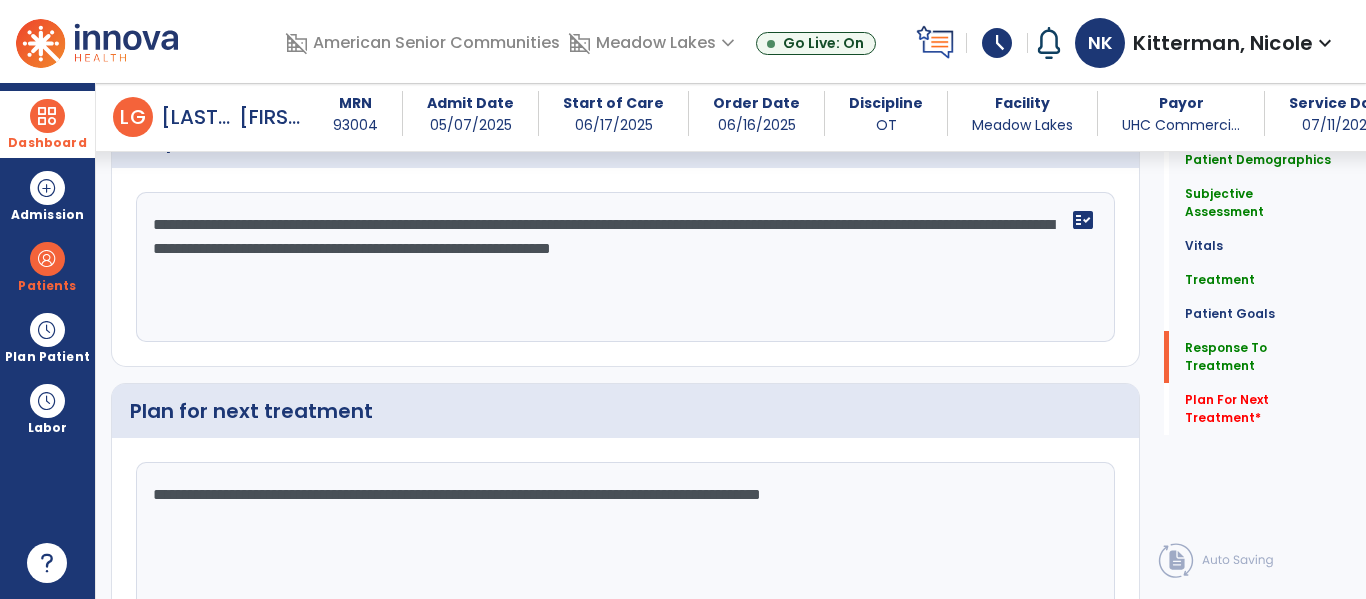 type on "**********" 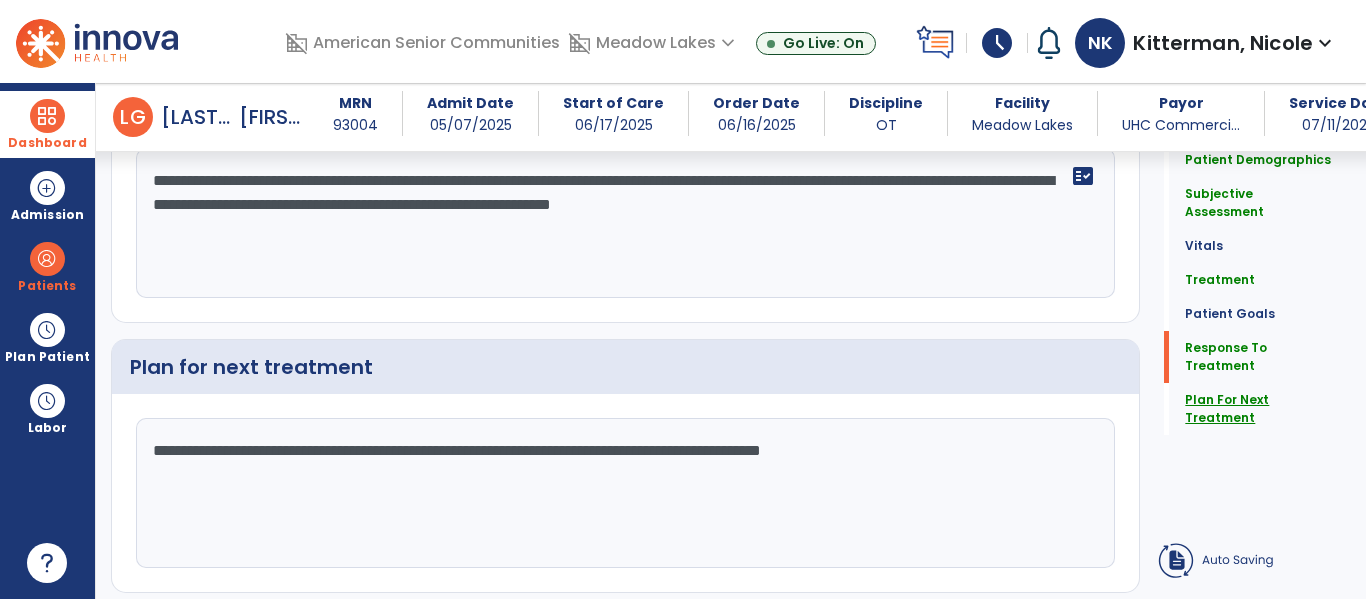 click on "Plan For Next Treatment" 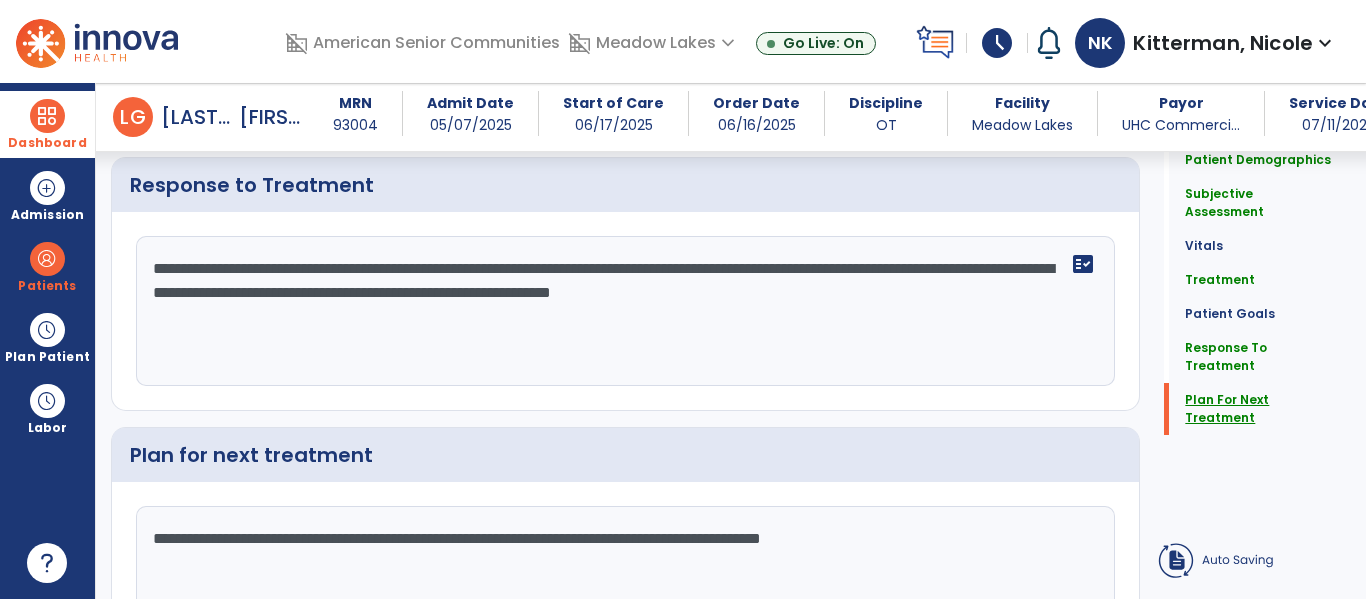 scroll, scrollTop: 2612, scrollLeft: 0, axis: vertical 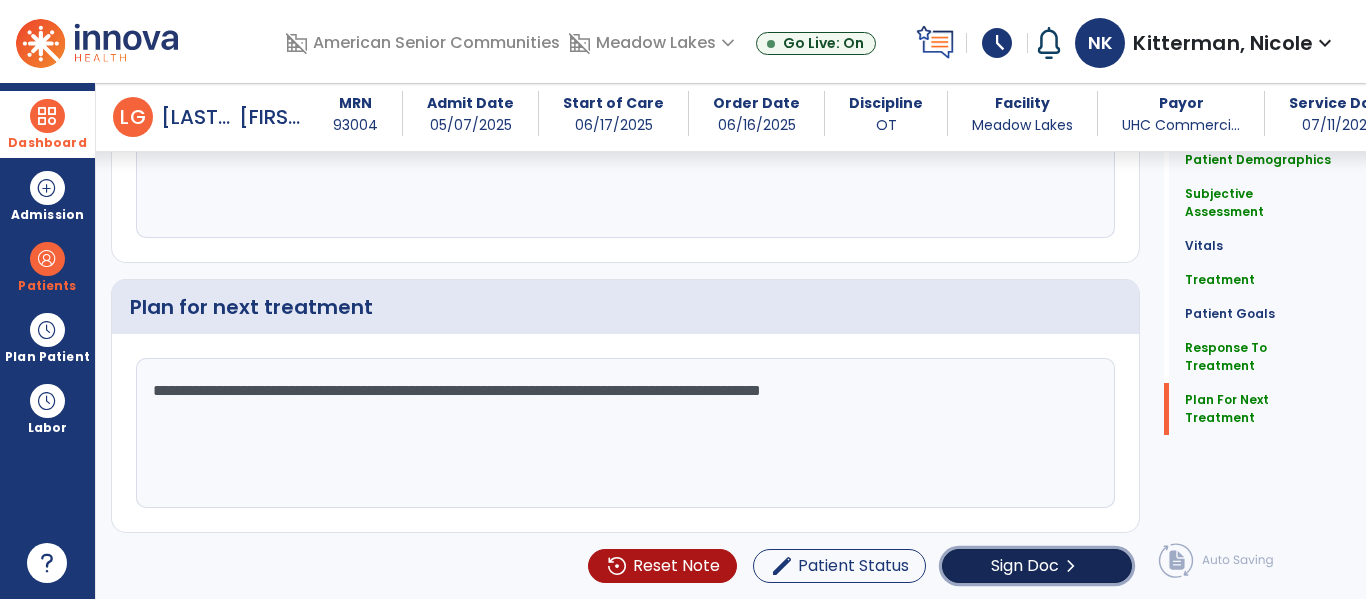 click on "Sign Doc" 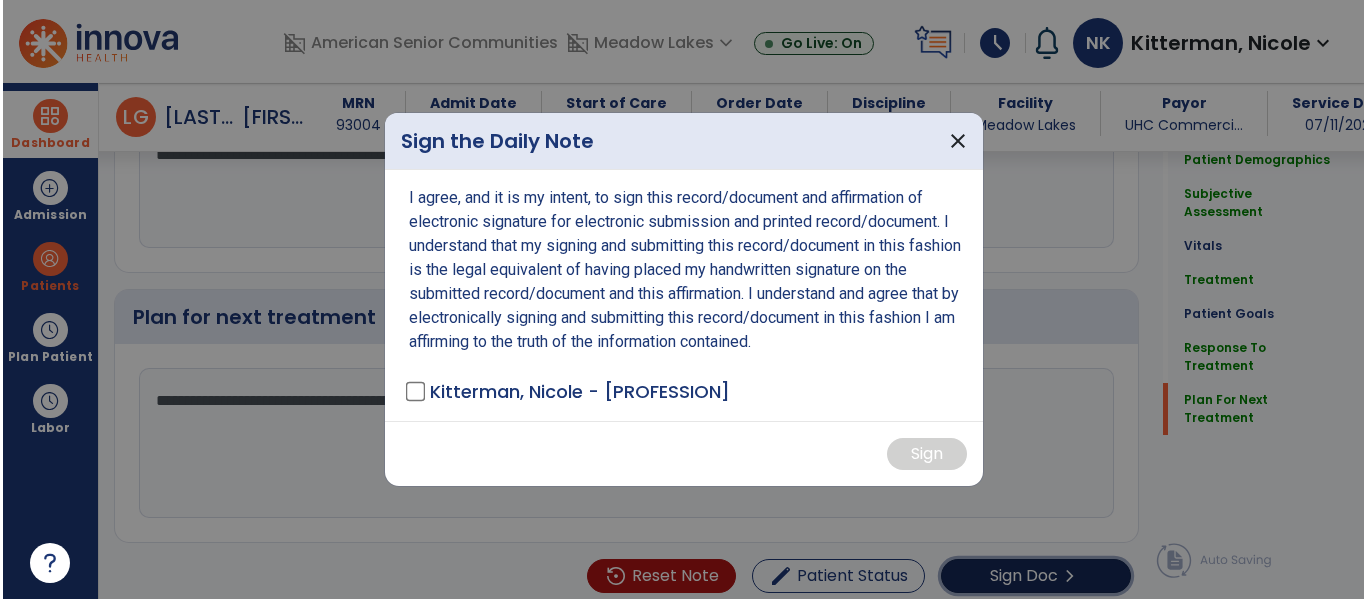 scroll, scrollTop: 2656, scrollLeft: 0, axis: vertical 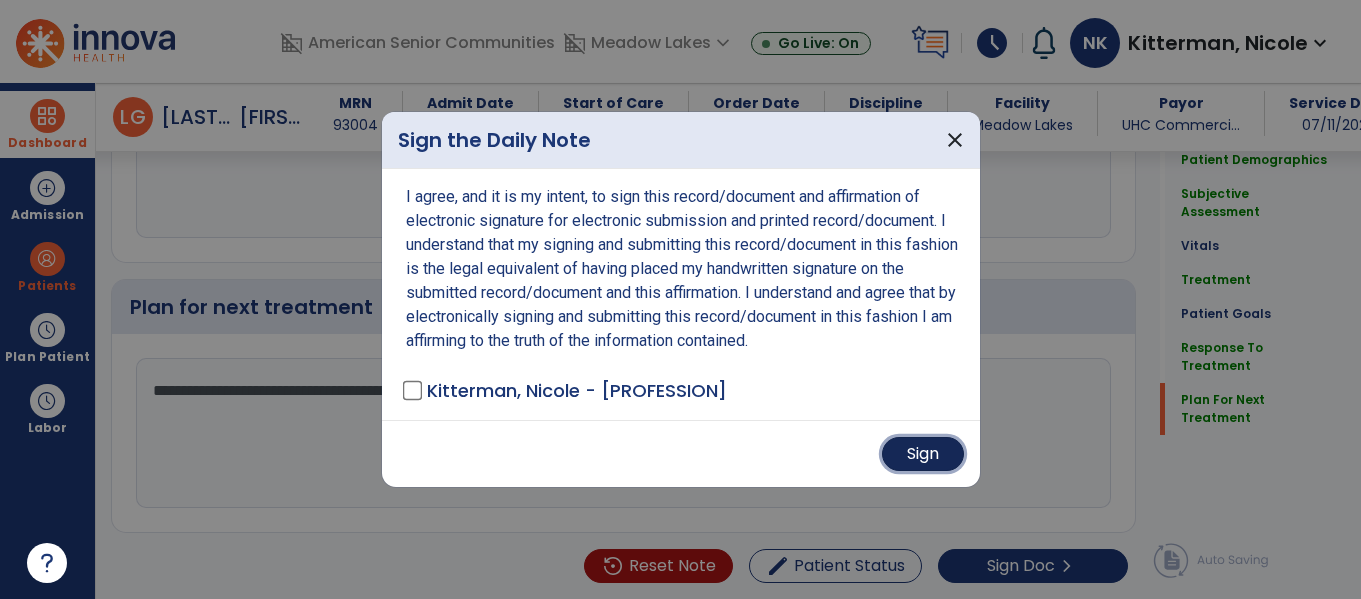 click on "Sign" at bounding box center [923, 454] 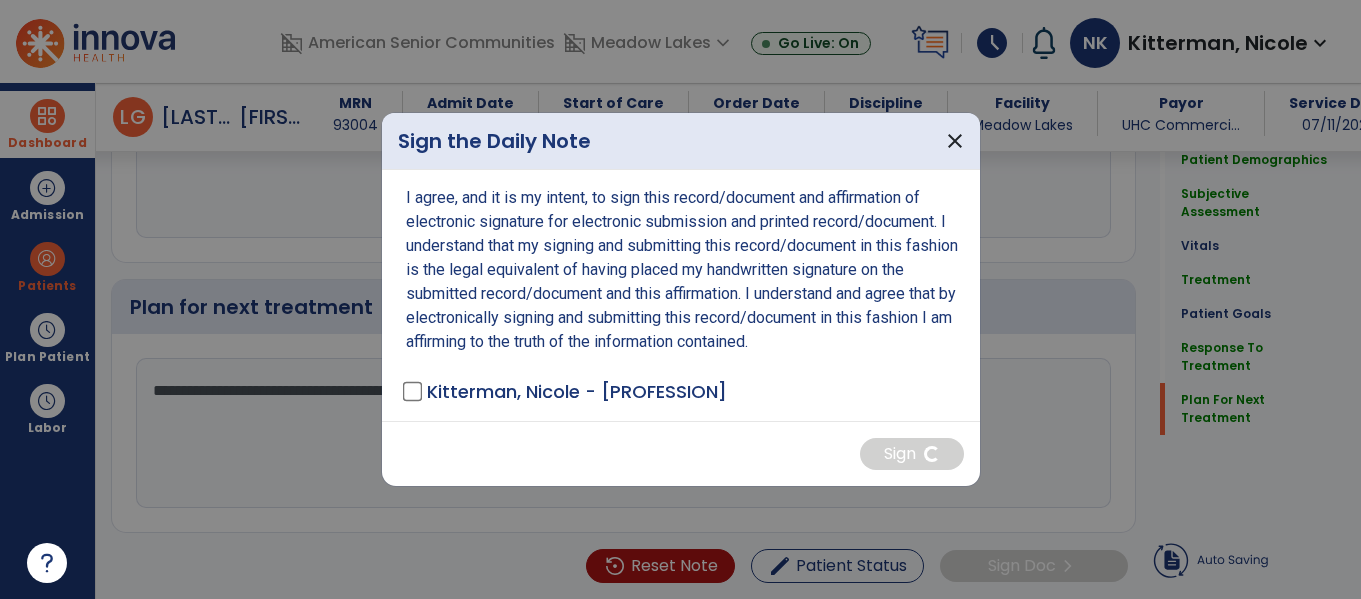click at bounding box center [680, 299] 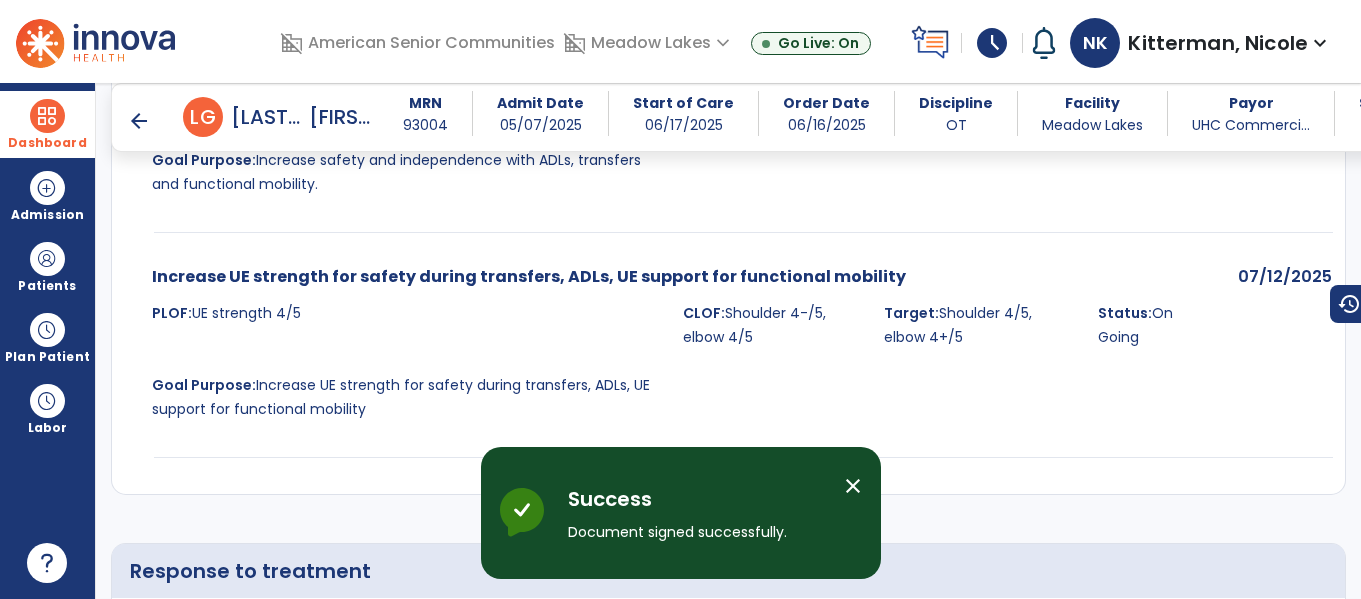 click at bounding box center (47, 116) 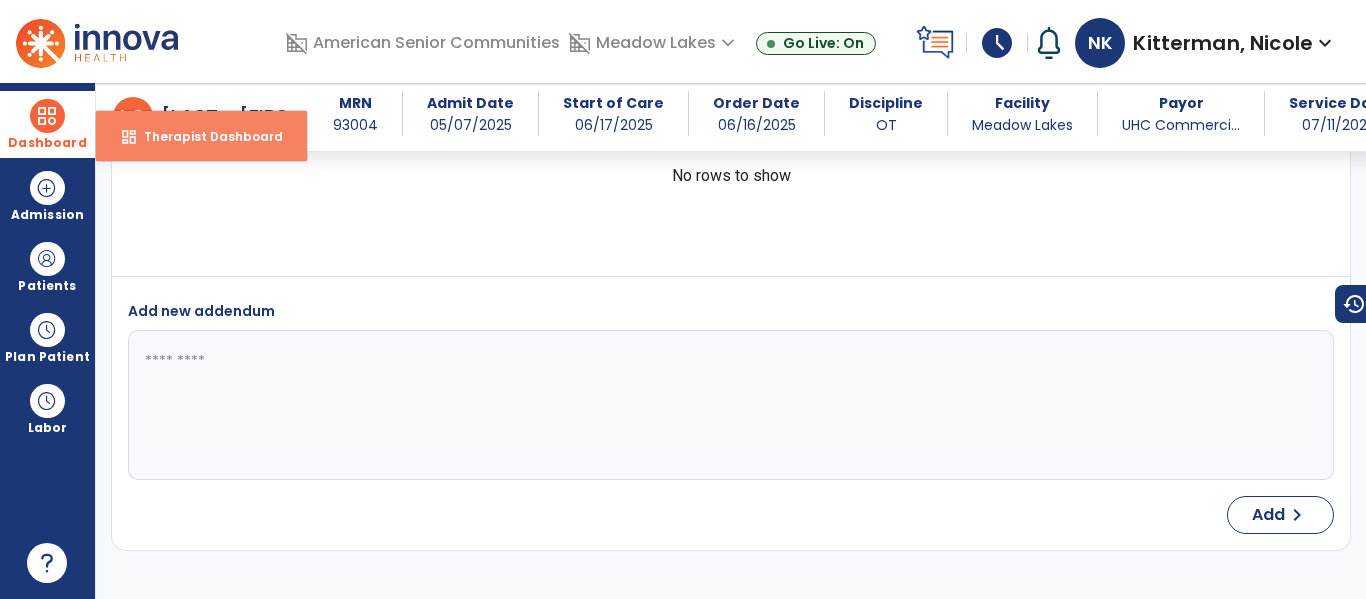 click on "dashboard  Therapist Dashboard" at bounding box center (201, 136) 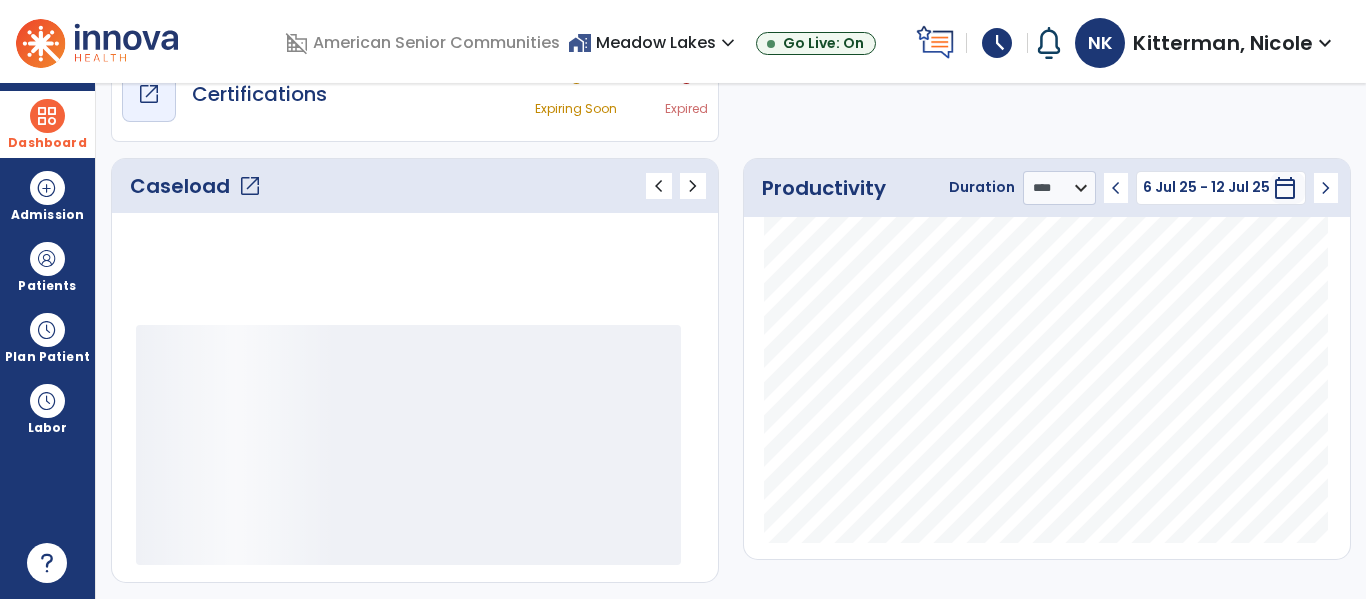 click on "draft   open_in_new  Certifications" at bounding box center [224, 94] 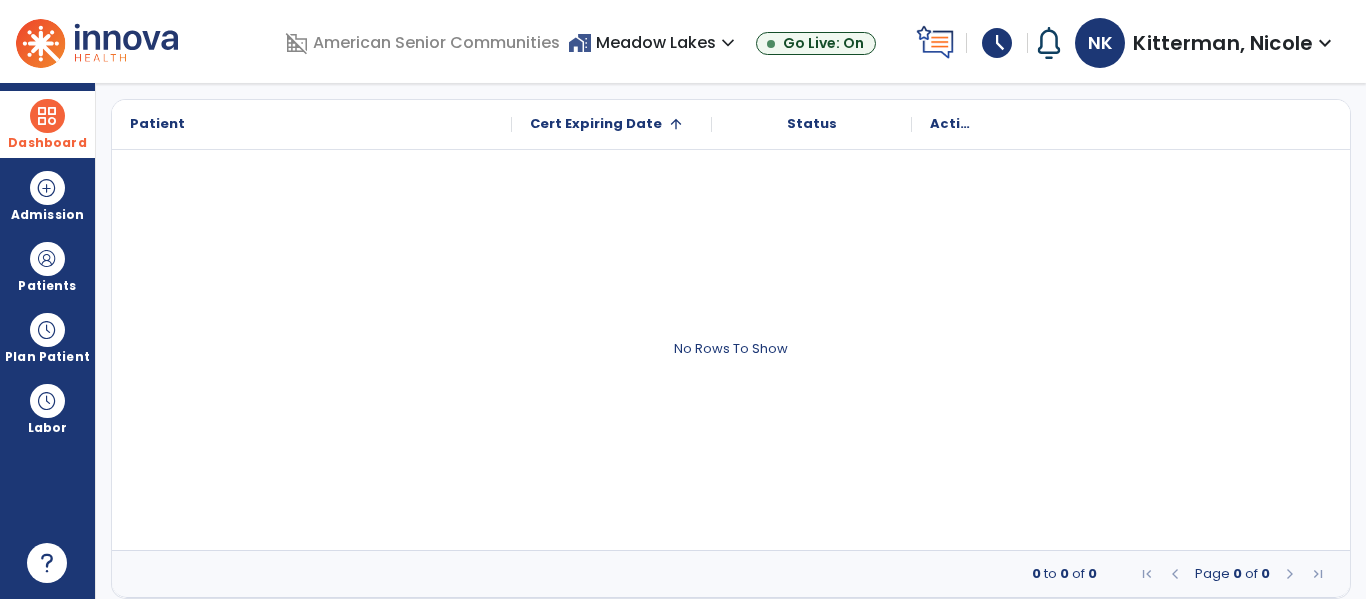 scroll, scrollTop: 0, scrollLeft: 0, axis: both 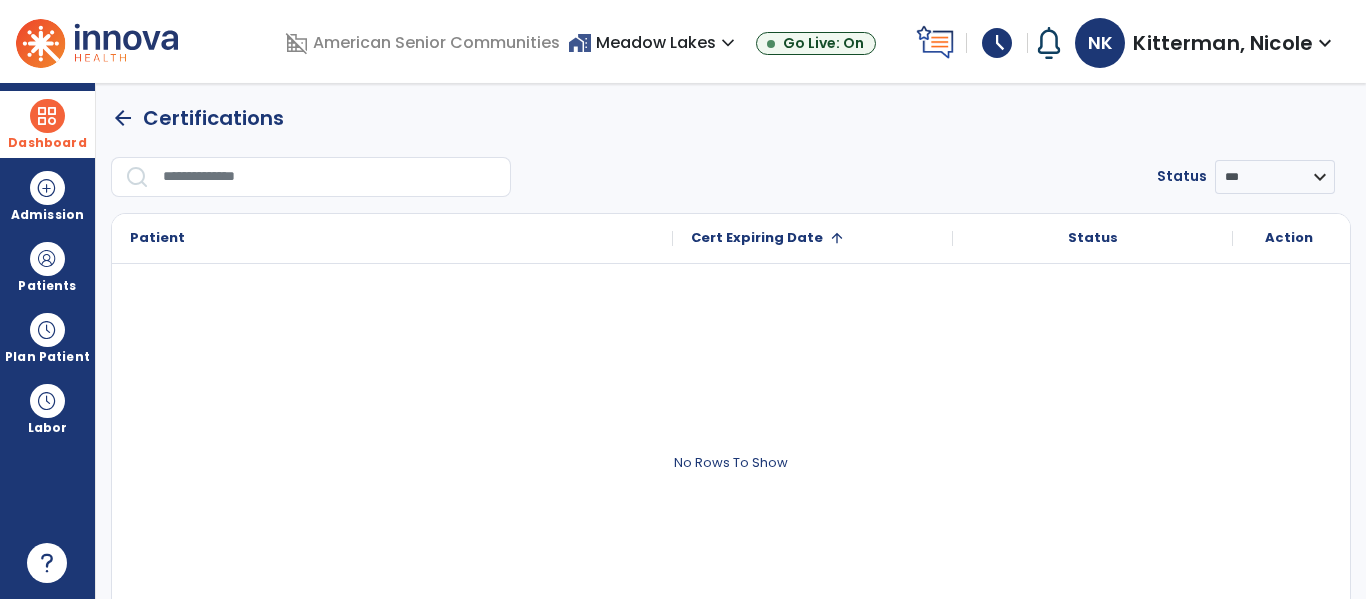 click at bounding box center (47, 116) 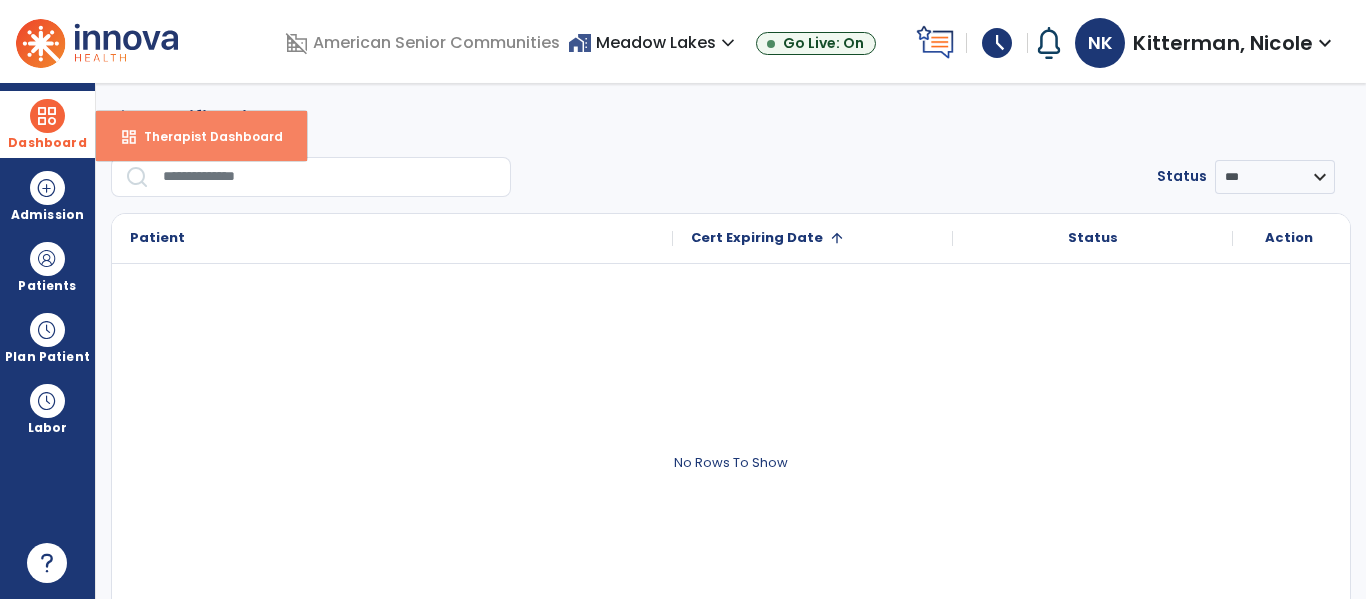 click on "dashboard  Therapist Dashboard" at bounding box center (201, 136) 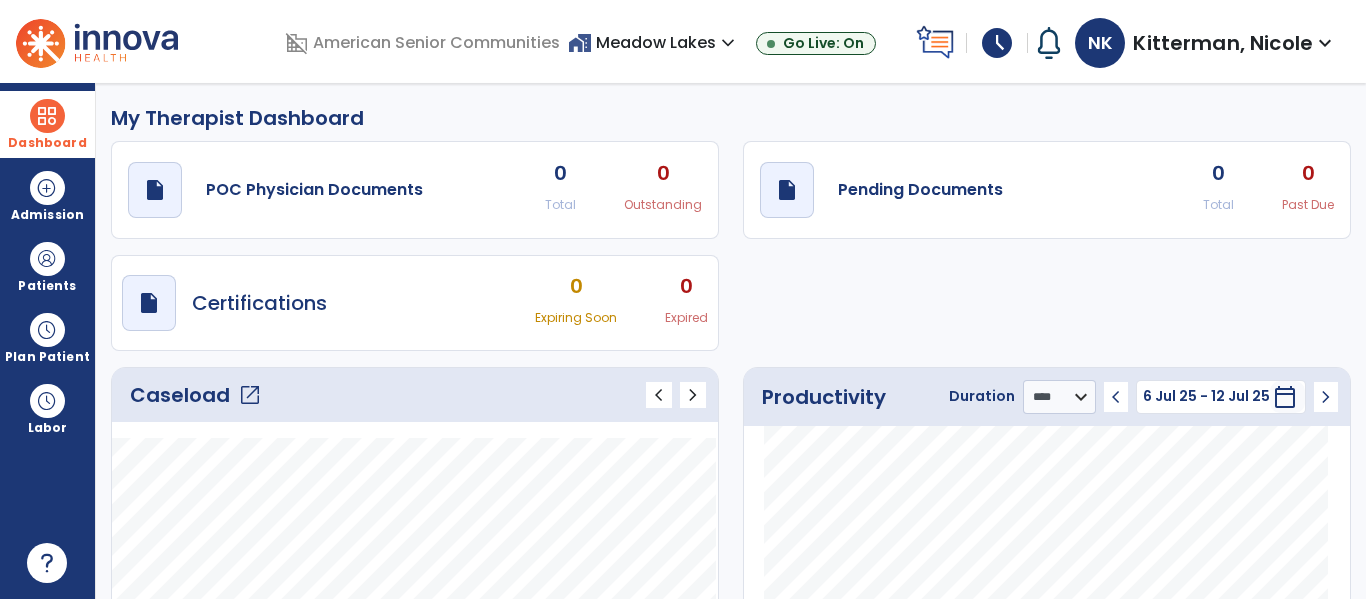 click on "open_in_new" 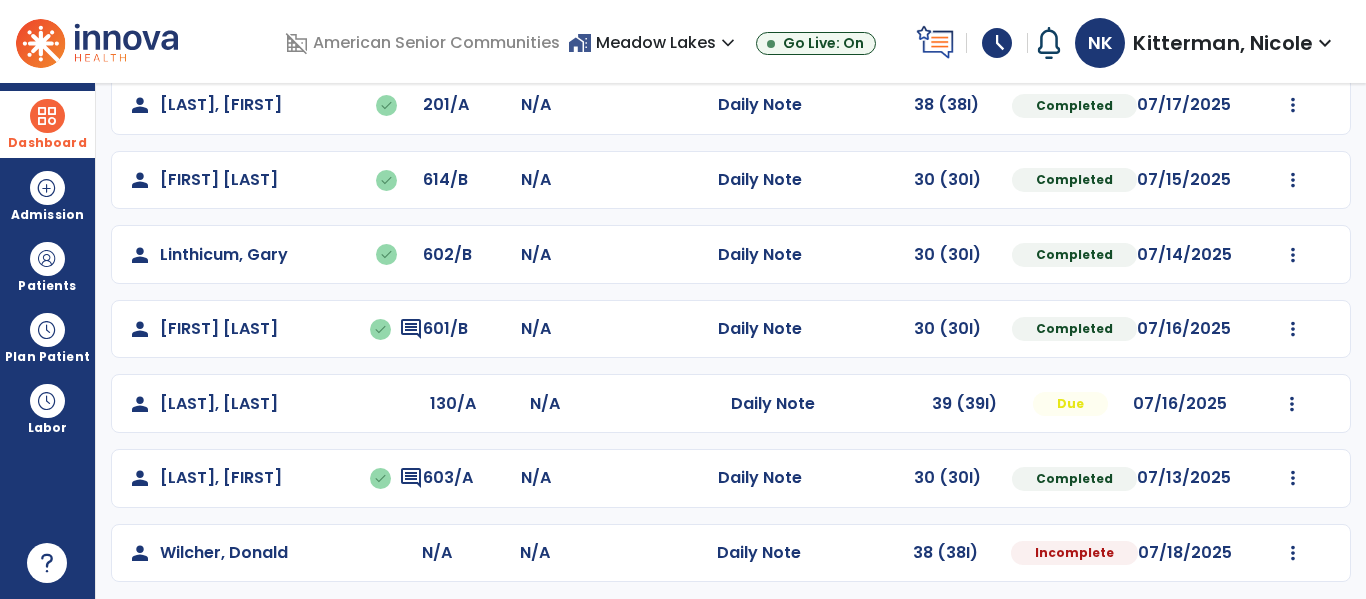 scroll, scrollTop: 708, scrollLeft: 0, axis: vertical 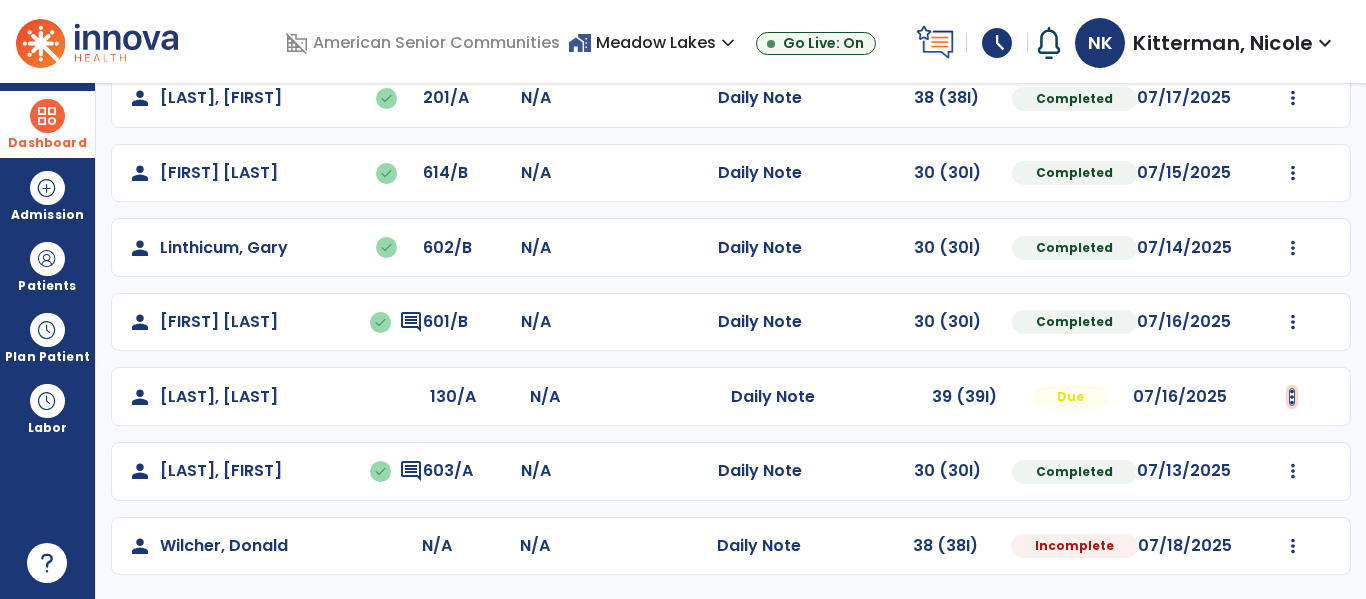 click at bounding box center (1293, -349) 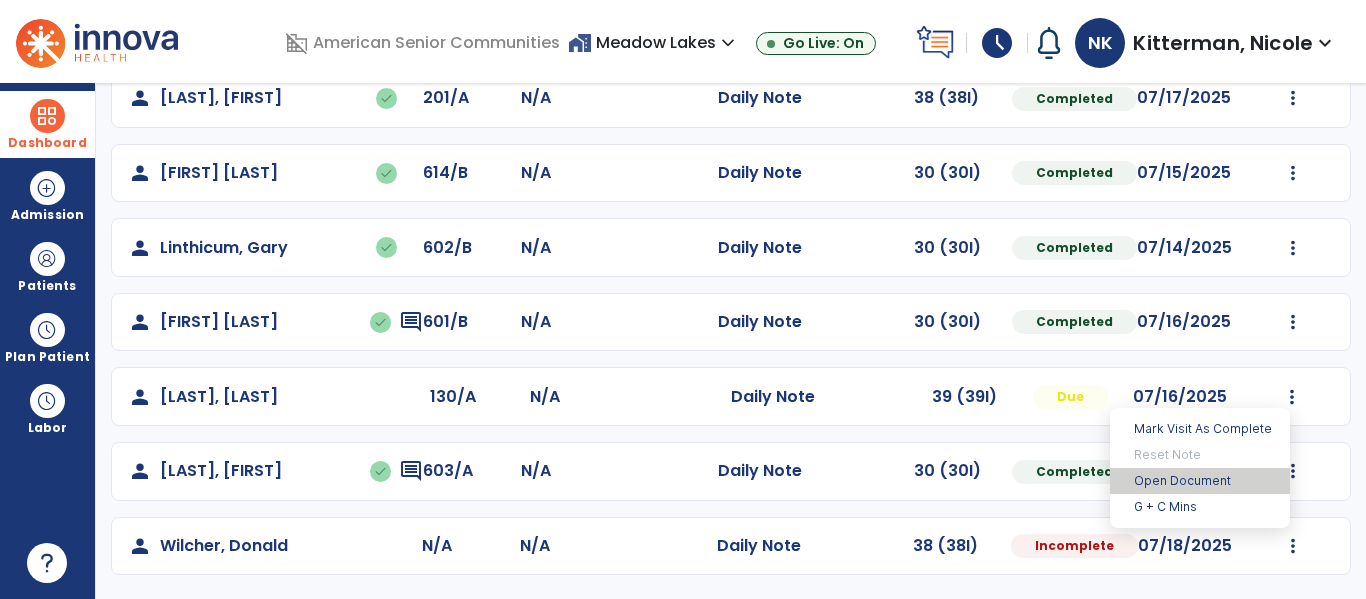 click on "Open Document" at bounding box center (1200, 481) 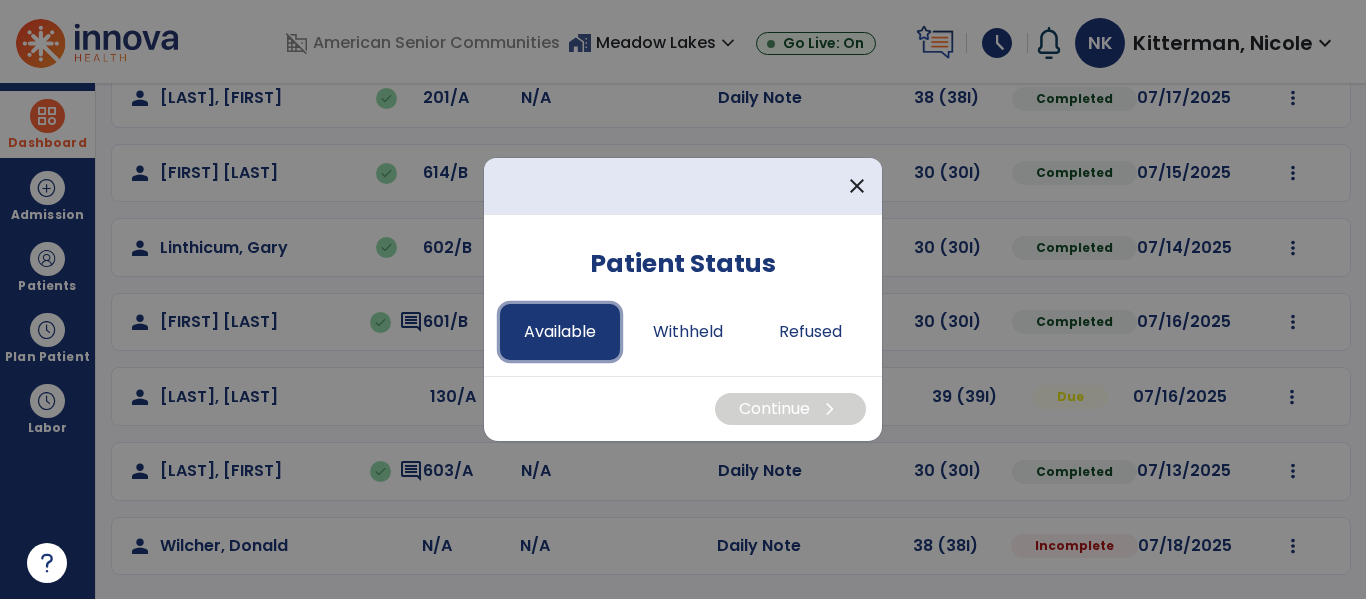 click on "Available" at bounding box center (560, 332) 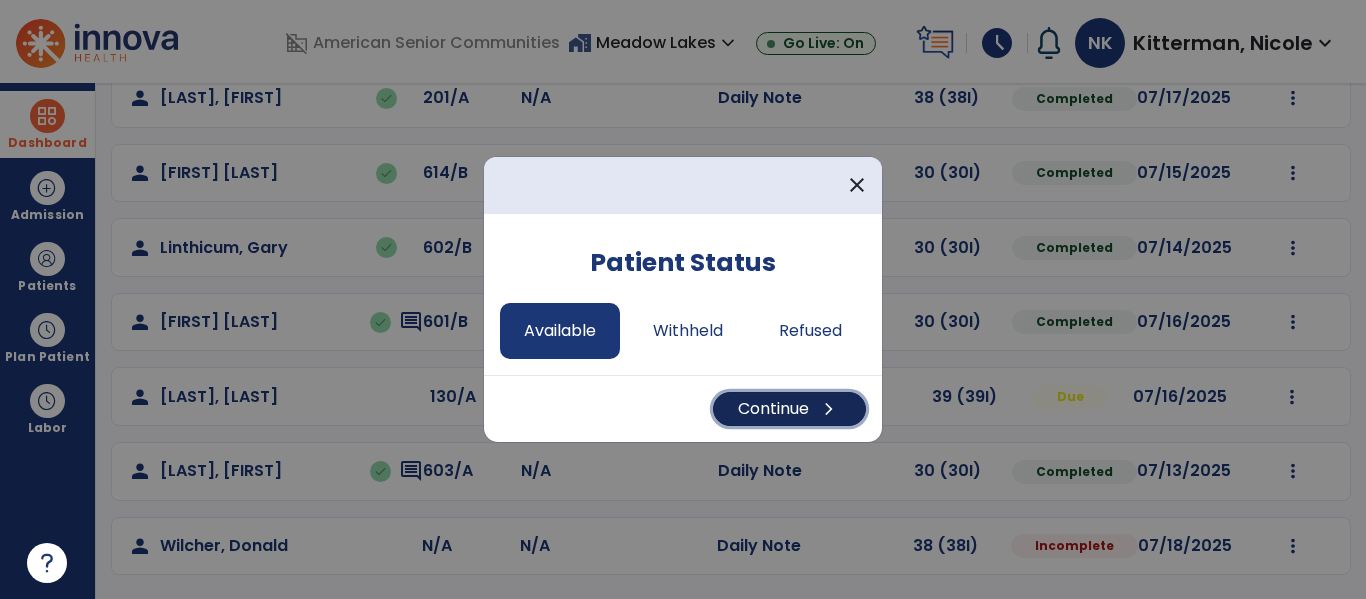 click on "Continue   chevron_right" at bounding box center (789, 409) 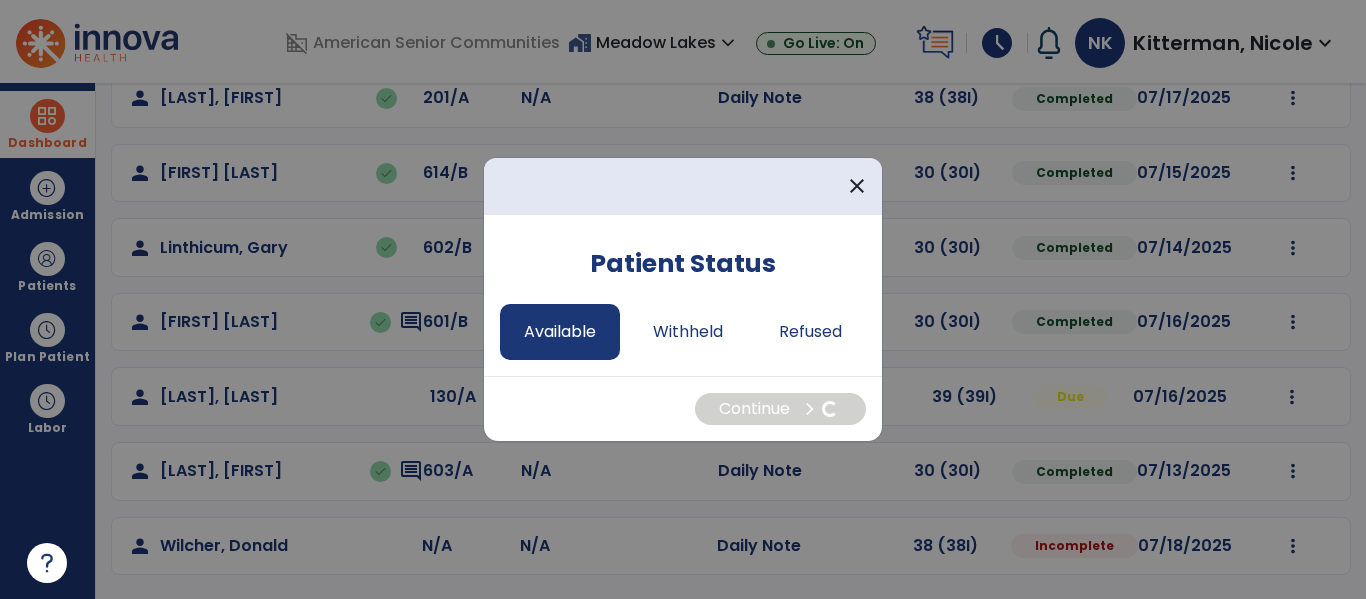 select on "*" 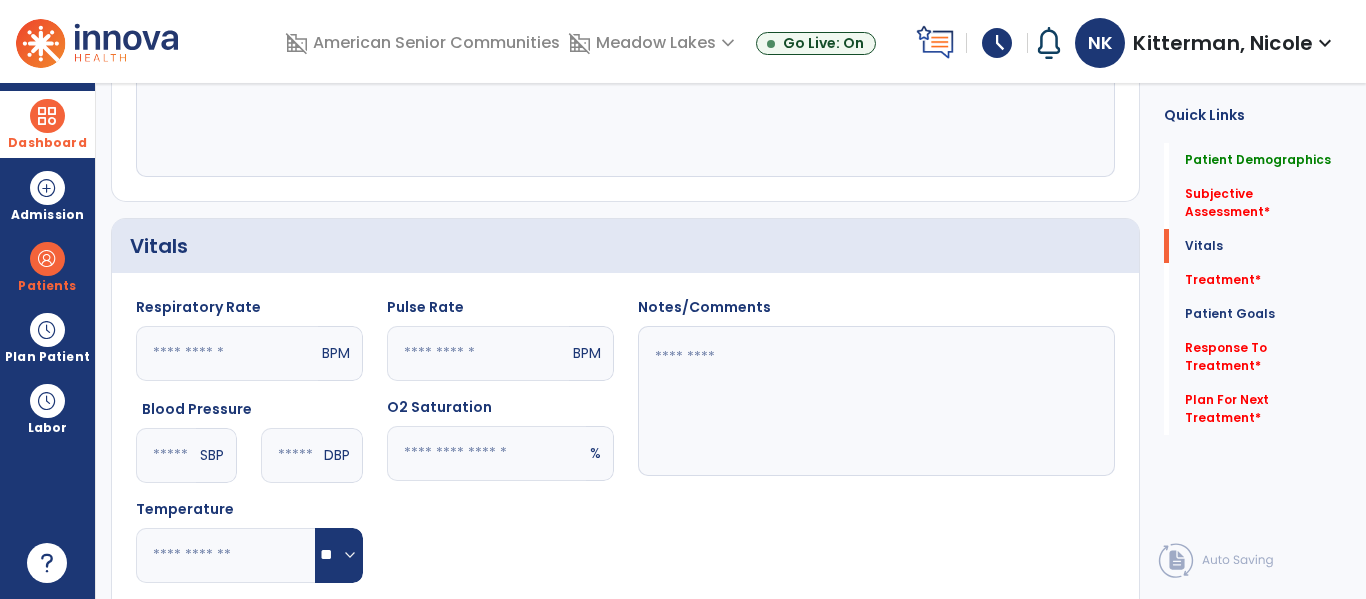 scroll, scrollTop: 703, scrollLeft: 0, axis: vertical 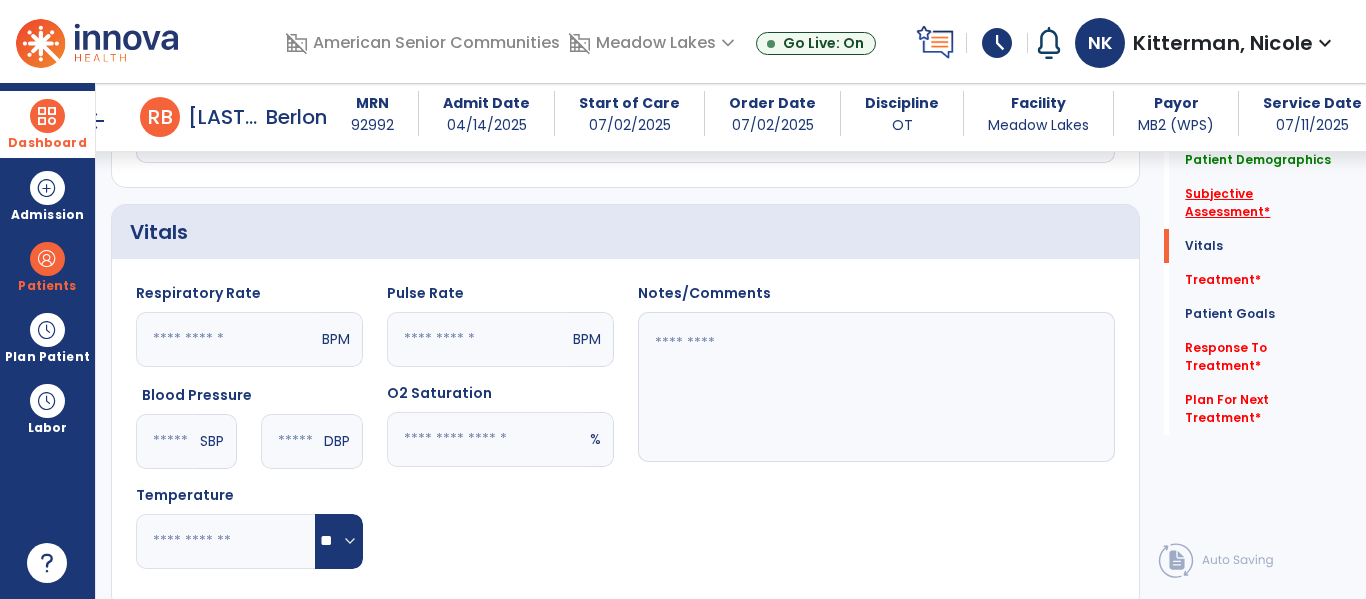 click on "Subjective Assessment   *" 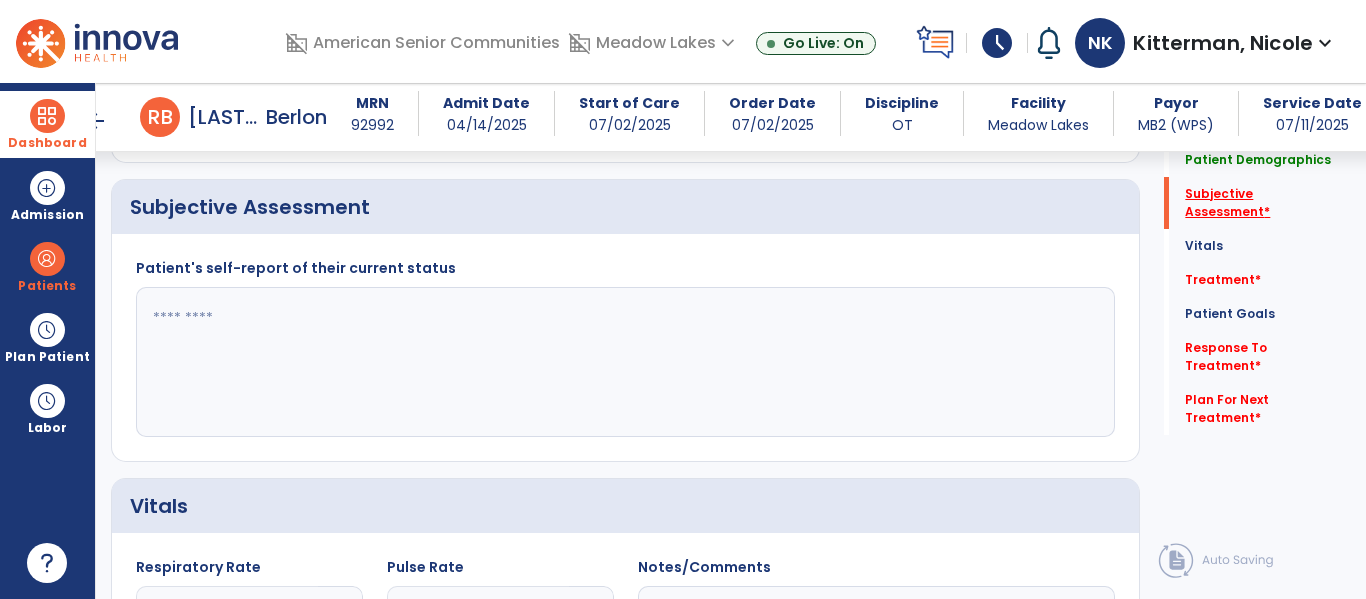 scroll, scrollTop: 408, scrollLeft: 0, axis: vertical 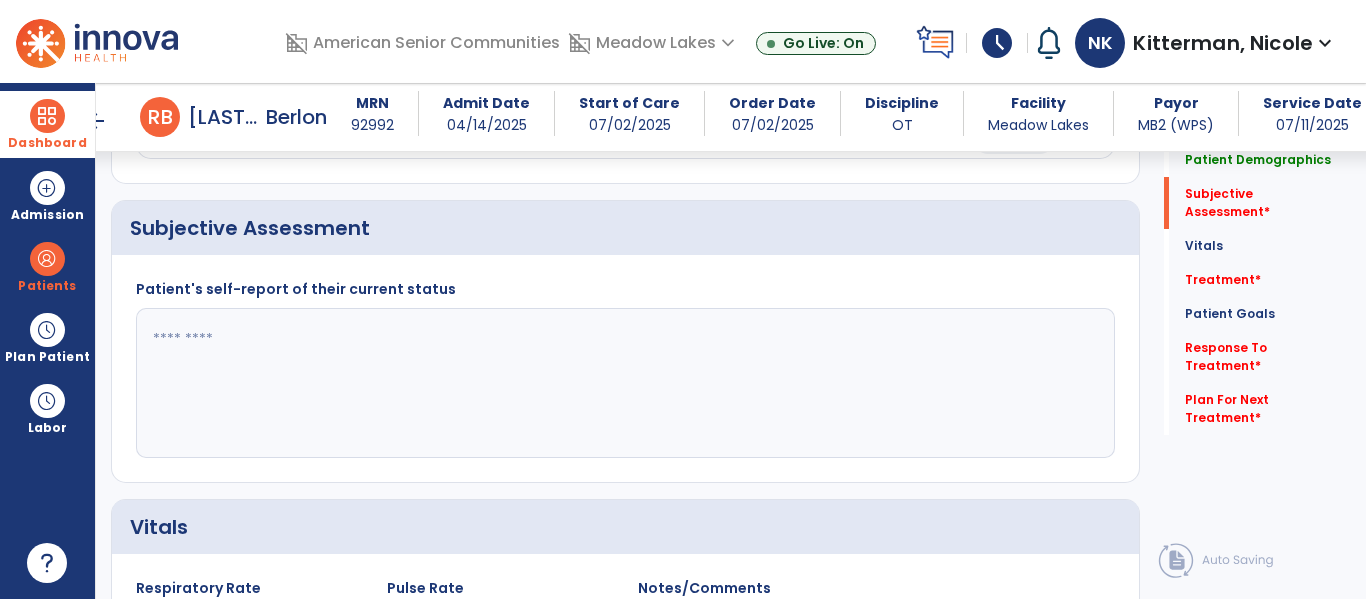 click 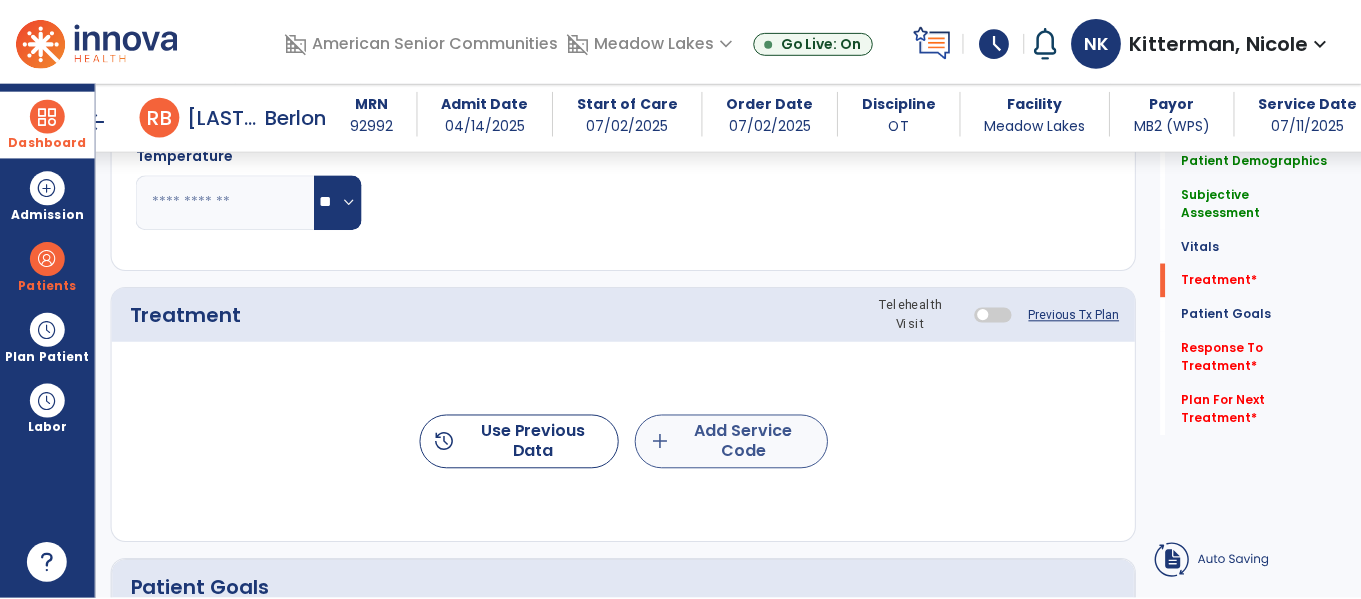 scroll, scrollTop: 1120, scrollLeft: 0, axis: vertical 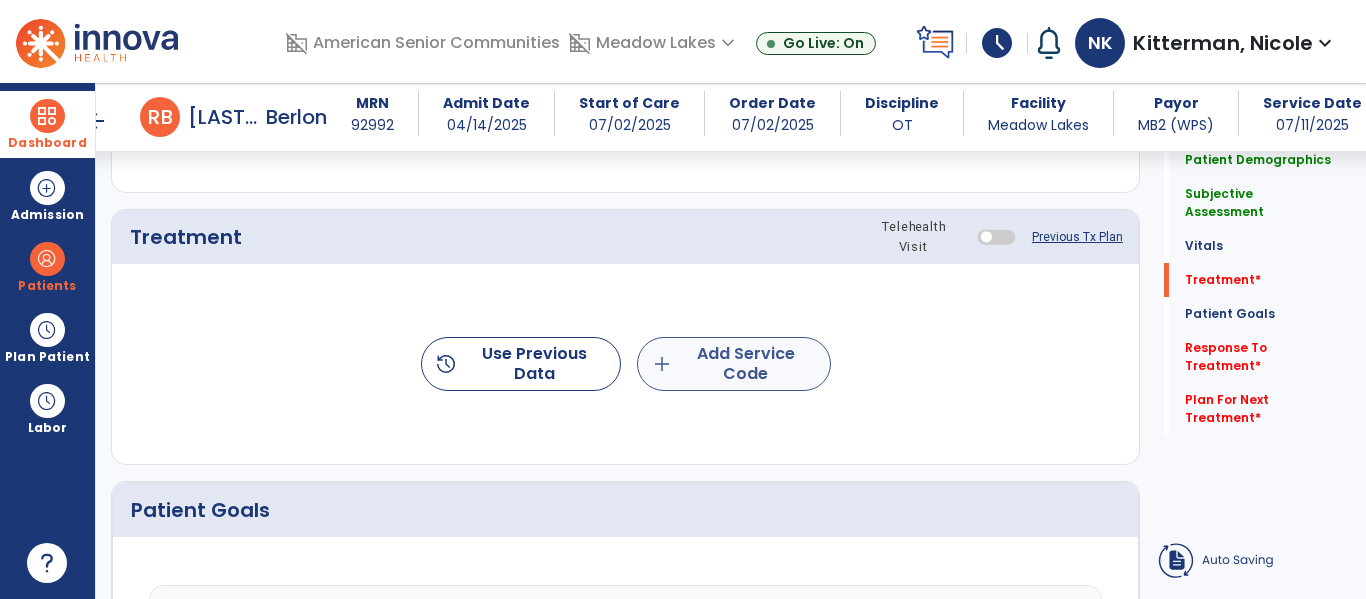 type on "**********" 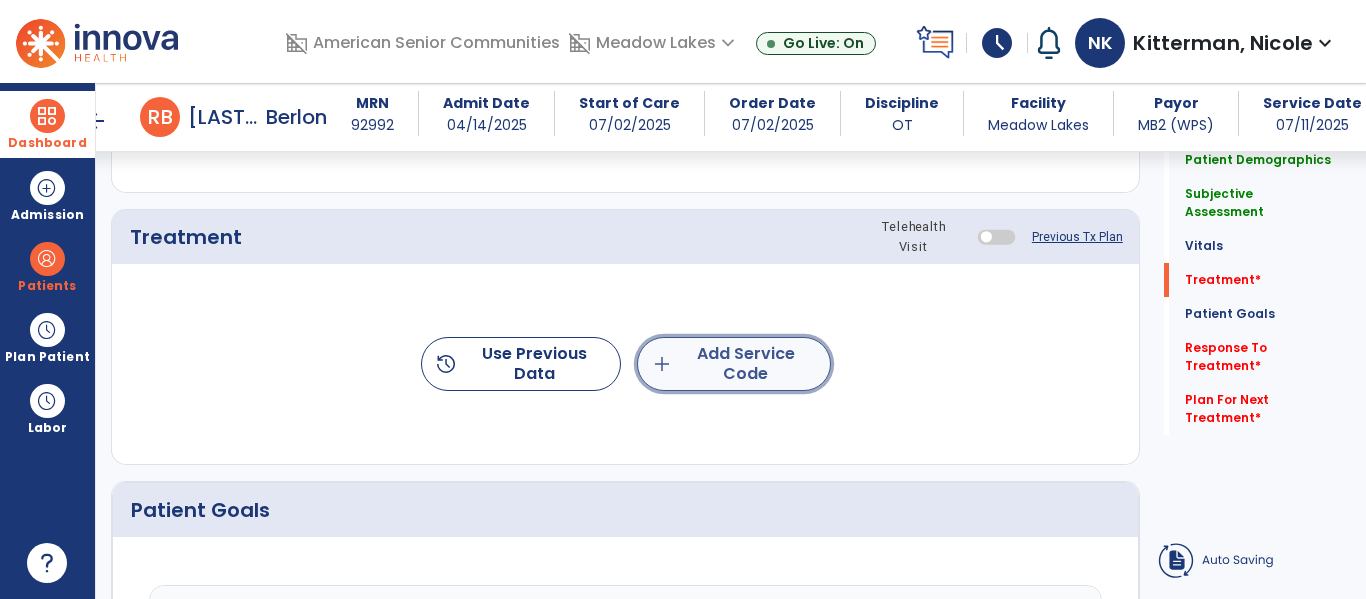 click on "add  Add Service Code" 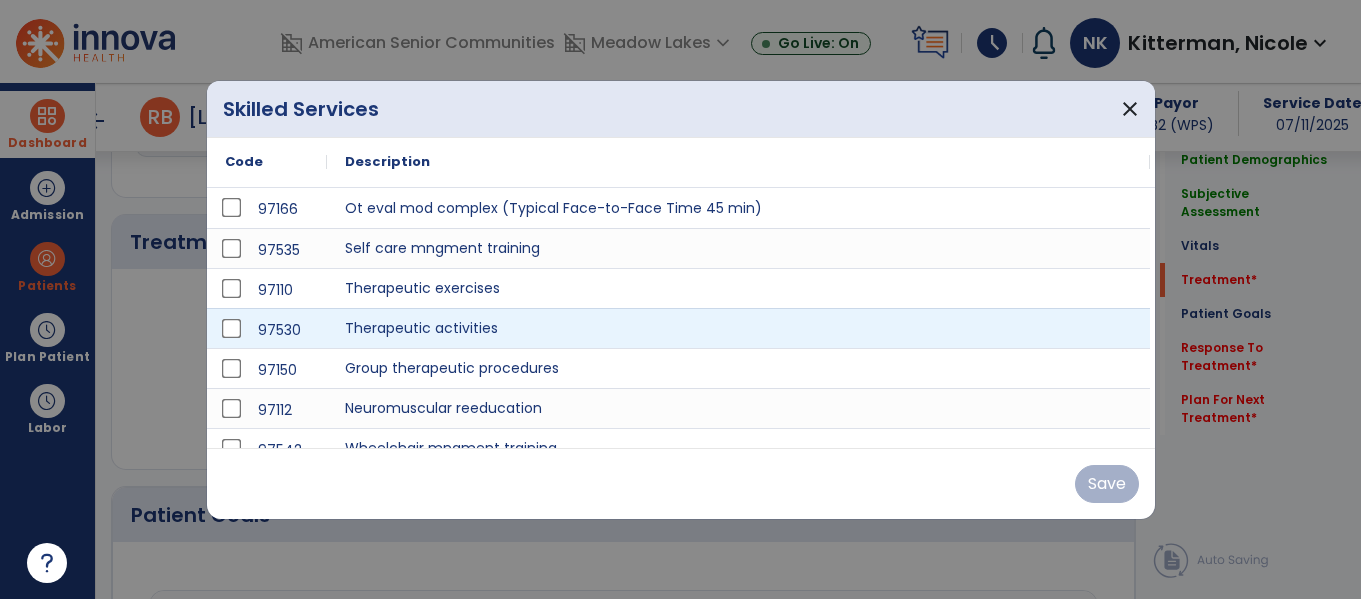 scroll, scrollTop: 1120, scrollLeft: 0, axis: vertical 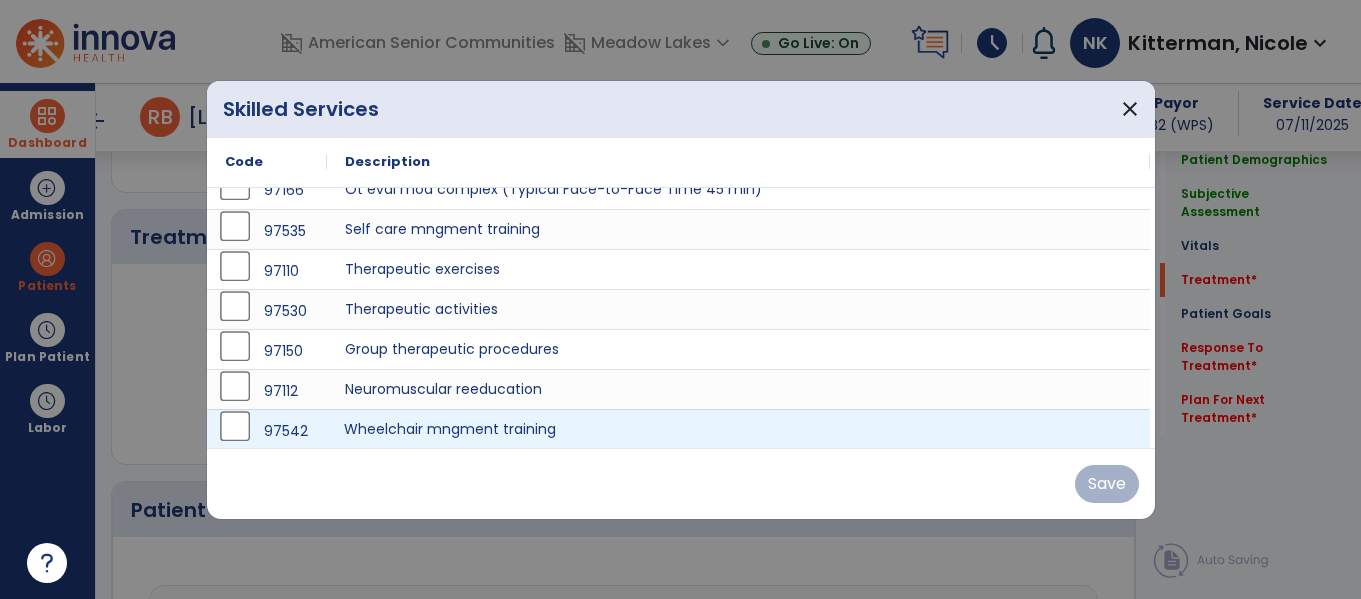 click on "Wheelchair mngment training" at bounding box center (738, 429) 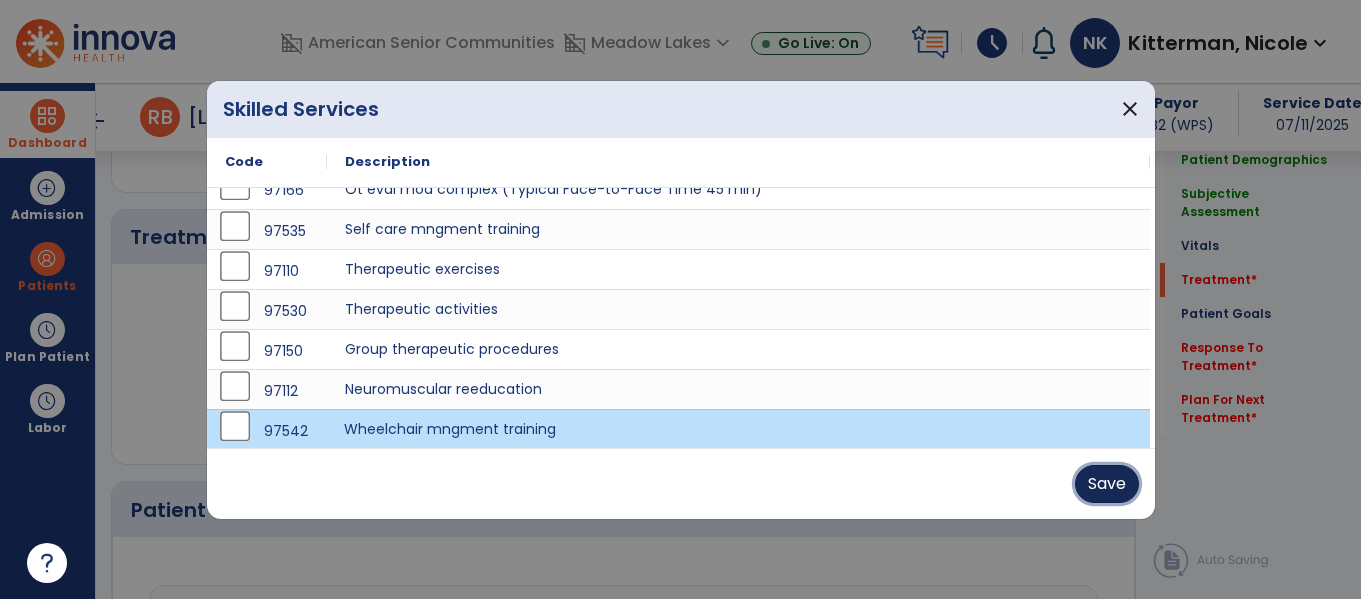 click on "Save" at bounding box center [1107, 484] 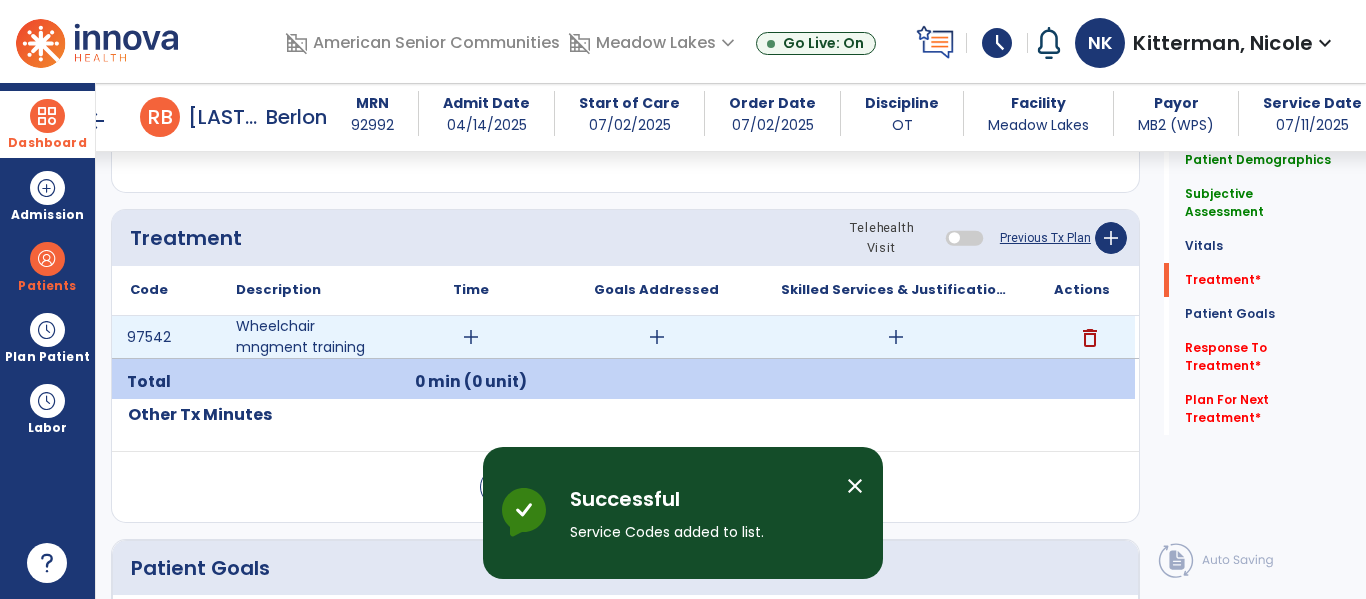 click on "add" at bounding box center (896, 337) 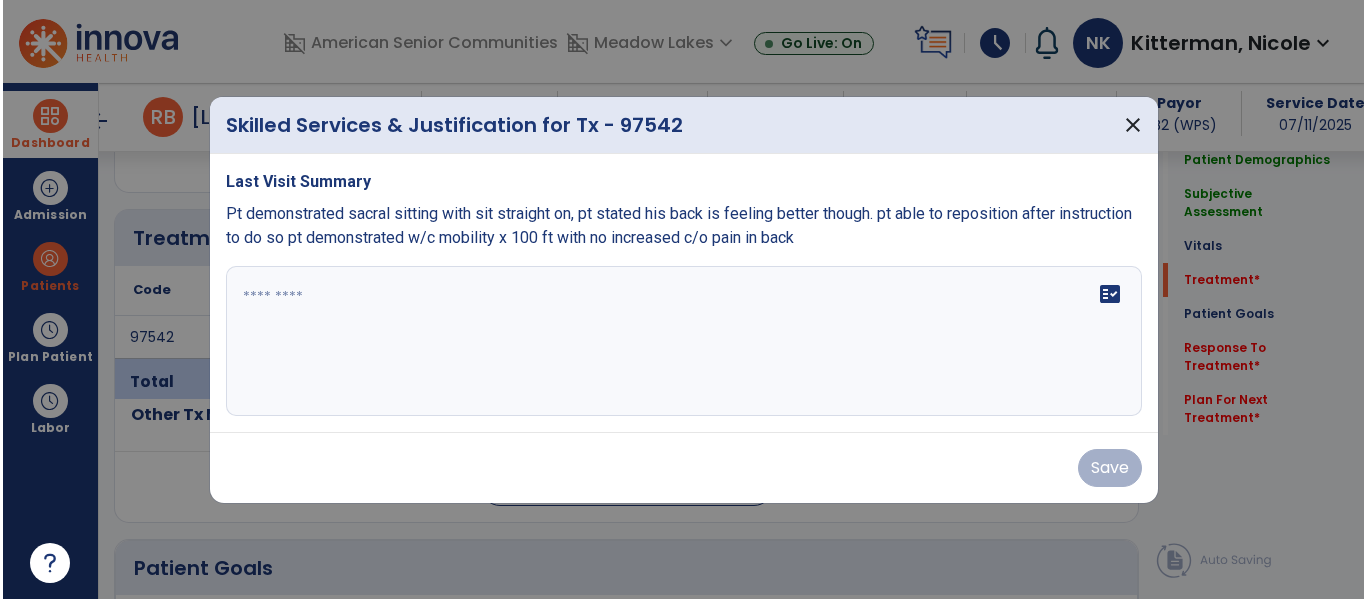 scroll, scrollTop: 1120, scrollLeft: 0, axis: vertical 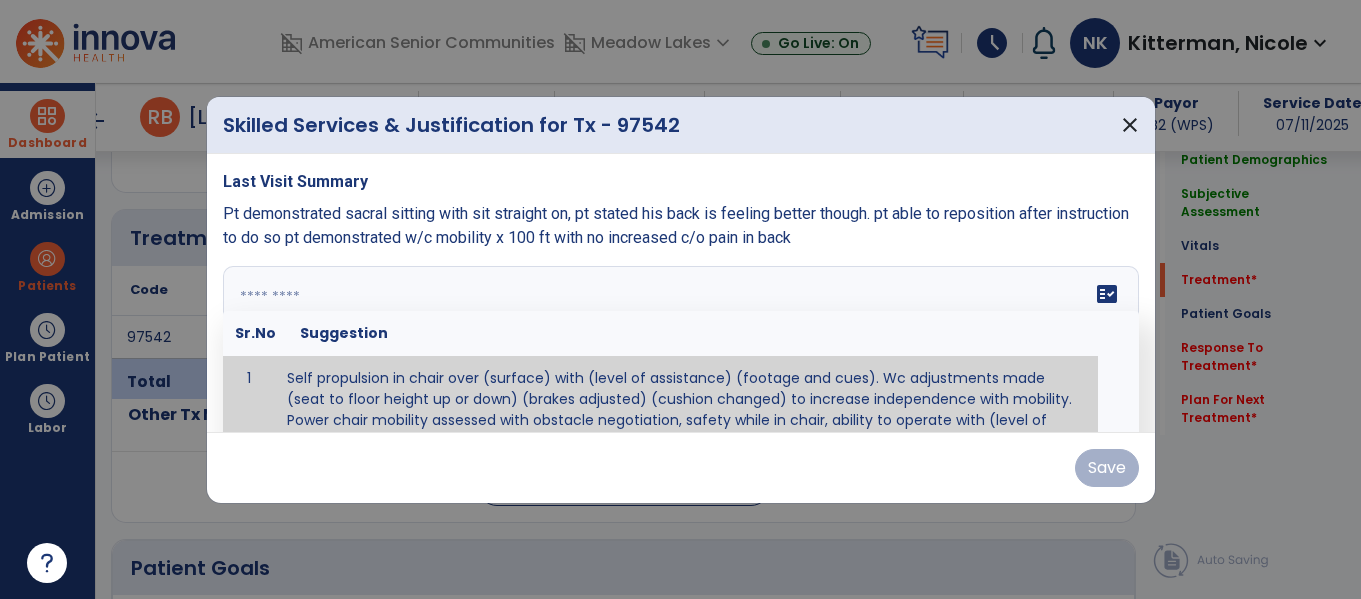 click on "fact_check  Sr.No Suggestion 1 Self propulsion in chair over (surface) with (level of assistance) (footage and cues). Wc adjustments made (seat to floor height up or down) (brakes adjusted) (cushion changed) to increase independence with mobility. Power chair mobility assessed with obstacle negotiation, safety while in chair, ability to operate with (level of assistance).  postural alignment, facilitation of normal mvmt, postural control, prevention of skin breakdown, trunk stabilization." at bounding box center (681, 341) 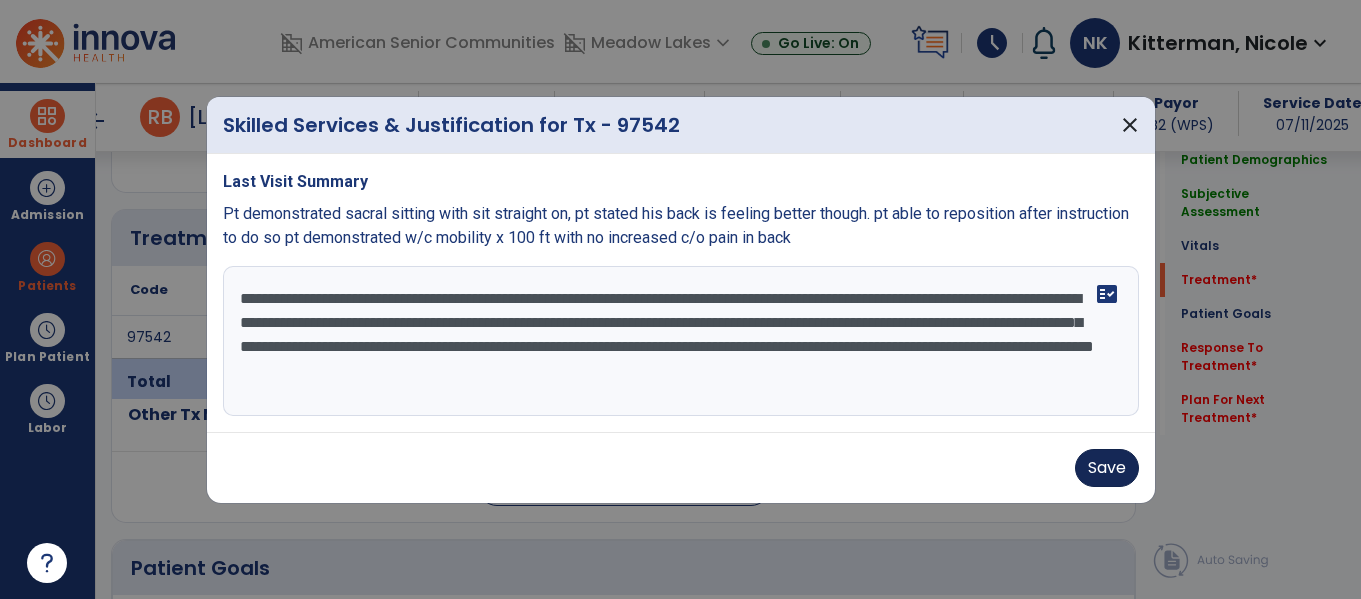 type on "**********" 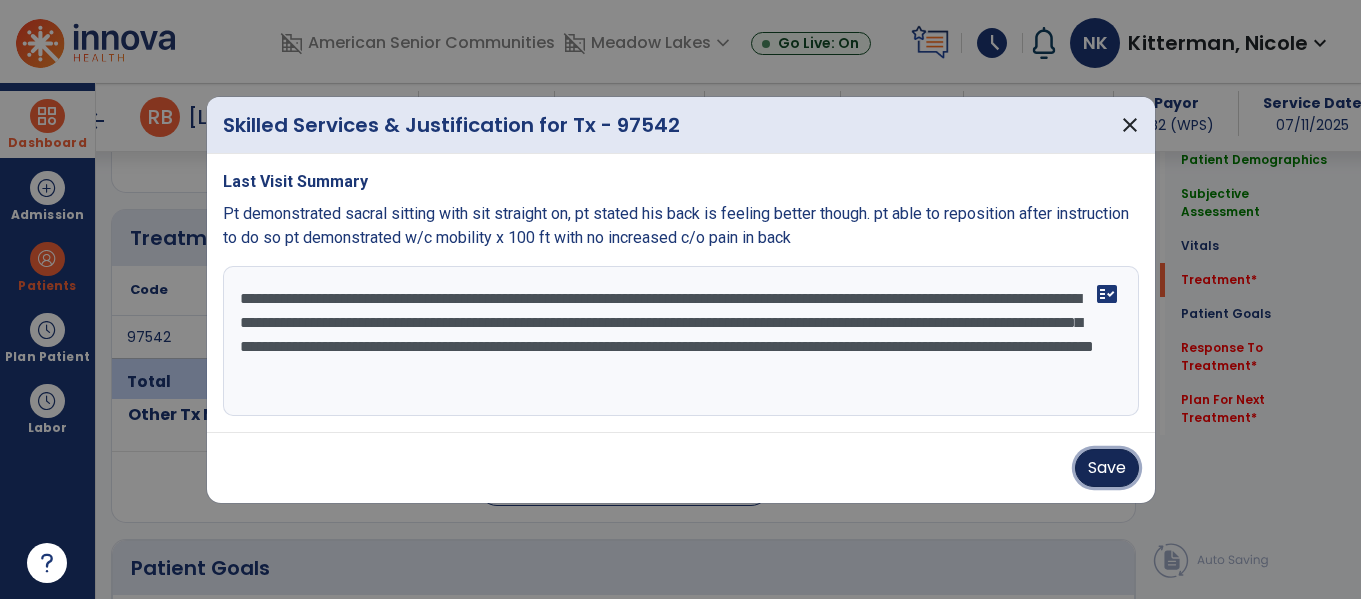 click on "Save" at bounding box center (1107, 468) 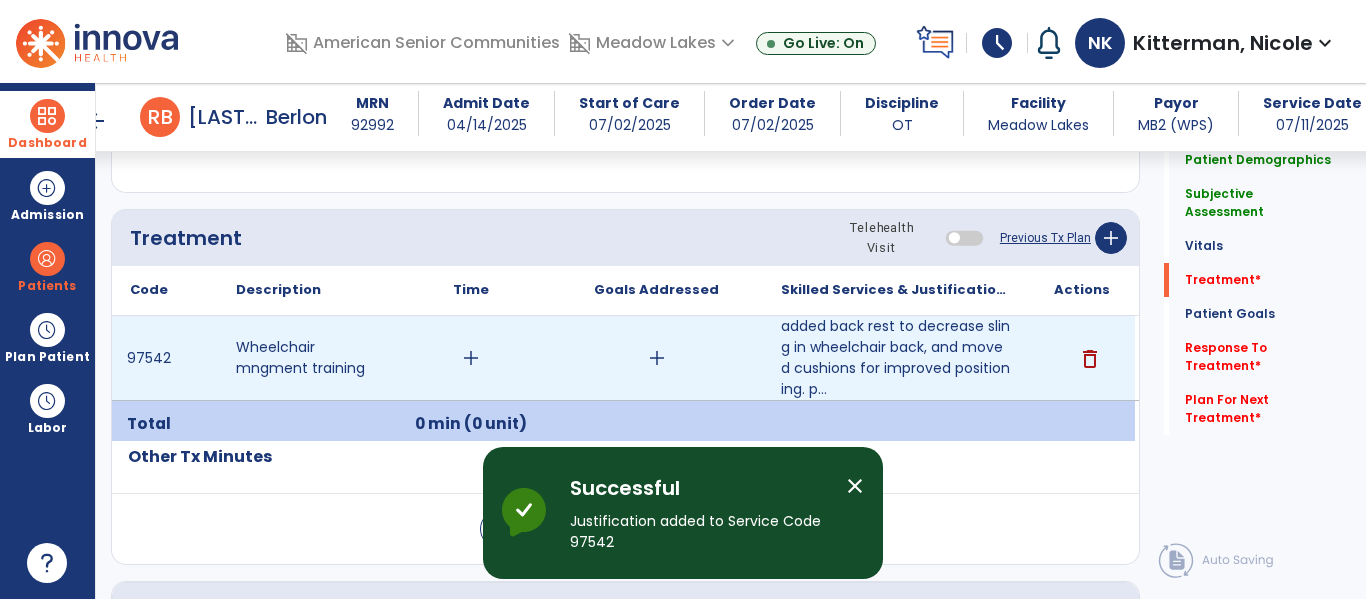 click on "add" at bounding box center (471, 358) 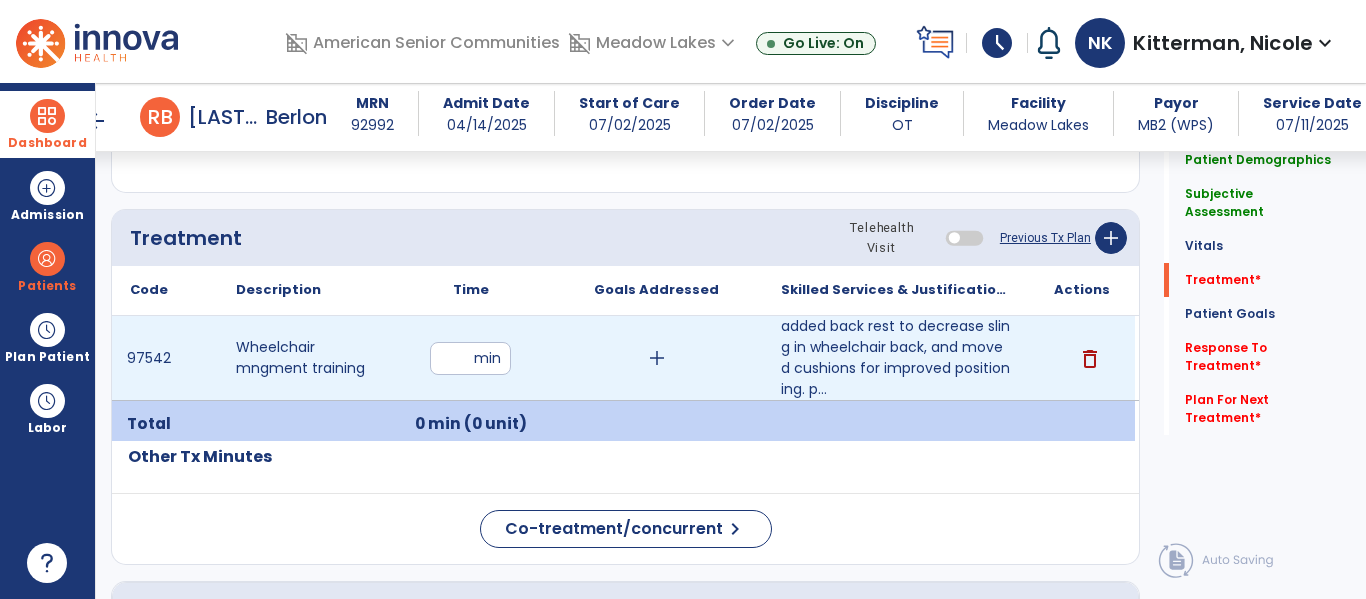 type on "**" 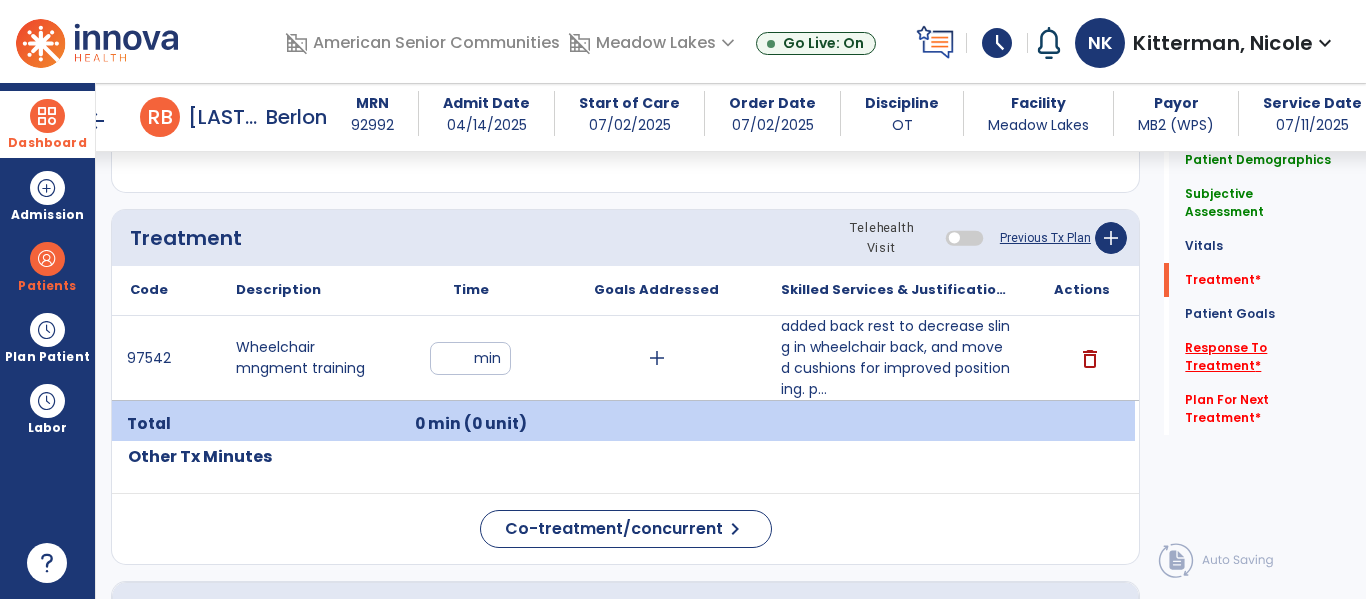 click on "Response To Treatment   *" 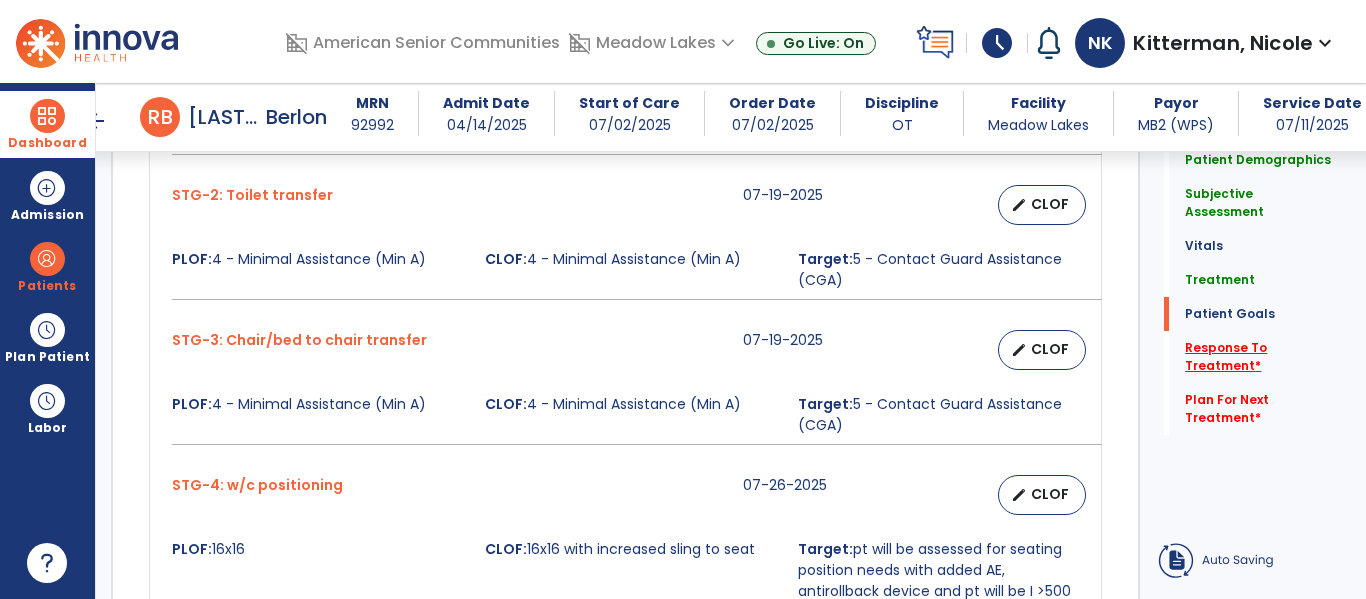 scroll, scrollTop: 2773, scrollLeft: 0, axis: vertical 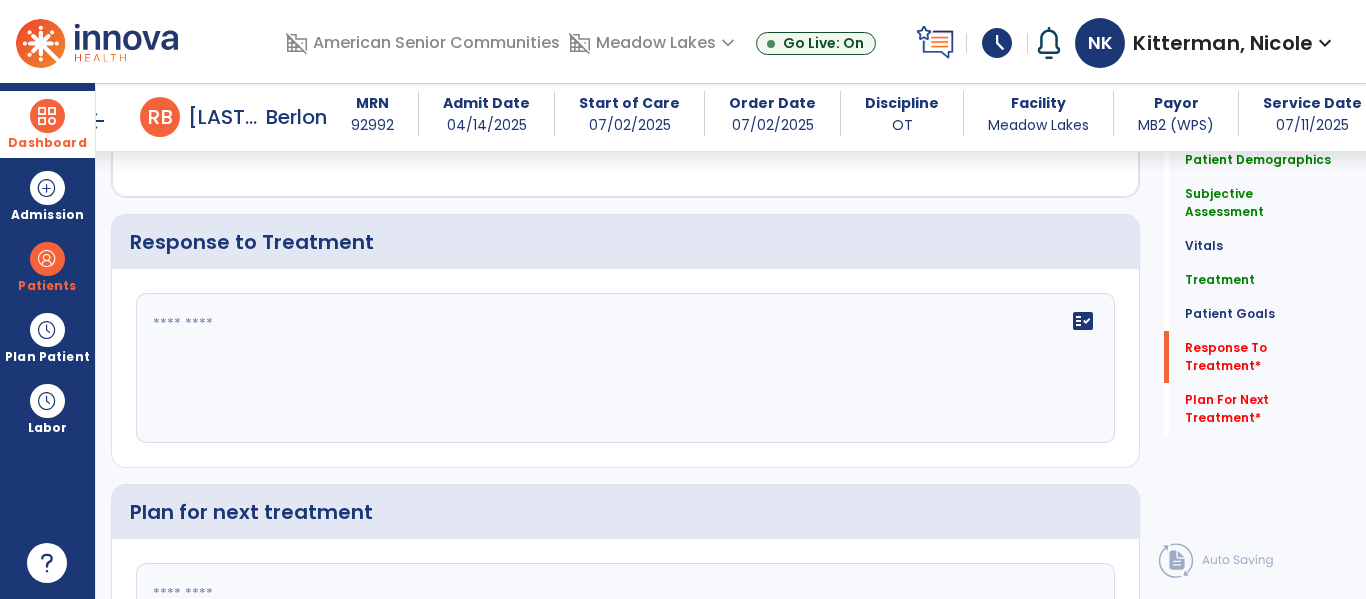 click on "fact_check" 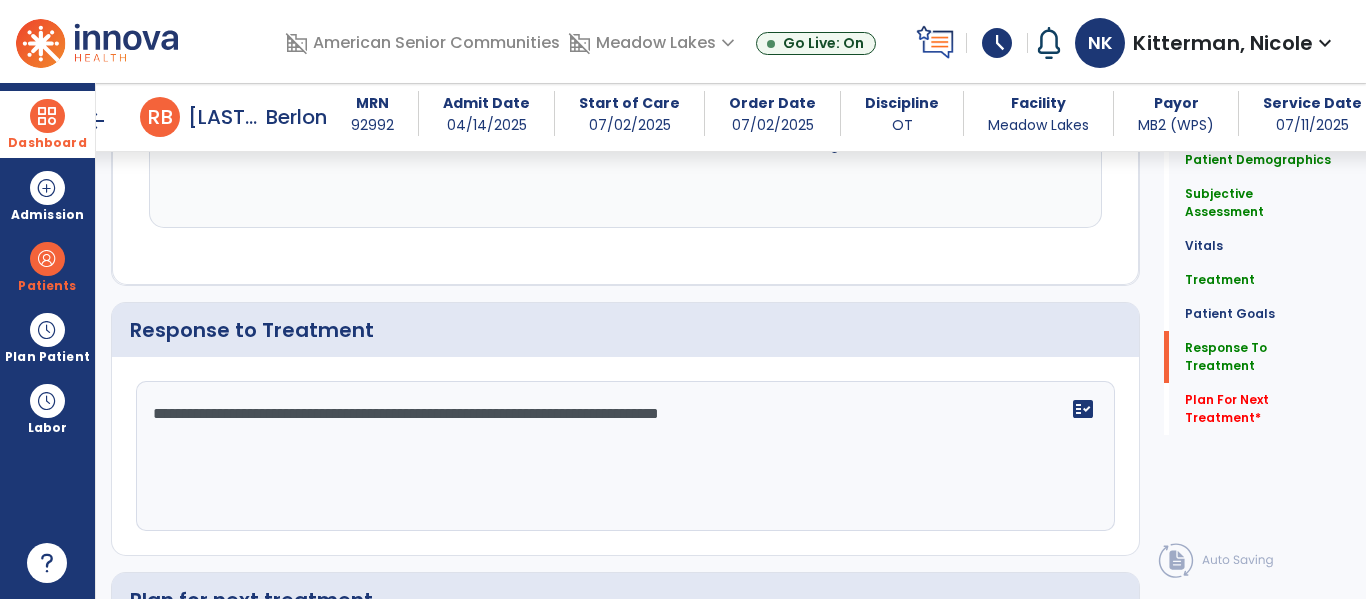 scroll, scrollTop: 2773, scrollLeft: 0, axis: vertical 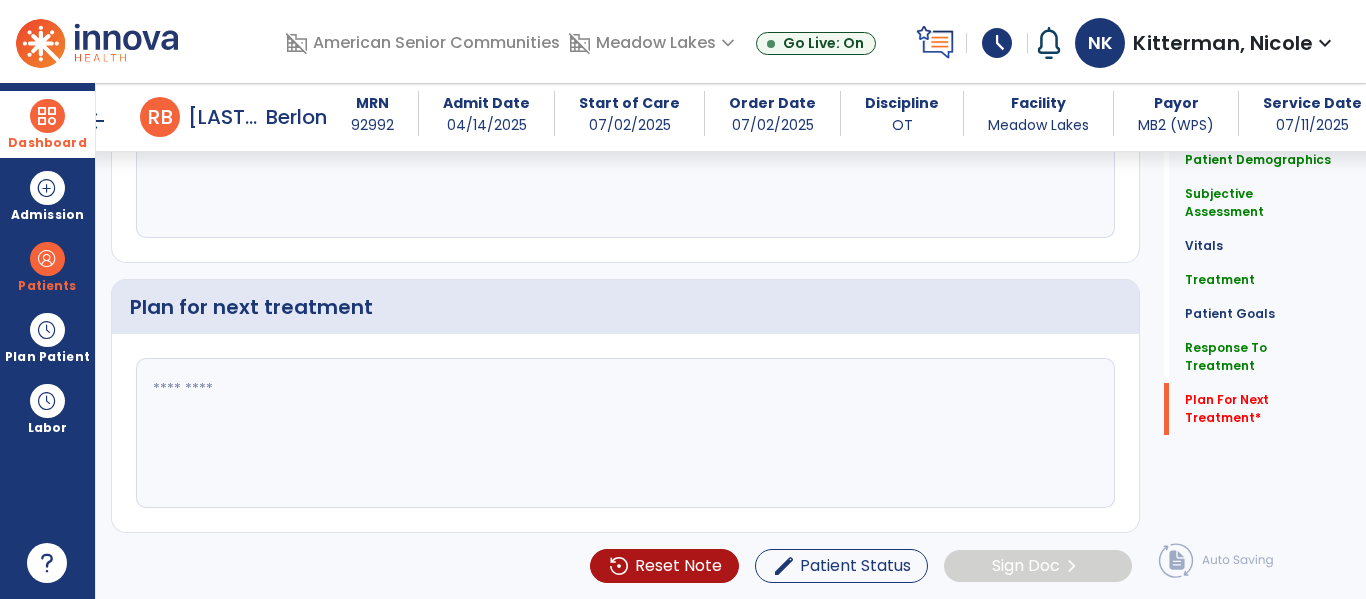 type on "**********" 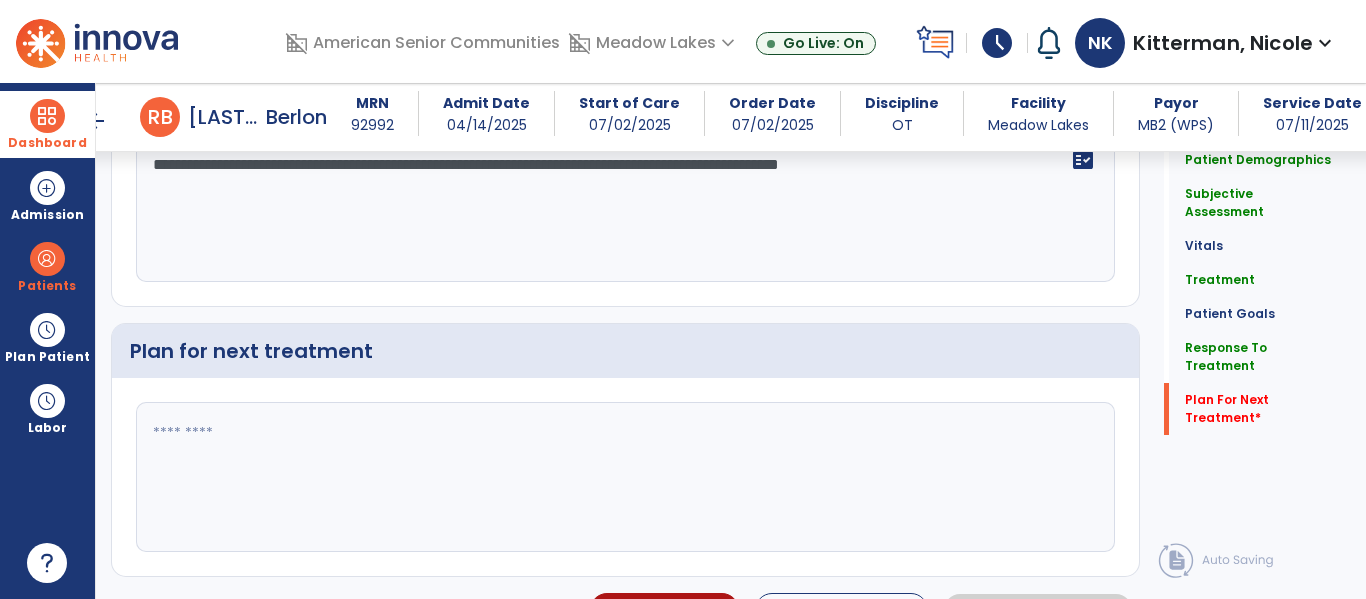 scroll, scrollTop: 3022, scrollLeft: 0, axis: vertical 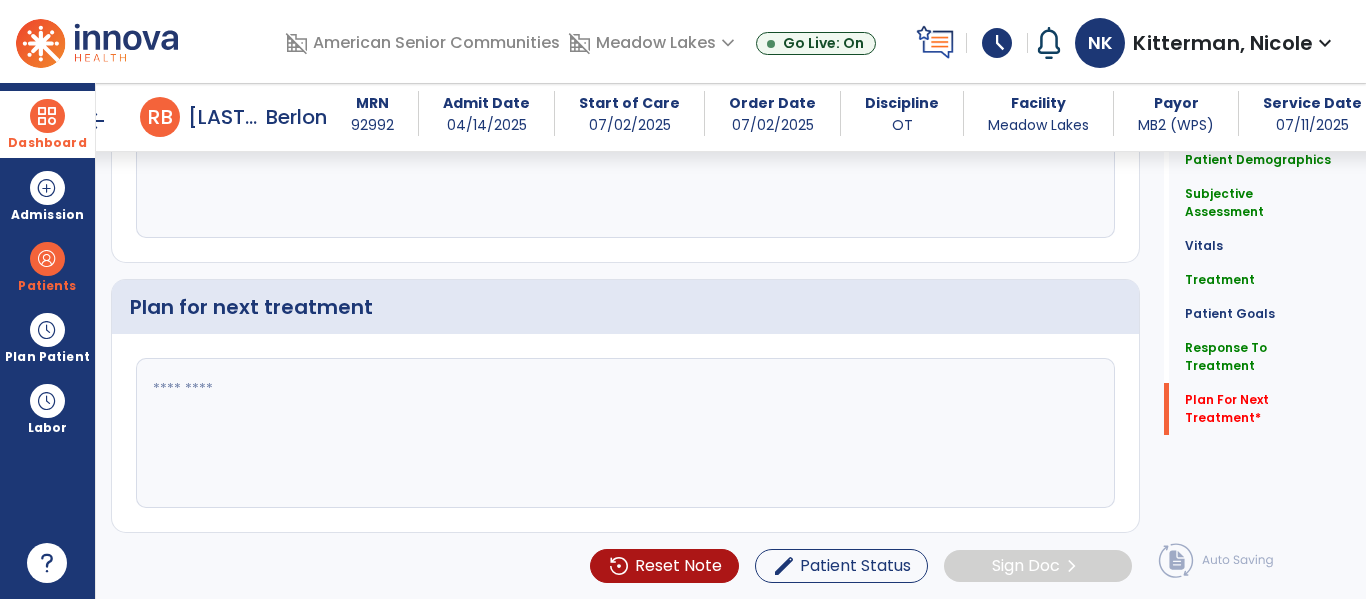 click on "Quick Links  Patient Demographics   Patient Demographics   Subjective Assessment   Subjective Assessment   Vitals   Vitals   Treatment   Treatment   Patient Goals   Patient Goals   Response To Treatment   Response To Treatment   Plan For Next Treatment   *  Plan For Next Treatment   *" 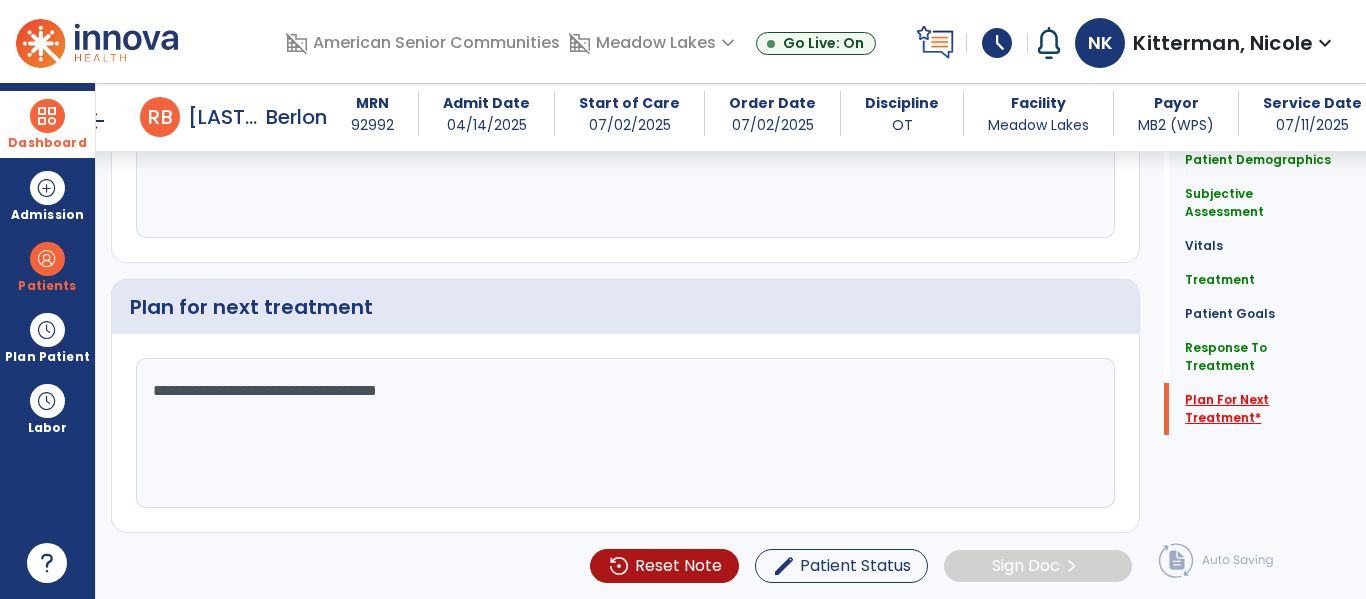 type on "**********" 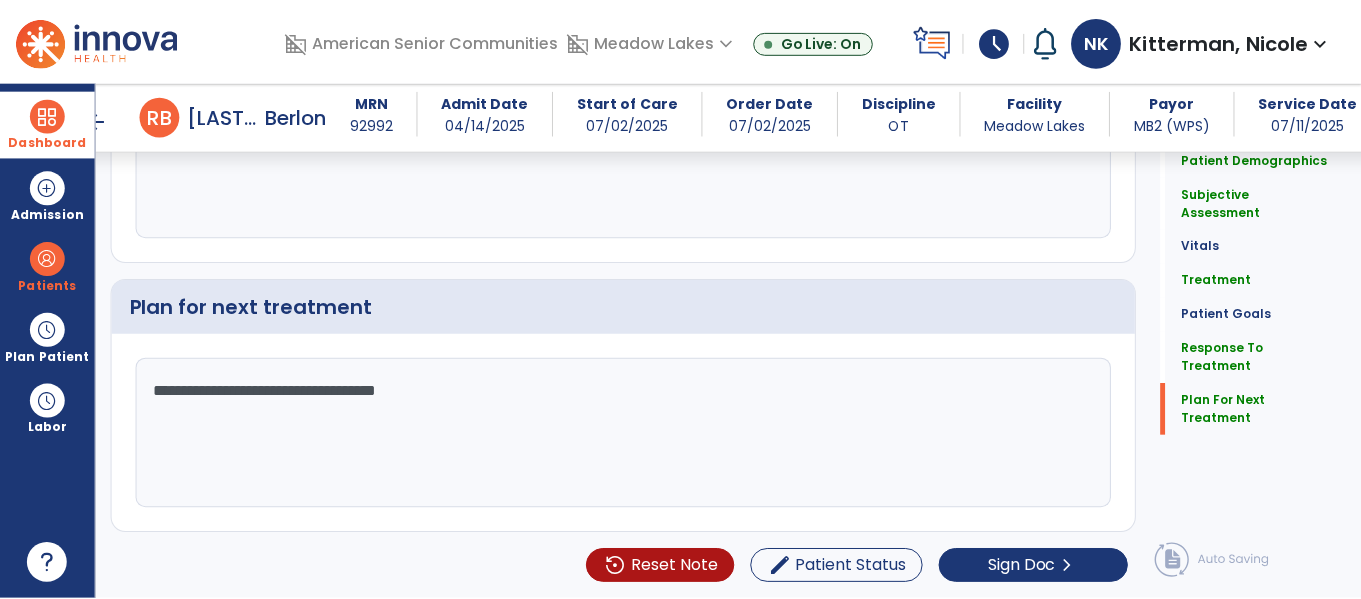 scroll, scrollTop: 3022, scrollLeft: 0, axis: vertical 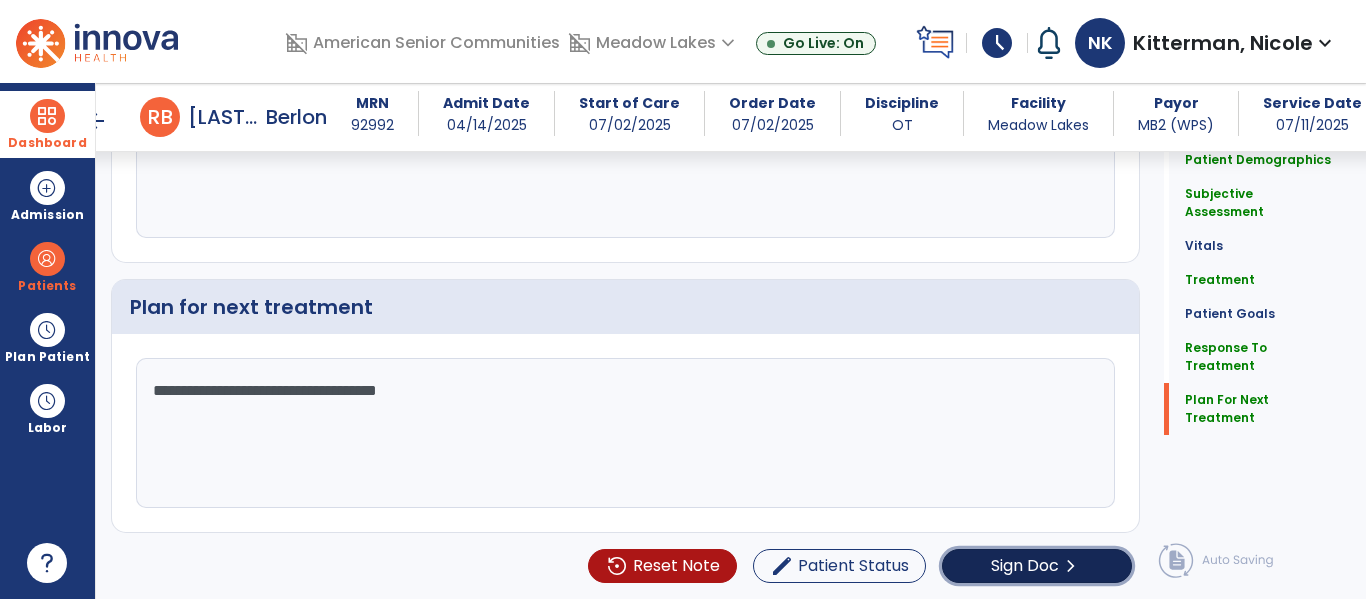 click on "chevron_right" 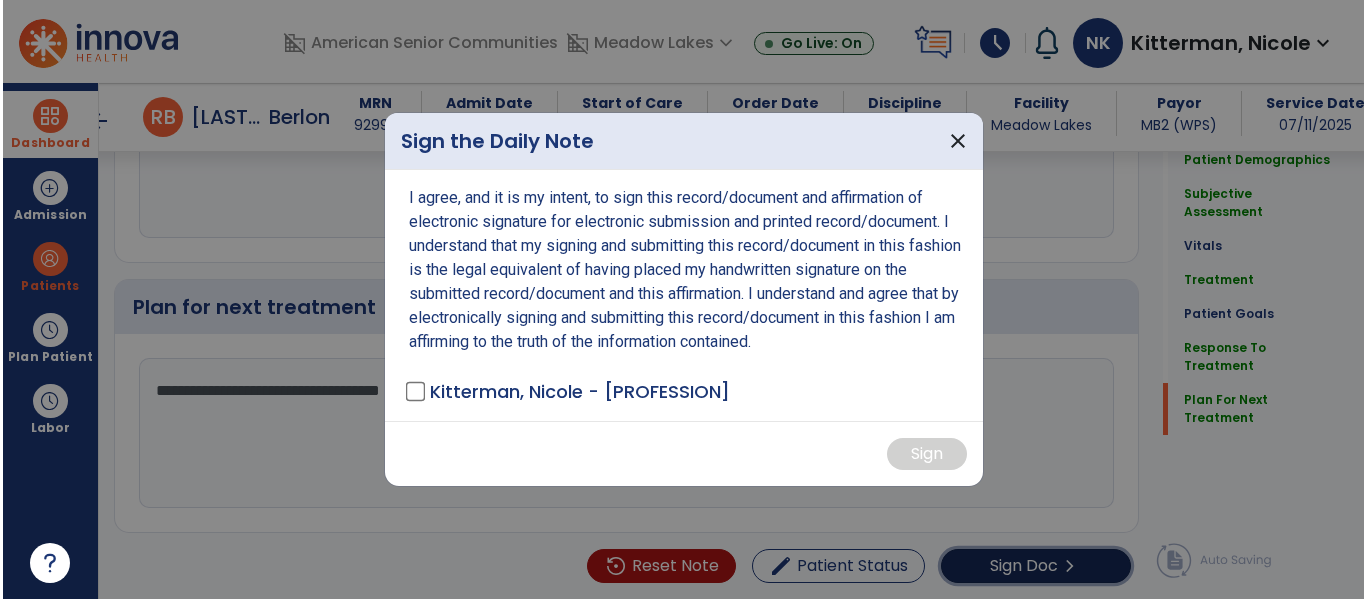 scroll, scrollTop: 3022, scrollLeft: 0, axis: vertical 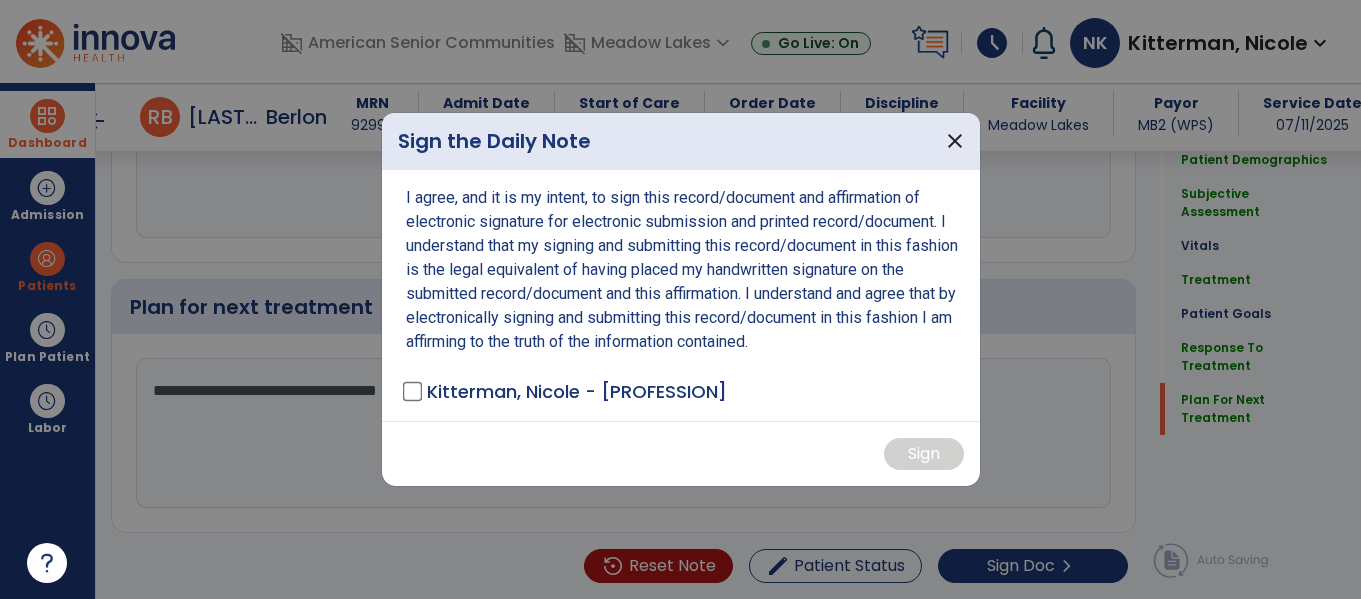 click on "[LAST], [FIRST]  - OTA" at bounding box center [577, 391] 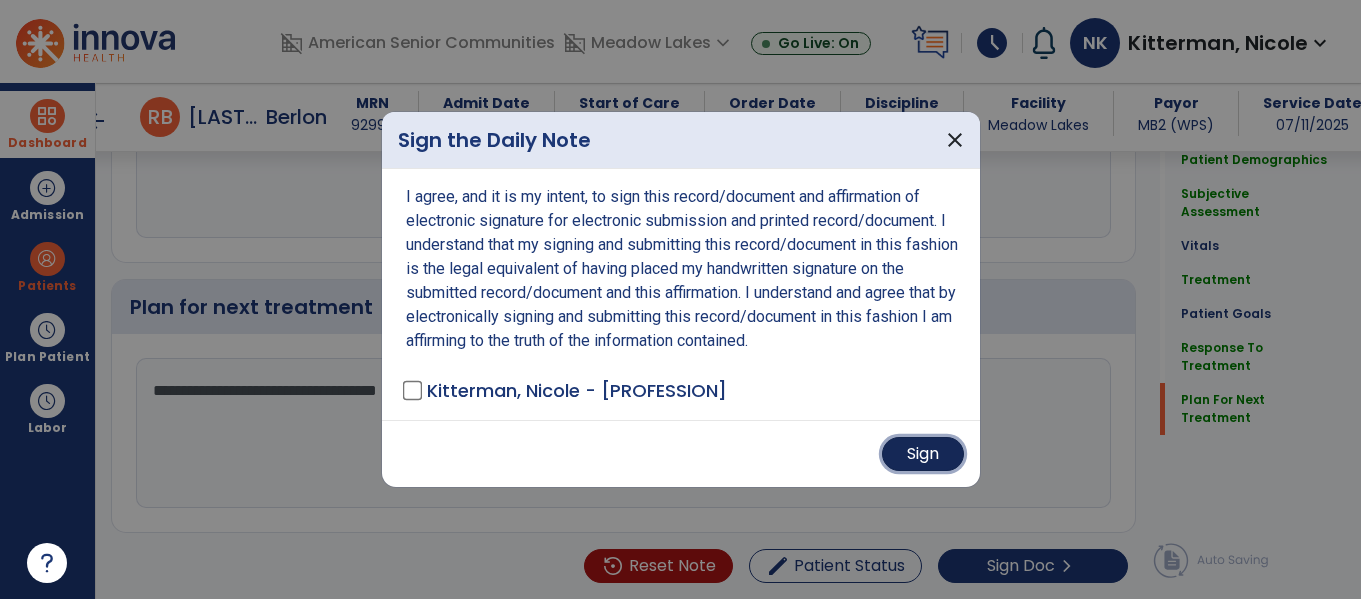 click on "Sign" at bounding box center (923, 454) 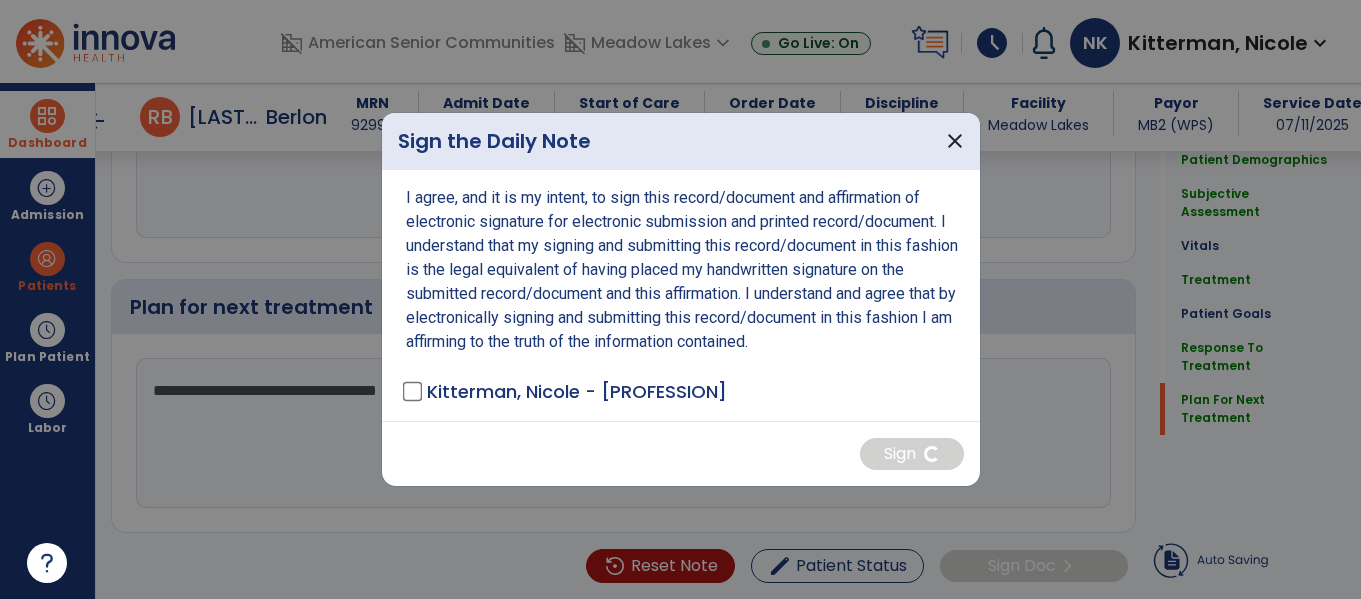 click at bounding box center (680, 299) 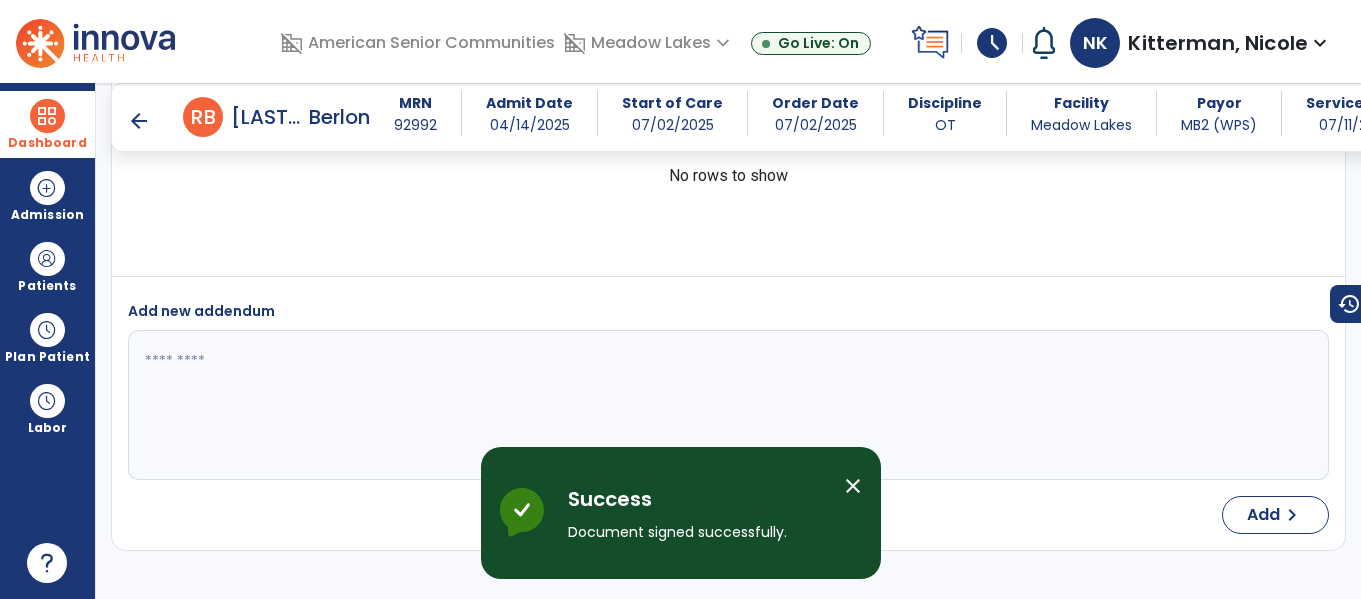click at bounding box center [47, 116] 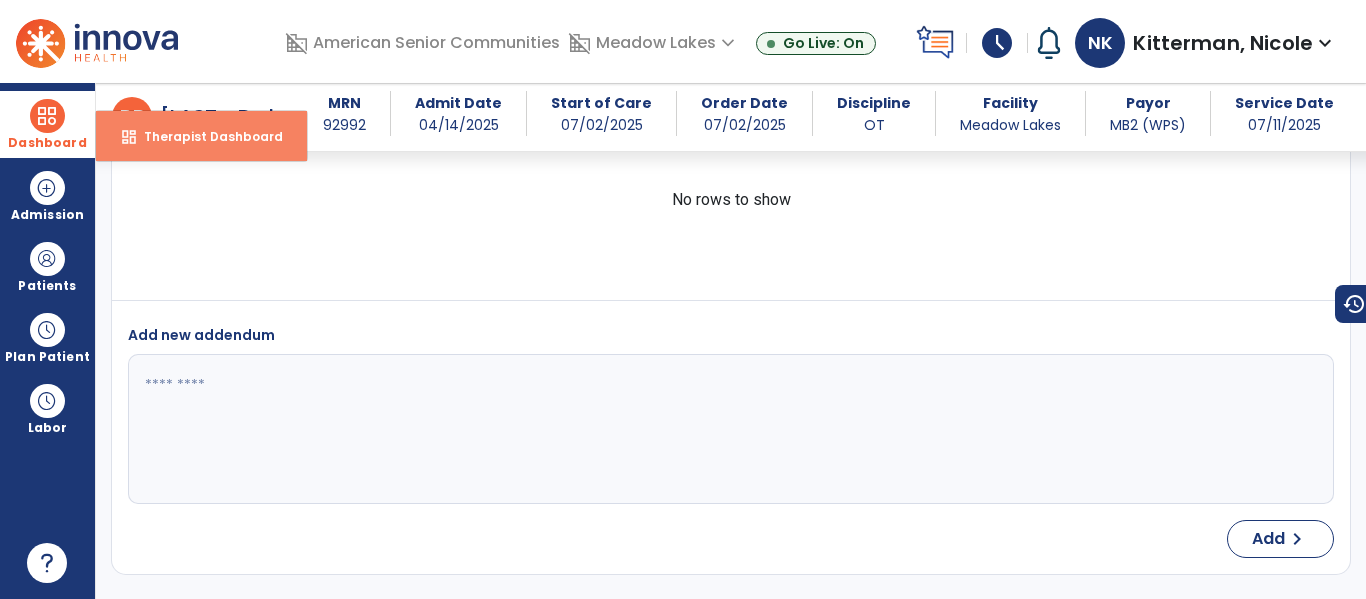 click on "Therapist Dashboard" at bounding box center [205, 136] 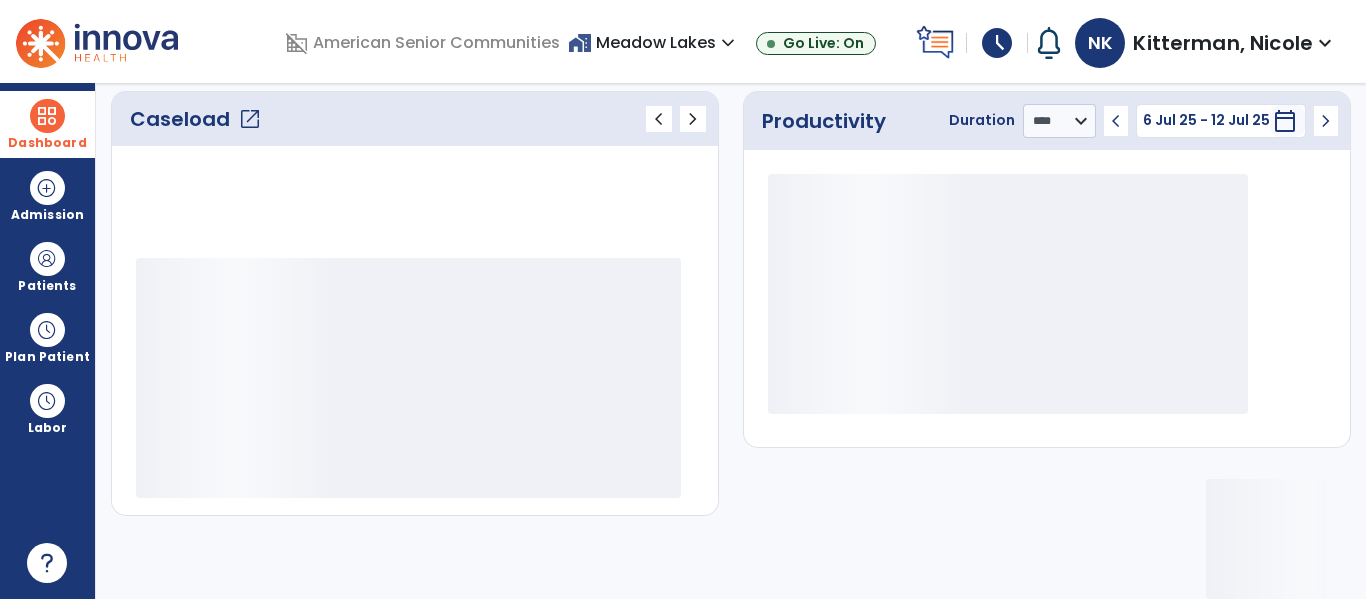 click on "open_in_new" 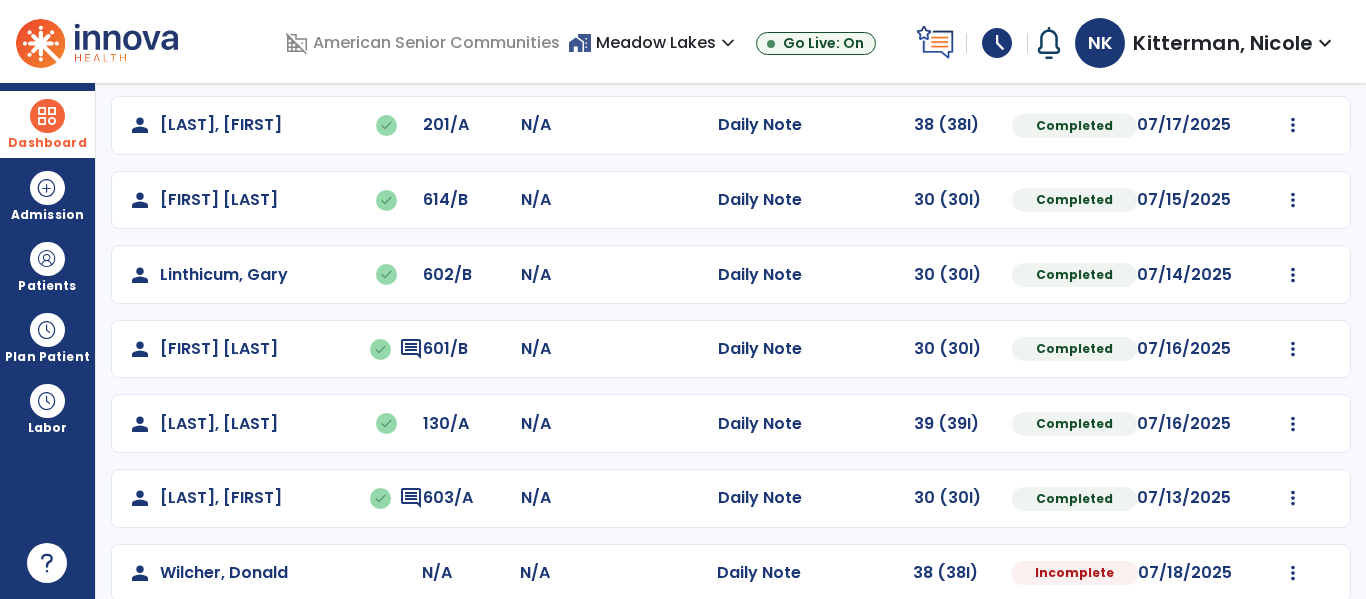 scroll, scrollTop: 708, scrollLeft: 0, axis: vertical 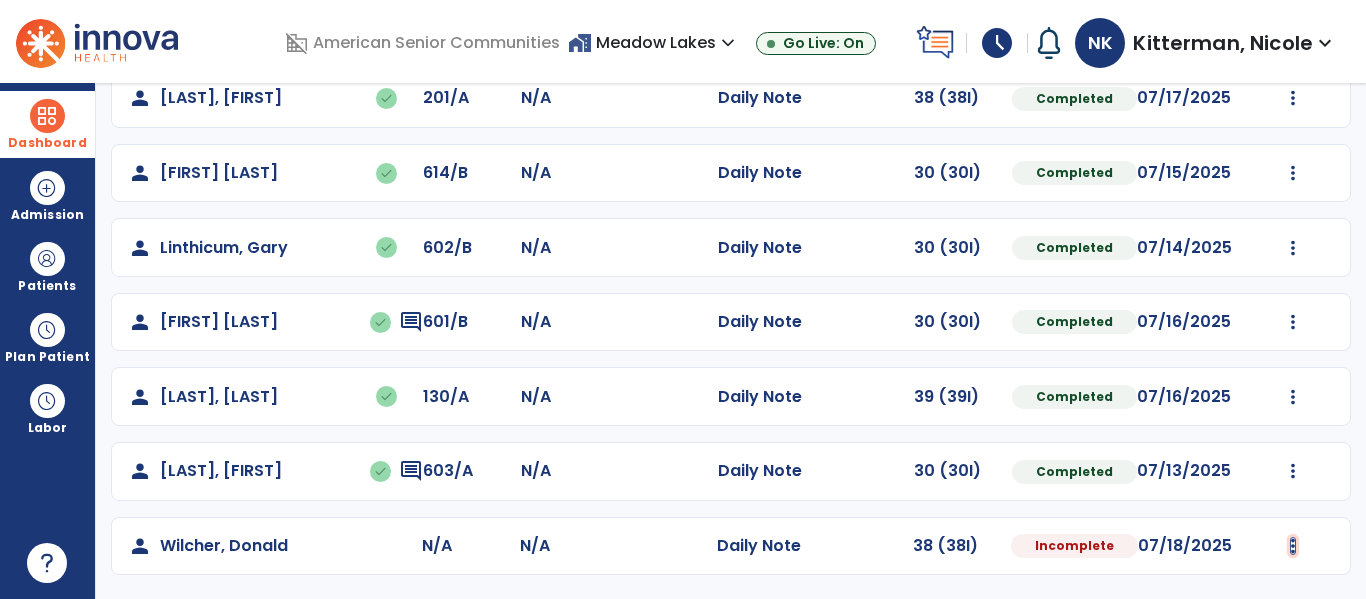 click at bounding box center (1293, -349) 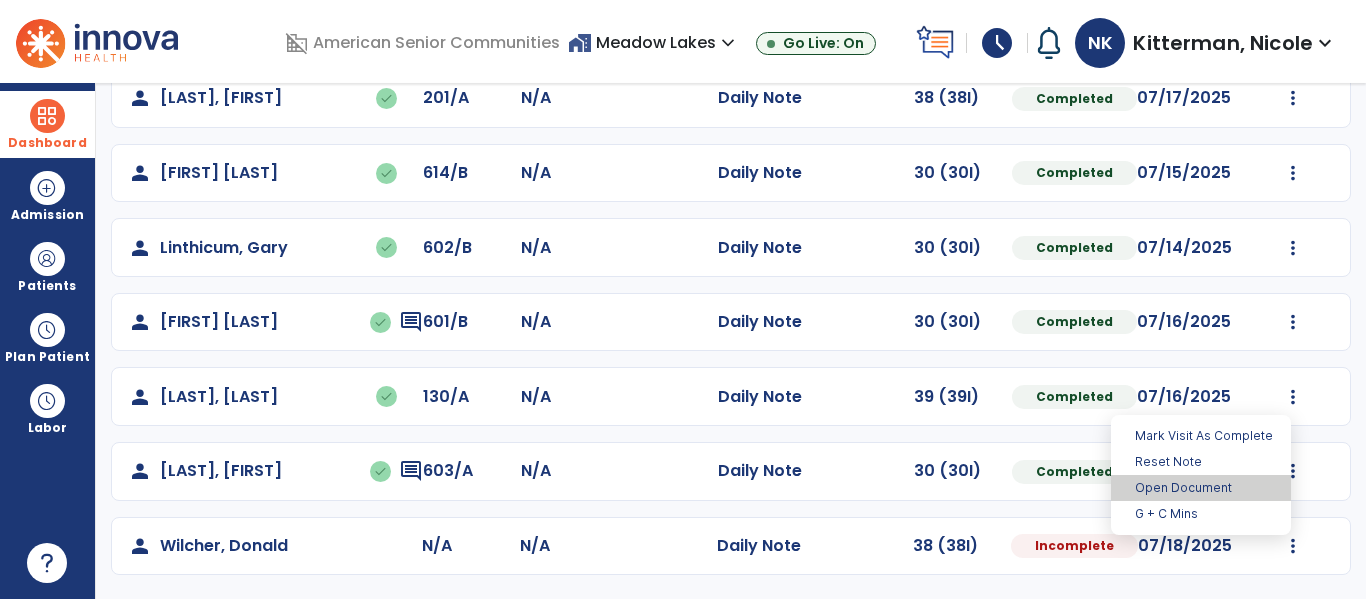 click on "Open Document" at bounding box center (1201, 488) 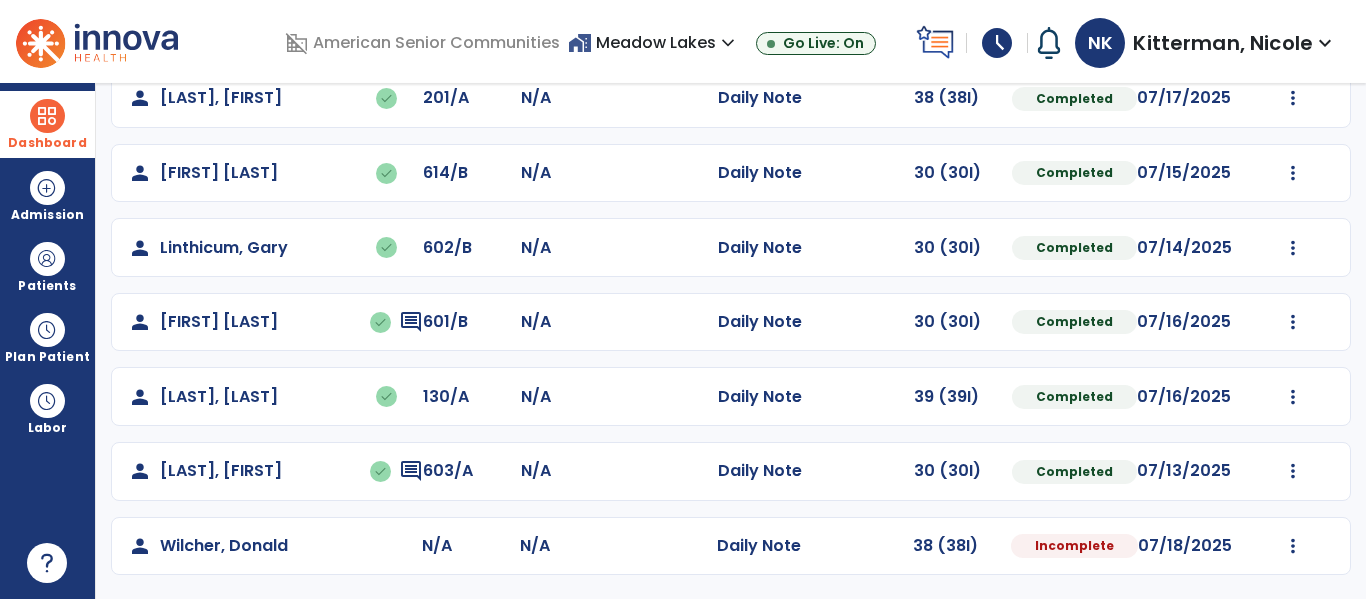 select on "*" 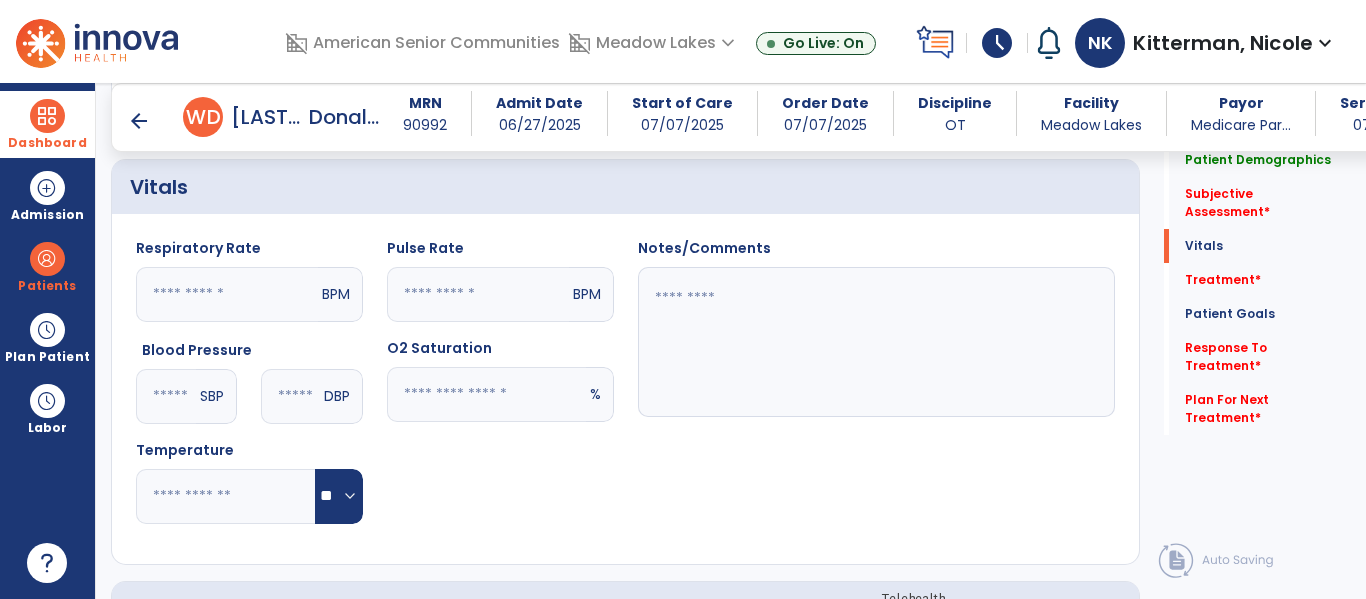 scroll, scrollTop: 703, scrollLeft: 0, axis: vertical 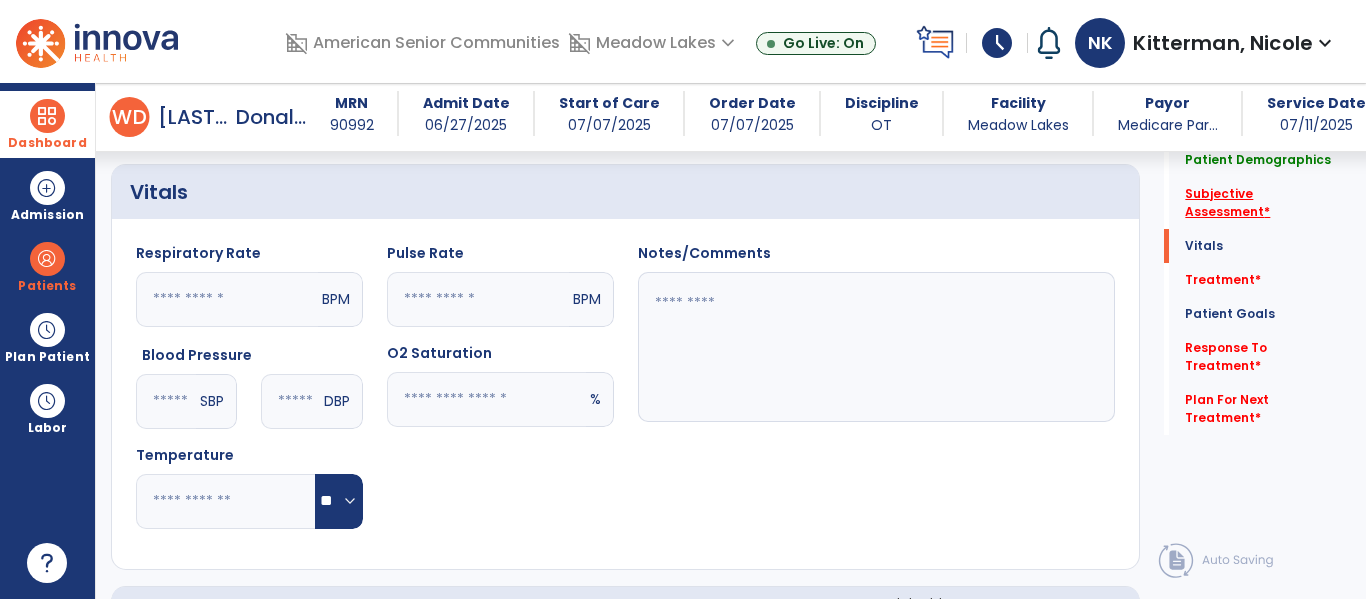click on "Subjective Assessment   *" 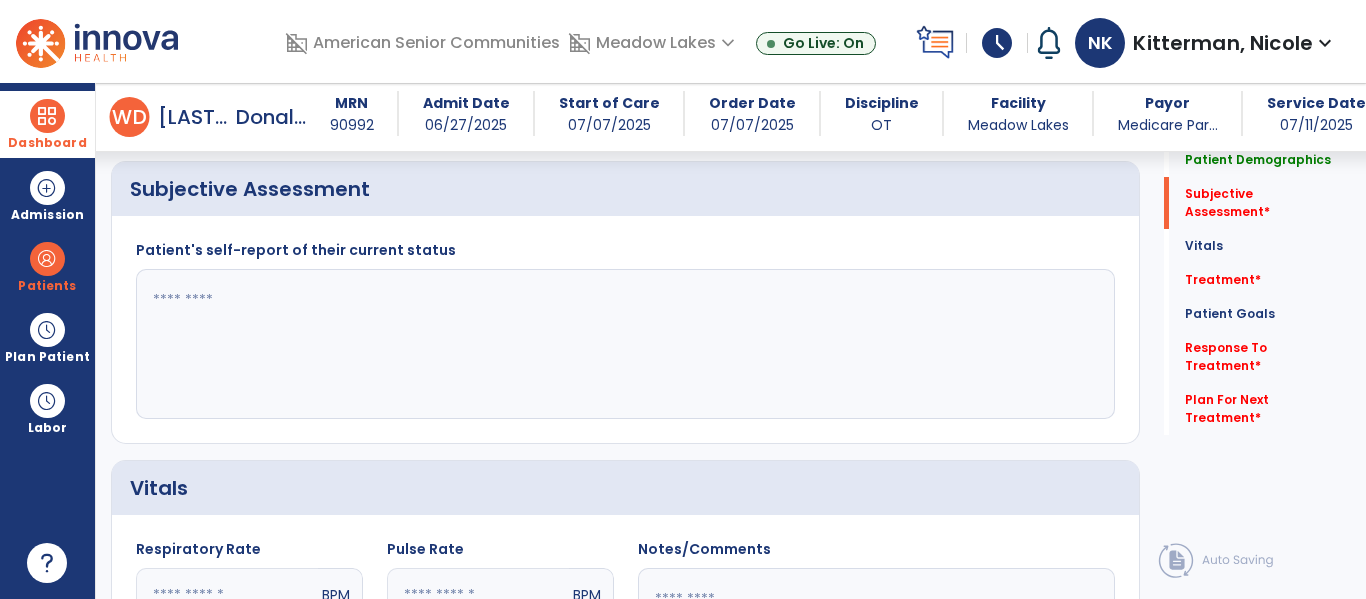 scroll, scrollTop: 368, scrollLeft: 0, axis: vertical 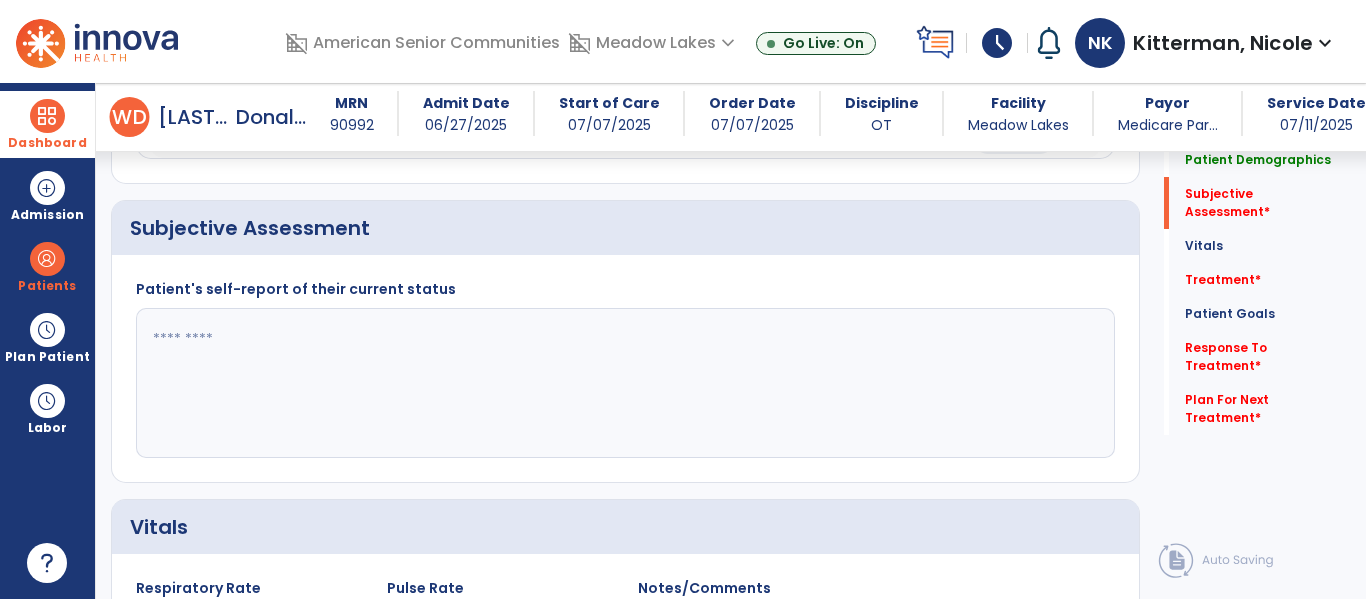 click 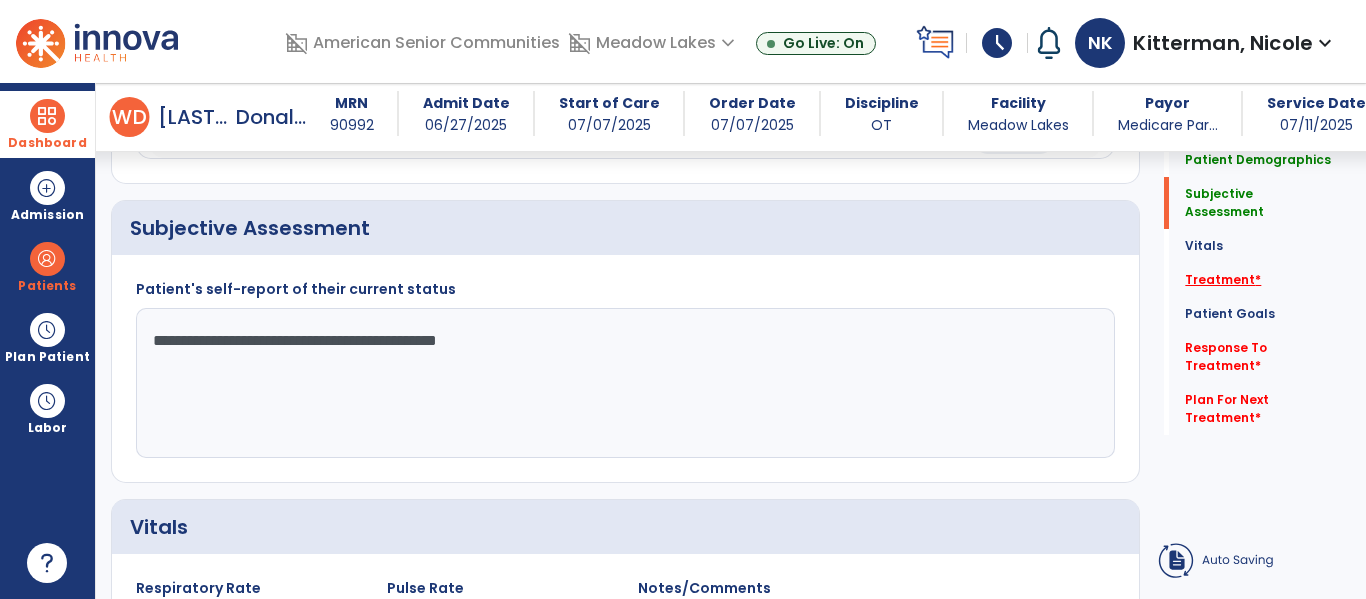 type on "**********" 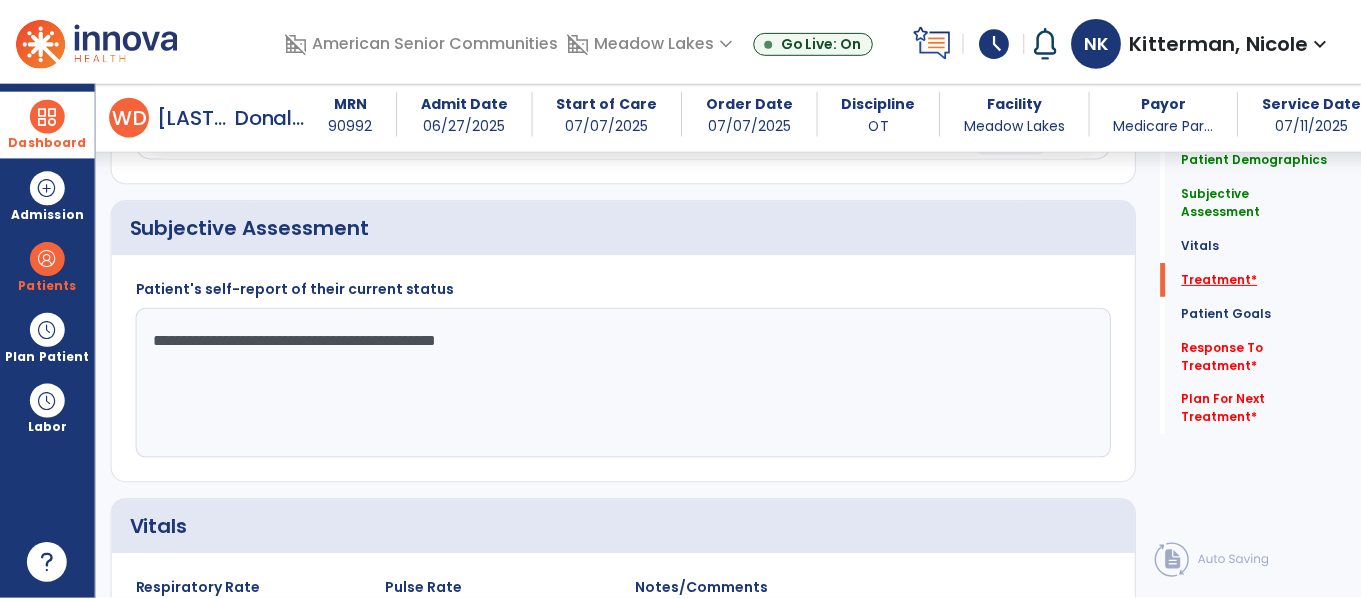 scroll, scrollTop: 1076, scrollLeft: 0, axis: vertical 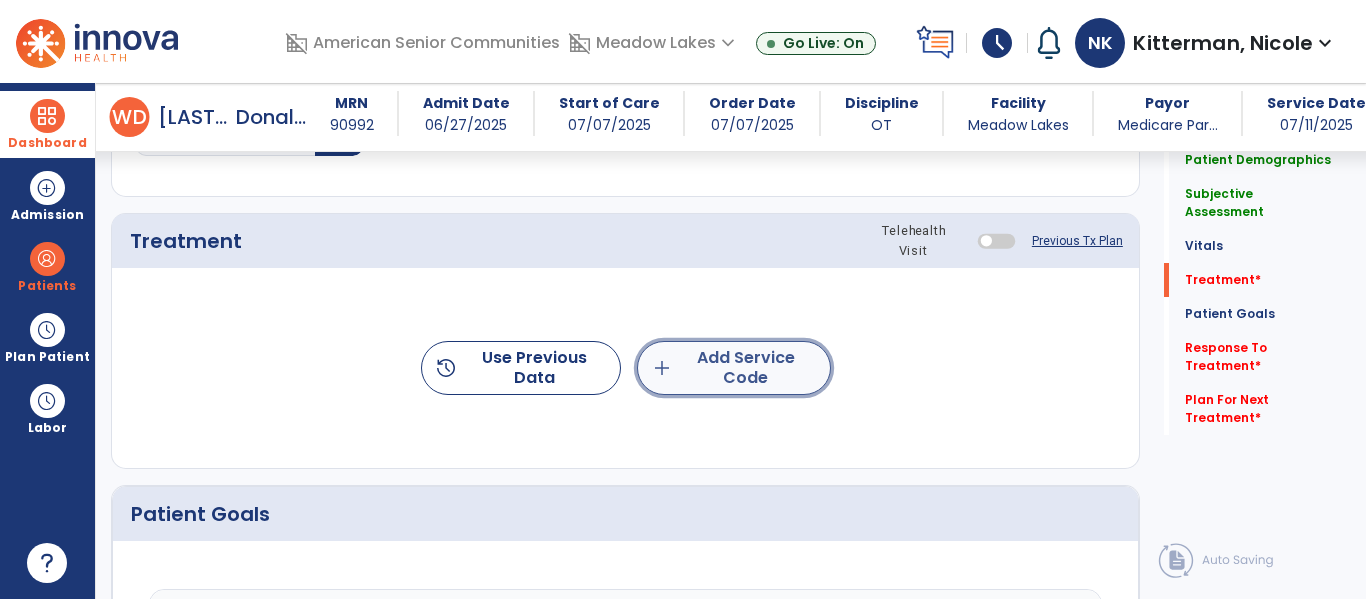 click on "add  Add Service Code" 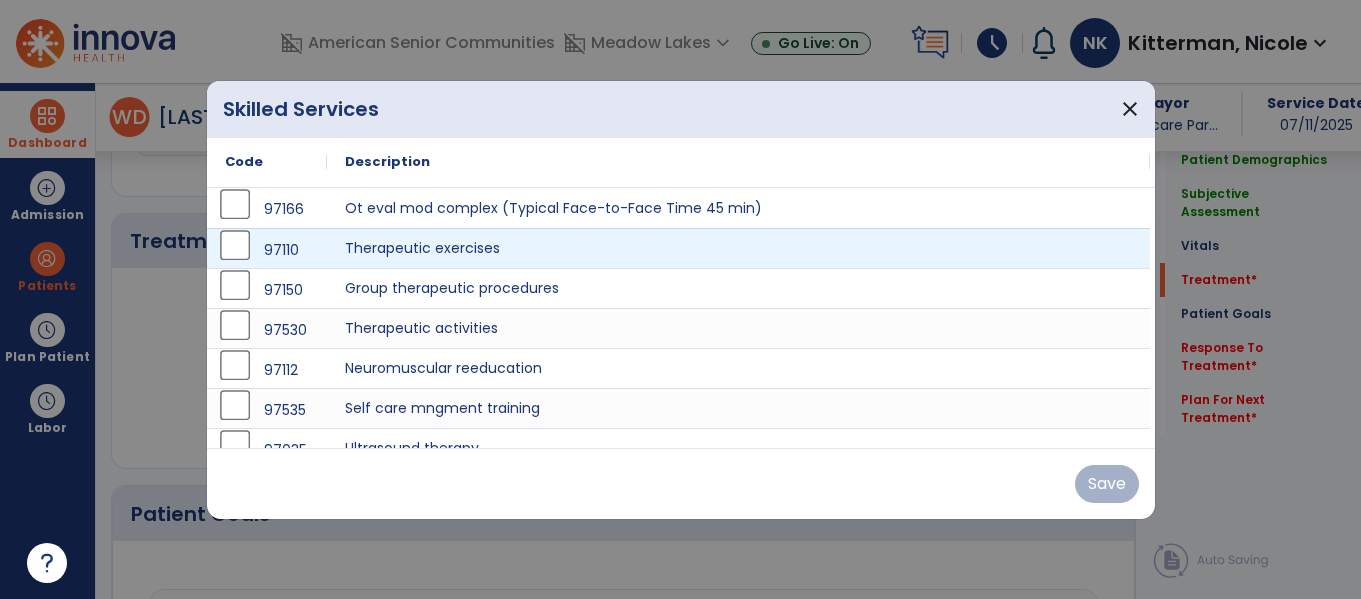 scroll, scrollTop: 1076, scrollLeft: 0, axis: vertical 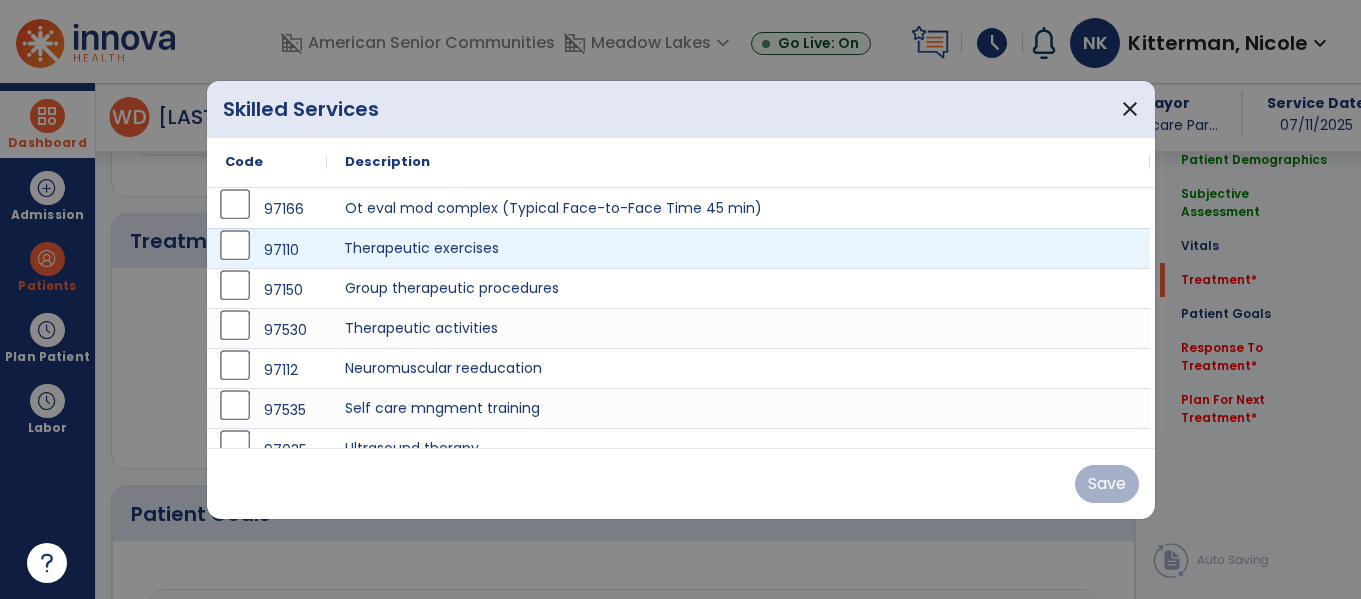 click on "Therapeutic exercises" at bounding box center [738, 248] 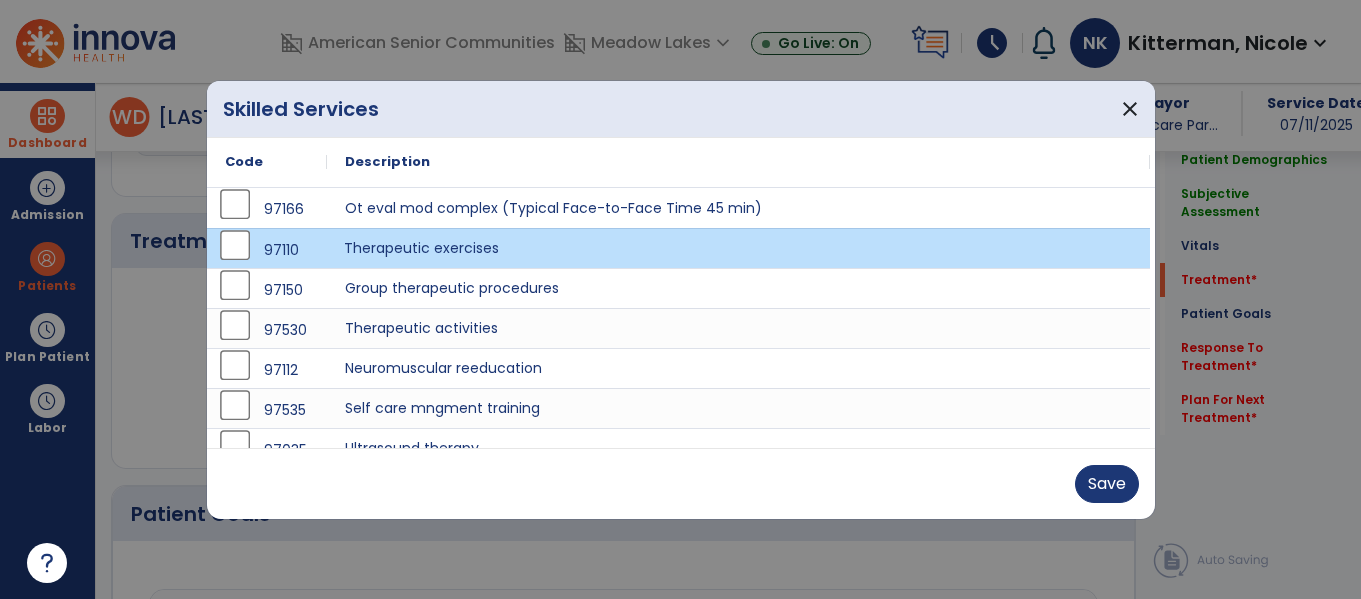 scroll, scrollTop: 98, scrollLeft: 0, axis: vertical 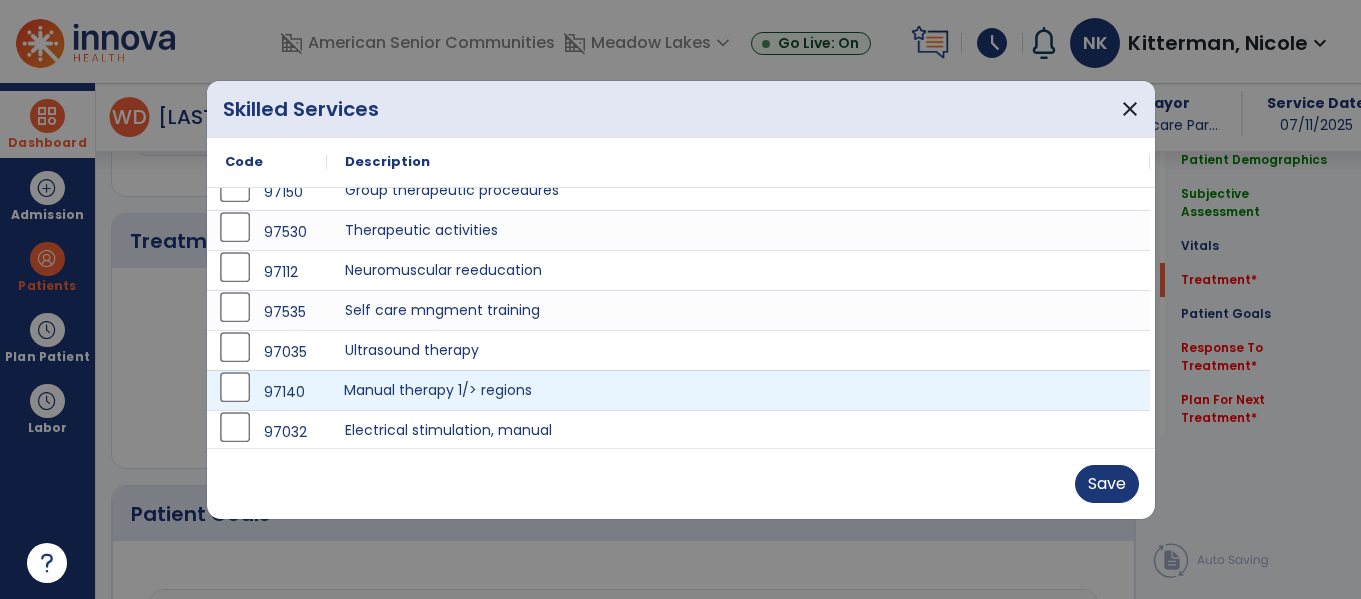 click on "Manual therapy 1/> regions" at bounding box center (738, 390) 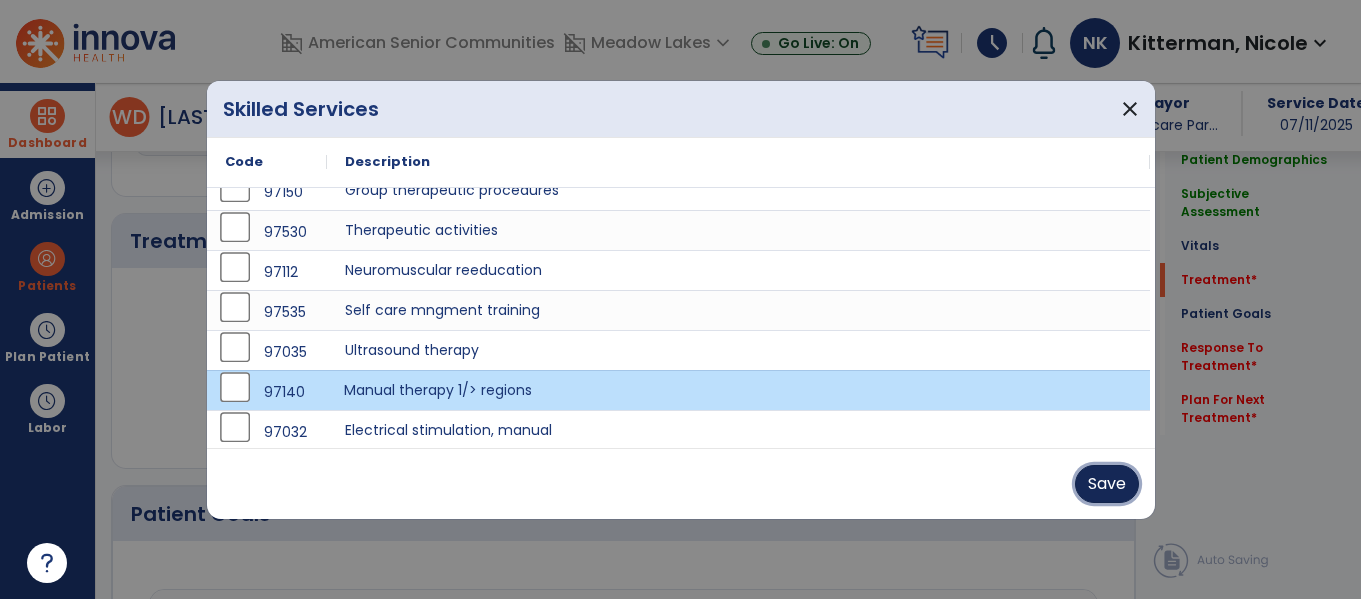click on "Save" at bounding box center [1107, 484] 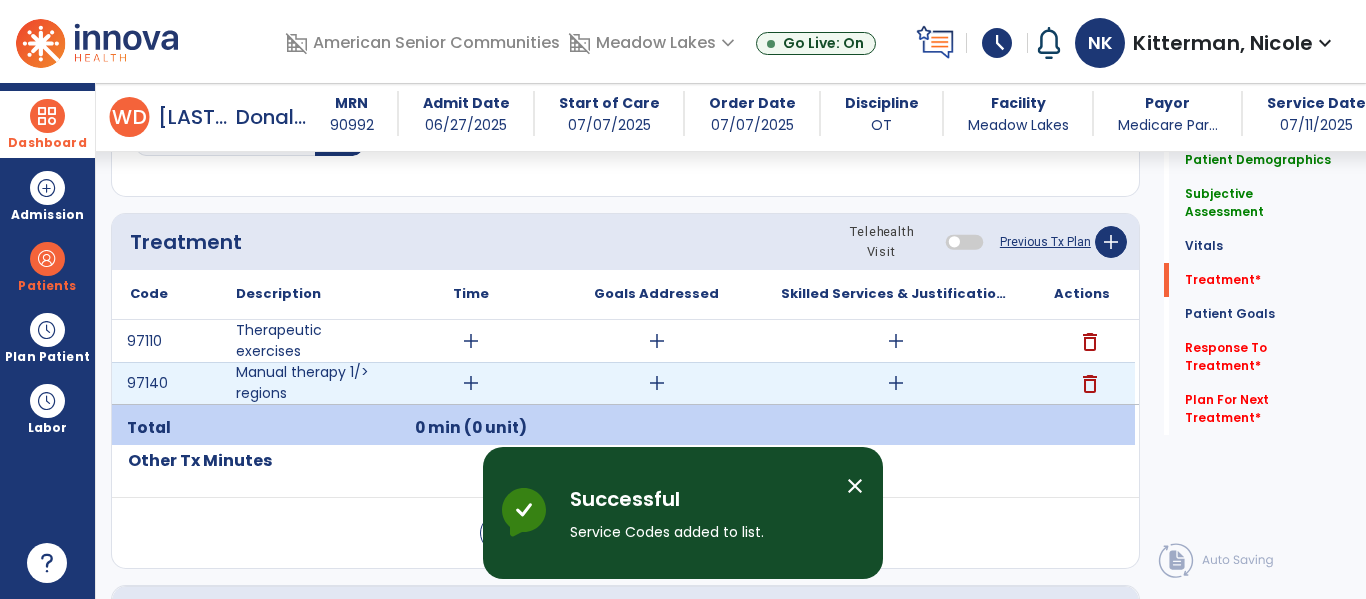 click on "add" at bounding box center [896, 383] 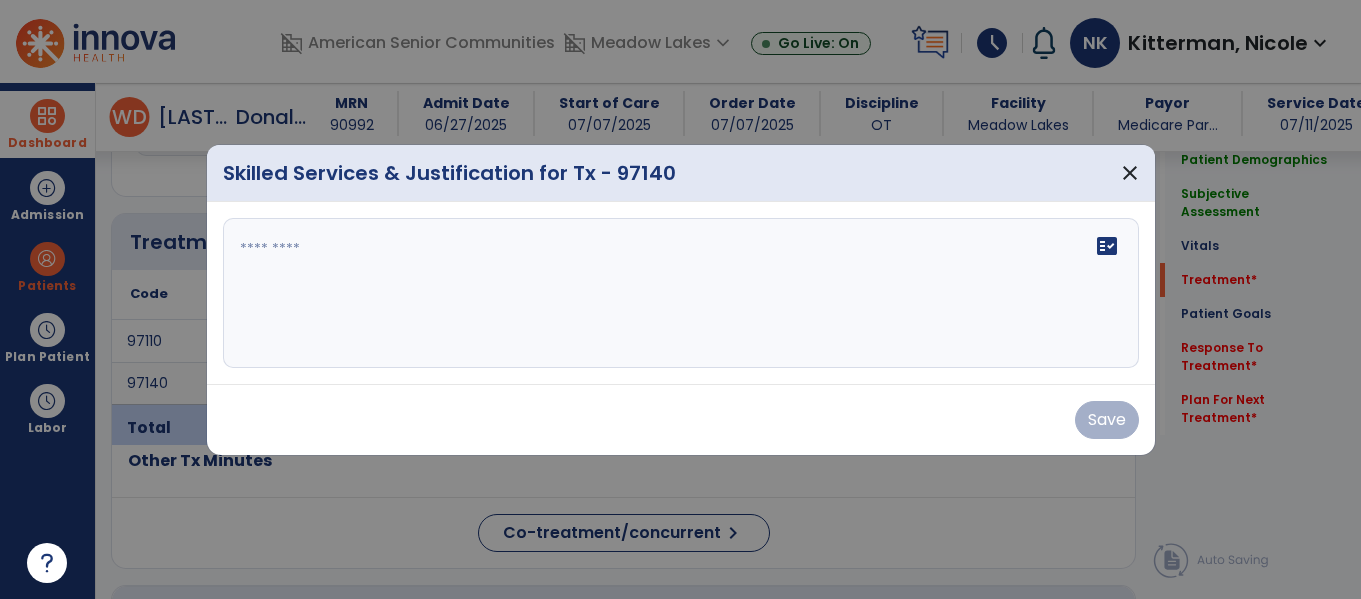 scroll, scrollTop: 1076, scrollLeft: 0, axis: vertical 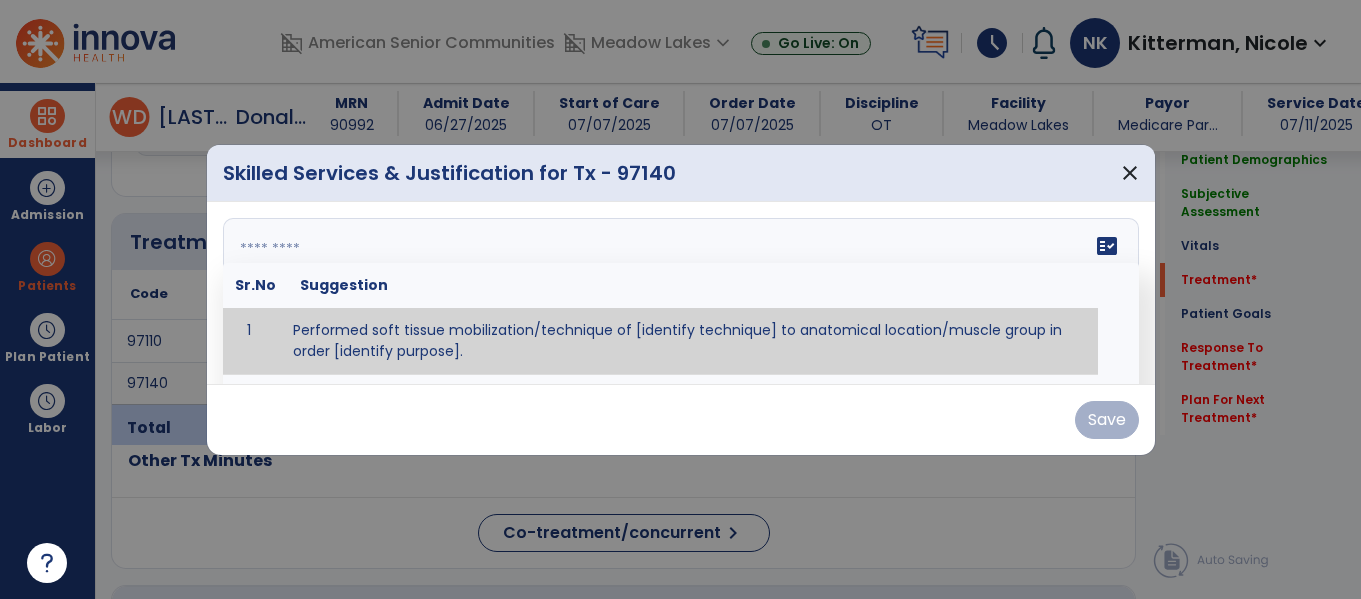 click on "fact_check  Sr.No Suggestion 1 Performed soft tissue mobilization/technique of [identify technique] to anatomical location/muscle group in order [identify purpose]. 2 Performed [anterior glide, posterior glide, inferior glide, distraction, caudal glide, other] joint mobilization of [grade I, II, III, IV] to [identify joint] in order to [identify purpose] 3 Performed neuro-tension technique of [identify technique] to [identify nerve] in order to [identify purpose] 4 Instructed [patient/caregiver/spouse] in [identify technique] in order to [identify purpose]." at bounding box center [681, 293] 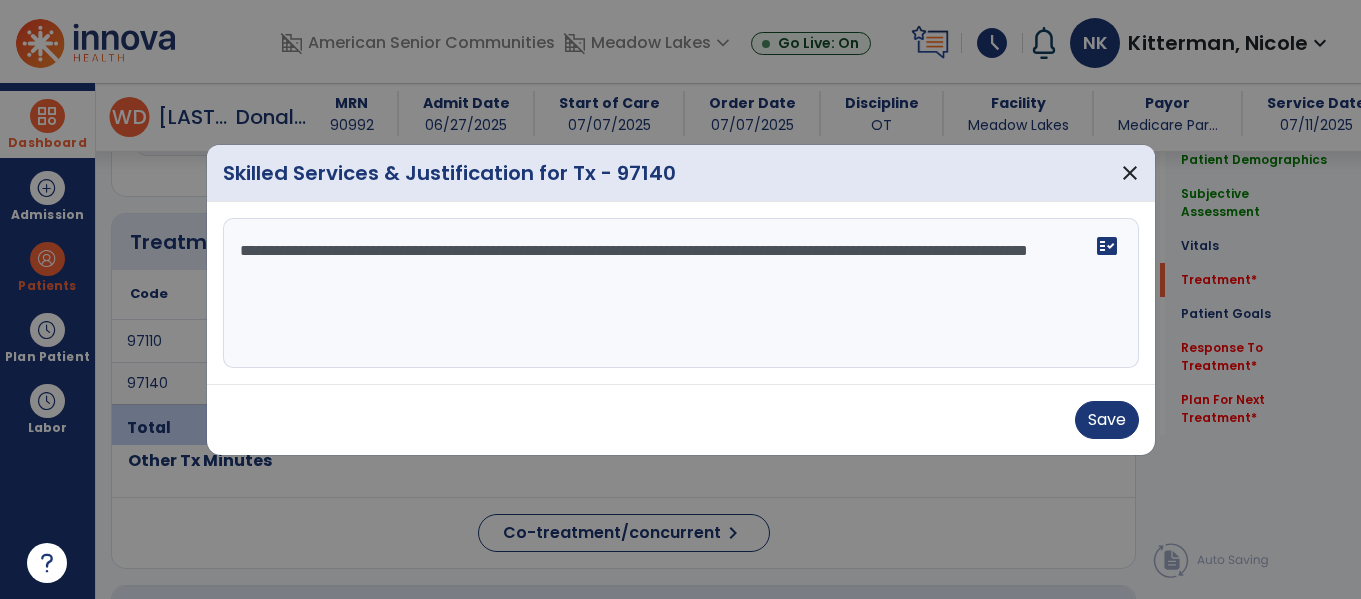 type on "**********" 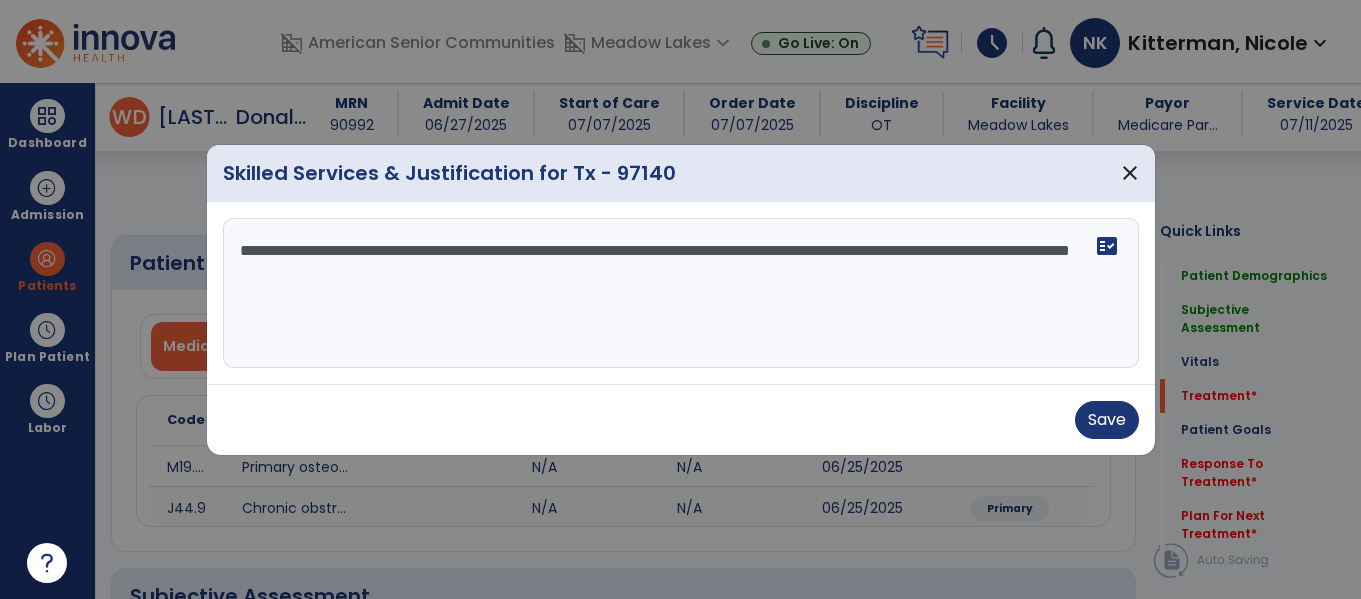 select on "*" 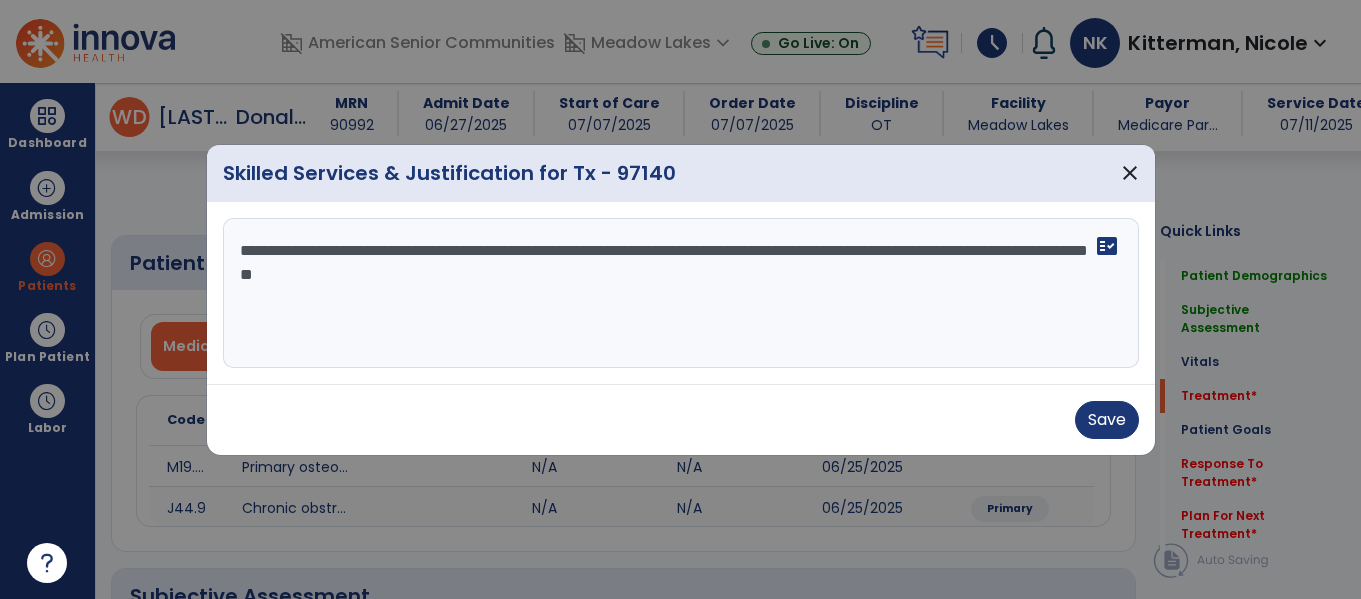 scroll, scrollTop: 0, scrollLeft: 0, axis: both 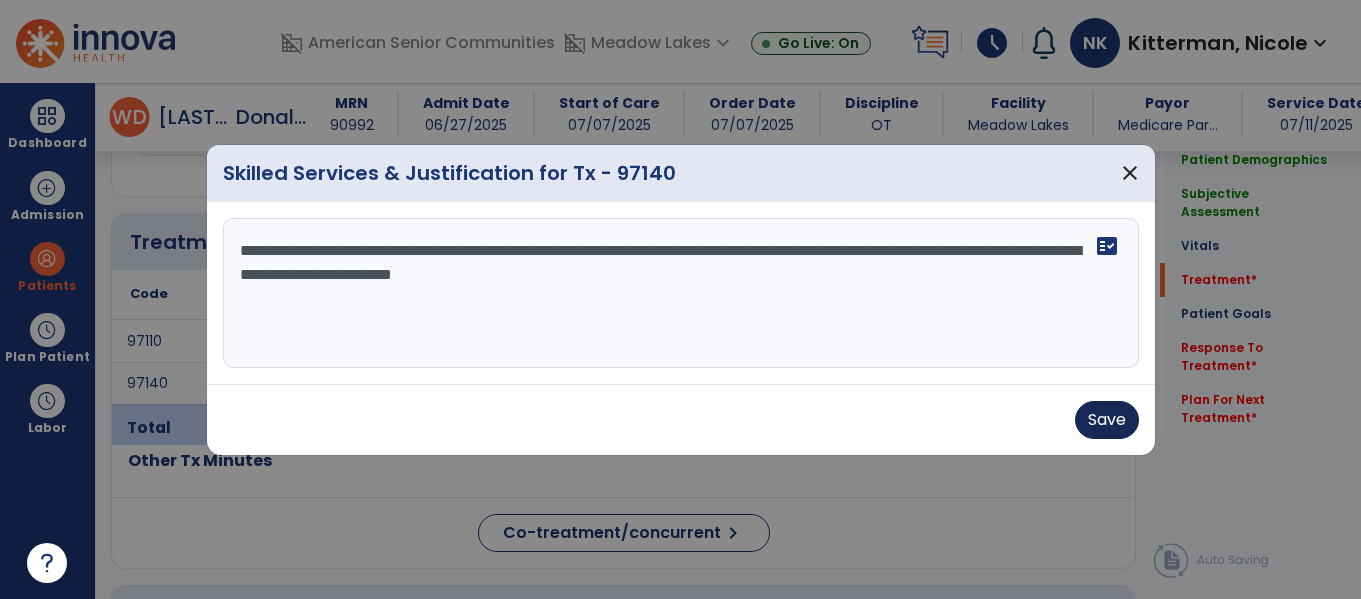 type on "**********" 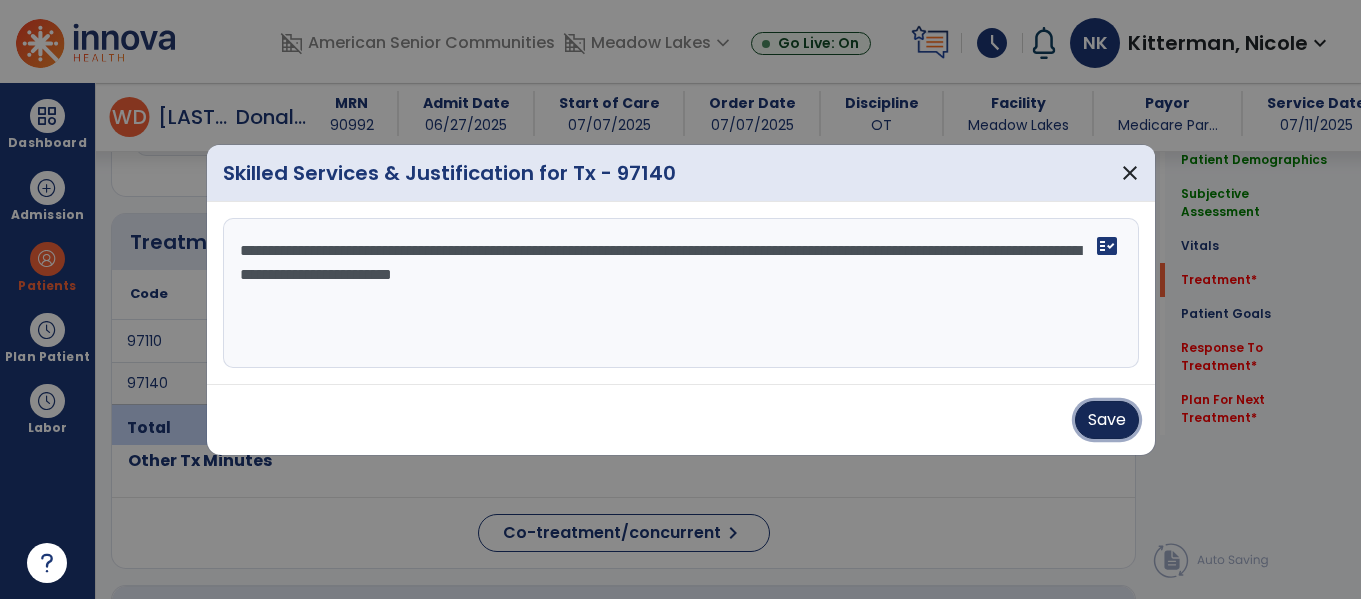 click on "Save" at bounding box center (1107, 420) 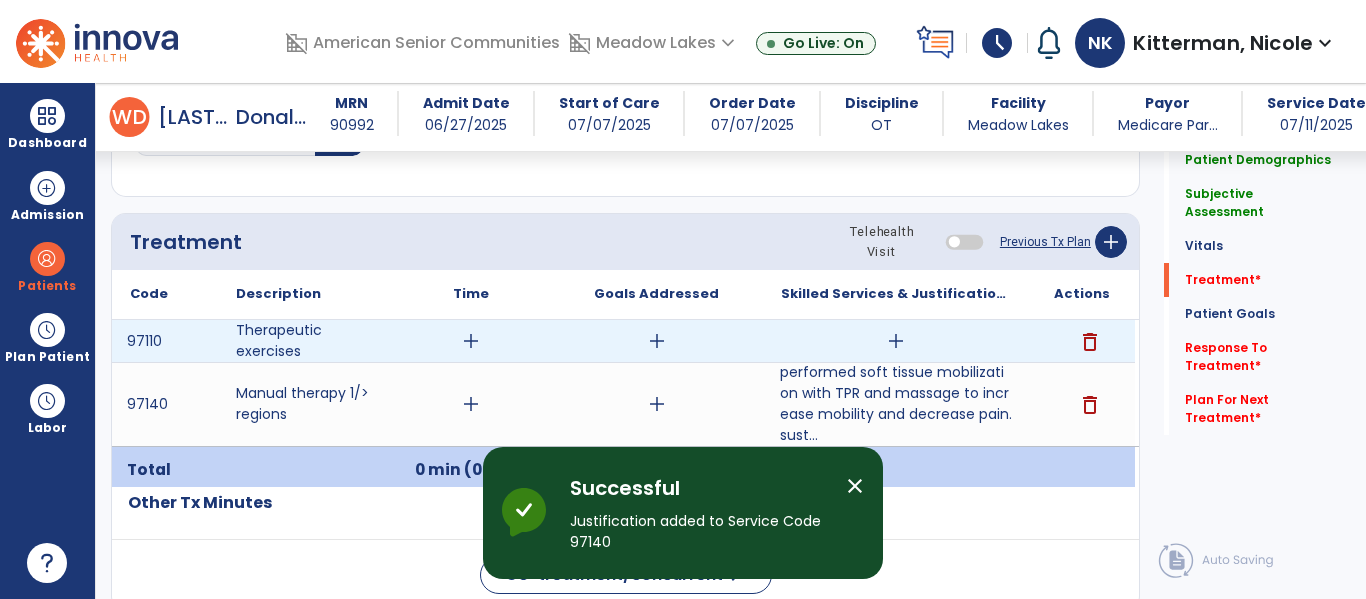 click on "add" at bounding box center (896, 341) 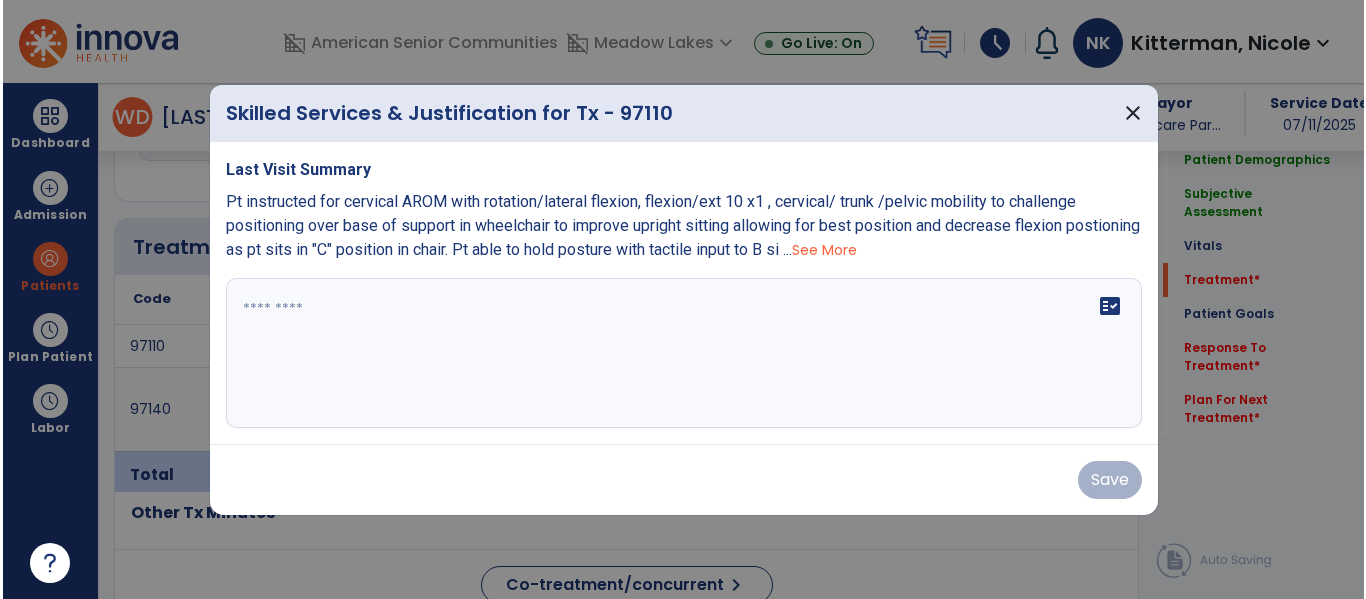 scroll, scrollTop: 1076, scrollLeft: 0, axis: vertical 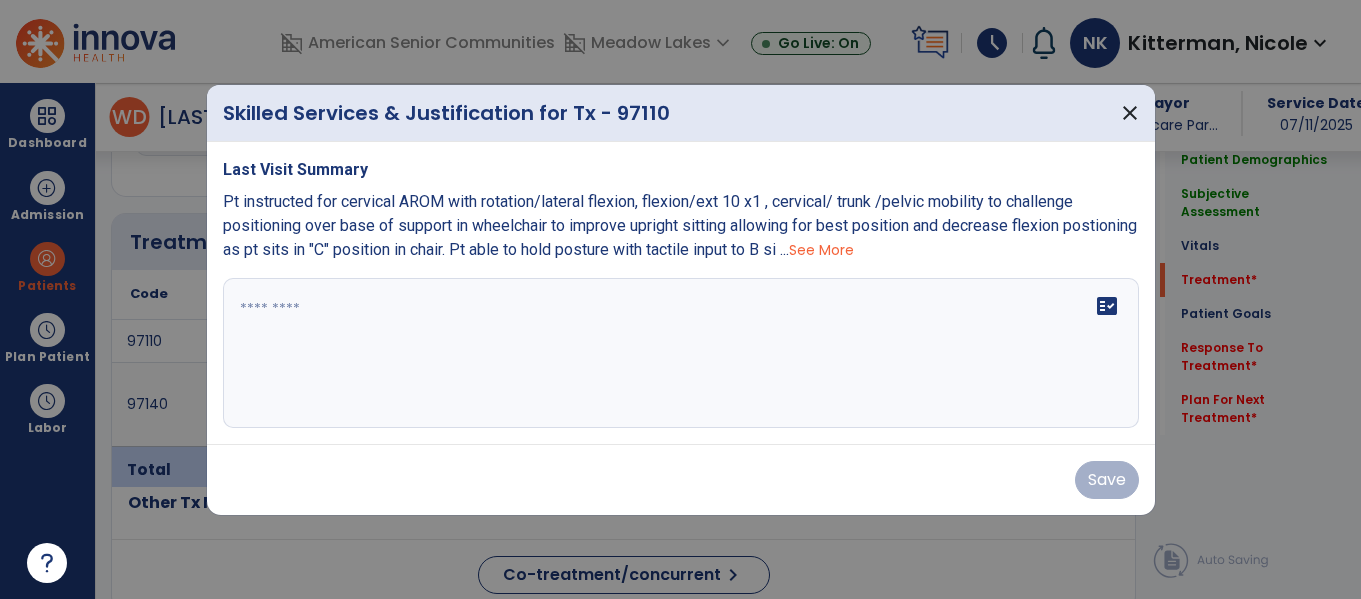 click on "fact_check" at bounding box center [681, 353] 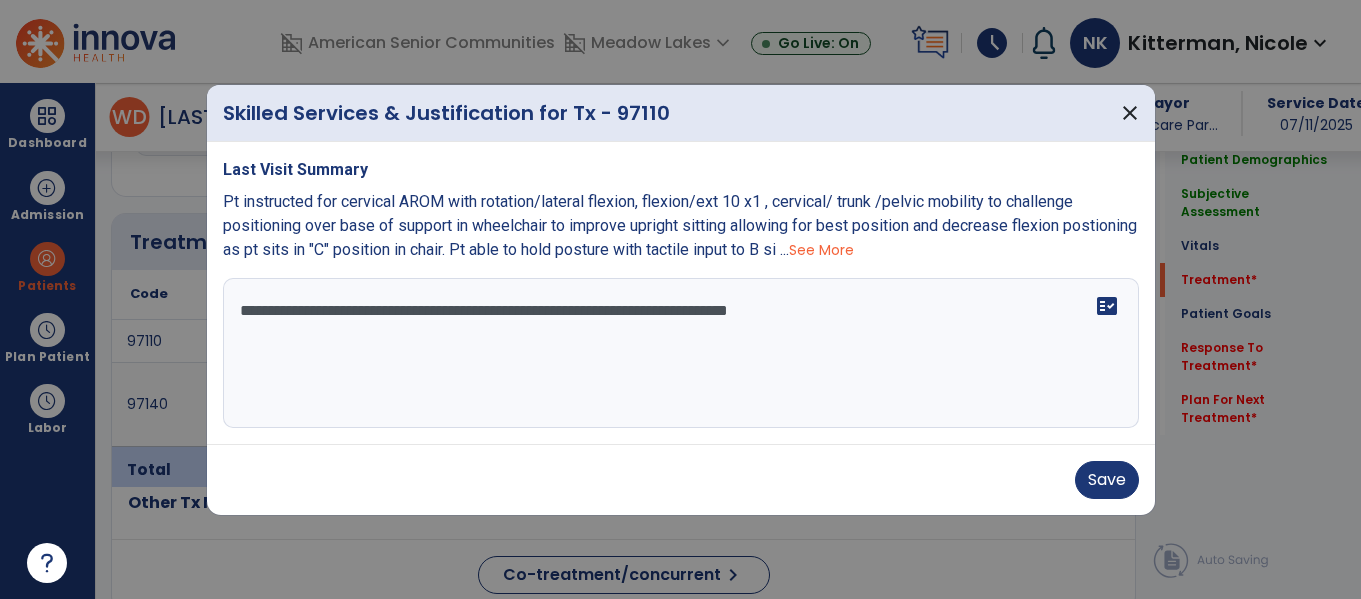 click on "**********" at bounding box center [681, 353] 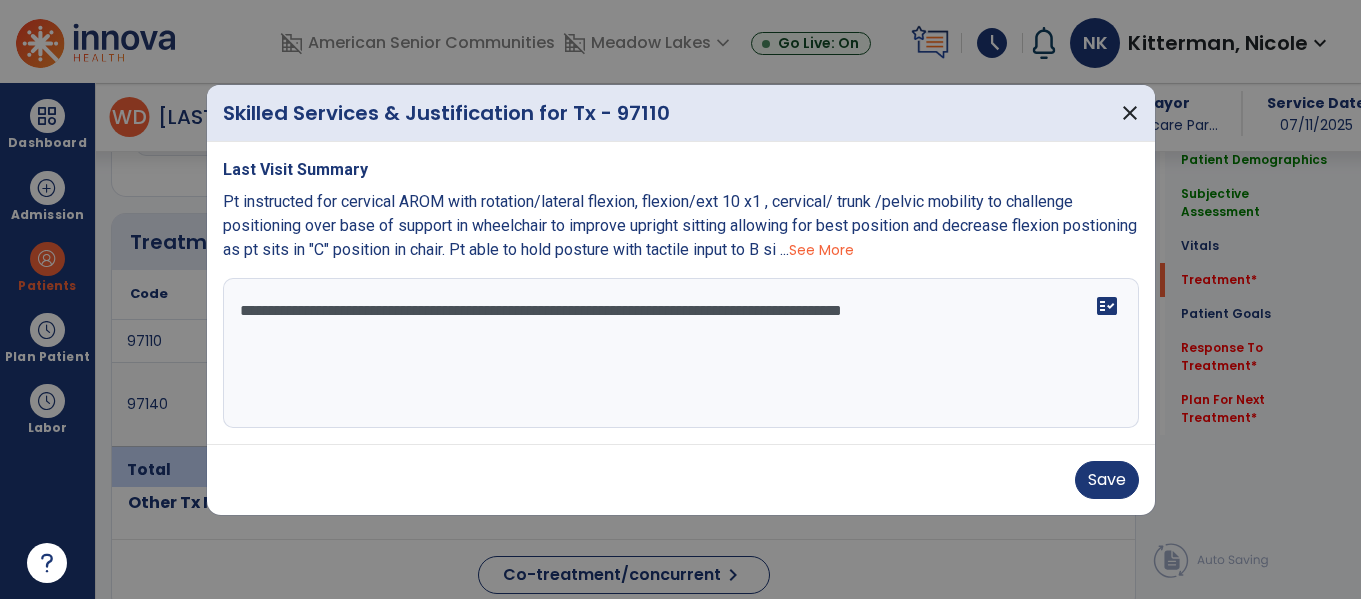 click on "**********" at bounding box center [681, 353] 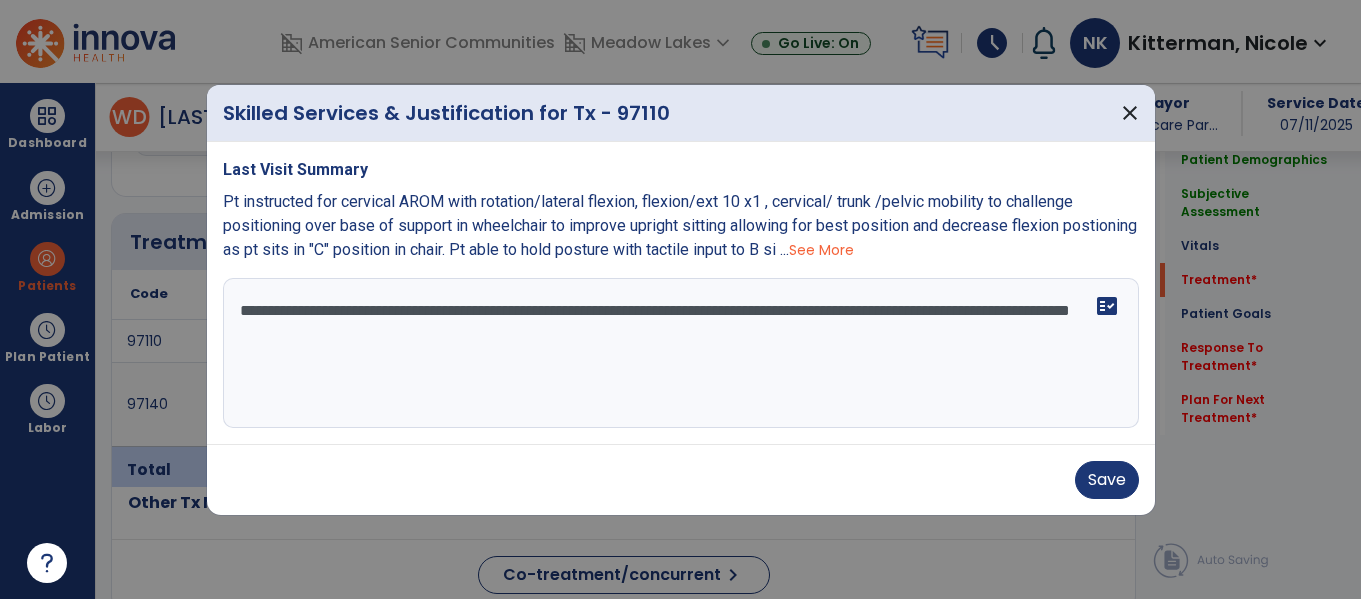 click on "**********" at bounding box center [681, 353] 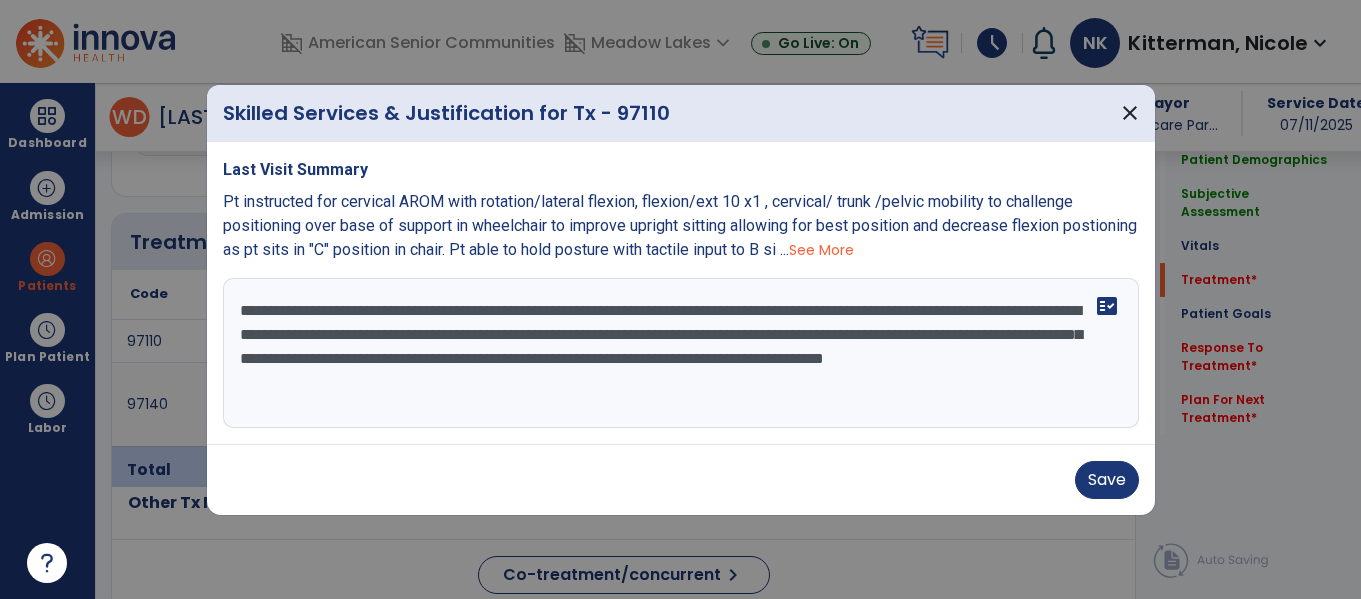 click on "**********" at bounding box center (681, 353) 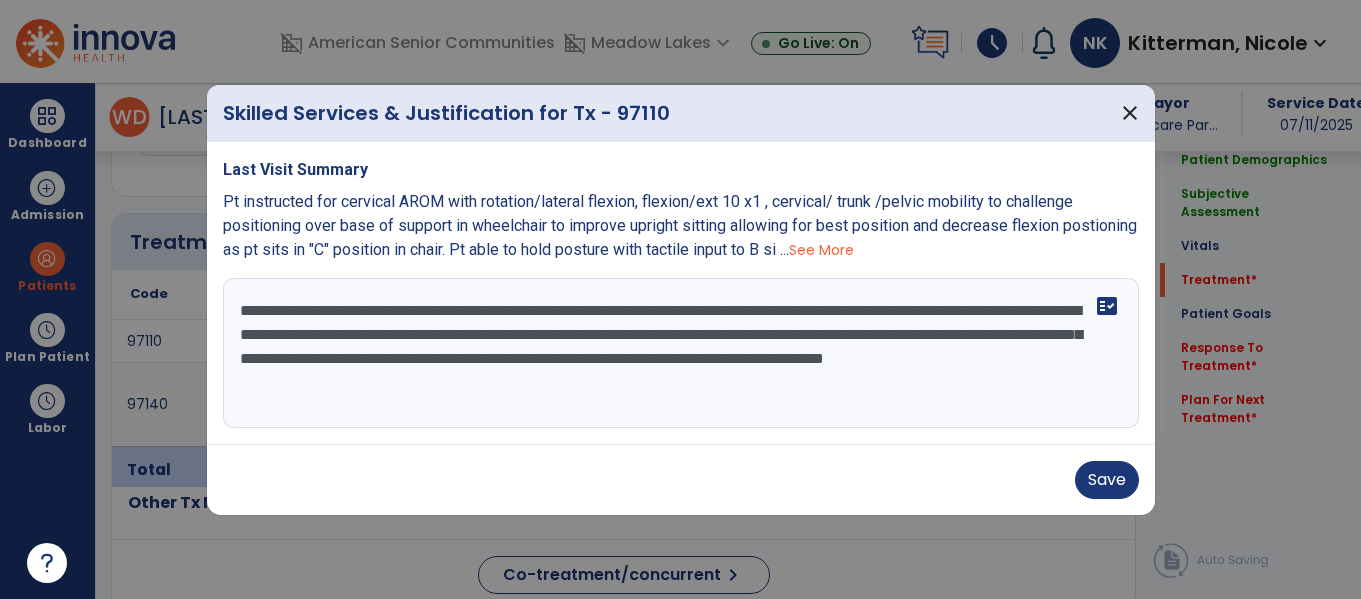 click on "**********" at bounding box center (681, 353) 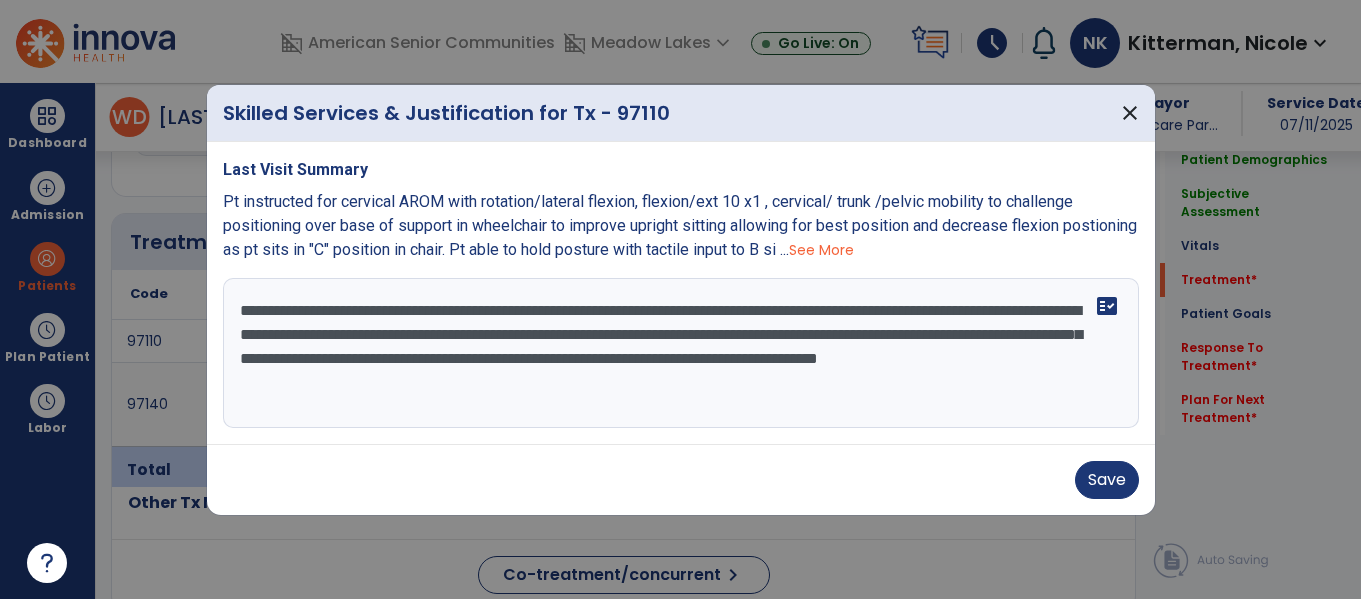 click on "**********" at bounding box center (681, 353) 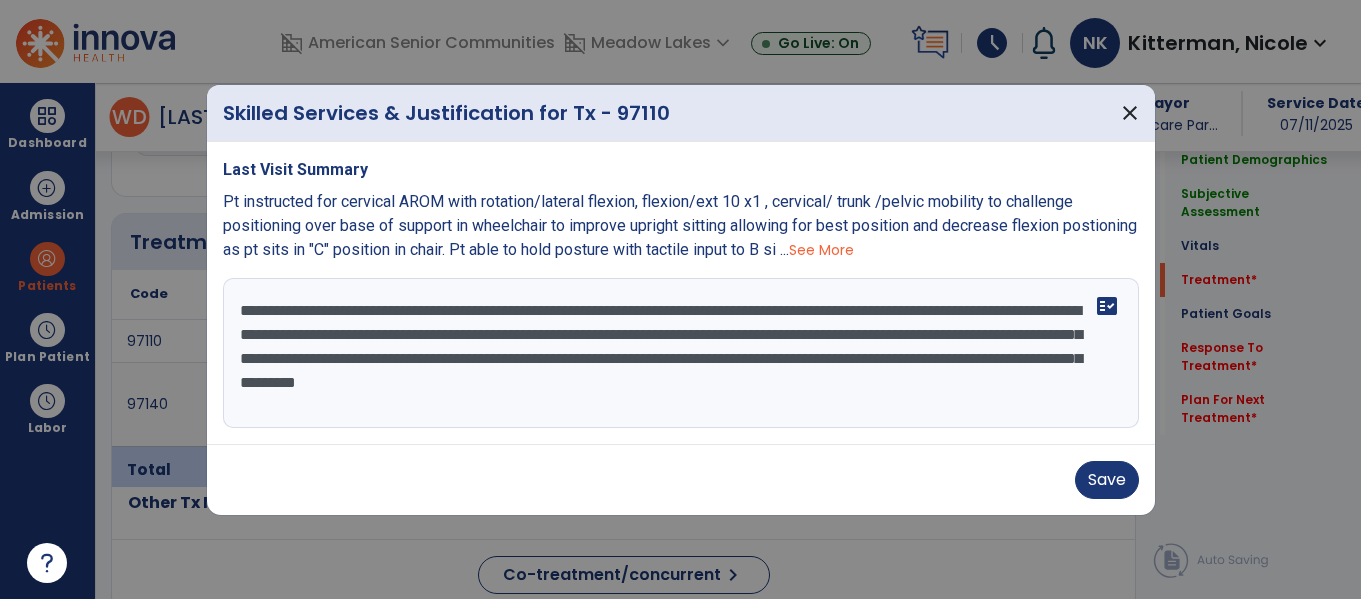 click on "**********" at bounding box center (681, 353) 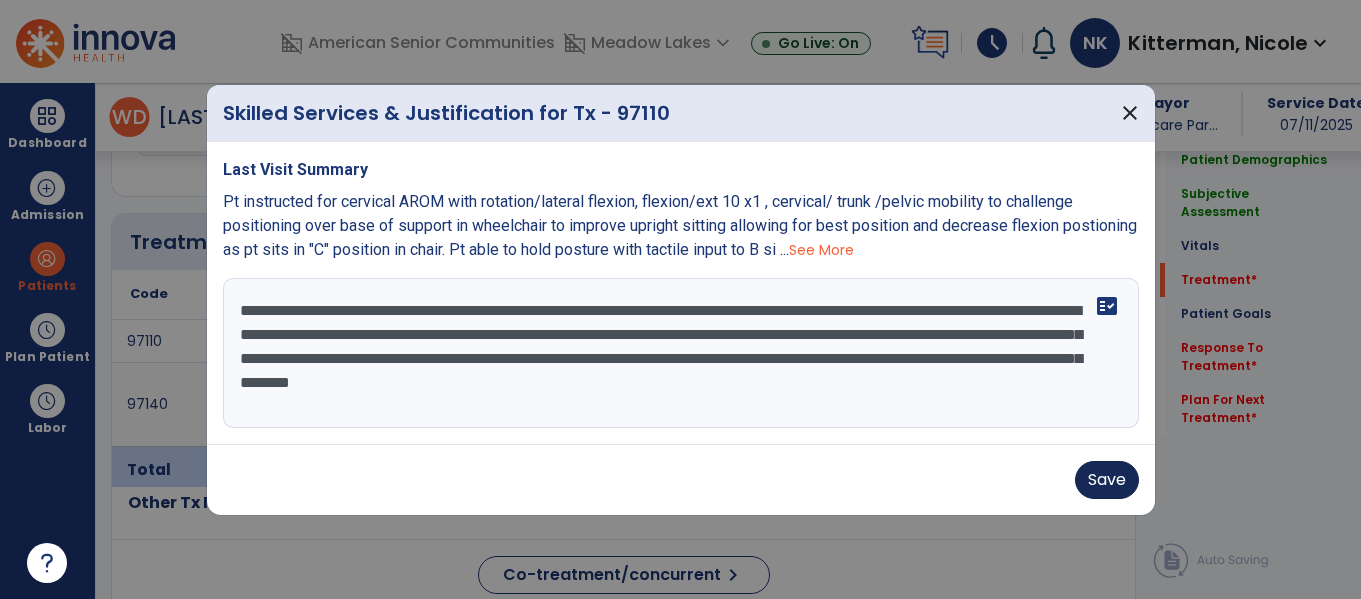 type on "**********" 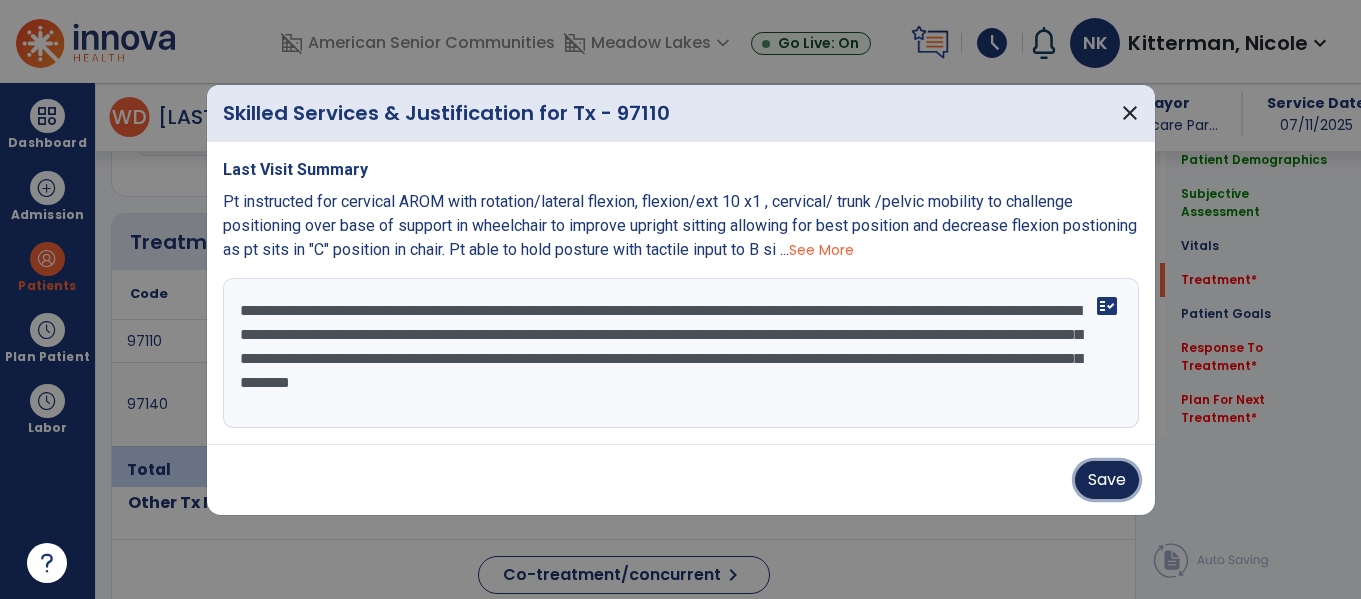 click on "Save" at bounding box center (1107, 480) 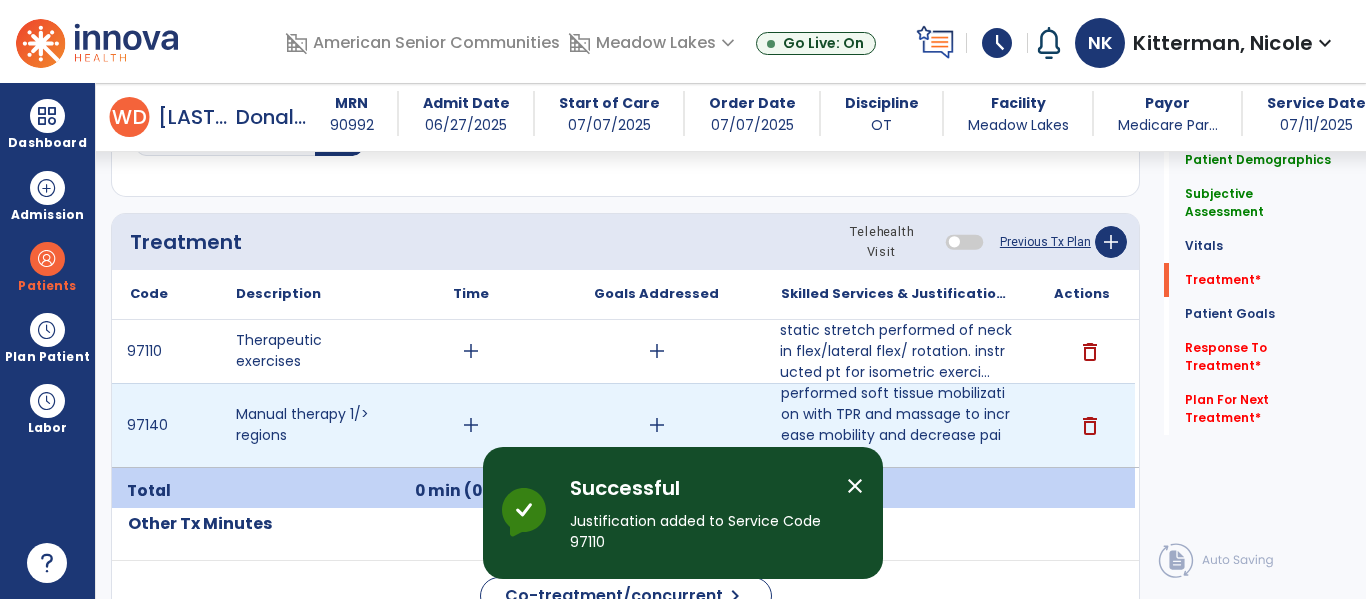 click on "add" at bounding box center (471, 425) 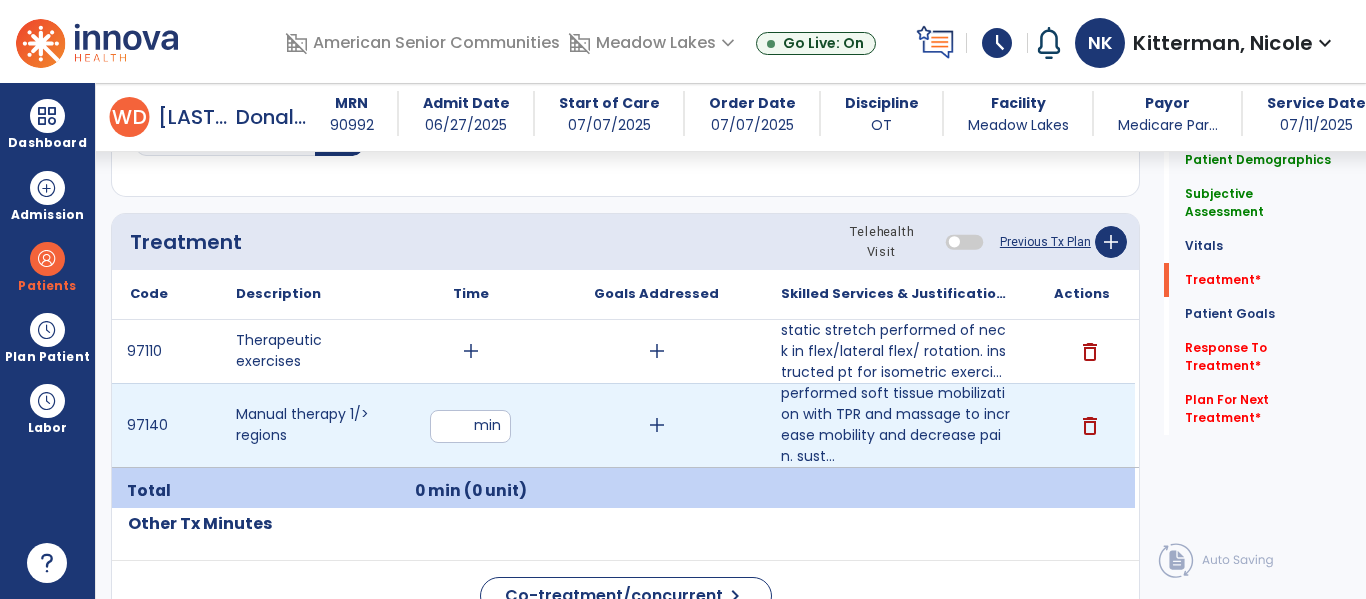 type on "**" 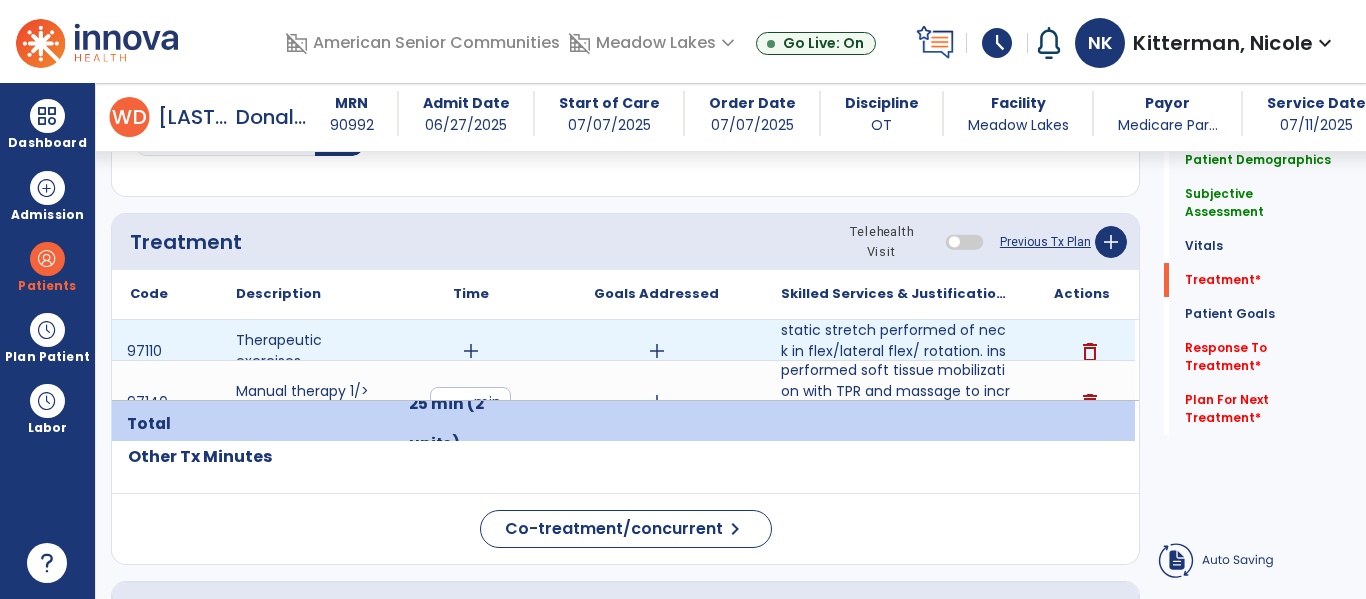 click on "add" at bounding box center (471, 351) 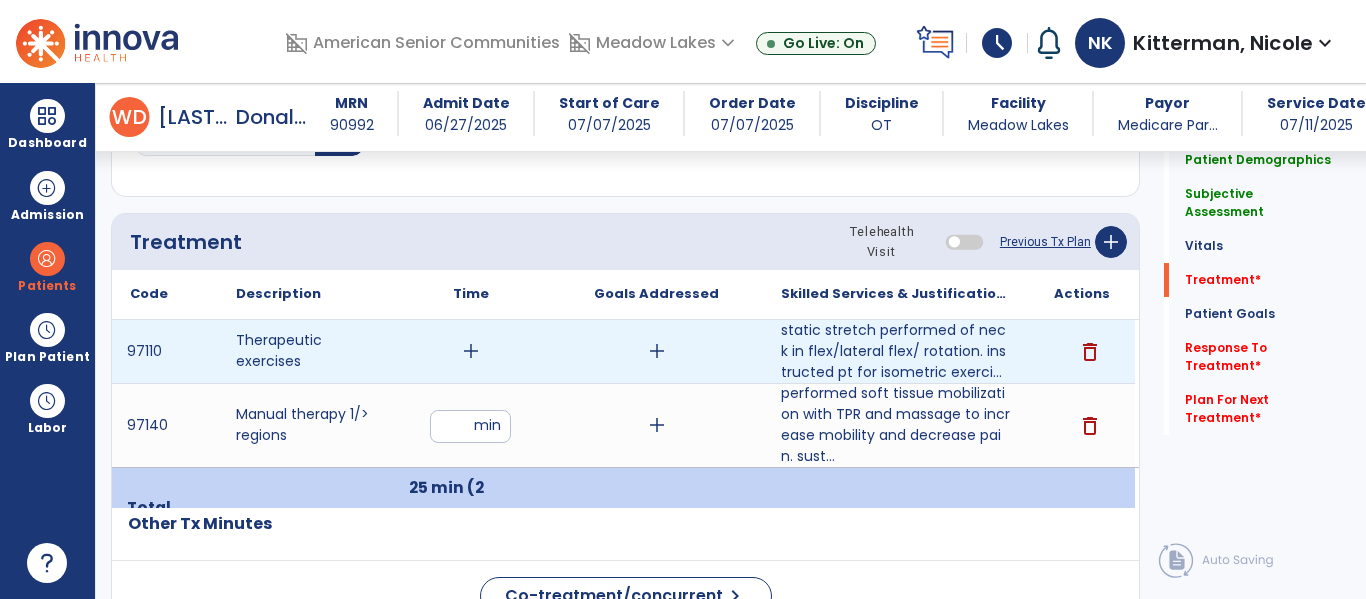 click on "add" at bounding box center [471, 351] 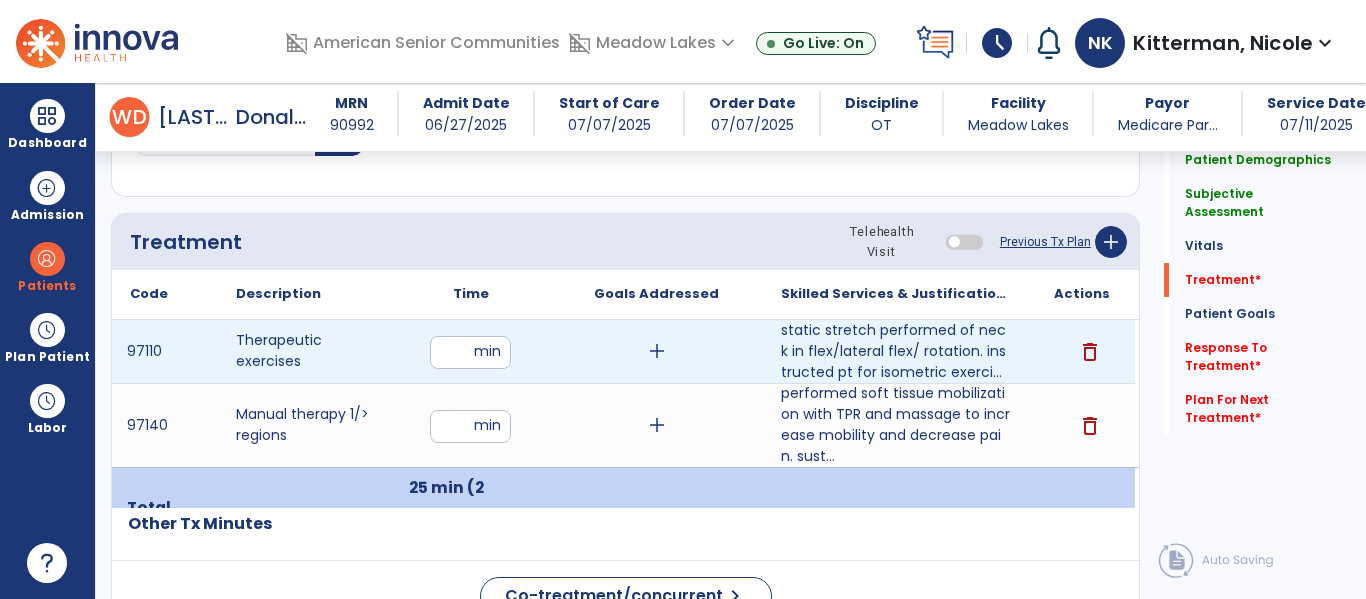 type on "**" 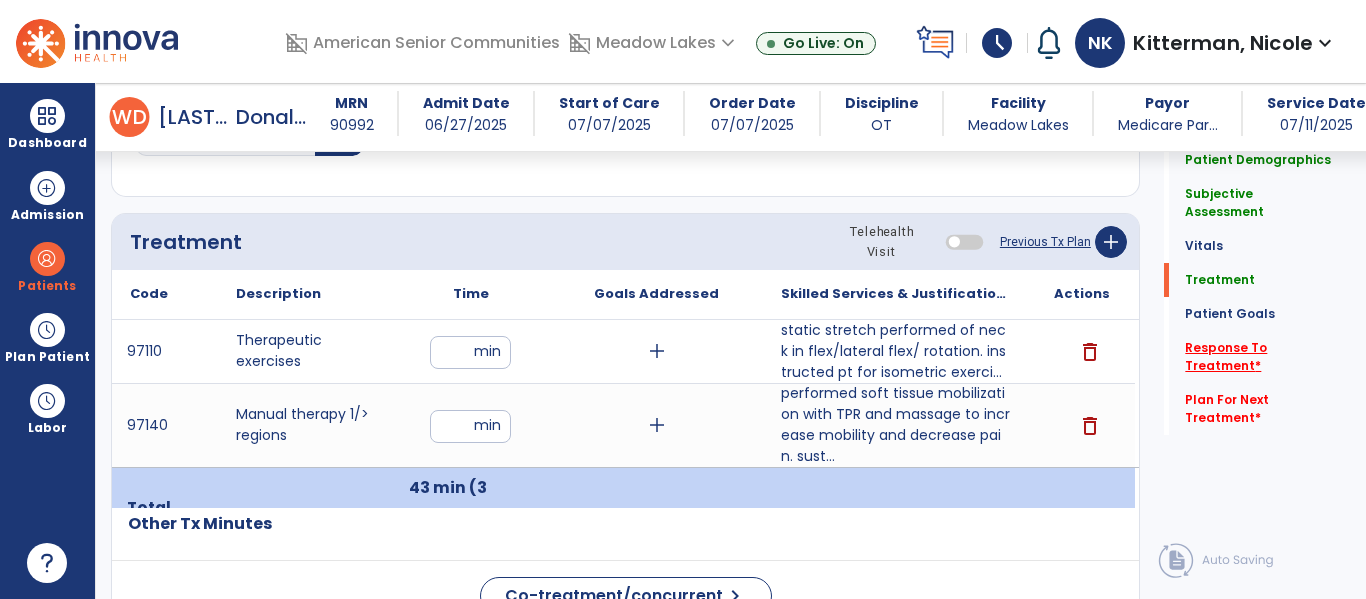 click on "Response To Treatment   *" 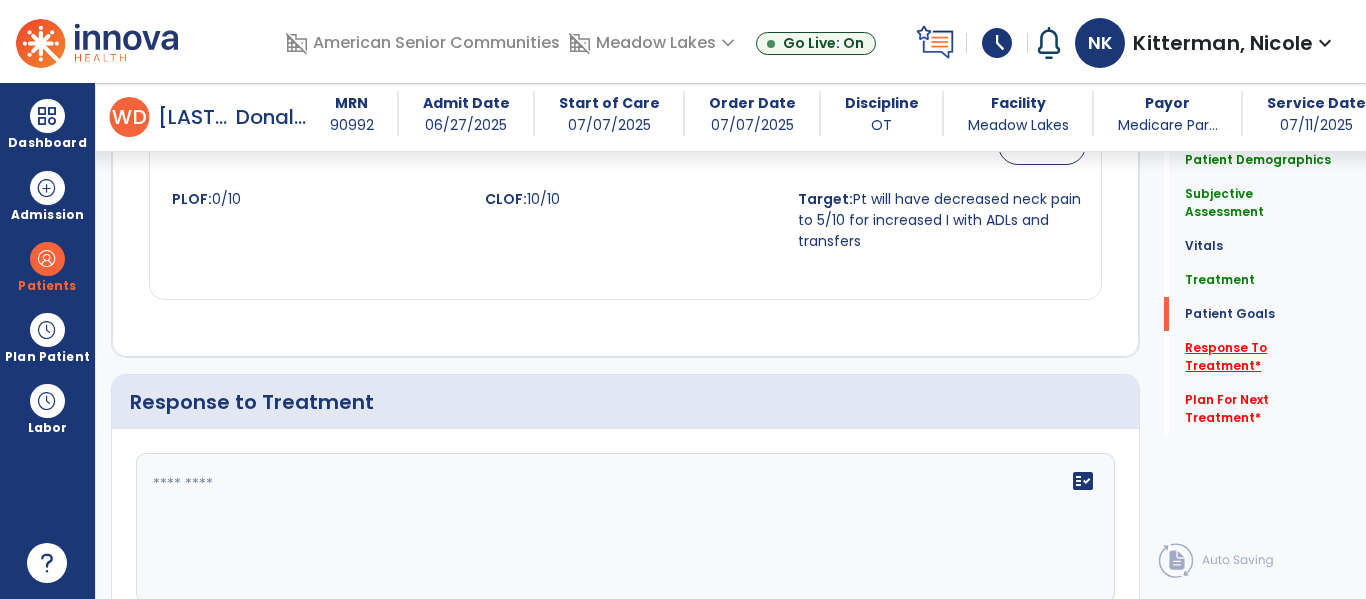 scroll, scrollTop: 3497, scrollLeft: 0, axis: vertical 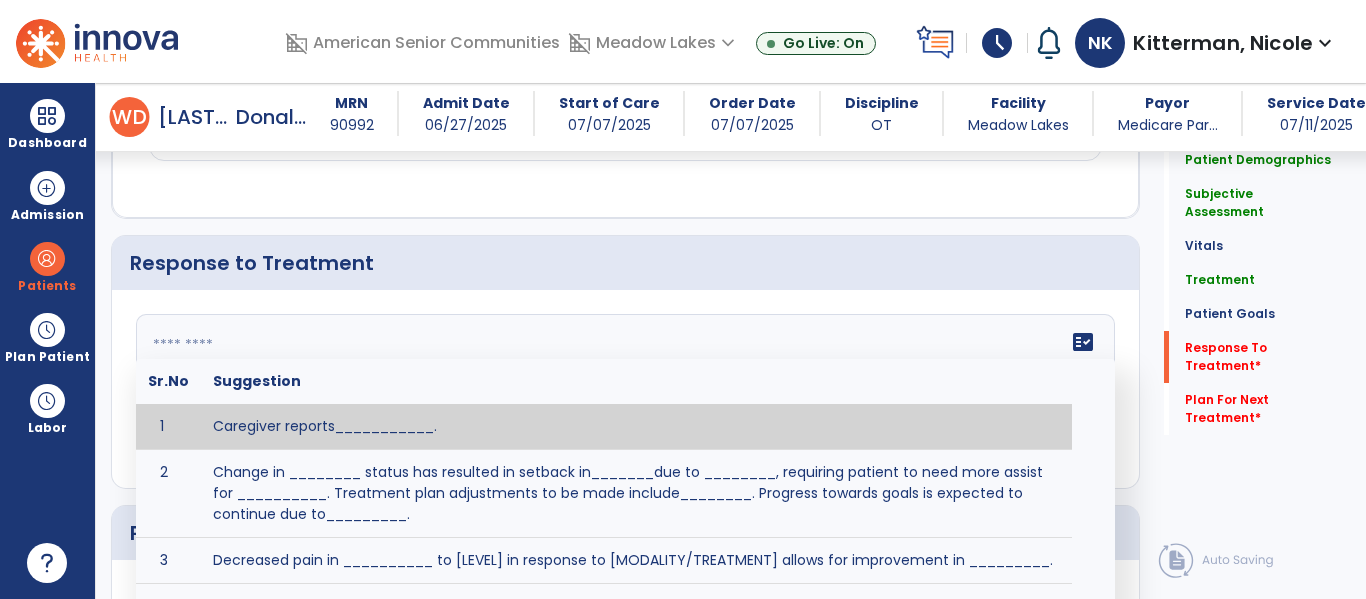 click on "fact_check  Sr.No Suggestion 1 Caregiver reports___________. 2 Change in ________ status has resulted in setback in_______due to ________, requiring patient to need more assist for __________.   Treatment plan adjustments to be made include________.  Progress towards goals is expected to continue due to_________. 3 Decreased pain in __________ to [LEVEL] in response to [MODALITY/TREATMENT] allows for improvement in _________. 4 Functional gains in _______ have impacted the patient's ability to perform_________ with a reduction in assist levels to_________. 5 Functional progress this week has been significant due to__________. 6 Gains in ________ have improved the patient's ability to perform ______with decreased levels of assist to___________. 7 Improvement in ________allows patient to tolerate higher levels of challenges in_________. 8 Pain in [AREA] has decreased to [LEVEL] in response to [TREATMENT/MODALITY], allowing fore ease in completing__________. 9 10 11 12 13 14 15 16 17 18 19 20 21" 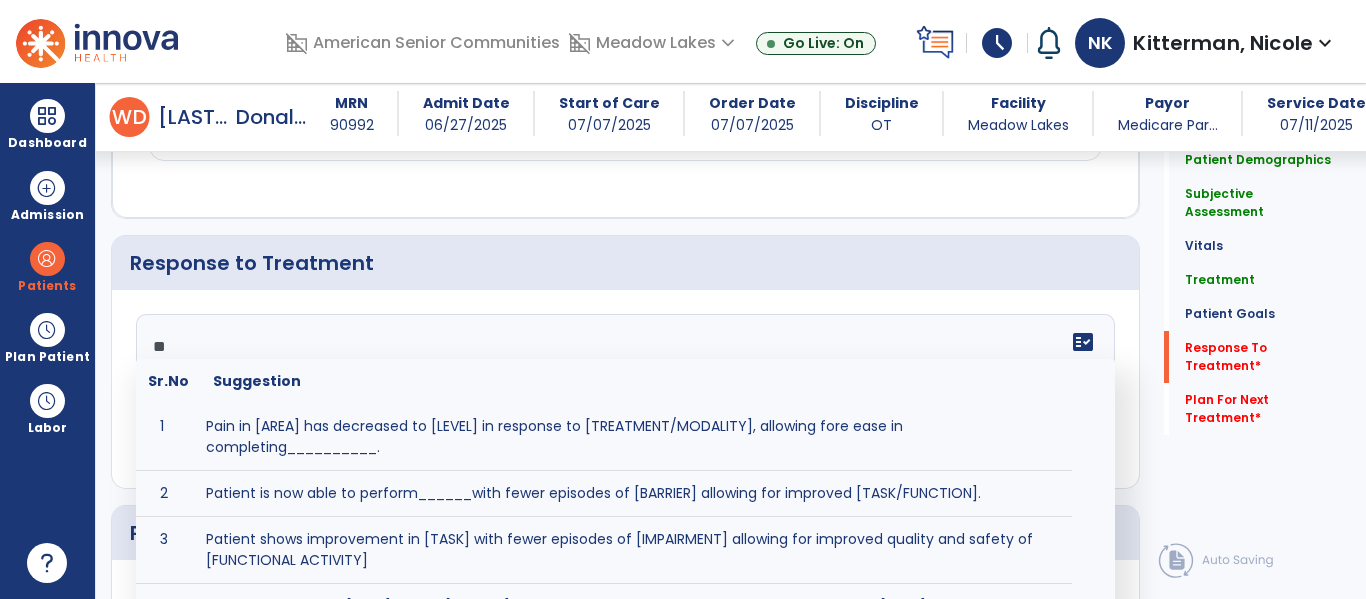 type on "*" 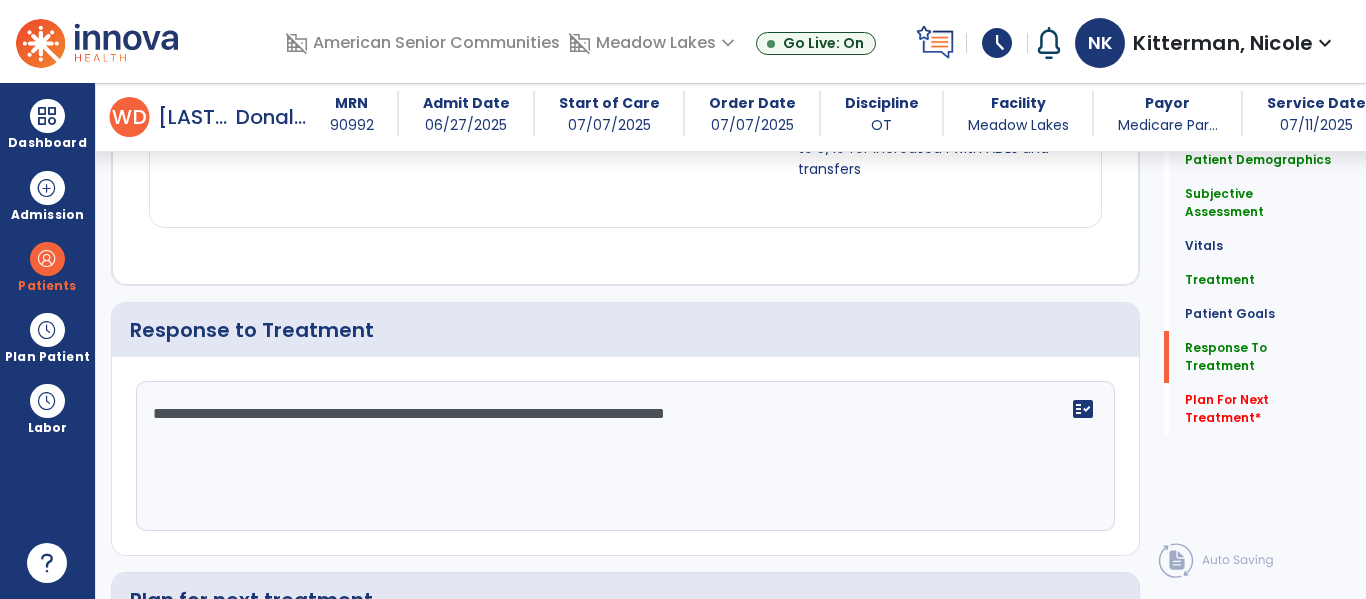 scroll, scrollTop: 3497, scrollLeft: 0, axis: vertical 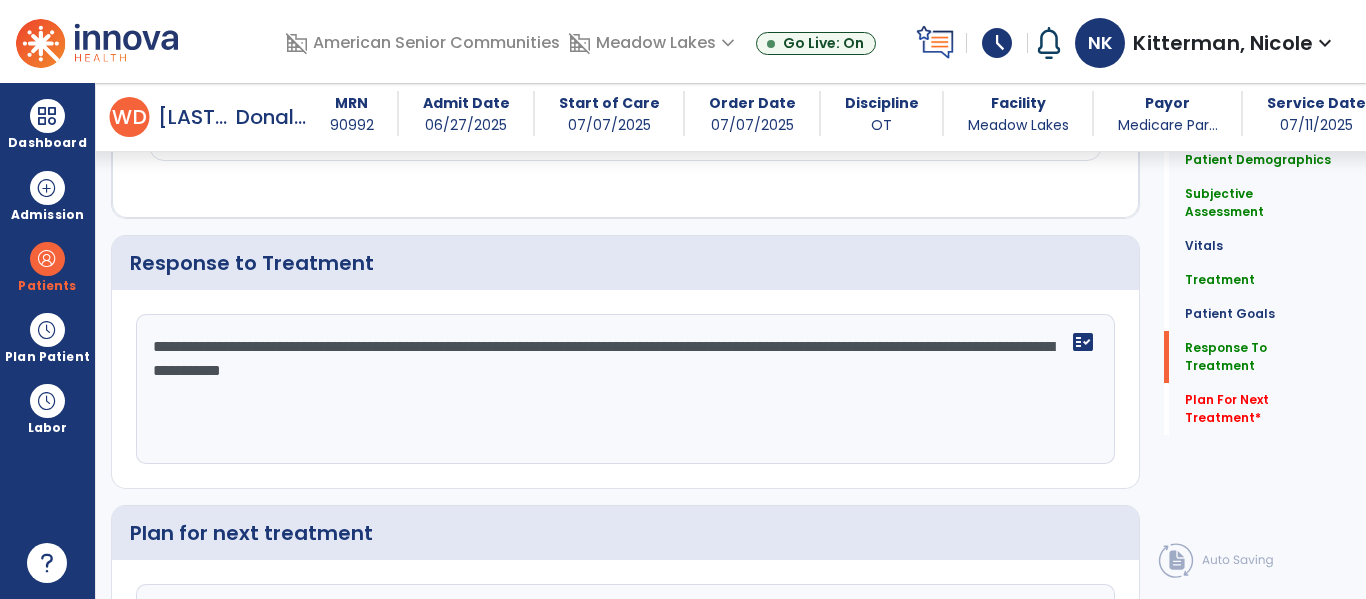 click 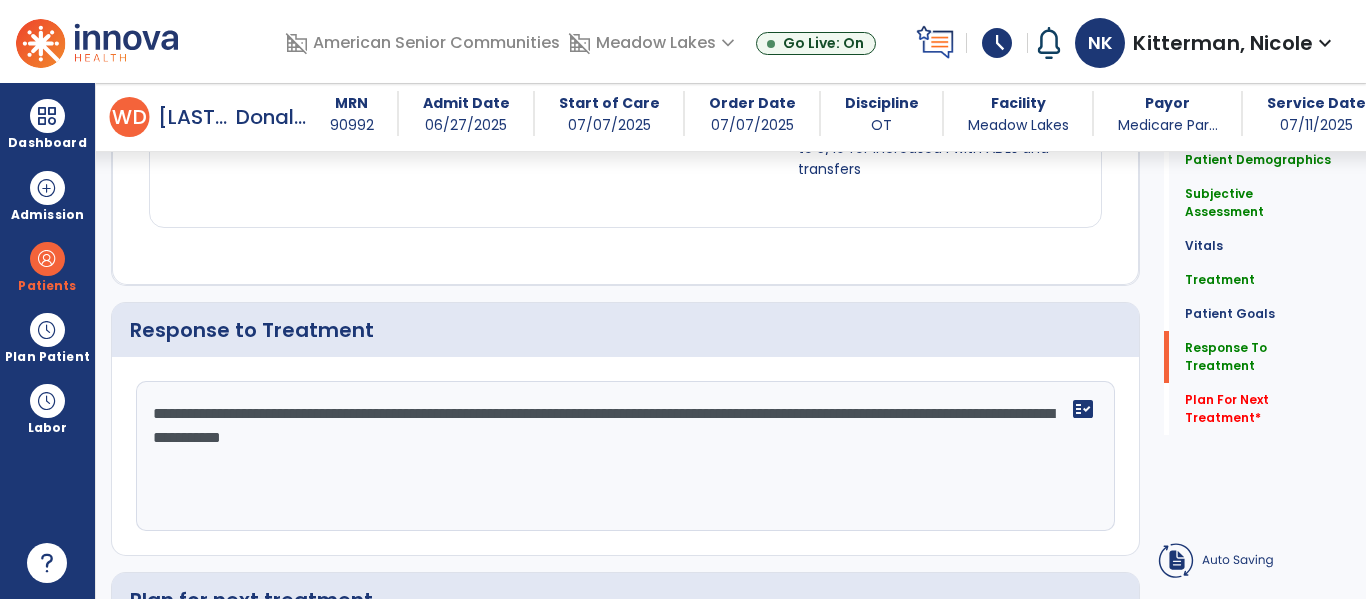 click 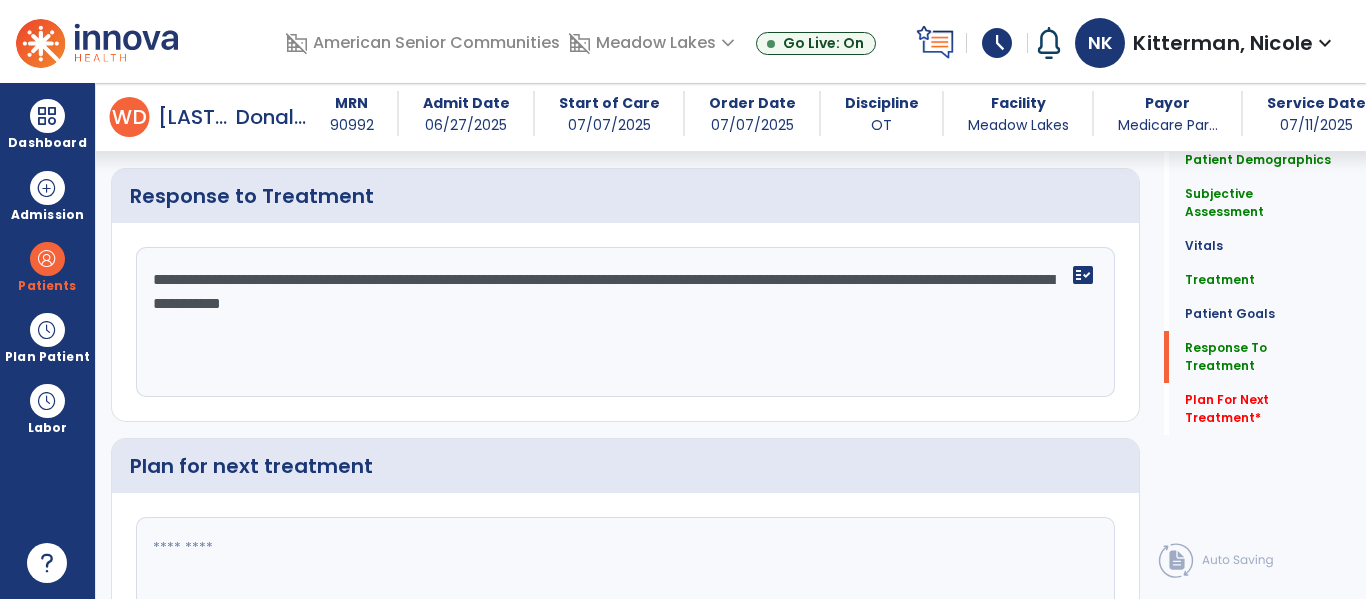 click on "**********" 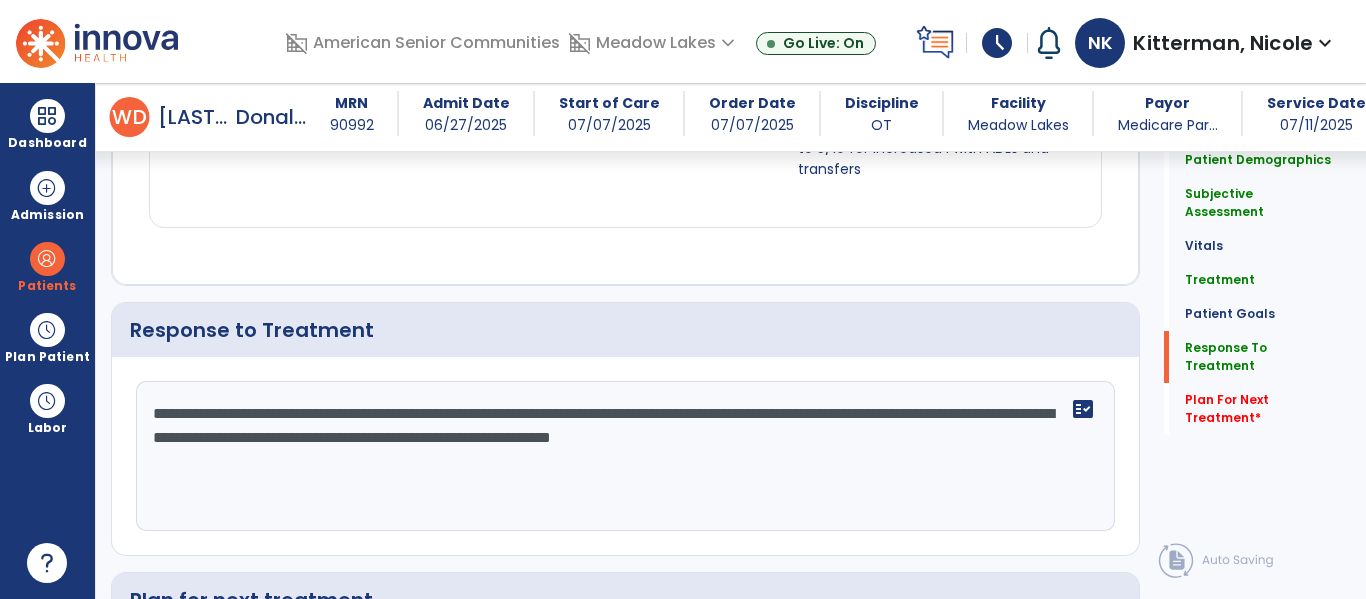 scroll, scrollTop: 3497, scrollLeft: 0, axis: vertical 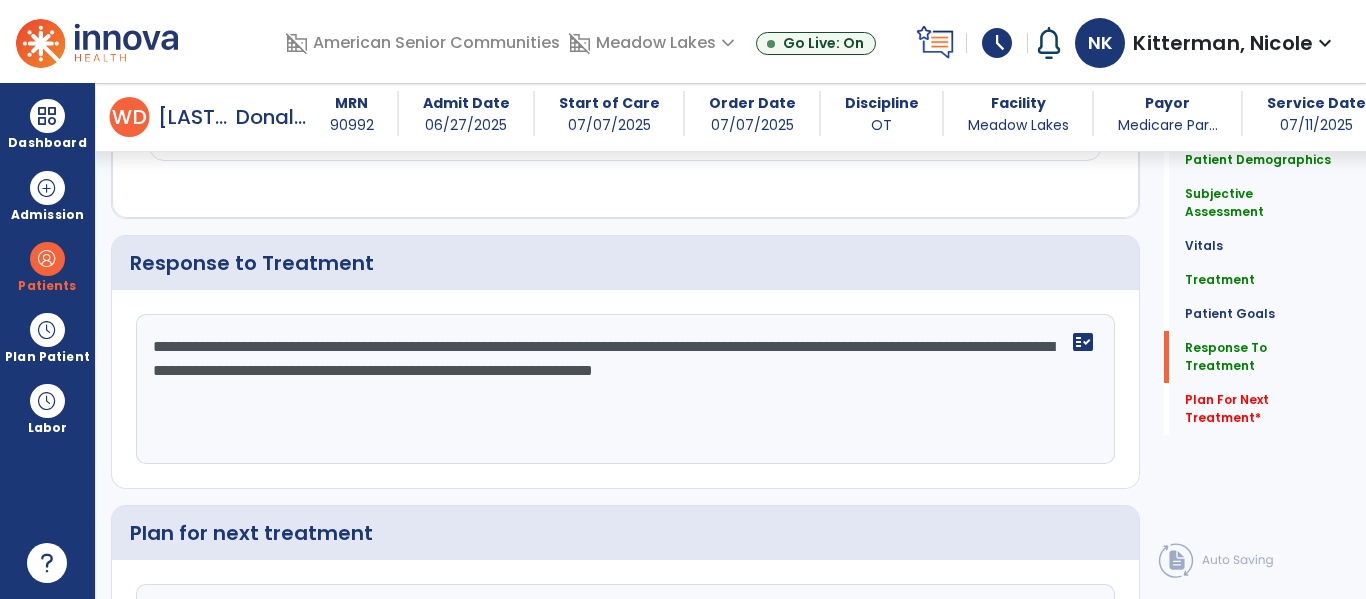 type on "**********" 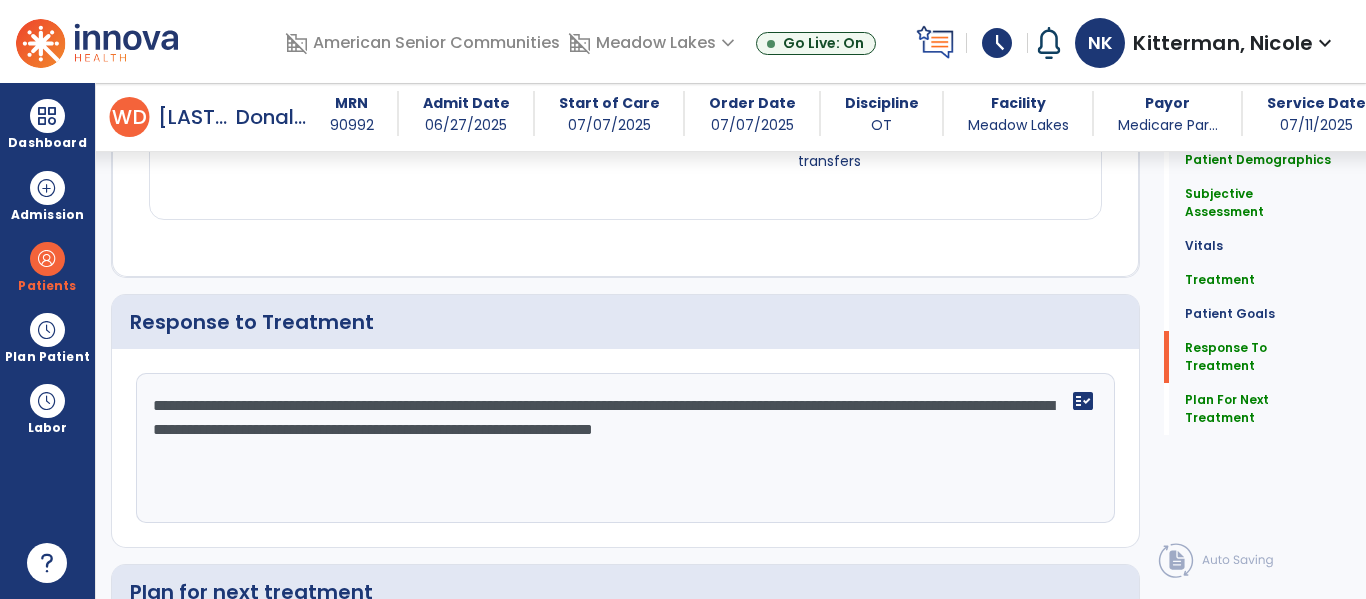 scroll, scrollTop: 3505, scrollLeft: 0, axis: vertical 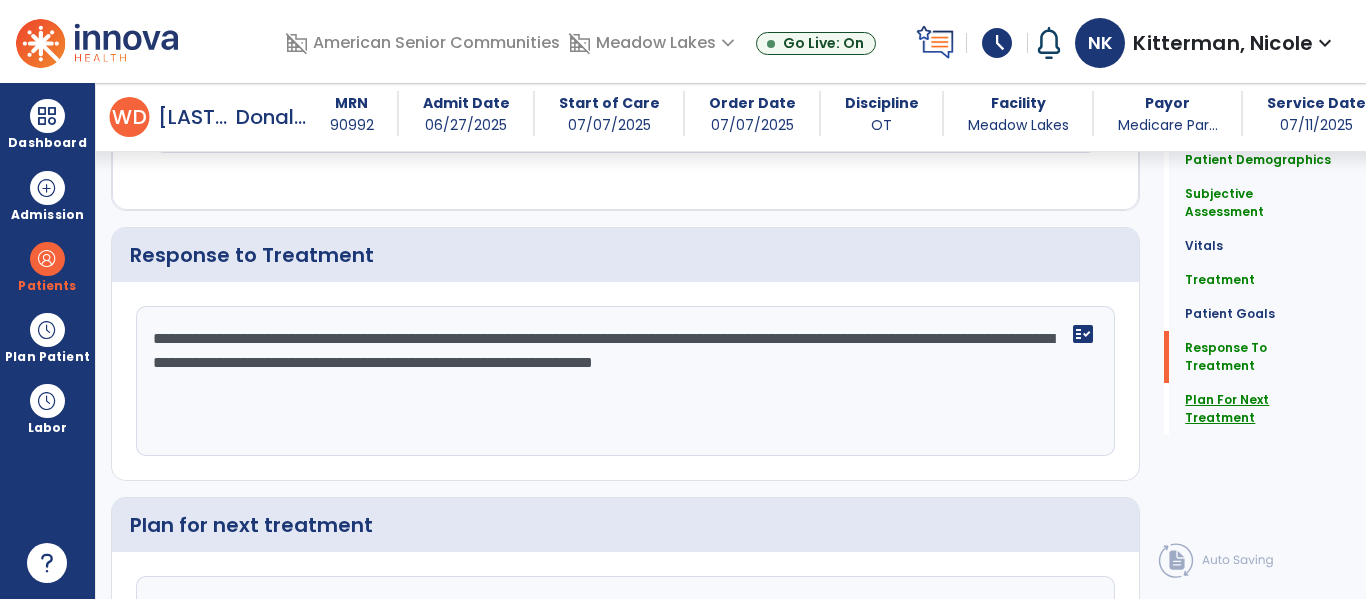 type on "**********" 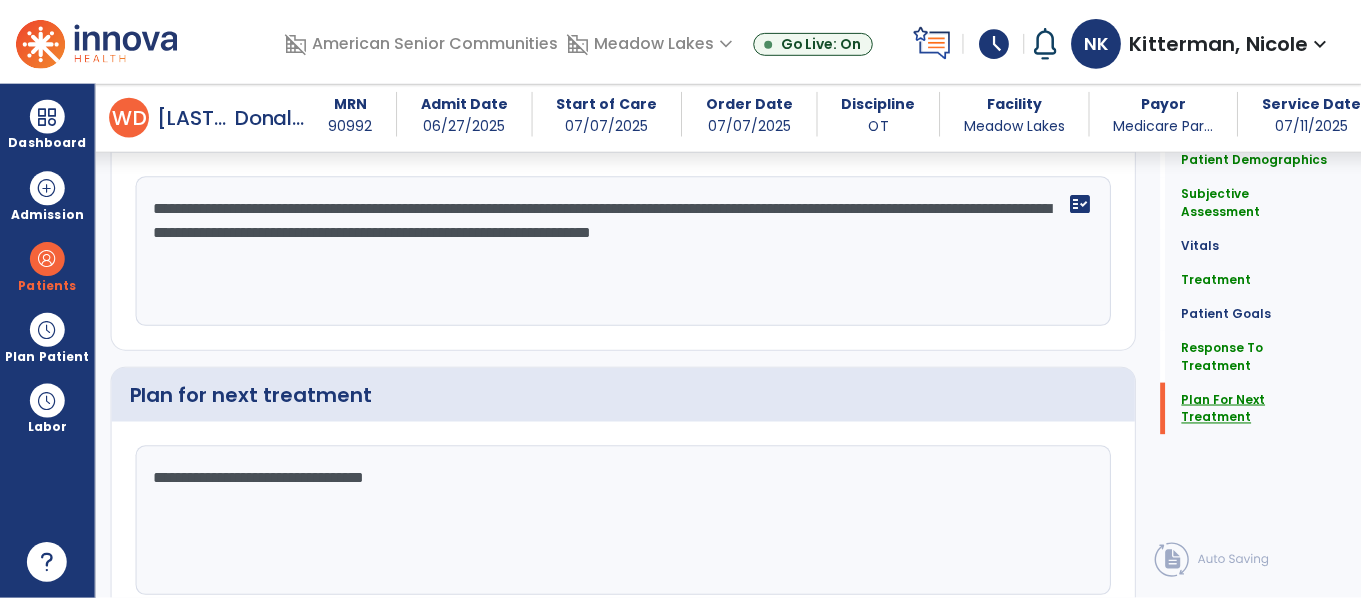 scroll, scrollTop: 3702, scrollLeft: 0, axis: vertical 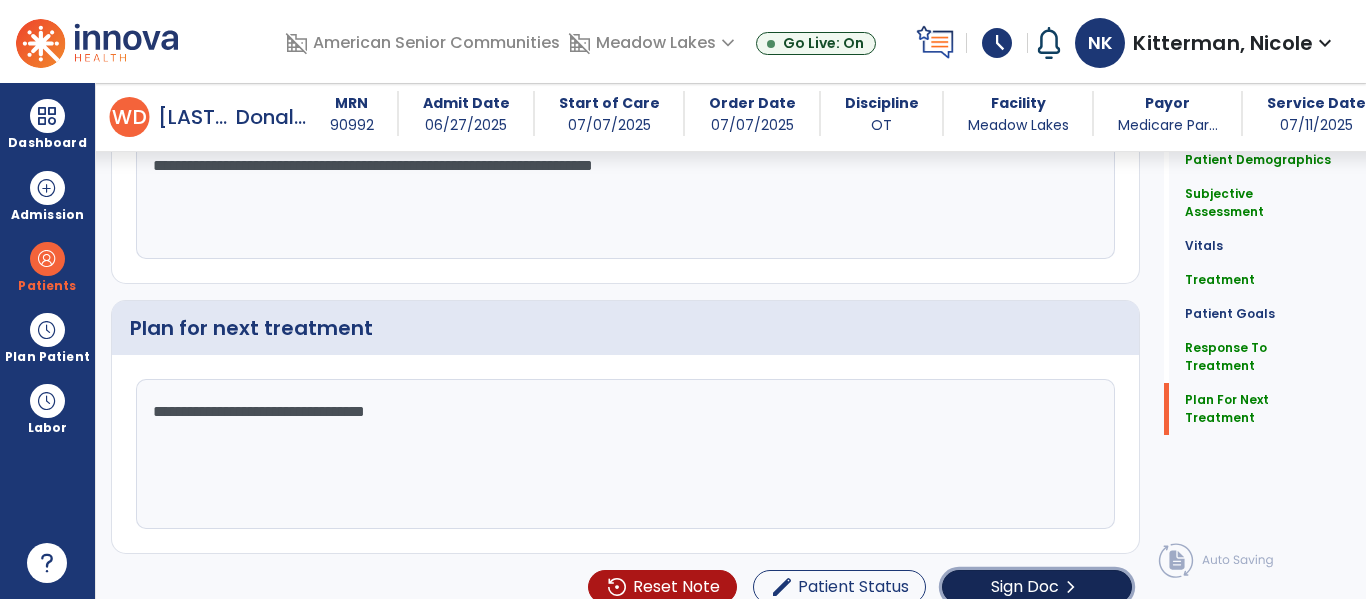 click on "chevron_right" 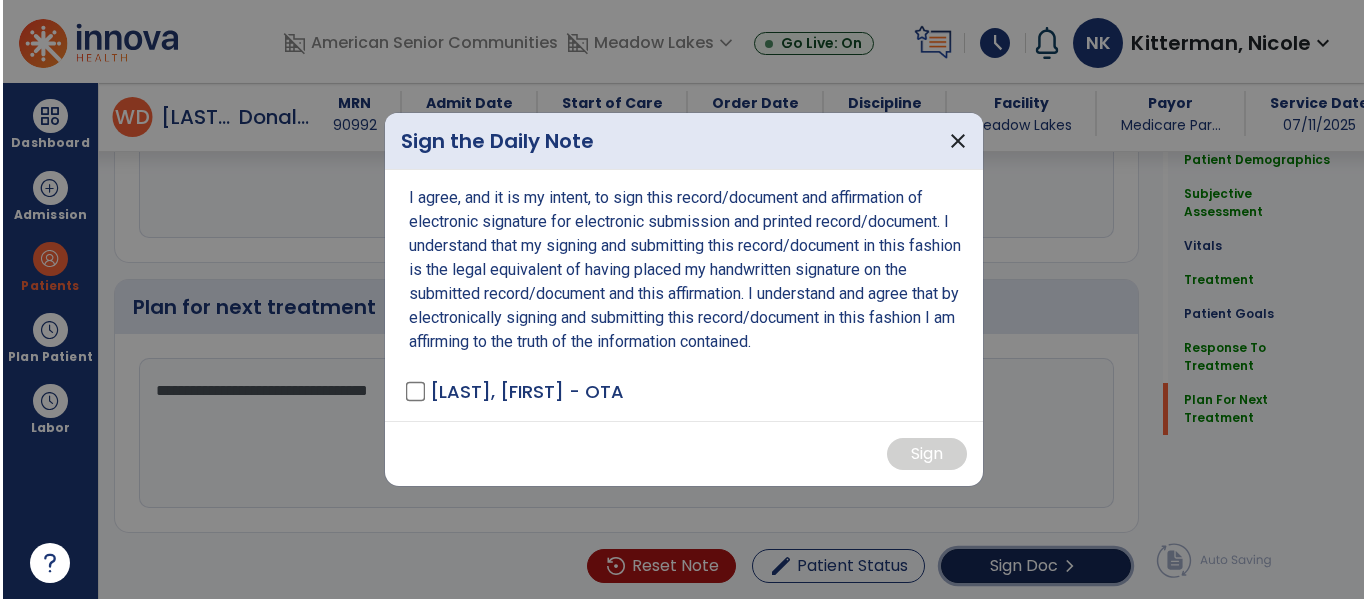scroll, scrollTop: 3723, scrollLeft: 0, axis: vertical 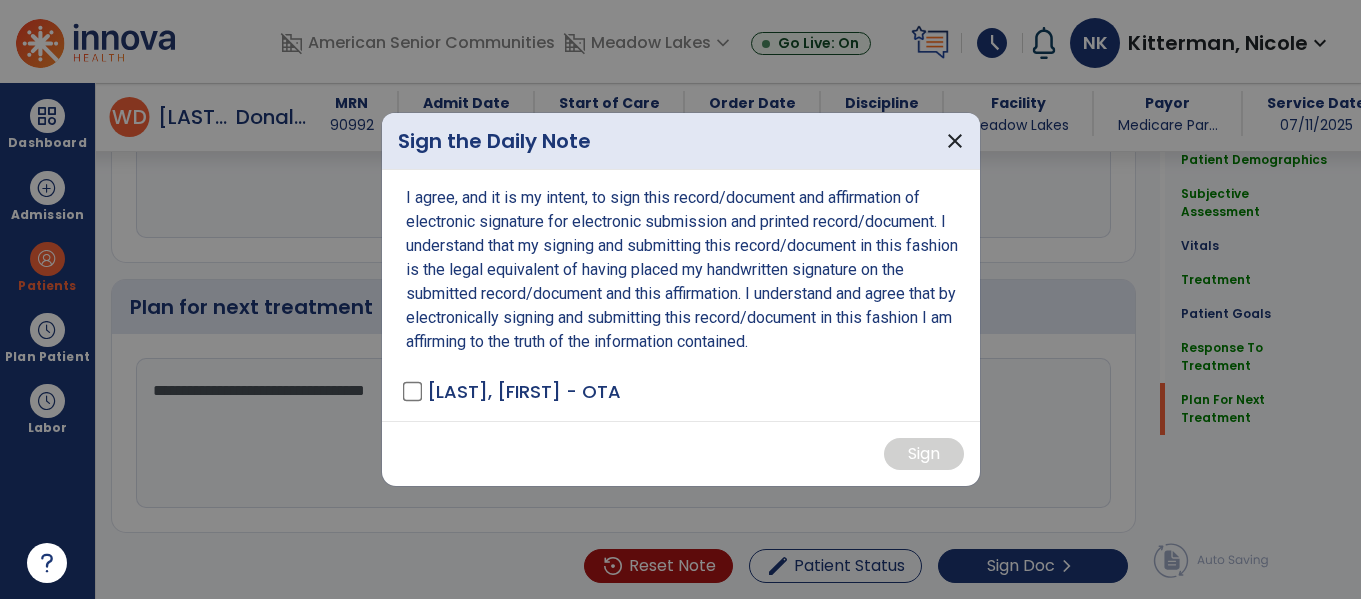 click on "[LAST], [FIRST]  - OTA" at bounding box center (524, 391) 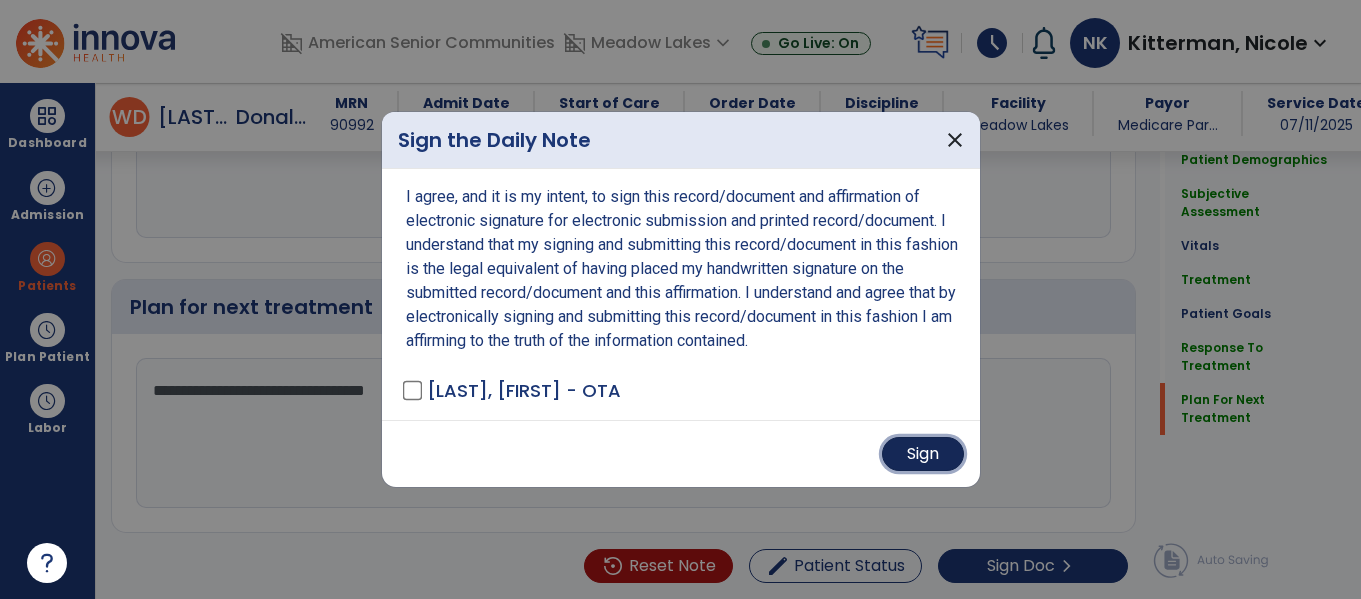 click on "Sign" at bounding box center [923, 454] 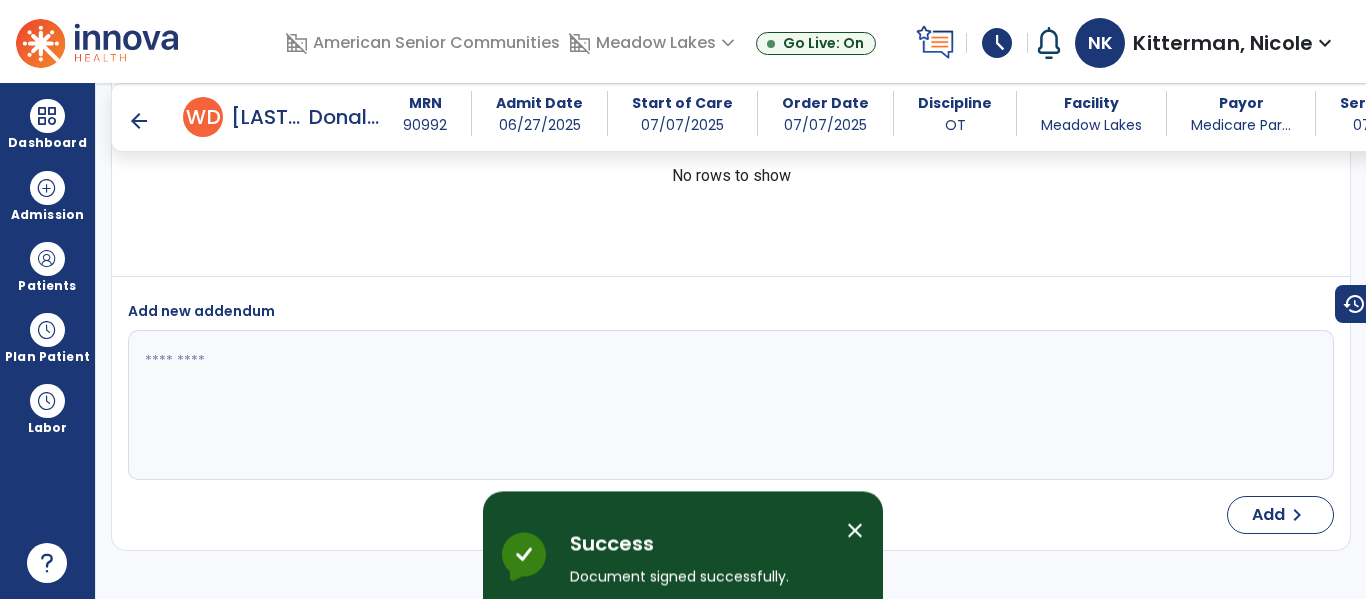 scroll, scrollTop: 2569, scrollLeft: 0, axis: vertical 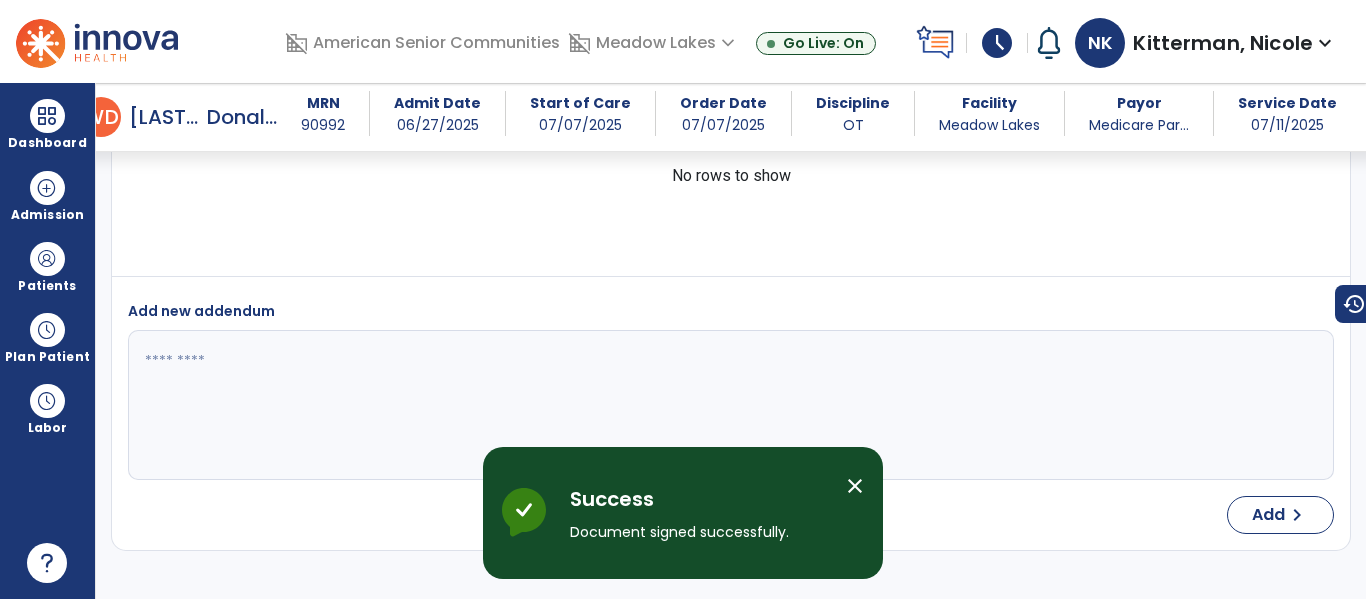 click at bounding box center [47, 116] 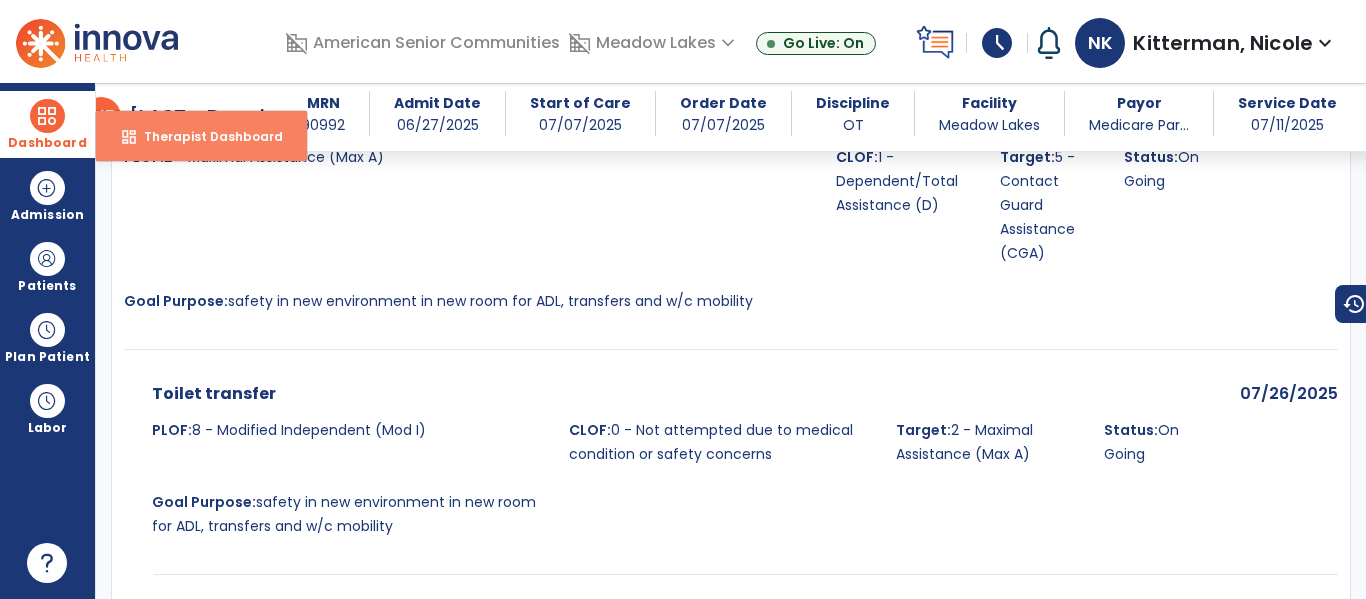 click on "dashboard" at bounding box center [129, 137] 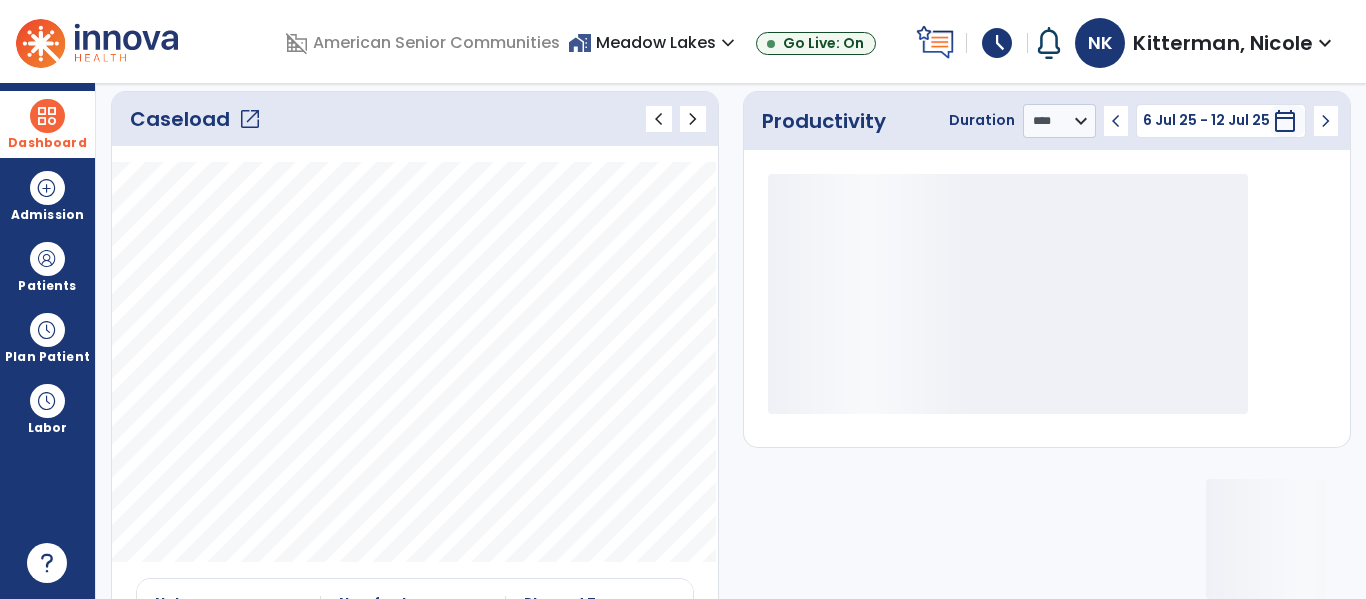 click on "open_in_new" 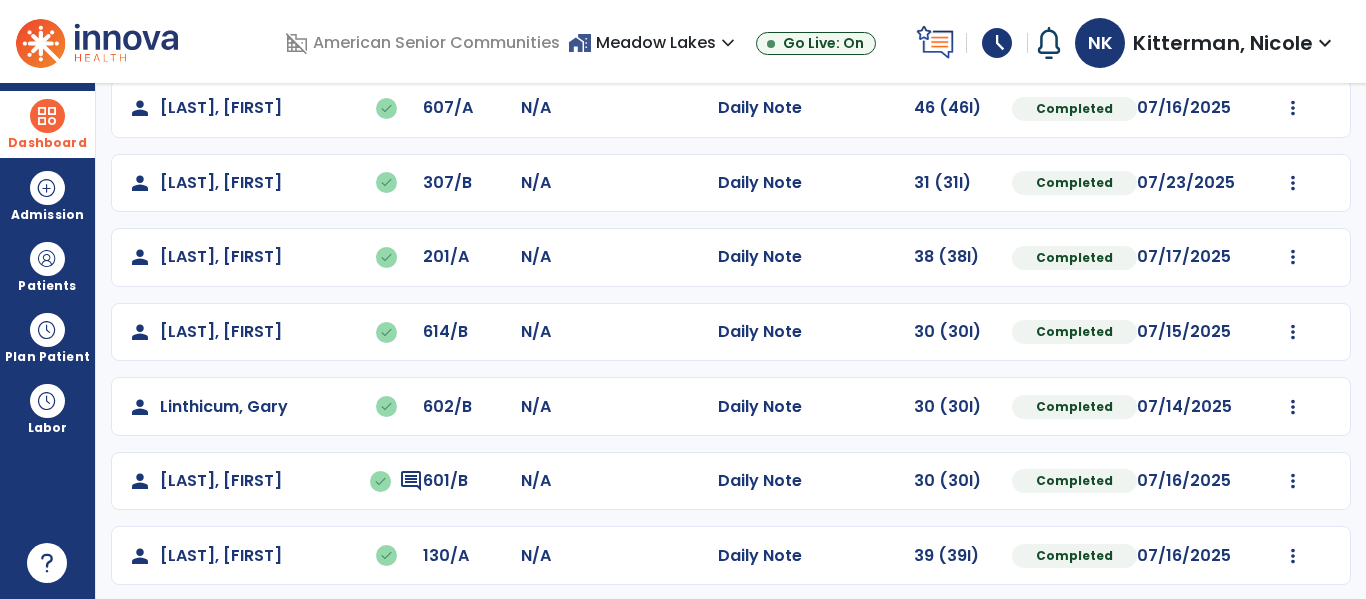 scroll, scrollTop: 708, scrollLeft: 0, axis: vertical 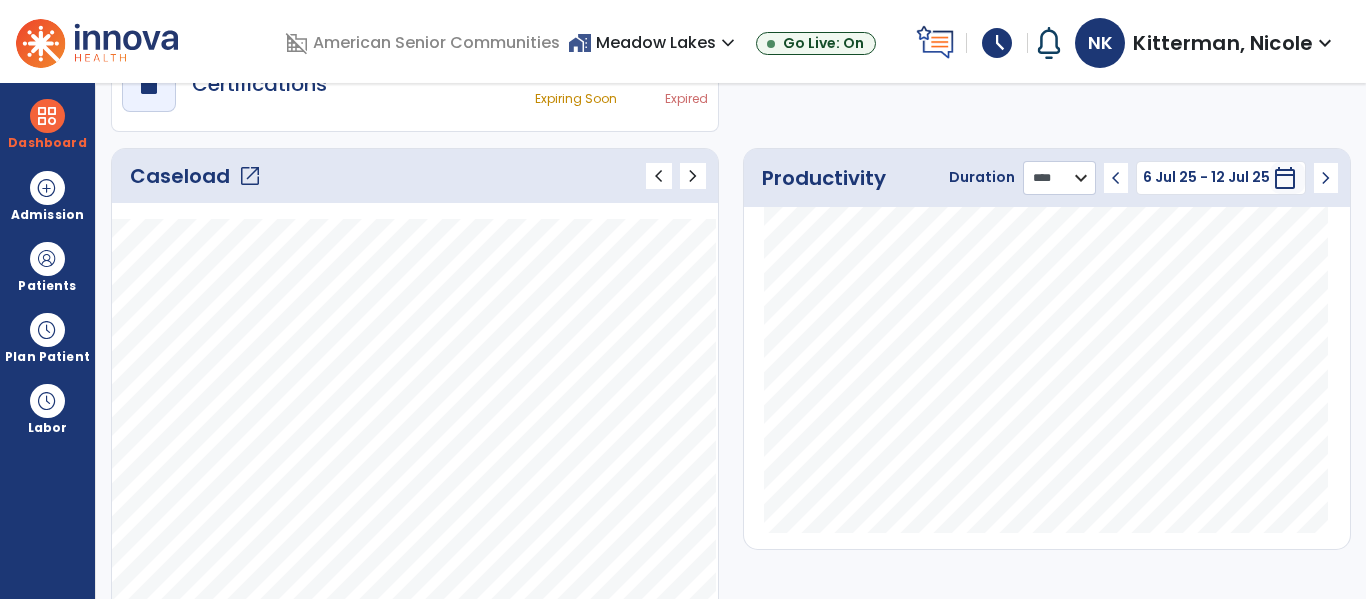 click on "******** **** ***" 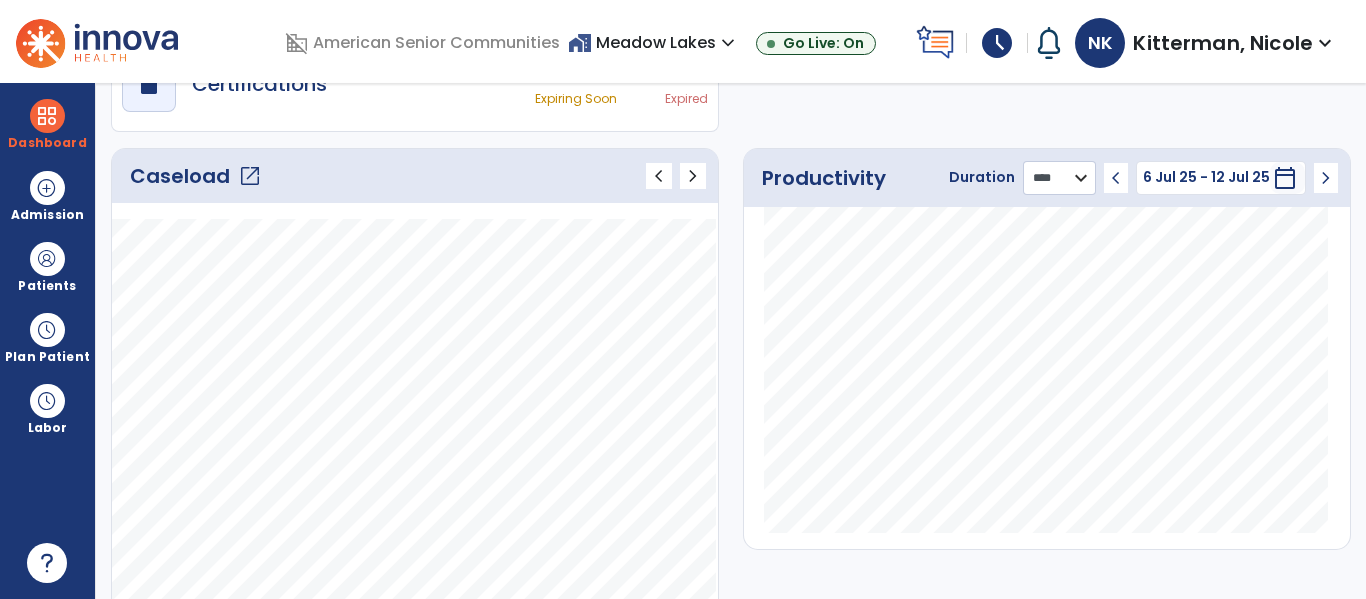 select on "***" 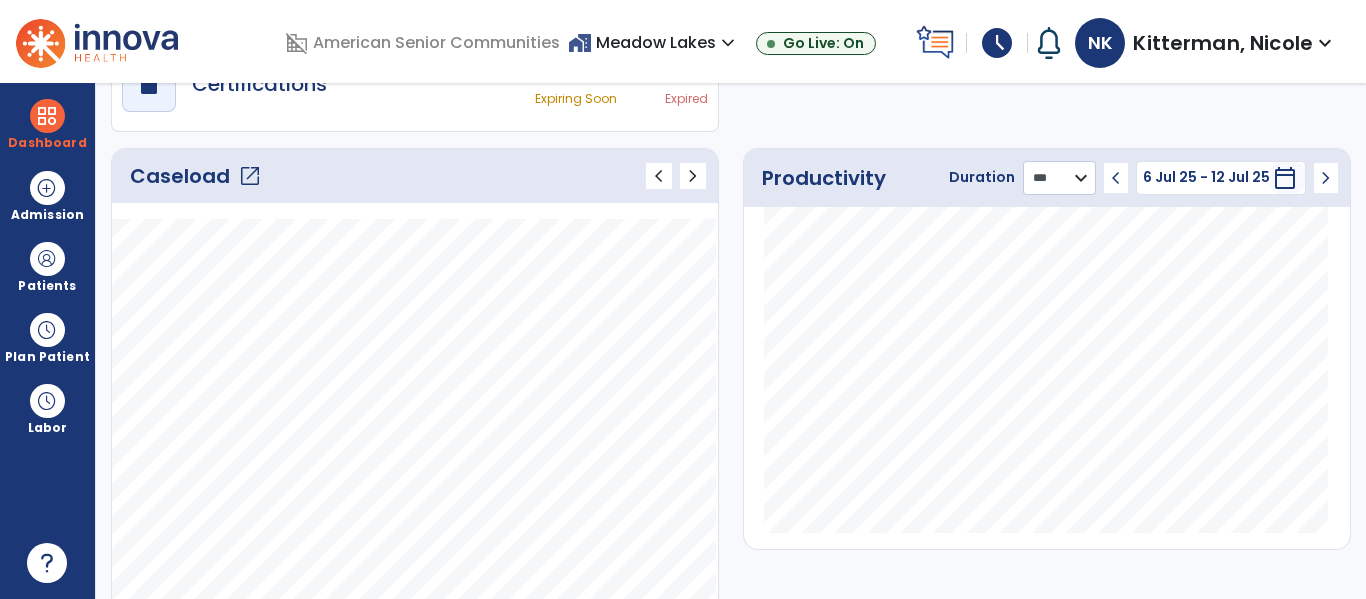 click on "******** **** ***" 